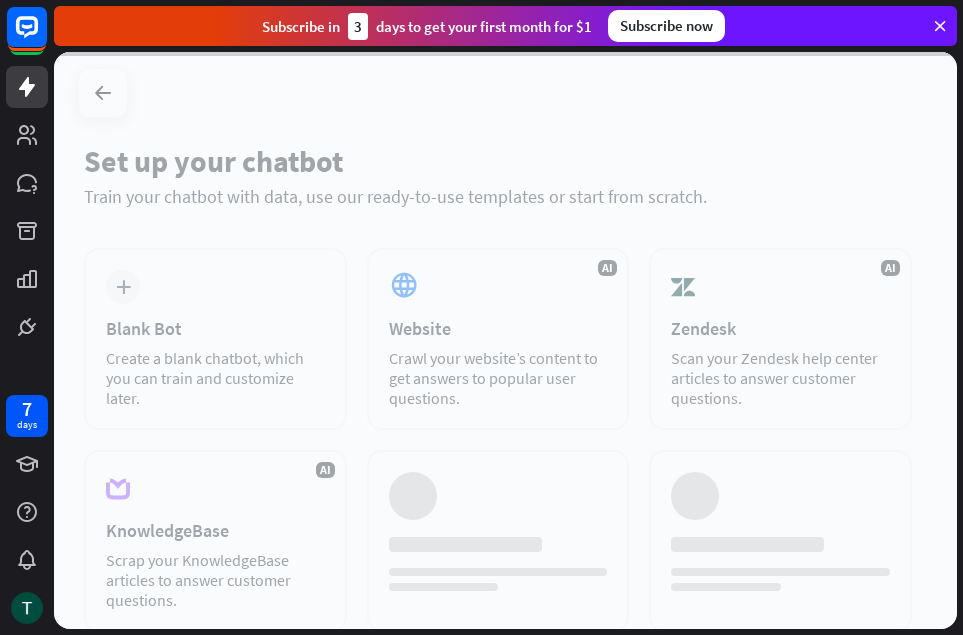 scroll, scrollTop: 0, scrollLeft: 0, axis: both 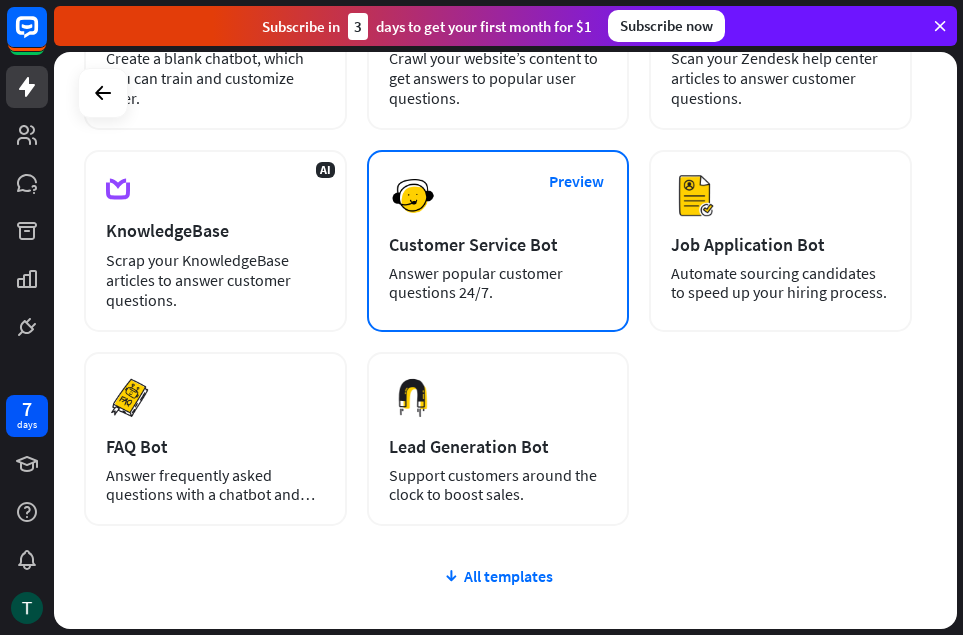 click on "Customer Service Bot" at bounding box center [498, 244] 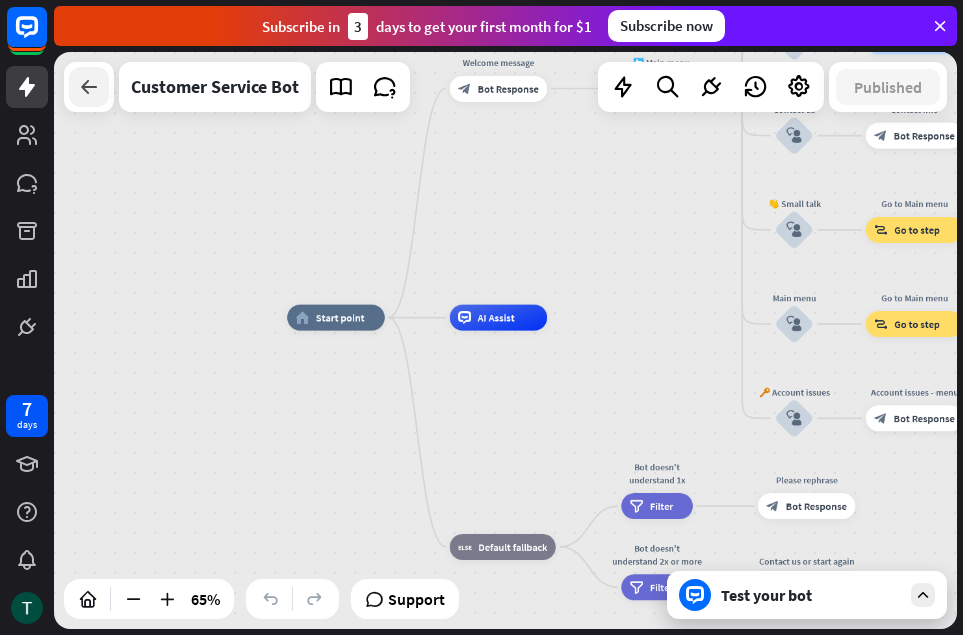 click at bounding box center (89, 87) 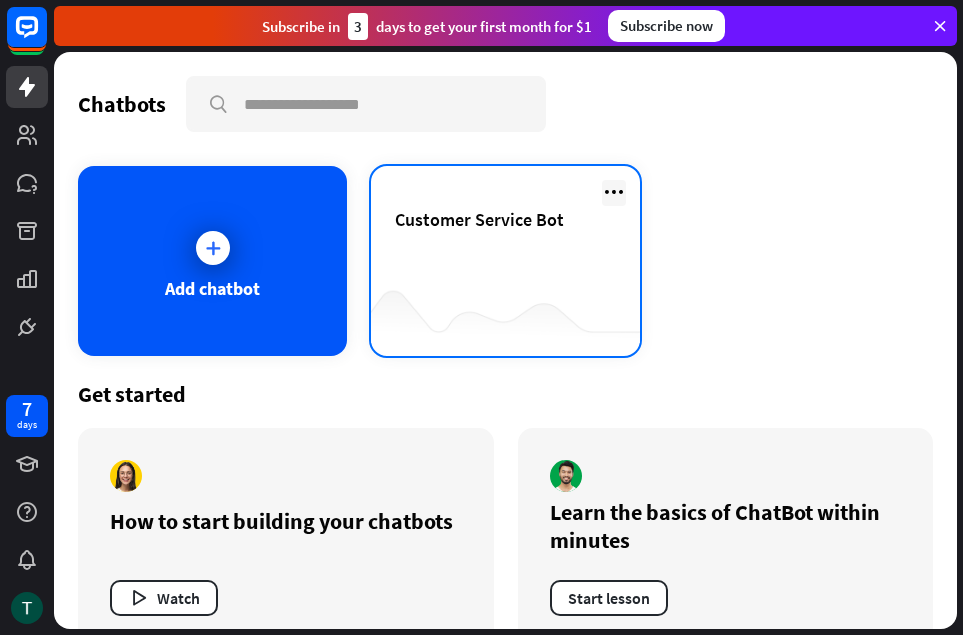 click at bounding box center [614, 192] 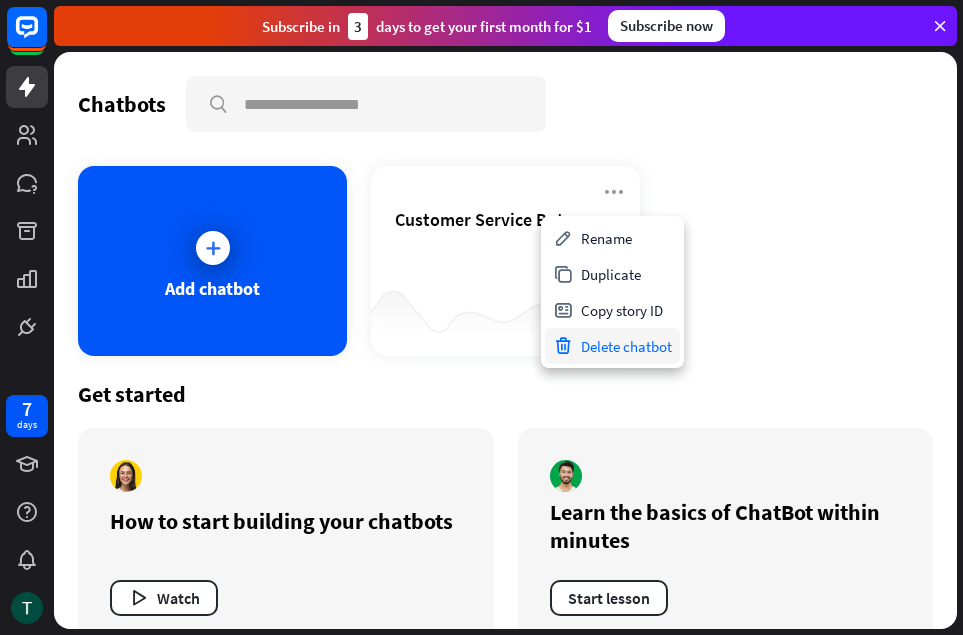 click on "Delete chatbot" at bounding box center [612, 346] 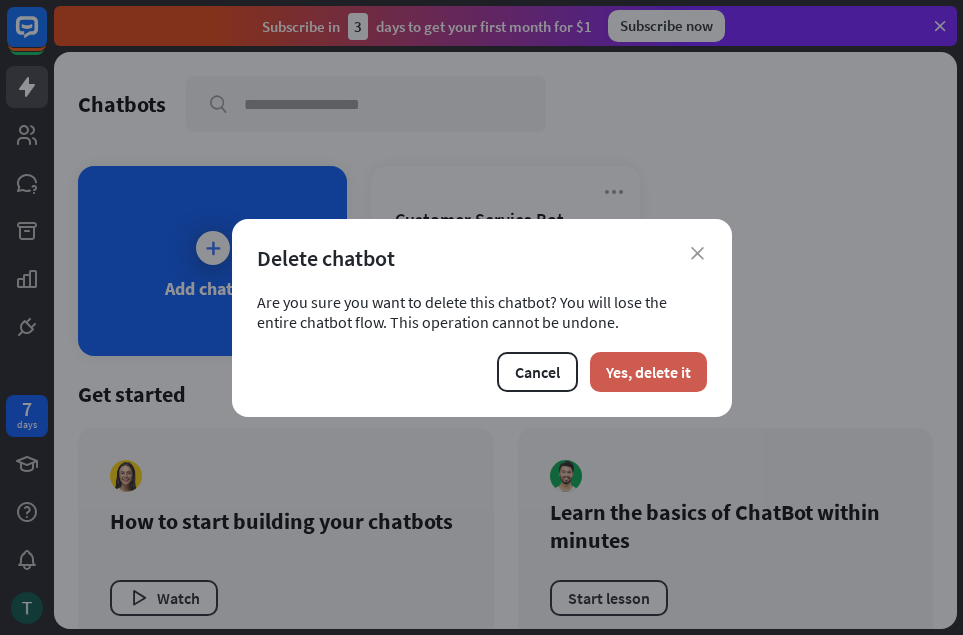 click on "Yes, delete it" at bounding box center (648, 372) 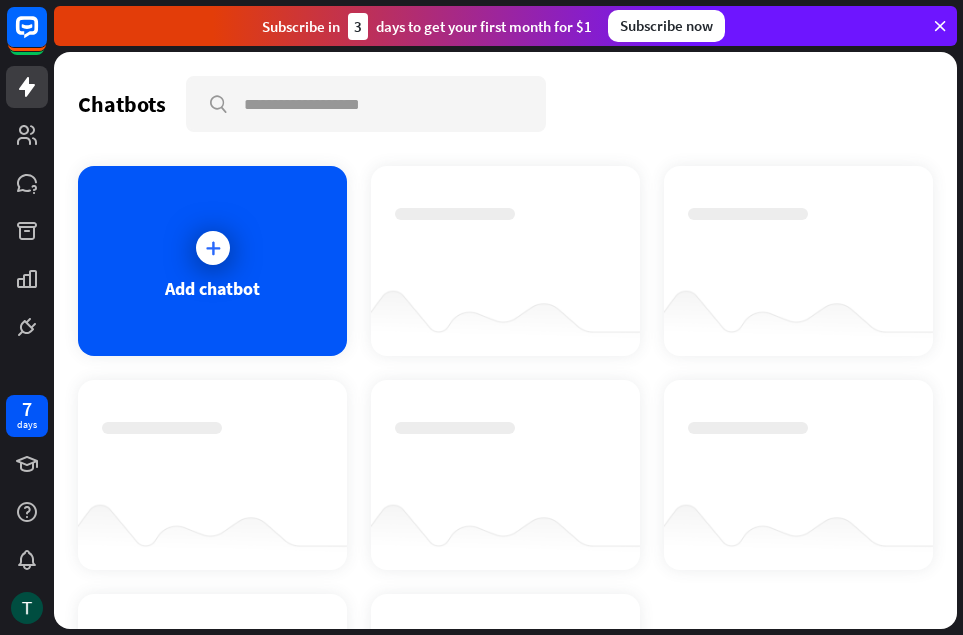 click at bounding box center [505, 243] 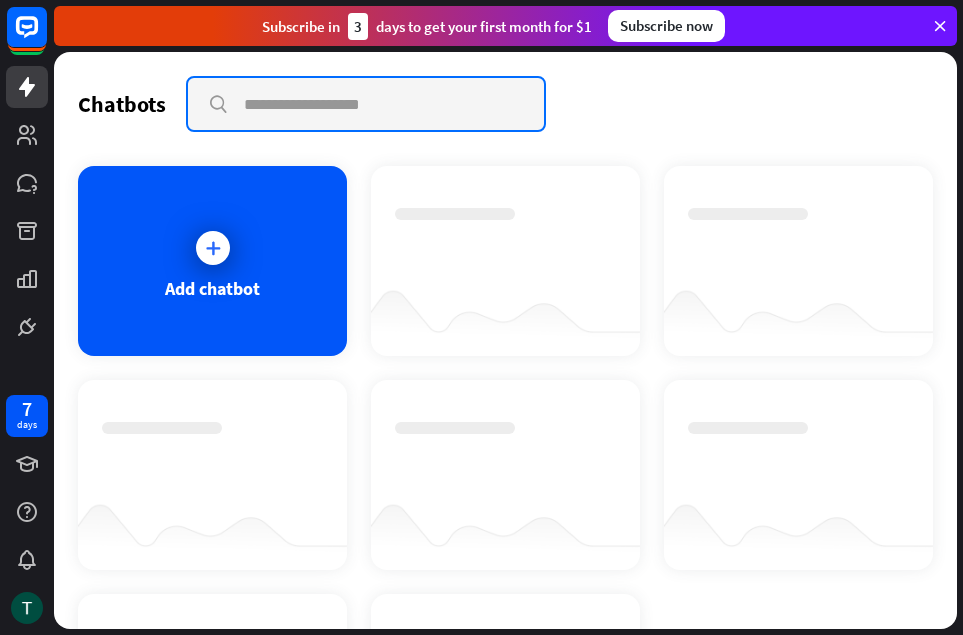 click at bounding box center (366, 104) 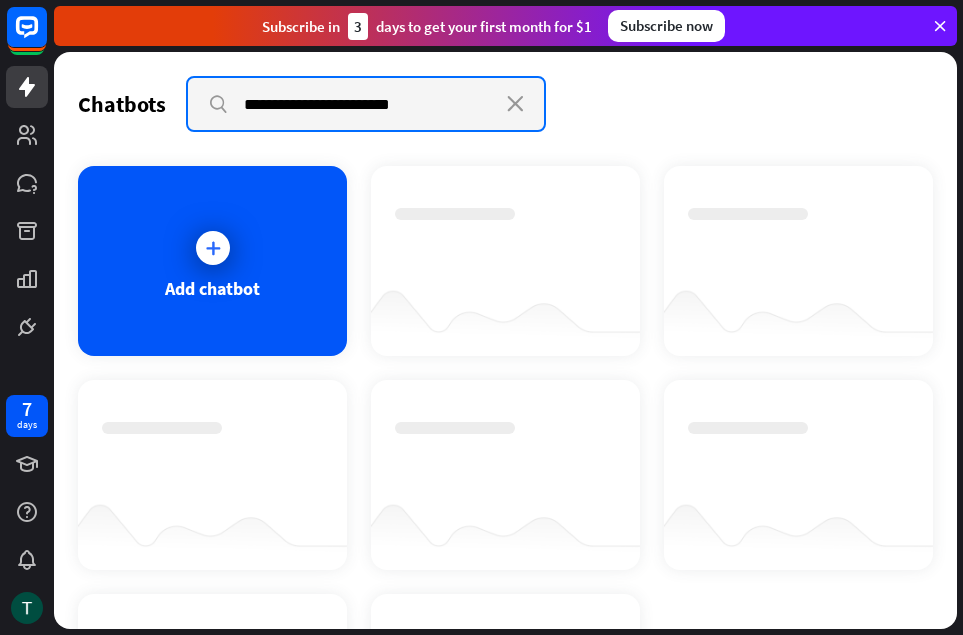 type on "**********" 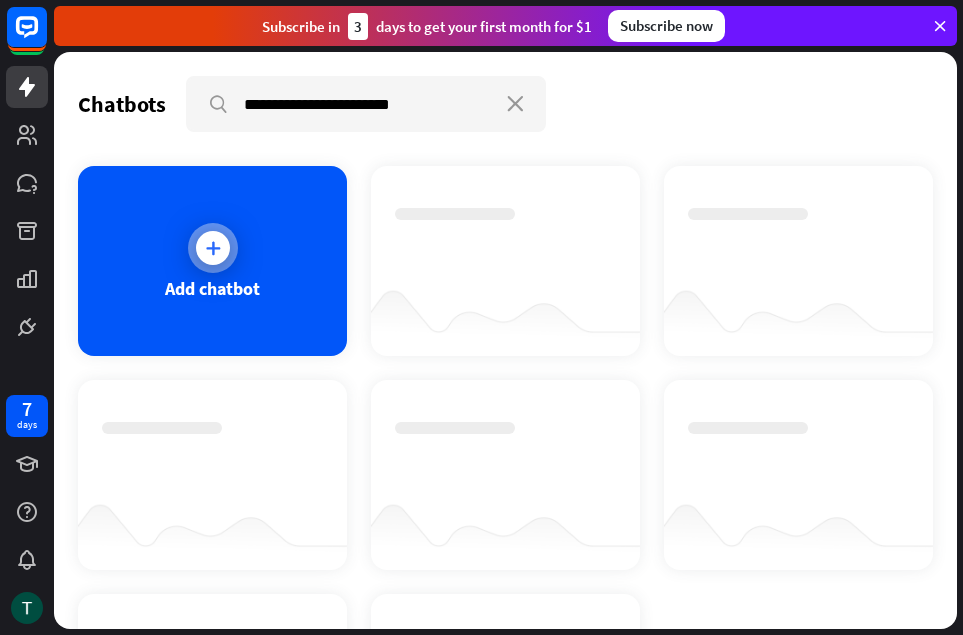 click at bounding box center (213, 248) 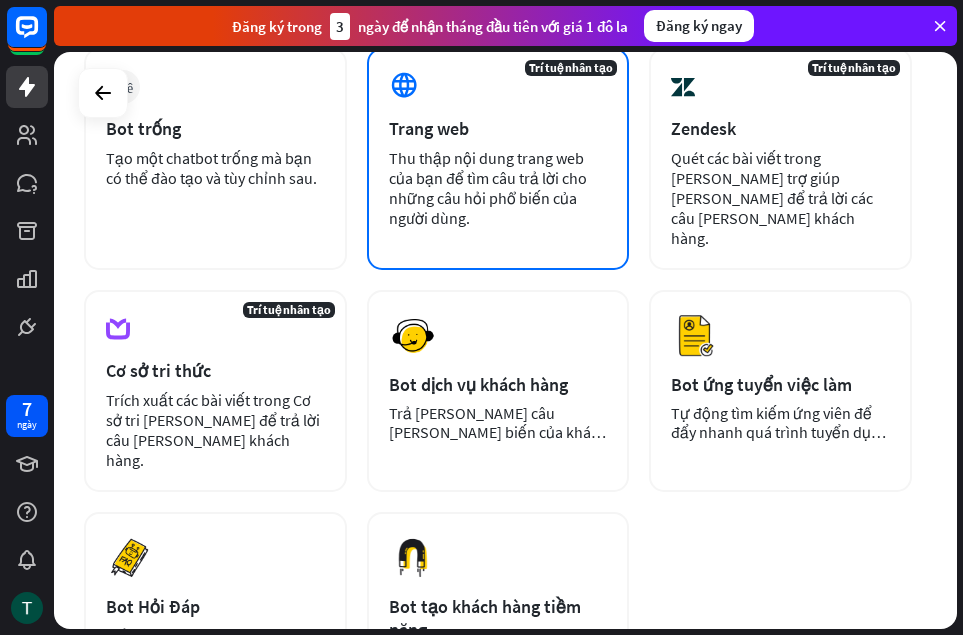scroll, scrollTop: 300, scrollLeft: 0, axis: vertical 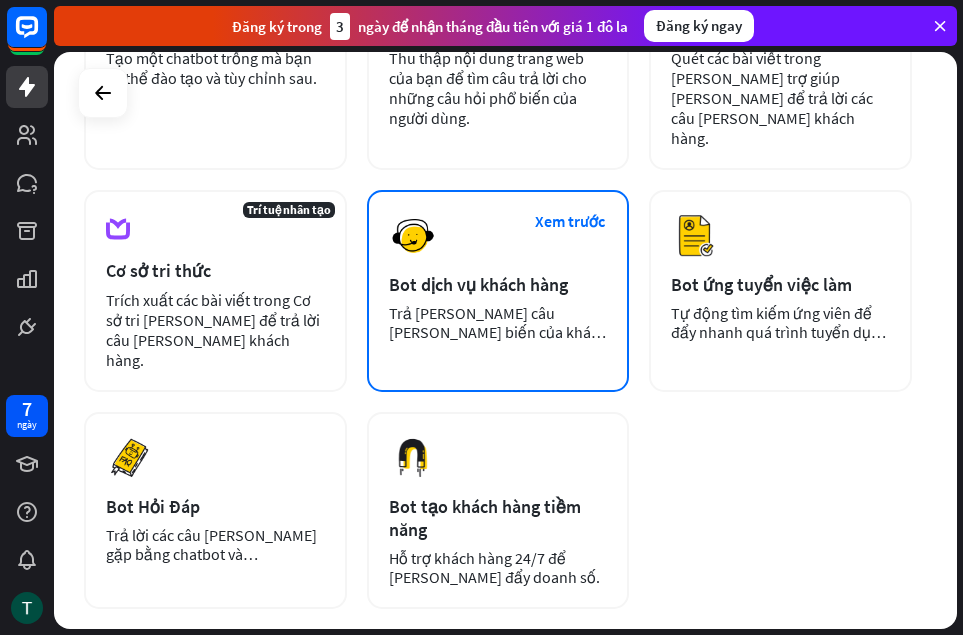click on "Bot dịch vụ khách hàng" at bounding box center [478, 284] 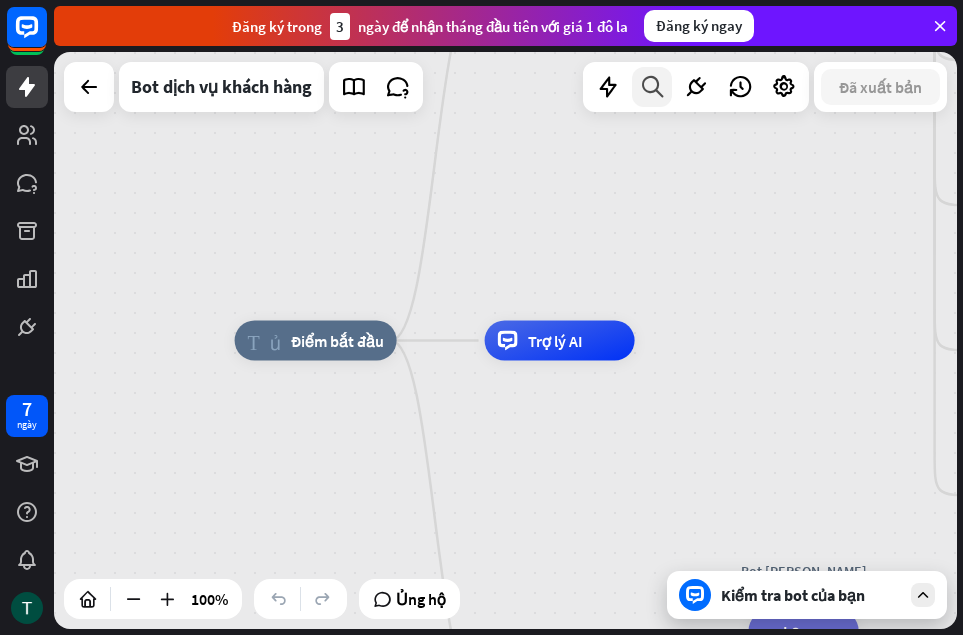 click at bounding box center (652, 87) 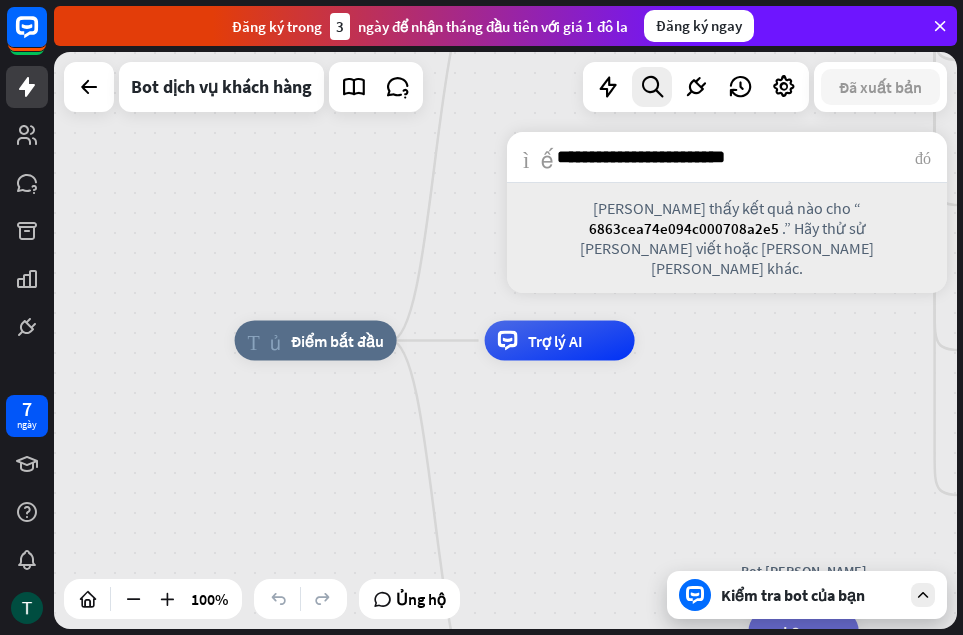 type on "**********" 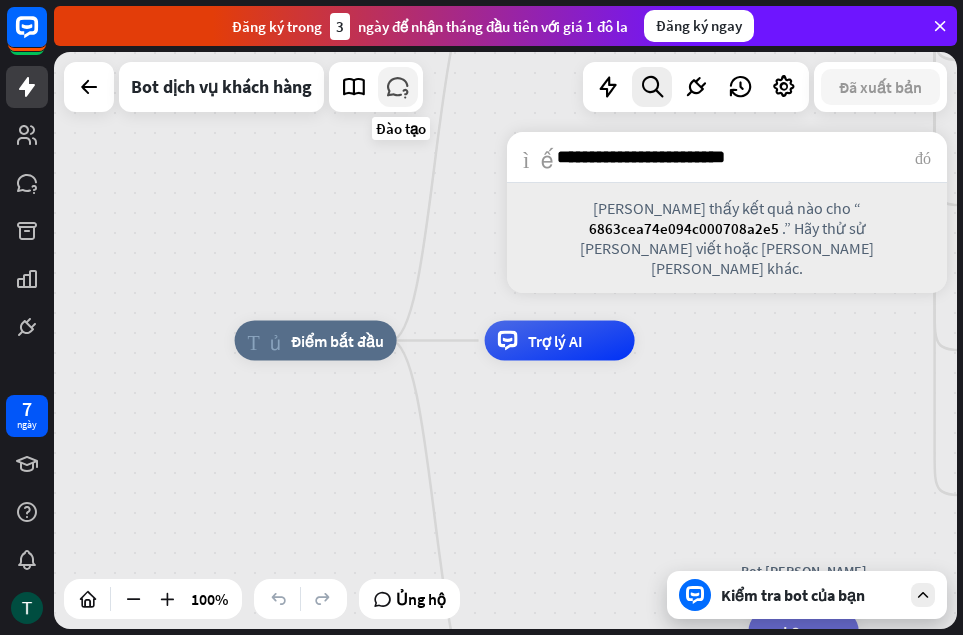 click at bounding box center (398, 87) 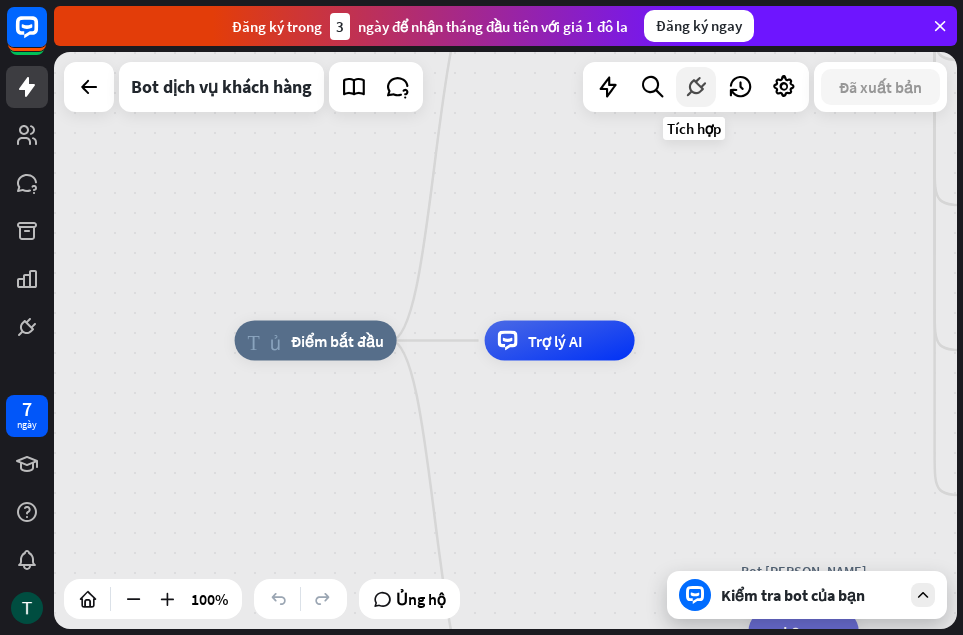 click at bounding box center [696, 87] 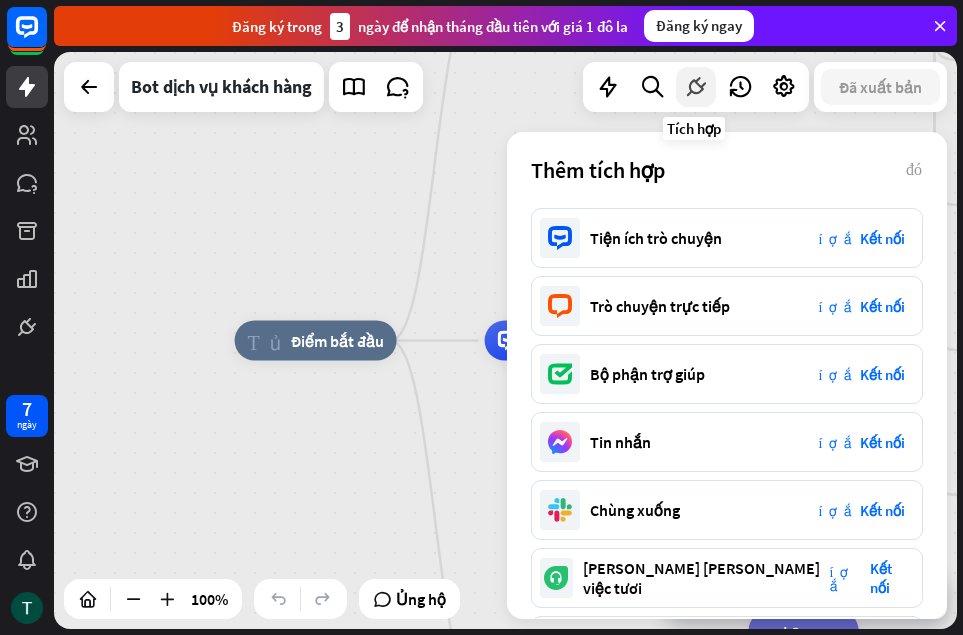 click at bounding box center (696, 87) 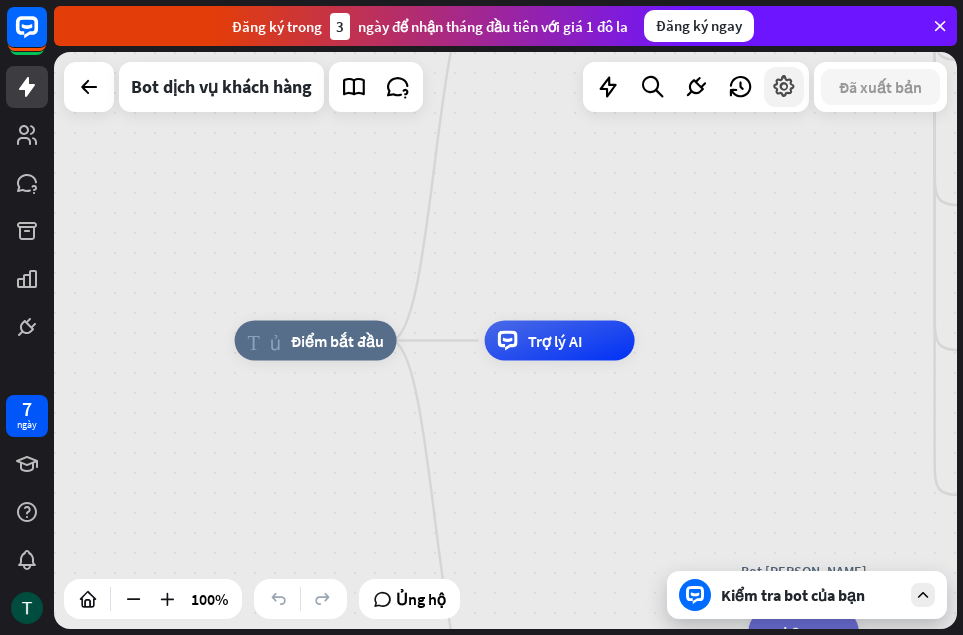 click at bounding box center (784, 87) 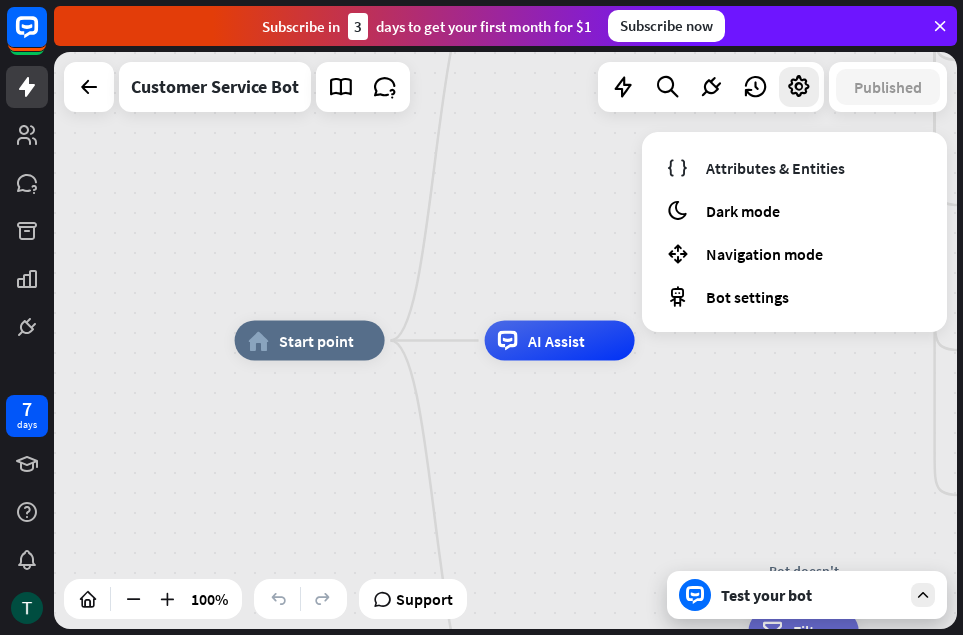 click on "home_2   Start point                 Welcome message   block_bot_response   Bot Response                 🔙 Main menu   block_bot_response   Bot Response                 Our offer   block_user_input                 Select product category   block_bot_response   Bot Response                 ❓ Question   block_user_input                 How can I help you?   block_bot_response   Bot Response                 FAQ   block_user_input                 Type your question   block_bot_response   Bot Response                 Popular questions   block_faq                 Feedback   block_user_input                 Feedback flow   builder_tree   Flow                 Newsletter   block_user_input                 Newsletter flow   builder_tree   Flow                 Contact us   block_user_input                 Contact info   block_bot_response   Bot Response                 👋 Small talk   block_user_input                 Go to Main menu   block_goto   Go to step                 Main menu" at bounding box center (505, 340) 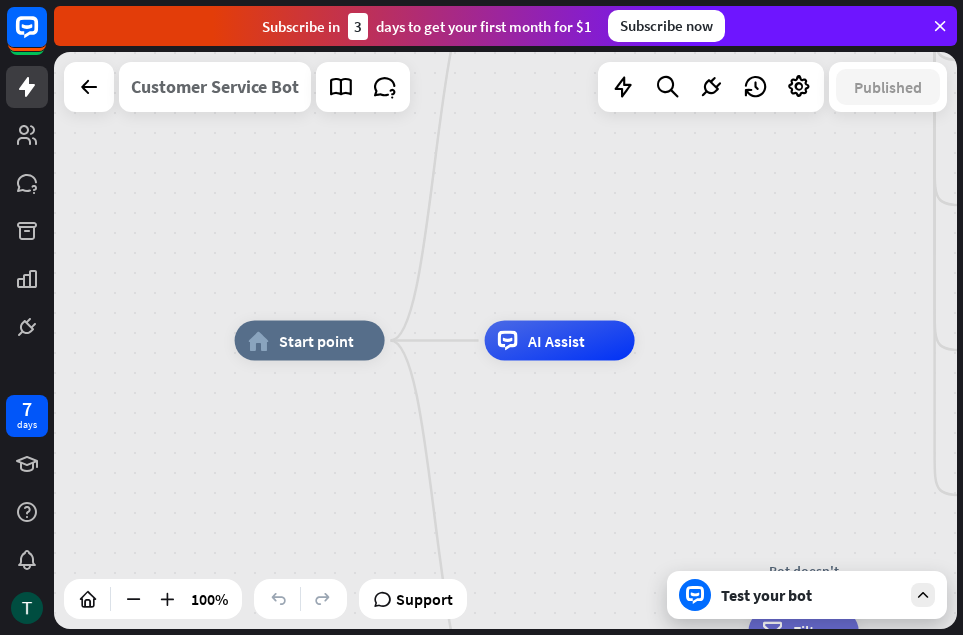 click on "Customer Service Bot" at bounding box center (215, 87) 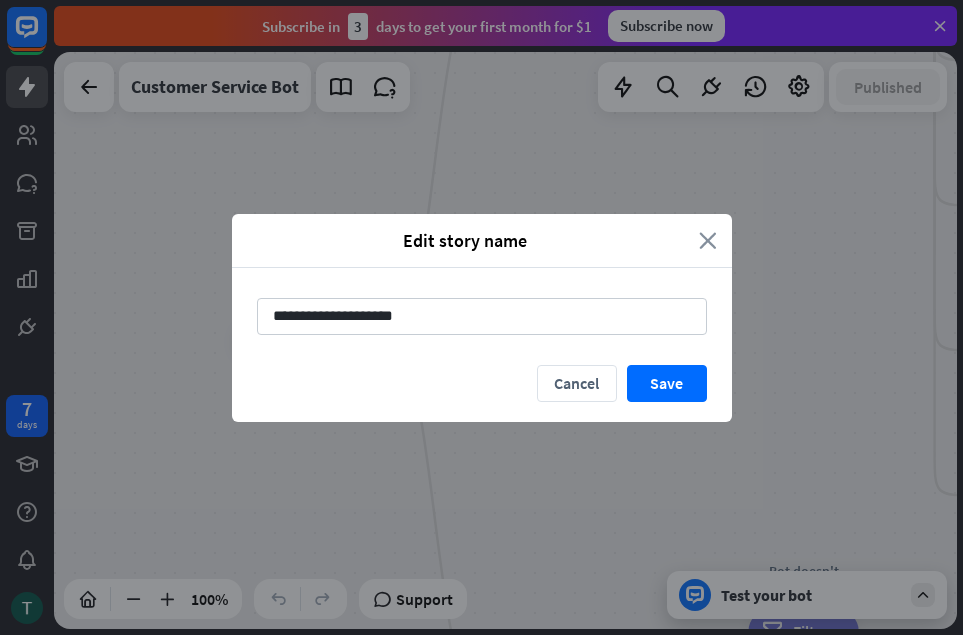 click on "close" at bounding box center (708, 240) 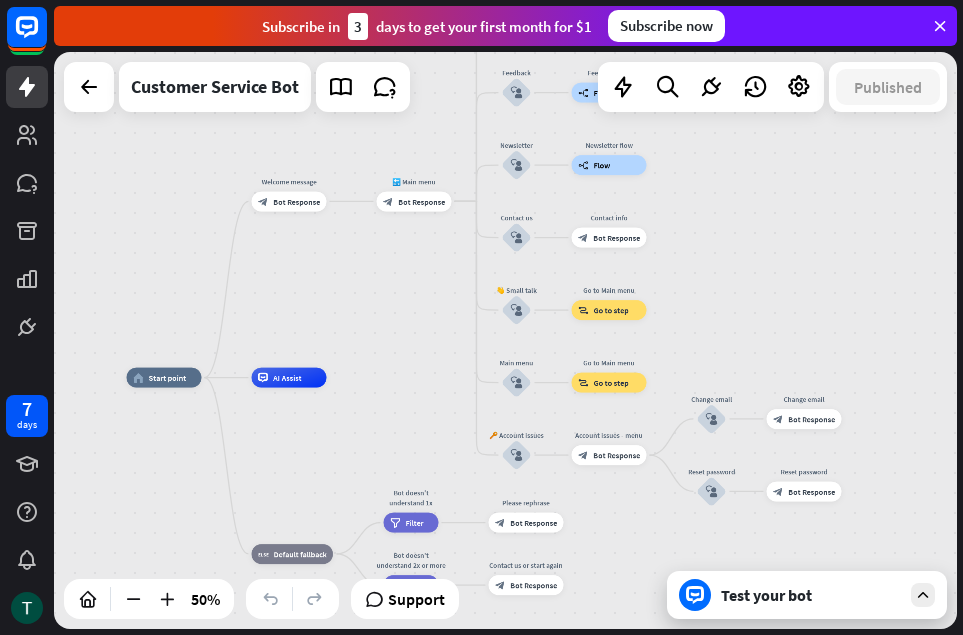 drag, startPoint x: 555, startPoint y: 327, endPoint x: 345, endPoint y: 335, distance: 210.15233 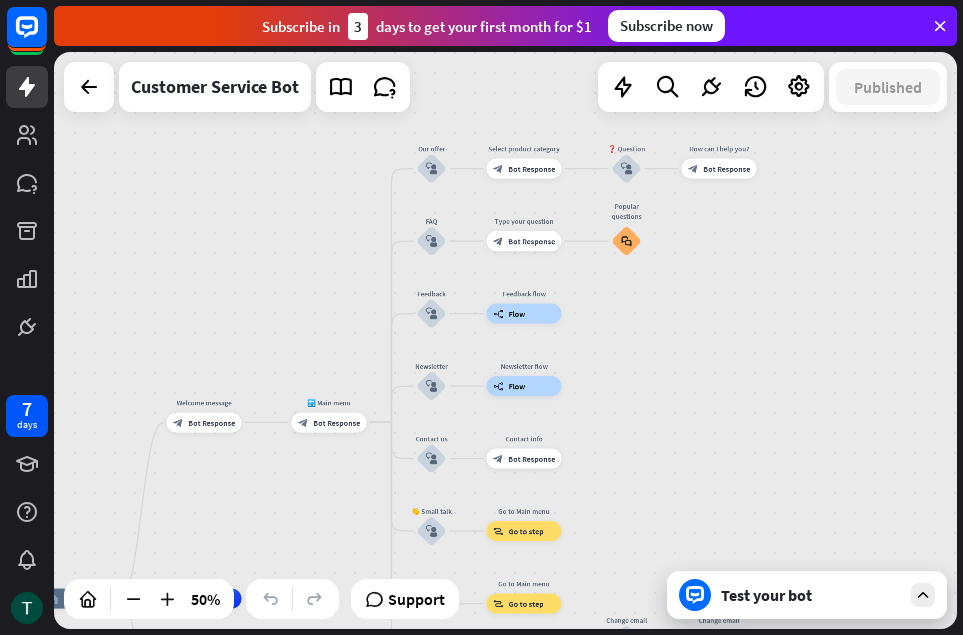 drag, startPoint x: 799, startPoint y: 236, endPoint x: 714, endPoint y: 457, distance: 236.78261 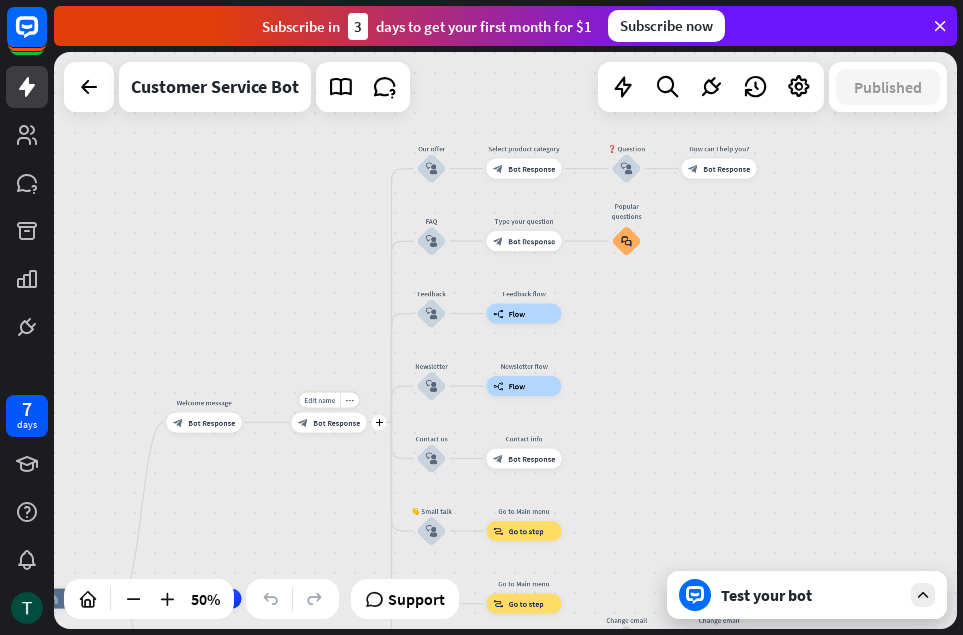 click on "Edit name   more_horiz         plus     block_bot_response   Bot Response" at bounding box center (328, 422) 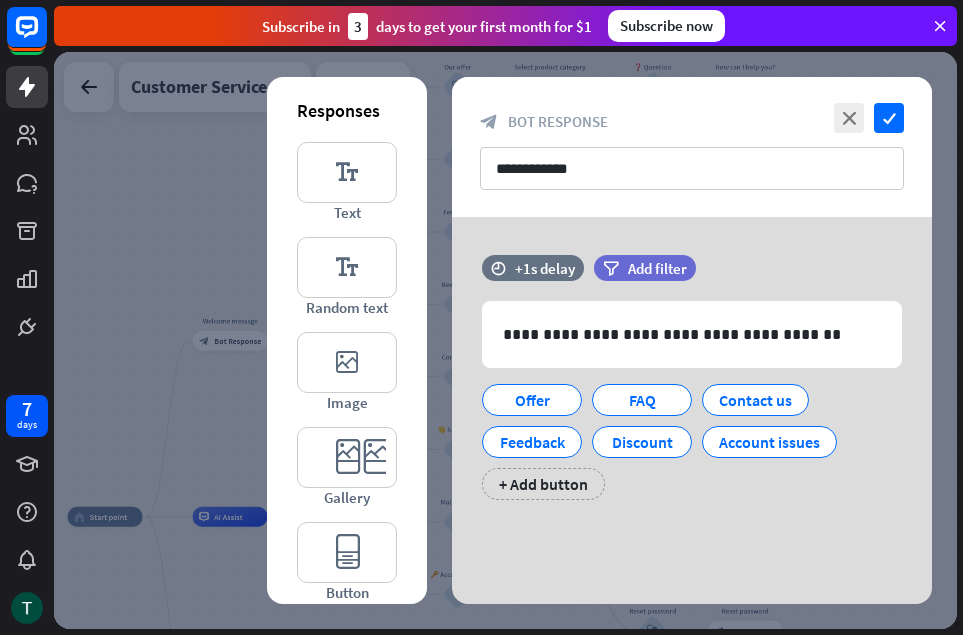 click at bounding box center [505, 340] 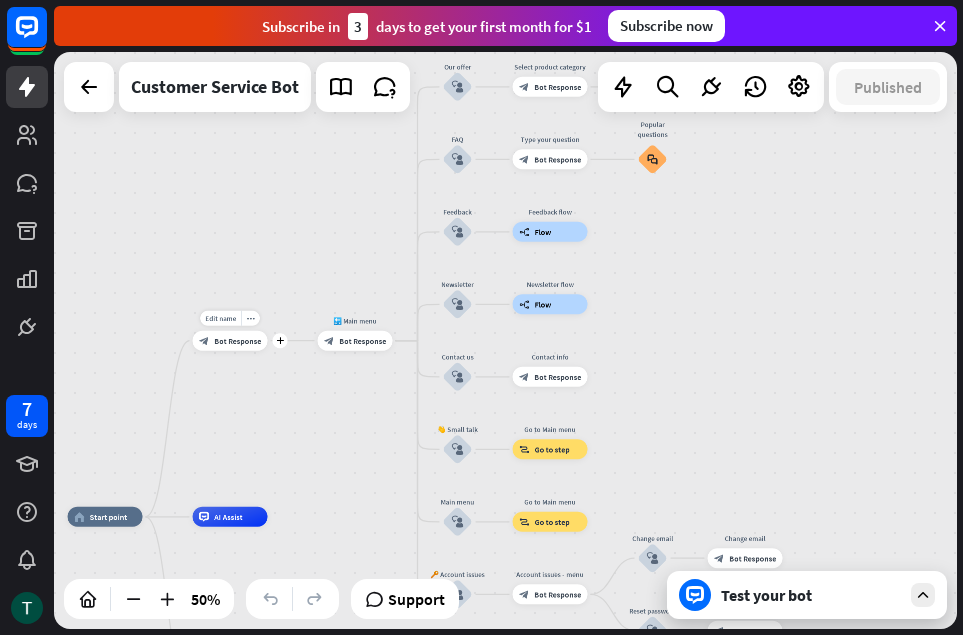 click on "block_bot_response   Bot Response" at bounding box center [230, 341] 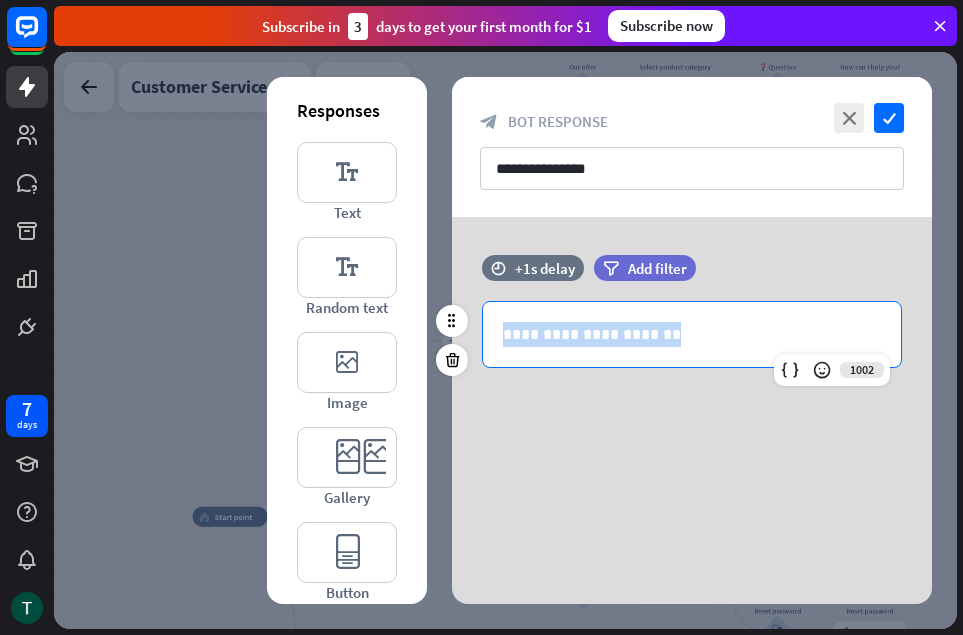 drag, startPoint x: 748, startPoint y: 339, endPoint x: 463, endPoint y: 336, distance: 285.01578 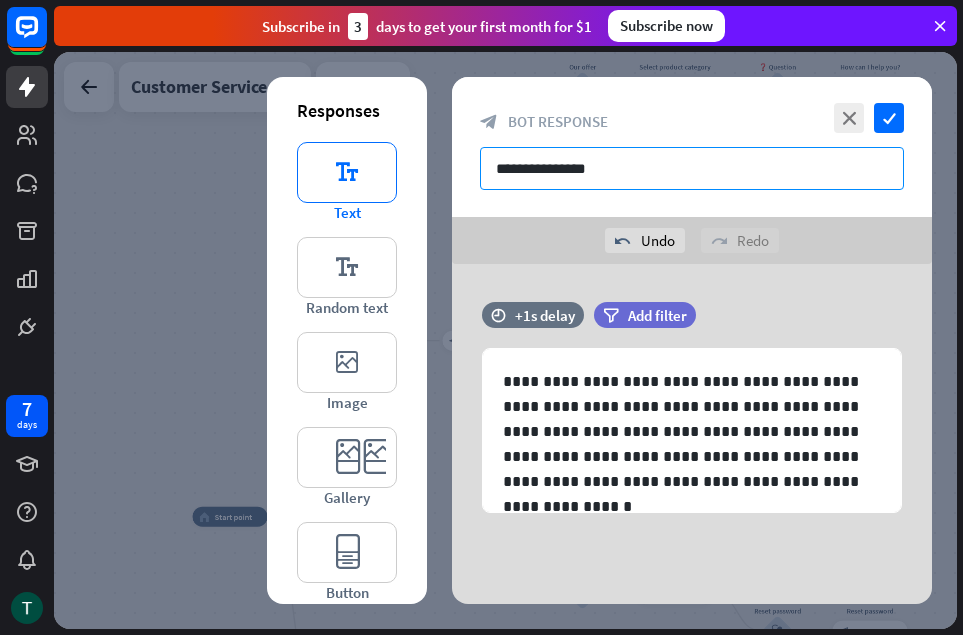 drag, startPoint x: 599, startPoint y: 178, endPoint x: 374, endPoint y: 174, distance: 225.03555 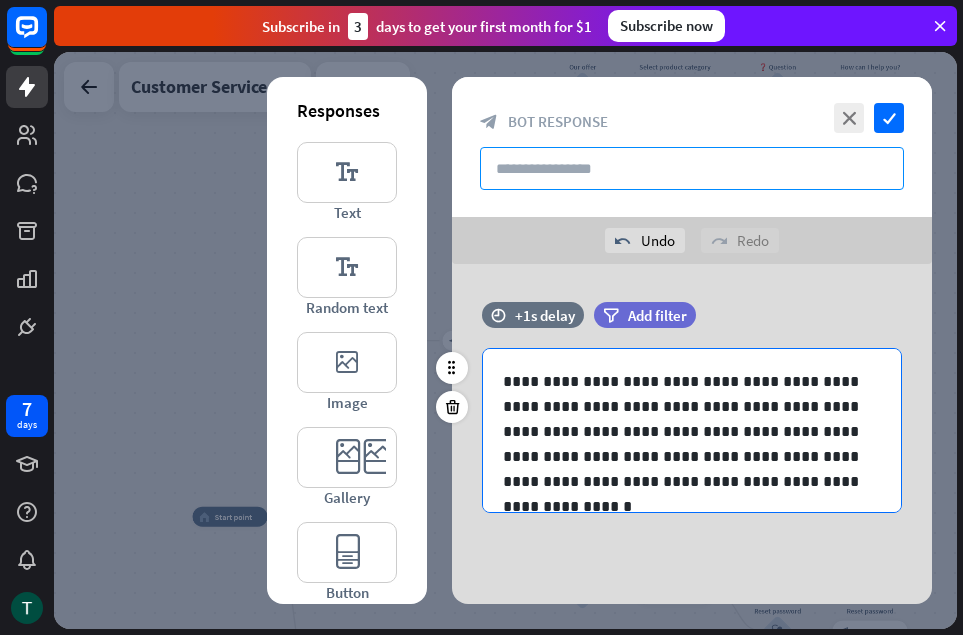 scroll, scrollTop: 2, scrollLeft: 0, axis: vertical 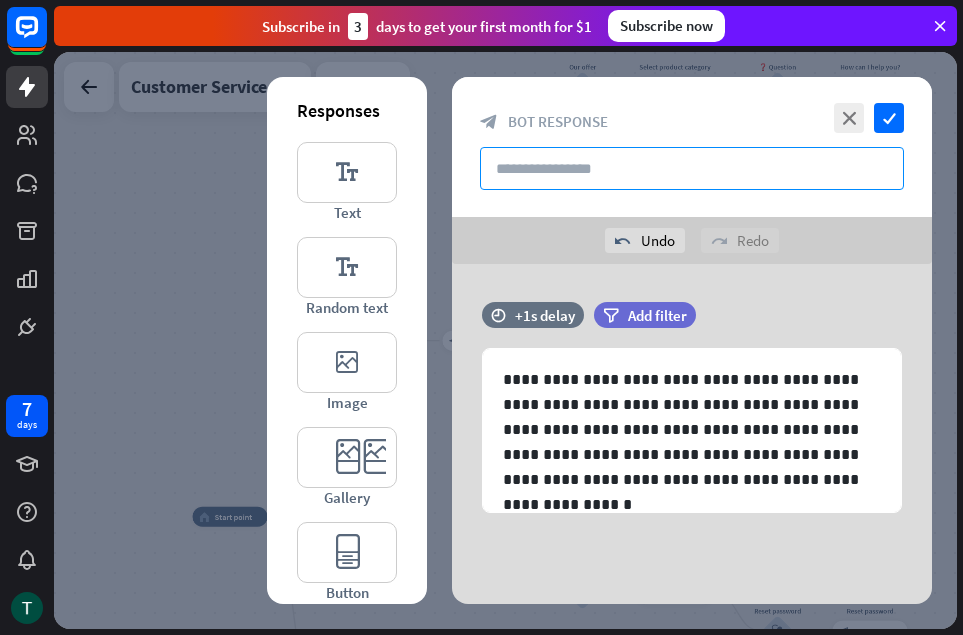 type 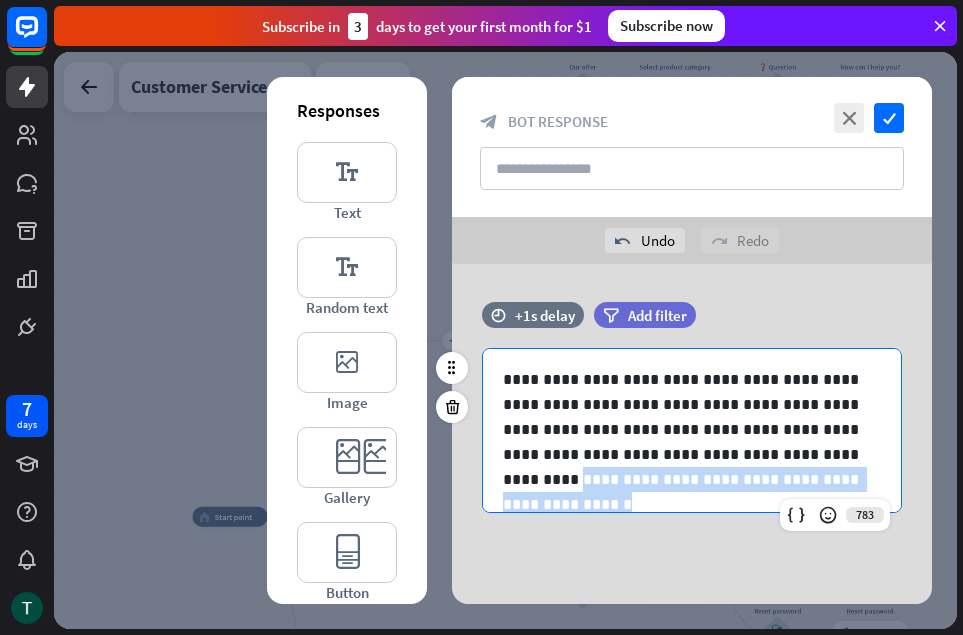 drag, startPoint x: 781, startPoint y: 455, endPoint x: 821, endPoint y: 481, distance: 47.707443 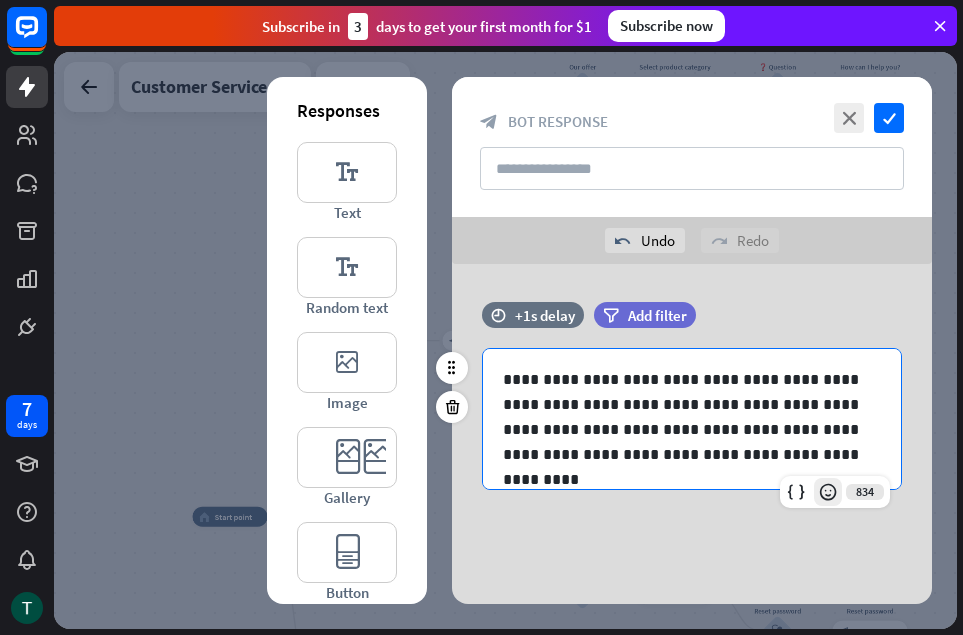 scroll, scrollTop: 0, scrollLeft: 0, axis: both 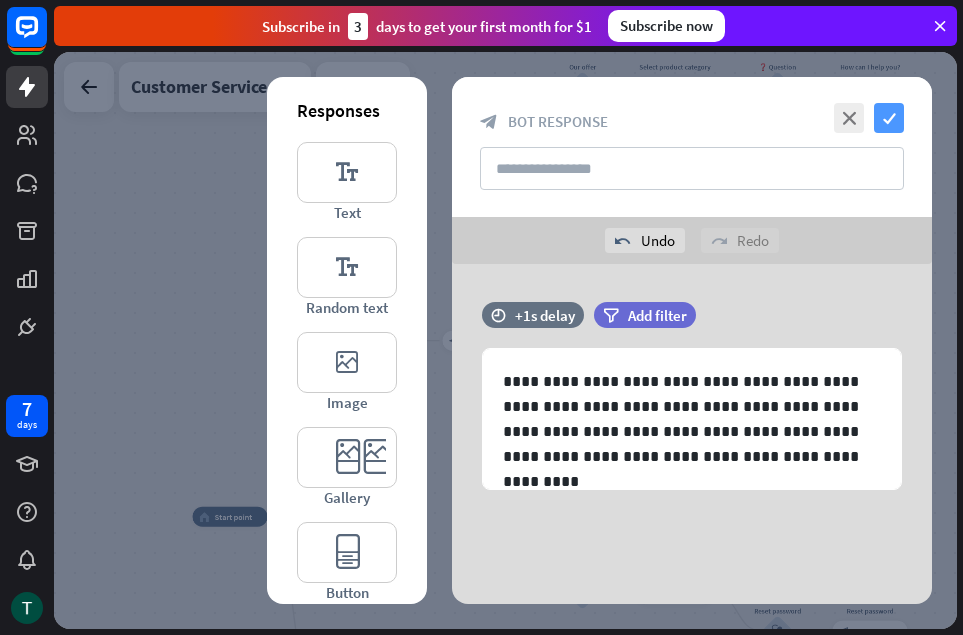 click on "check" at bounding box center (889, 118) 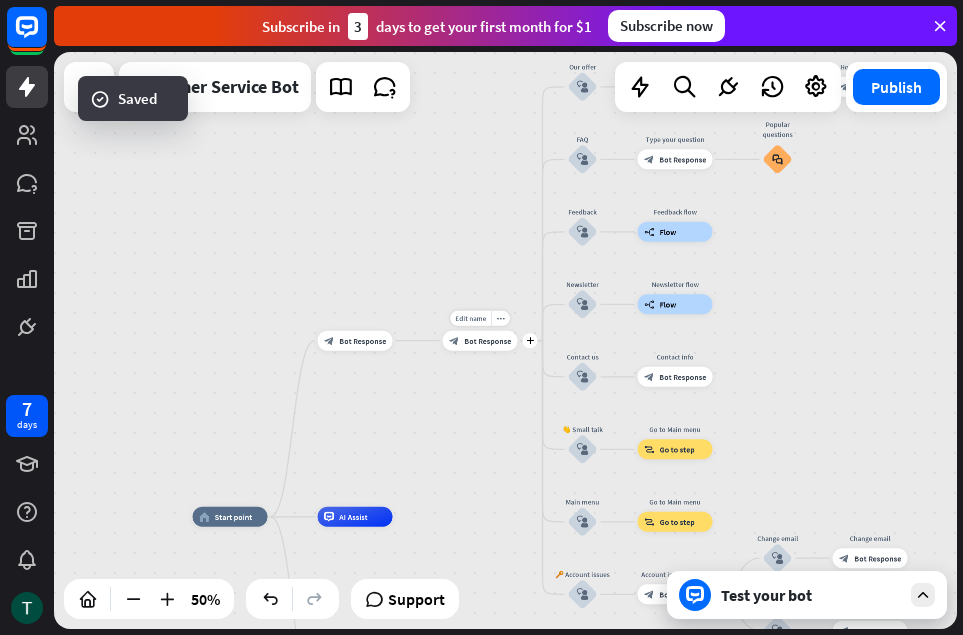 click on "Bot Response" at bounding box center [487, 341] 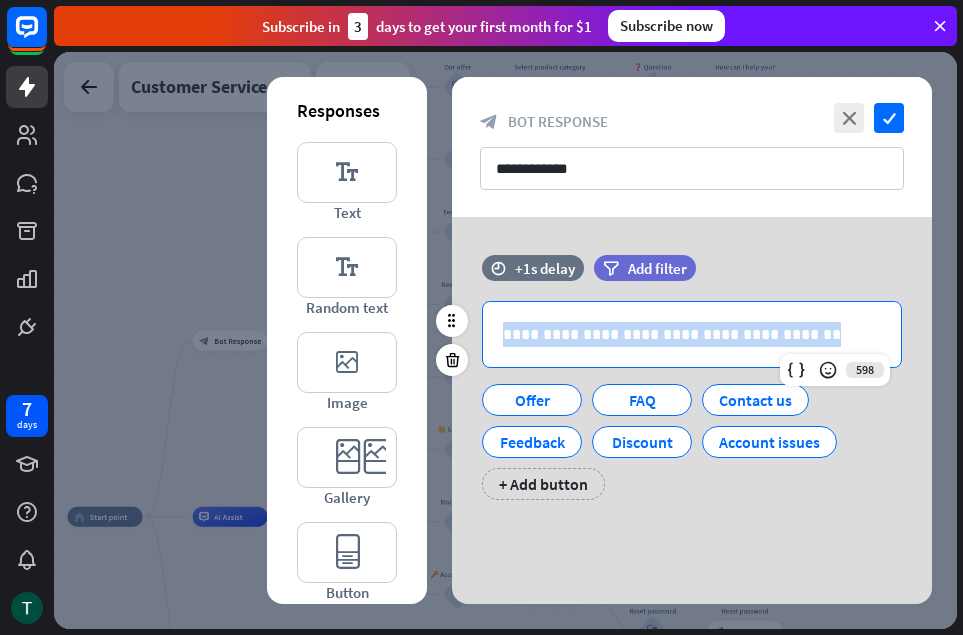 drag, startPoint x: 843, startPoint y: 336, endPoint x: 501, endPoint y: 328, distance: 342.09357 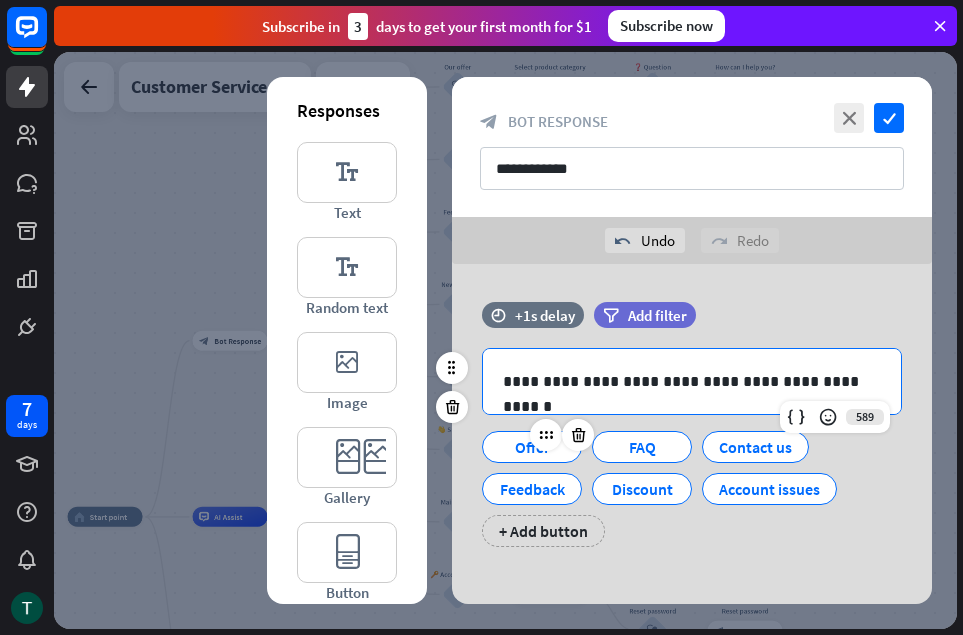 click on "Offer" at bounding box center [532, 447] 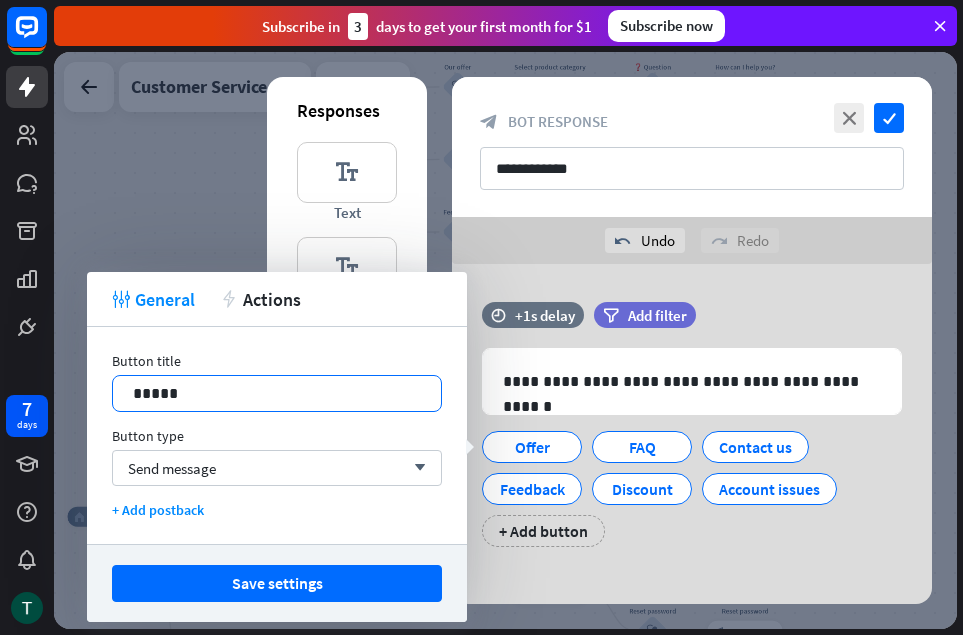 click on "*****" at bounding box center (277, 393) 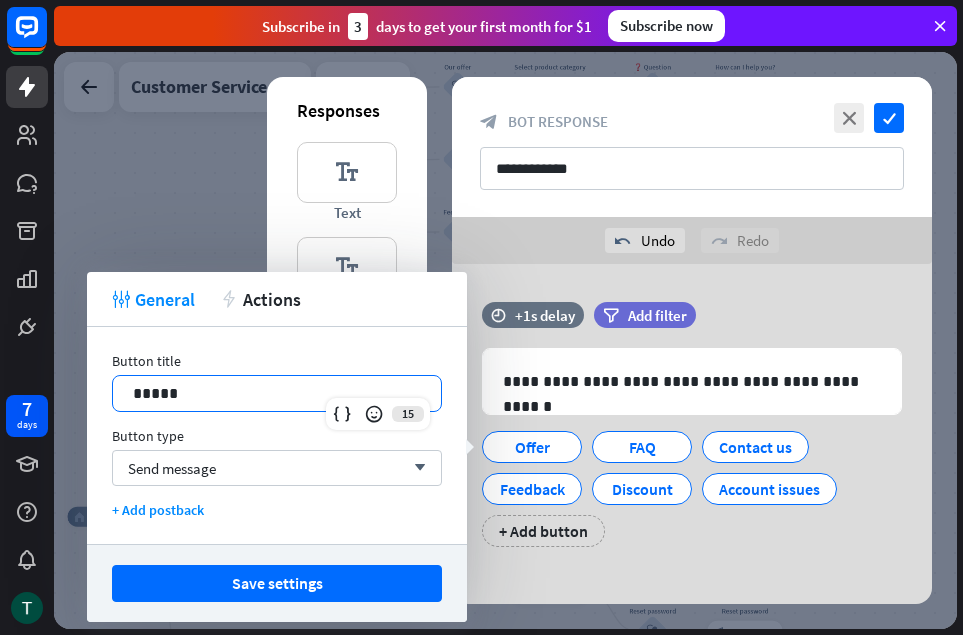 type 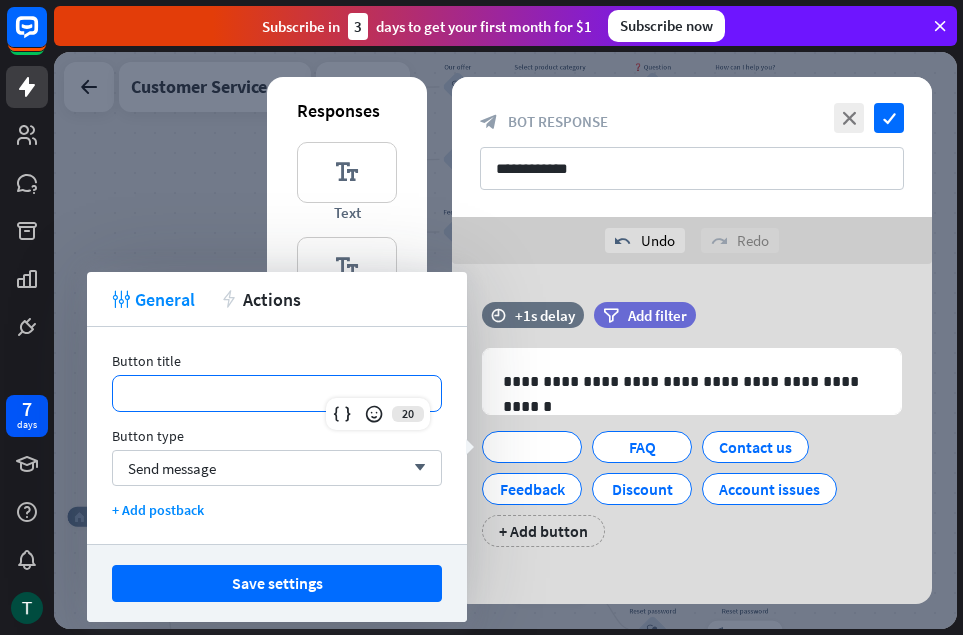 click on "**********" at bounding box center (277, 393) 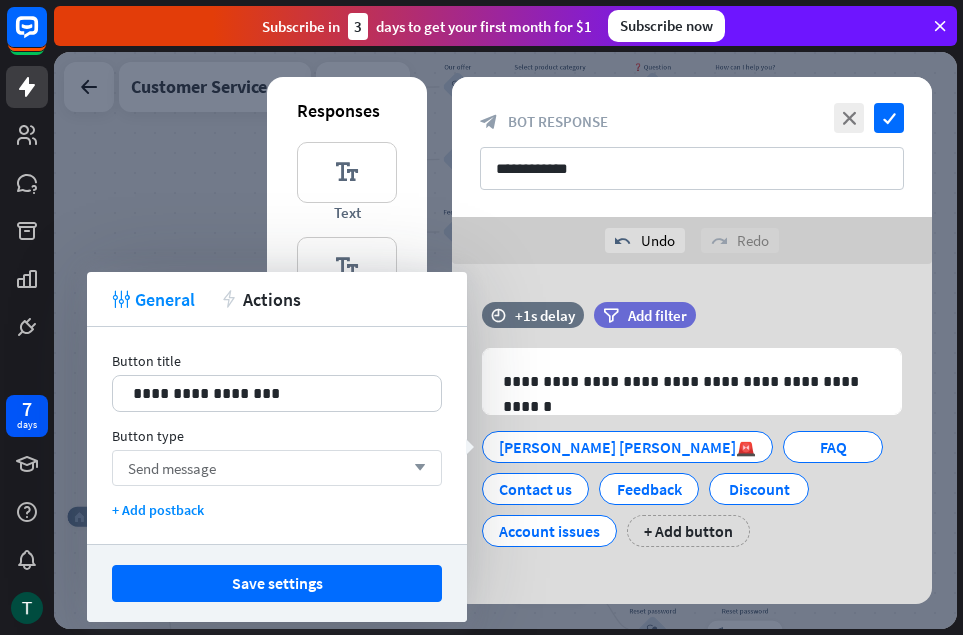 click on "Send message
arrow_down" at bounding box center (277, 468) 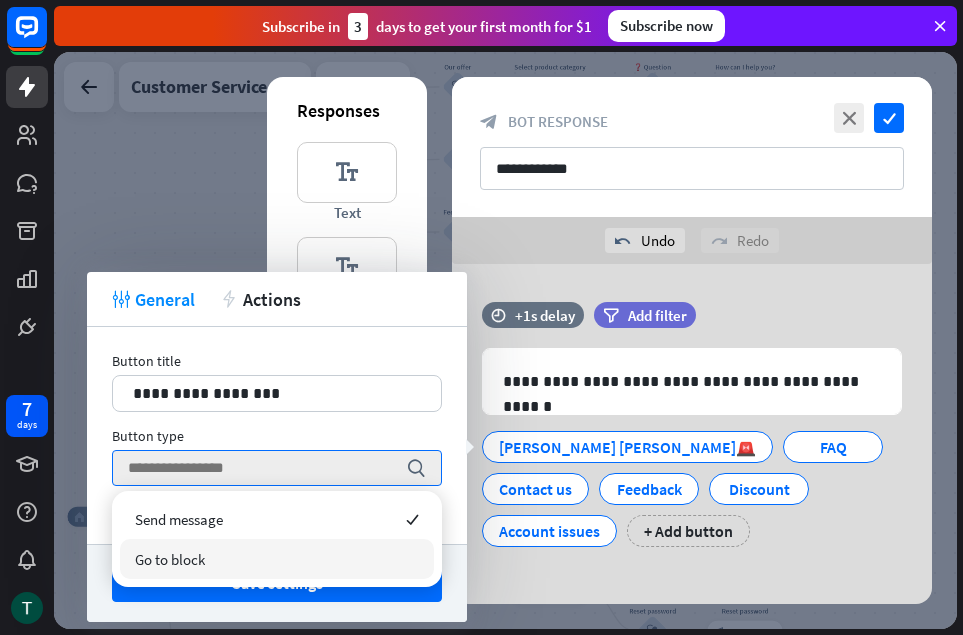 click on "Go to block" at bounding box center (277, 559) 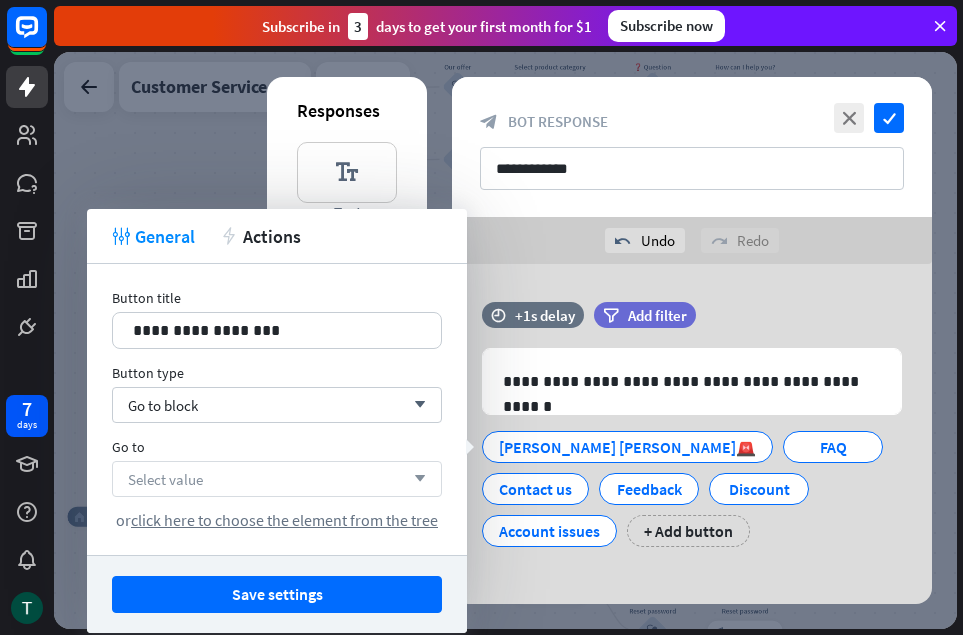 click on "Select value
arrow_down" at bounding box center [277, 479] 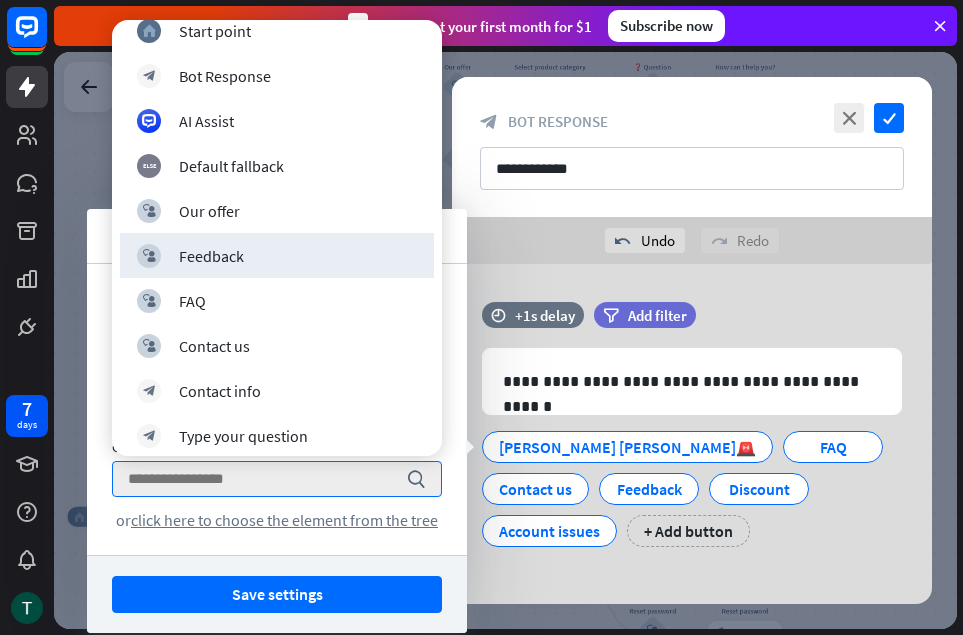 scroll, scrollTop: 0, scrollLeft: 0, axis: both 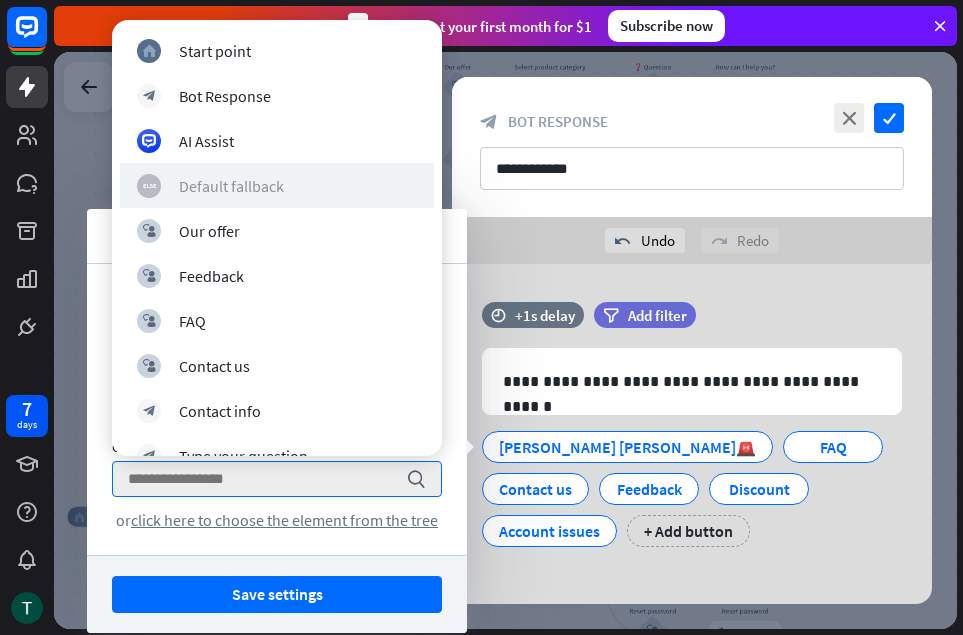 click on "block_fallback
Default fallback" at bounding box center (277, 186) 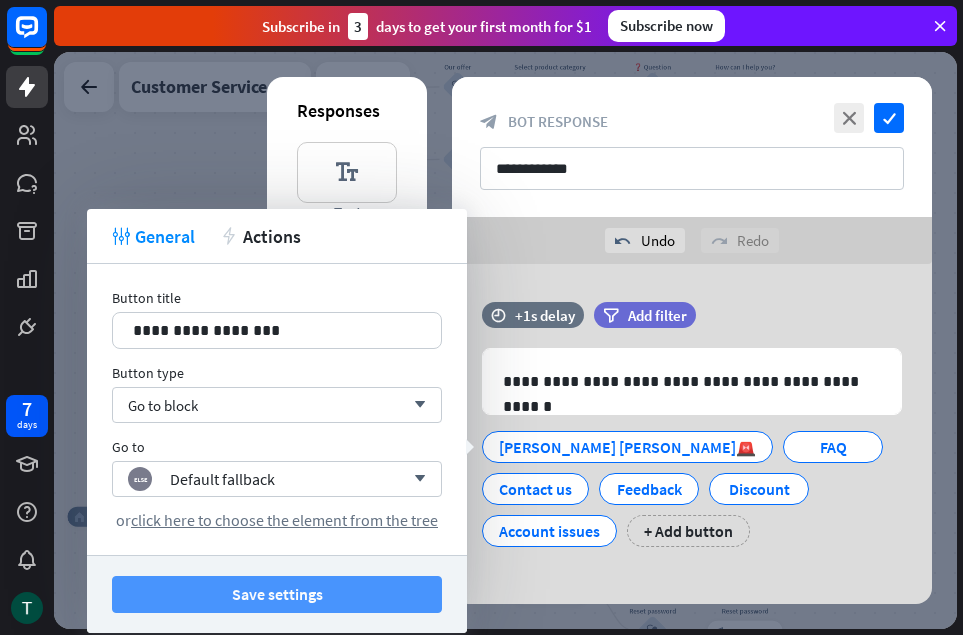 click on "Save settings" at bounding box center [277, 594] 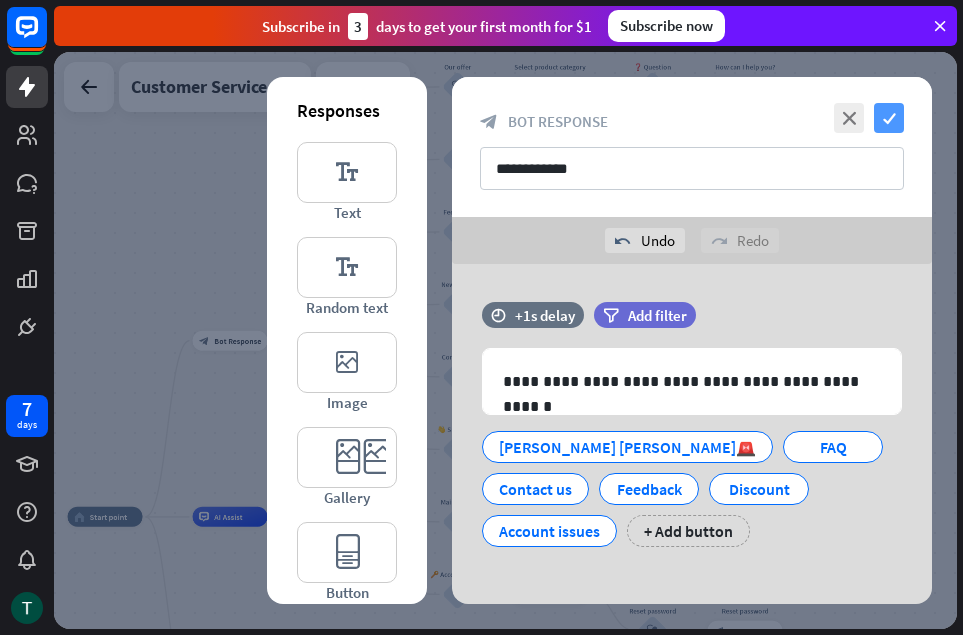 click on "check" at bounding box center [889, 118] 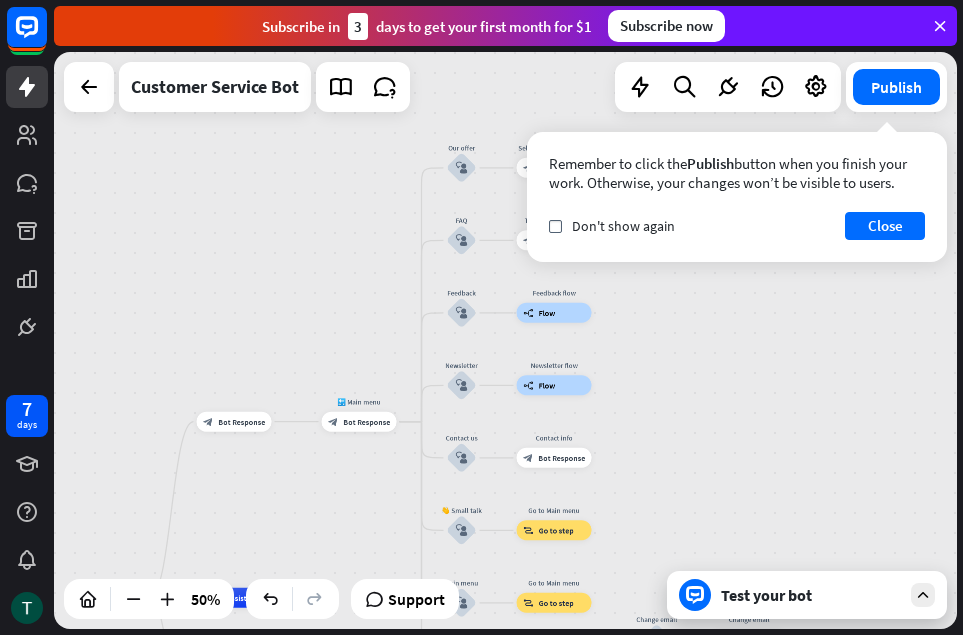 drag, startPoint x: 728, startPoint y: 315, endPoint x: 732, endPoint y: 396, distance: 81.09871 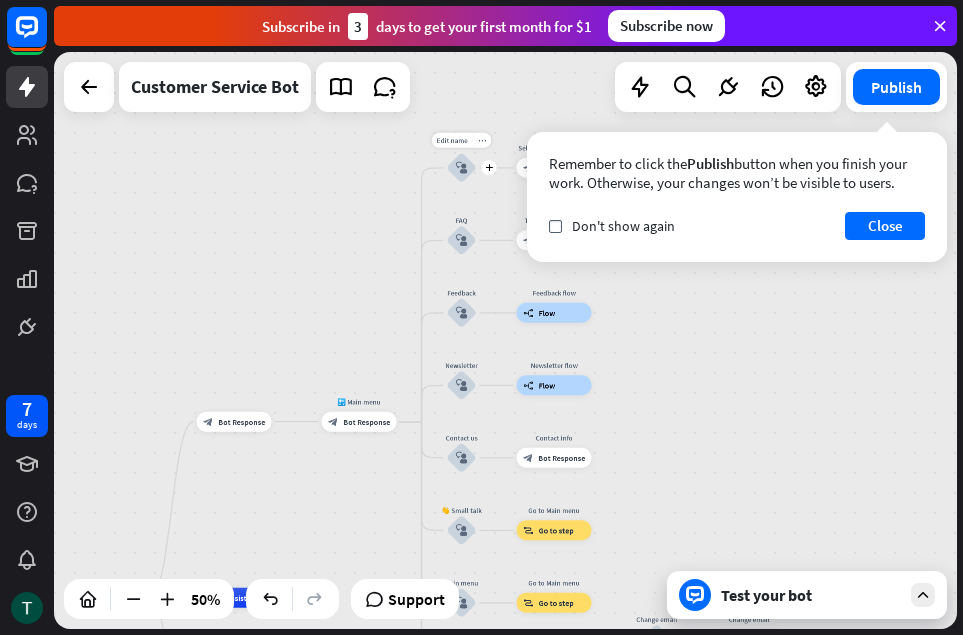 click on "Edit name   more_horiz         plus     block_user_input" at bounding box center (462, 168) 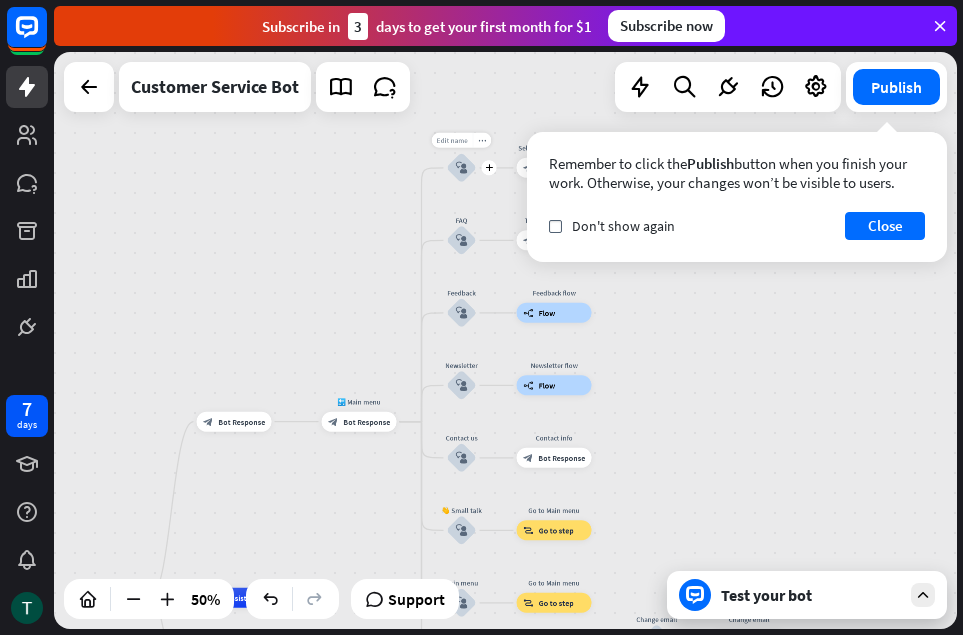 click on "Edit name" at bounding box center (452, 140) 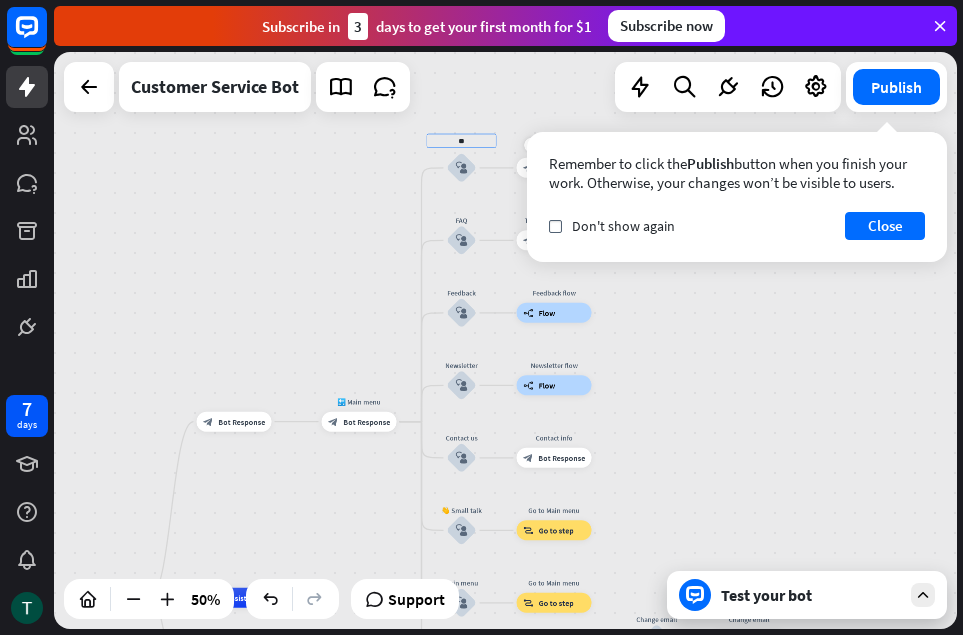 type on "*" 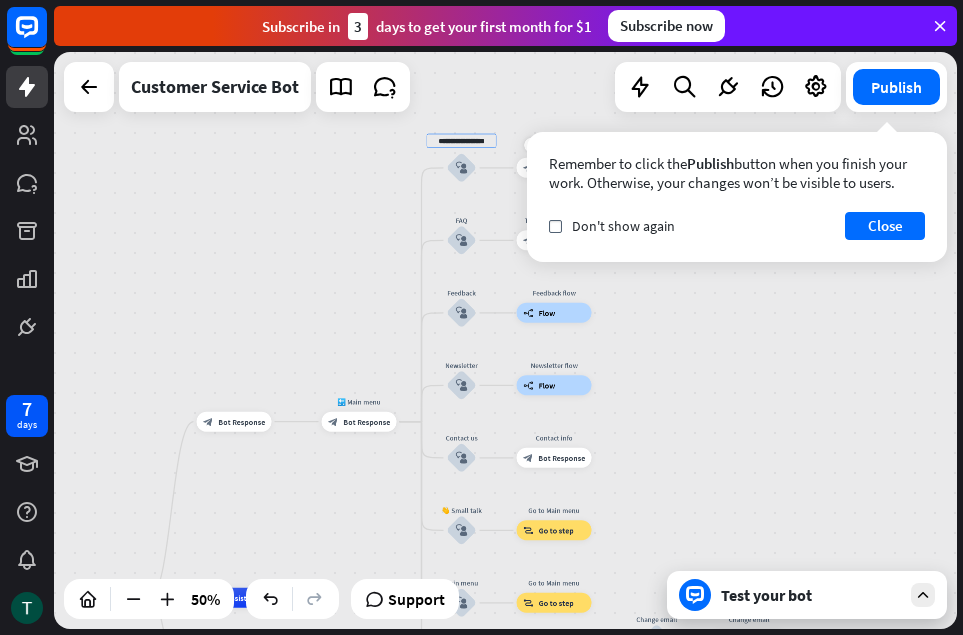scroll, scrollTop: 0, scrollLeft: 22, axis: horizontal 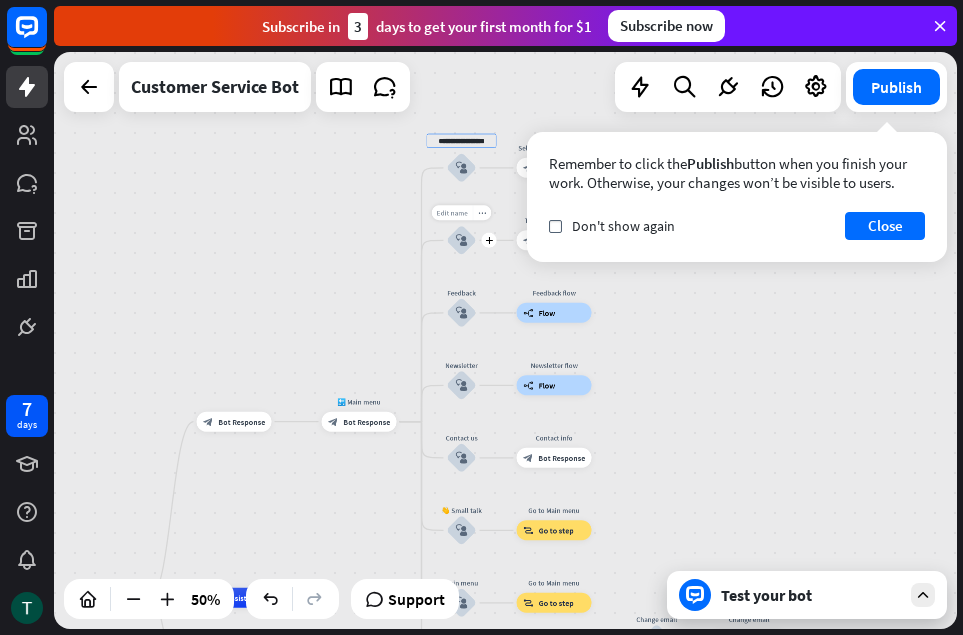type on "**********" 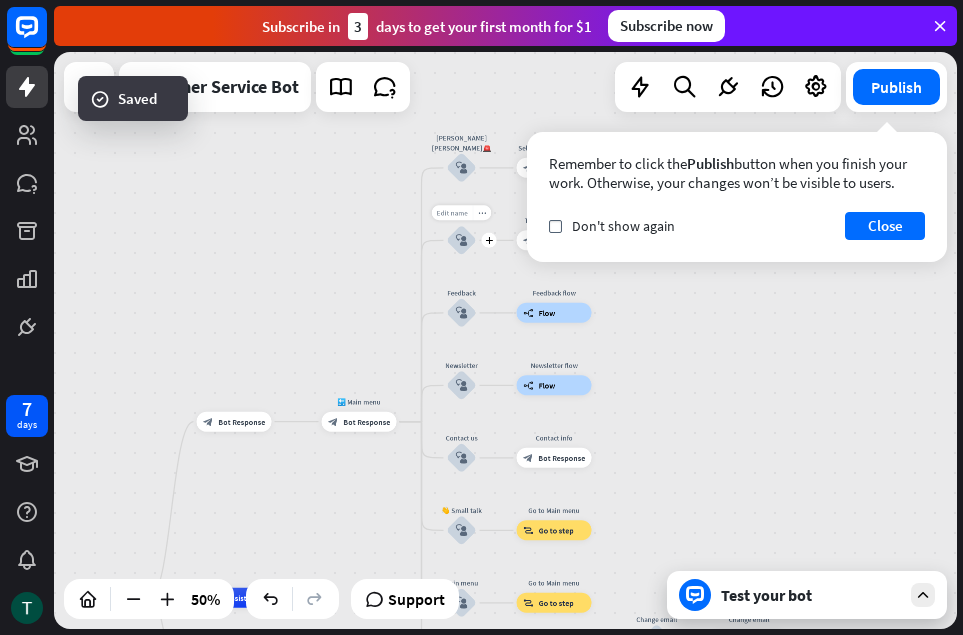click on "Edit name" at bounding box center (452, 212) 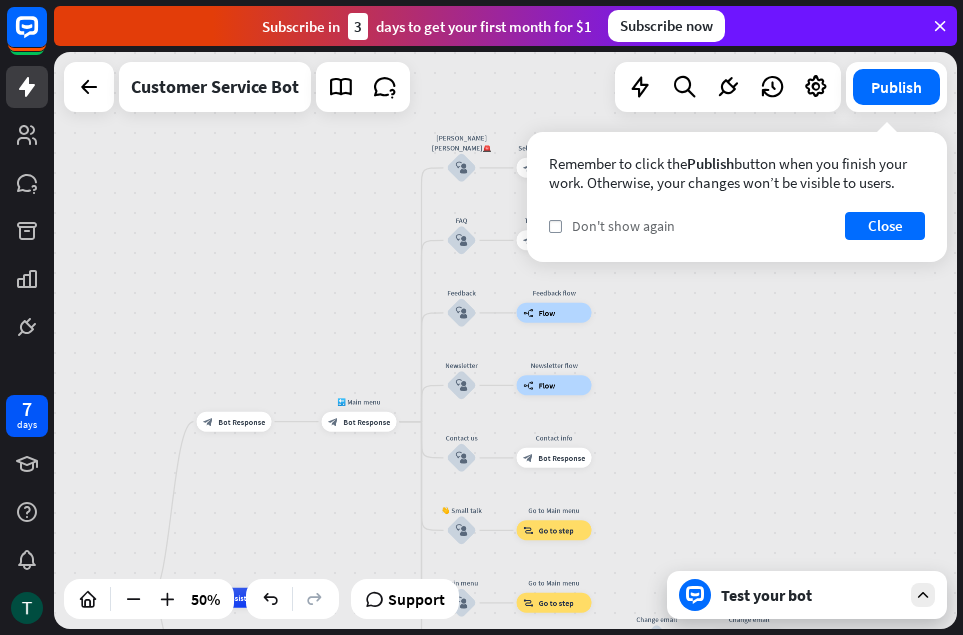 click on "check   Don't show again" at bounding box center (612, 226) 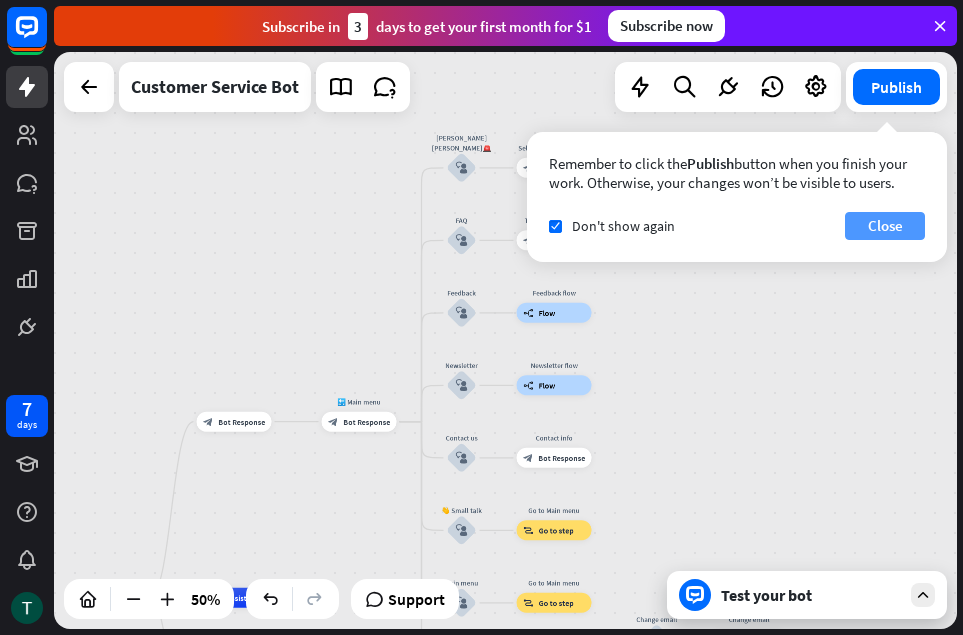click on "Close" at bounding box center (885, 226) 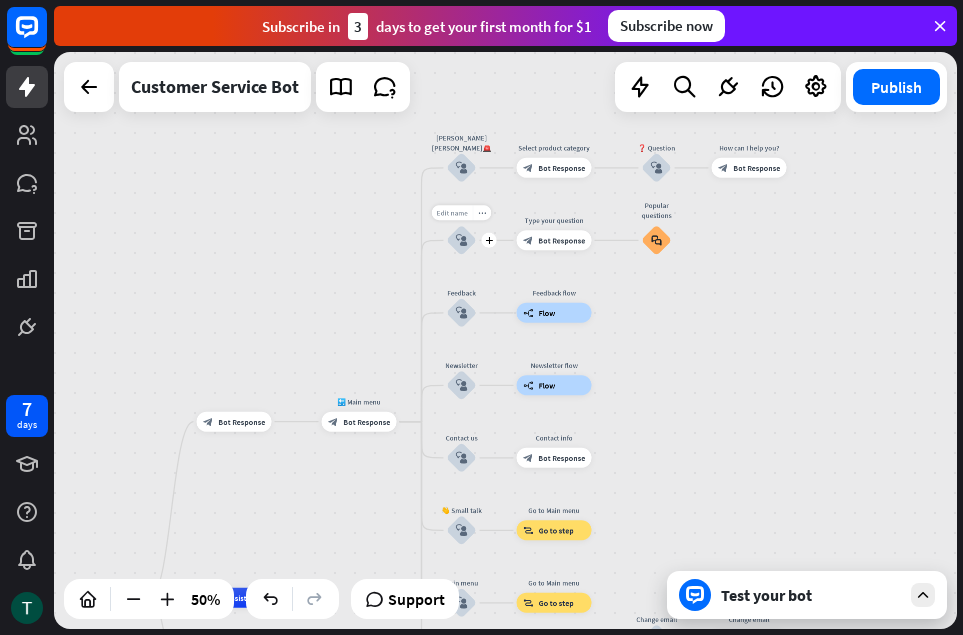 click on "Edit name" at bounding box center [452, 212] 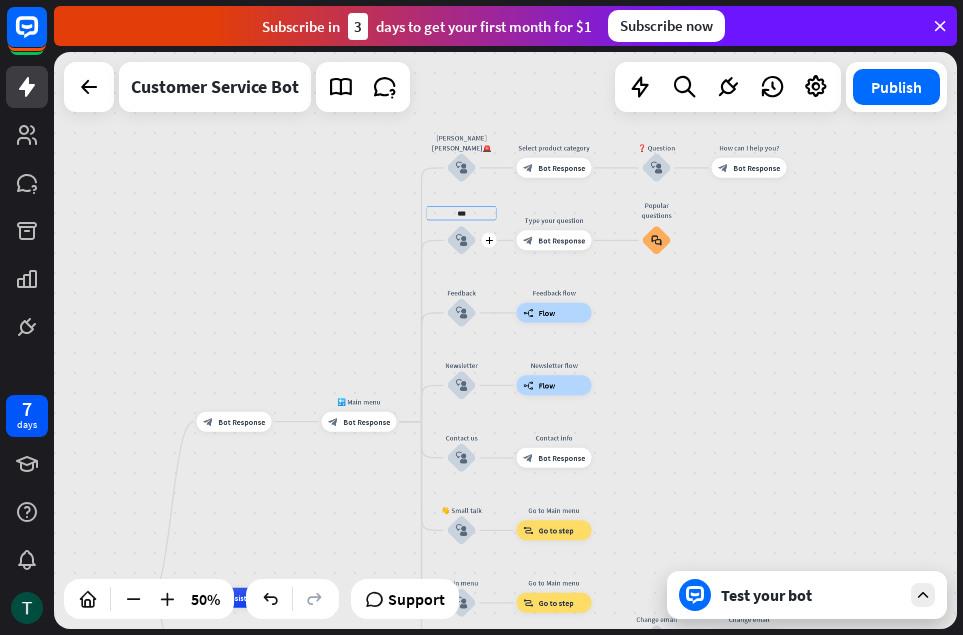 drag, startPoint x: 485, startPoint y: 211, endPoint x: 453, endPoint y: 209, distance: 32.06244 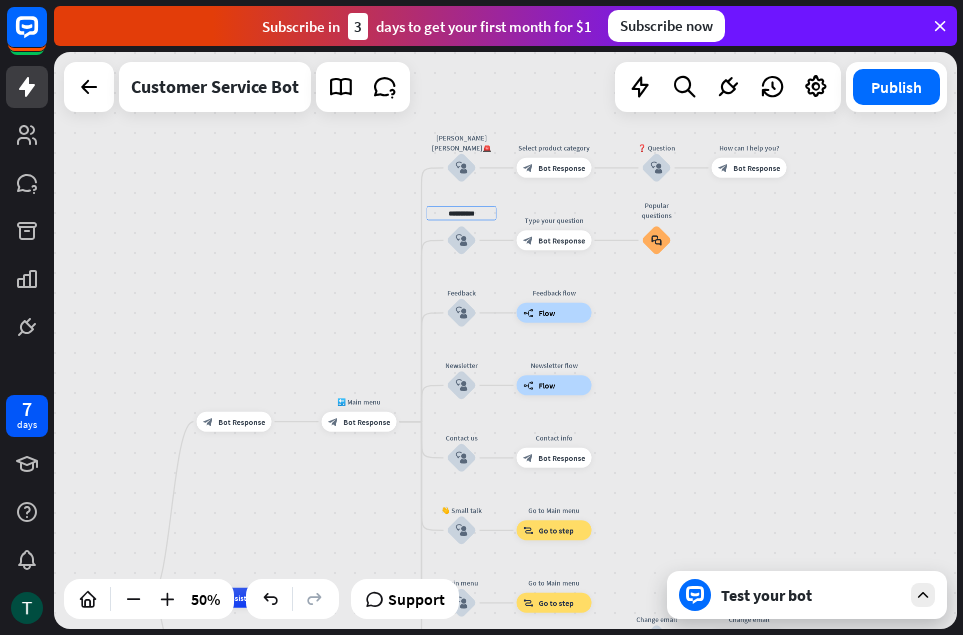 type on "**********" 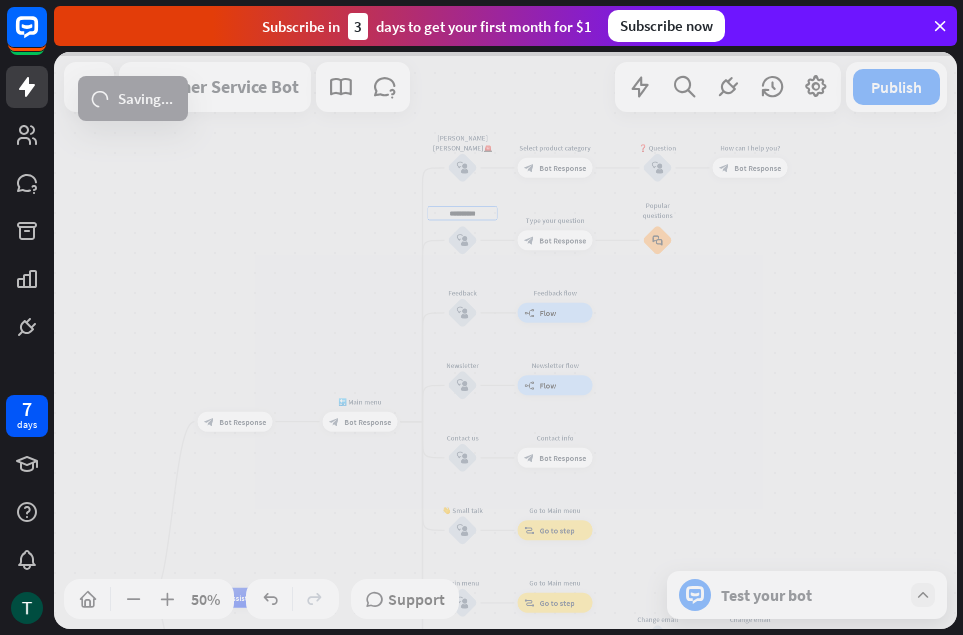 click on "**********" at bounding box center [505, 340] 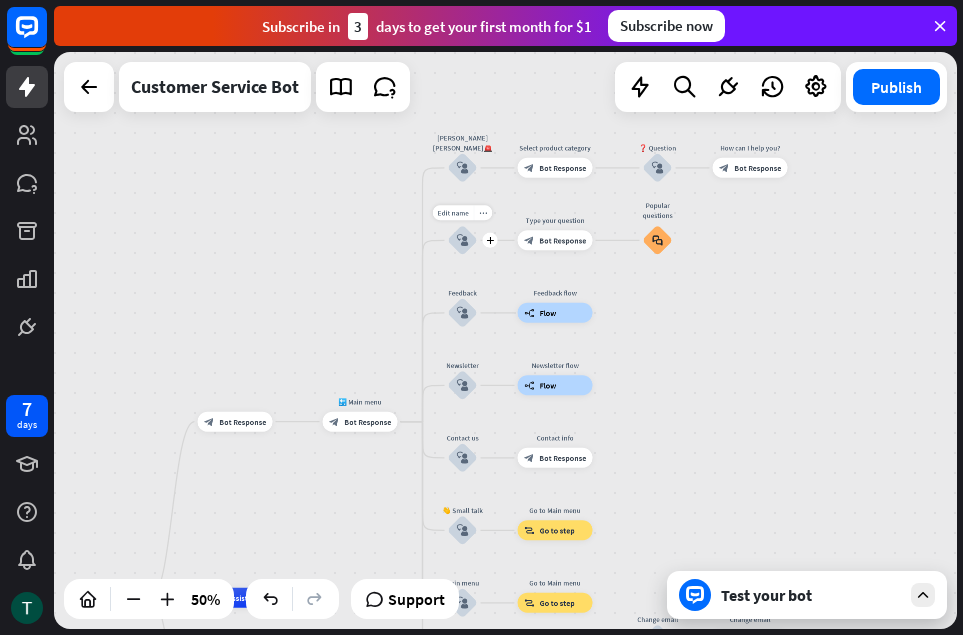 click on "block_user_input" at bounding box center (463, 240) 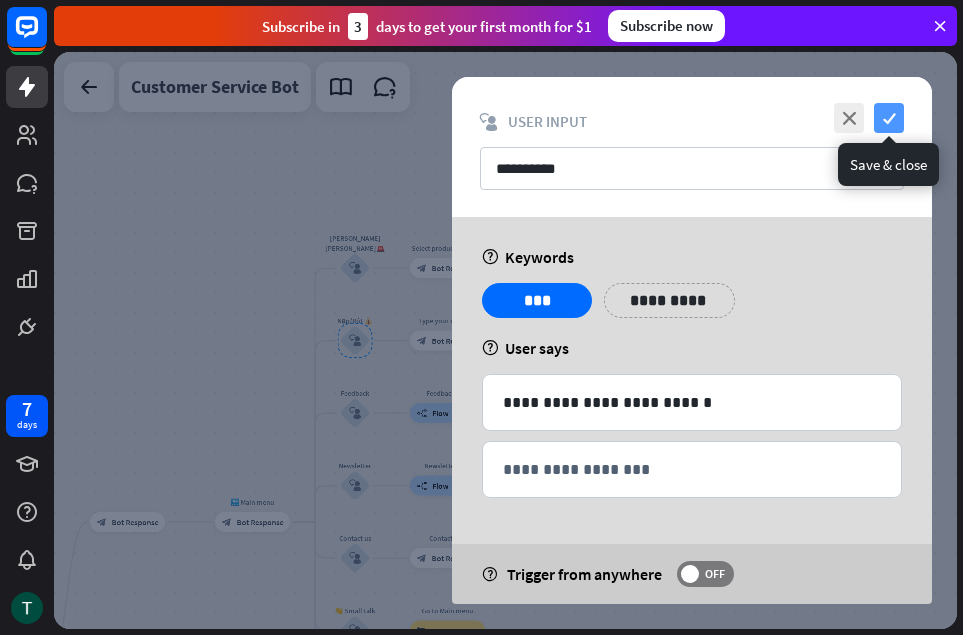 click on "check" at bounding box center [889, 118] 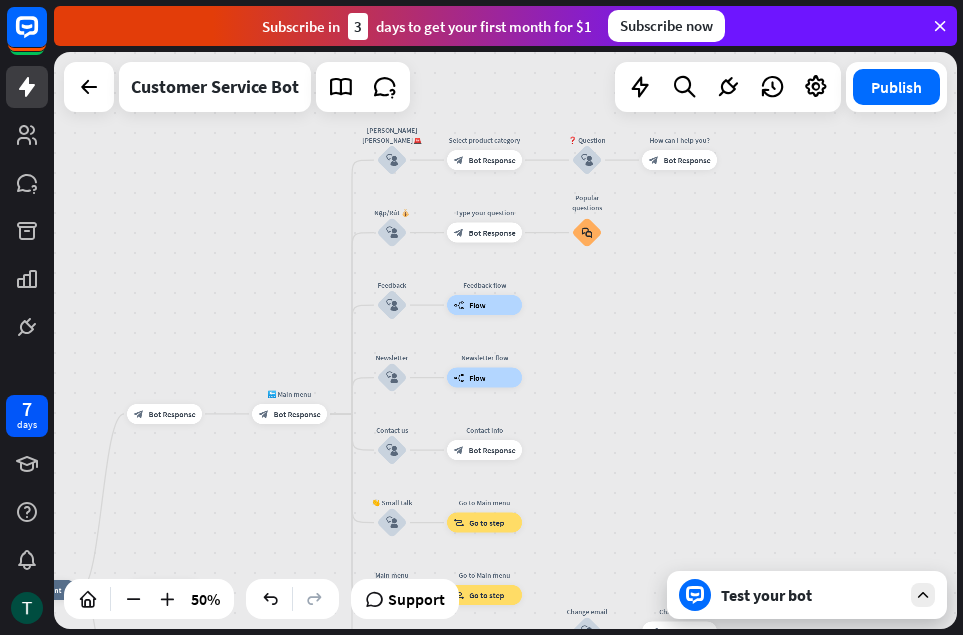 drag, startPoint x: 627, startPoint y: 451, endPoint x: 655, endPoint y: 355, distance: 100 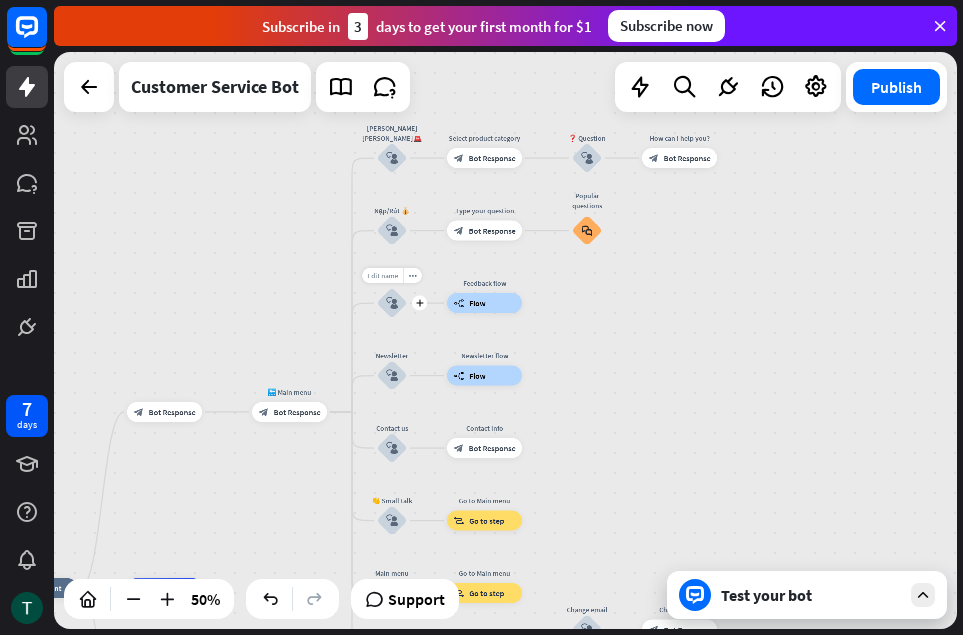click on "Edit name" at bounding box center [382, 275] 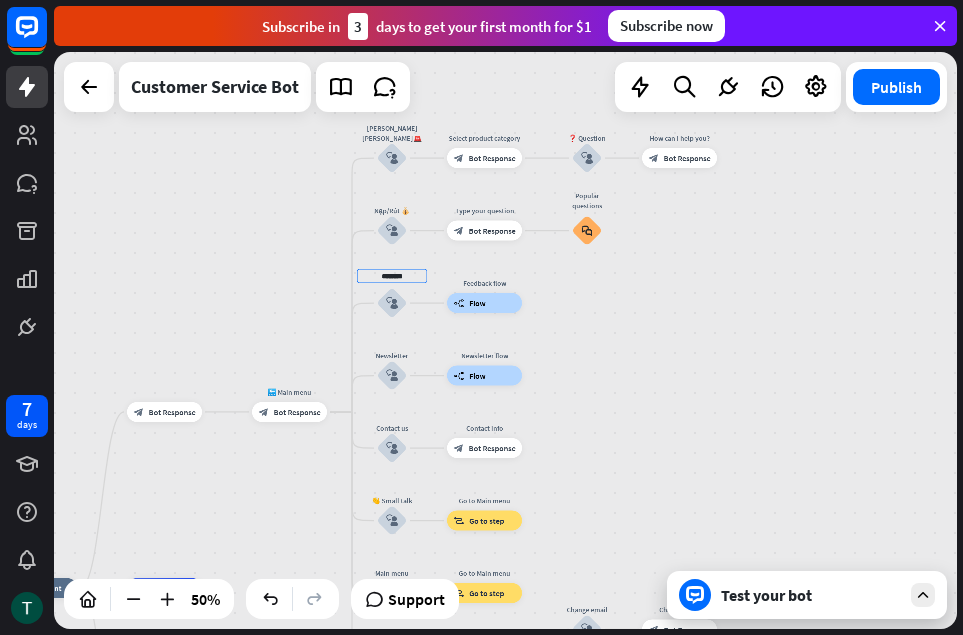 drag, startPoint x: 408, startPoint y: 277, endPoint x: 356, endPoint y: 273, distance: 52.153618 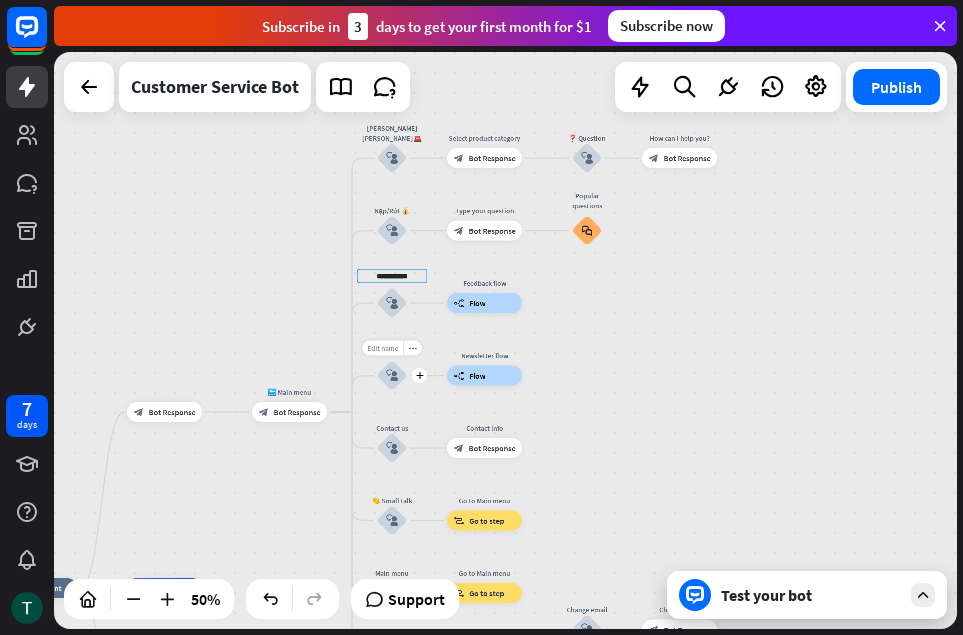 type on "**********" 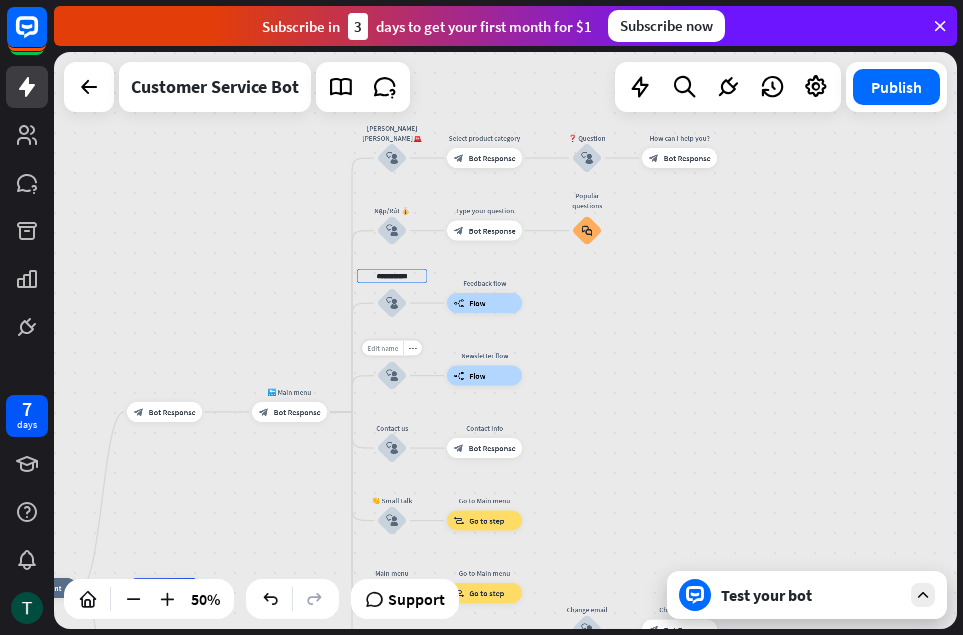 click on "**********" at bounding box center [505, 340] 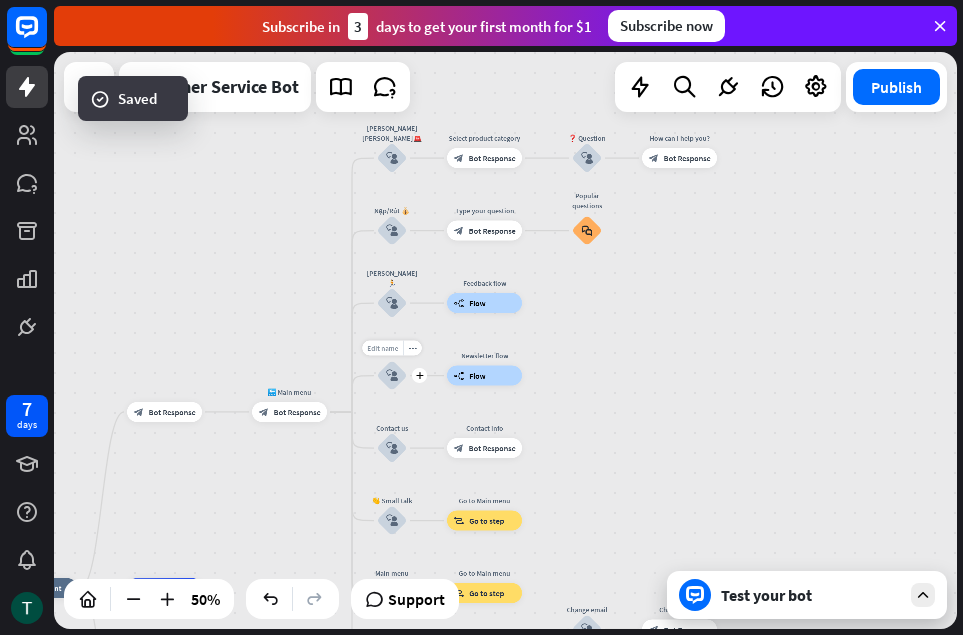 click on "Edit name" at bounding box center [382, 348] 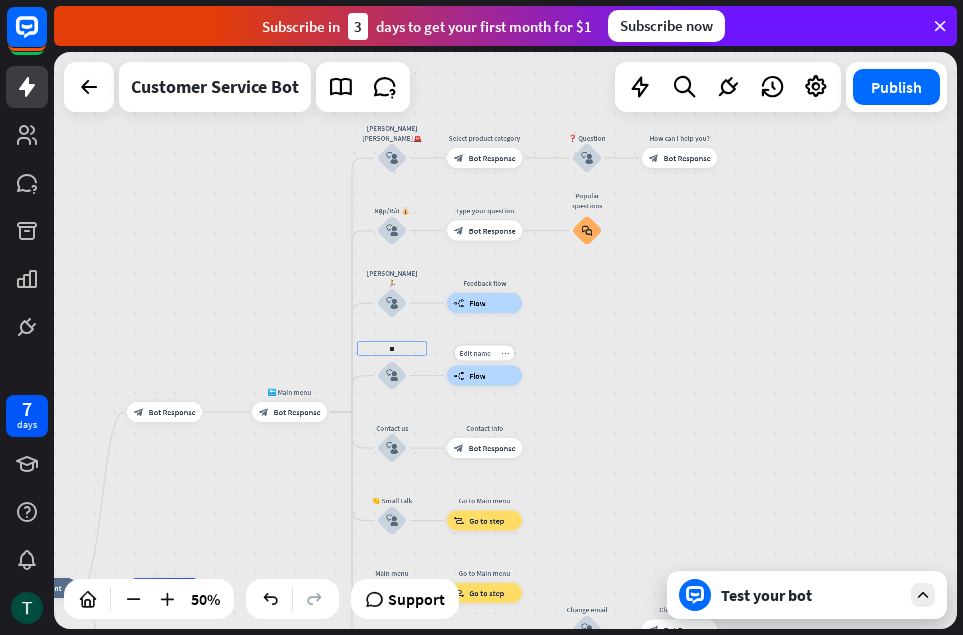 type on "*" 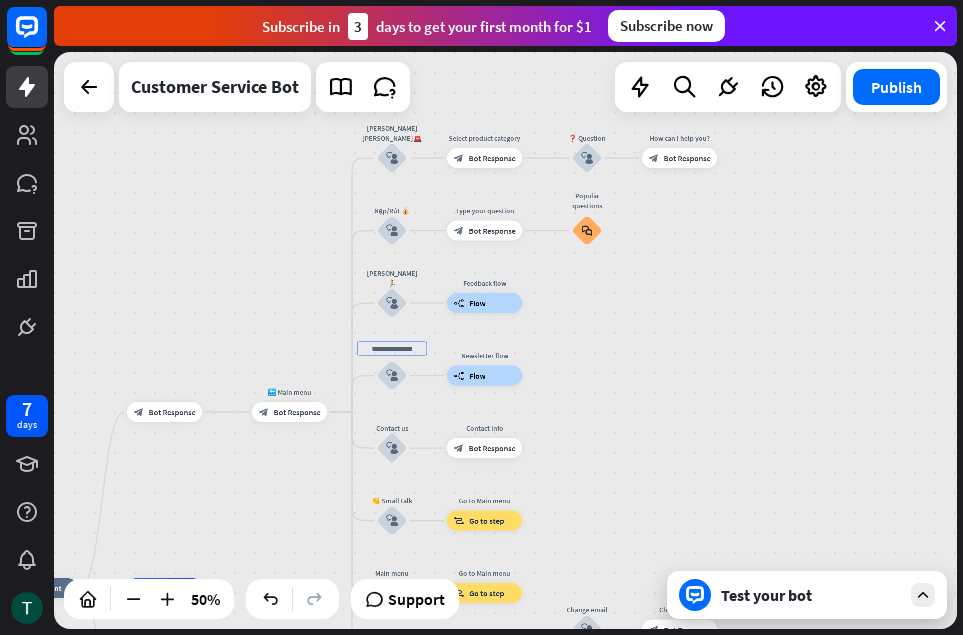 type 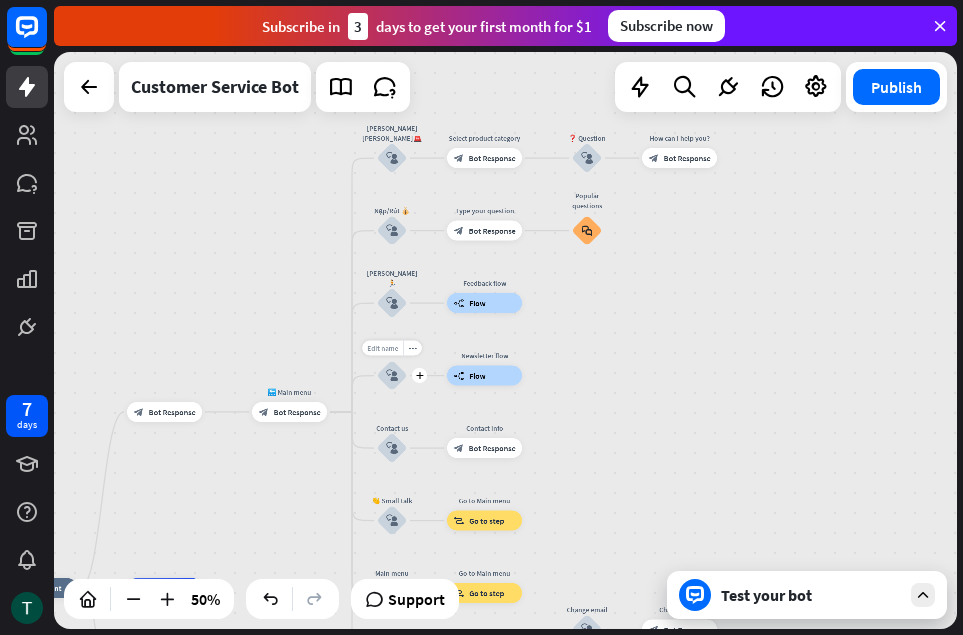 click on "Edit name" at bounding box center (382, 348) 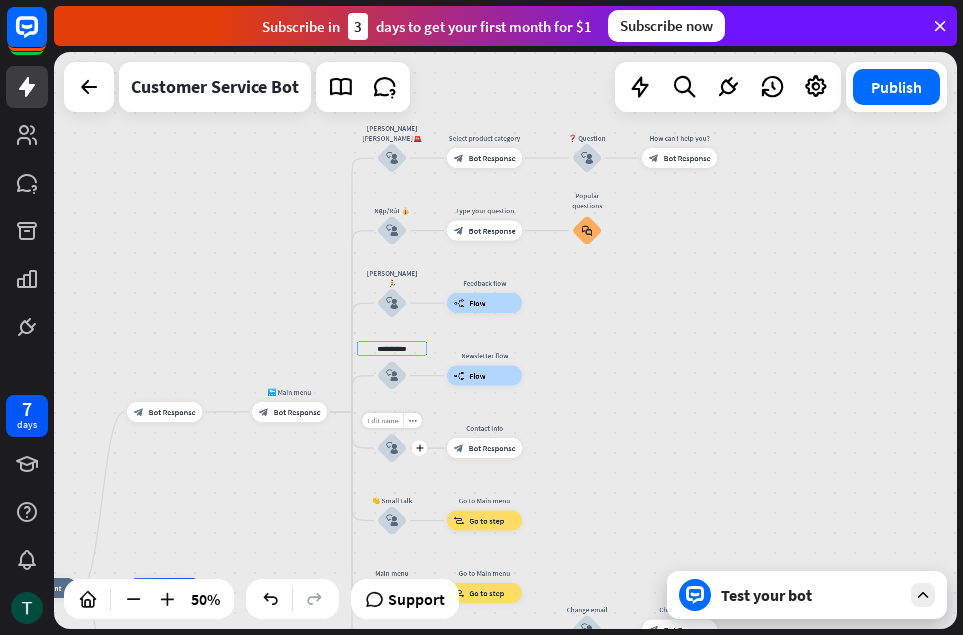 type on "**********" 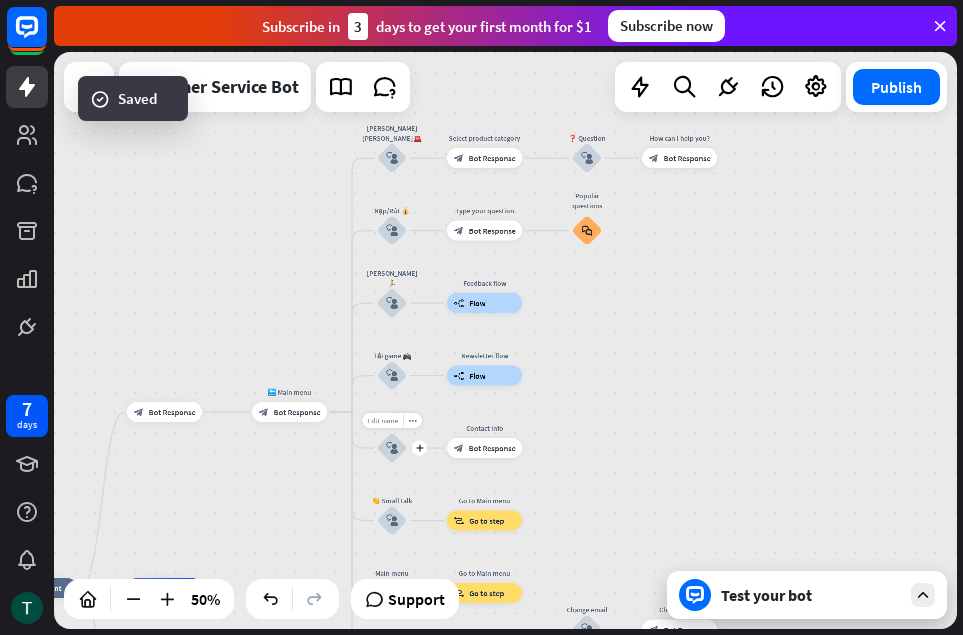 click on "Edit name" at bounding box center [382, 420] 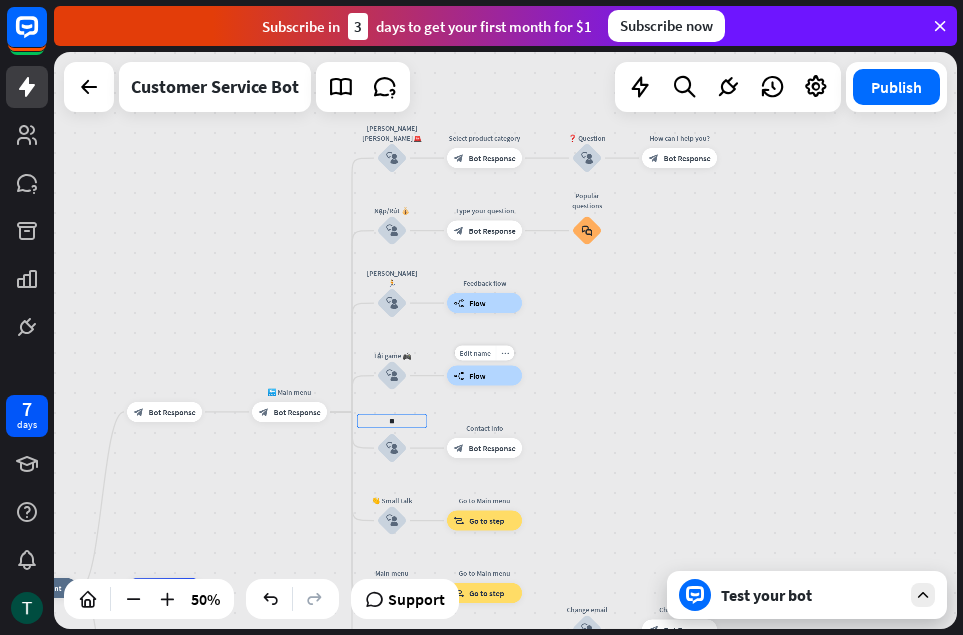 type on "*" 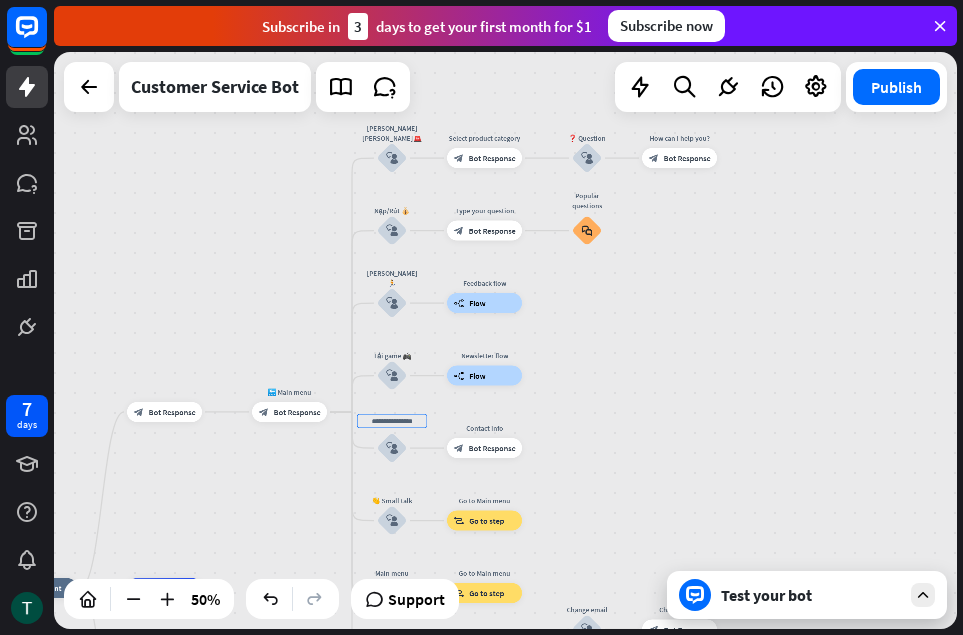 type 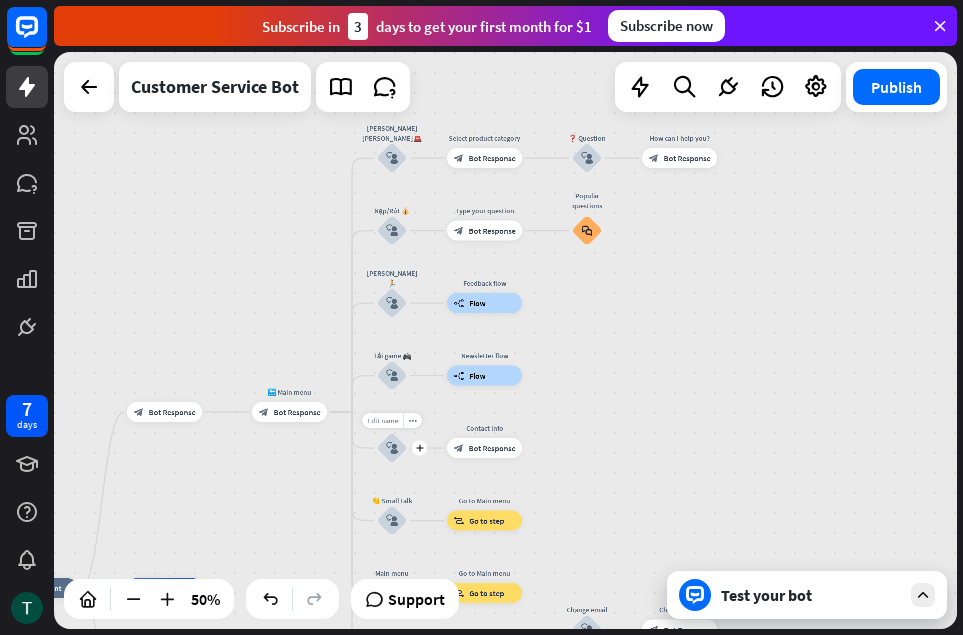 click on "Edit name" at bounding box center (382, 420) 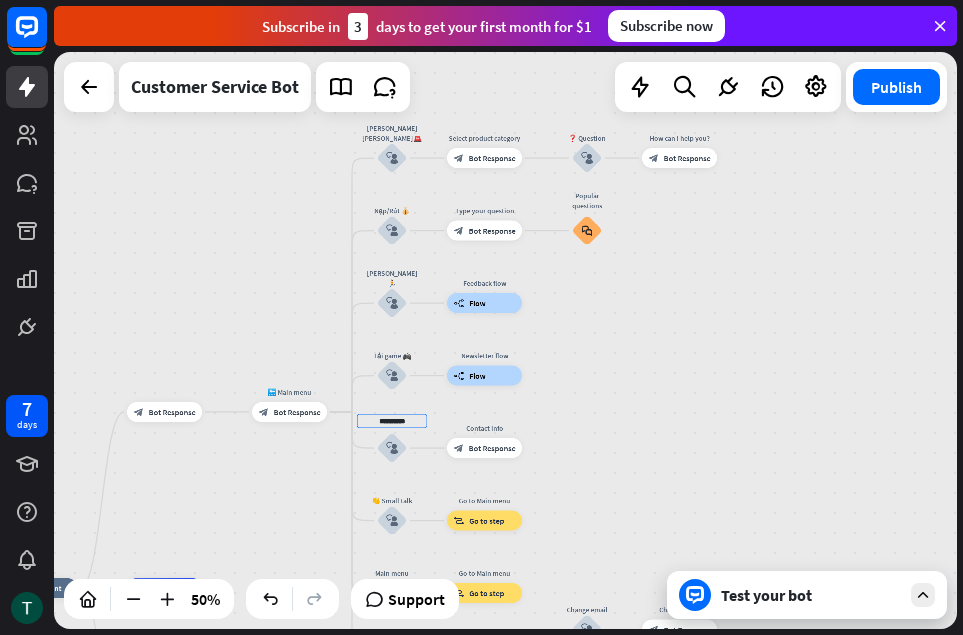 type on "**********" 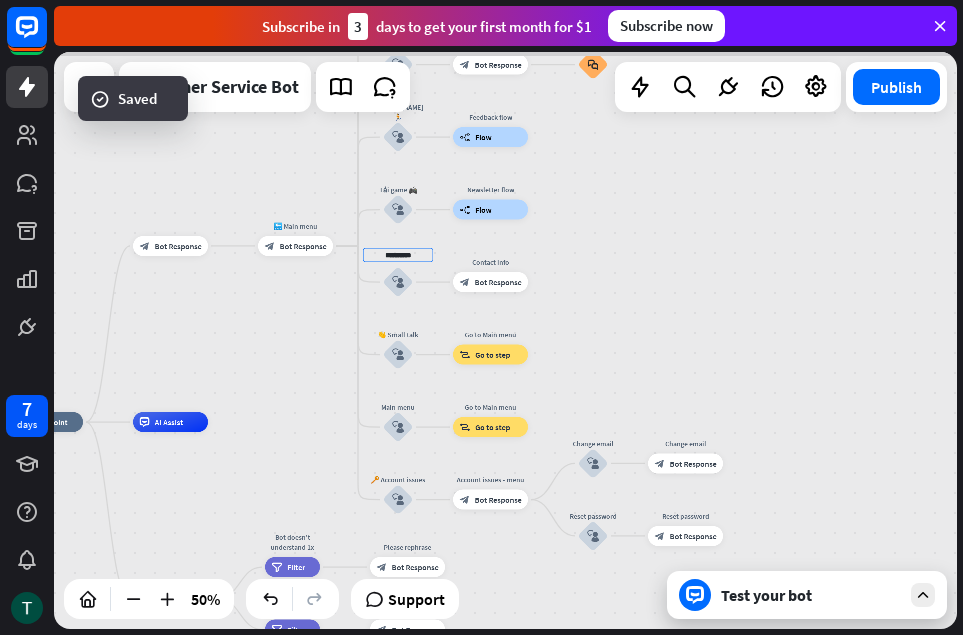 drag, startPoint x: 598, startPoint y: 478, endPoint x: 604, endPoint y: 310, distance: 168.1071 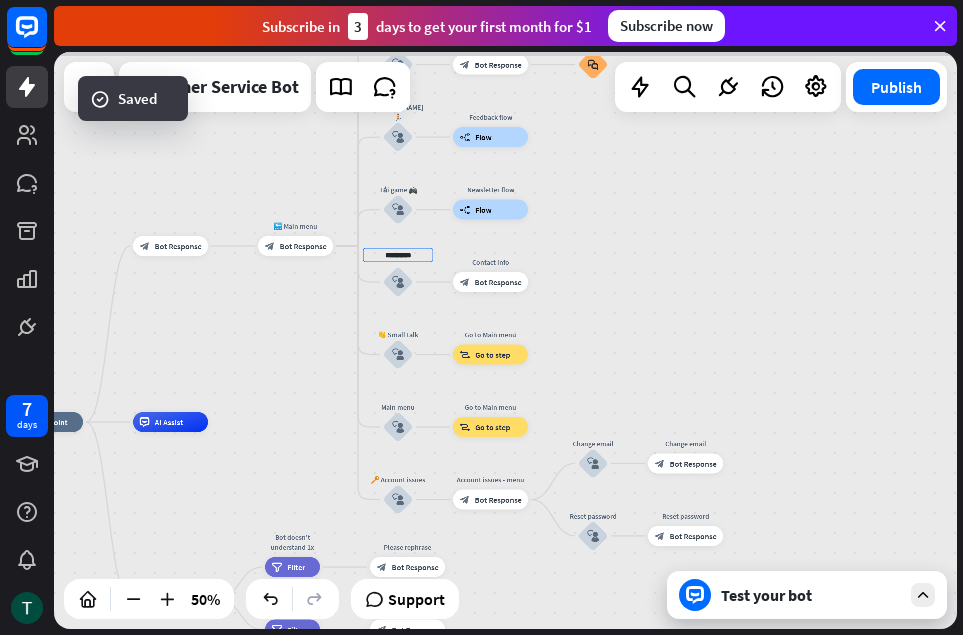 click on "**********" at bounding box center (505, 340) 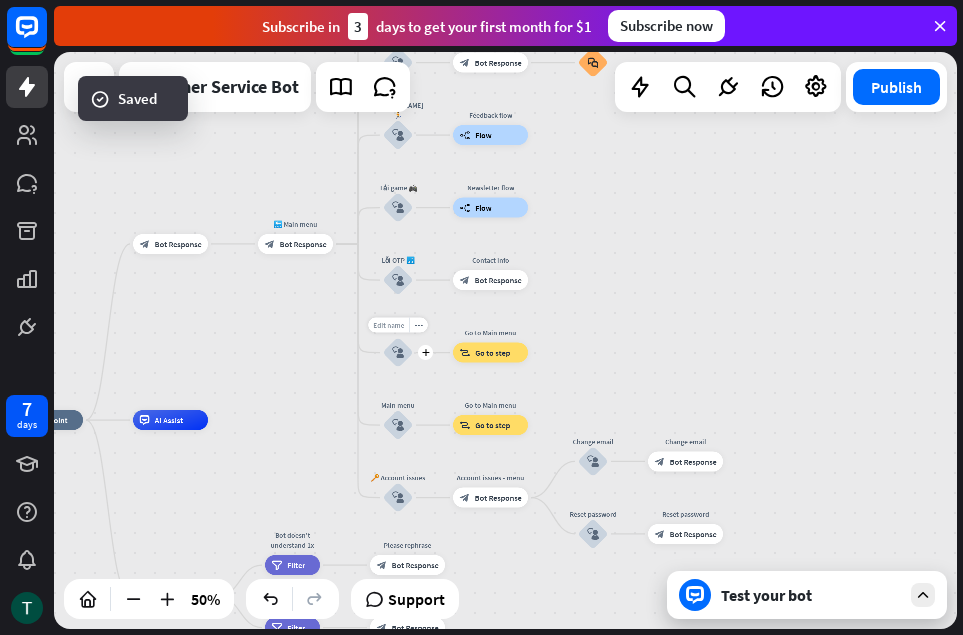 click on "Edit name" at bounding box center [388, 325] 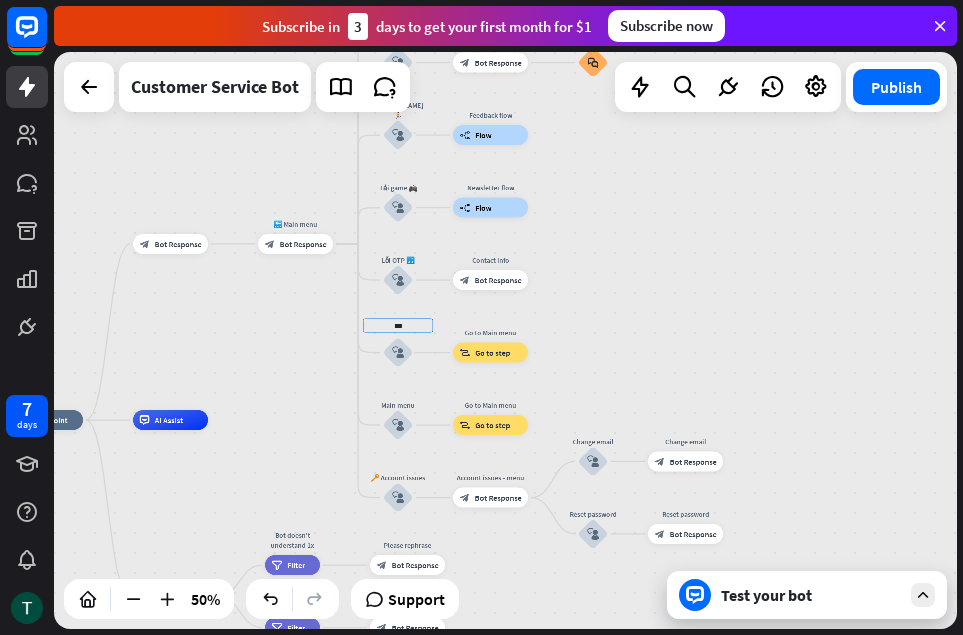 type on "**" 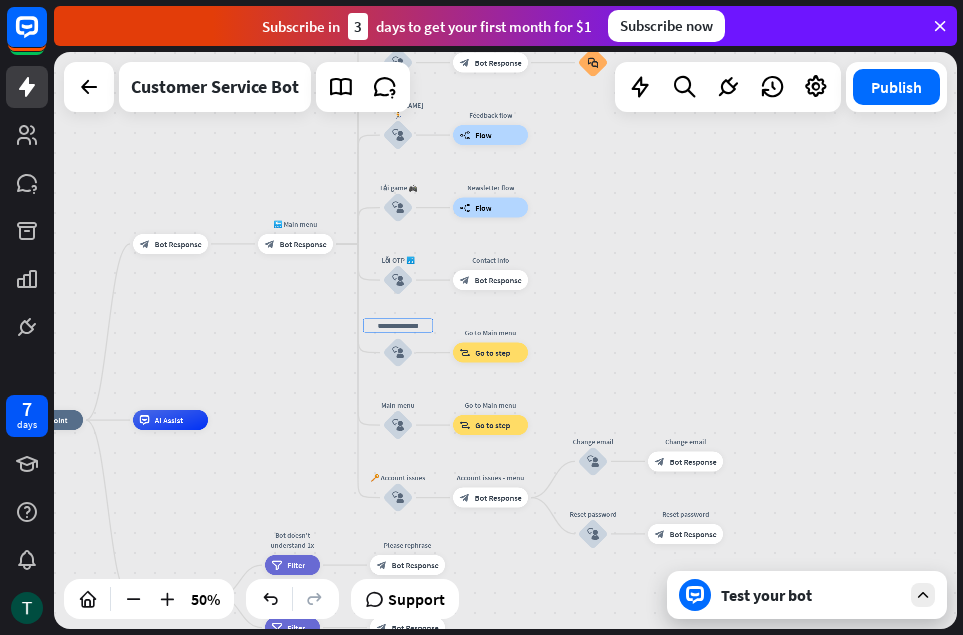 type 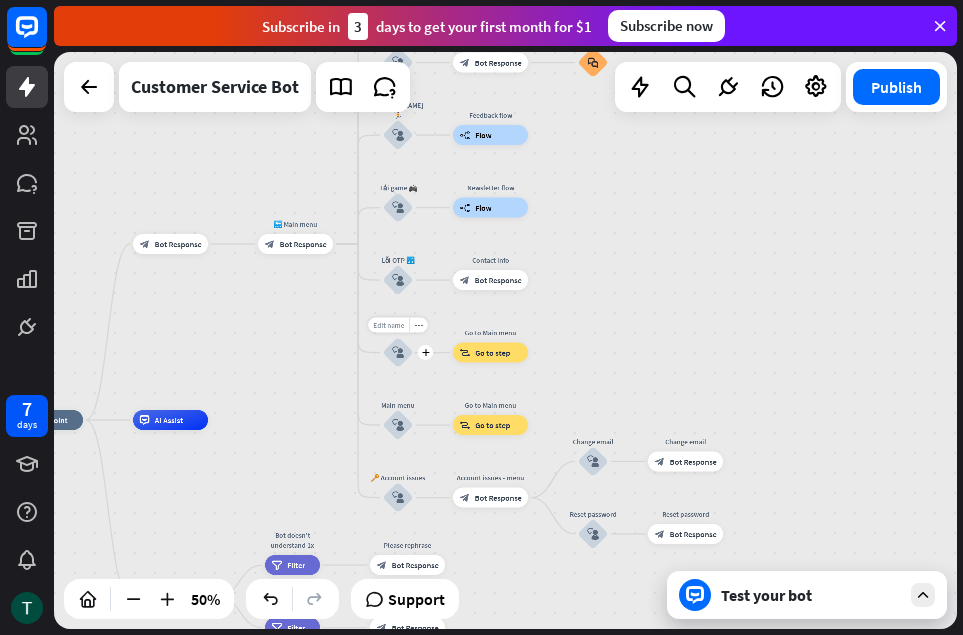 click on "Edit name" at bounding box center (388, 325) 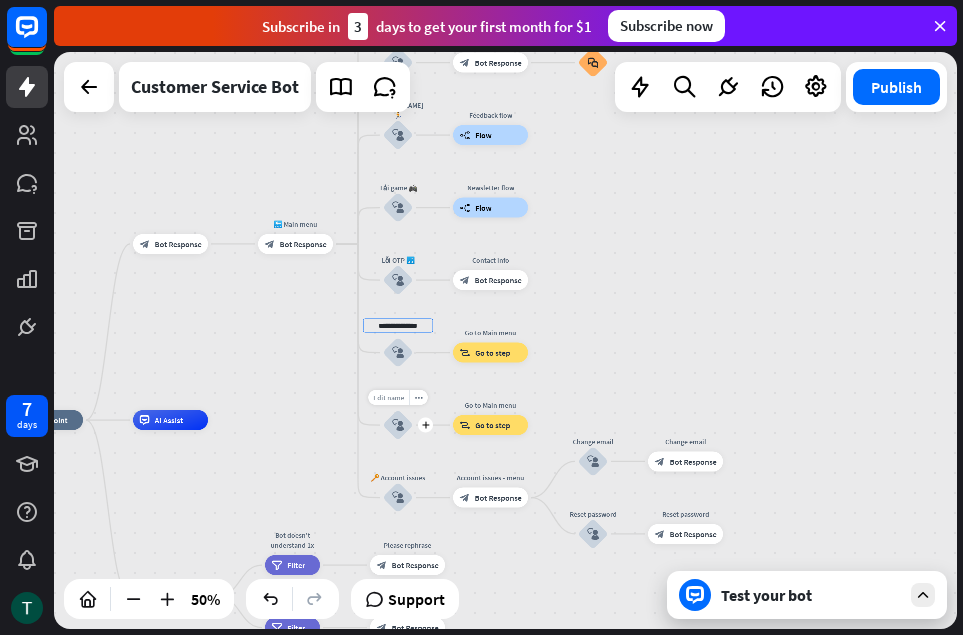 type on "**********" 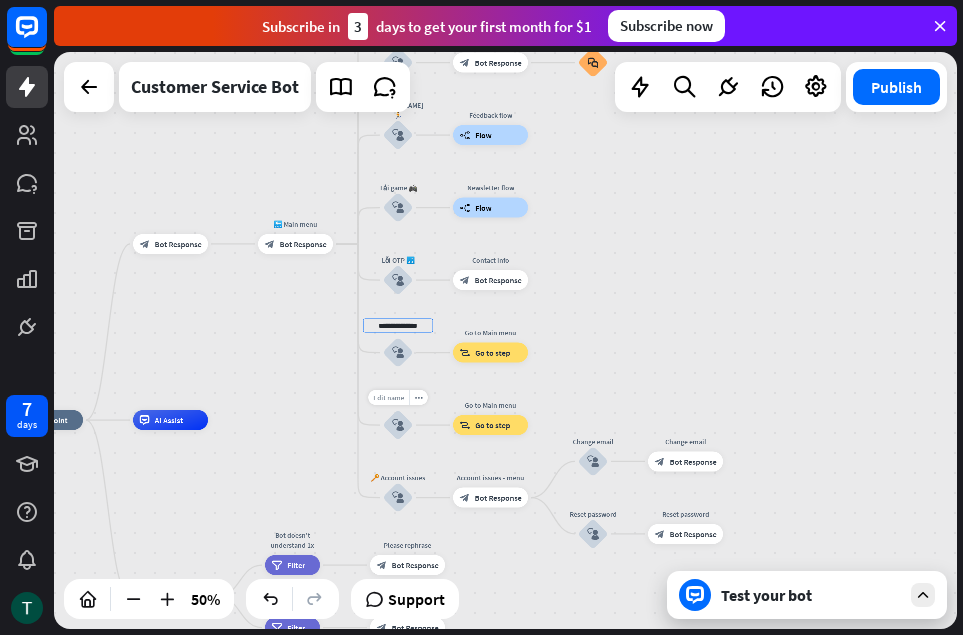 click on "**********" at bounding box center (505, 340) 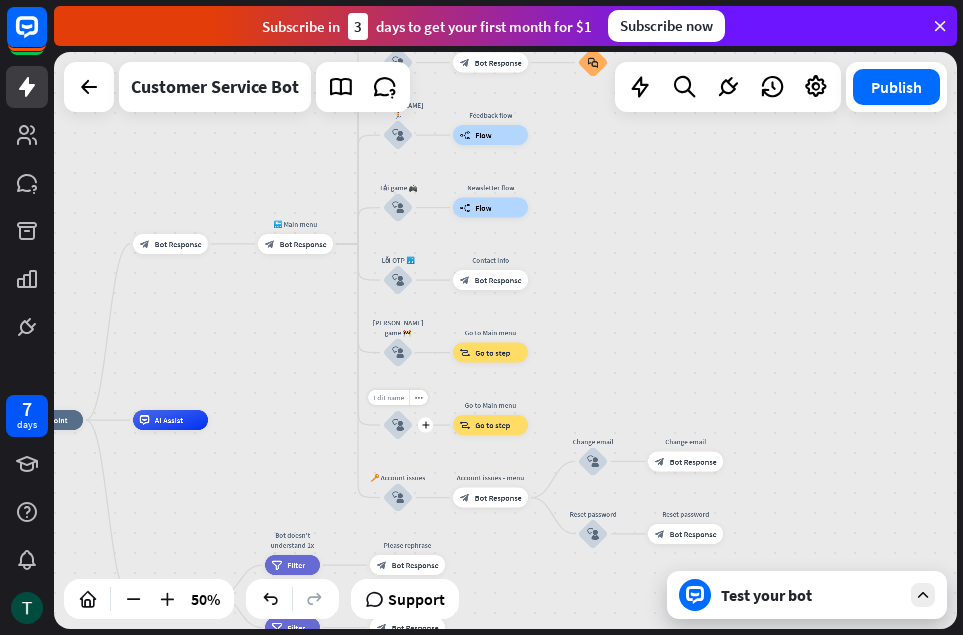 click on "Edit name" at bounding box center (388, 397) 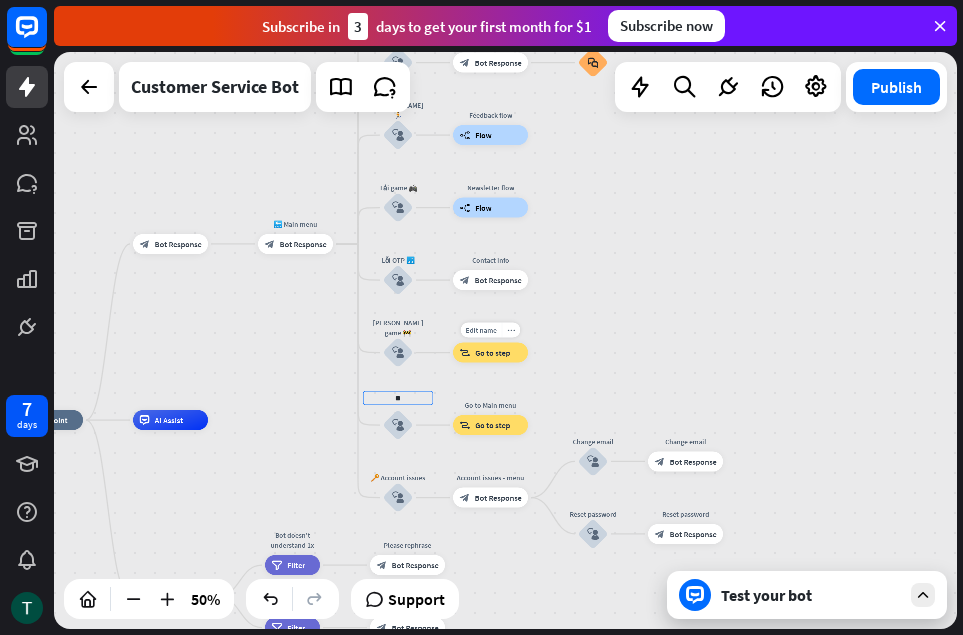 type on "*" 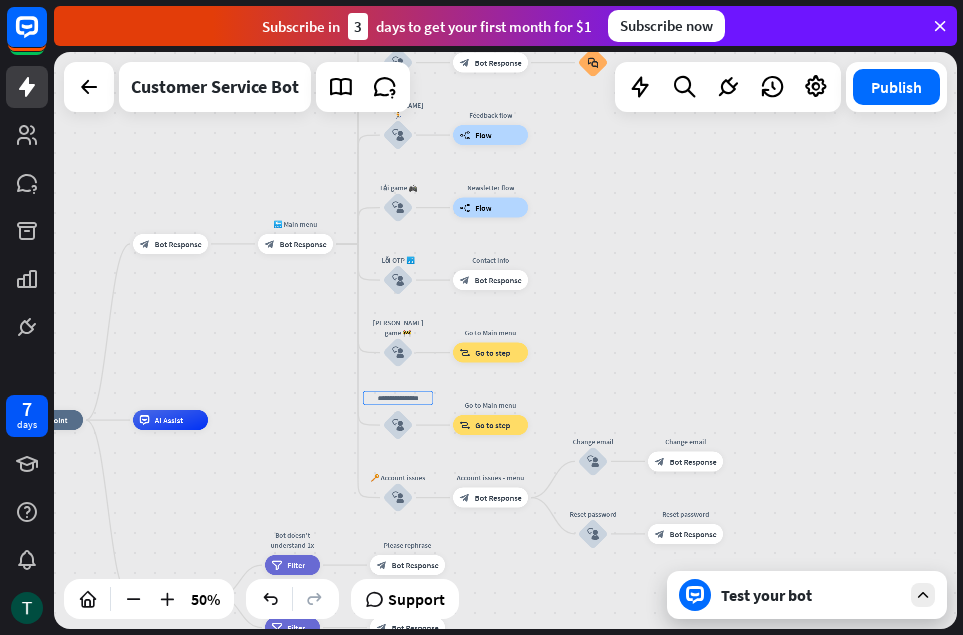 type 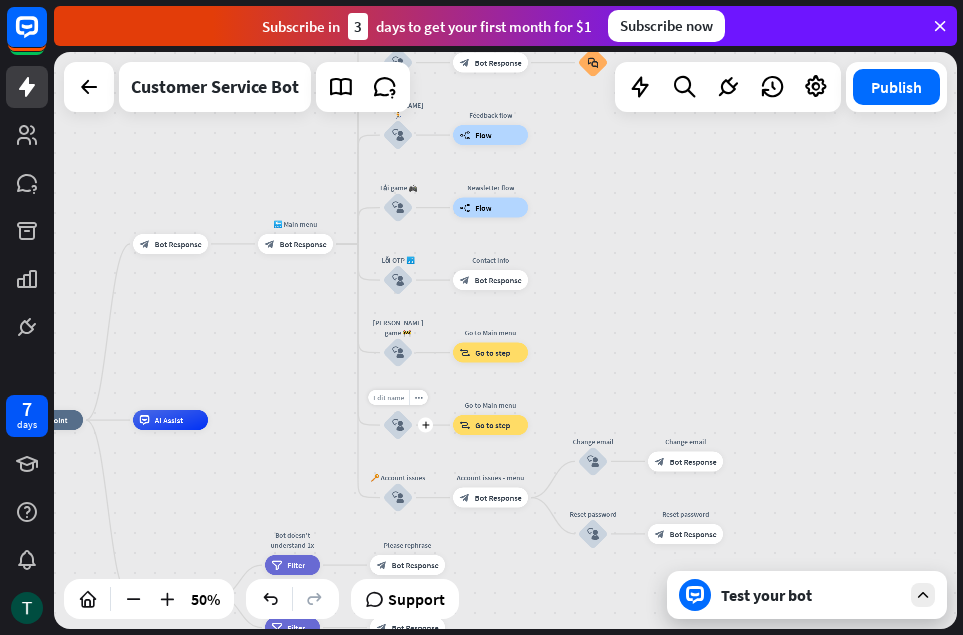 click on "Edit name" at bounding box center (388, 397) 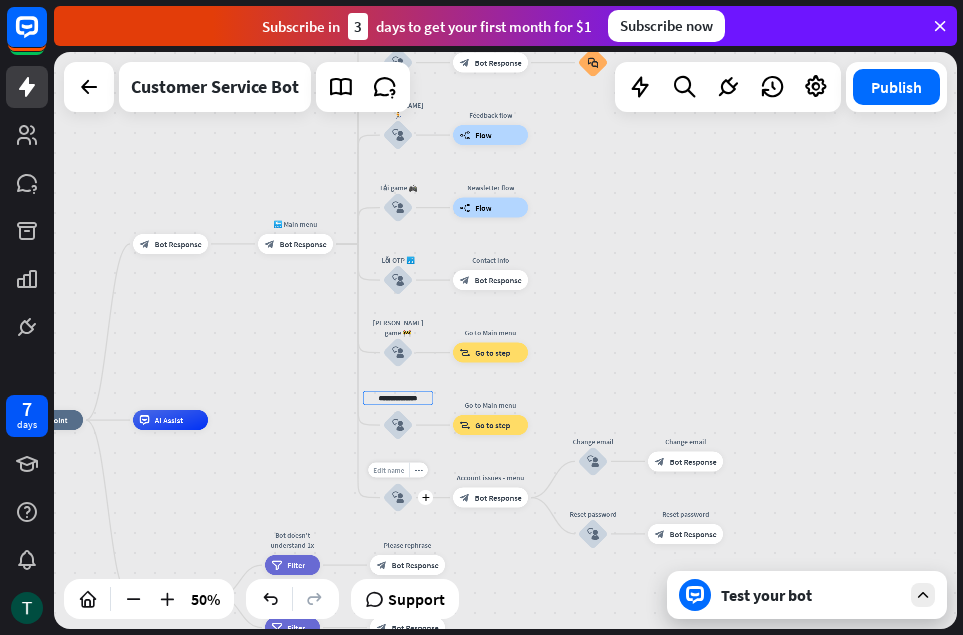 type on "**********" 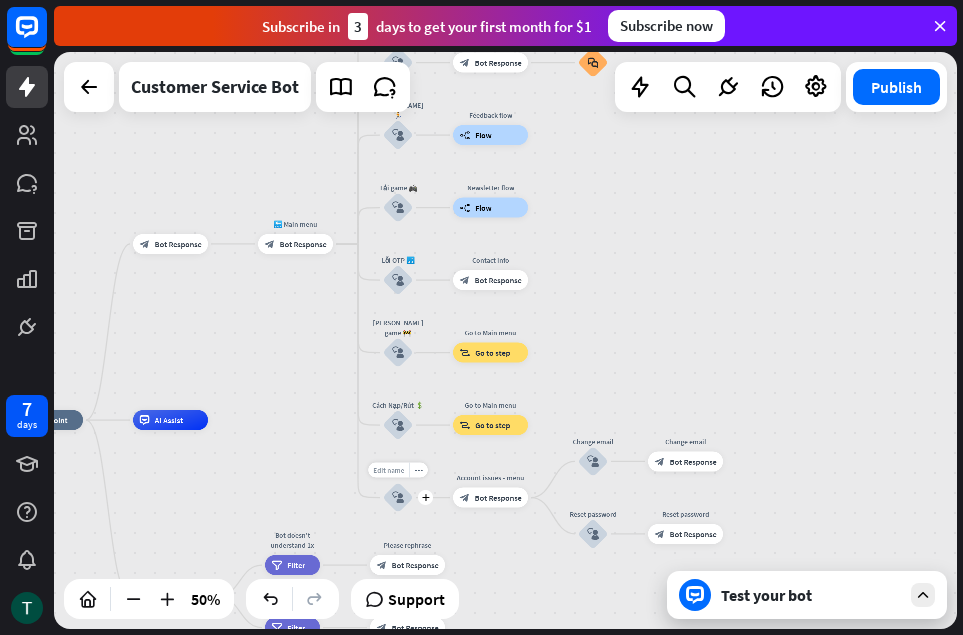click on "Edit name" at bounding box center (388, 470) 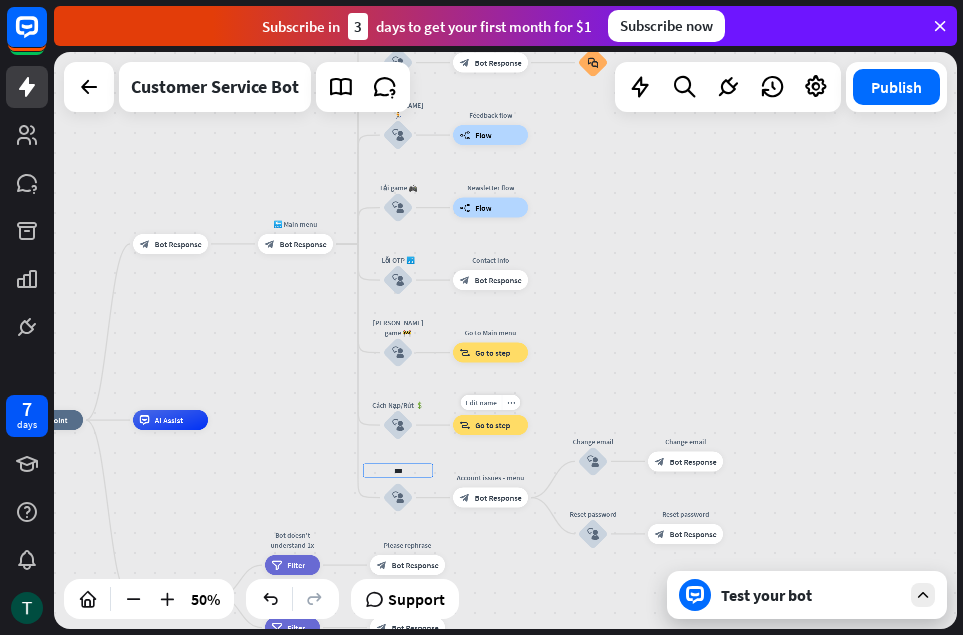 type on "**" 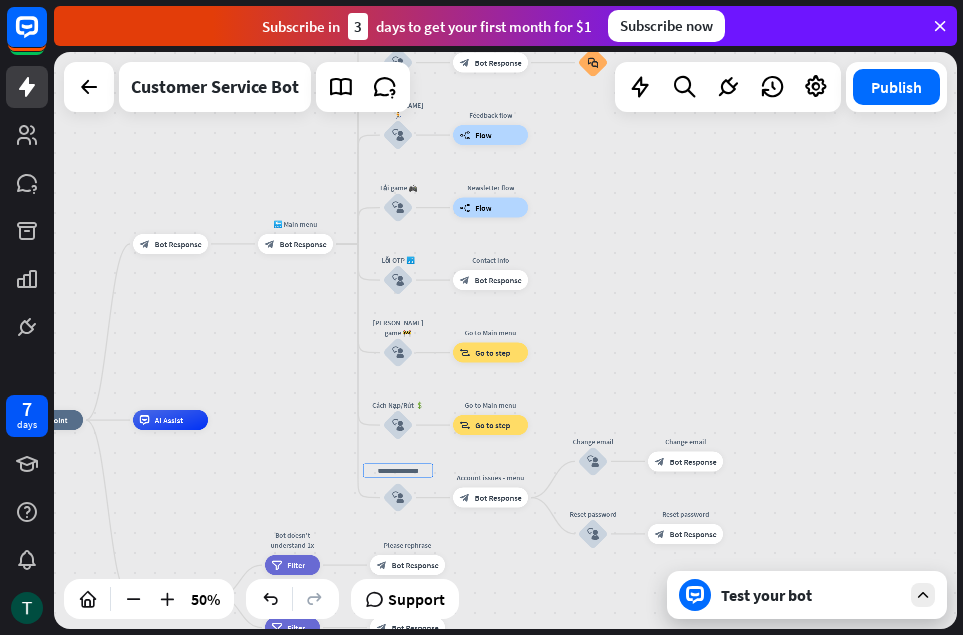 type 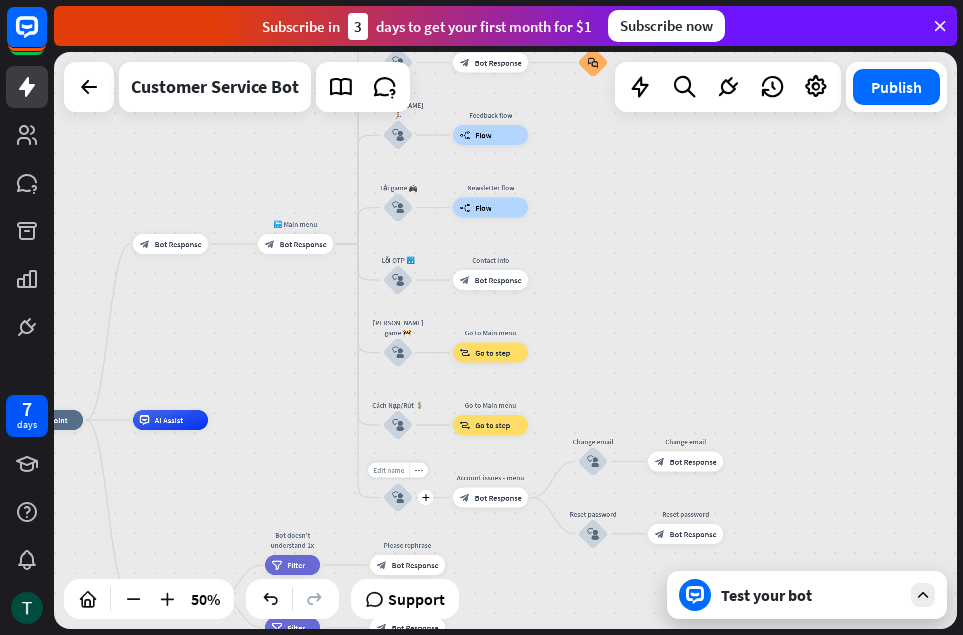click on "Edit name" at bounding box center (388, 470) 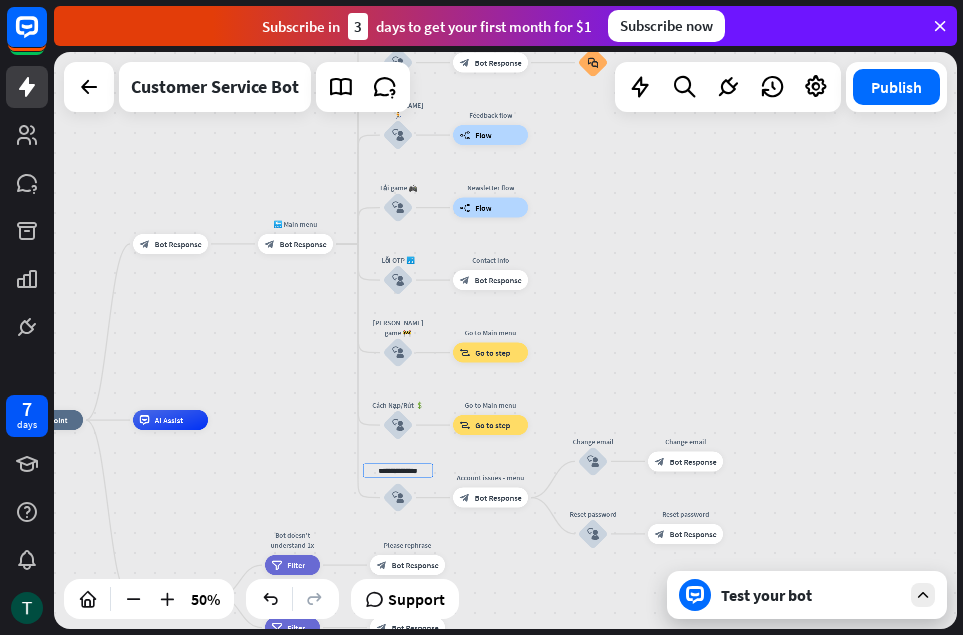 type on "**********" 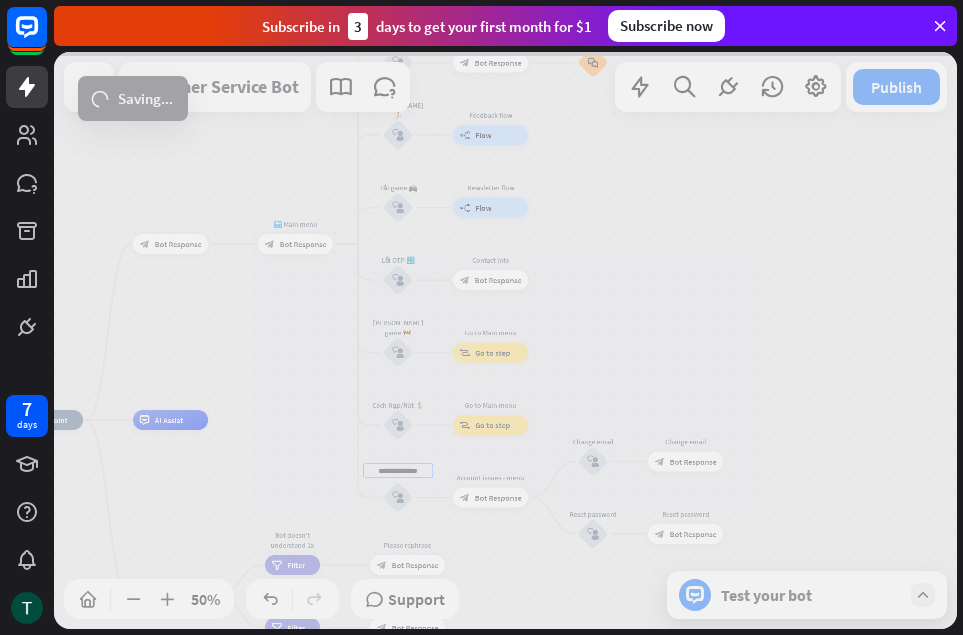 click on "home_2   Start point                   block_bot_response   Bot Response                 🔙 Main menu   block_bot_response   Bot Response                 [PERSON_NAME] [PERSON_NAME]🚨   block_user_input                 Select product category   block_bot_response   Bot Response                 ❓ Question   block_user_input                 How can I help you?   block_bot_response   Bot Response                 Nạp/Rút 💰   block_user_input                 Type your question   block_bot_response   Bot Response                 Popular questions   block_faq                 [PERSON_NAME] 🏃   block_user_input                 Feedback flow   builder_tree   Flow                 Tải game 🎮   block_user_input                 Newsletter flow   builder_tree   Flow                 Lỗi OTP 🔢   block_user_input                 Contact info   block_bot_response   Bot Response                 [PERSON_NAME] game 🚧   block_user_input                 Go to Main menu   block_goto" at bounding box center (505, 340) 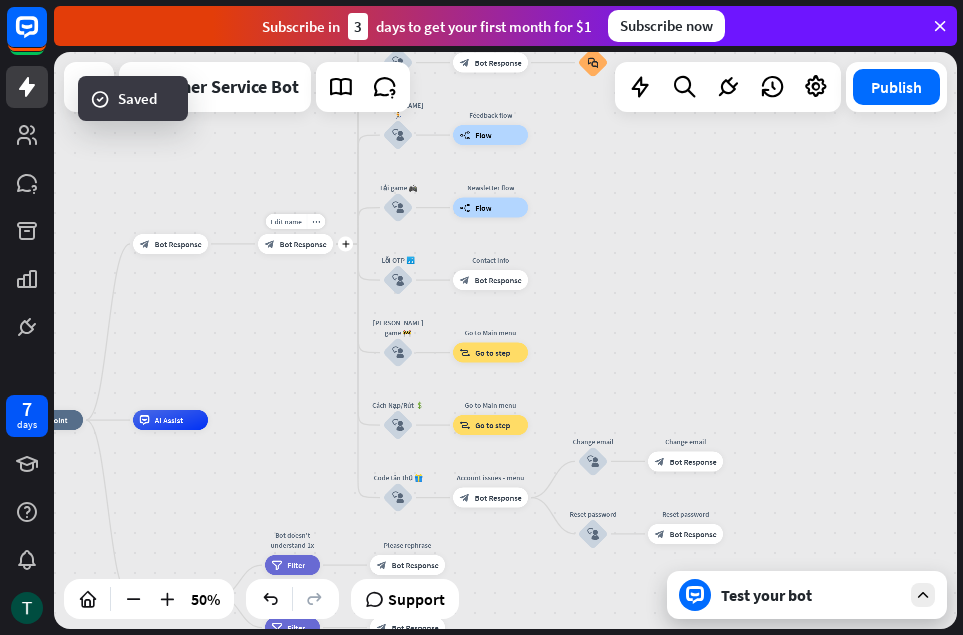 click on "Edit name   more_horiz         plus     block_bot_response   Bot Response" at bounding box center (295, 244) 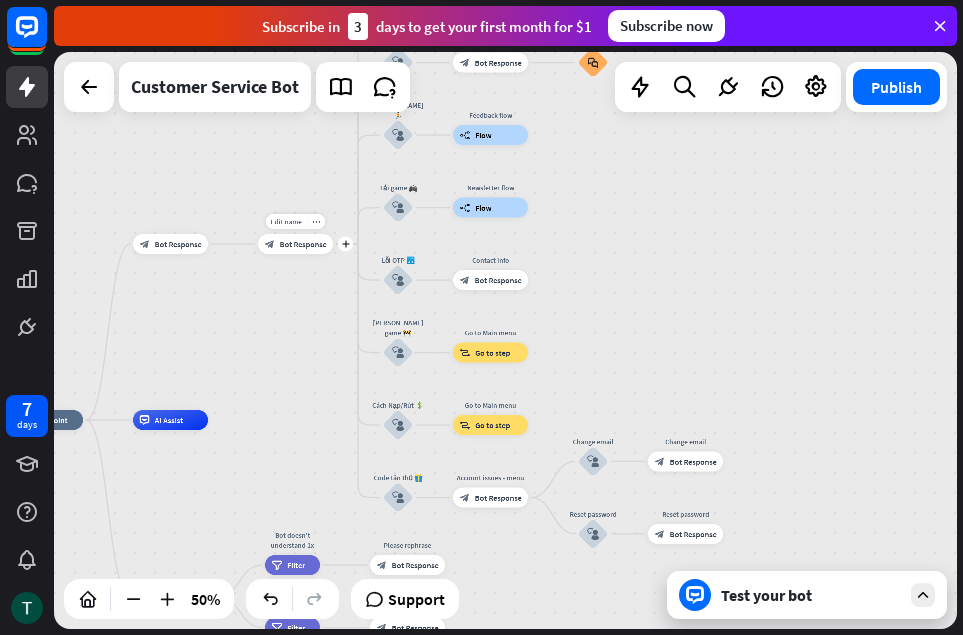 click on "Bot Response" at bounding box center (303, 244) 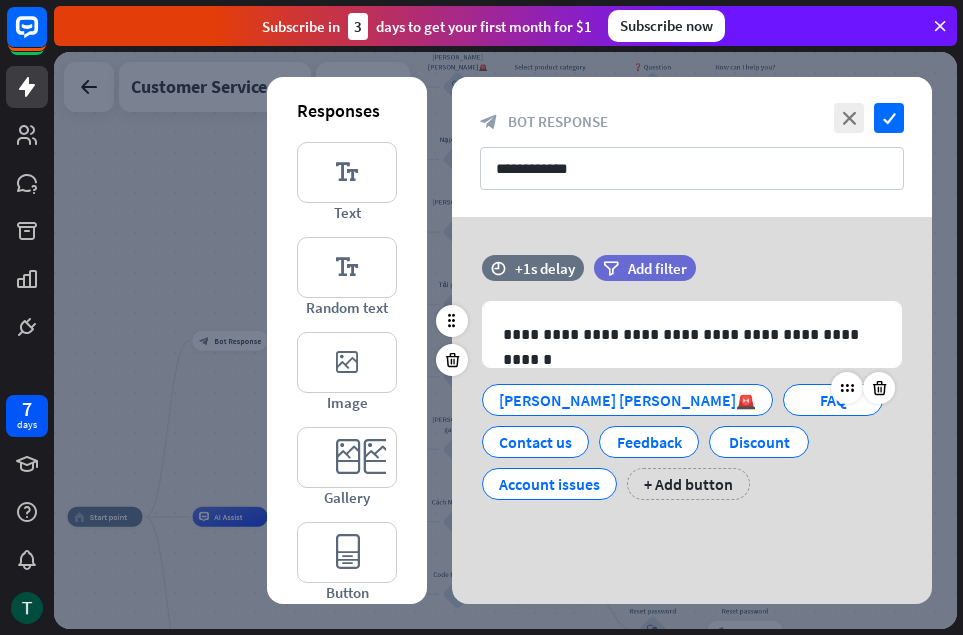 click on "FAQ" at bounding box center (833, 400) 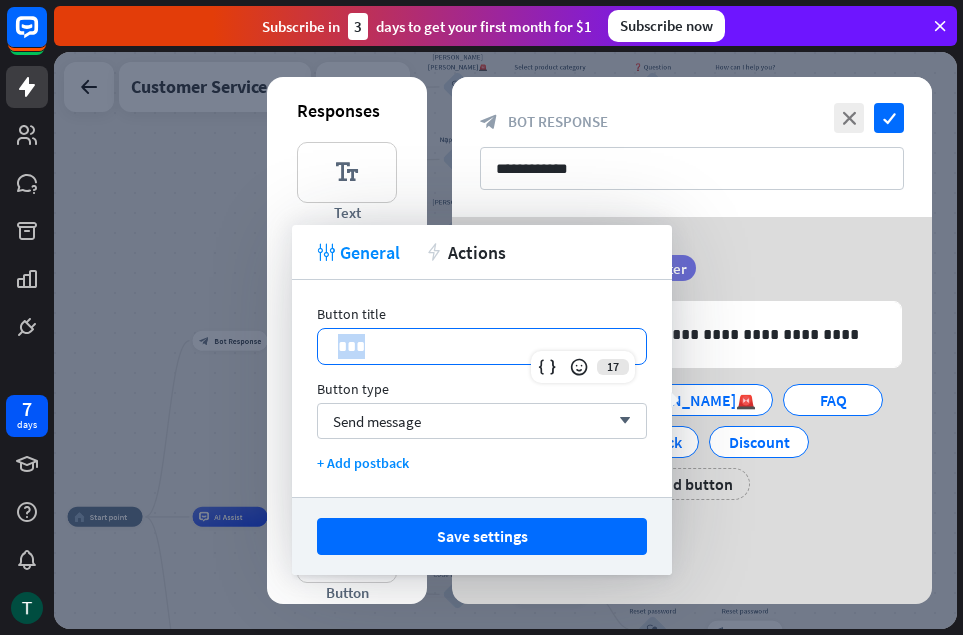 drag, startPoint x: 420, startPoint y: 337, endPoint x: 315, endPoint y: 346, distance: 105.38501 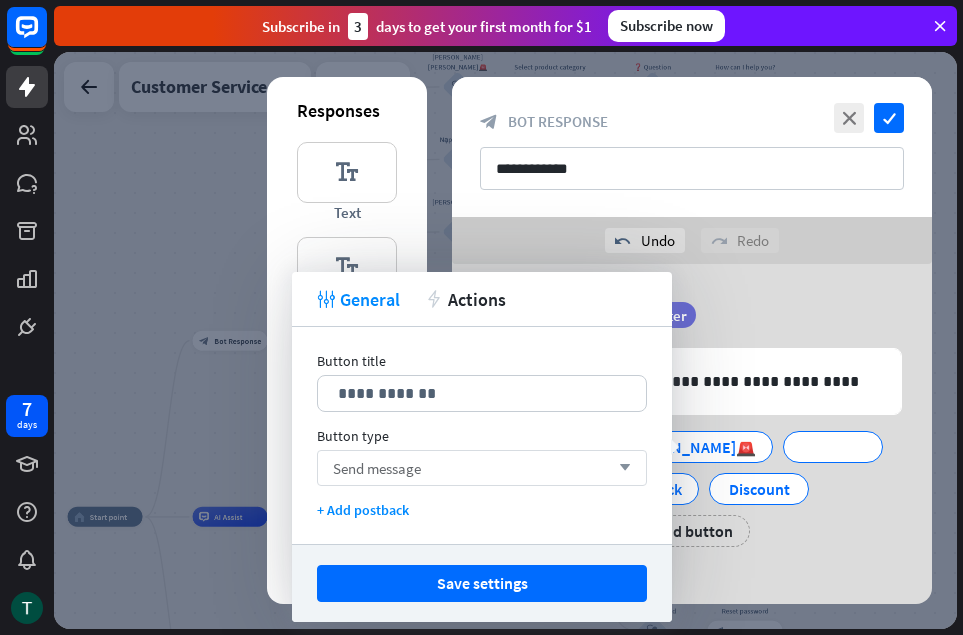 click on "Send message
arrow_down" at bounding box center (482, 468) 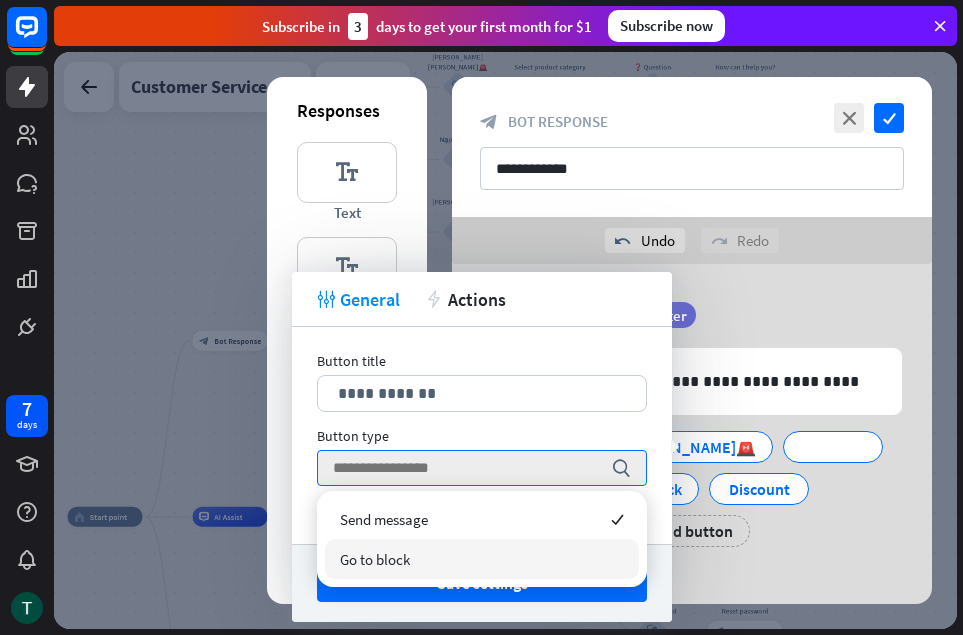 click on "Go to block" at bounding box center [375, 559] 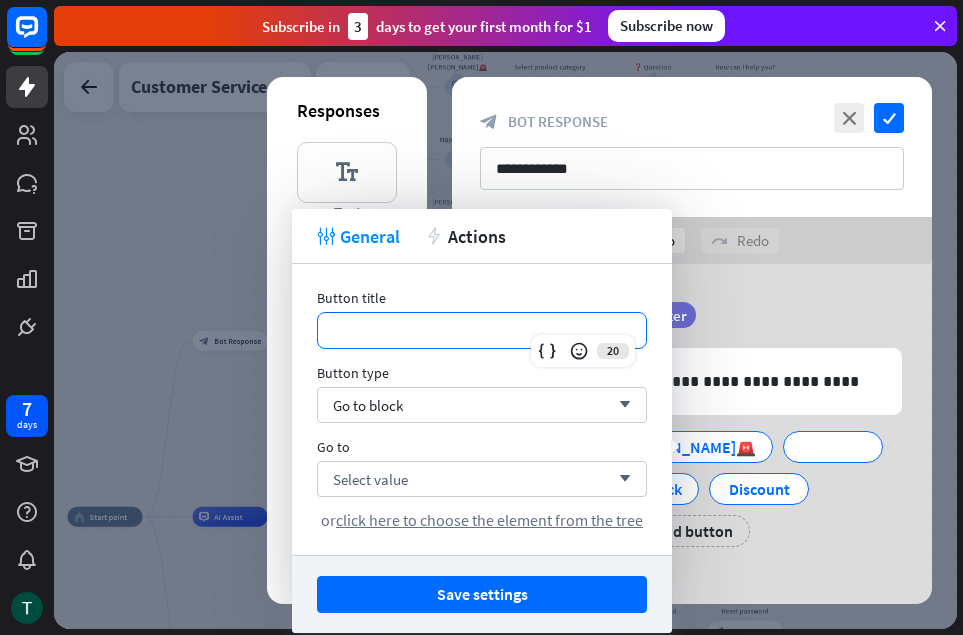 click on "**********" at bounding box center [482, 330] 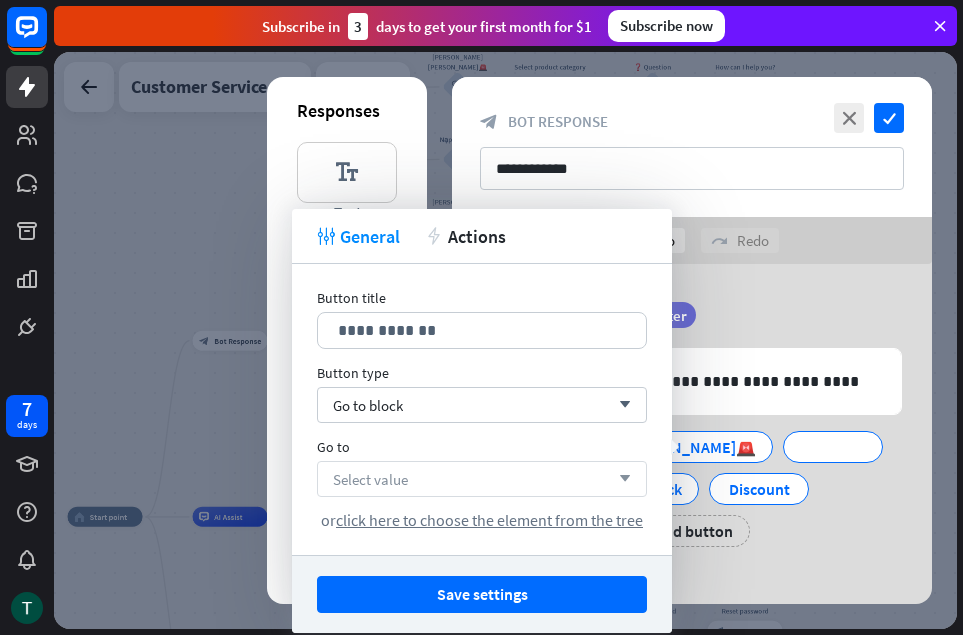click on "Select value
arrow_down" at bounding box center [482, 479] 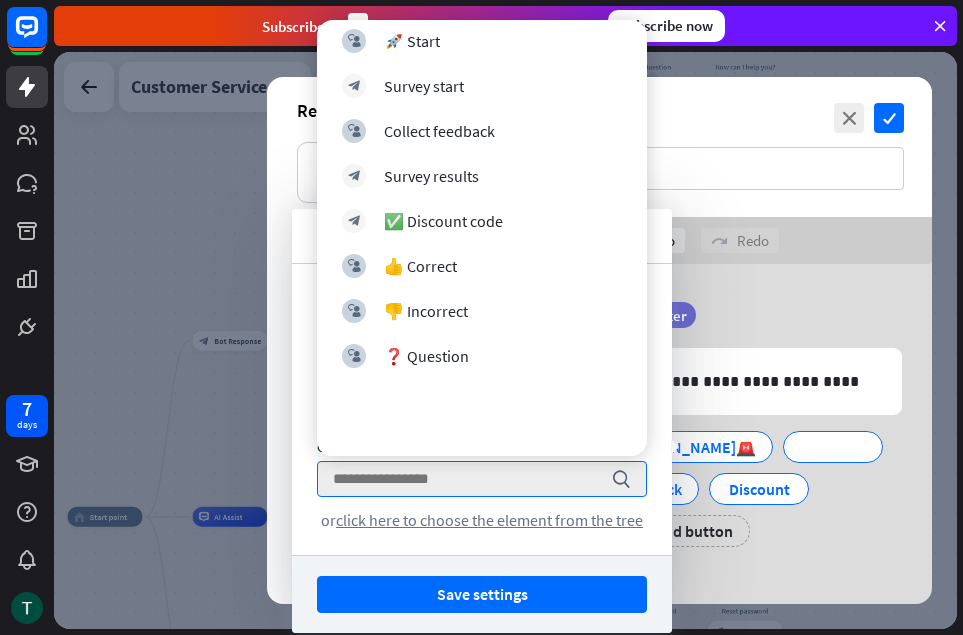 scroll, scrollTop: 500, scrollLeft: 0, axis: vertical 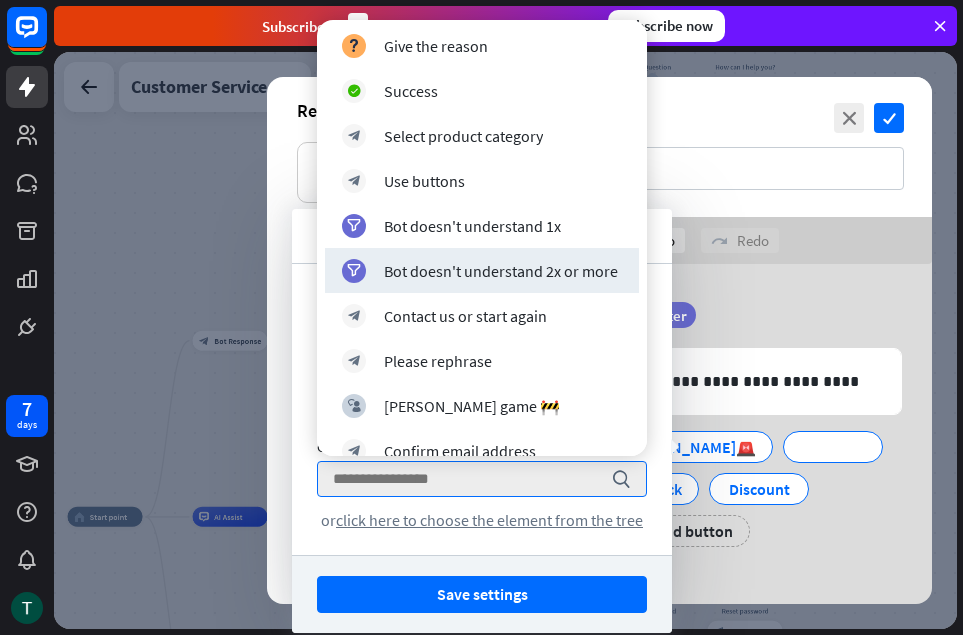 click at bounding box center [505, 340] 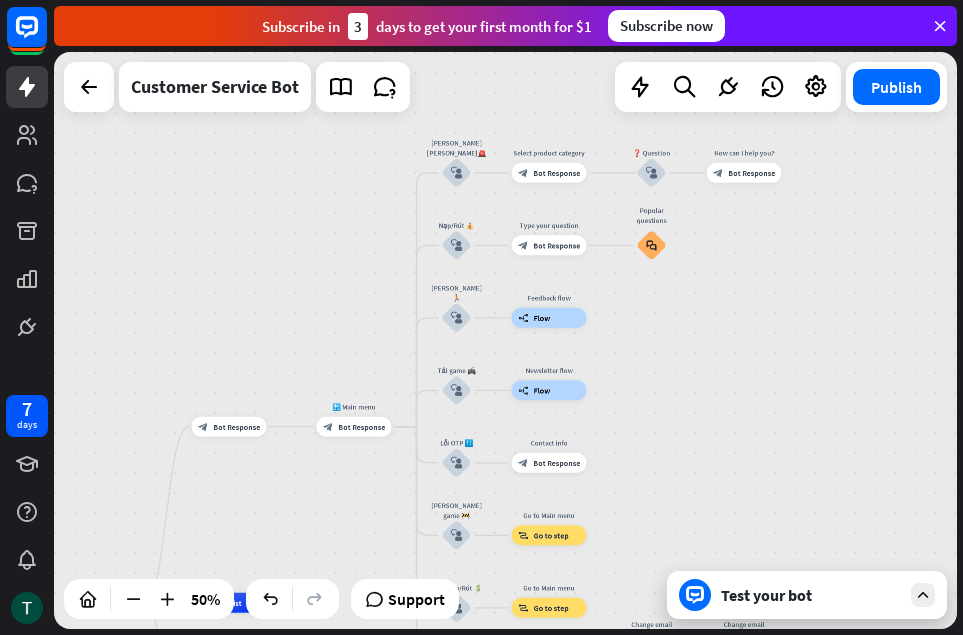 drag, startPoint x: 712, startPoint y: 336, endPoint x: 711, endPoint y: 422, distance: 86.00581 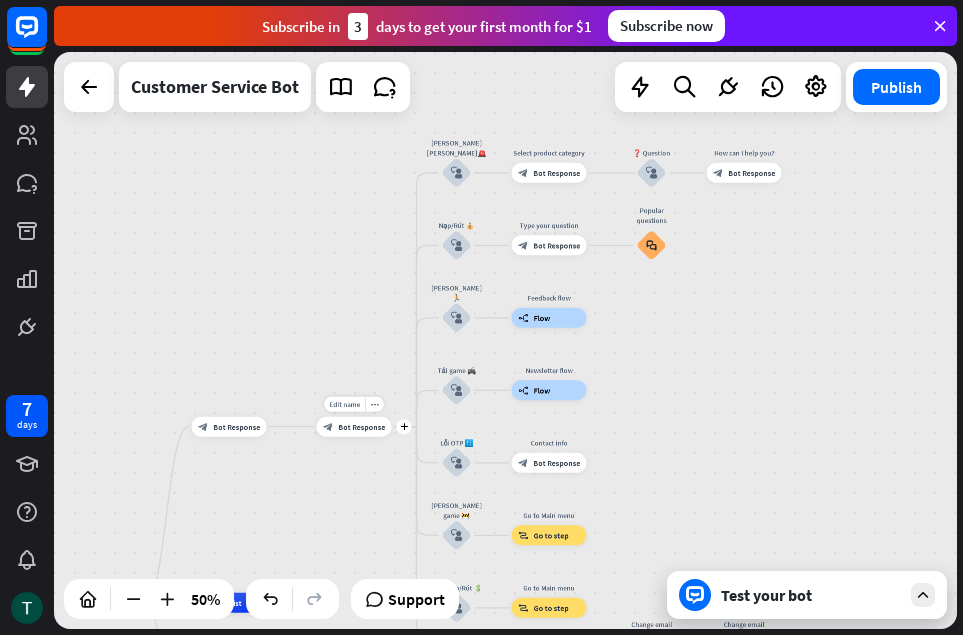 click on "block_bot_response   Bot Response" at bounding box center [354, 427] 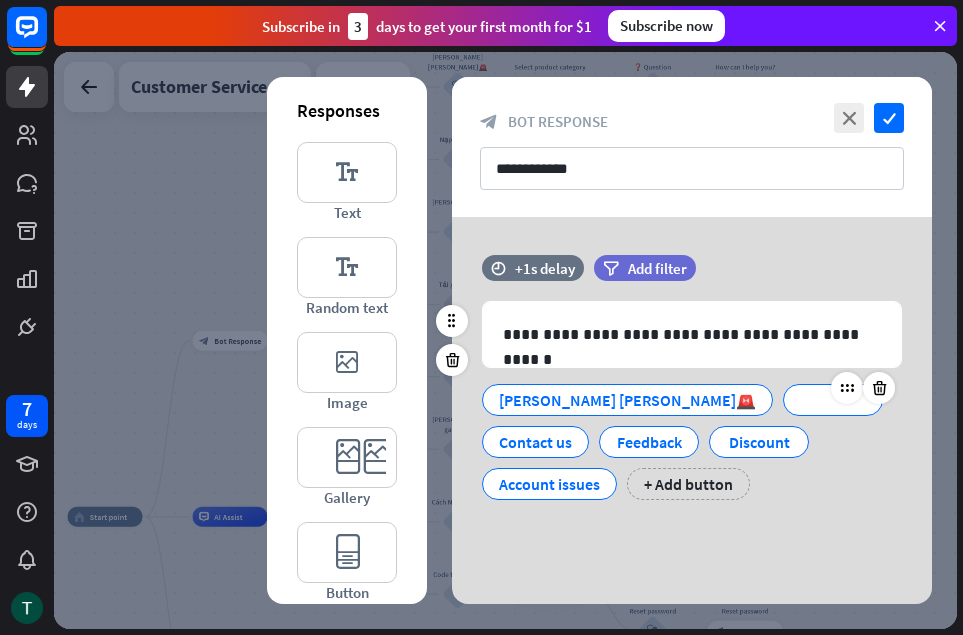click at bounding box center [833, 400] 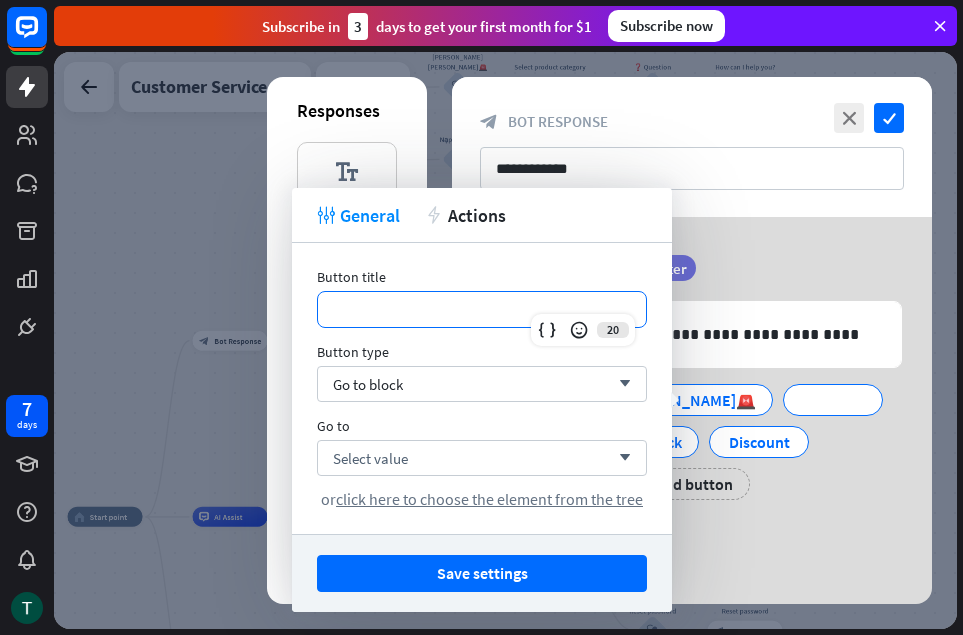 click on "**********" at bounding box center (482, 309) 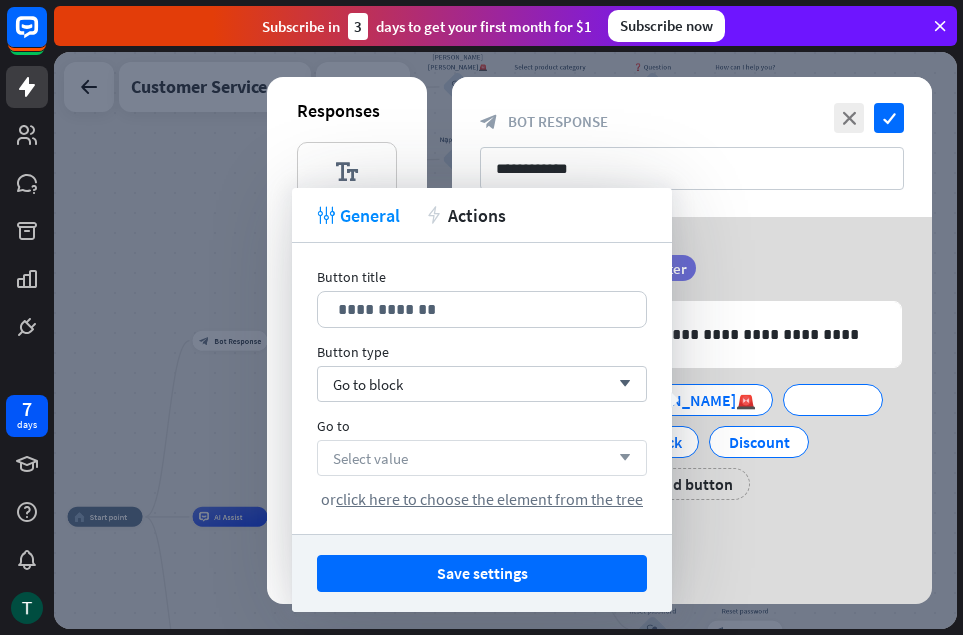 click on "Select value
arrow_down" at bounding box center [482, 458] 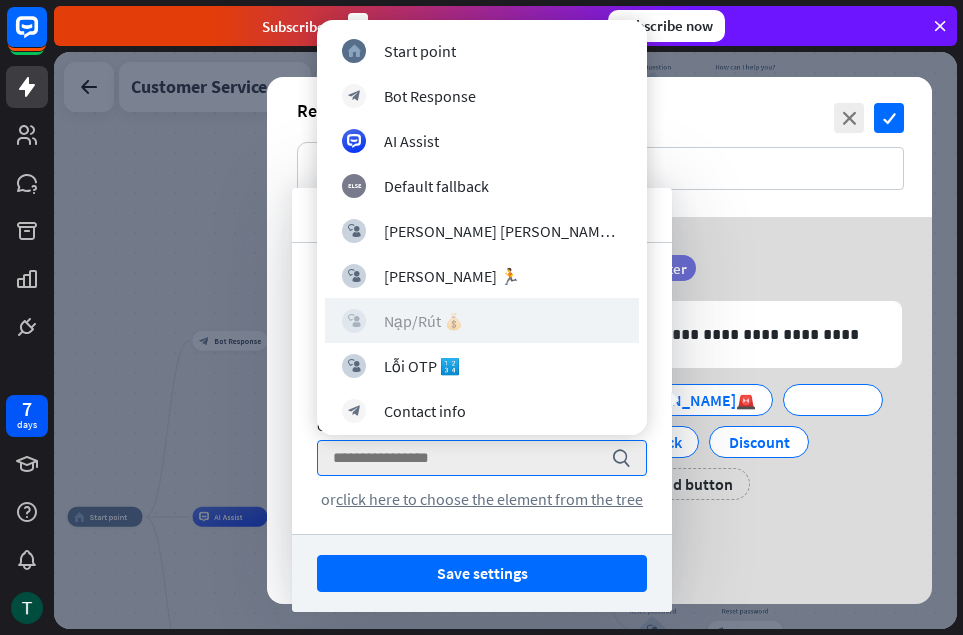 drag, startPoint x: 588, startPoint y: 321, endPoint x: 382, endPoint y: 324, distance: 206.02185 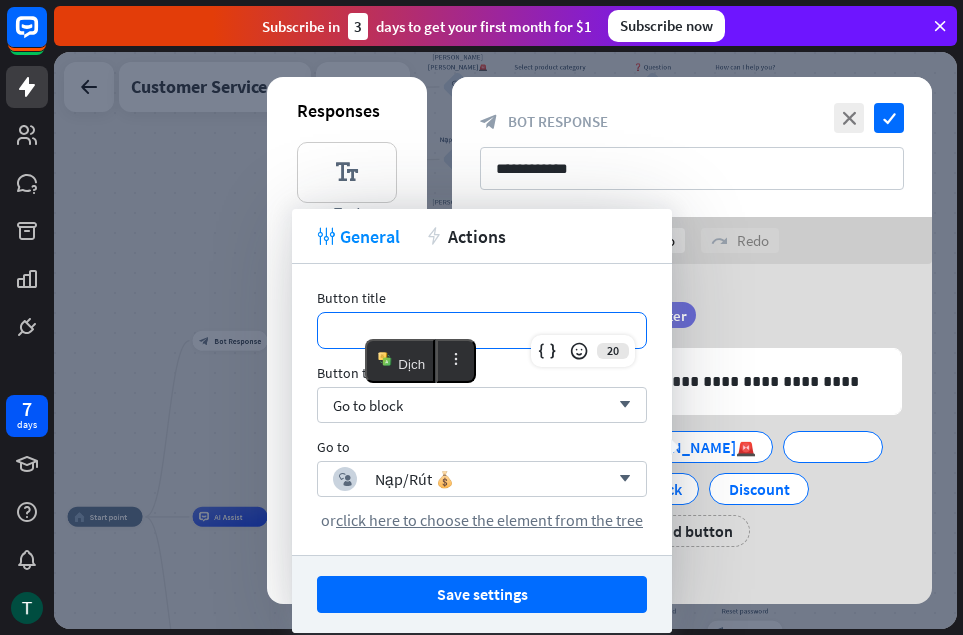click on "**********" at bounding box center [482, 330] 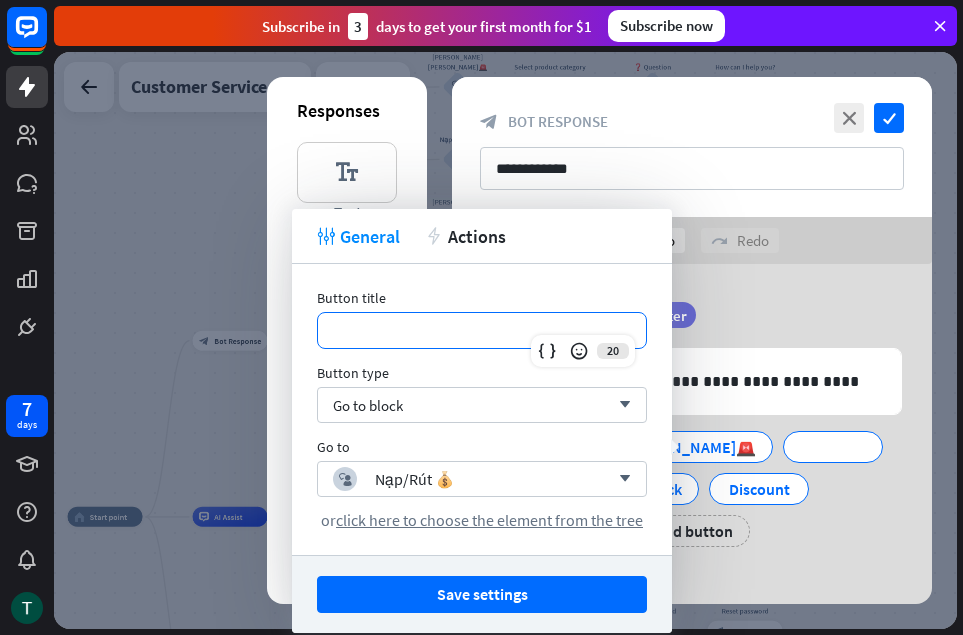 paste 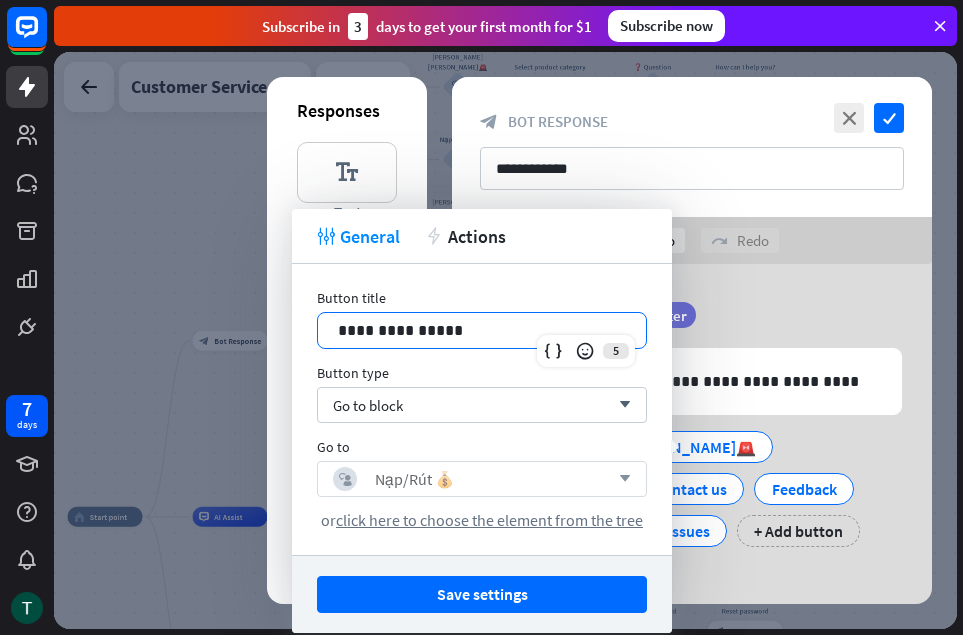 type 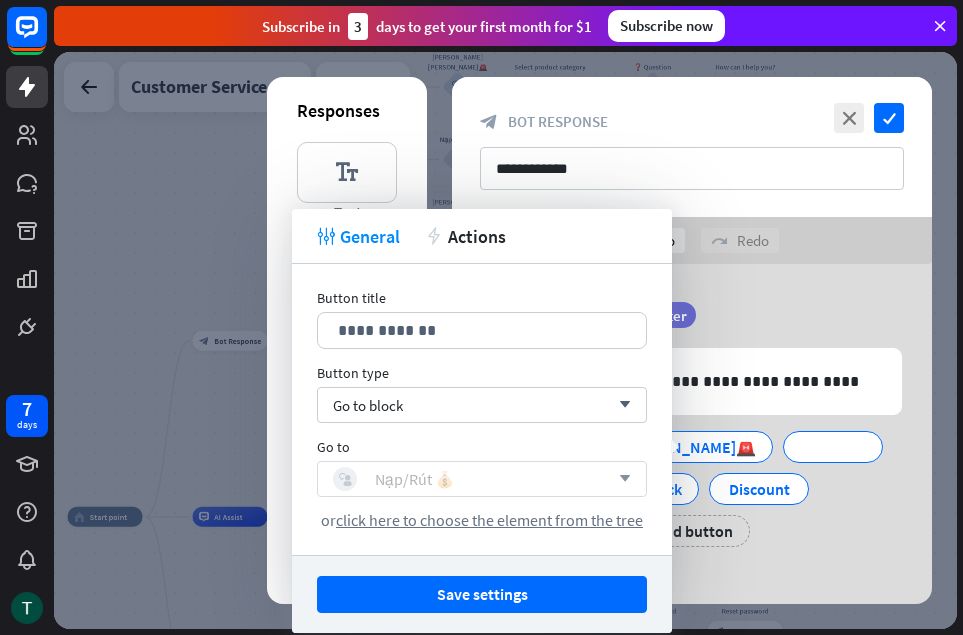 drag, startPoint x: 505, startPoint y: 478, endPoint x: 398, endPoint y: 473, distance: 107.11676 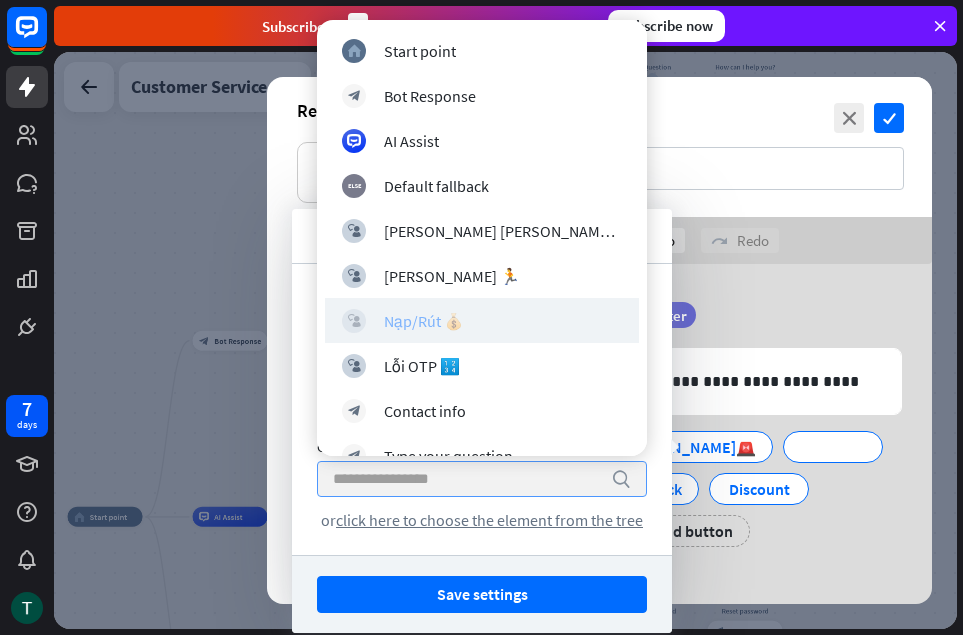 click on "block_user_input
Nạp/Rút 💰" at bounding box center (482, 321) 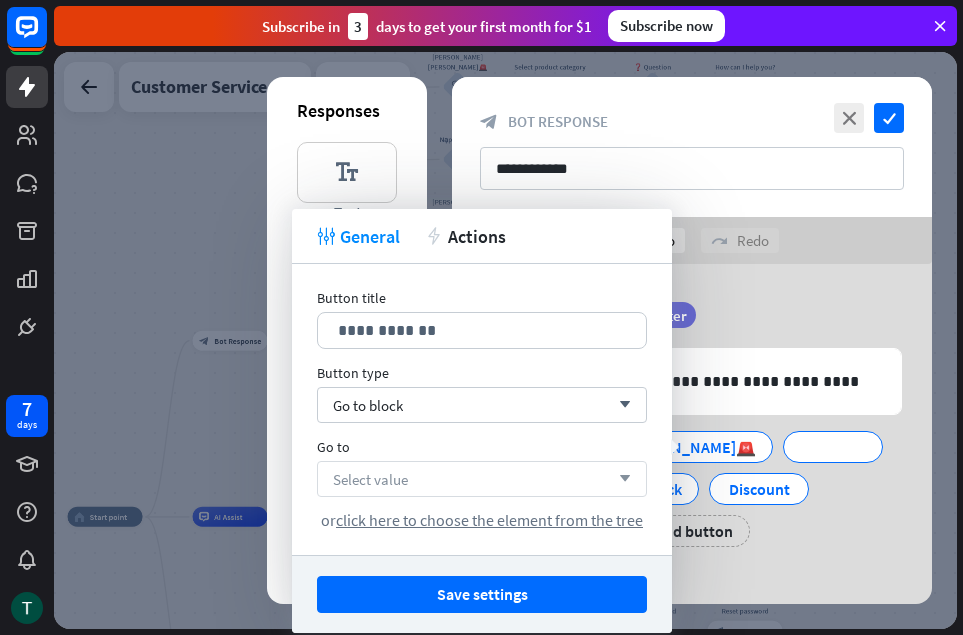 click on "Select value
arrow_down" at bounding box center (482, 479) 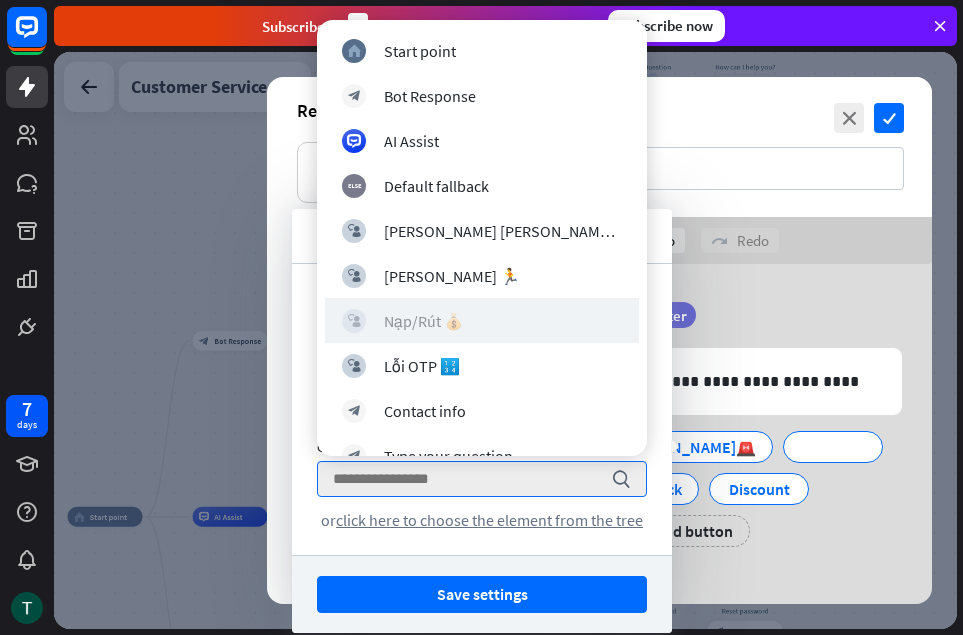 click on "Nạp/Rút 💰" at bounding box center (424, 321) 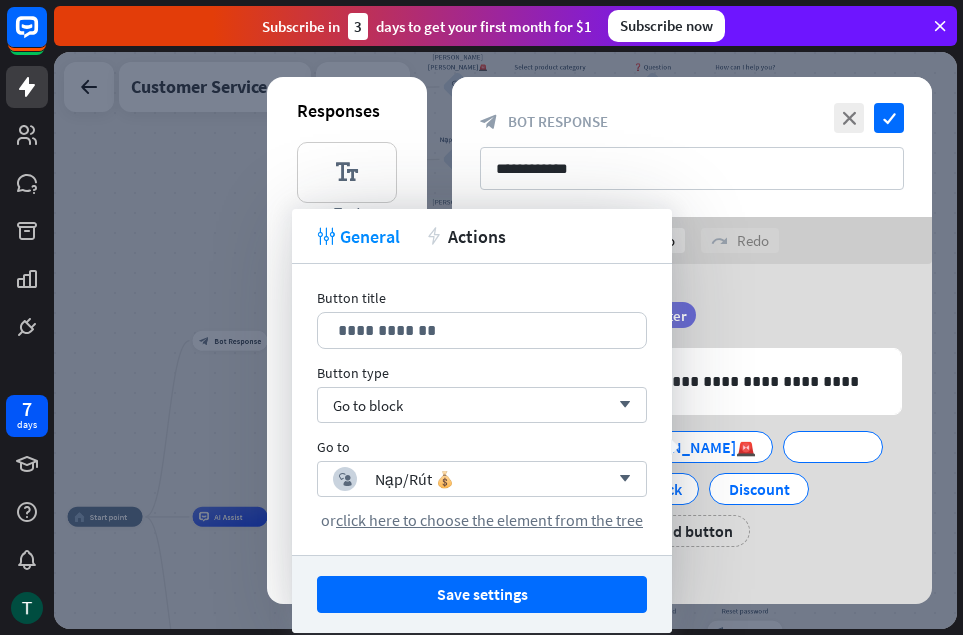 click at bounding box center [505, 340] 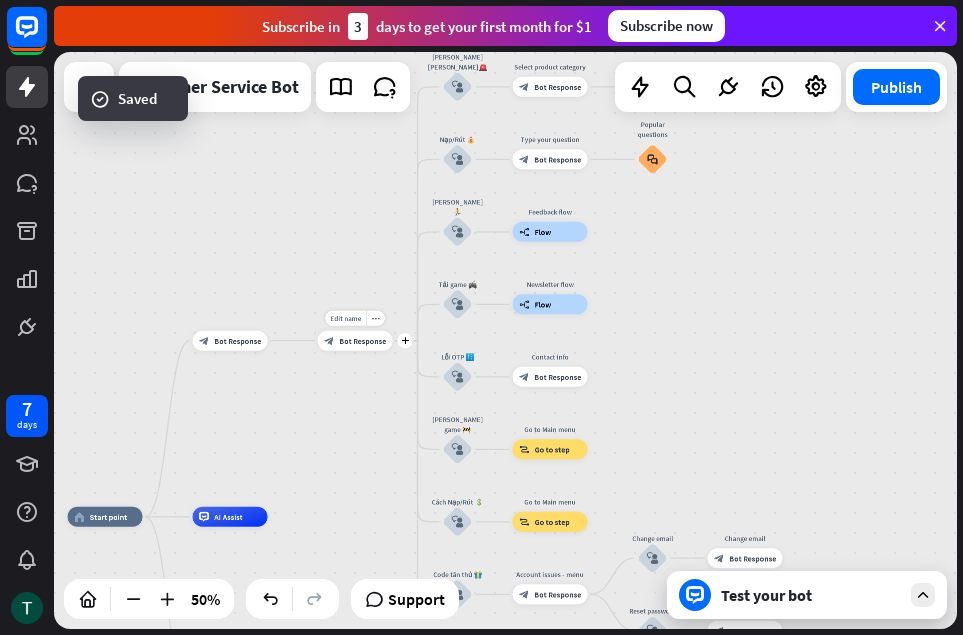 click on "block_bot_response   Bot Response" at bounding box center [355, 341] 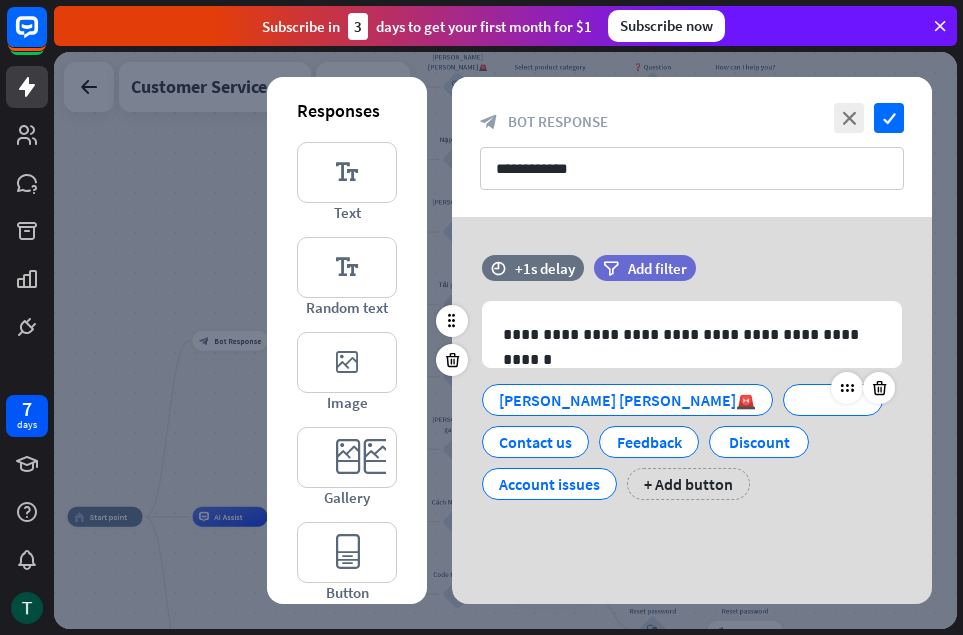click at bounding box center [863, 388] 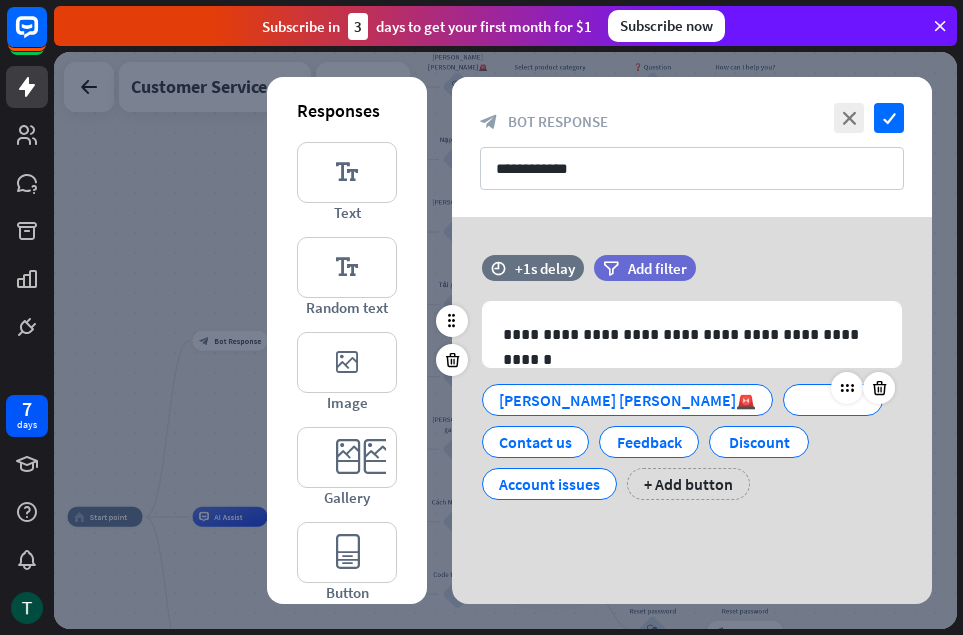 click at bounding box center [833, 400] 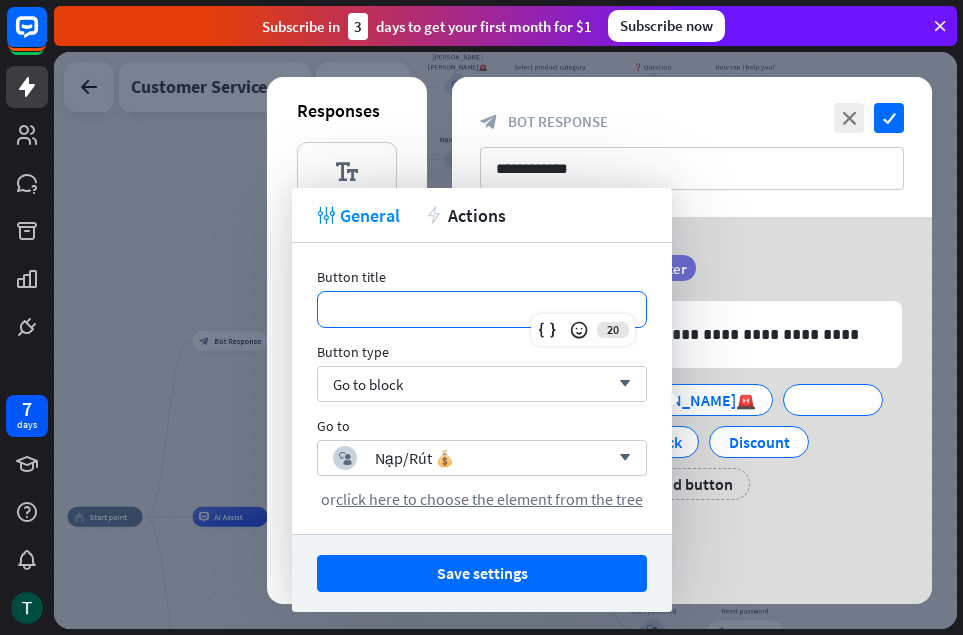 click on "**********" at bounding box center [482, 309] 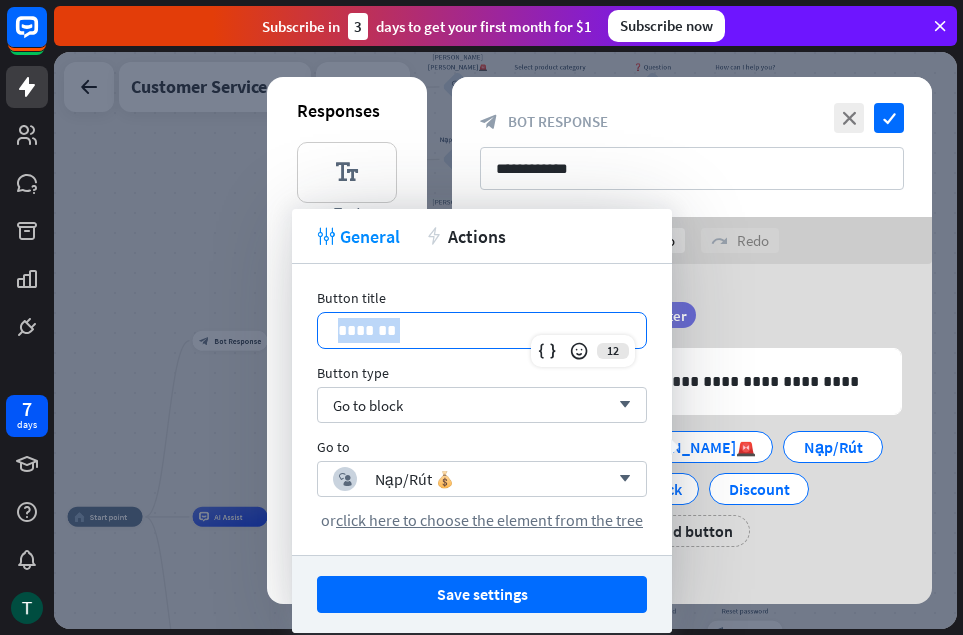 drag, startPoint x: 428, startPoint y: 326, endPoint x: 311, endPoint y: 321, distance: 117.10679 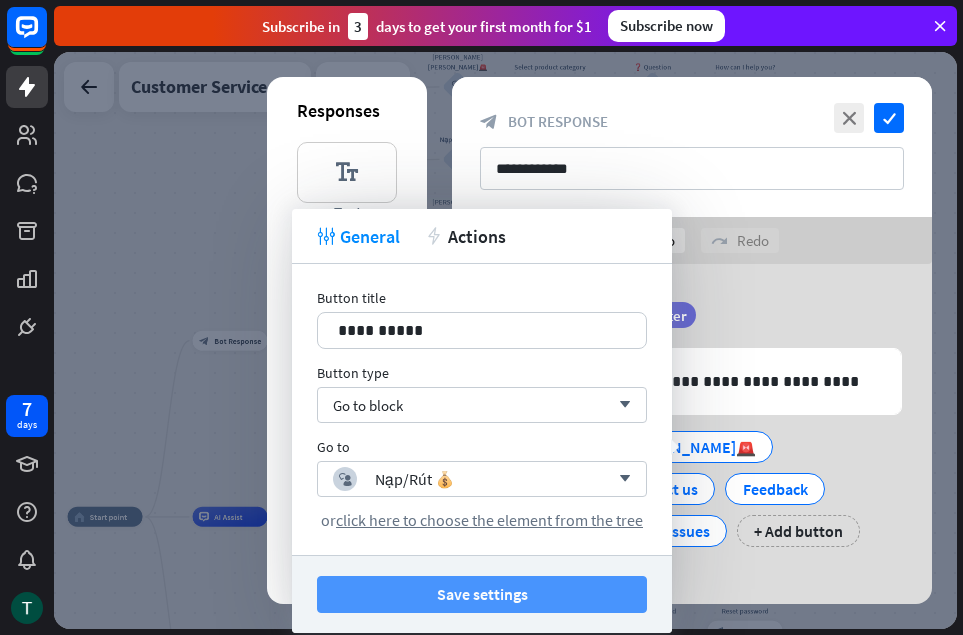 click on "Save settings" at bounding box center [482, 594] 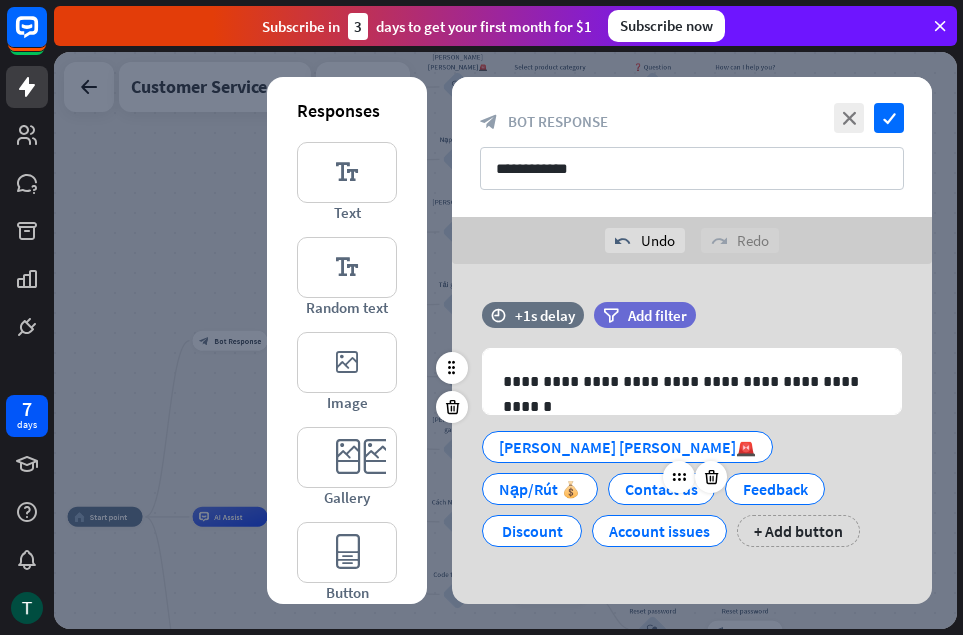 click at bounding box center (695, 477) 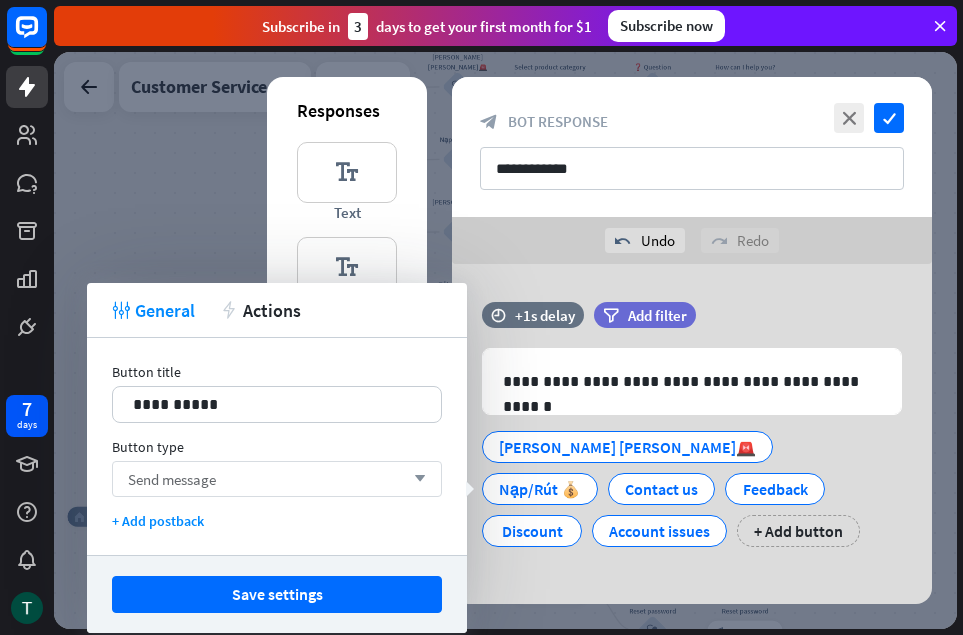 click on "Send message
arrow_down" at bounding box center (277, 479) 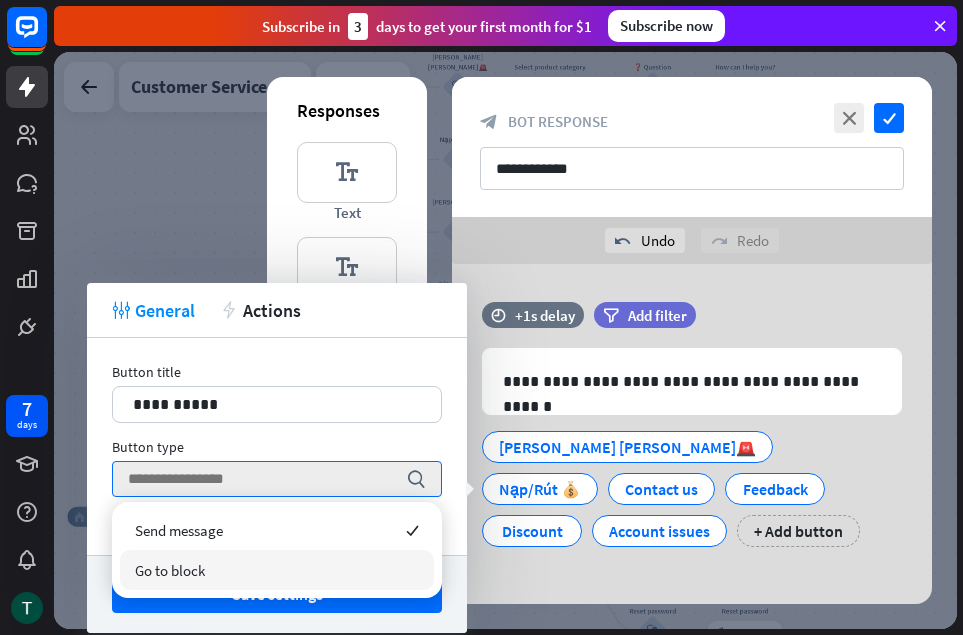 click on "Go to block" at bounding box center (277, 570) 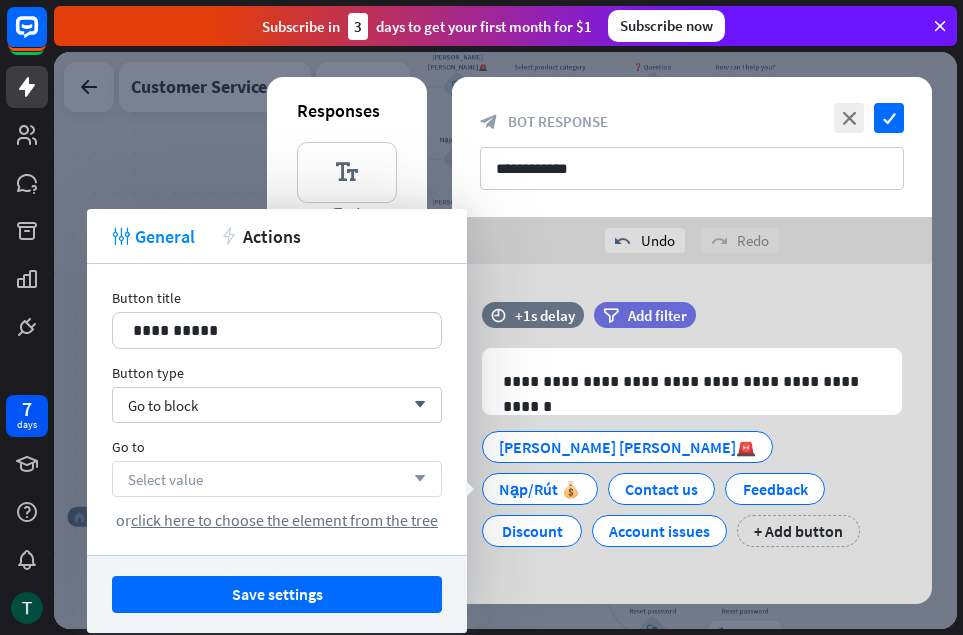 click on "Select value
arrow_down" at bounding box center [277, 479] 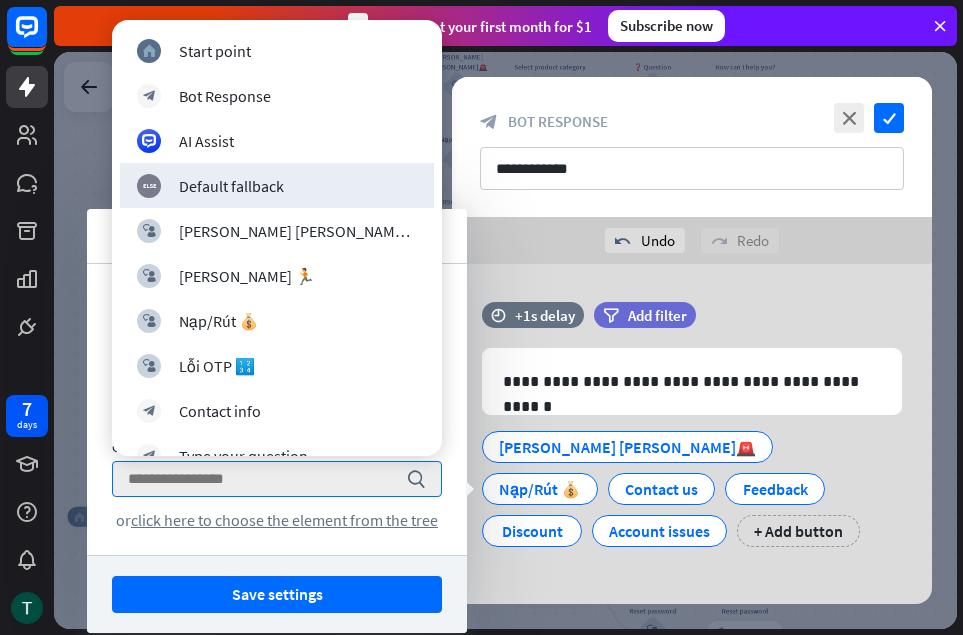 click at bounding box center (505, 340) 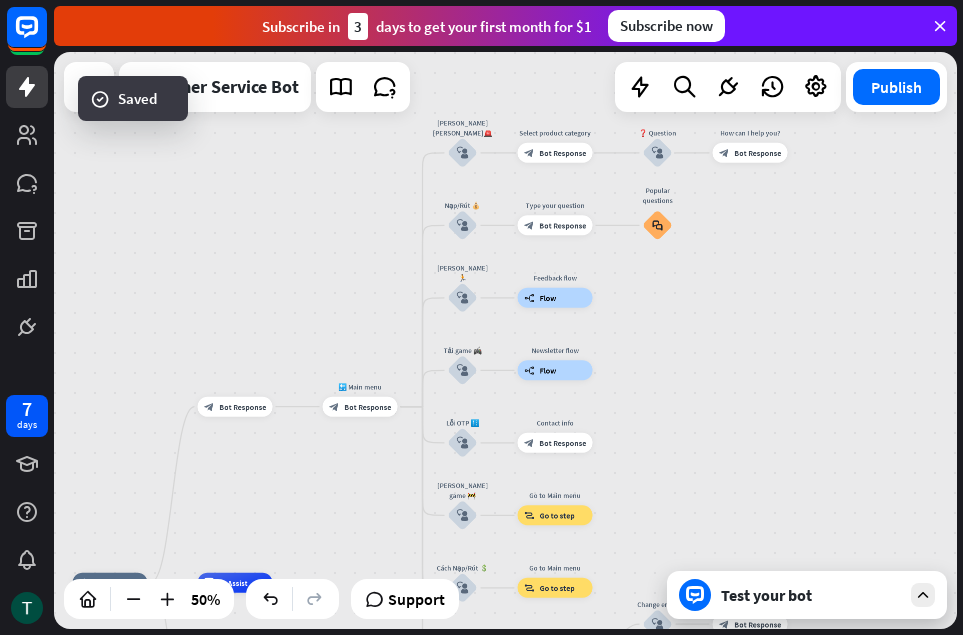drag, startPoint x: 704, startPoint y: 342, endPoint x: 708, endPoint y: 408, distance: 66.1211 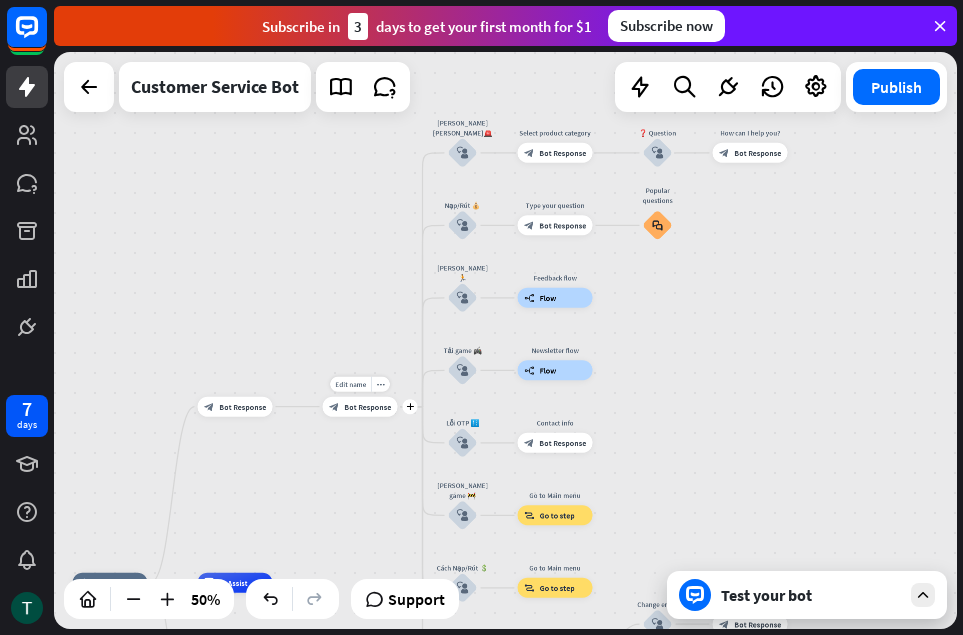 click on "Edit name   more_horiz         plus   🔙 Main menu   block_bot_response   Bot Response" at bounding box center [360, 407] 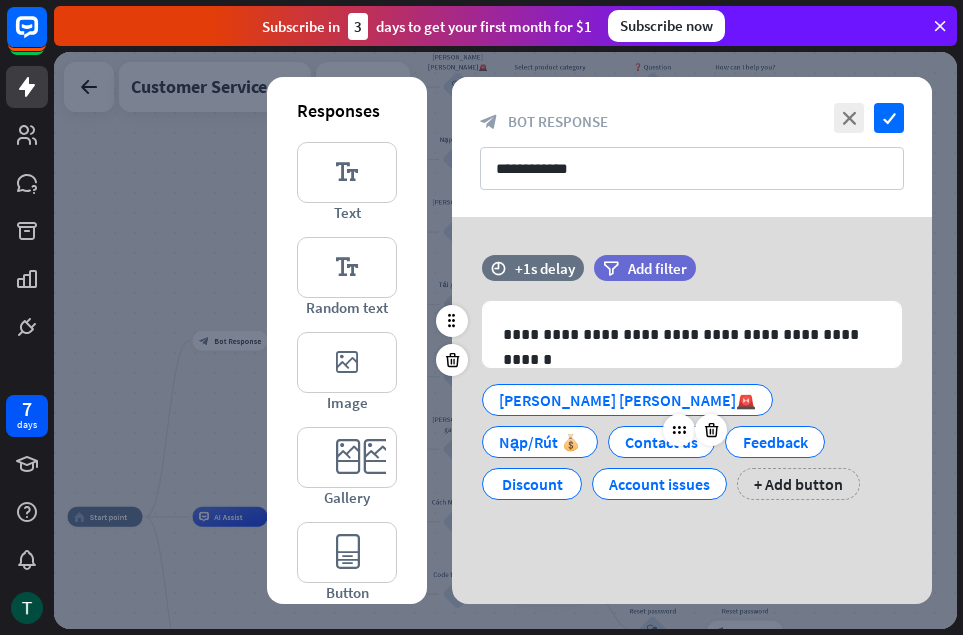 click on "Contact us" at bounding box center [661, 442] 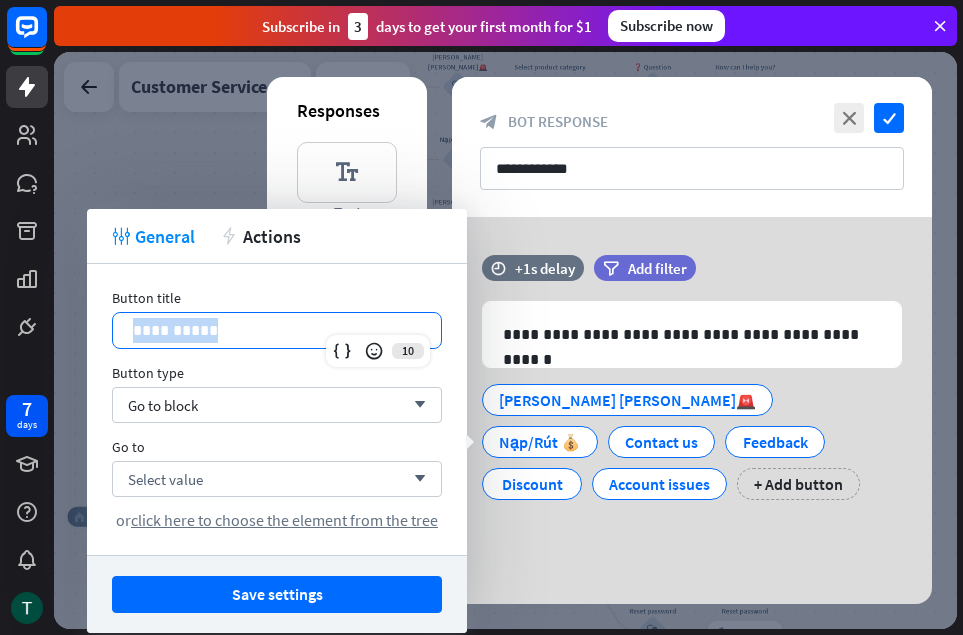 drag, startPoint x: 252, startPoint y: 336, endPoint x: 127, endPoint y: 332, distance: 125.06398 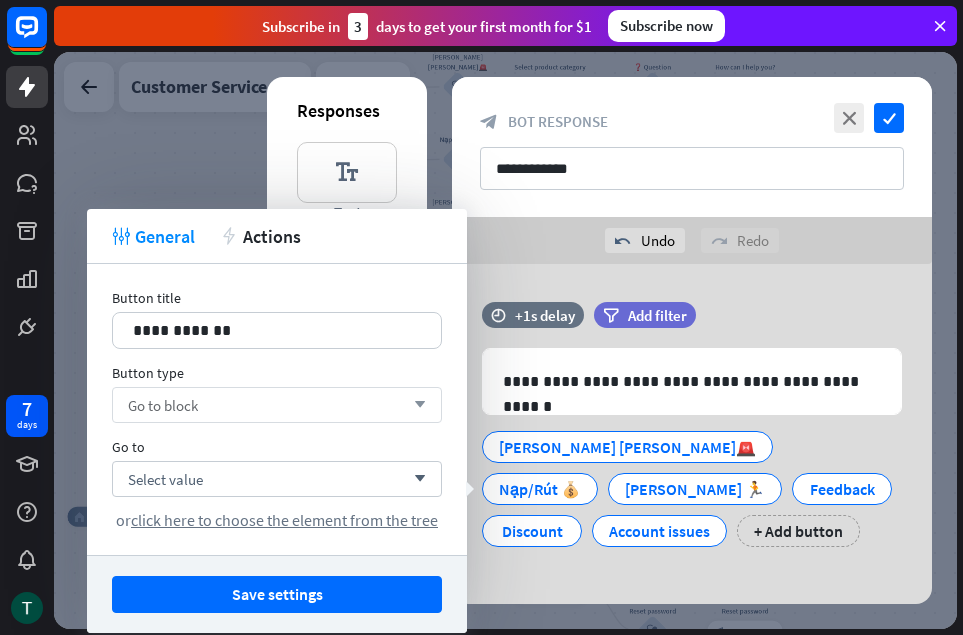 click on "Go to block
arrow_down" at bounding box center [277, 405] 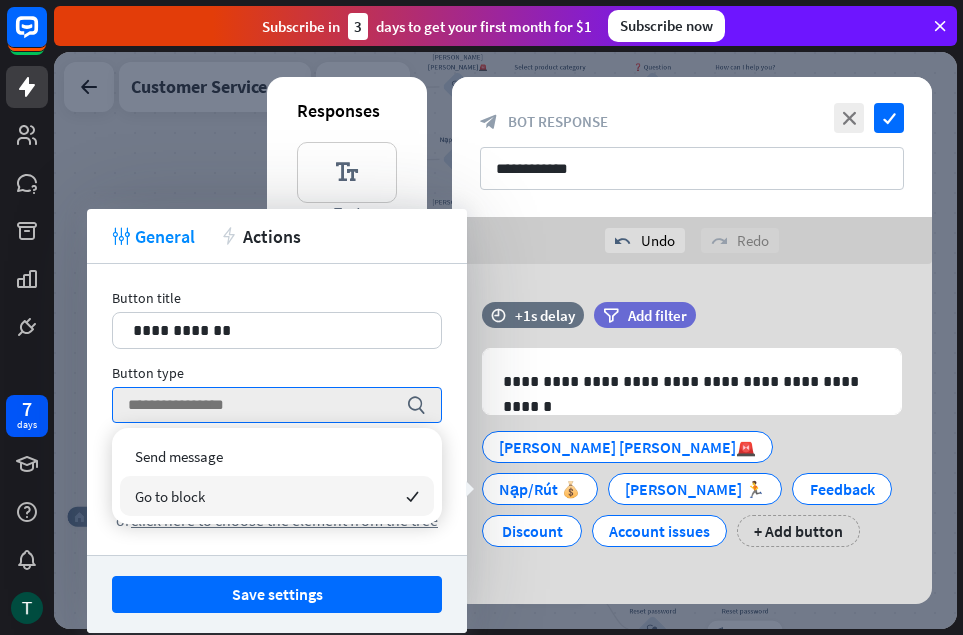 click on "Go to block" at bounding box center [170, 496] 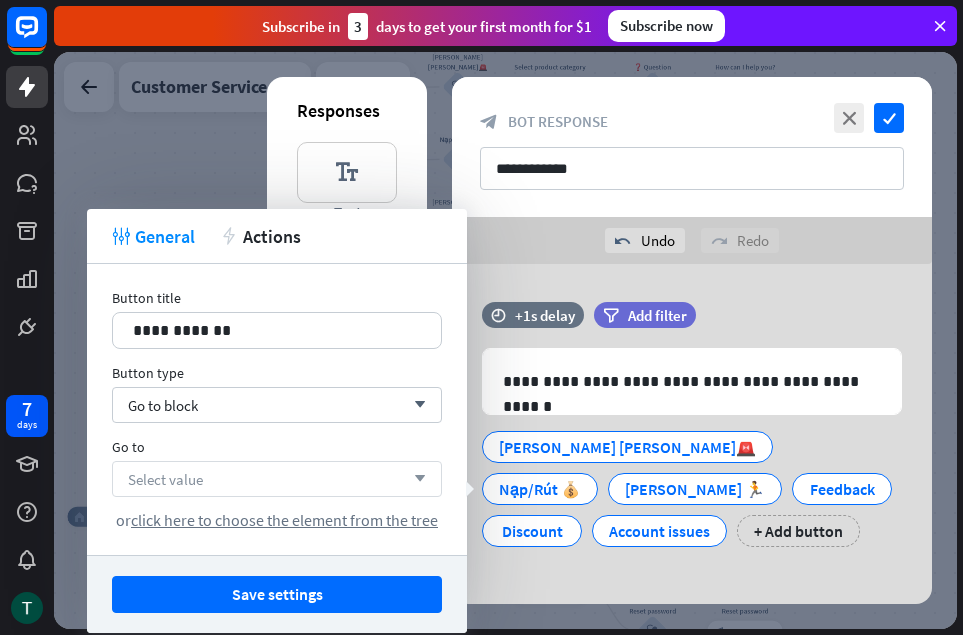 click on "Select value
arrow_down" at bounding box center (277, 479) 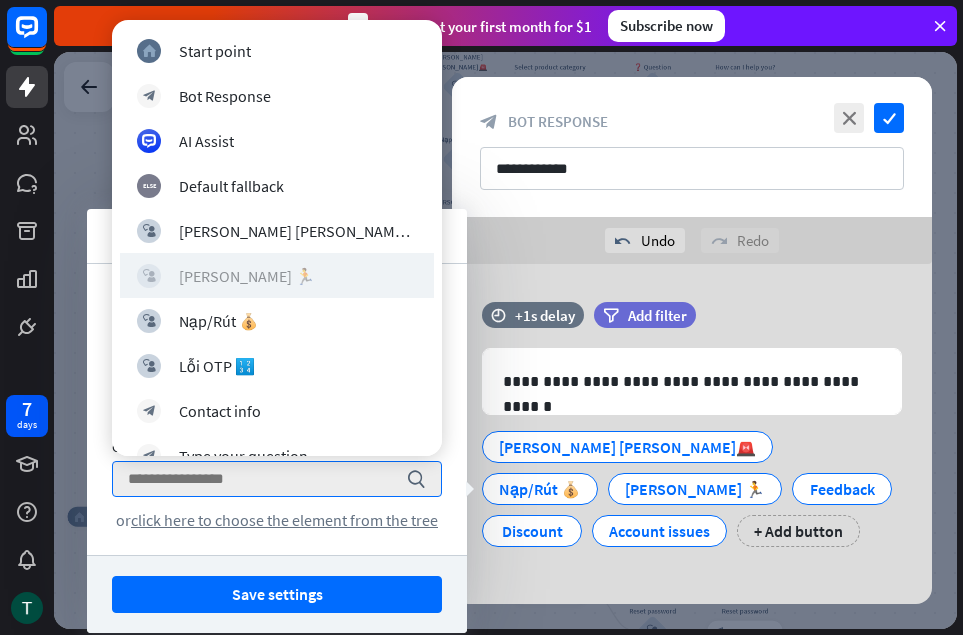 click on "[PERSON_NAME] 🏃" at bounding box center [247, 276] 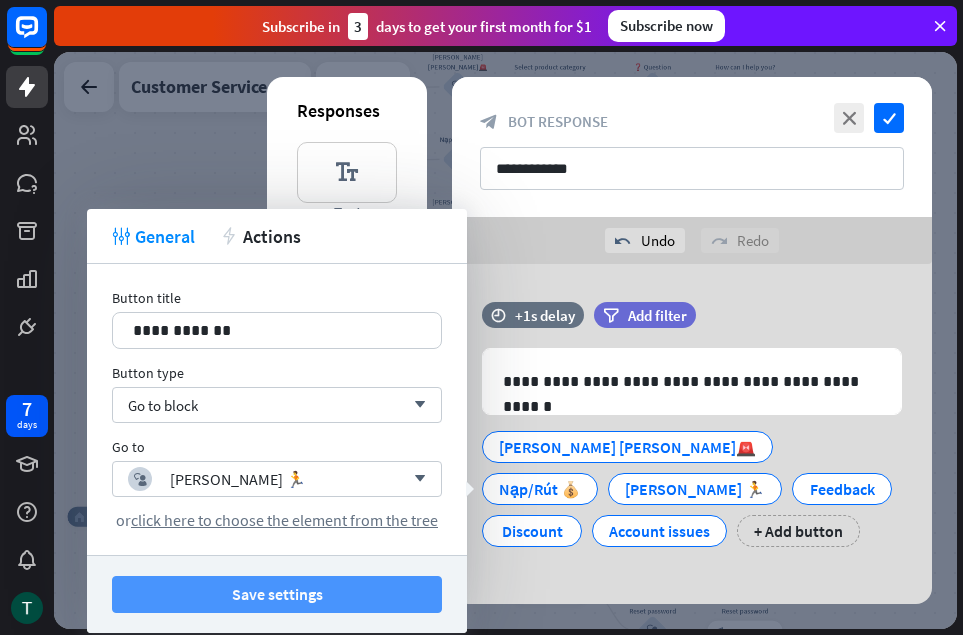 click on "Save settings" at bounding box center (277, 594) 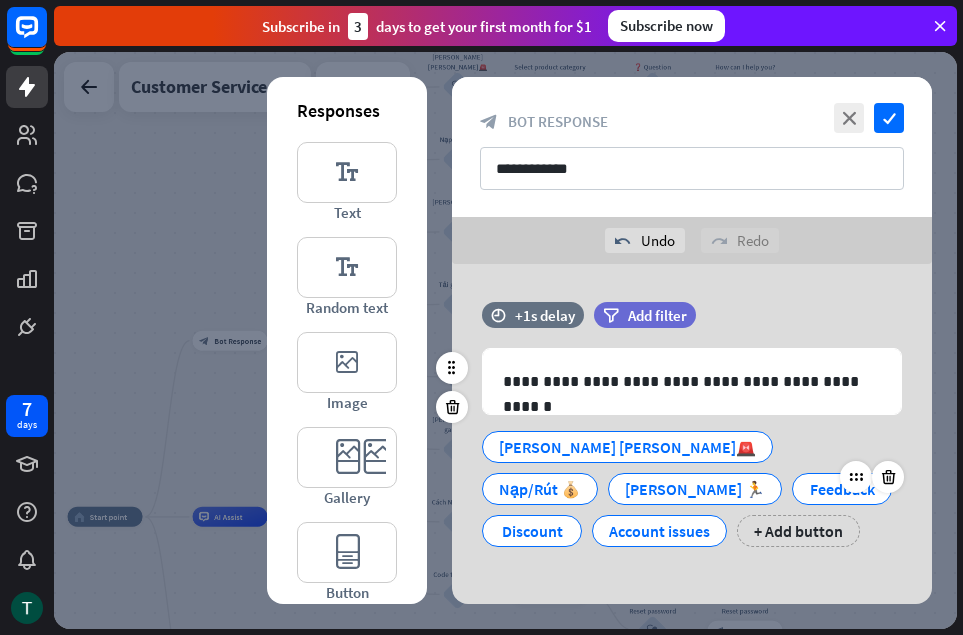 click on "Feedback" at bounding box center [842, 489] 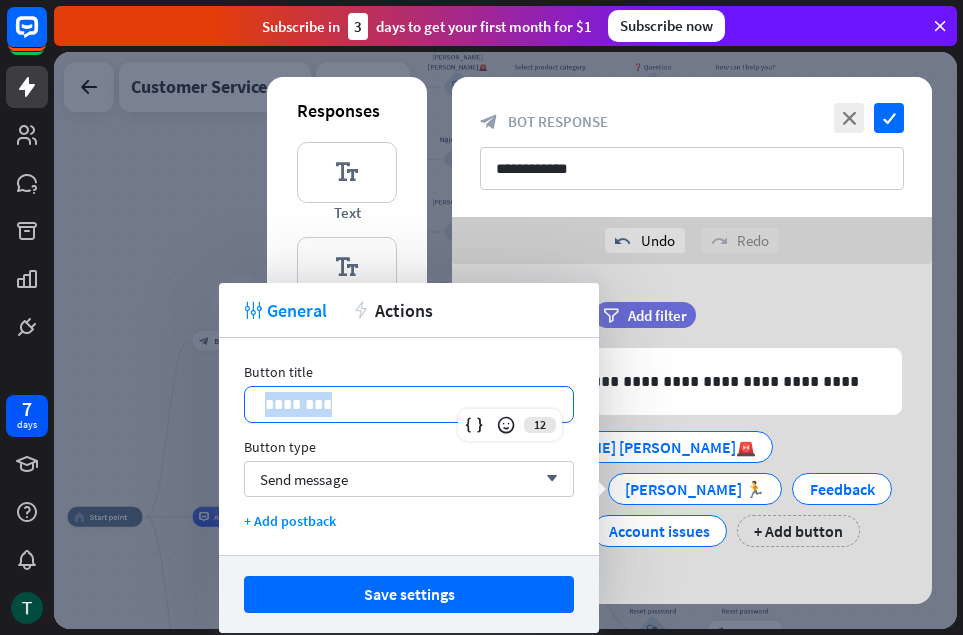 drag, startPoint x: 387, startPoint y: 402, endPoint x: 250, endPoint y: 396, distance: 137.13132 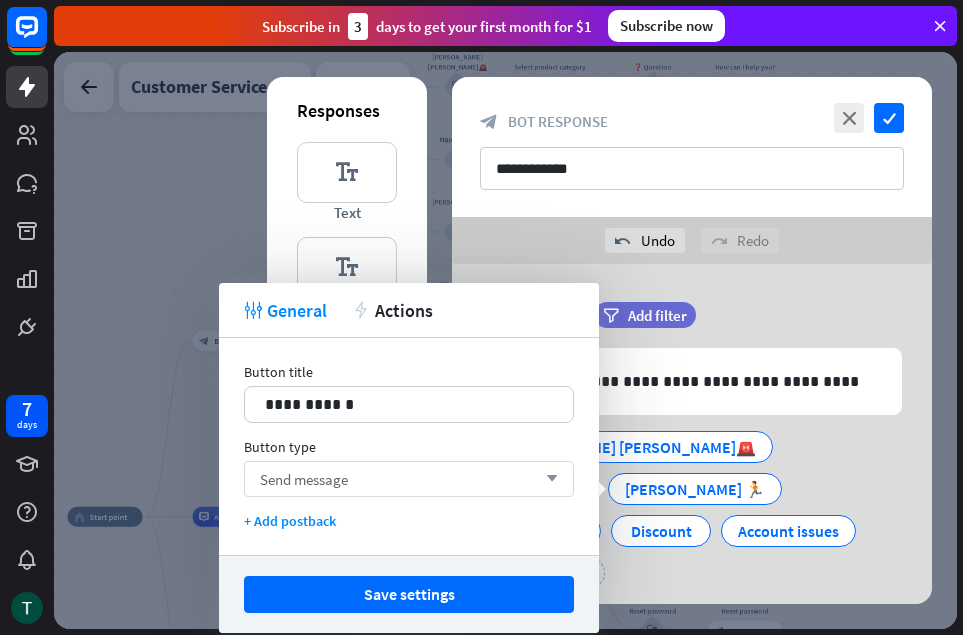 click on "Send message
arrow_down" at bounding box center [409, 479] 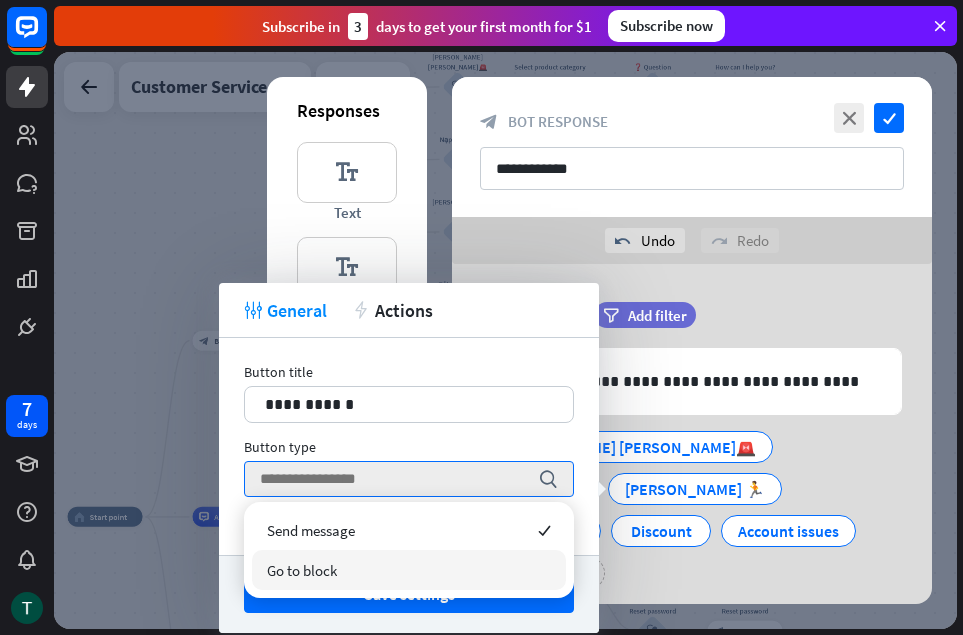 click on "Go to block" at bounding box center [409, 570] 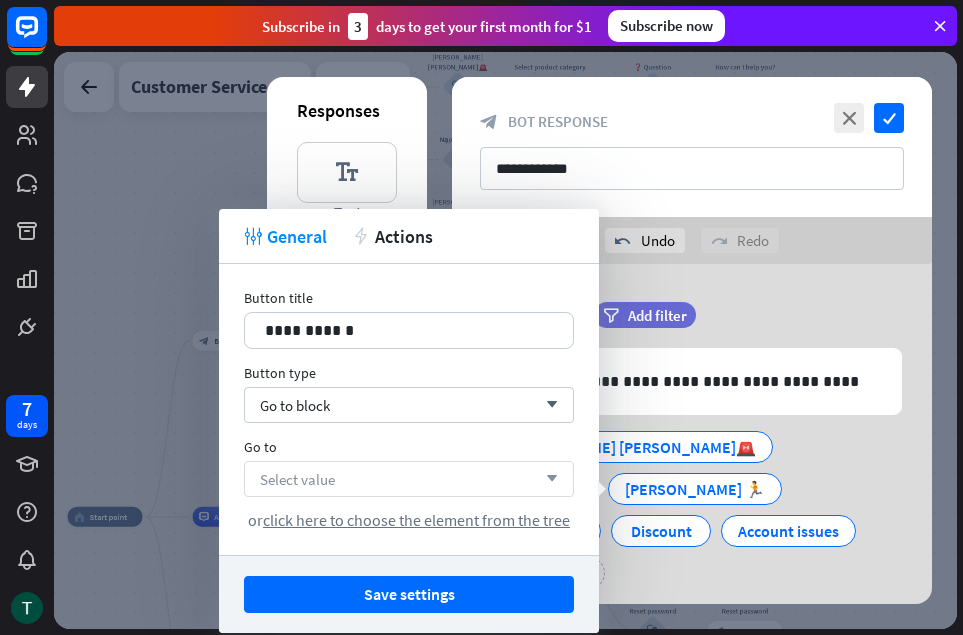 click on "Select value
arrow_down" at bounding box center (409, 479) 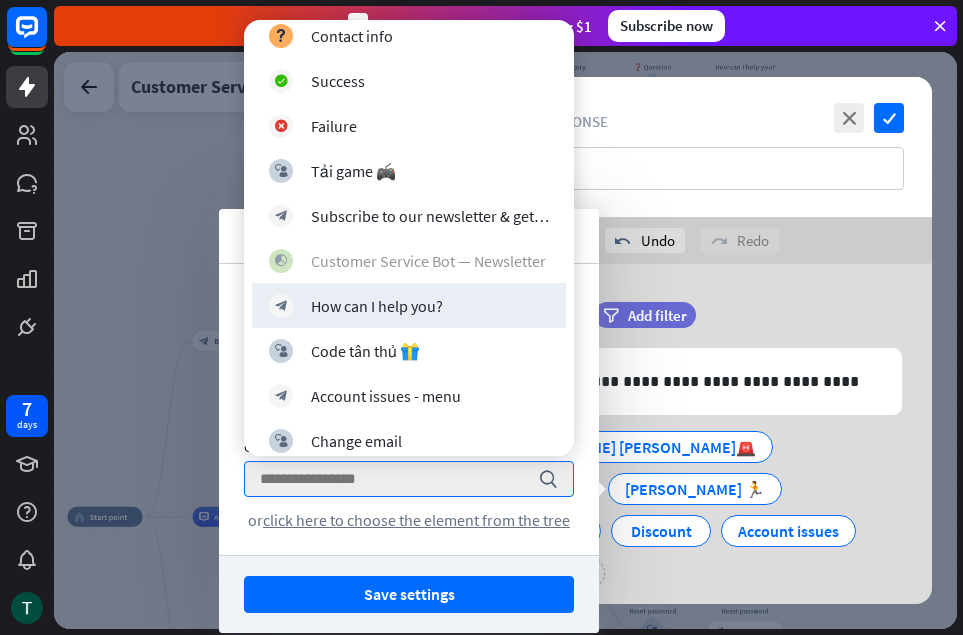 scroll, scrollTop: 1600, scrollLeft: 0, axis: vertical 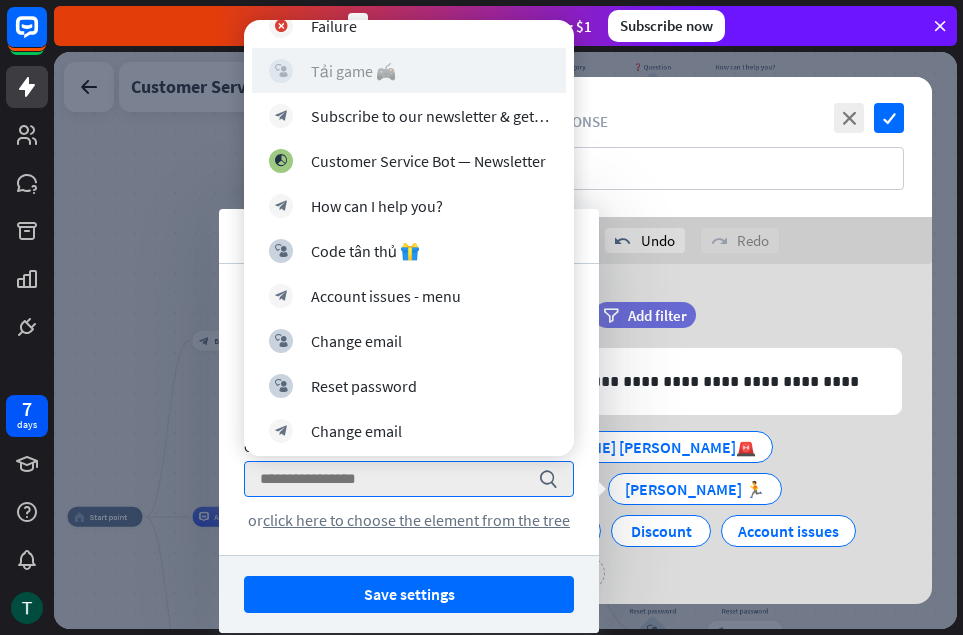 click on "block_user_input
Tải game 🎮" at bounding box center (409, 71) 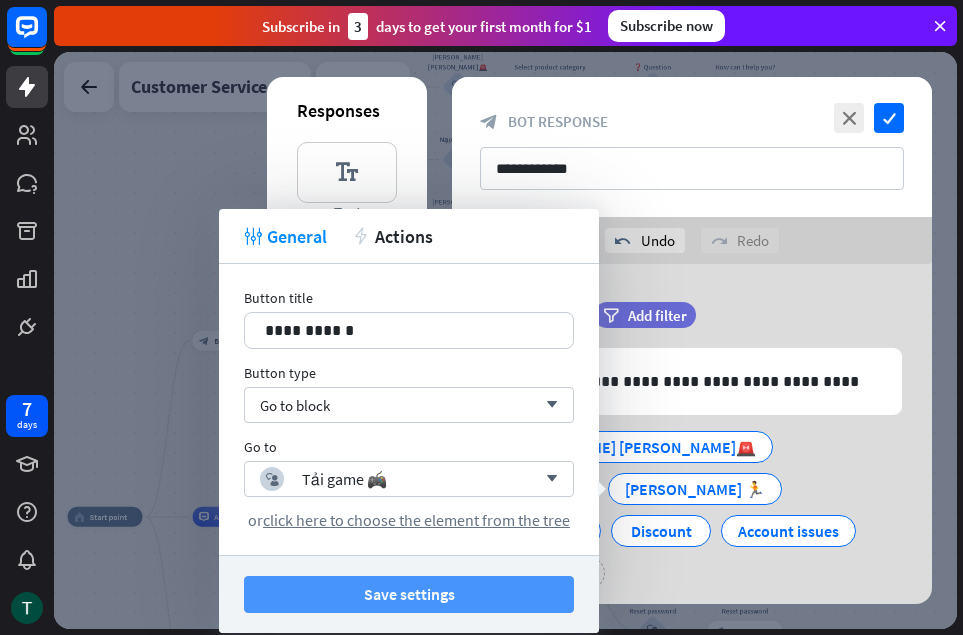 click on "Save settings" at bounding box center [409, 594] 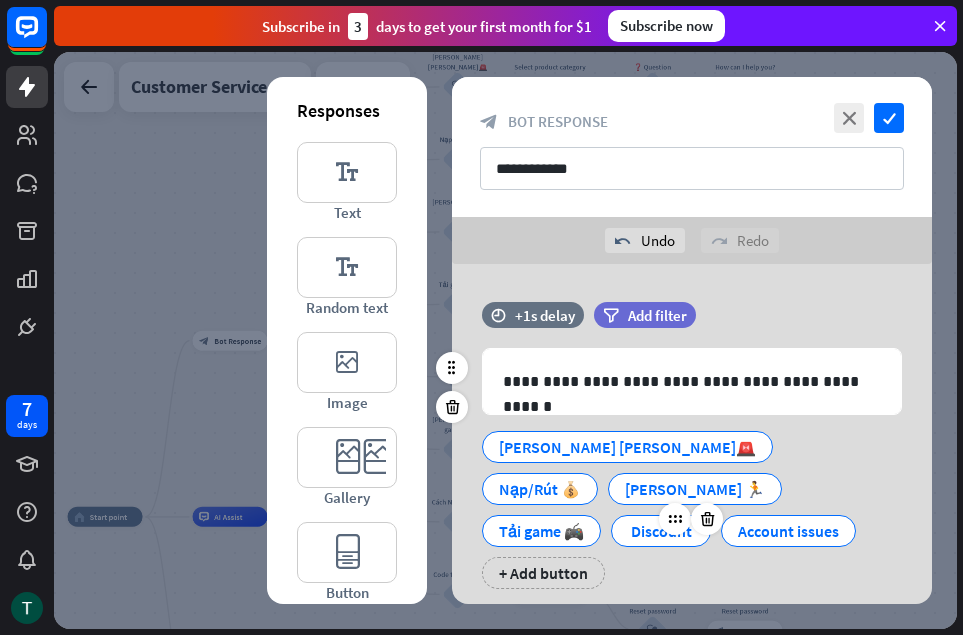 click on "Discount" at bounding box center [661, 531] 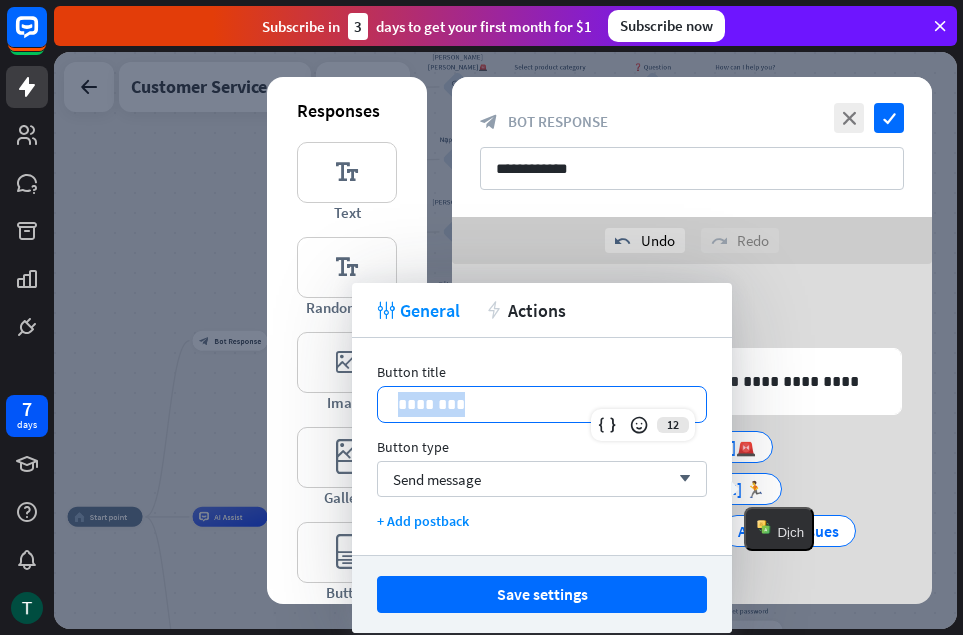 drag, startPoint x: 534, startPoint y: 408, endPoint x: 368, endPoint y: 411, distance: 166.0271 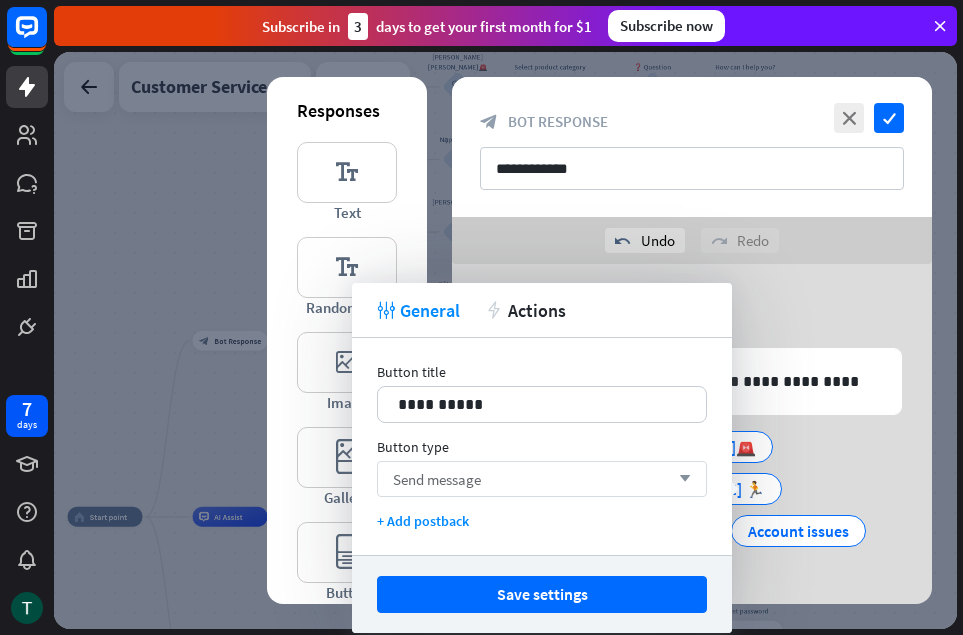 click on "Send message
arrow_down" at bounding box center (542, 479) 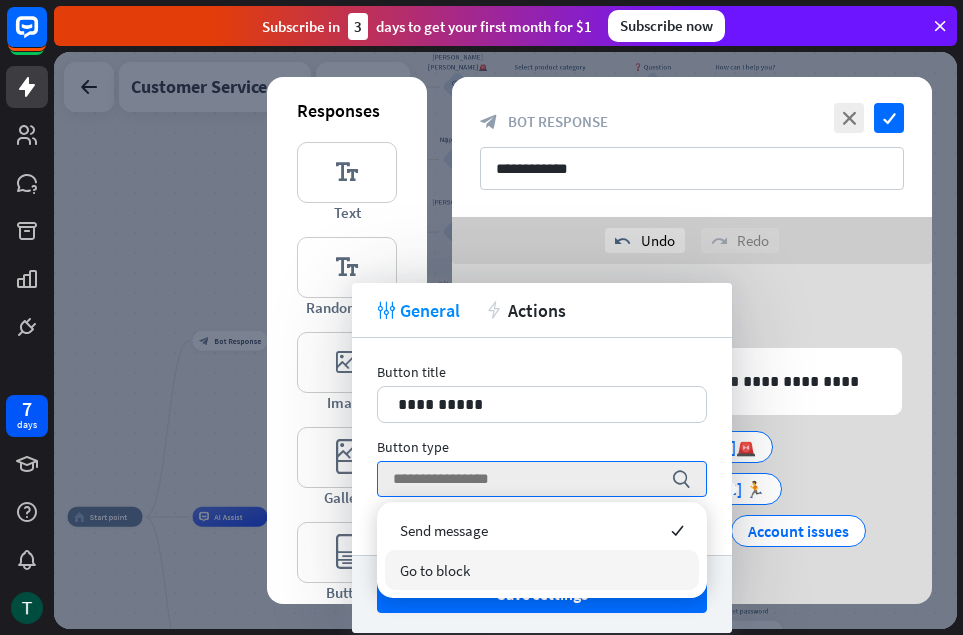 click on "Go to block" at bounding box center [542, 570] 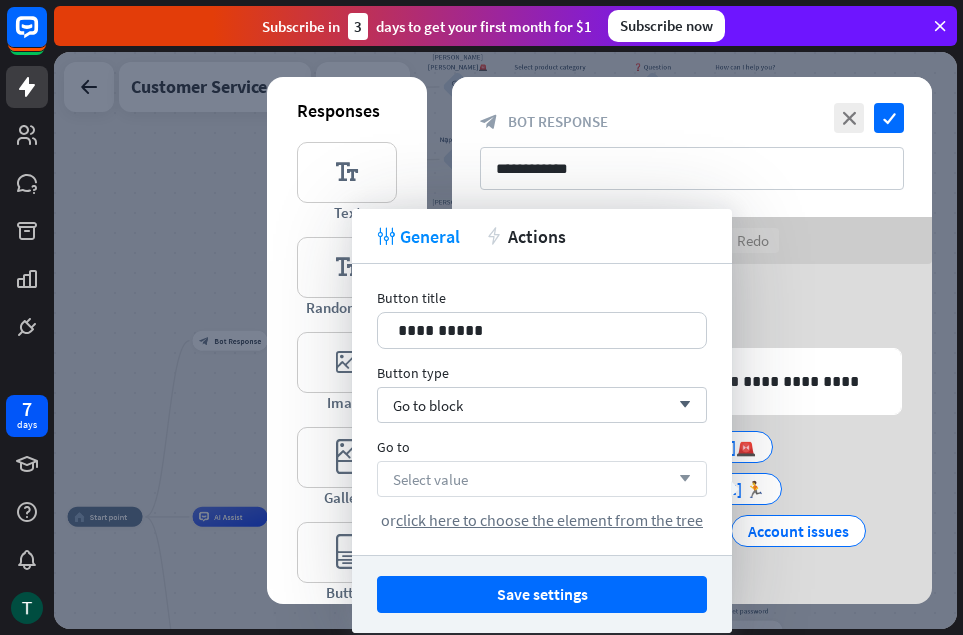 click on "Select value
arrow_down" at bounding box center [542, 479] 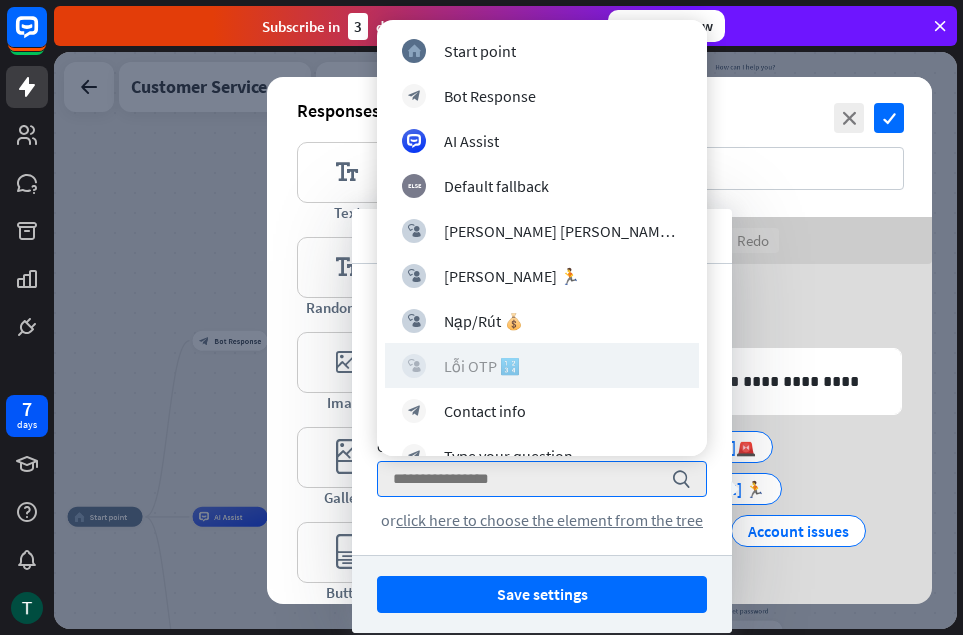 click on "block_user_input
Lỗi OTP 🔢" at bounding box center [542, 366] 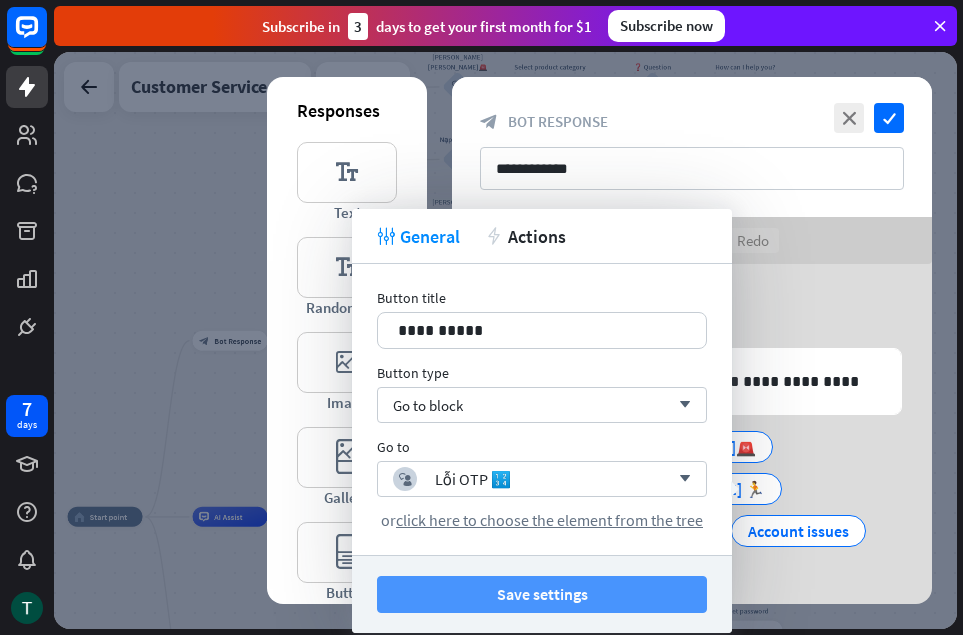 click on "Save settings" at bounding box center (542, 594) 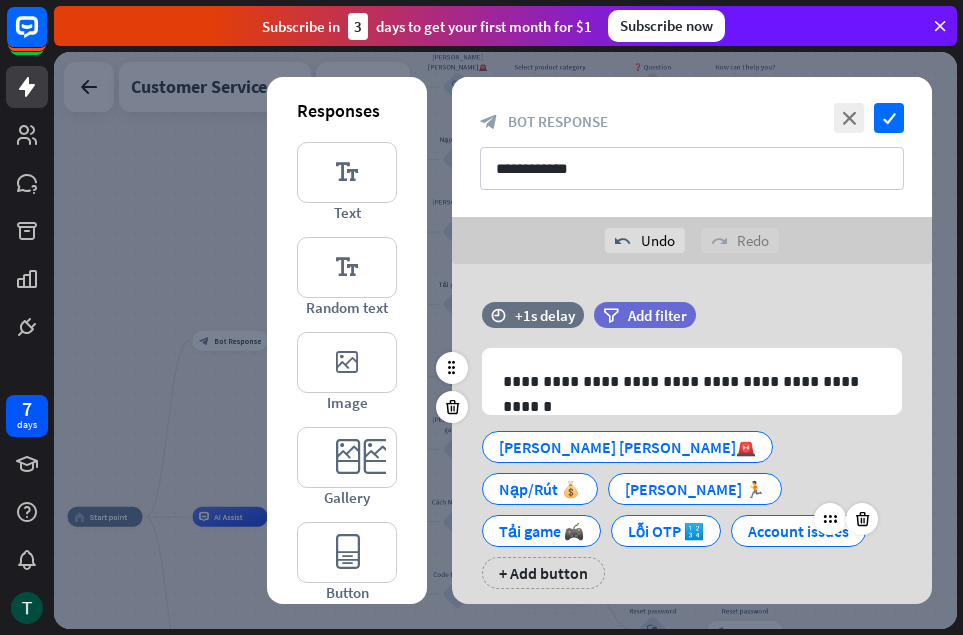 click on "Account issues" at bounding box center [798, 531] 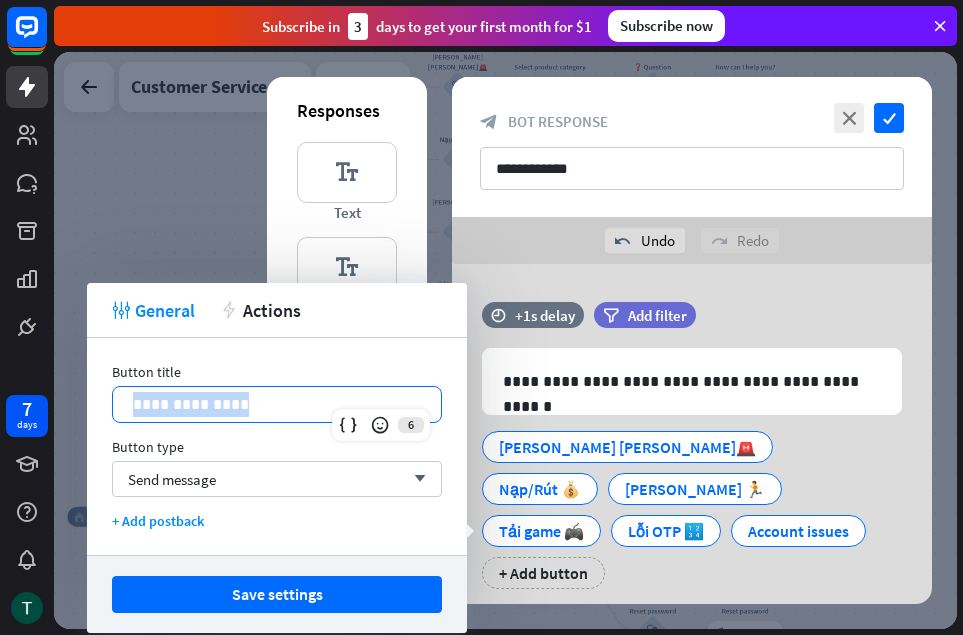 drag, startPoint x: 275, startPoint y: 400, endPoint x: 107, endPoint y: 400, distance: 168 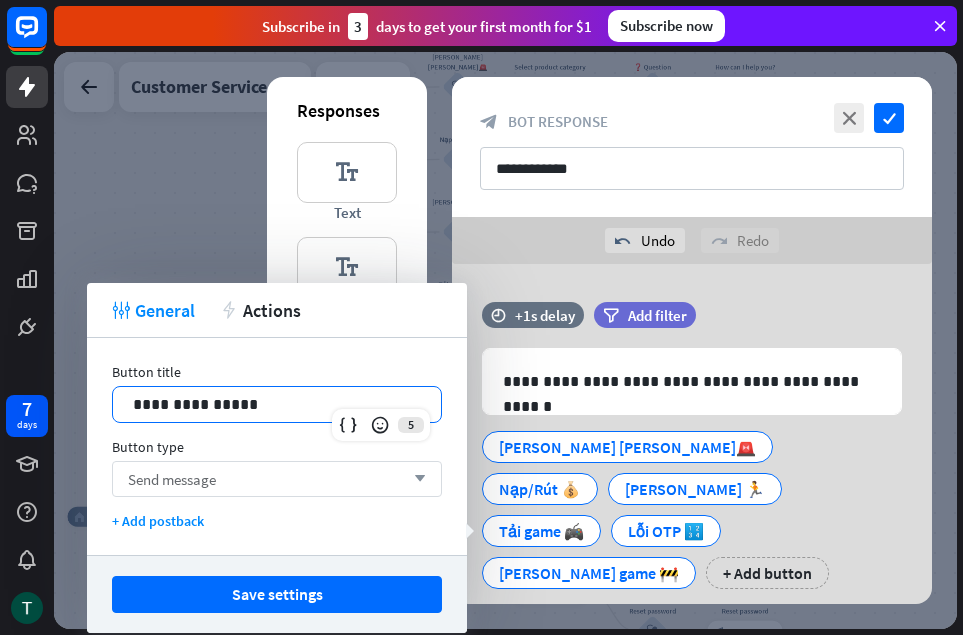 click on "Send message
arrow_down" at bounding box center [277, 479] 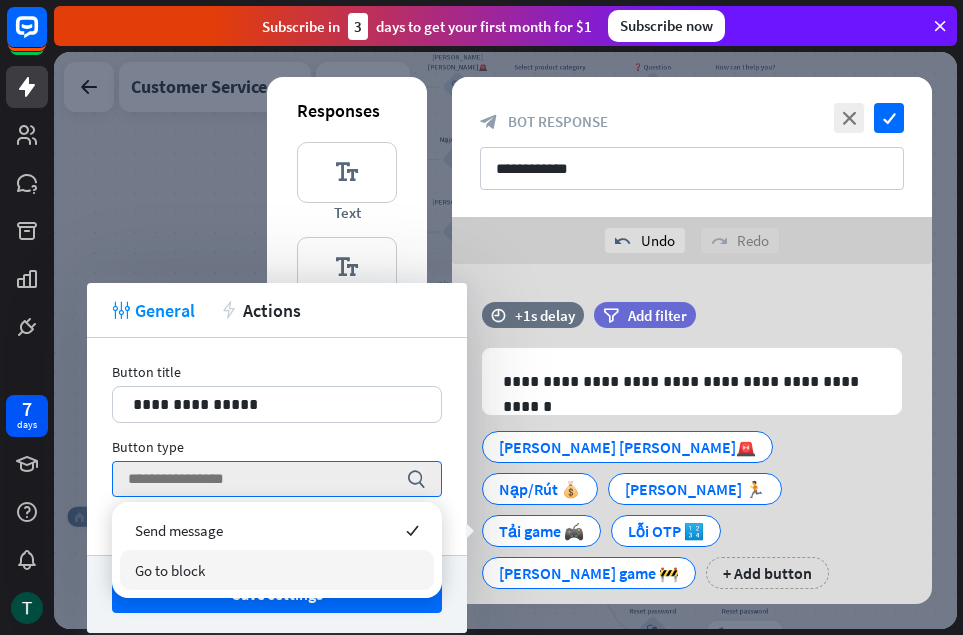 click on "Go to block" at bounding box center [170, 570] 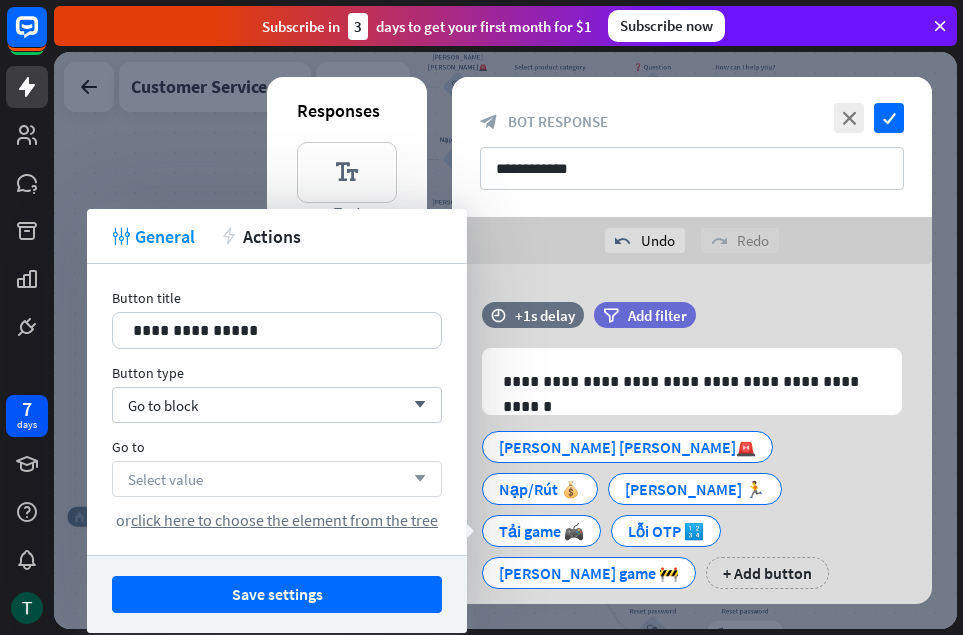 click on "Select value
arrow_down" at bounding box center (277, 479) 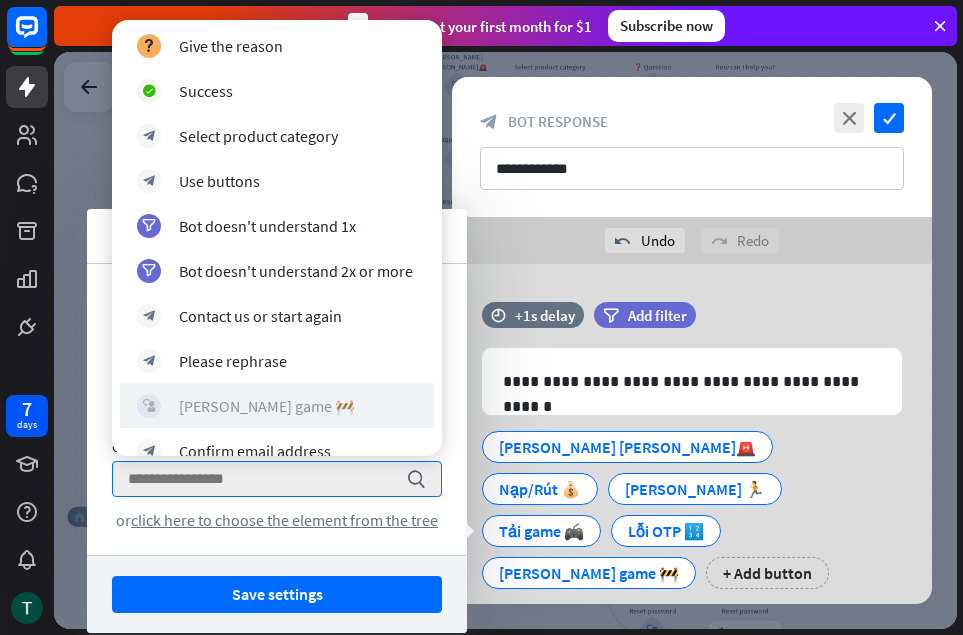 scroll, scrollTop: 600, scrollLeft: 0, axis: vertical 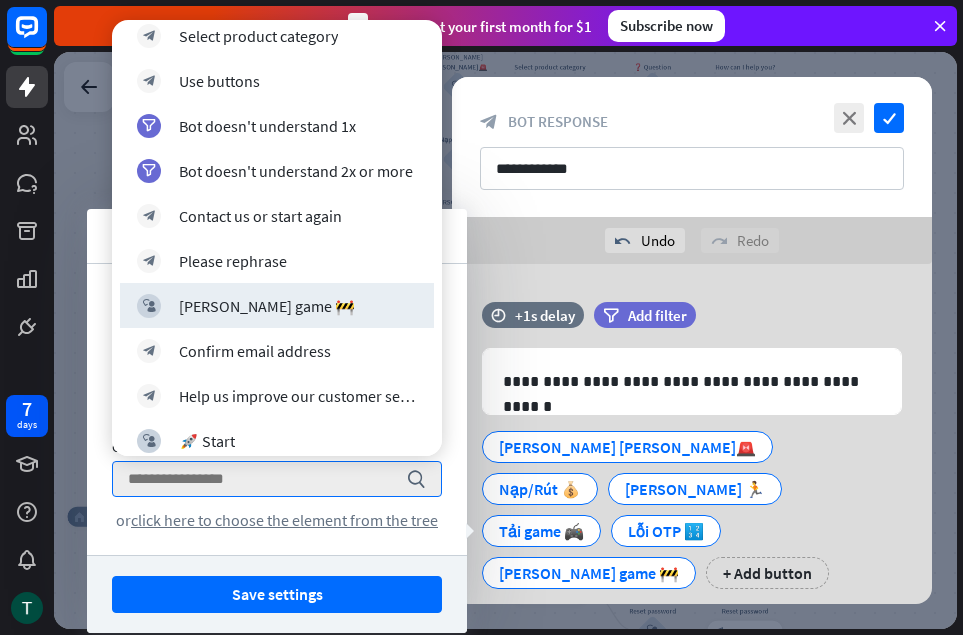 click on "block_user_input
[PERSON_NAME] game 🚧" at bounding box center (277, 306) 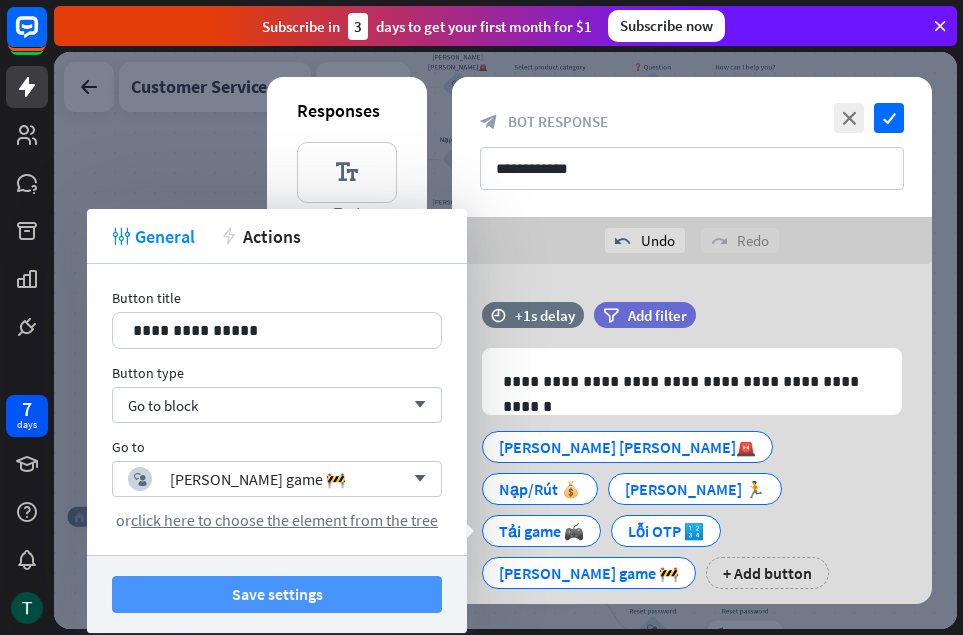 click on "Save settings" at bounding box center (277, 594) 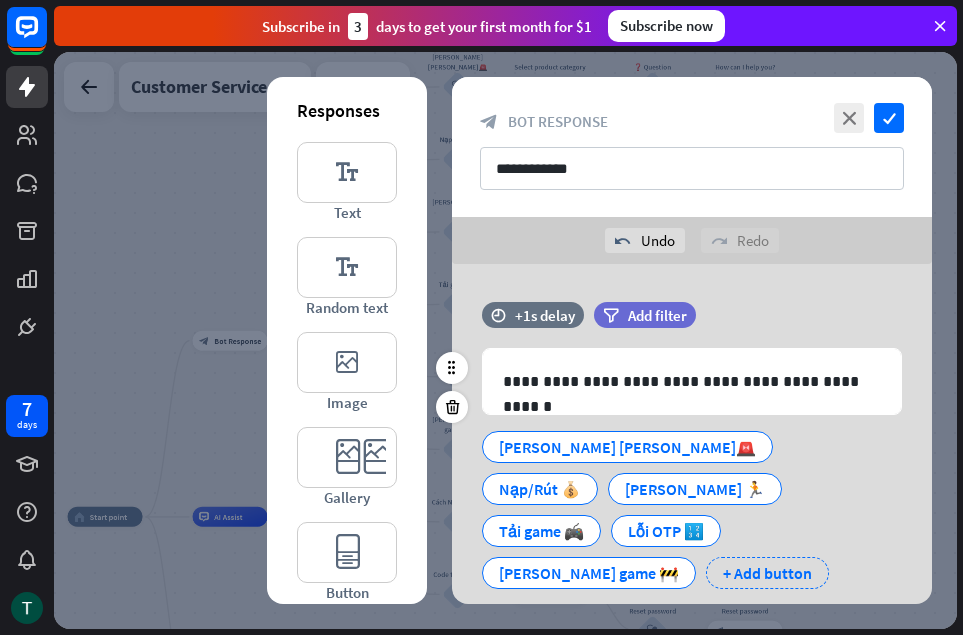 click on "+ Add button" at bounding box center [767, 573] 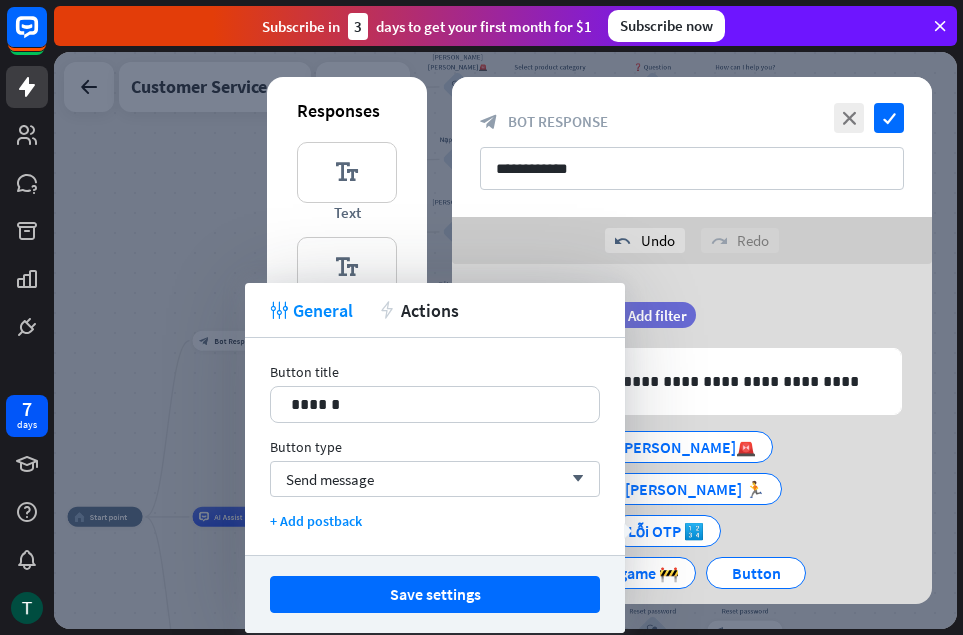 click on "+ Add button" at bounding box center (543, 615) 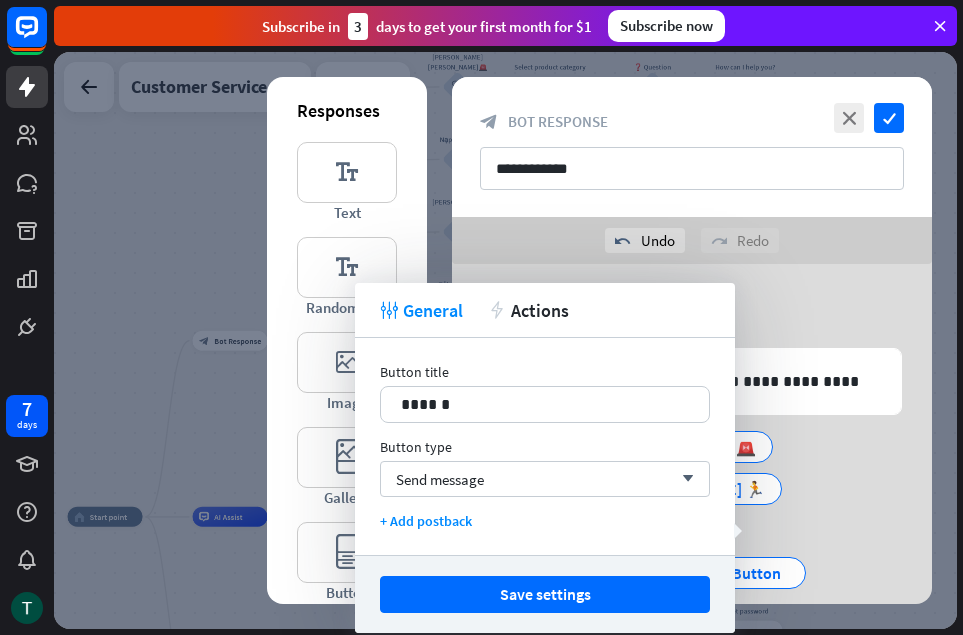 click on "[PERSON_NAME] [PERSON_NAME]🚨
Nạp/Rút 💰
[PERSON_NAME] 🏃
Tải game 🎮
Lỗi OTP 🔢
[PERSON_NAME] game 🚧
Button
Button
+ Add button" at bounding box center [687, 526] 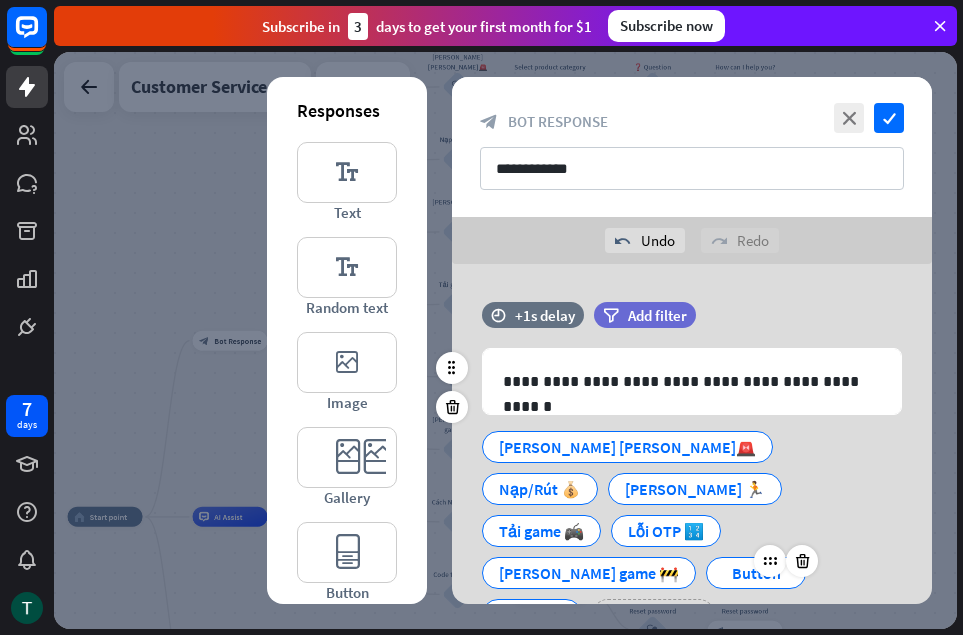 click on "Button" at bounding box center (756, 573) 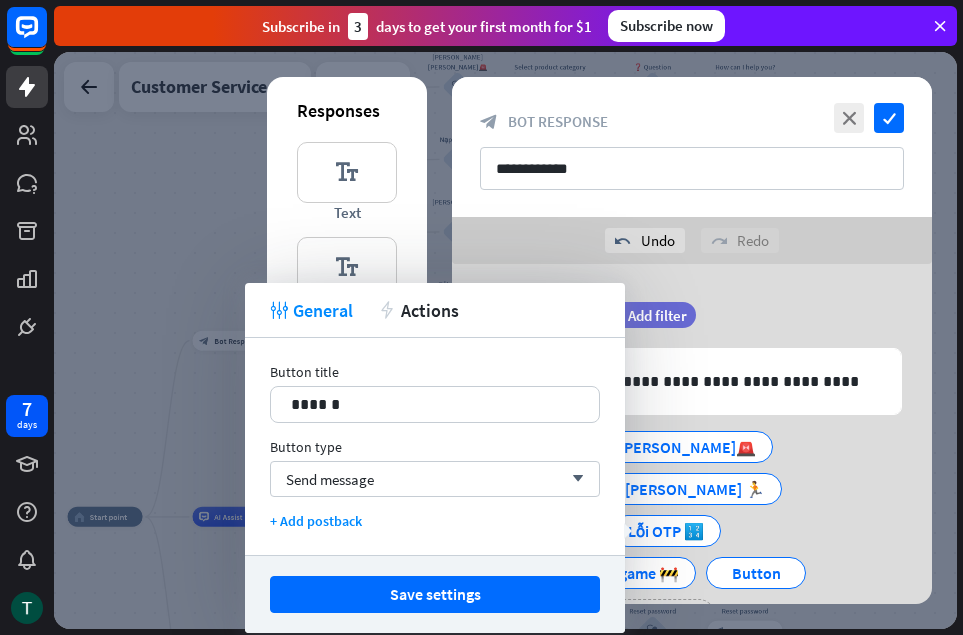 click on "[PERSON_NAME] [PERSON_NAME]🚨
Nạp/Rút 💰
[PERSON_NAME] 🏃
Tải game 🎮
Lỗi OTP 🔢
[PERSON_NAME] game 🚧
Button
Button
+ Add button" at bounding box center (687, 526) 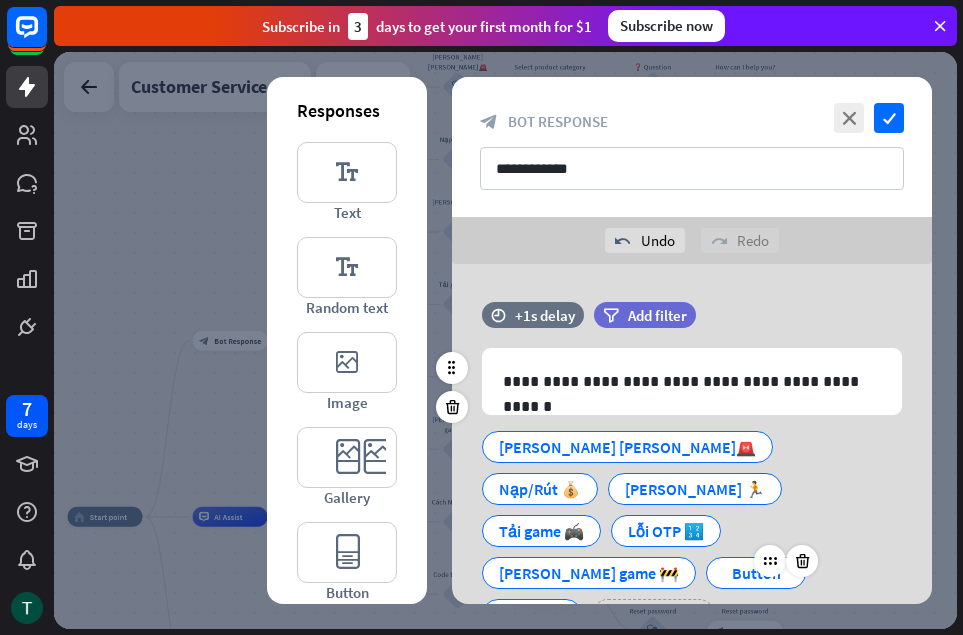click on "Button" at bounding box center [756, 573] 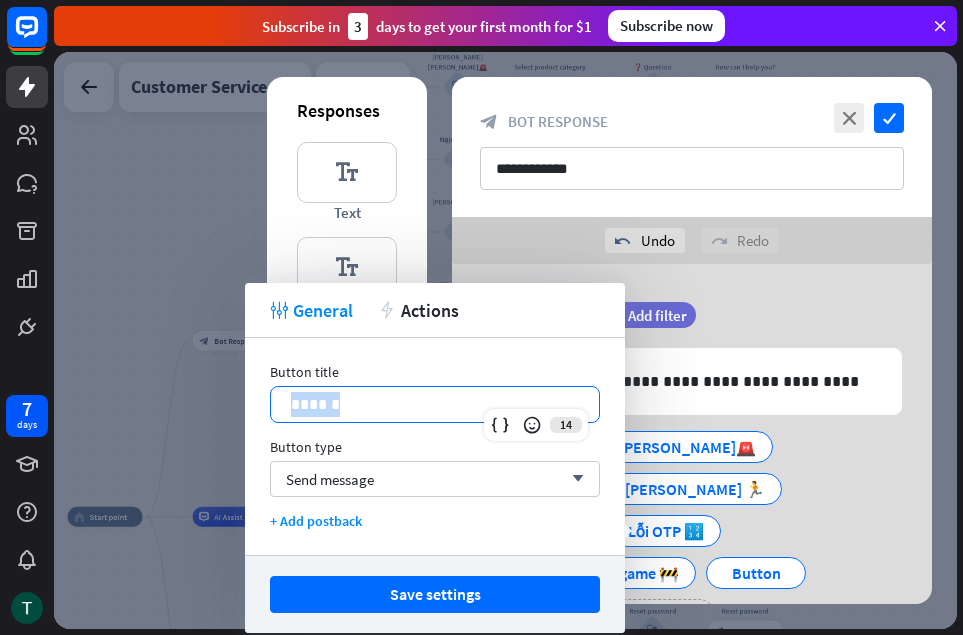 drag, startPoint x: 393, startPoint y: 408, endPoint x: 254, endPoint y: 405, distance: 139.03236 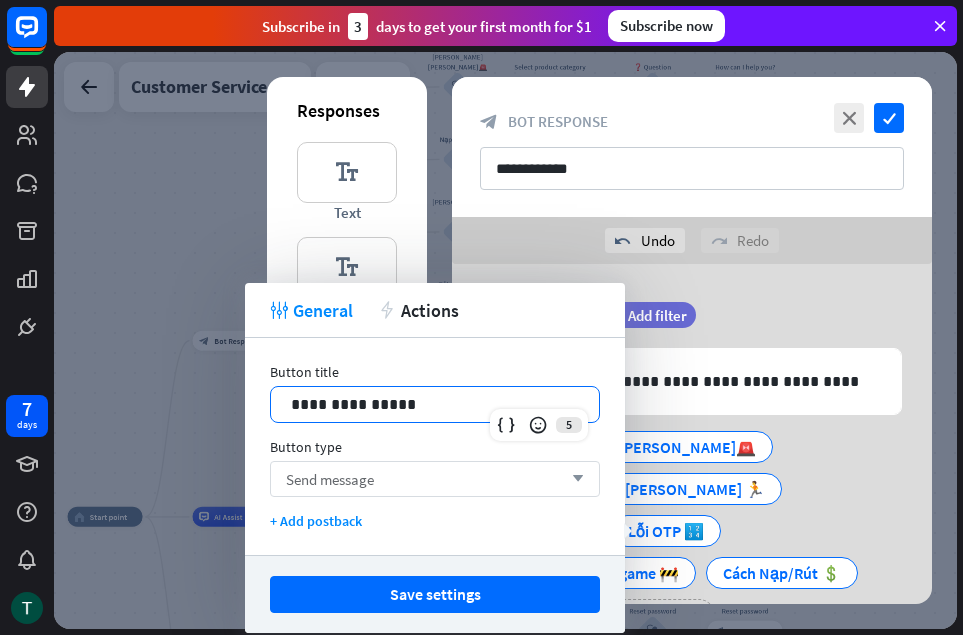 click on "Send message
arrow_down" at bounding box center [435, 479] 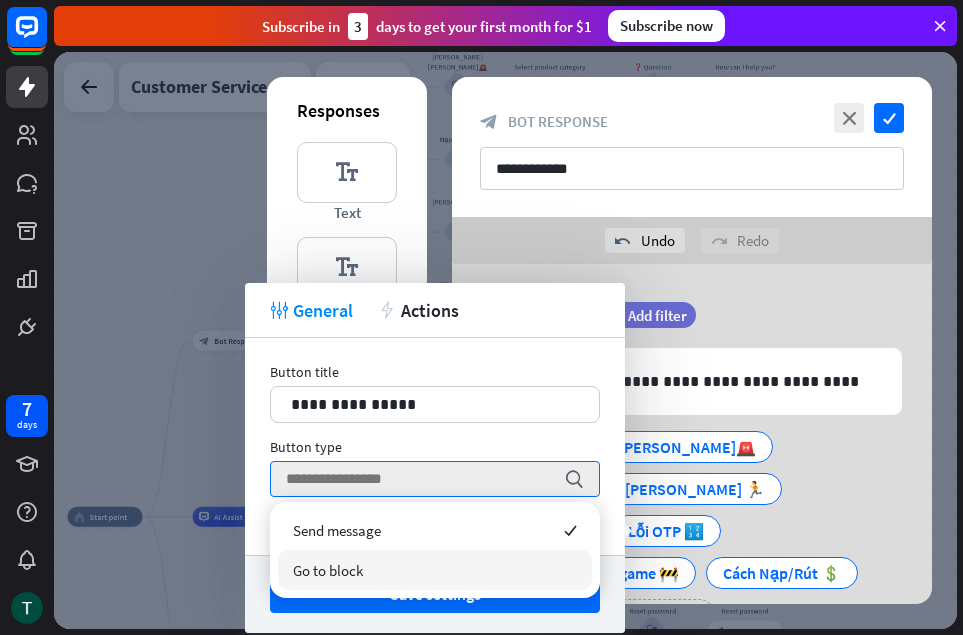 click on "Go to block" at bounding box center [328, 570] 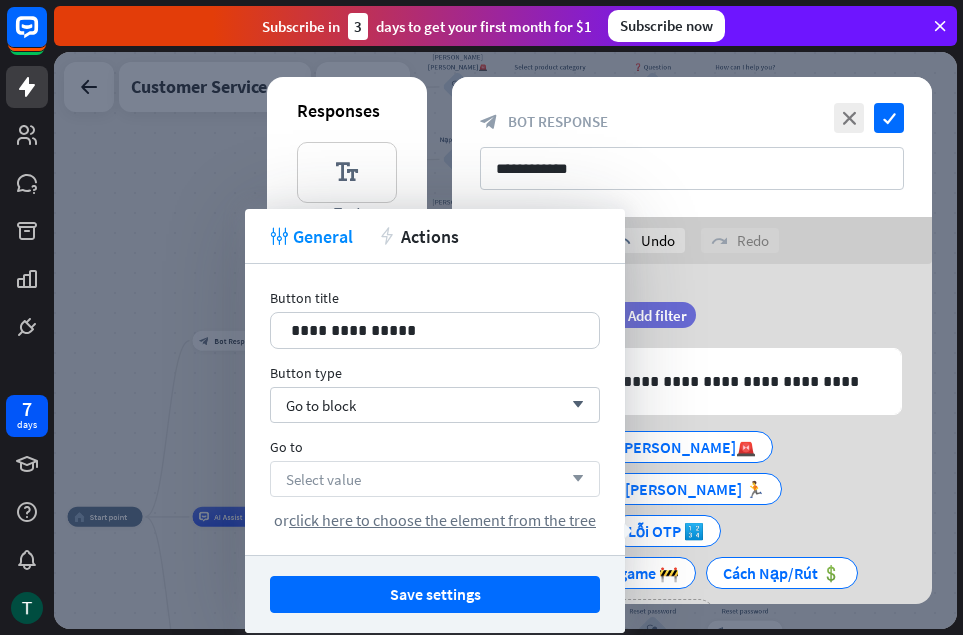 click on "Select value
arrow_down" at bounding box center [435, 479] 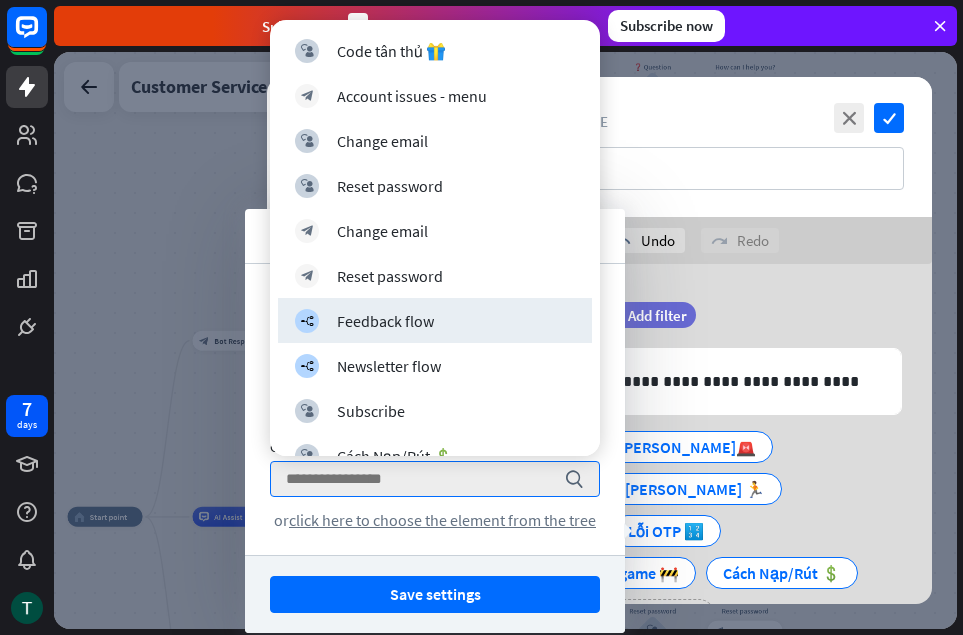 scroll, scrollTop: 1920, scrollLeft: 0, axis: vertical 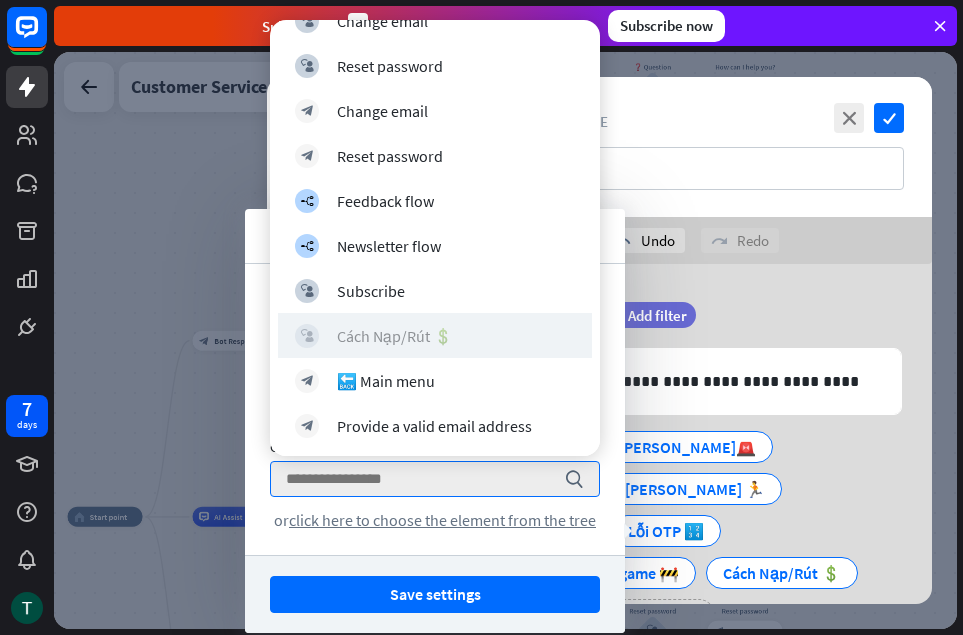 click on "Cách Nạp/Rút 💲" at bounding box center [395, 336] 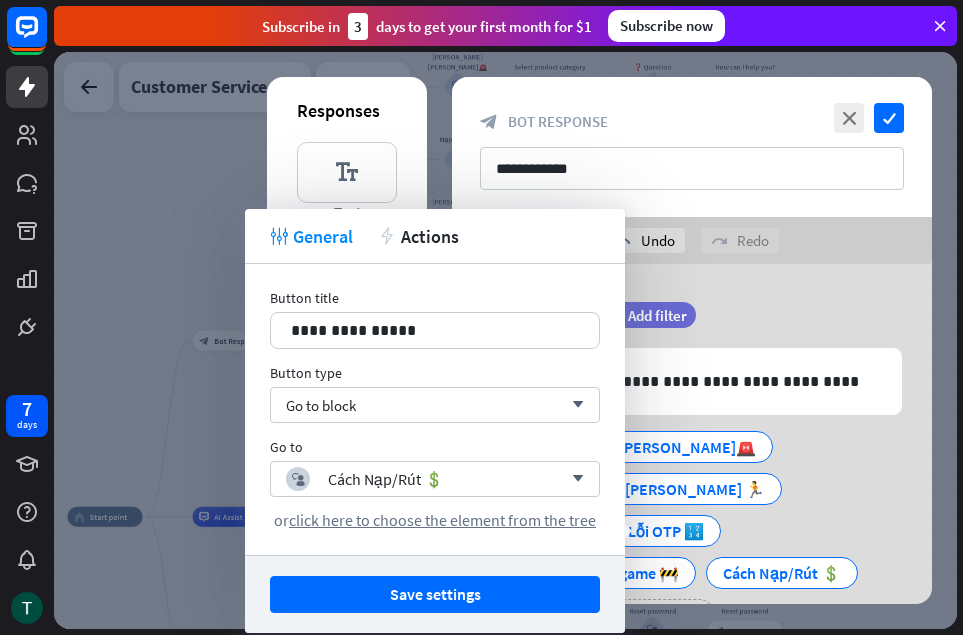 click on "Save settings" at bounding box center [435, 594] 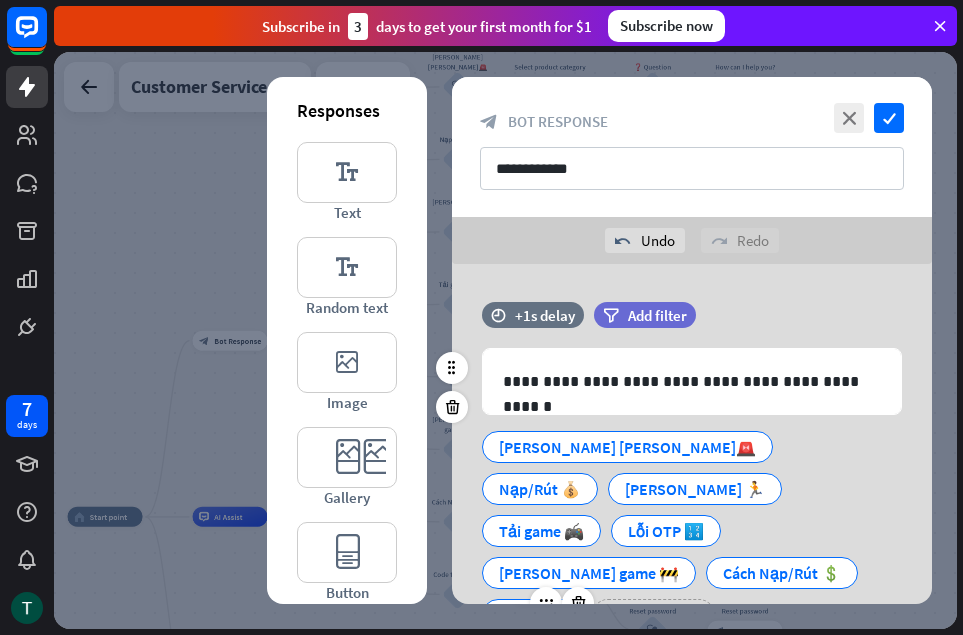 click on "Button" at bounding box center (532, 615) 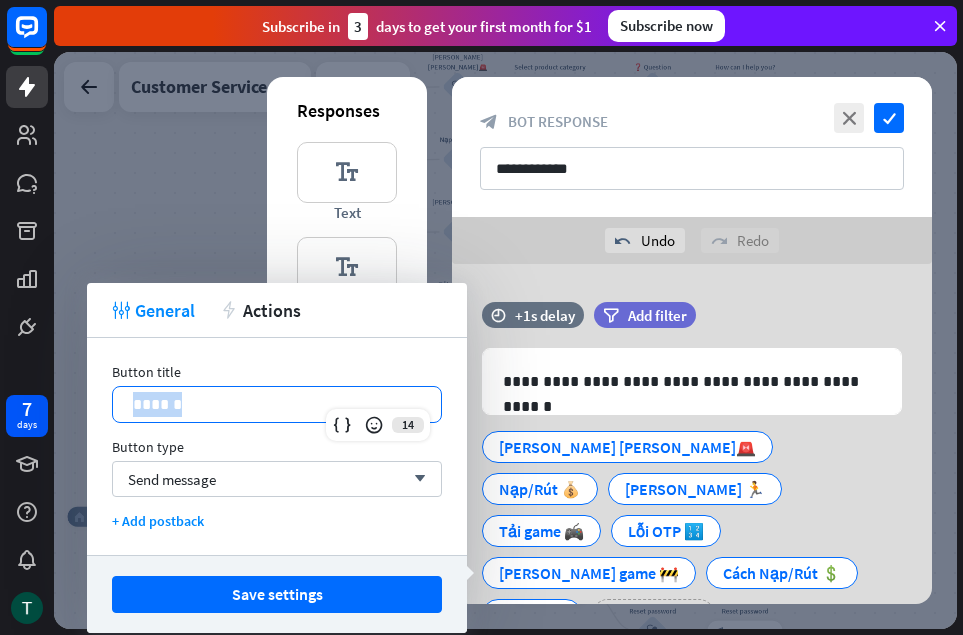 drag, startPoint x: 235, startPoint y: 403, endPoint x: 103, endPoint y: 406, distance: 132.03409 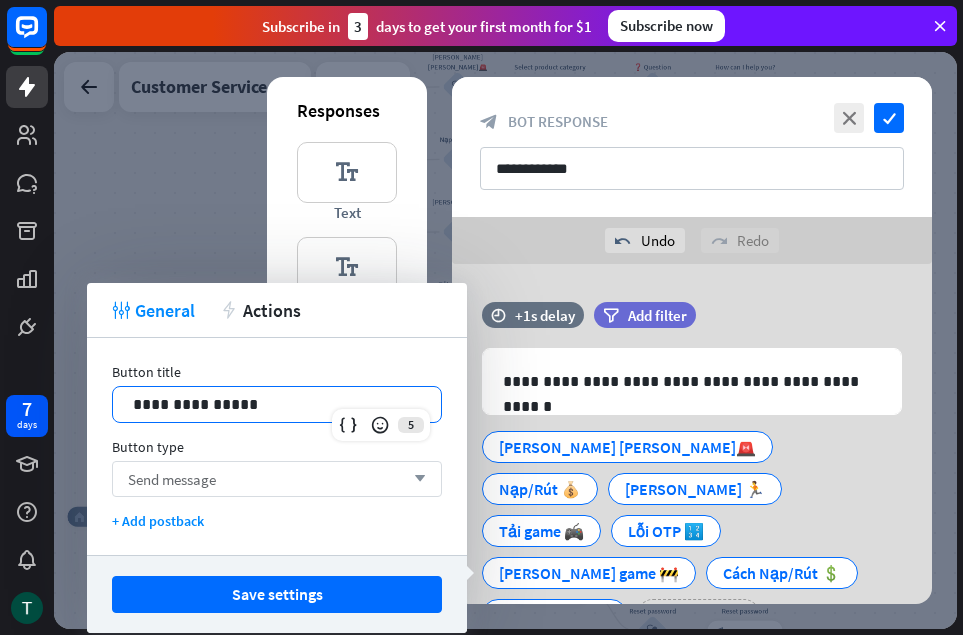click on "Send message
arrow_down" at bounding box center [277, 479] 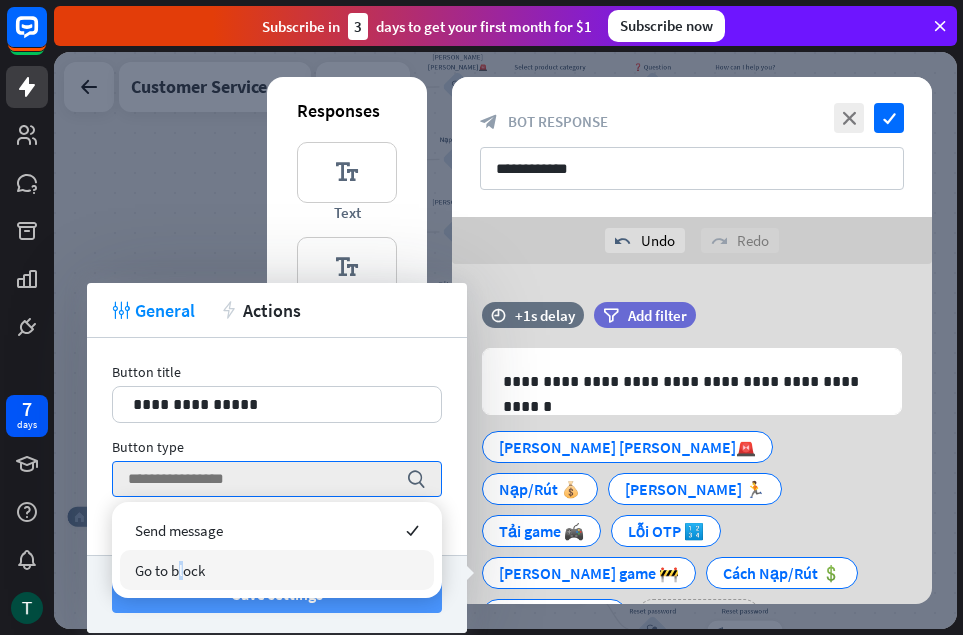 click on "Go to block" at bounding box center (170, 570) 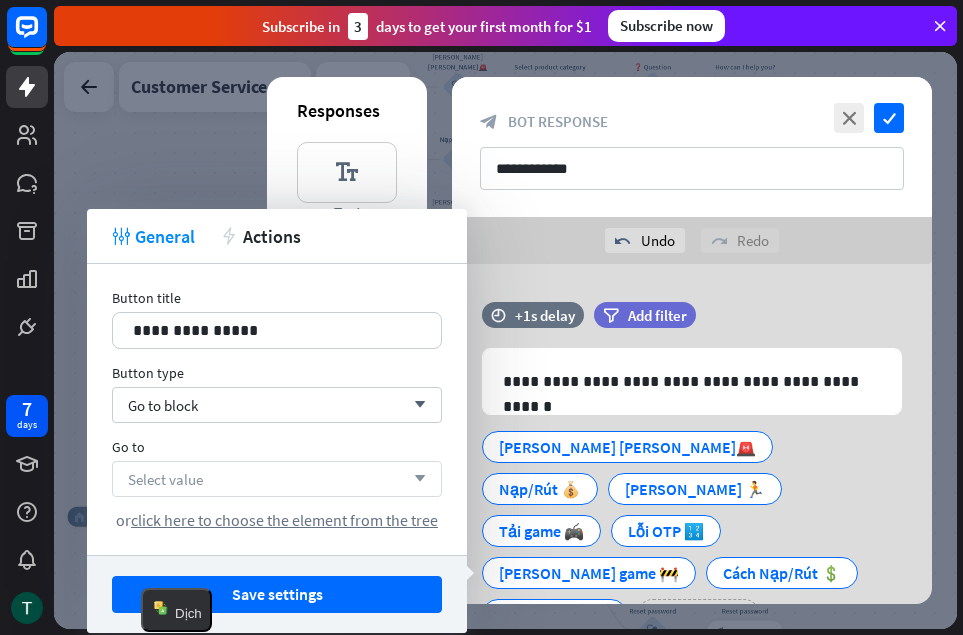 click on "Select value
arrow_down" at bounding box center [277, 479] 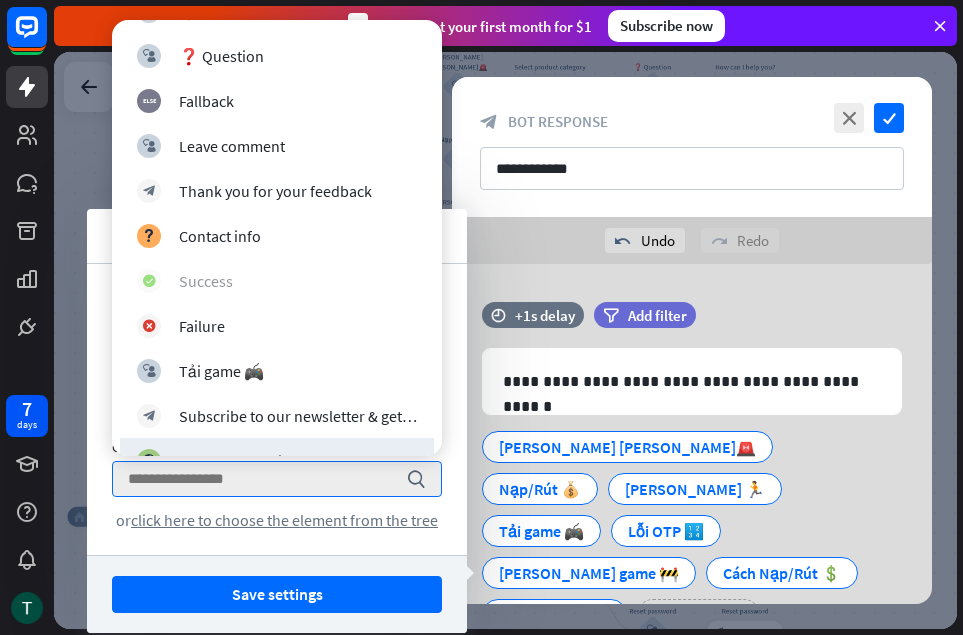 scroll, scrollTop: 1500, scrollLeft: 0, axis: vertical 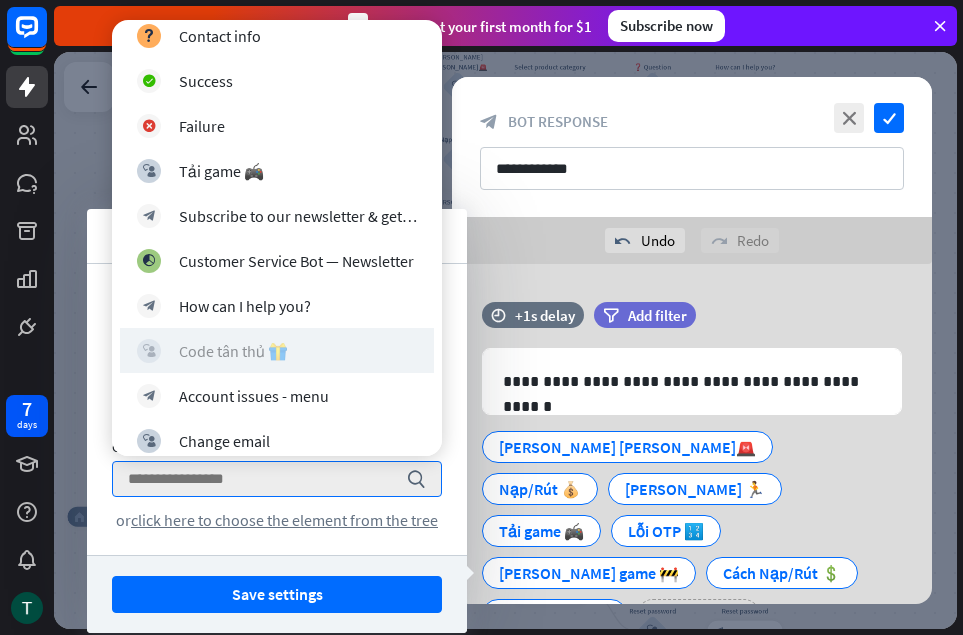 click on "block_user_input
Code tân thủ 🎁" at bounding box center [277, 351] 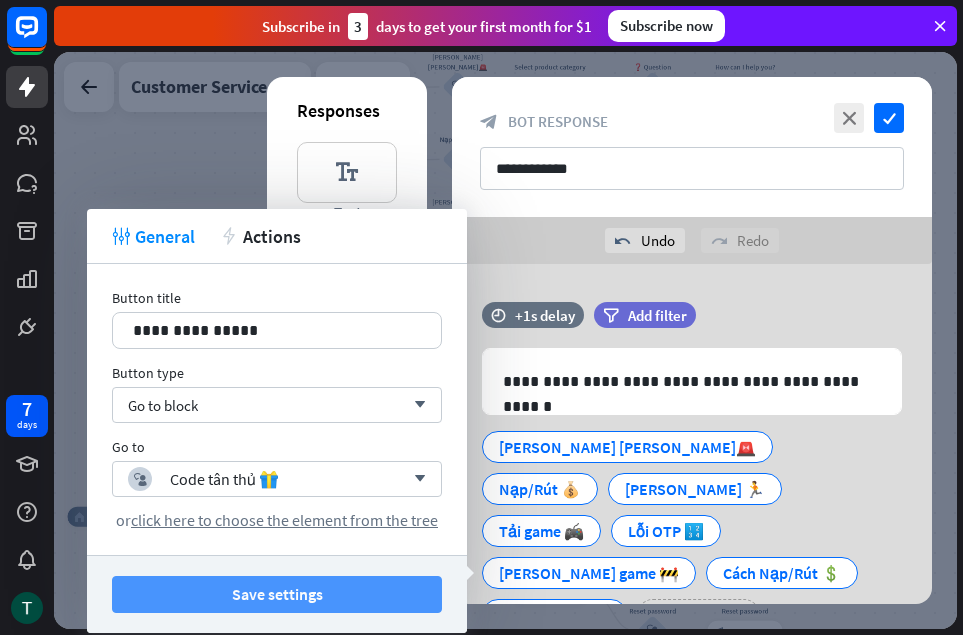click on "Save settings" at bounding box center [277, 594] 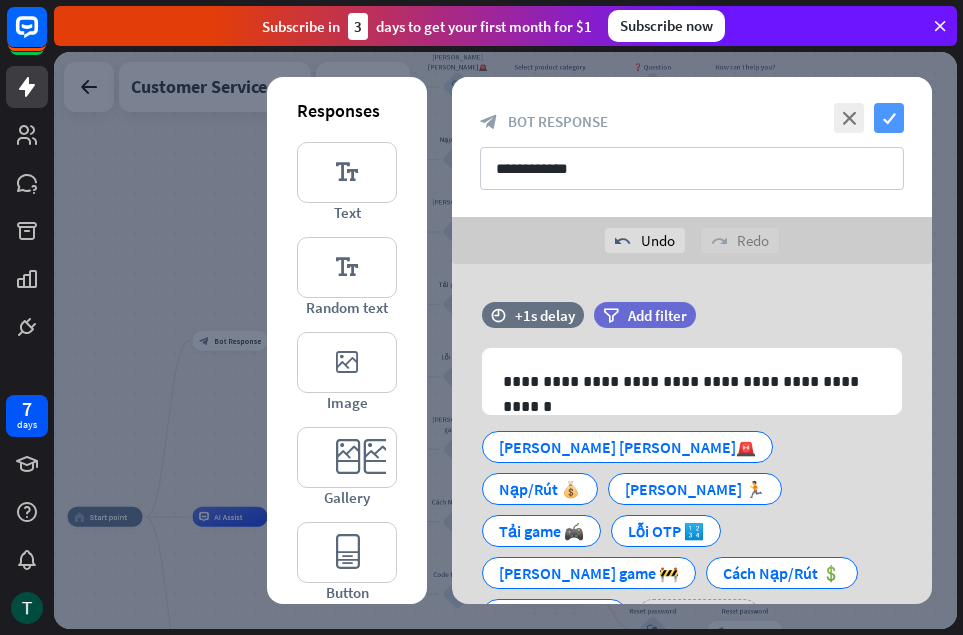 click on "check" at bounding box center (889, 118) 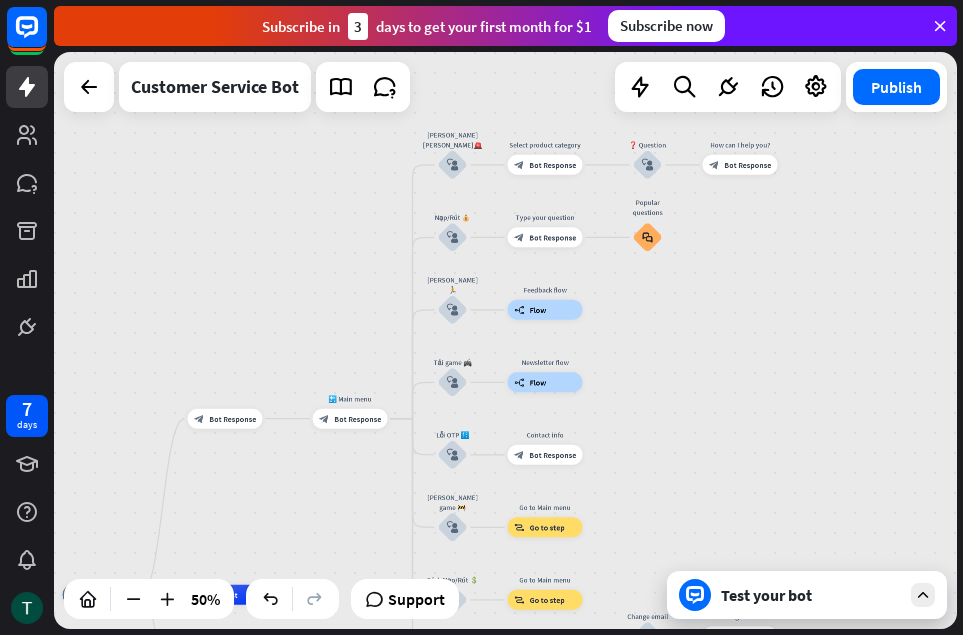 drag, startPoint x: 739, startPoint y: 352, endPoint x: 734, endPoint y: 430, distance: 78.160095 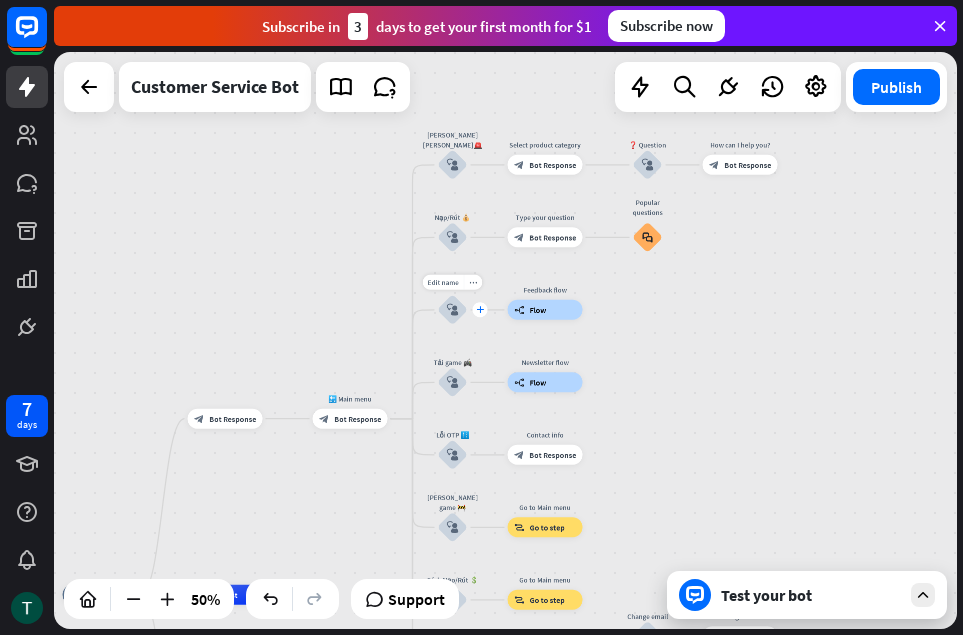 click on "plus" at bounding box center [480, 309] 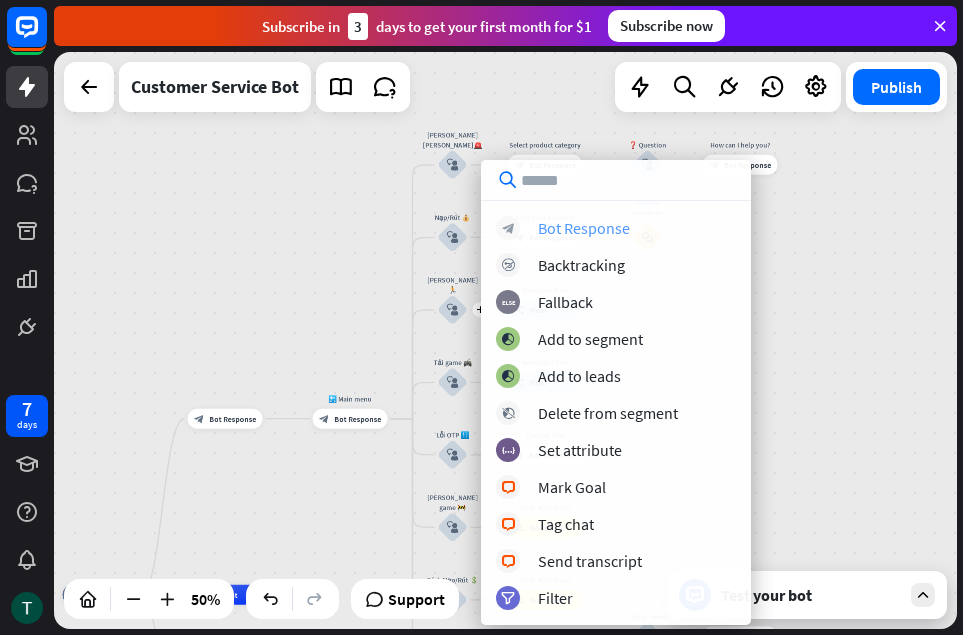 click on "Bot Response" at bounding box center [584, 228] 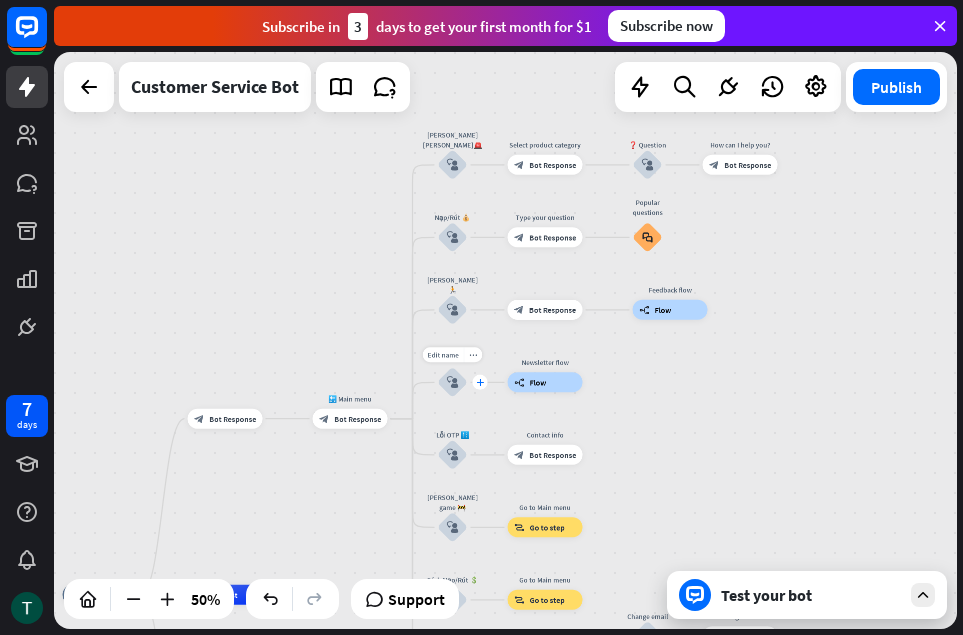 click on "plus" at bounding box center [480, 382] 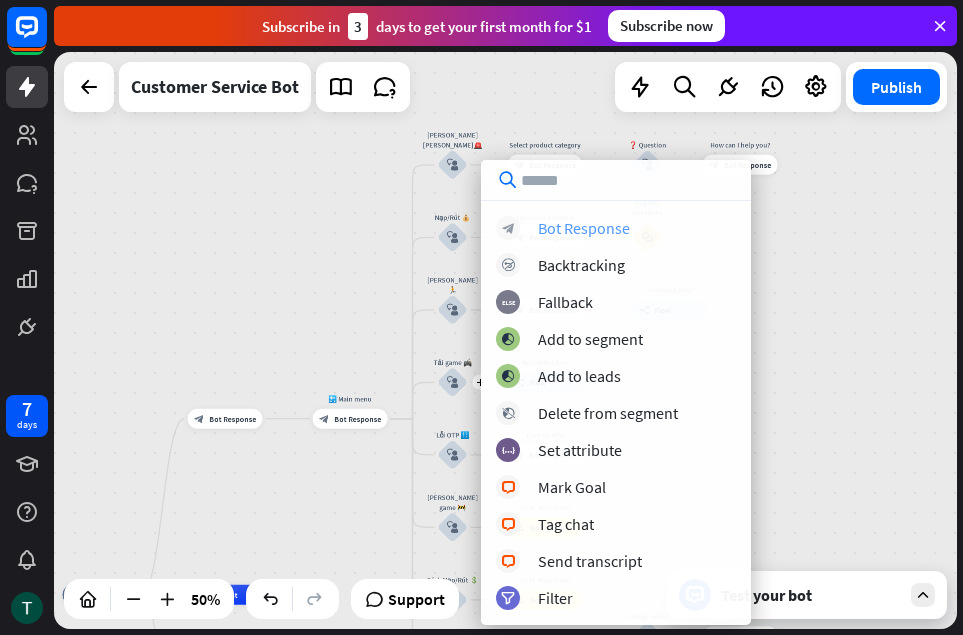 click on "Bot Response" at bounding box center [584, 228] 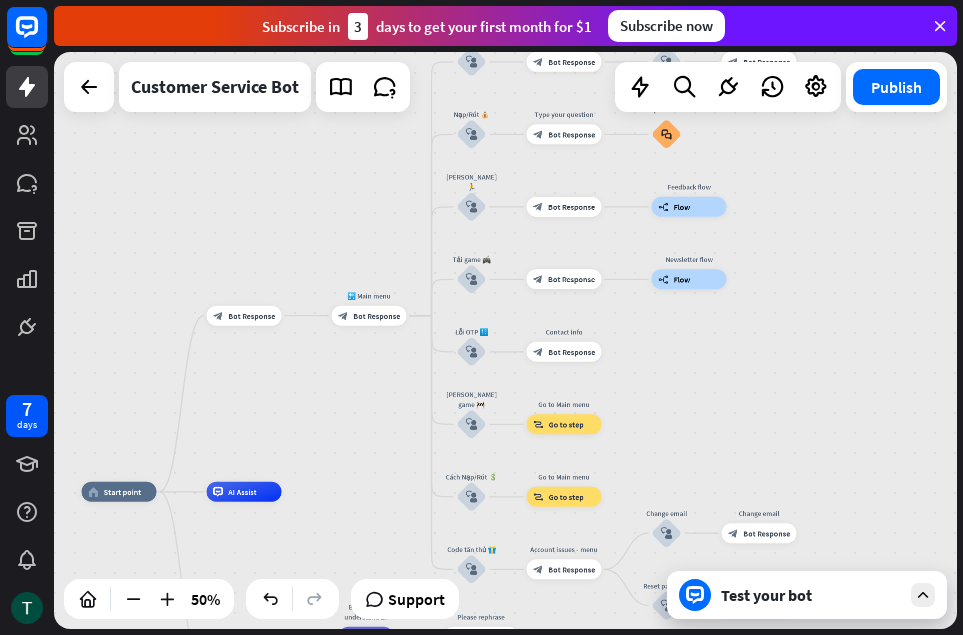 drag, startPoint x: 730, startPoint y: 445, endPoint x: 741, endPoint y: 367, distance: 78.77182 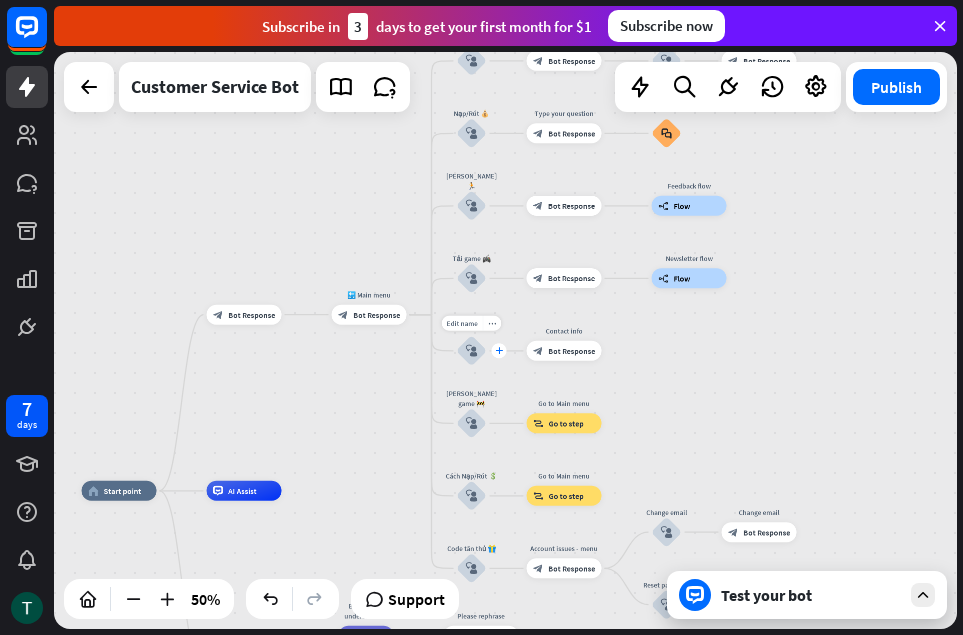 click on "plus" at bounding box center (499, 350) 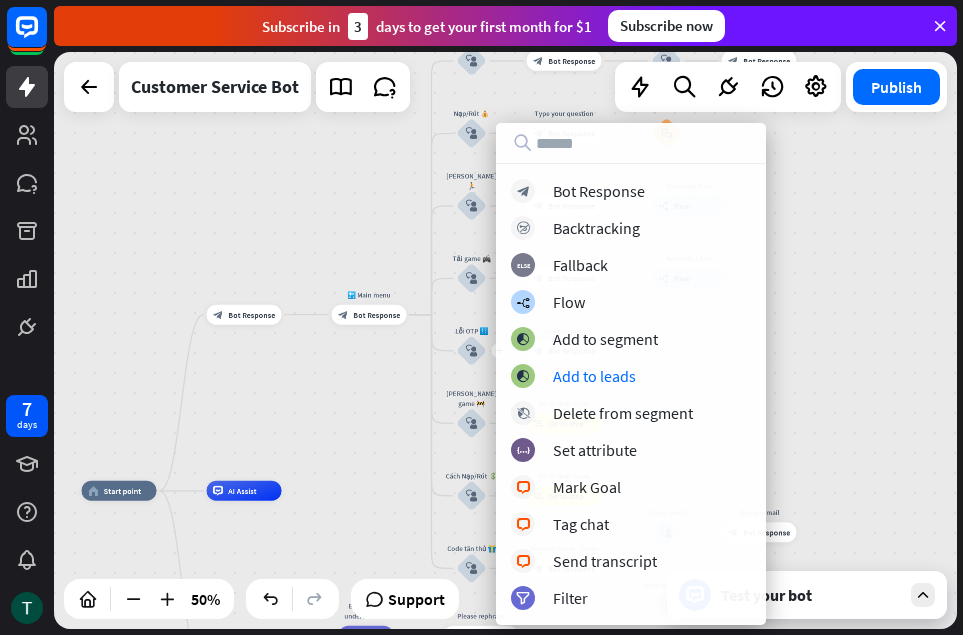 click on "home_2   Start point                   block_bot_response   Bot Response                 🔙 Main menu   block_bot_response   Bot Response                 [PERSON_NAME] [PERSON_NAME]🚨   block_user_input                 Select product category   block_bot_response   Bot Response                 ❓ Question   block_user_input                 How can I help you?   block_bot_response   Bot Response                 Nạp/Rút 💰   block_user_input                 Type your question   block_bot_response   Bot Response                 Popular questions   block_faq                 [PERSON_NAME] 🏃   block_user_input                   block_bot_response   Bot Response                 Feedback flow   builder_tree   Flow                 Tải game 🎮   block_user_input                   block_bot_response   Bot Response                 Newsletter flow   builder_tree   Flow               plus   Lỗi OTP 🔢   block_user_input                 Contact info   block_bot_response   Bot Response" at bounding box center [505, 340] 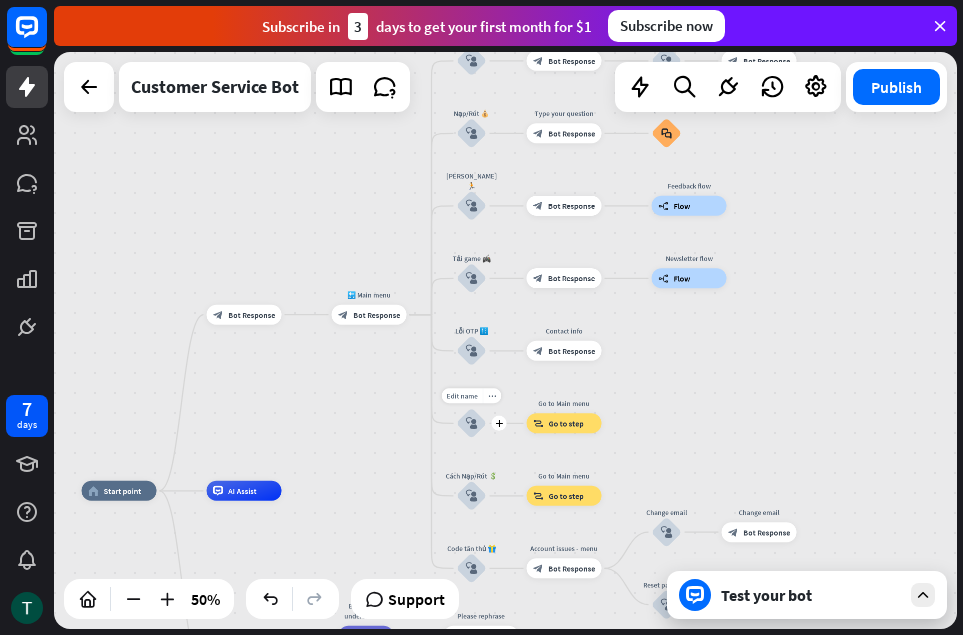 click on "Edit name   more_horiz         plus     block_user_input" at bounding box center [472, 423] 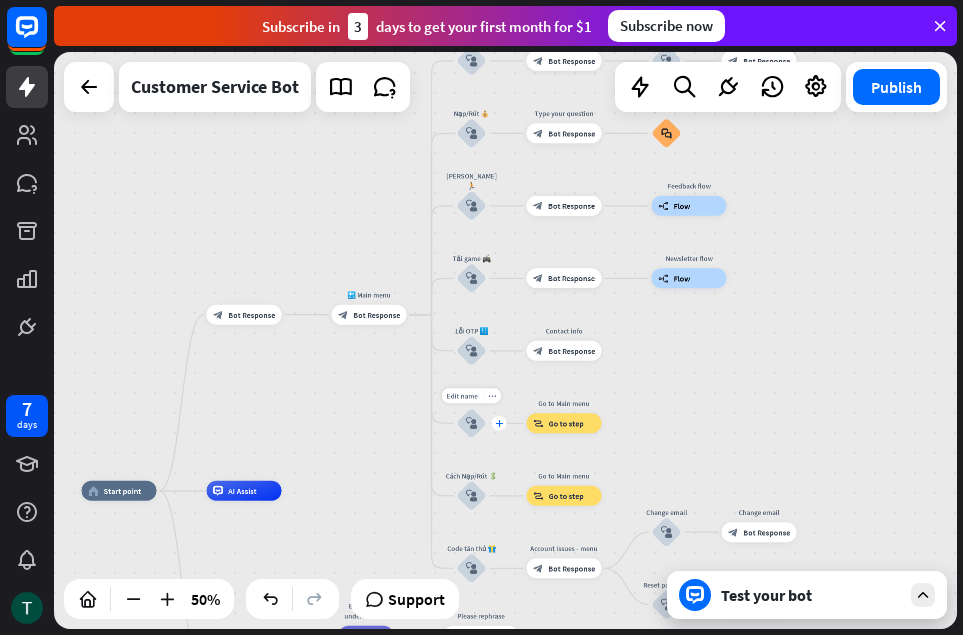click on "plus" at bounding box center [499, 423] 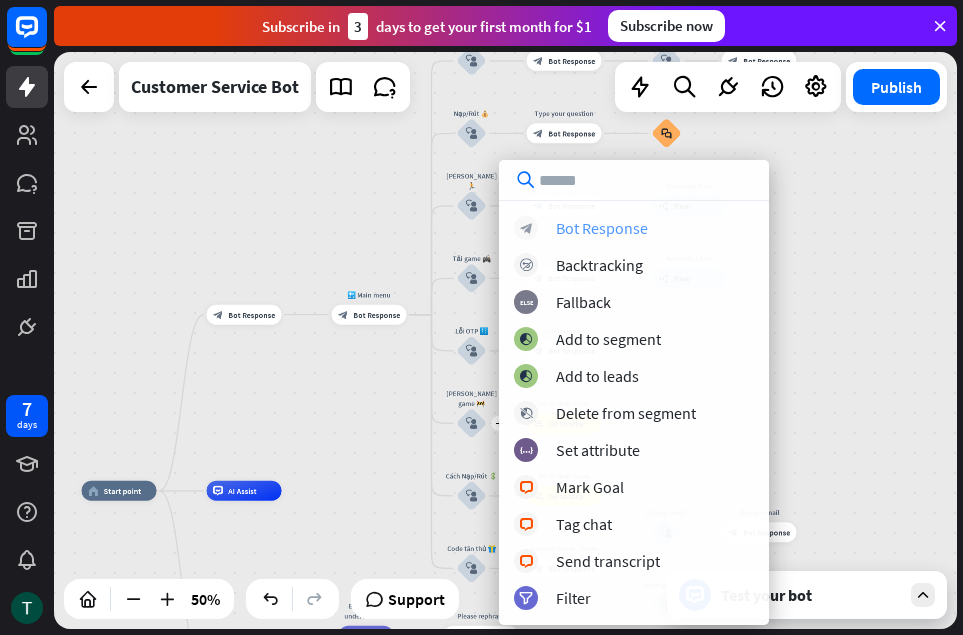click on "Bot Response" at bounding box center (602, 228) 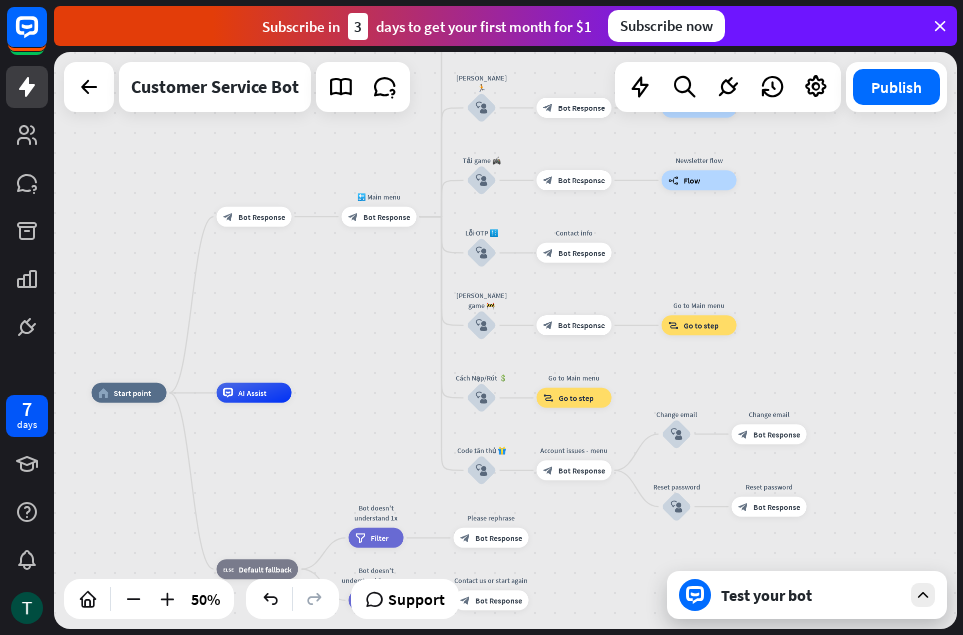 drag, startPoint x: 784, startPoint y: 449, endPoint x: 794, endPoint y: 351, distance: 98.50888 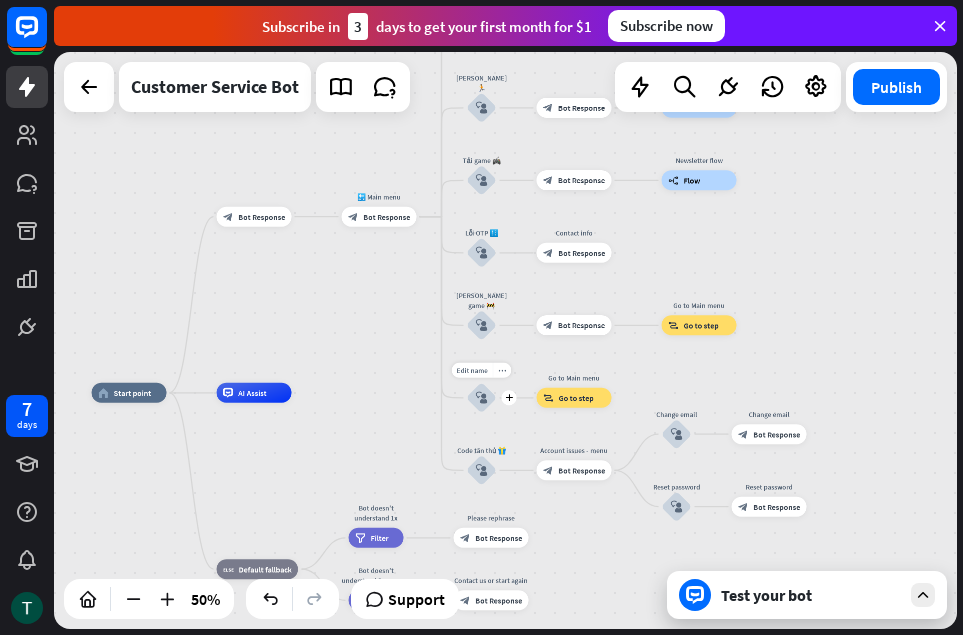 click on "plus" at bounding box center [509, 397] 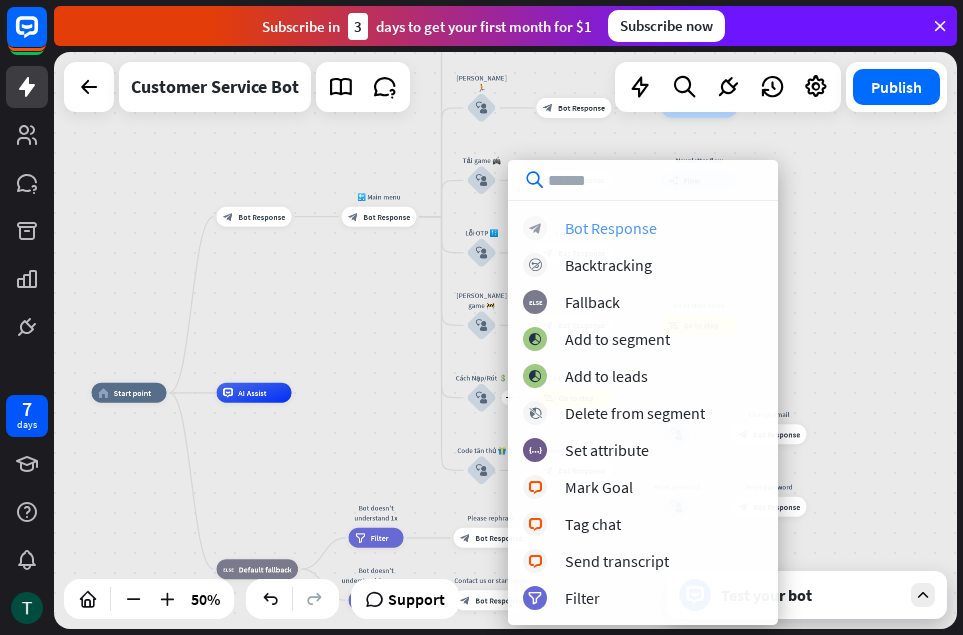click on "Bot Response" at bounding box center (611, 228) 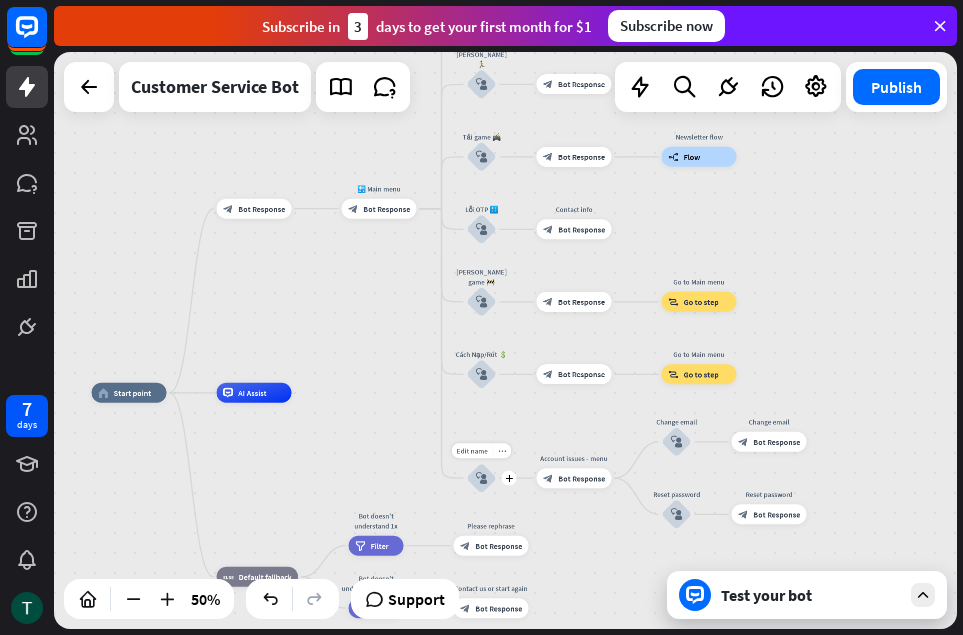 click on "Edit name   more_horiz         plus   Code tân thủ 🎁   block_user_input" at bounding box center (482, 478) 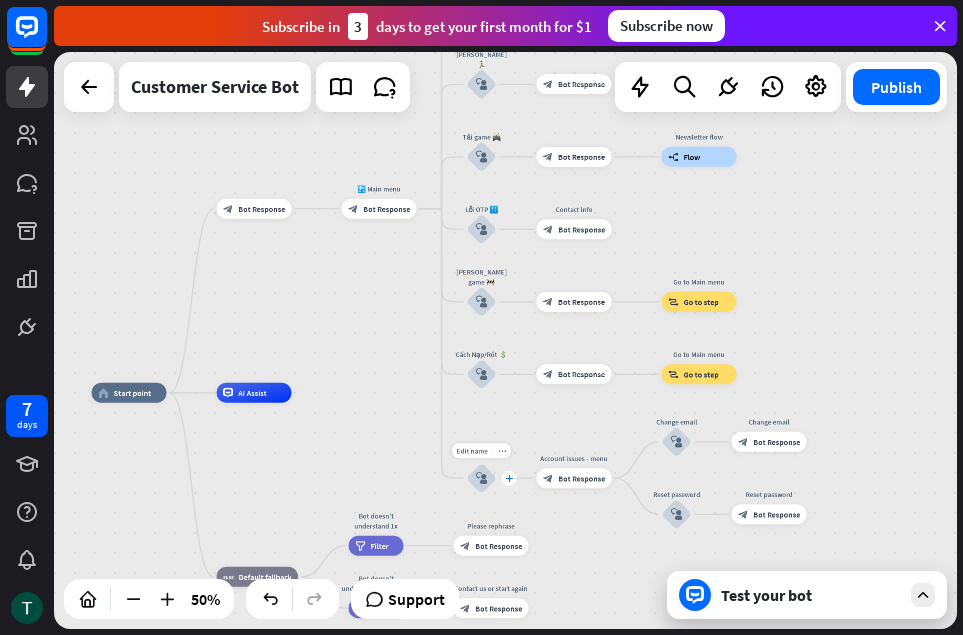 click on "plus" at bounding box center [509, 478] 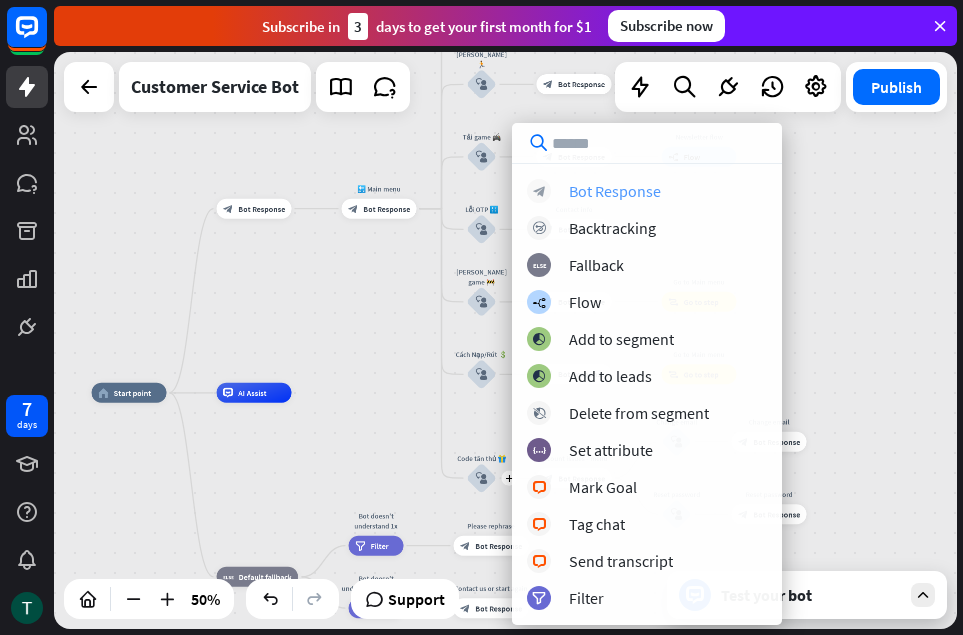 click on "Bot Response" at bounding box center [615, 191] 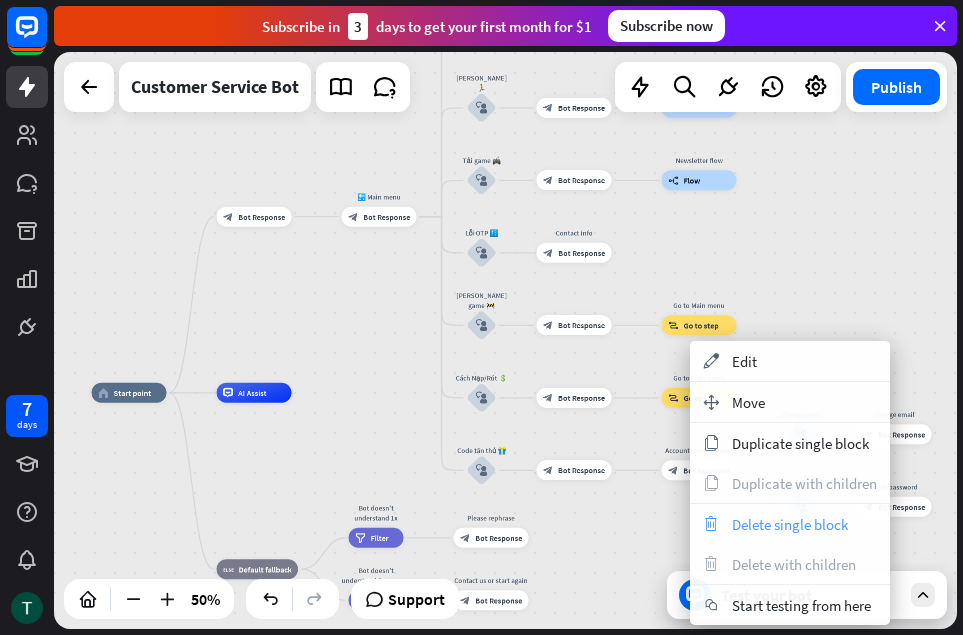 click on "Delete single block" at bounding box center (790, 524) 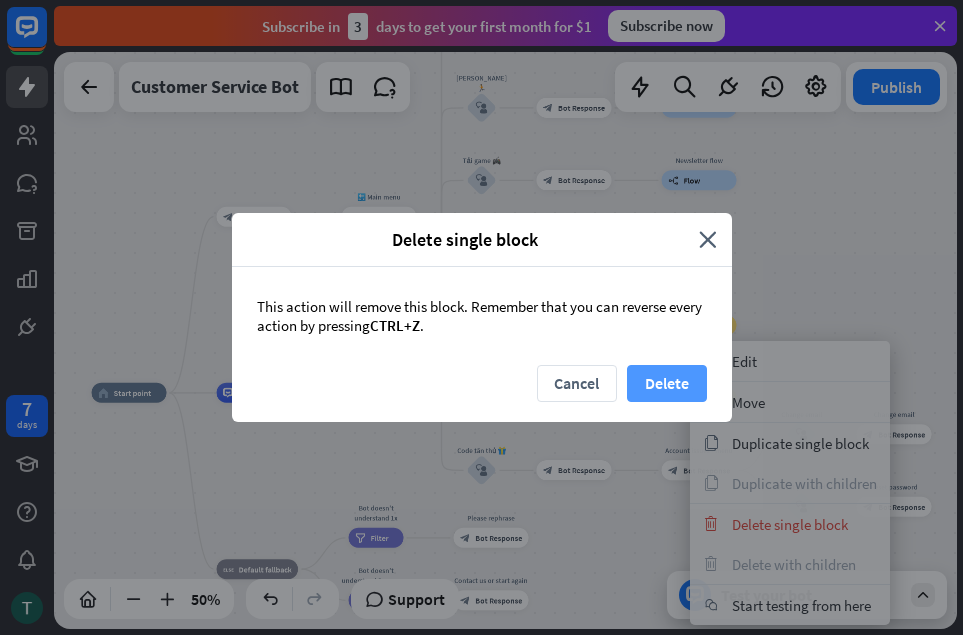 click on "Delete" at bounding box center [667, 383] 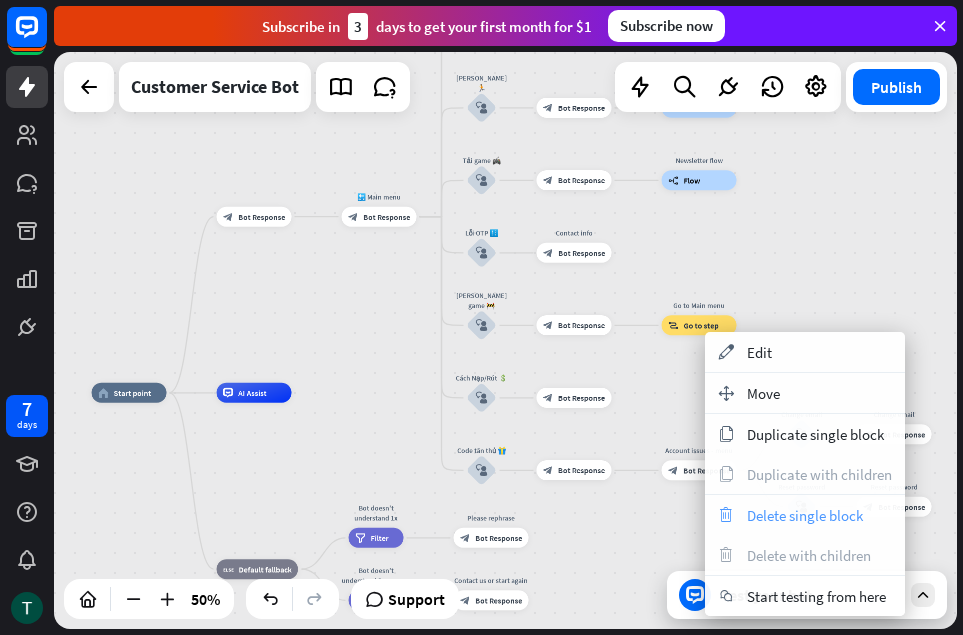 click on "Delete single block" at bounding box center (805, 515) 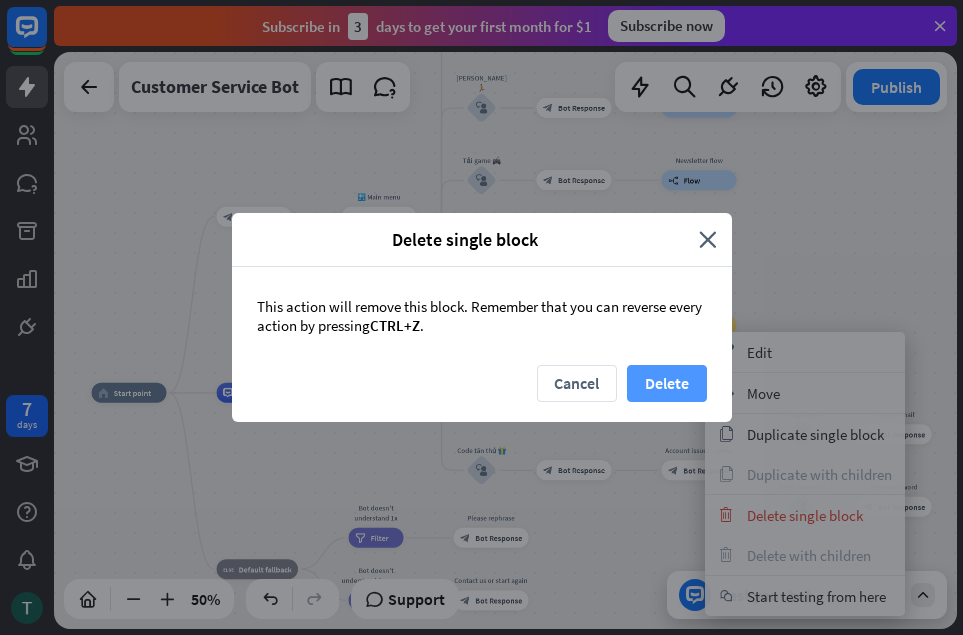 click on "Delete" at bounding box center [667, 383] 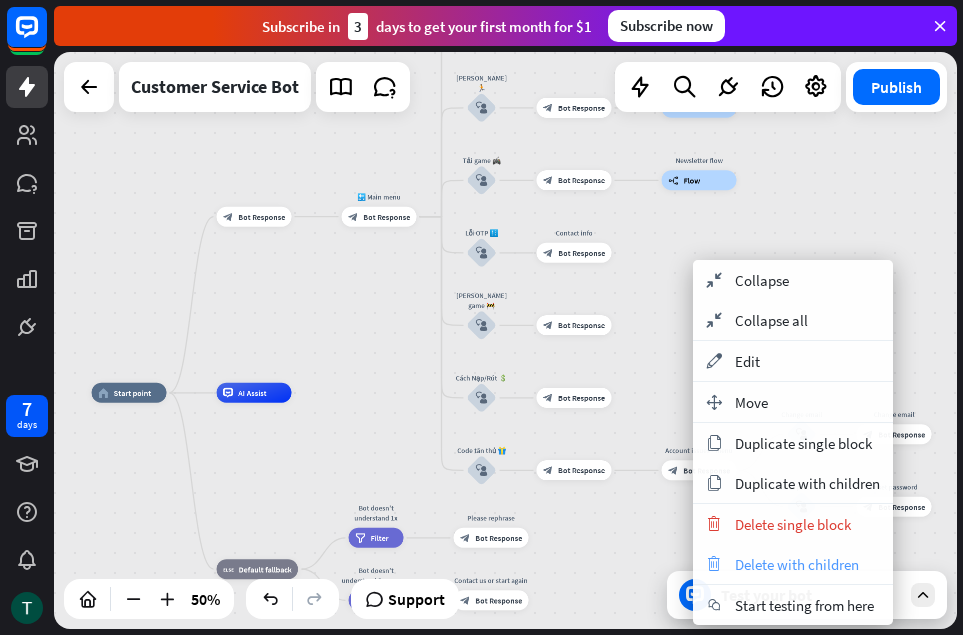 click on "Delete with children" at bounding box center (797, 564) 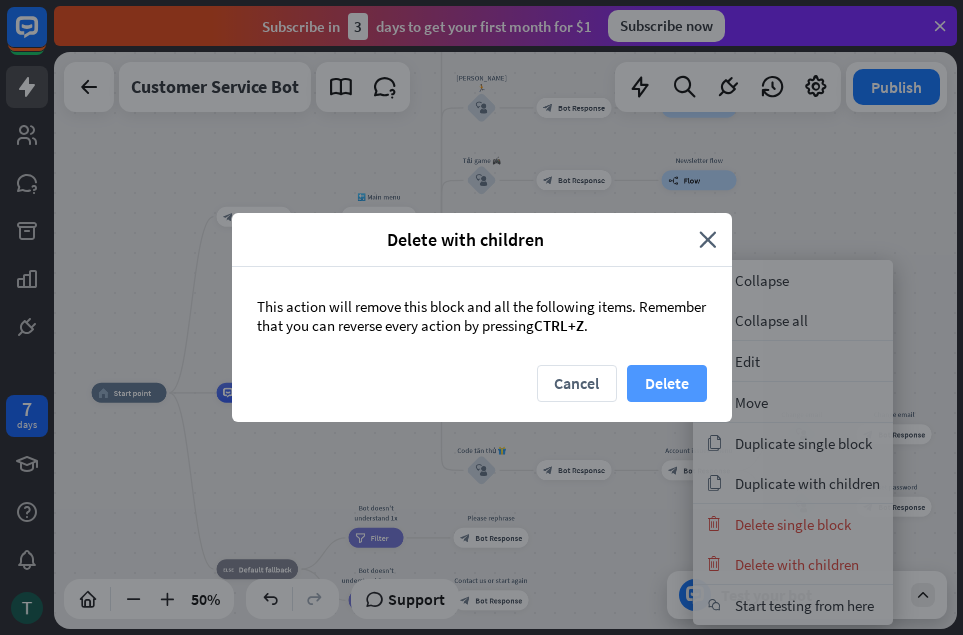 click on "Delete" at bounding box center [667, 383] 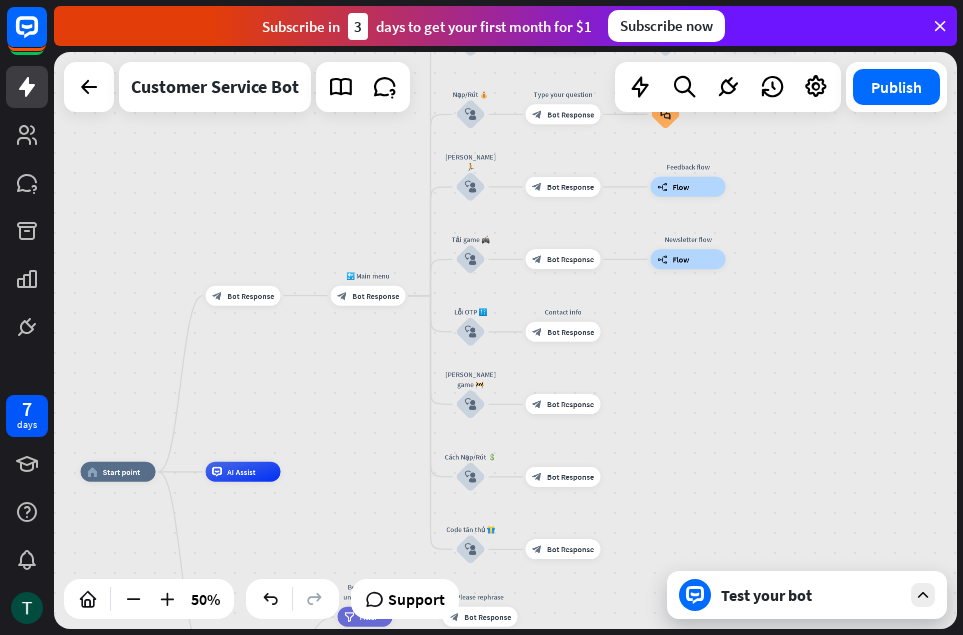drag, startPoint x: 687, startPoint y: 369, endPoint x: 659, endPoint y: 486, distance: 120.30378 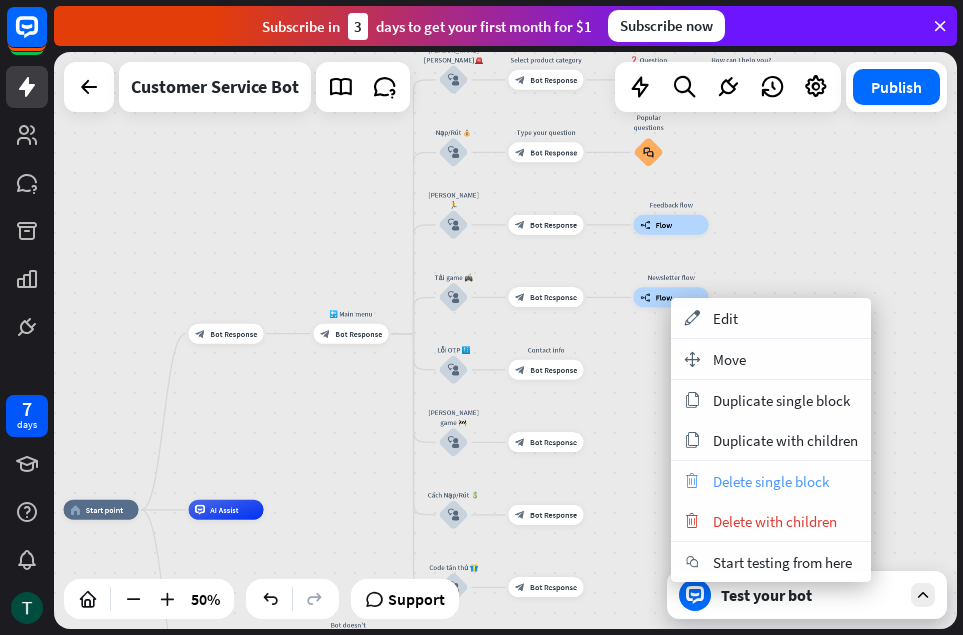 click on "Delete single block" at bounding box center (771, 481) 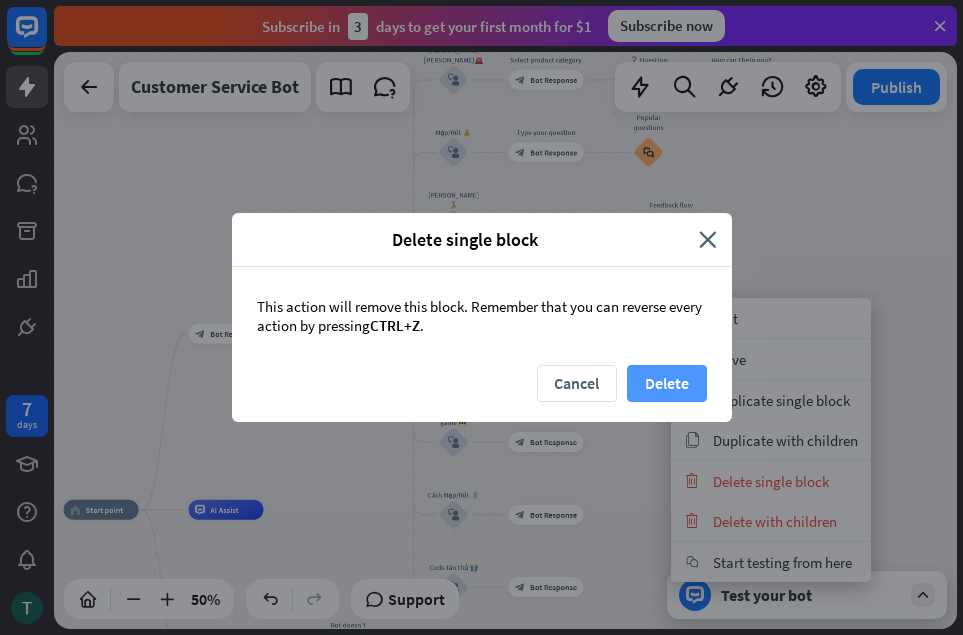 click on "Delete" at bounding box center [667, 383] 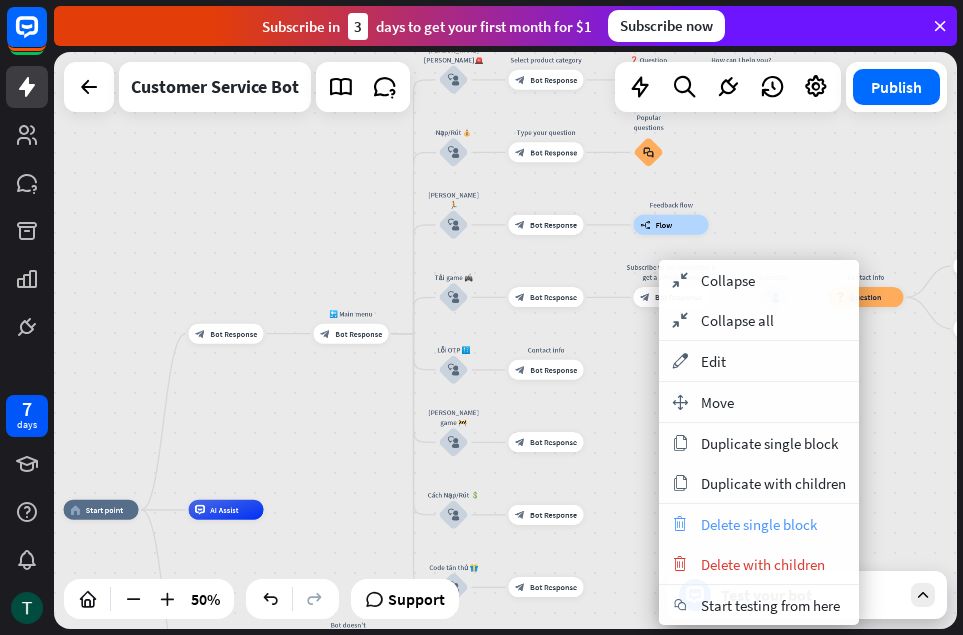 click on "Delete single block" at bounding box center [759, 524] 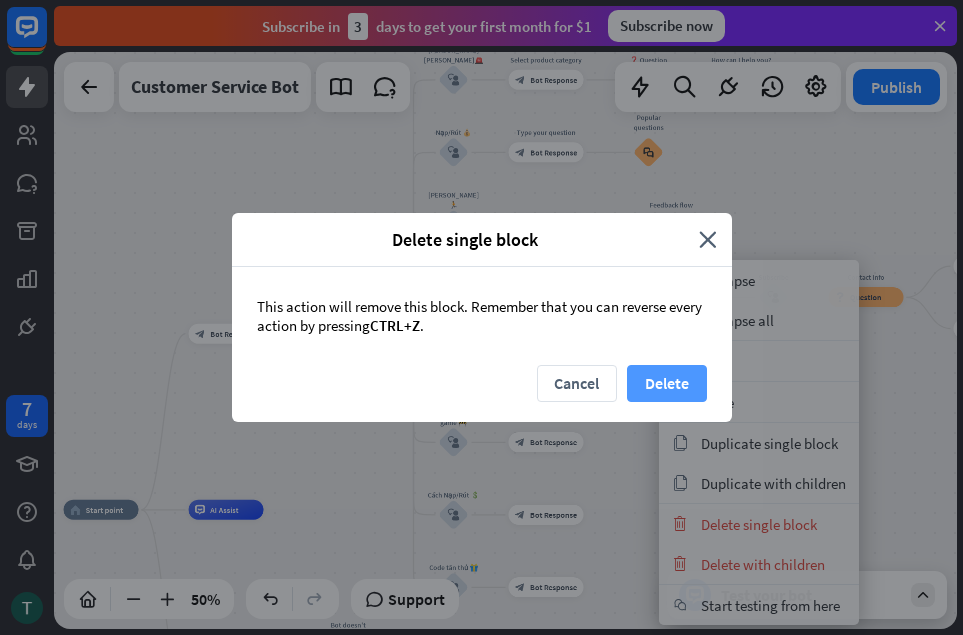 click on "Delete" at bounding box center [667, 383] 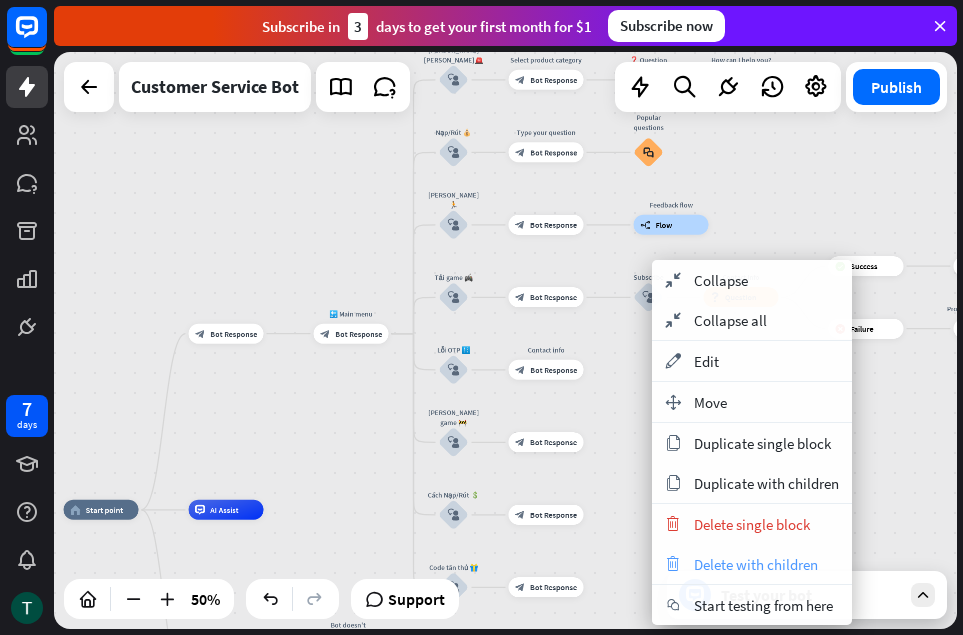 click on "Delete with children" at bounding box center [756, 564] 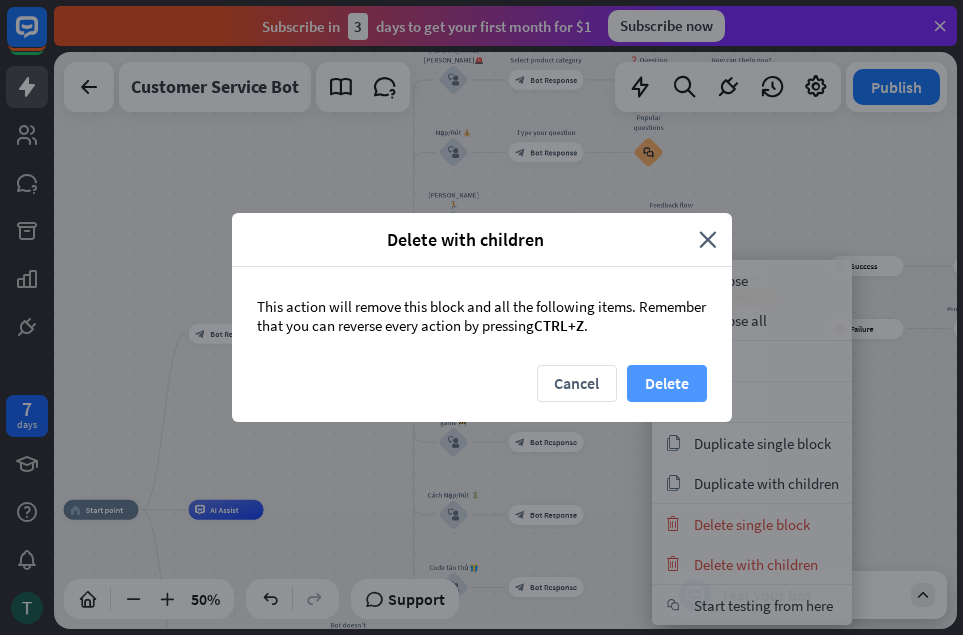 click on "Delete" at bounding box center [667, 383] 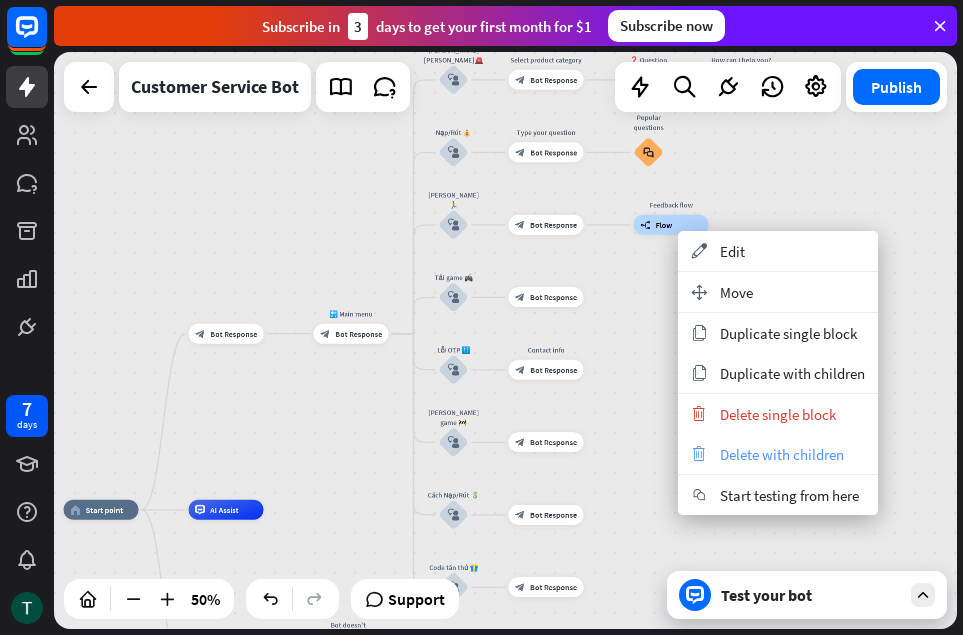 click on "Delete with children" at bounding box center [782, 454] 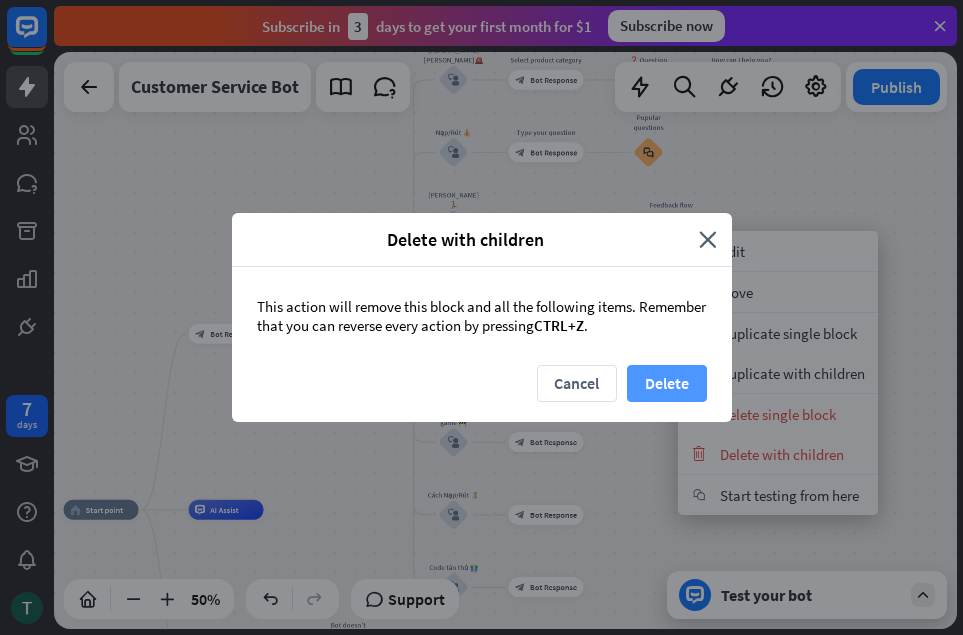 click on "Delete" at bounding box center (667, 383) 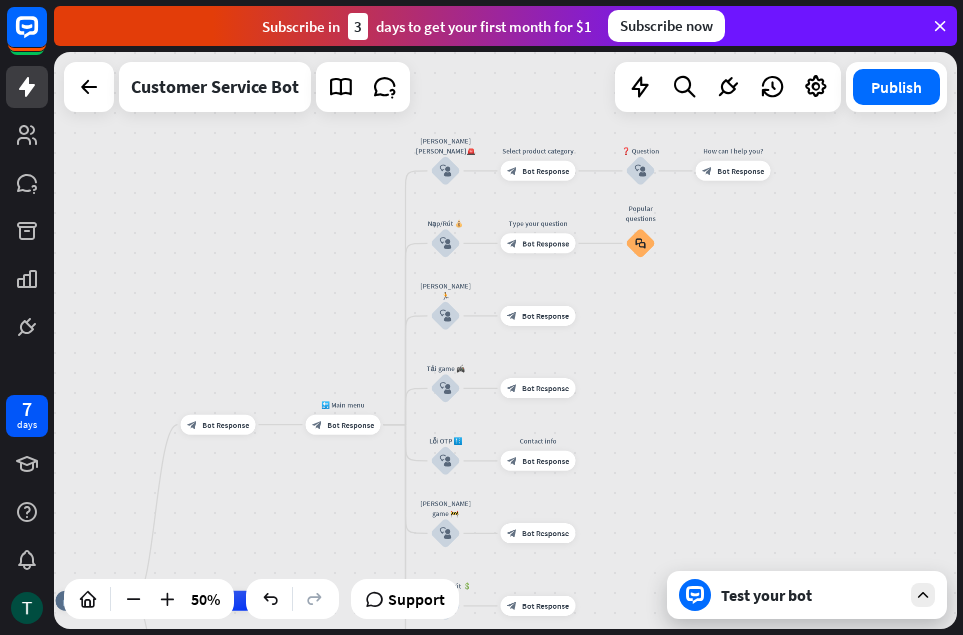 drag, startPoint x: 736, startPoint y: 369, endPoint x: 710, endPoint y: 424, distance: 60.835846 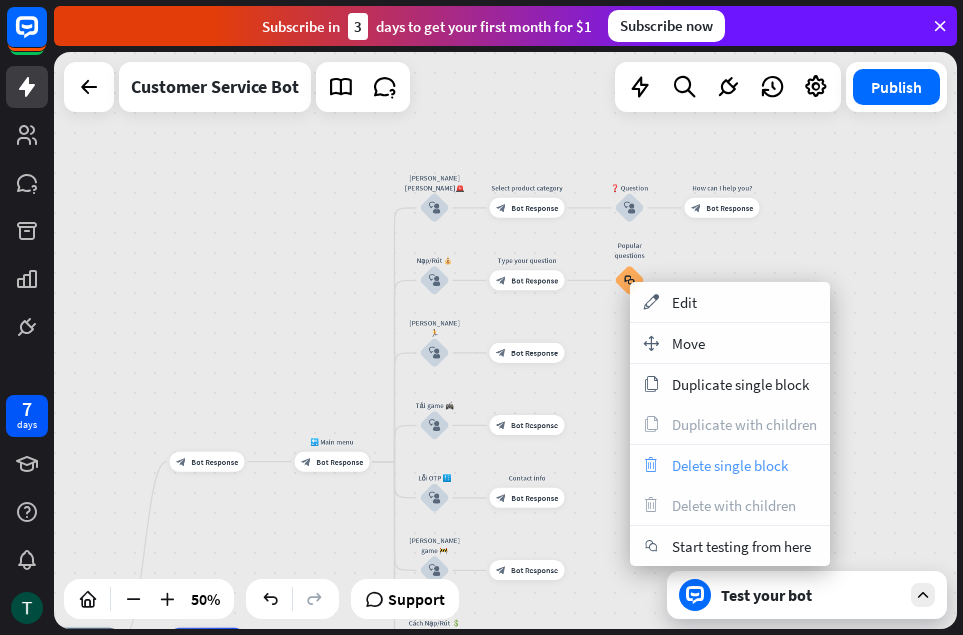 click on "Delete single block" at bounding box center (730, 465) 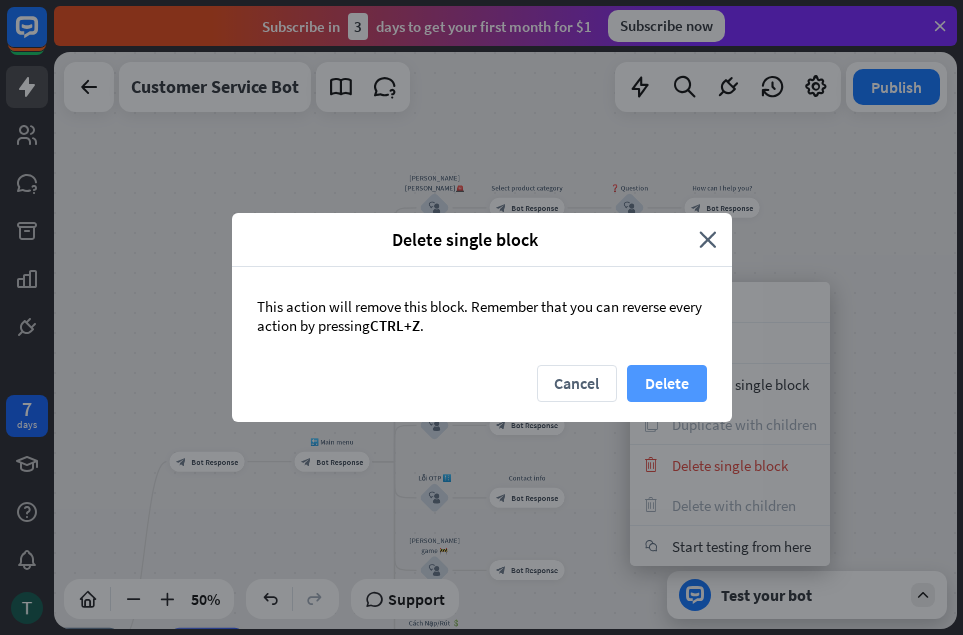 click on "Delete" at bounding box center [667, 383] 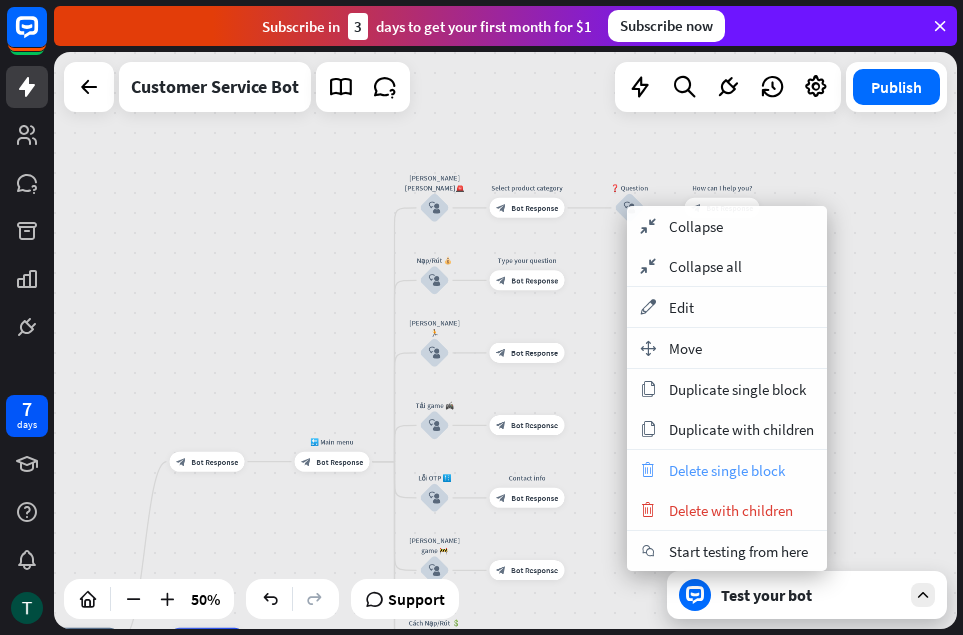 click on "Delete single block" at bounding box center (727, 470) 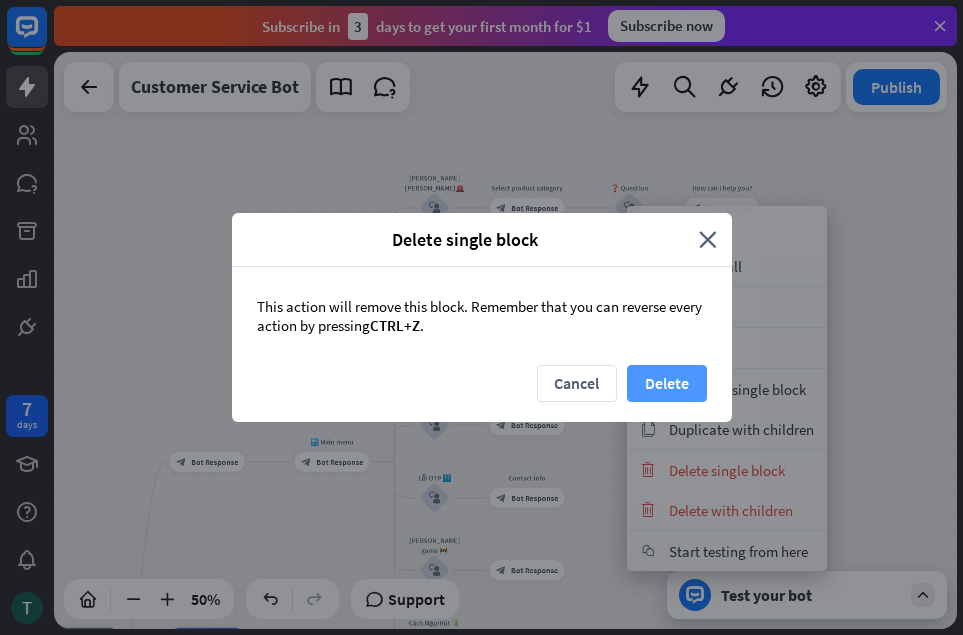 click on "Delete" at bounding box center [667, 383] 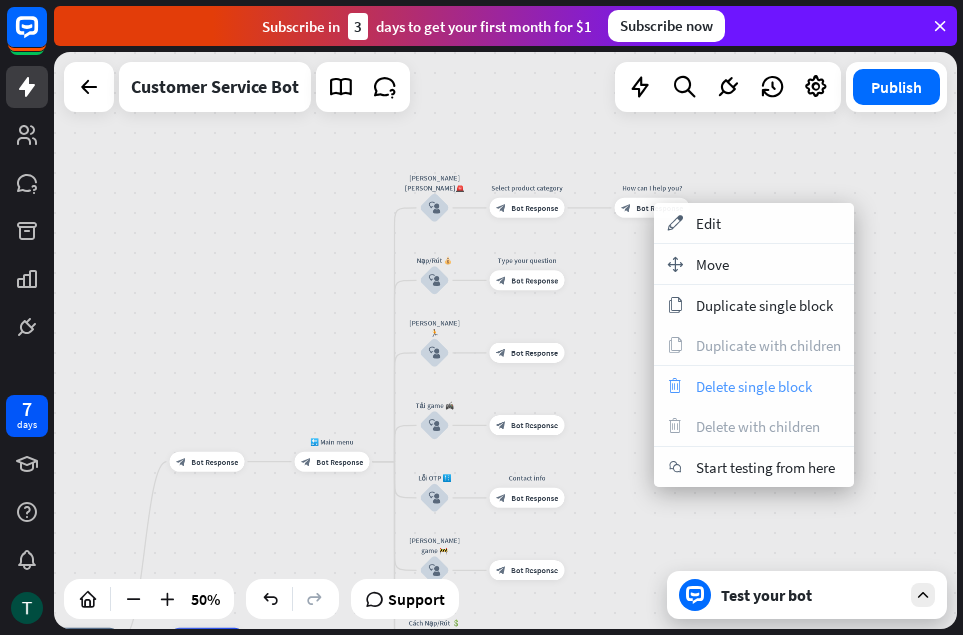 click on "Delete single block" at bounding box center [754, 386] 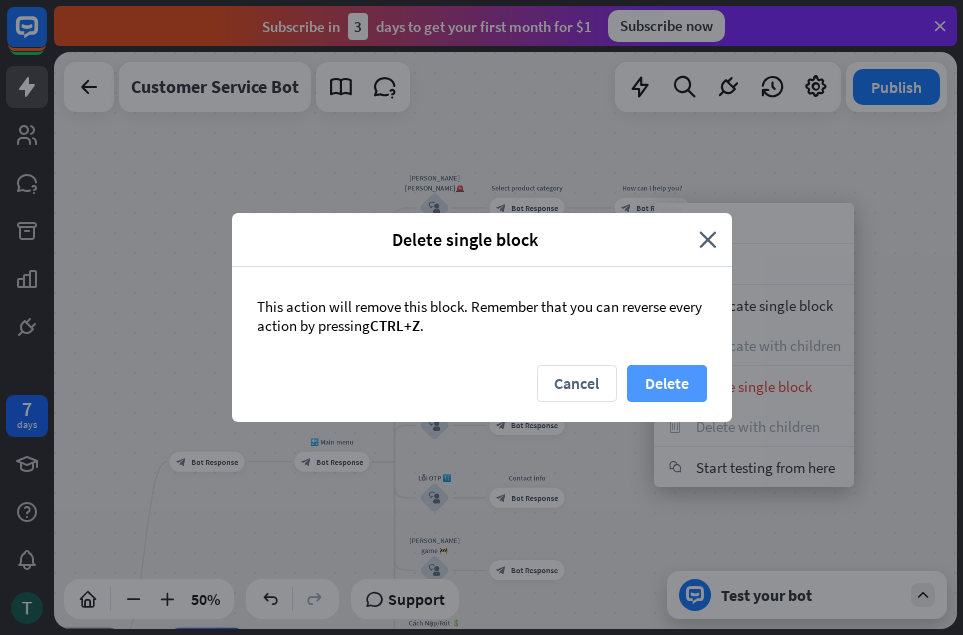 click on "Delete" at bounding box center (667, 383) 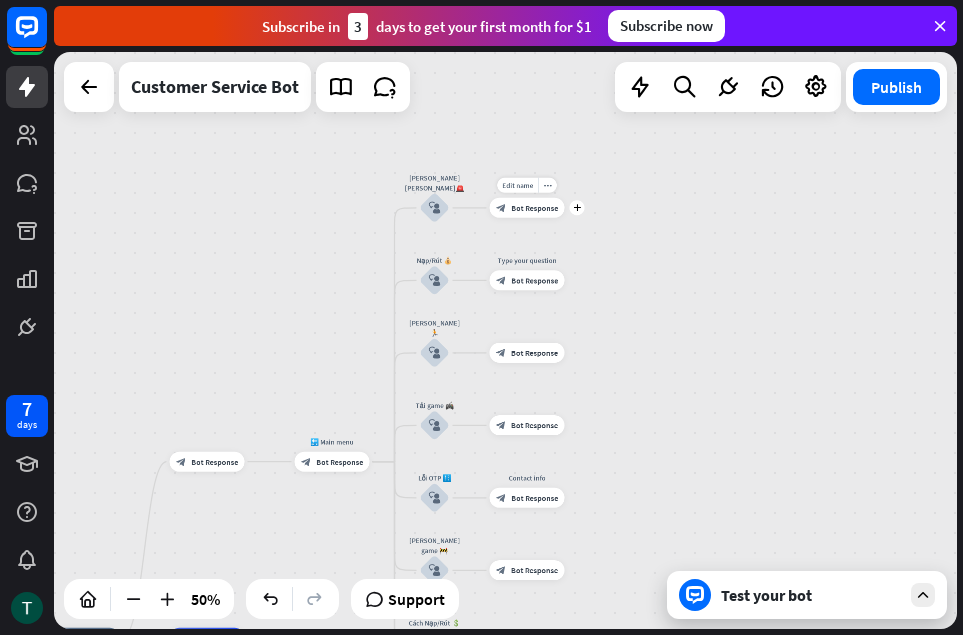 click on "Bot Response" at bounding box center (534, 208) 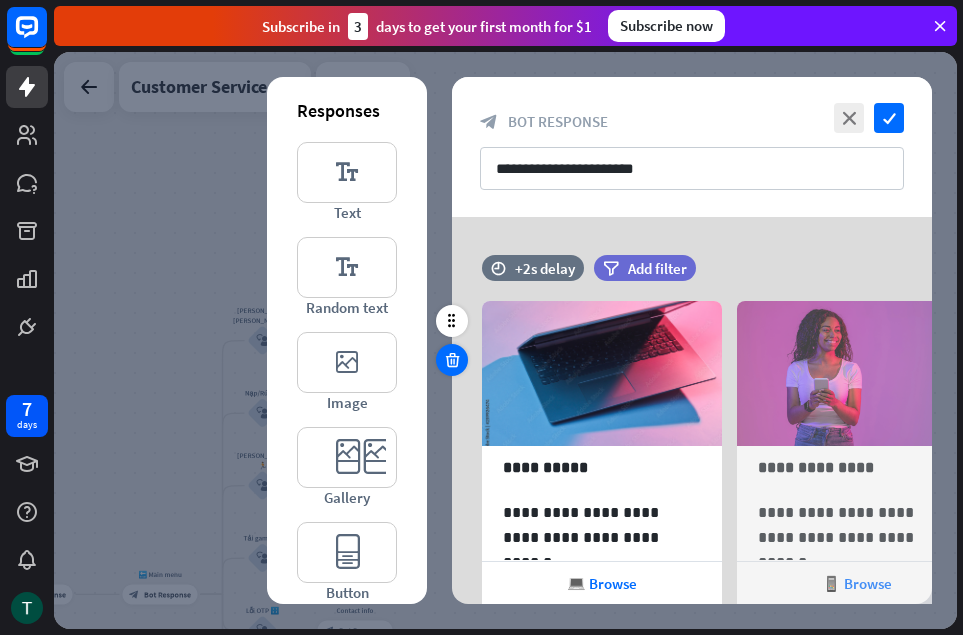 click at bounding box center [452, 360] 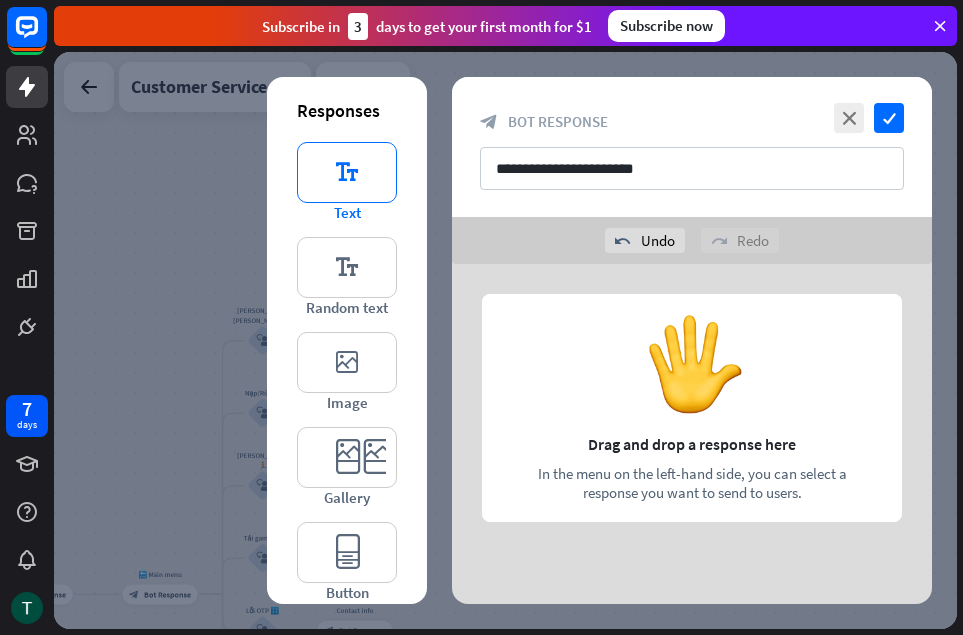 click on "editor_text" at bounding box center (347, 172) 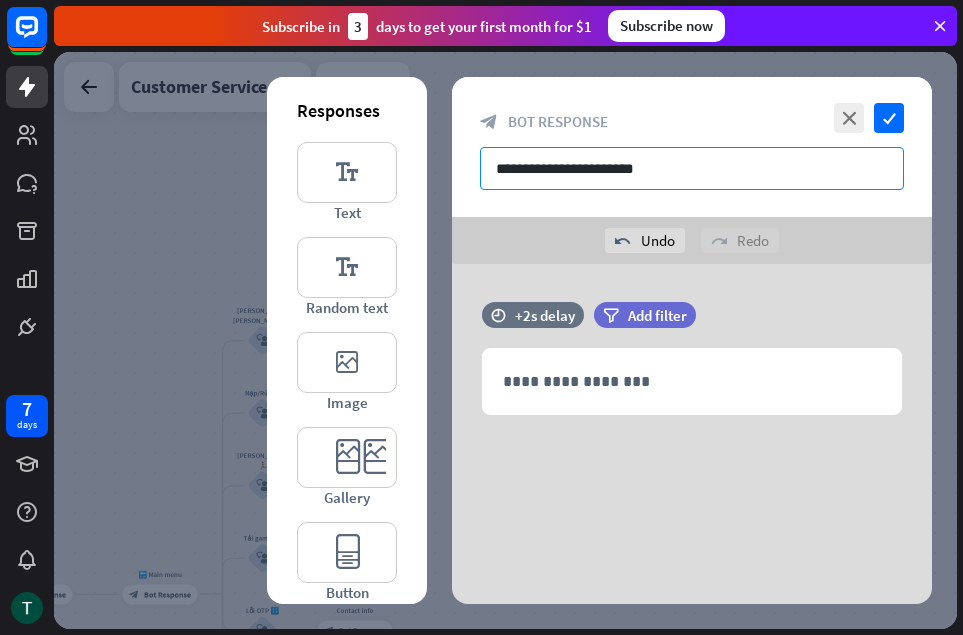 drag, startPoint x: 696, startPoint y: 176, endPoint x: 427, endPoint y: 174, distance: 269.00745 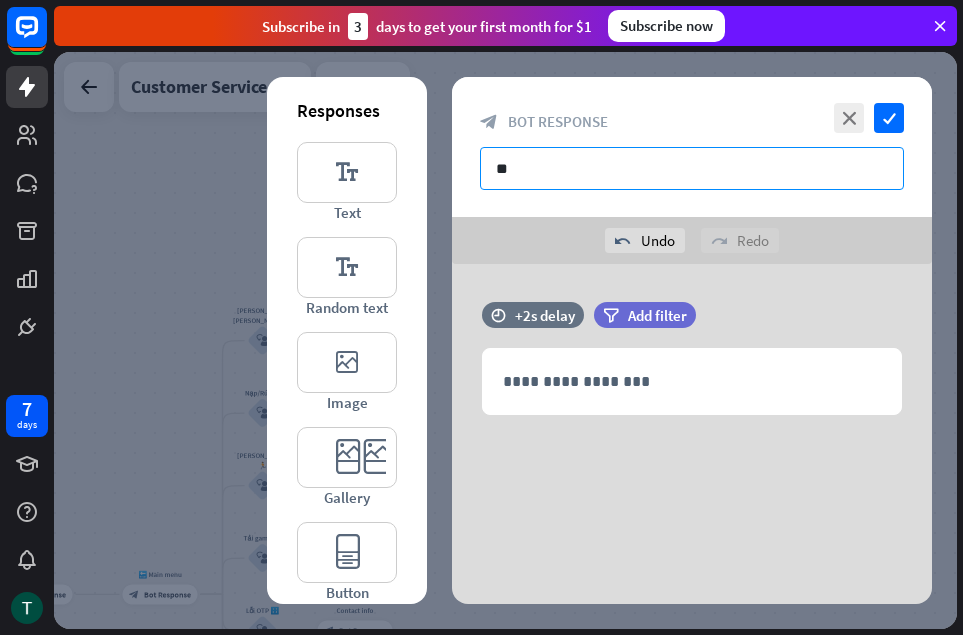 type on "*" 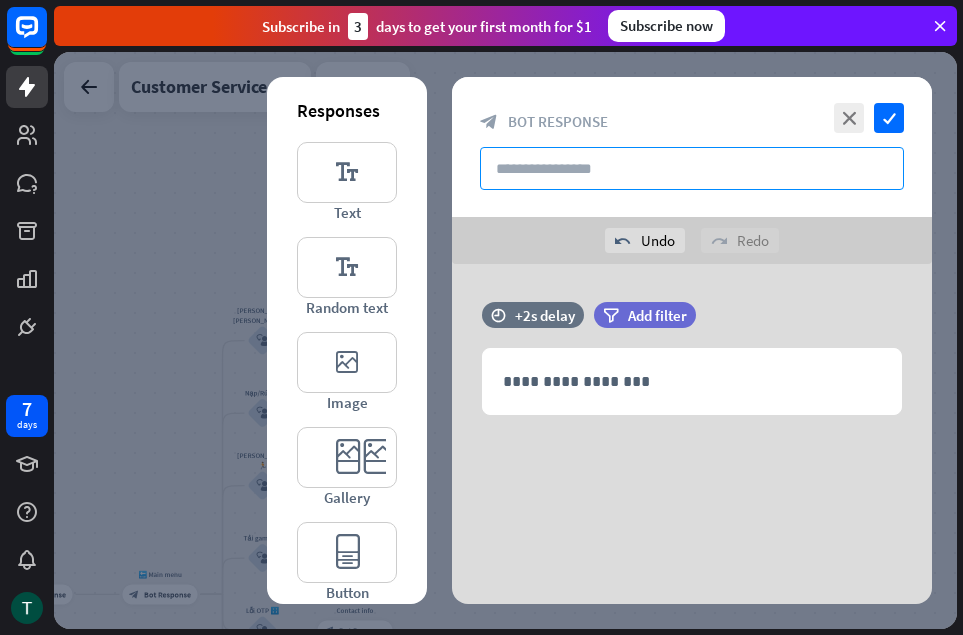 paste on "**********" 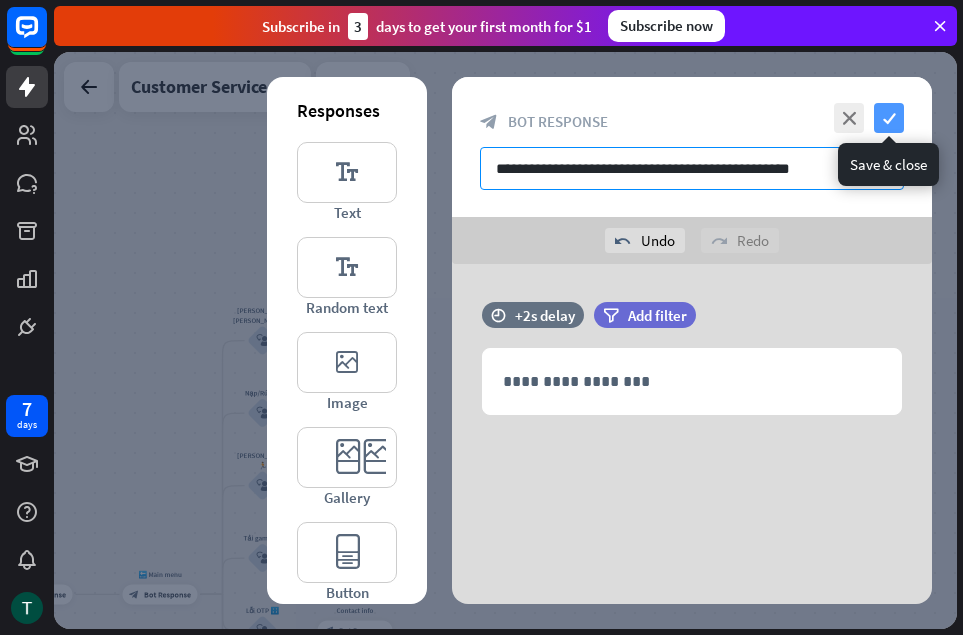 type on "**********" 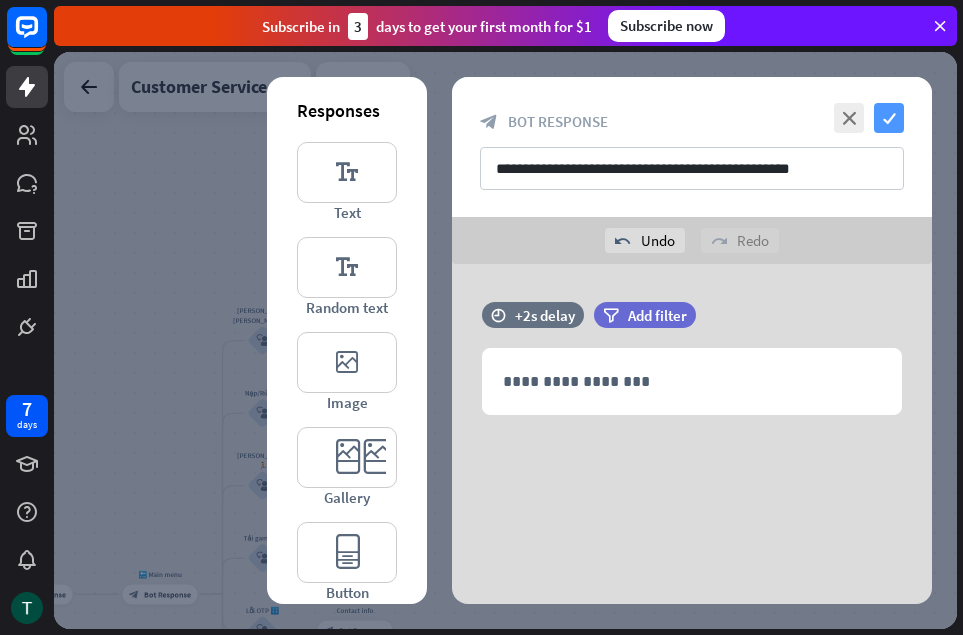 click on "check" at bounding box center [889, 118] 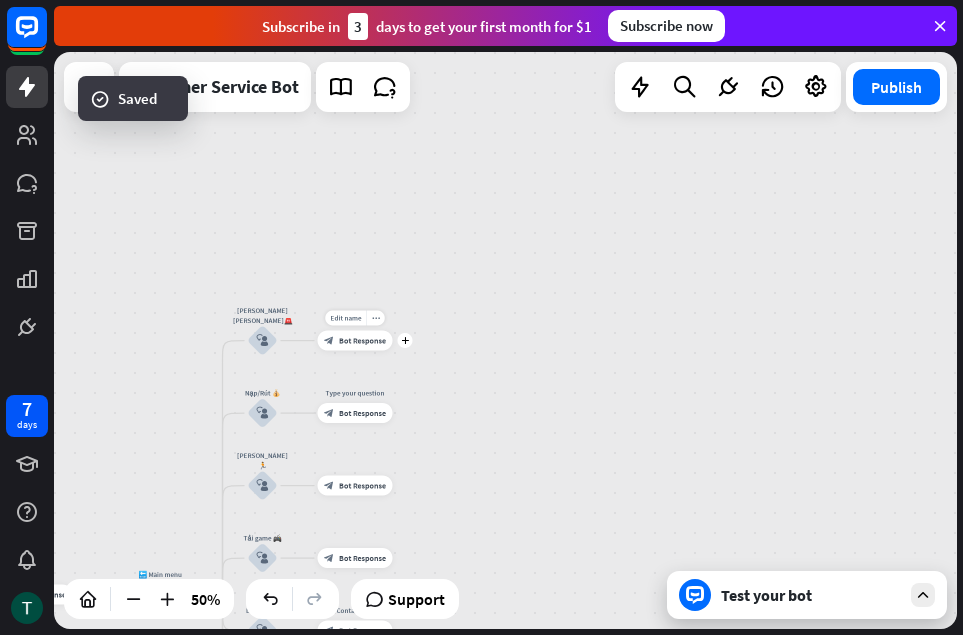 click on "Bot Response" at bounding box center (362, 341) 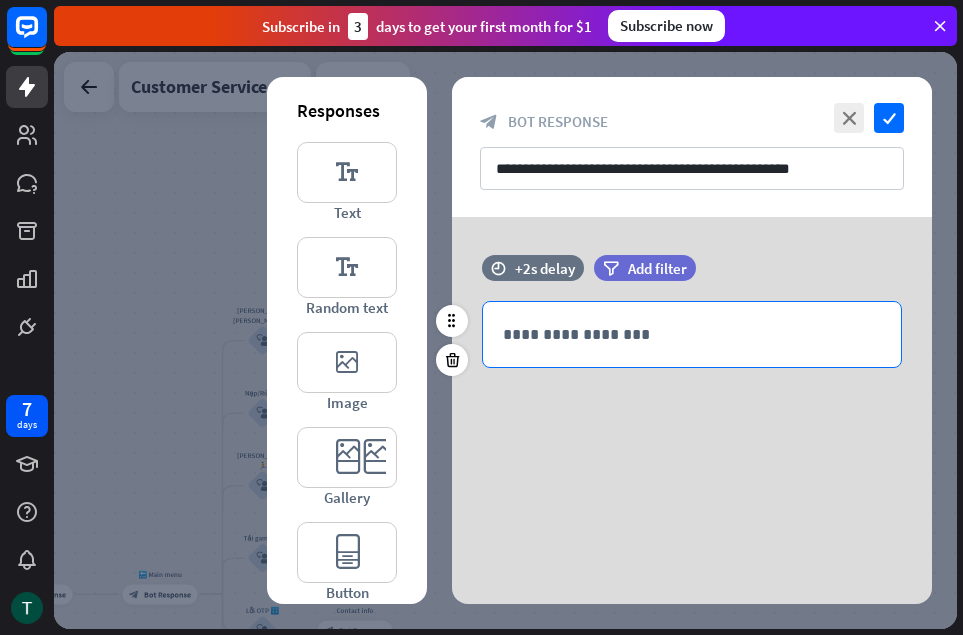 click on "**********" at bounding box center [692, 334] 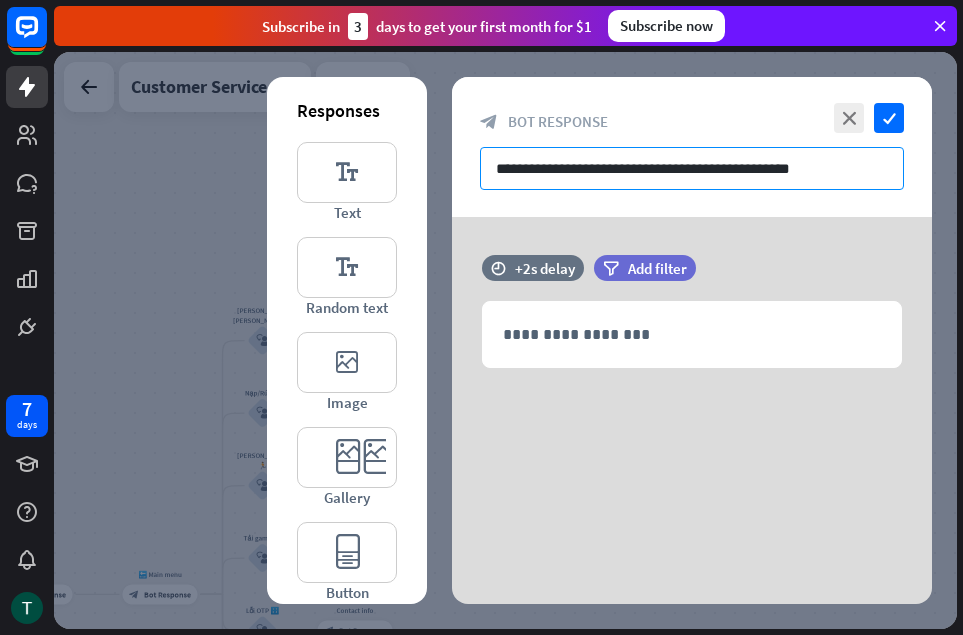 drag, startPoint x: 837, startPoint y: 168, endPoint x: 473, endPoint y: 167, distance: 364.00137 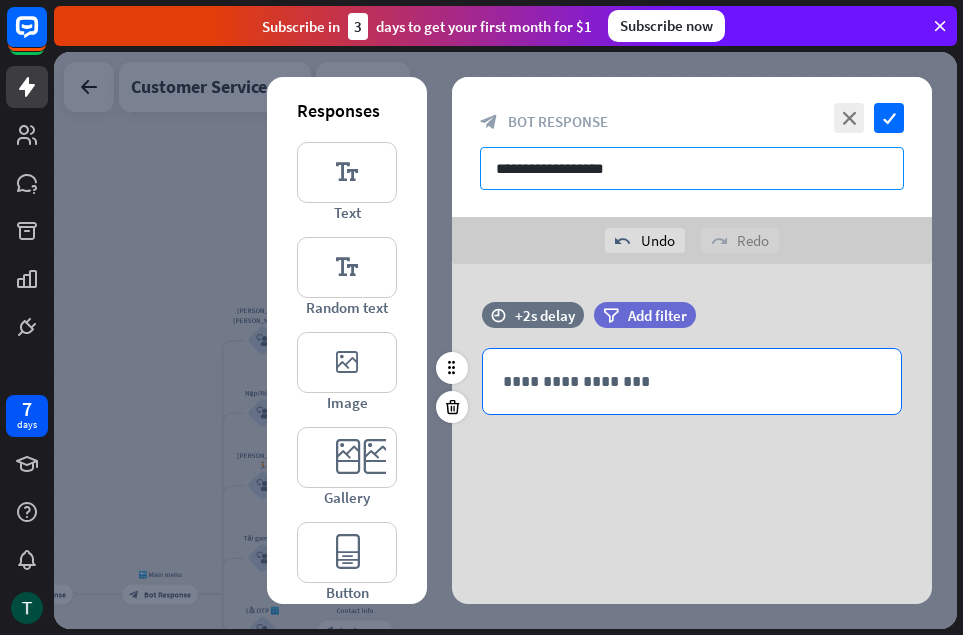 type on "**********" 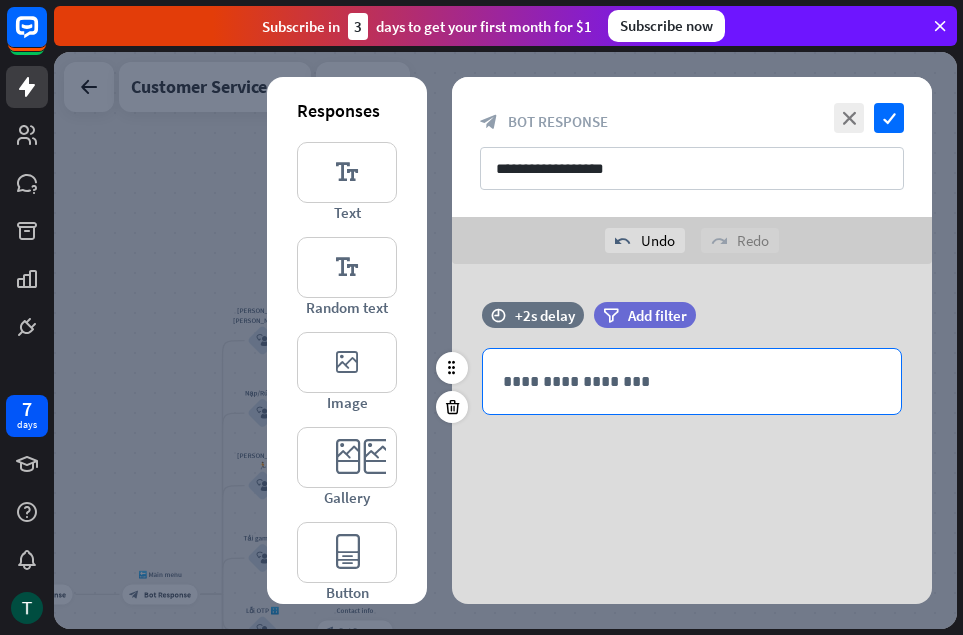 click on "**********" at bounding box center (692, 381) 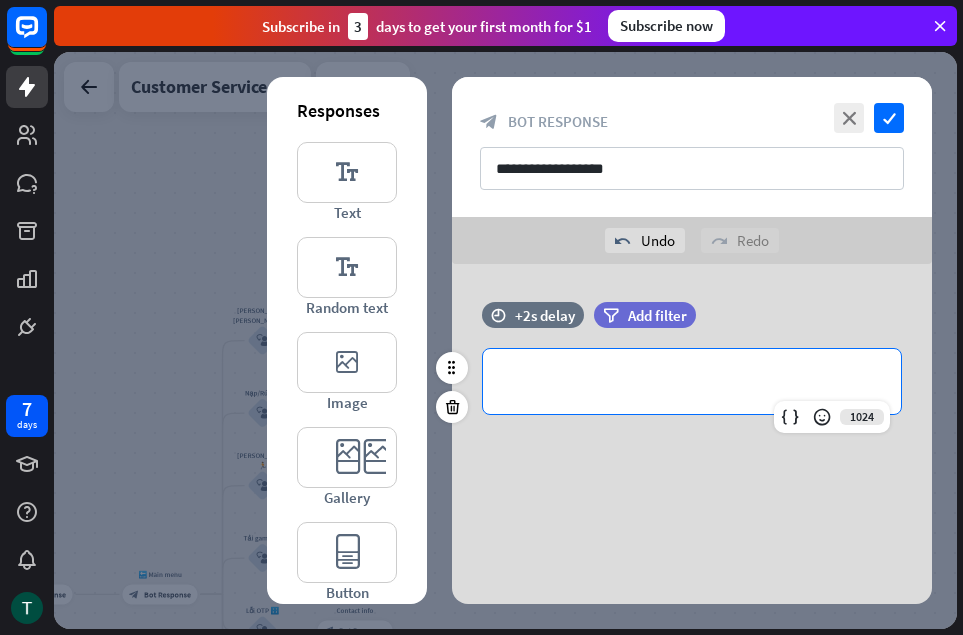 paste 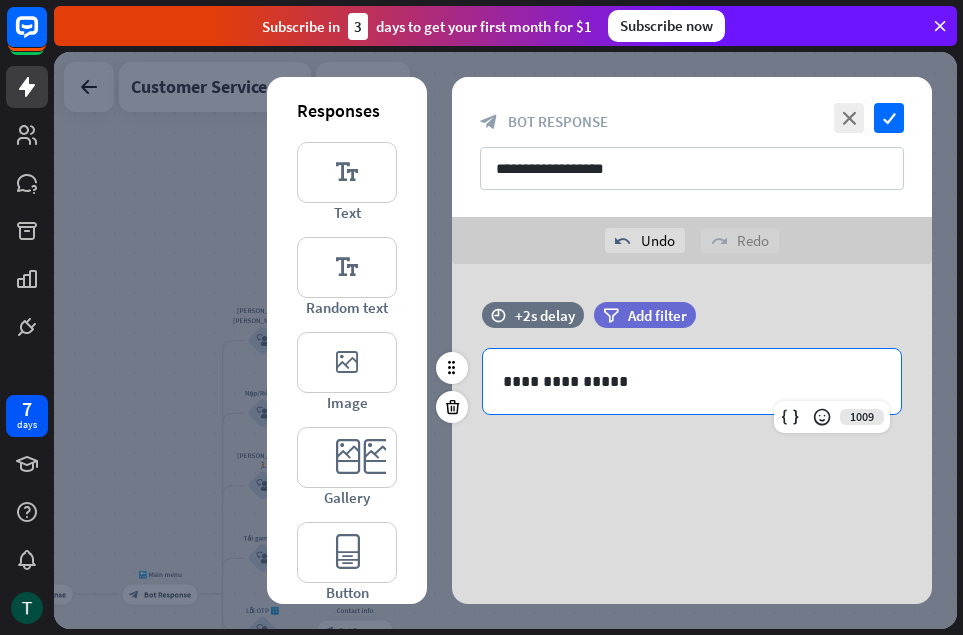 type 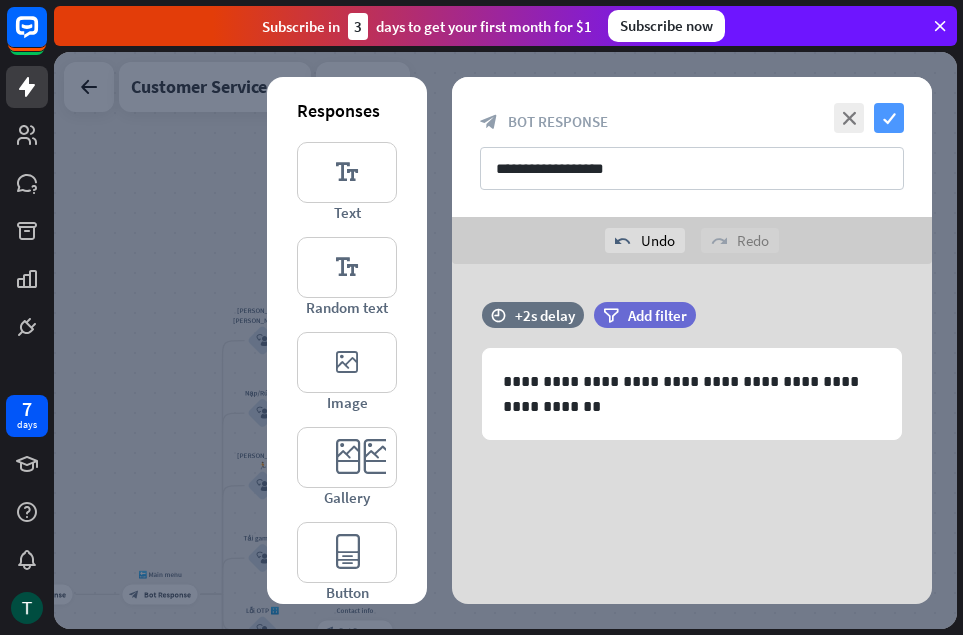 click on "check" at bounding box center [889, 118] 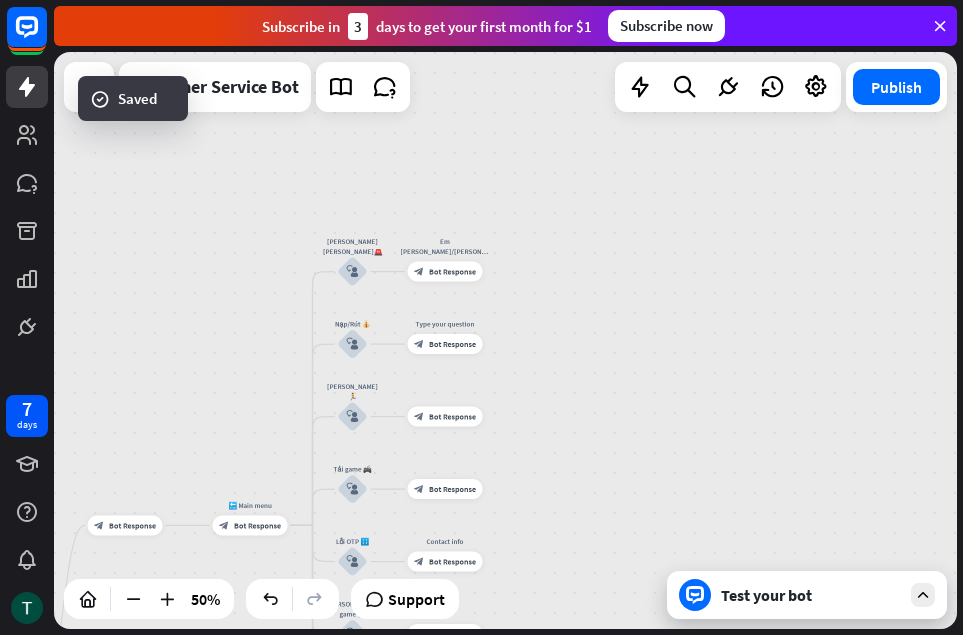 drag, startPoint x: 590, startPoint y: 373, endPoint x: 680, endPoint y: 304, distance: 113.40635 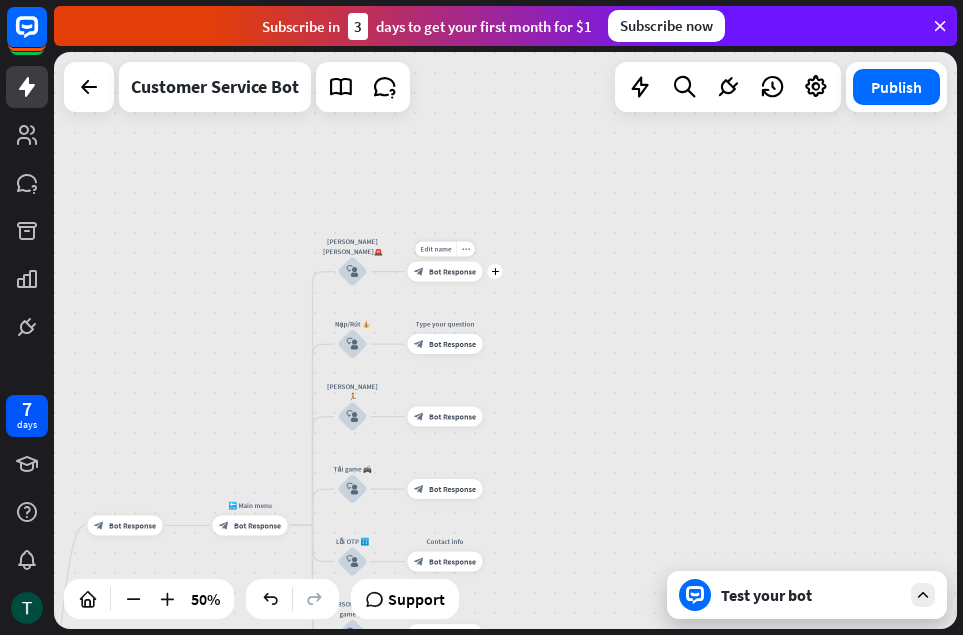 click on "Bot Response" at bounding box center (452, 272) 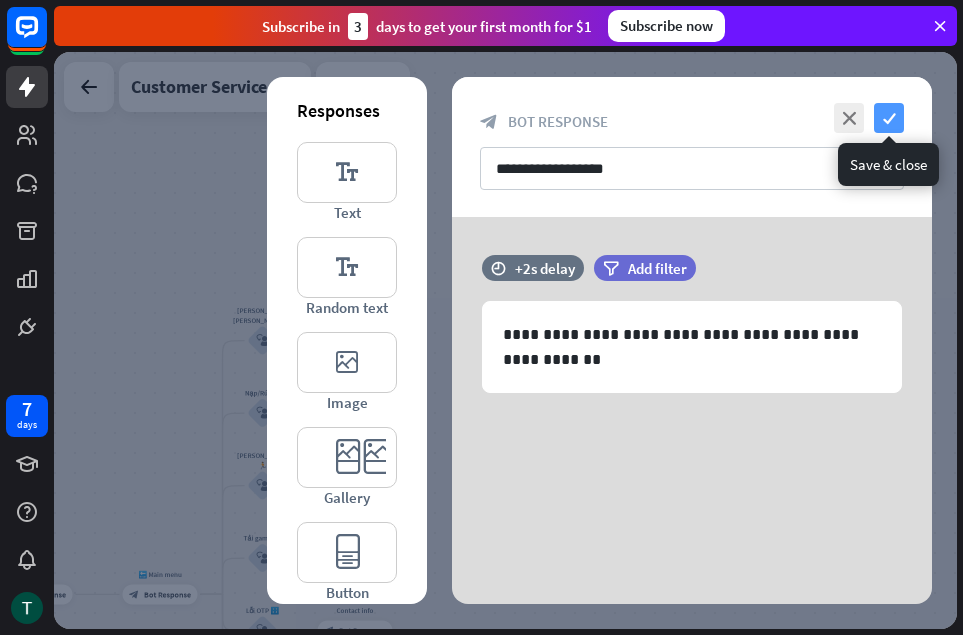 click on "check" at bounding box center [889, 118] 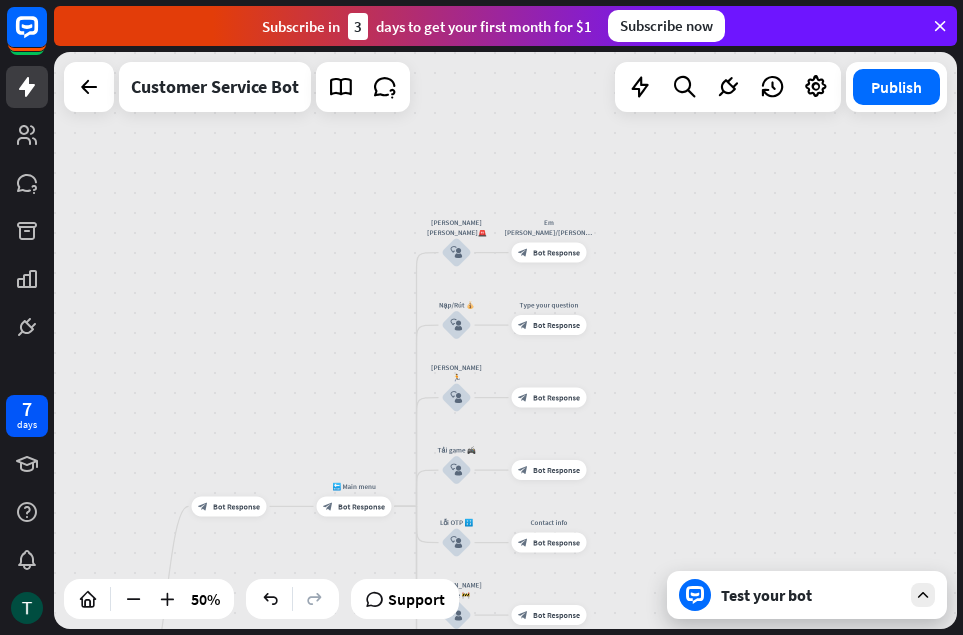 drag, startPoint x: 620, startPoint y: 387, endPoint x: 813, endPoint y: 299, distance: 212.11554 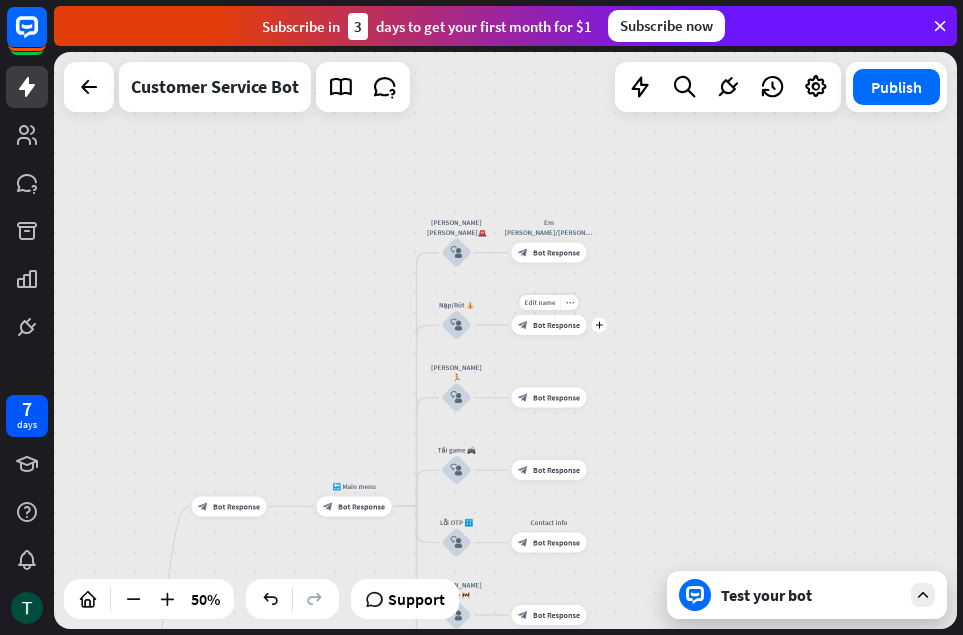click on "Bot Response" at bounding box center [556, 325] 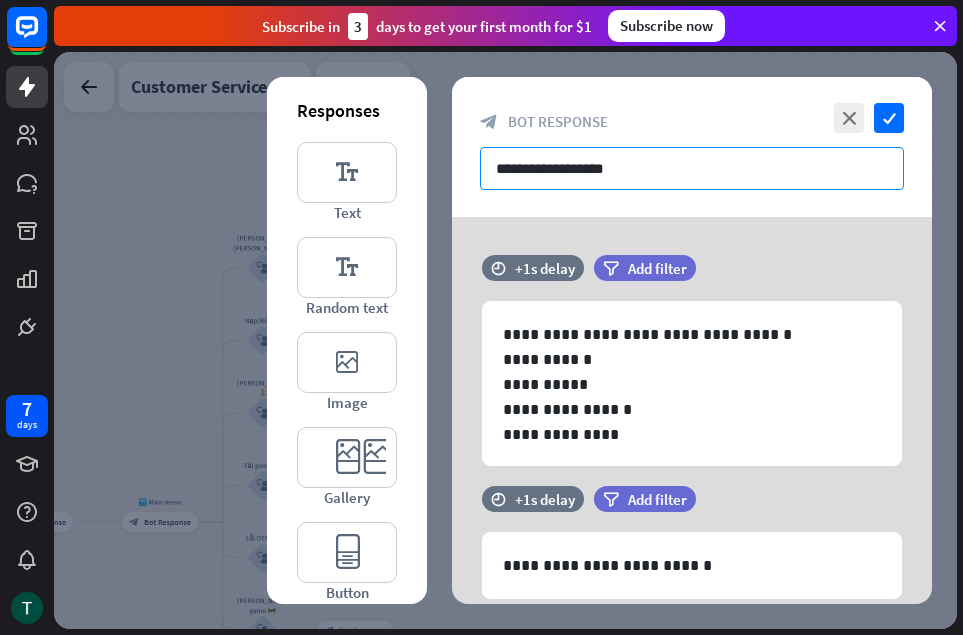 drag, startPoint x: 656, startPoint y: 175, endPoint x: 425, endPoint y: 168, distance: 231.10603 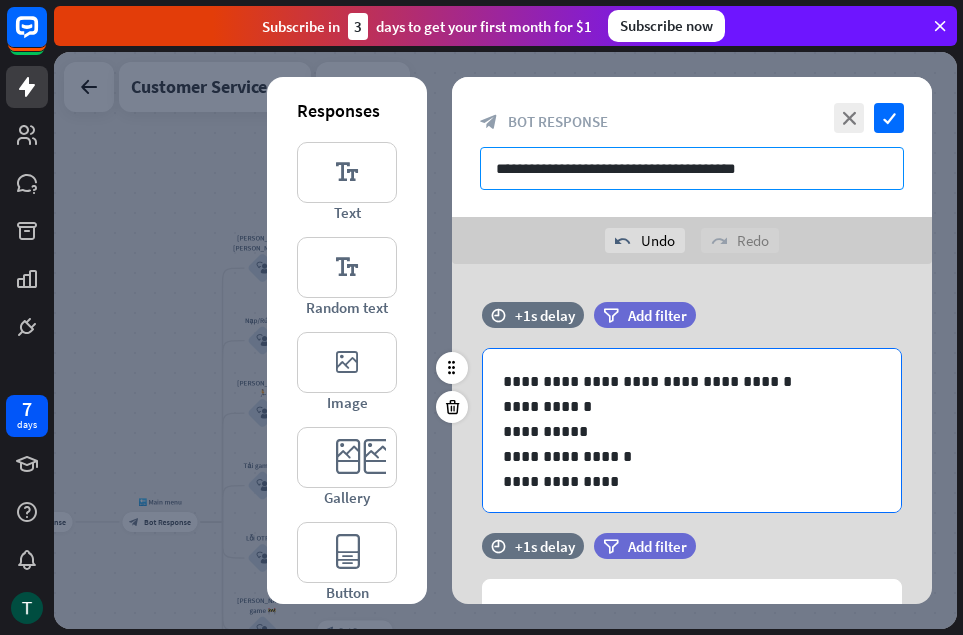 scroll, scrollTop: 2, scrollLeft: 0, axis: vertical 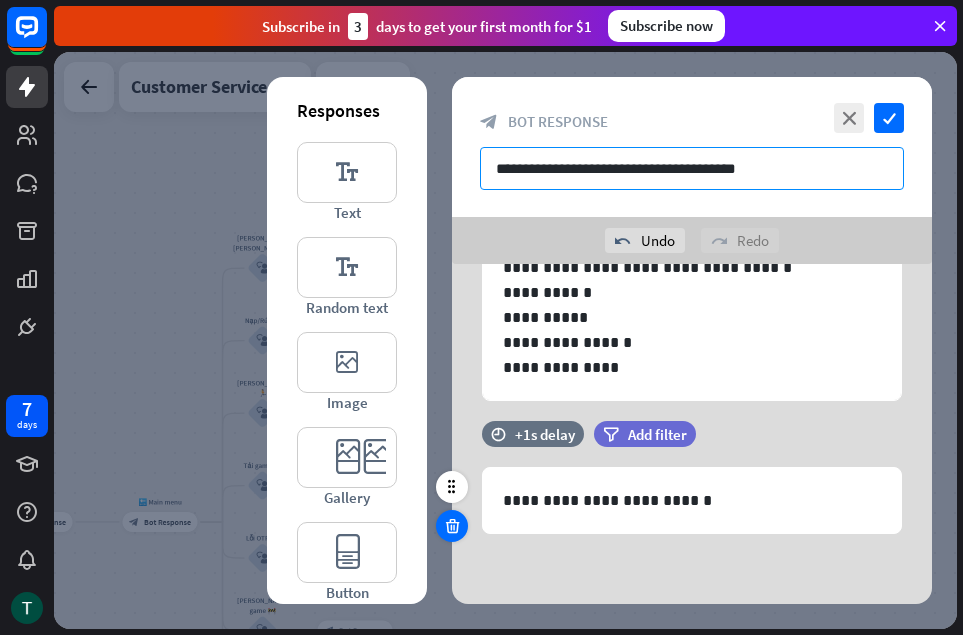 type on "**********" 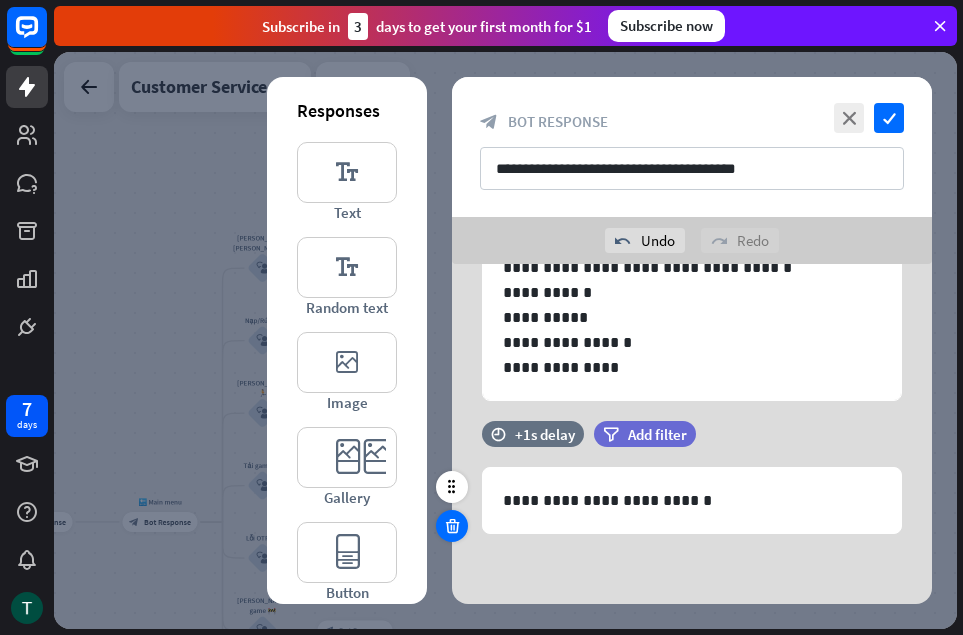 click at bounding box center (452, 526) 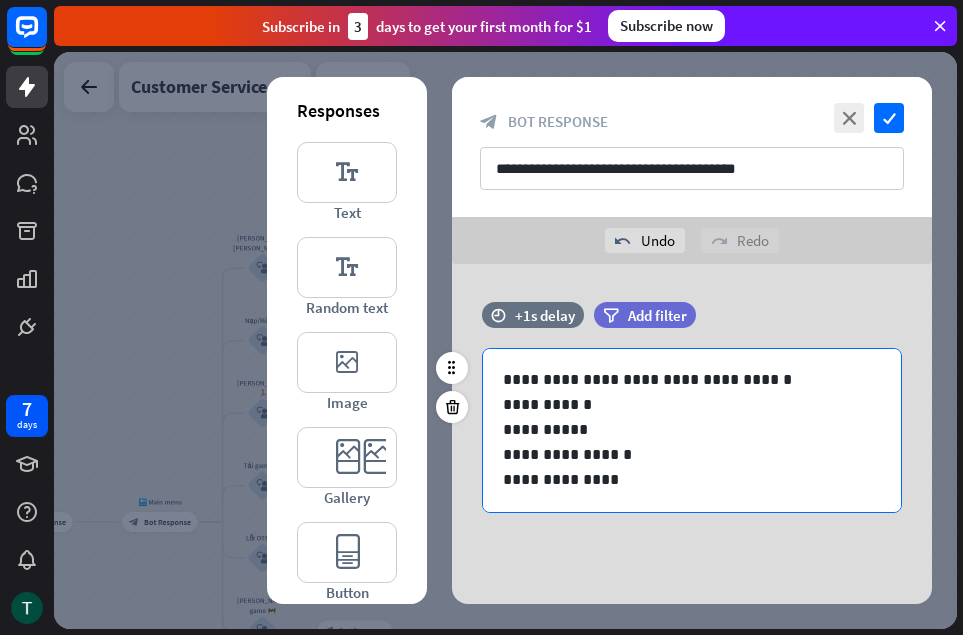 scroll, scrollTop: 0, scrollLeft: 0, axis: both 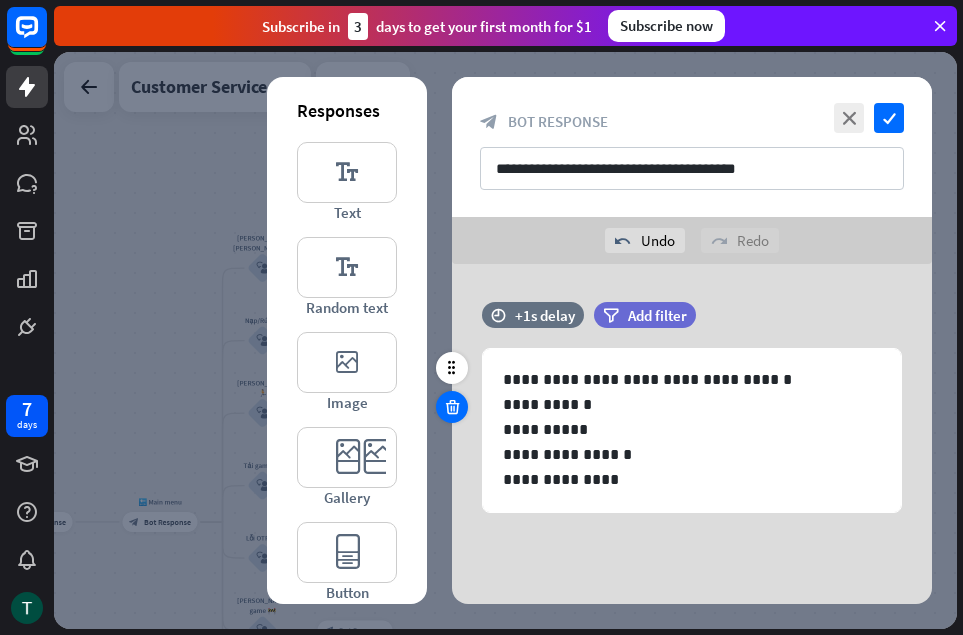click at bounding box center (452, 407) 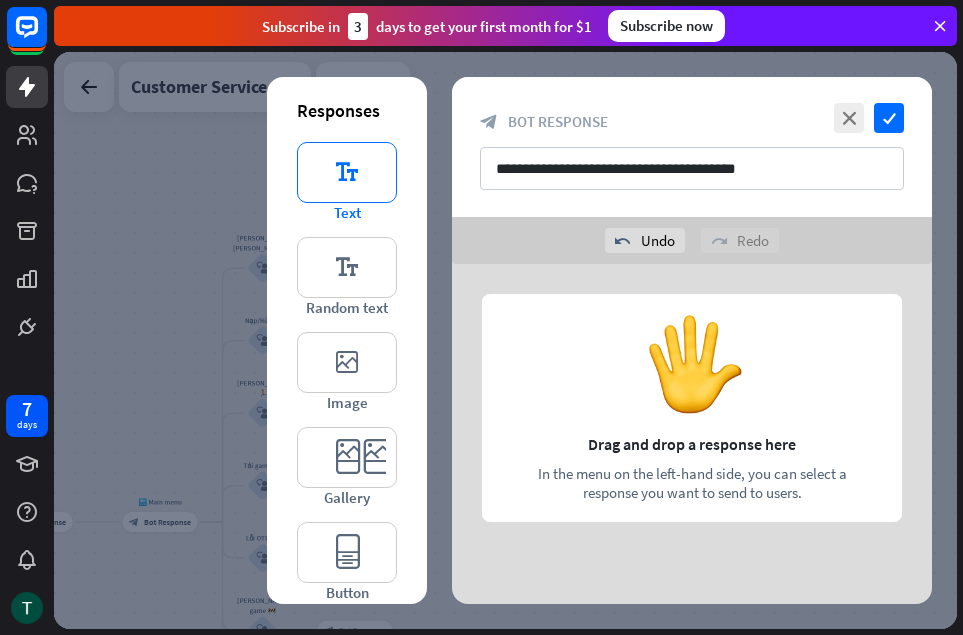 click on "editor_text" at bounding box center [347, 172] 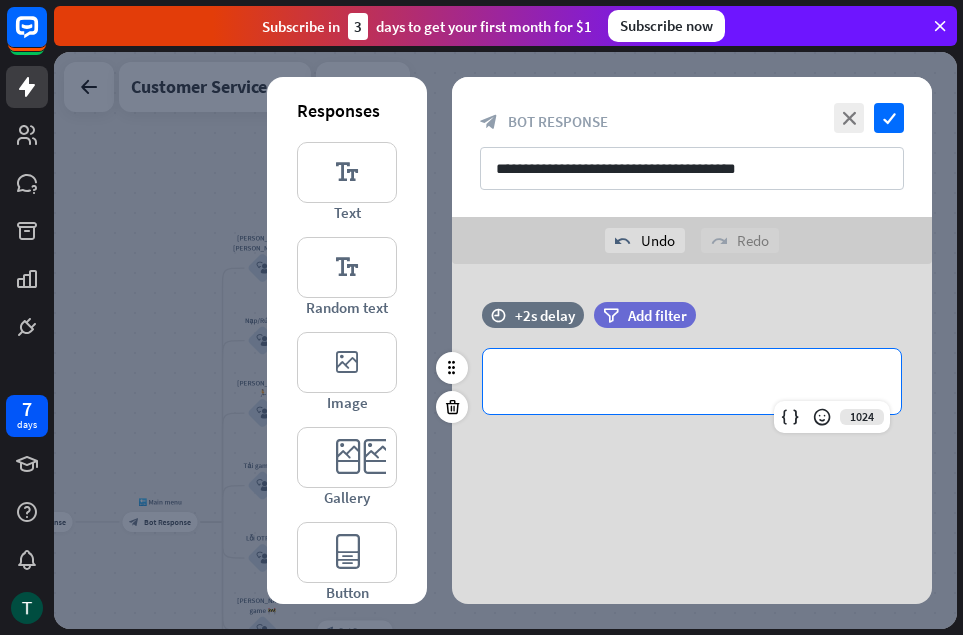 click on "**********" at bounding box center (692, 381) 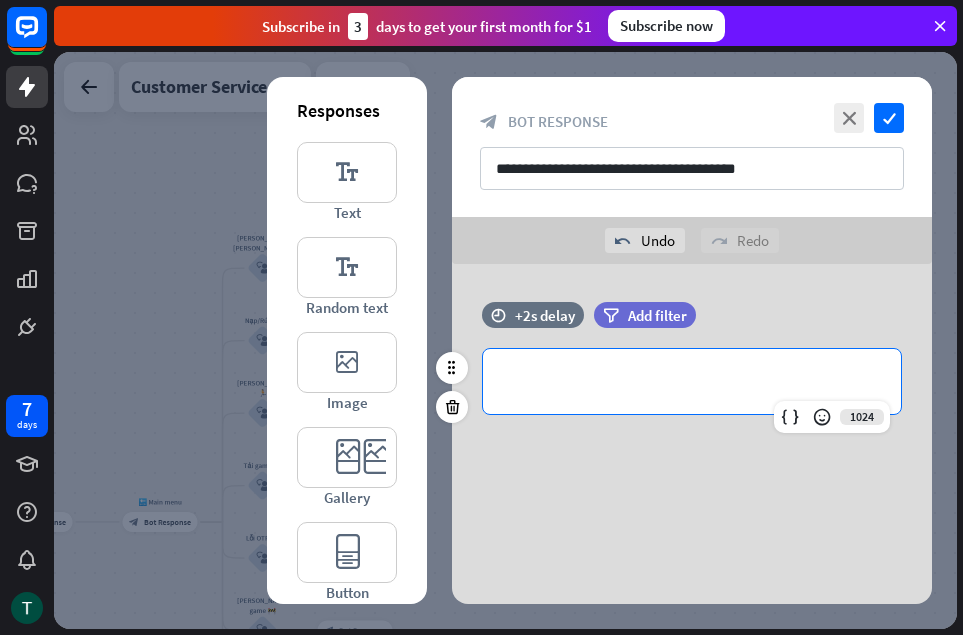 type 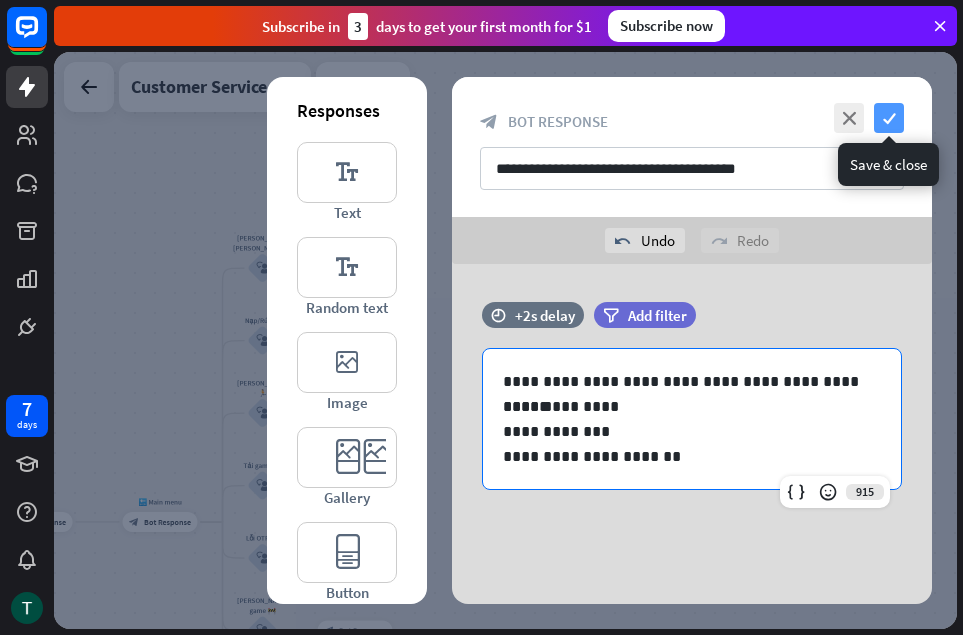 click on "check" at bounding box center (889, 118) 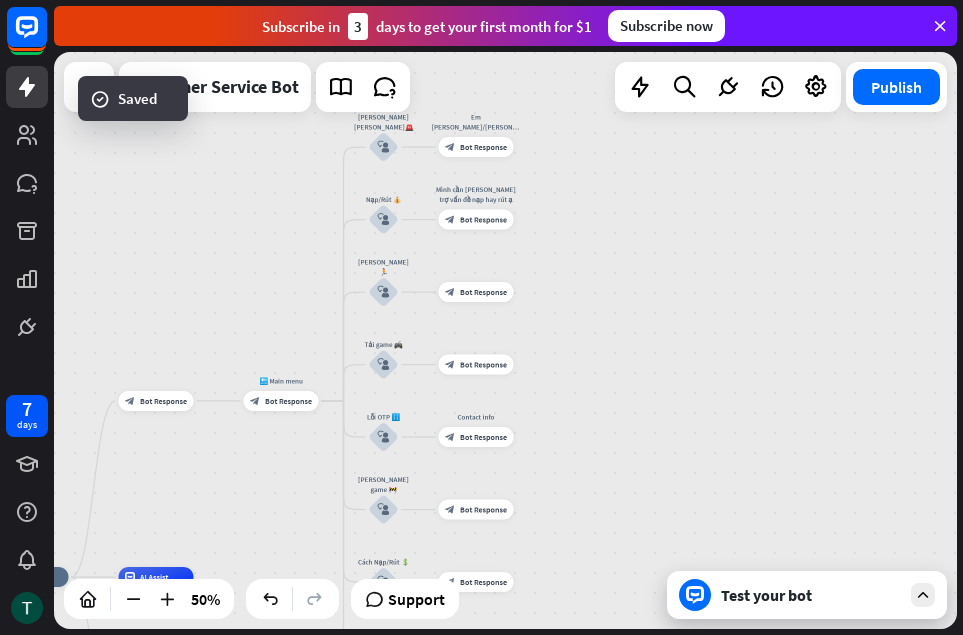 drag, startPoint x: 600, startPoint y: 318, endPoint x: 674, endPoint y: 249, distance: 101.17806 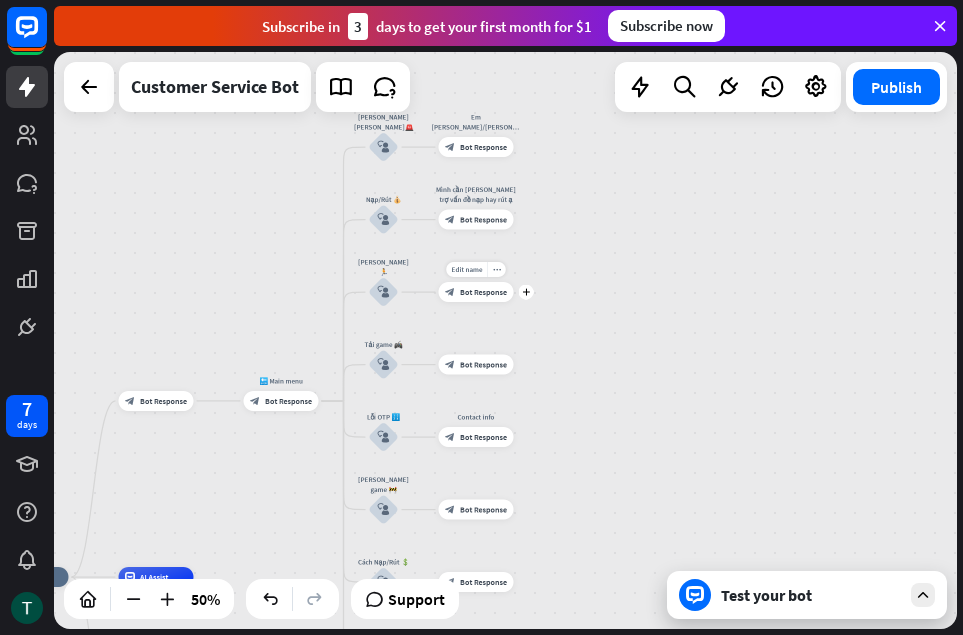 click on "Bot Response" at bounding box center (483, 292) 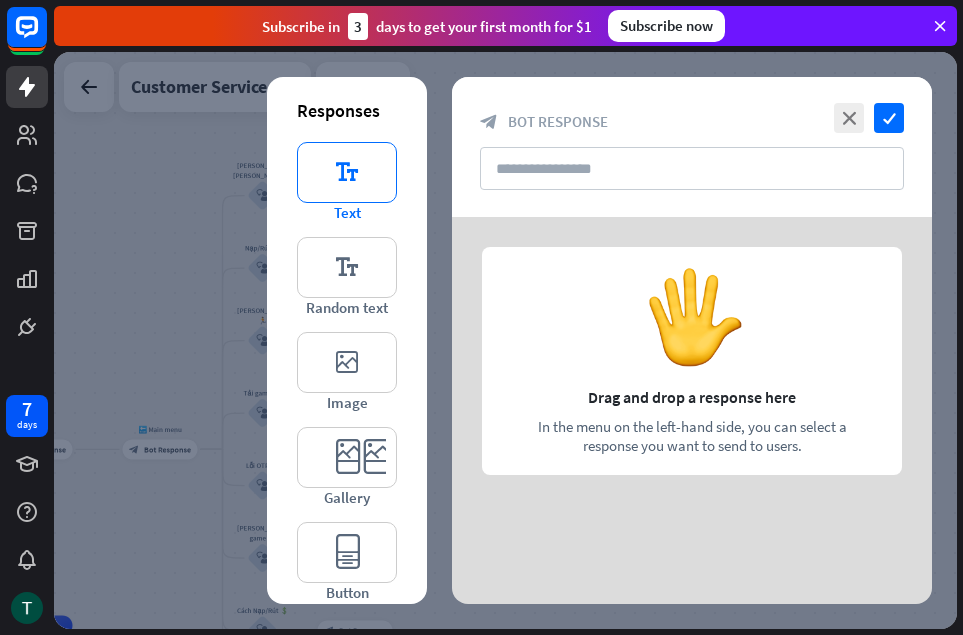 click on "editor_text" at bounding box center [347, 172] 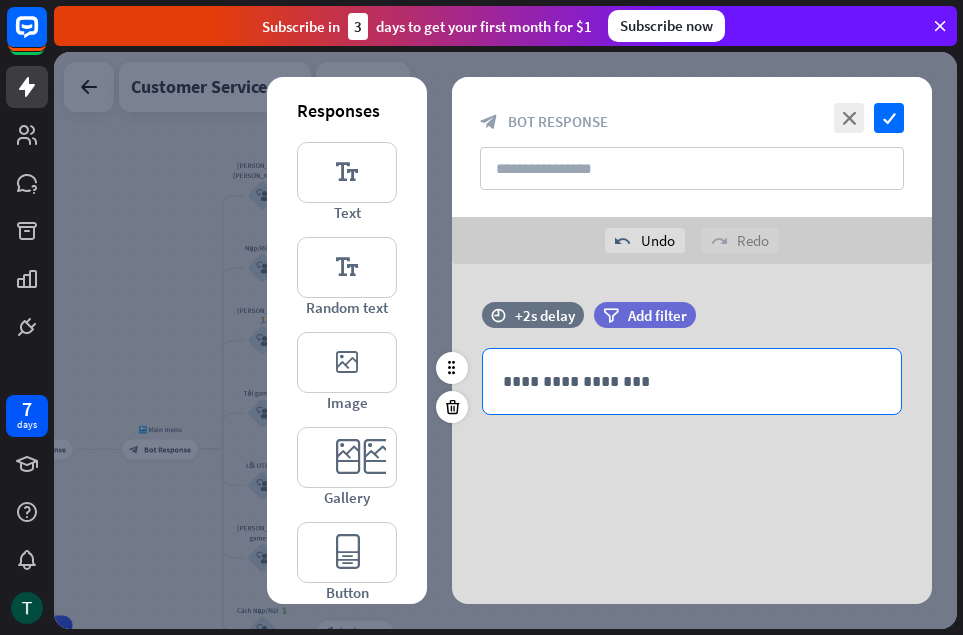 click on "**********" at bounding box center (692, 381) 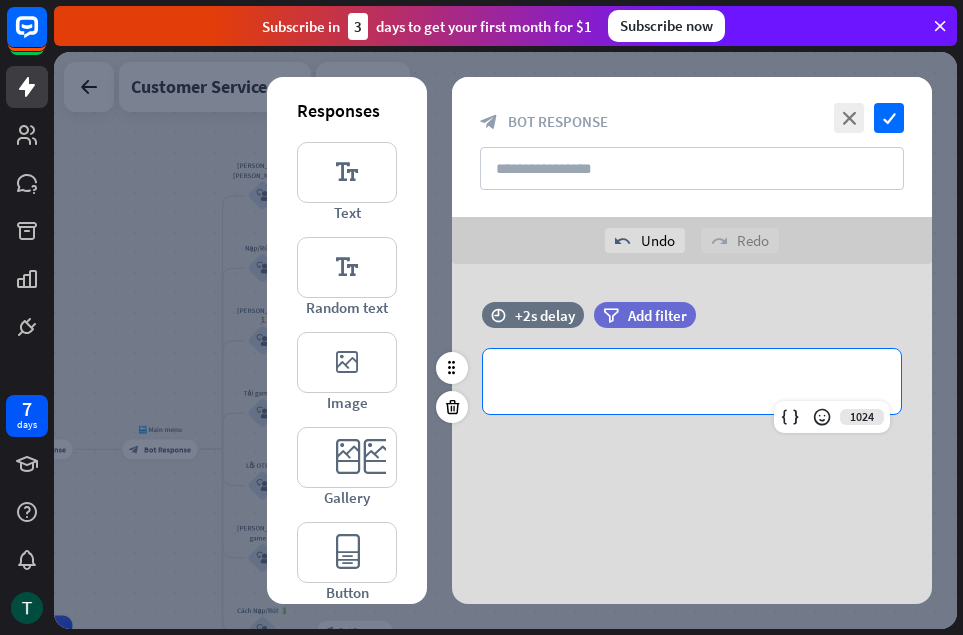paste 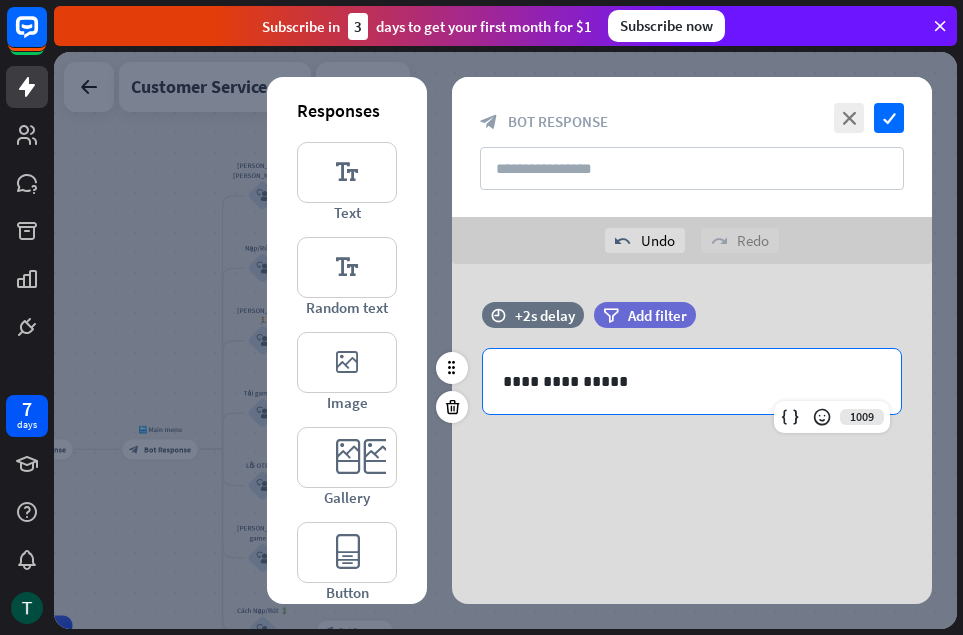 type 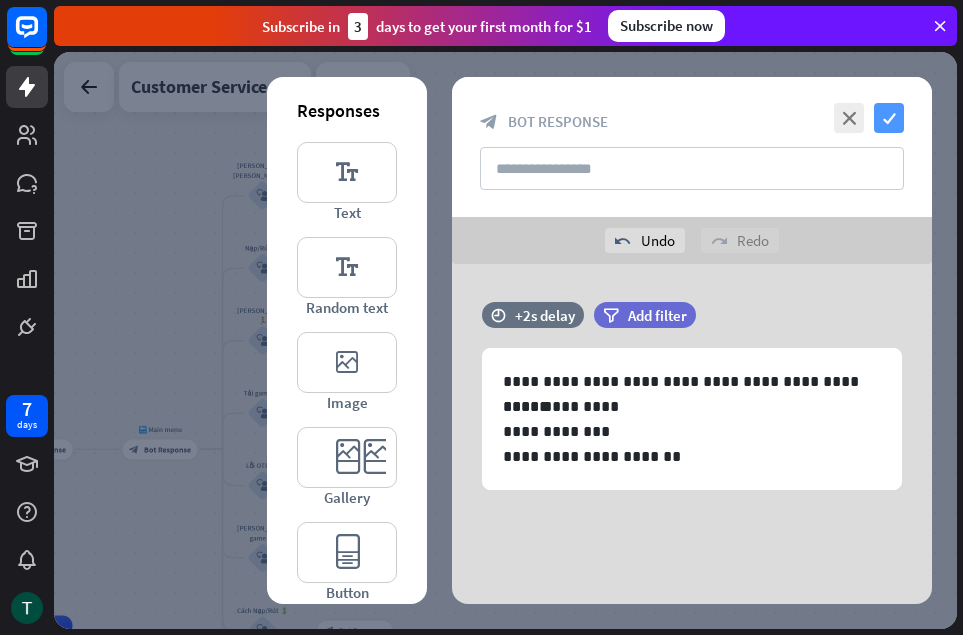 click on "check" at bounding box center [889, 118] 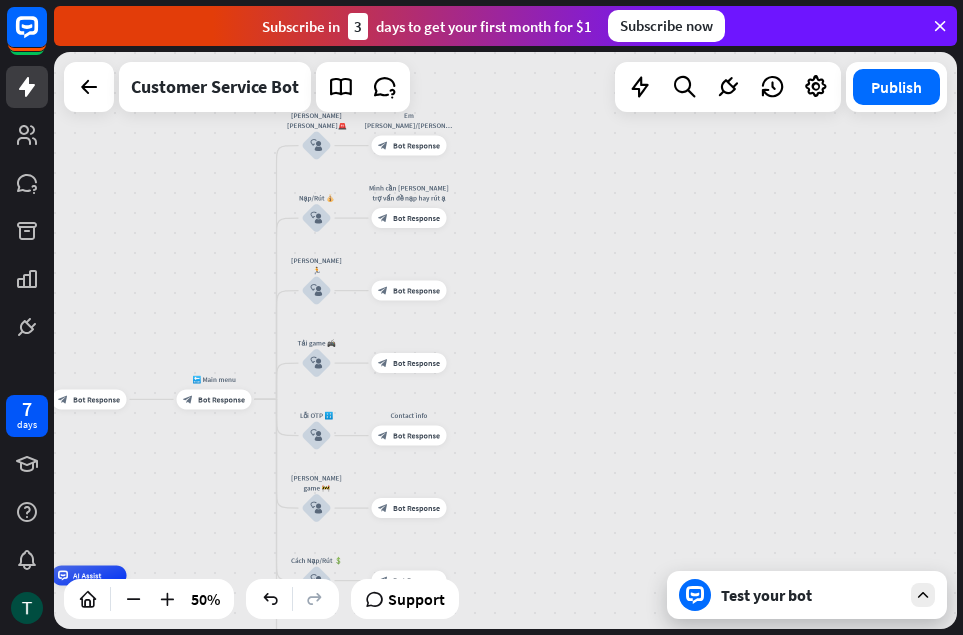drag, startPoint x: 547, startPoint y: 387, endPoint x: 607, endPoint y: 324, distance: 87 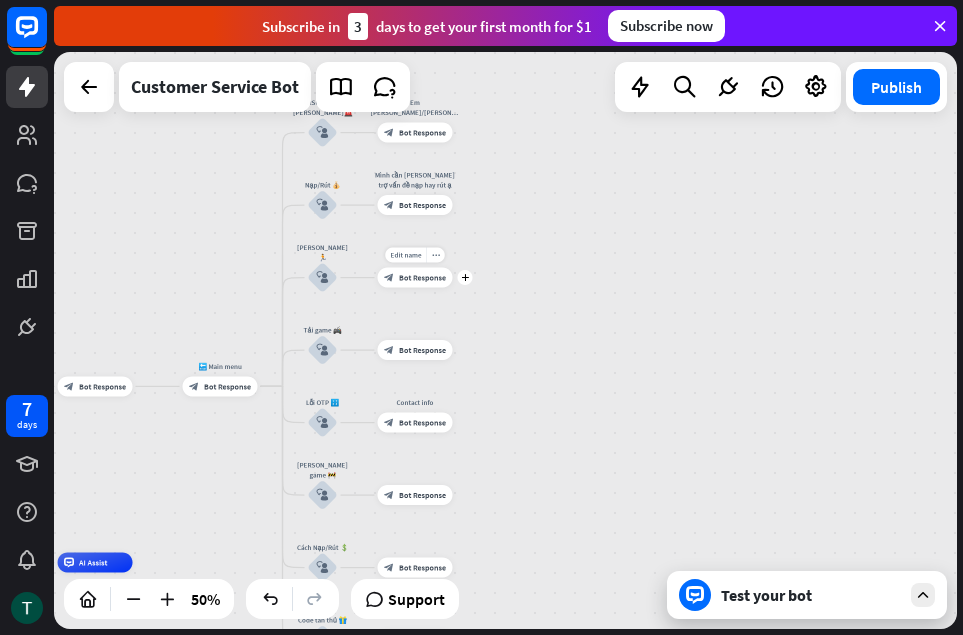 click on "Bot Response" at bounding box center [422, 278] 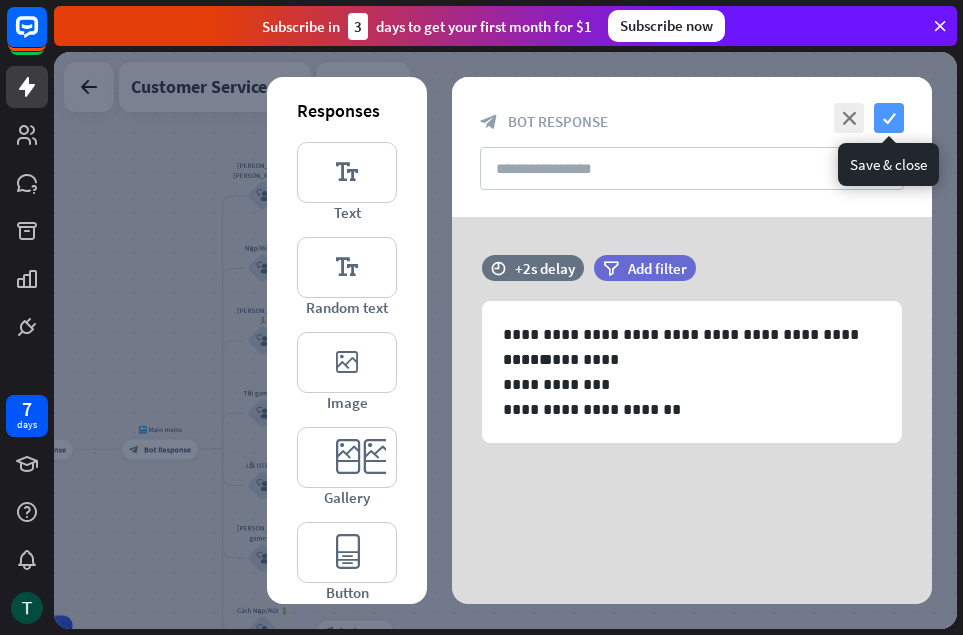 click on "check" at bounding box center [889, 118] 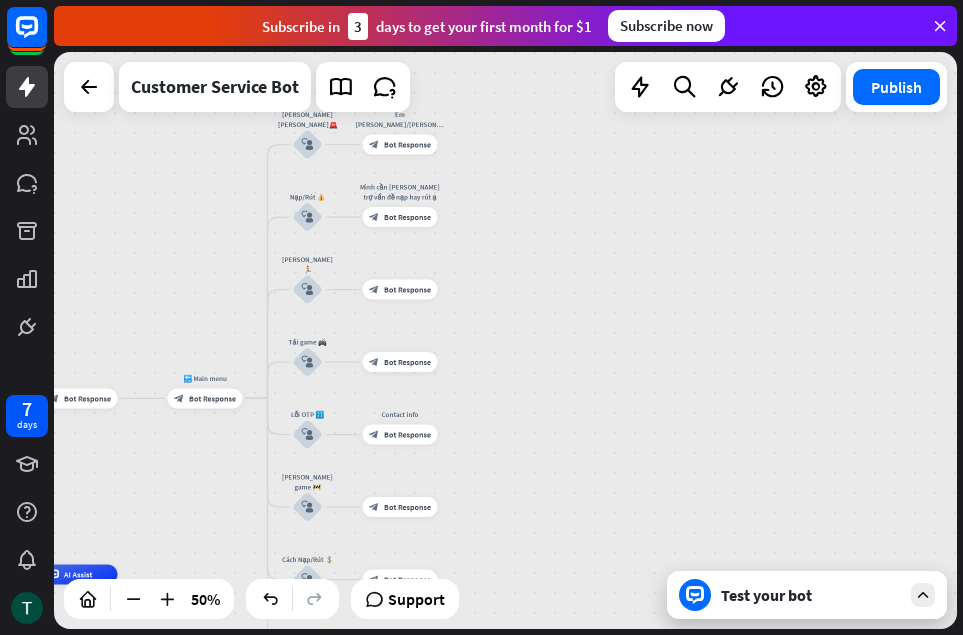 drag, startPoint x: 533, startPoint y: 354, endPoint x: 578, endPoint y: 303, distance: 68.0147 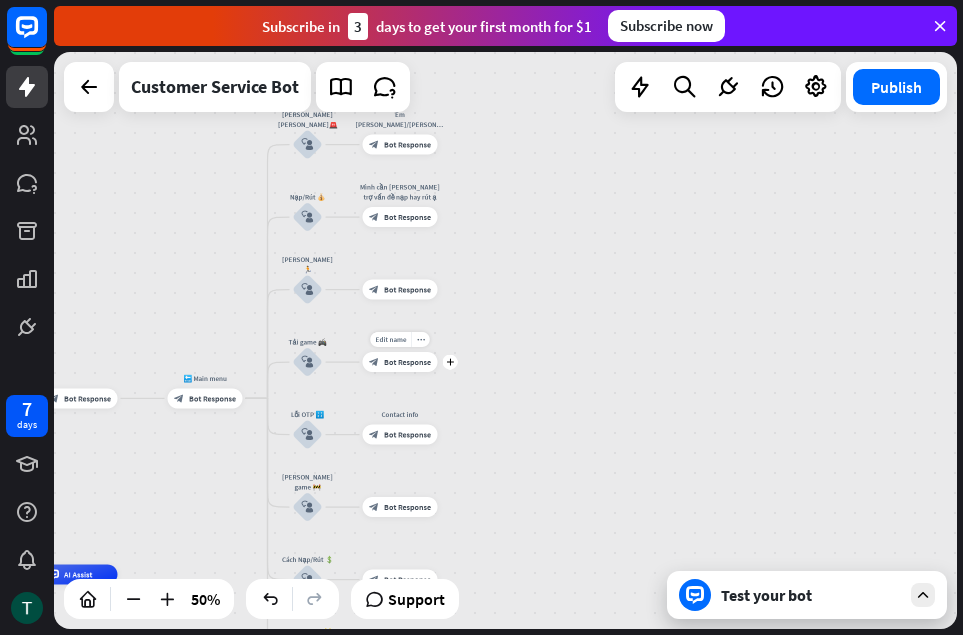 click on "Bot Response" at bounding box center [407, 362] 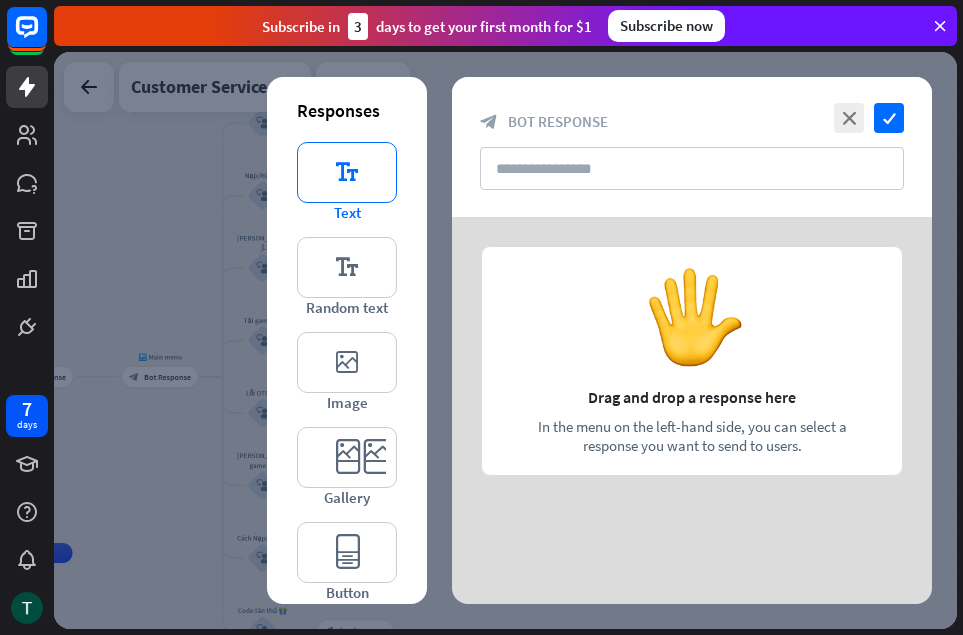 click on "editor_text" at bounding box center [347, 172] 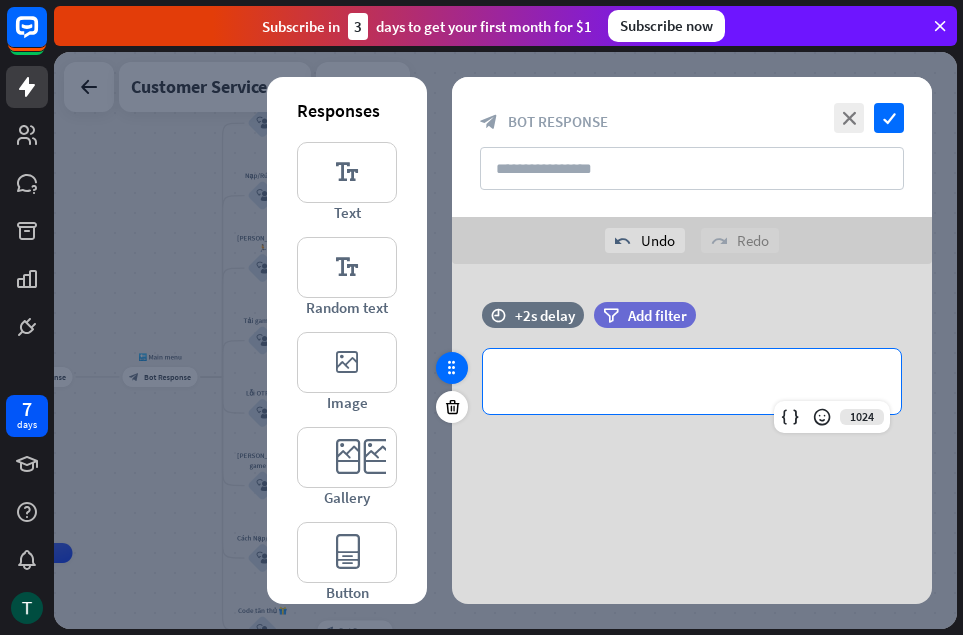 drag, startPoint x: 663, startPoint y: 389, endPoint x: 455, endPoint y: 383, distance: 208.08652 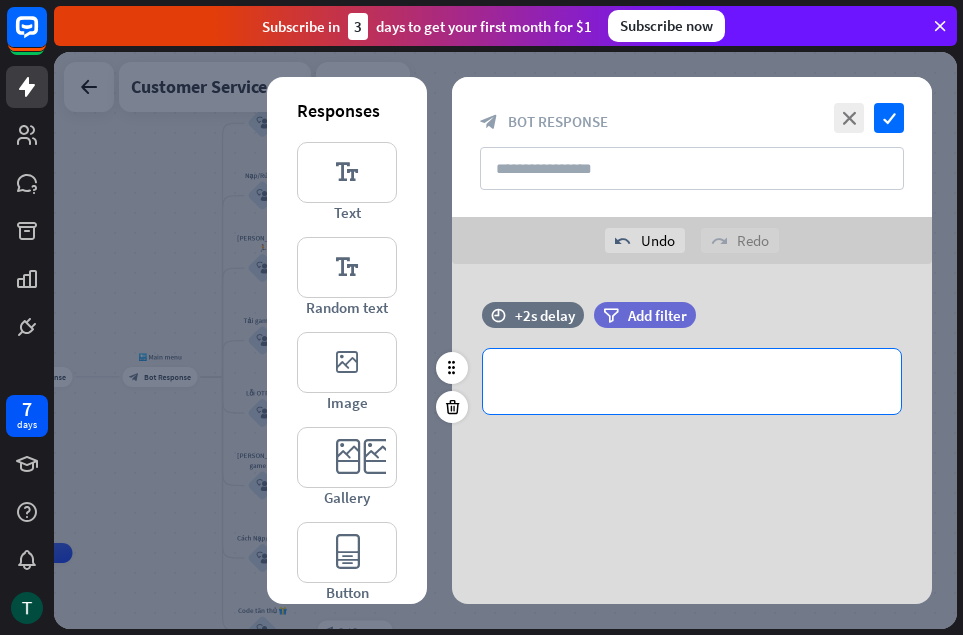 click on "**********" at bounding box center [692, 381] 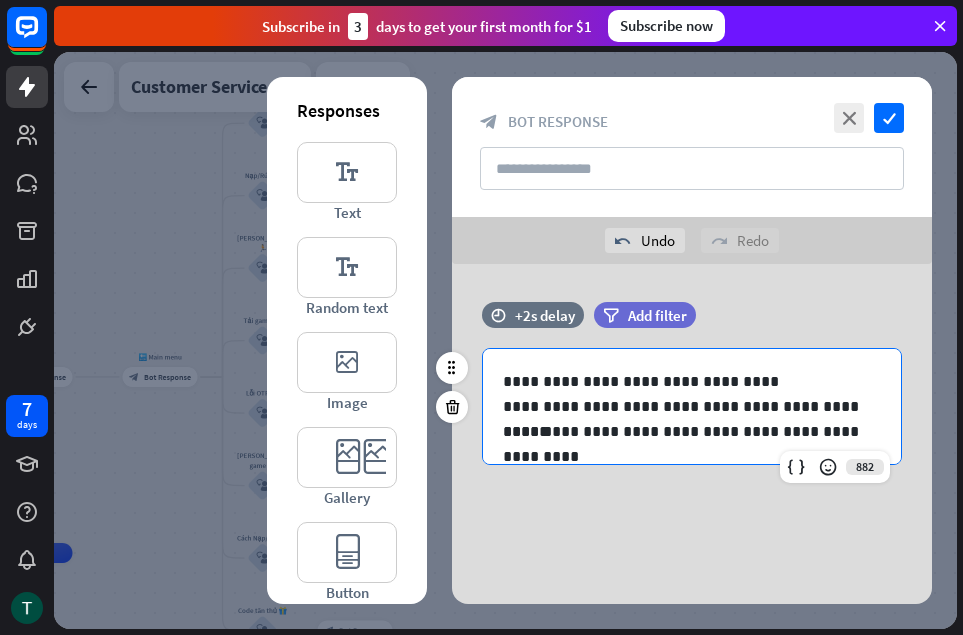click on "**********" at bounding box center (692, 406) 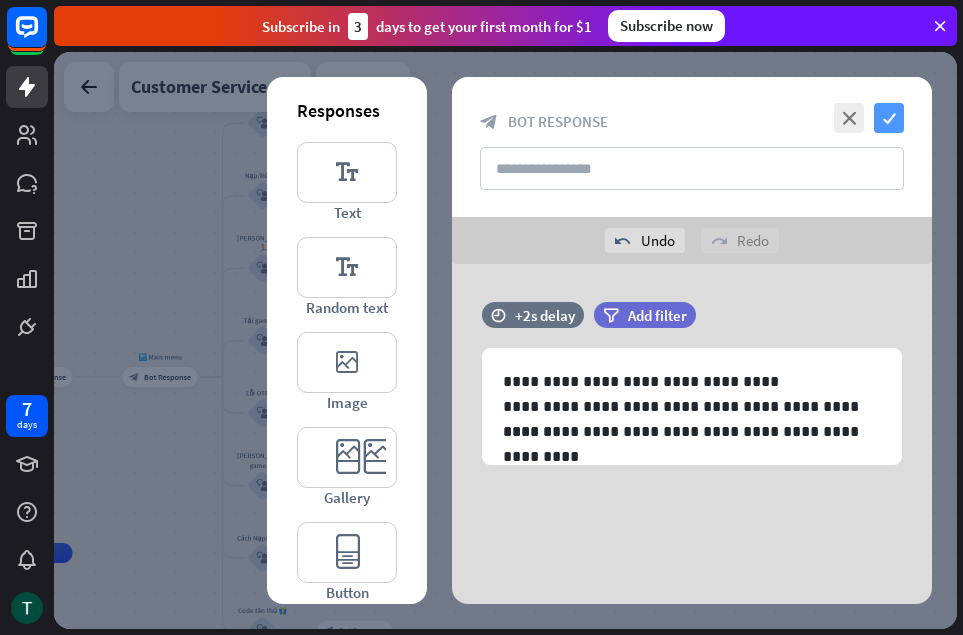 click on "check" at bounding box center [889, 118] 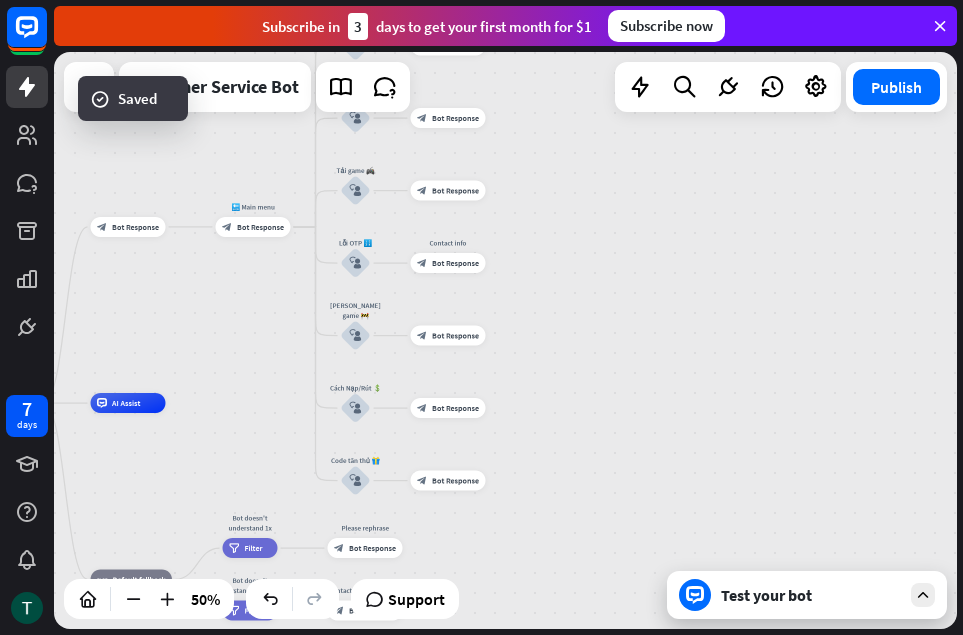 drag, startPoint x: 587, startPoint y: 367, endPoint x: 680, endPoint y: 218, distance: 175.64168 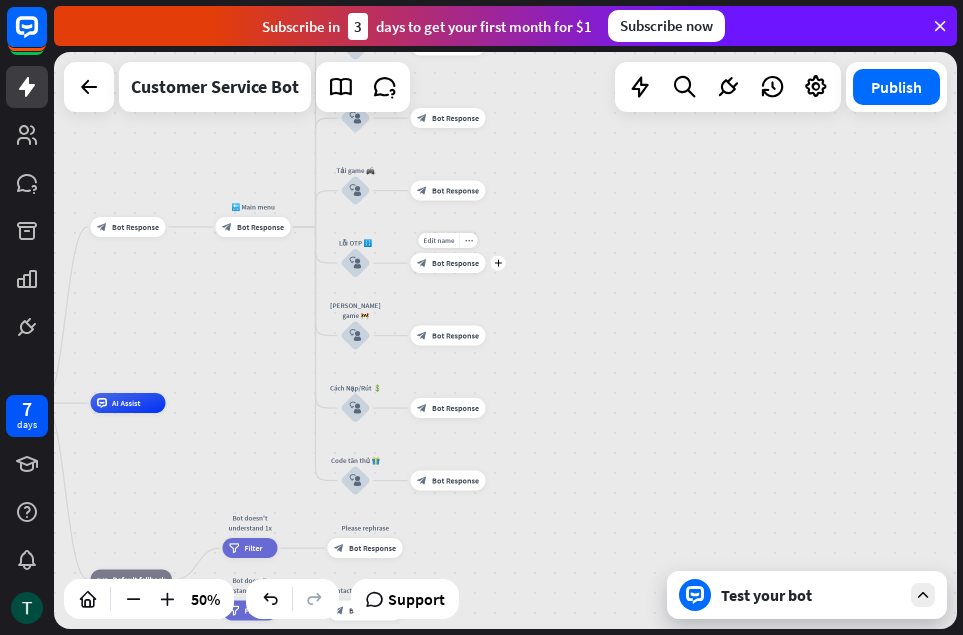 click on "Edit name   more_horiz         plus   Contact info   block_bot_response   Bot Response" at bounding box center [448, 263] 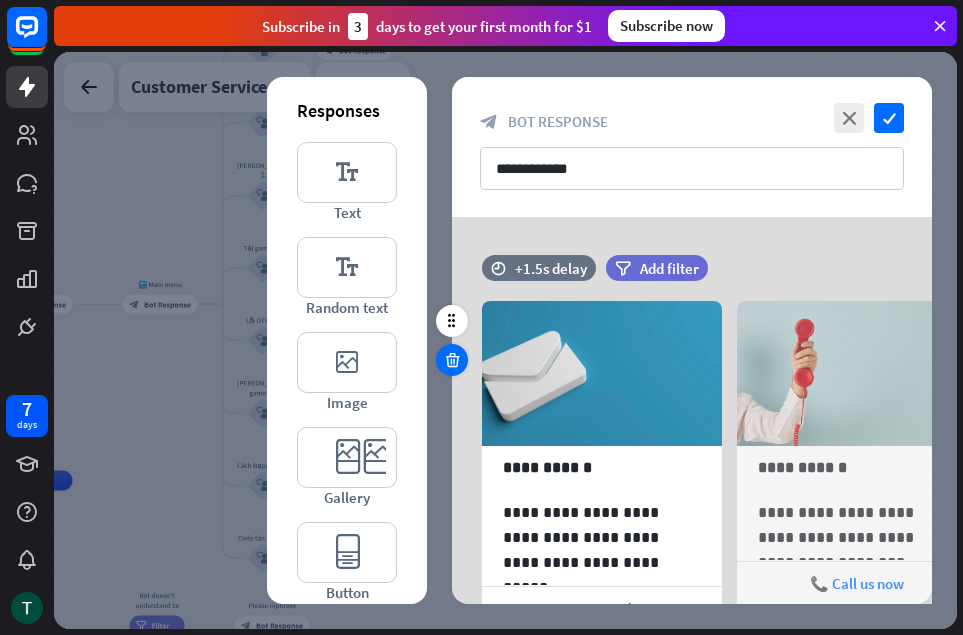 click at bounding box center (452, 360) 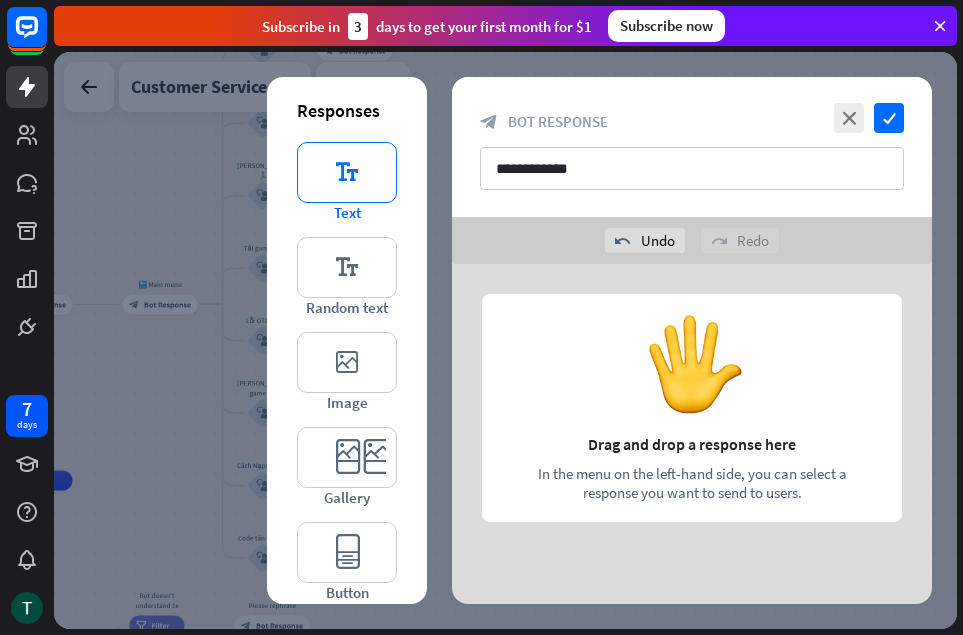 click on "editor_text" at bounding box center (347, 172) 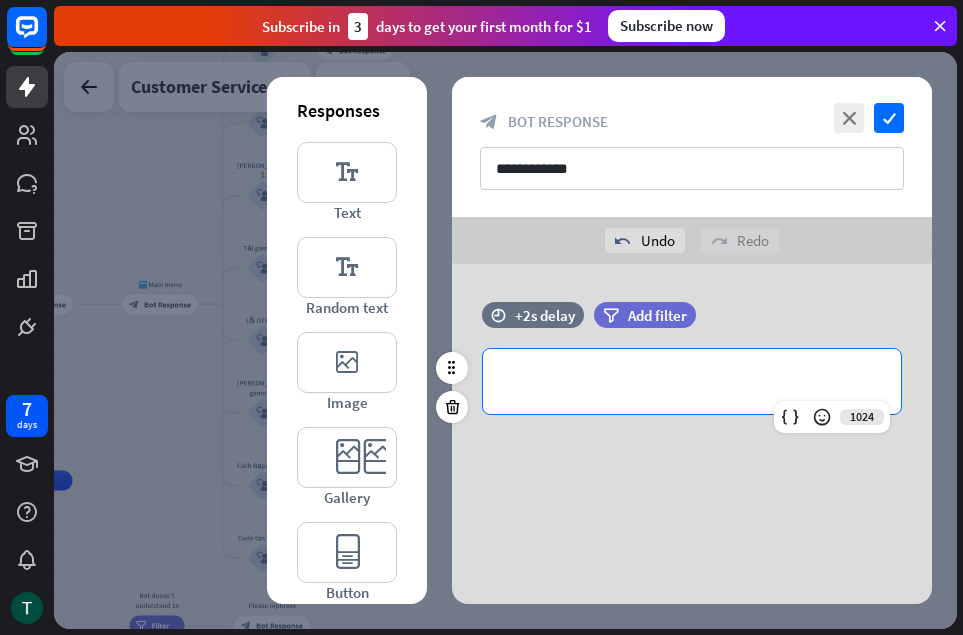 click on "**********" at bounding box center (692, 381) 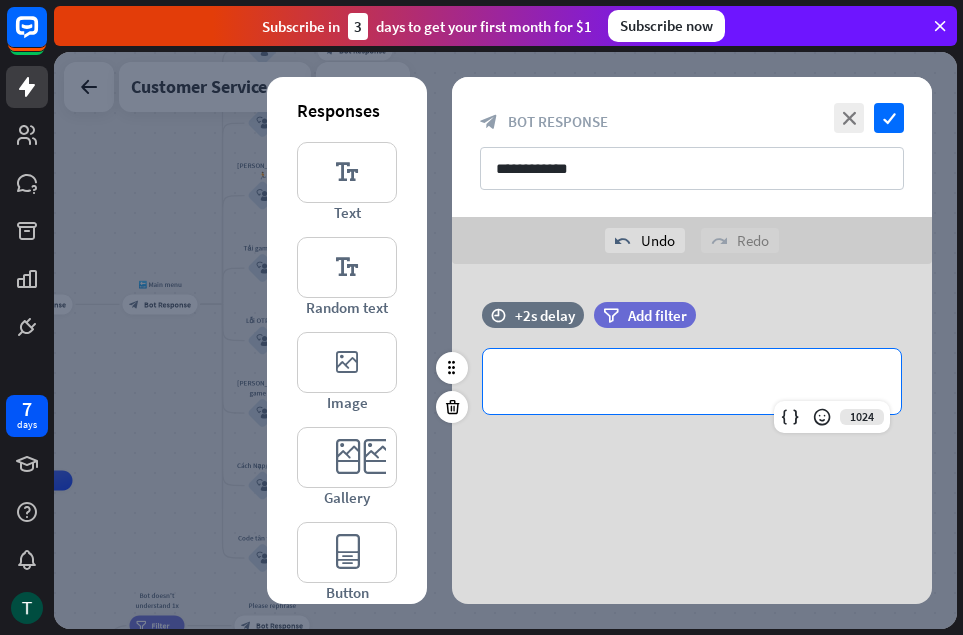 type 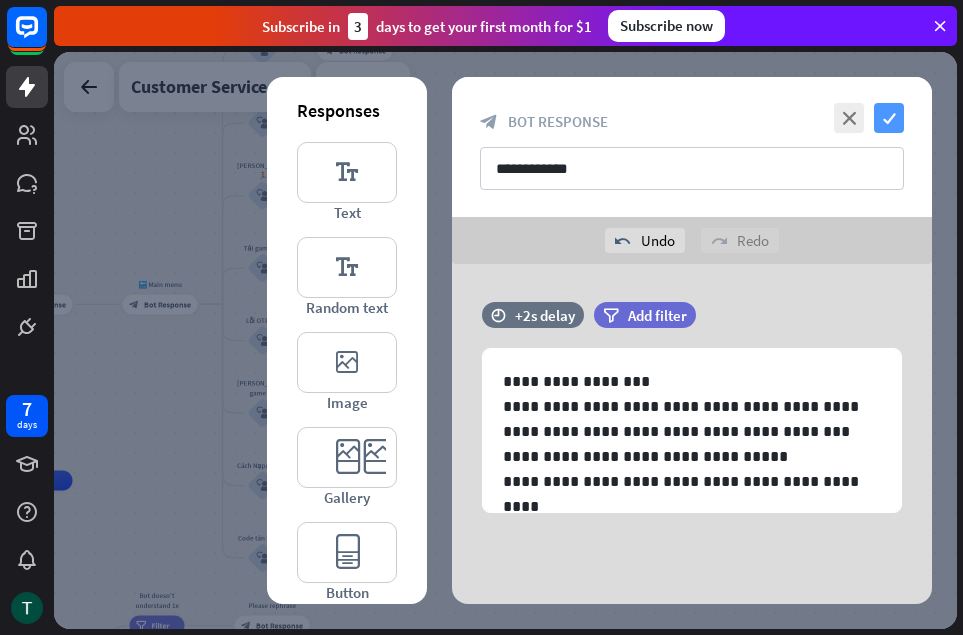 click on "check" at bounding box center [889, 118] 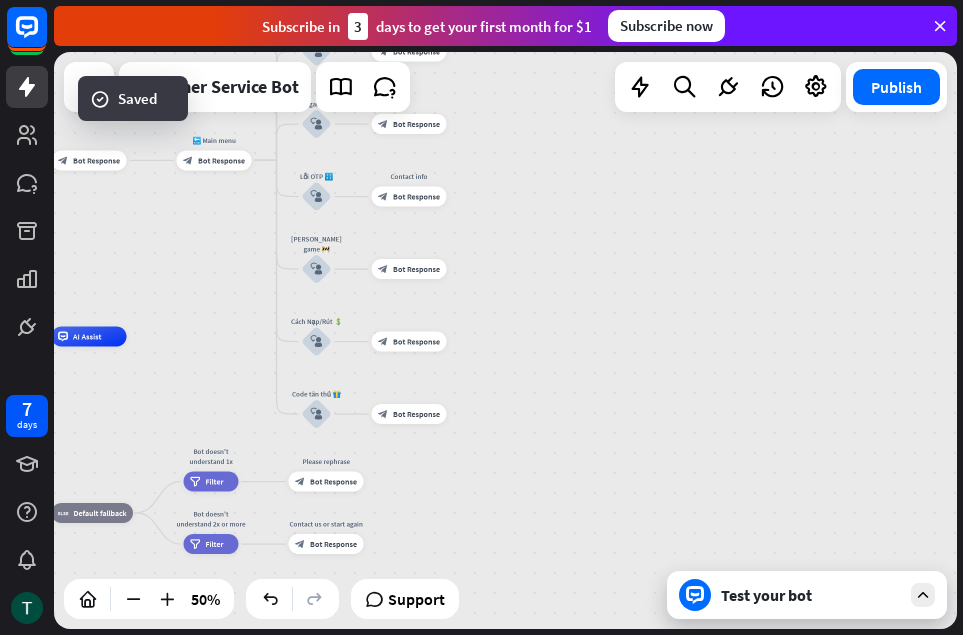 drag, startPoint x: 556, startPoint y: 399, endPoint x: 609, endPoint y: 257, distance: 151.56847 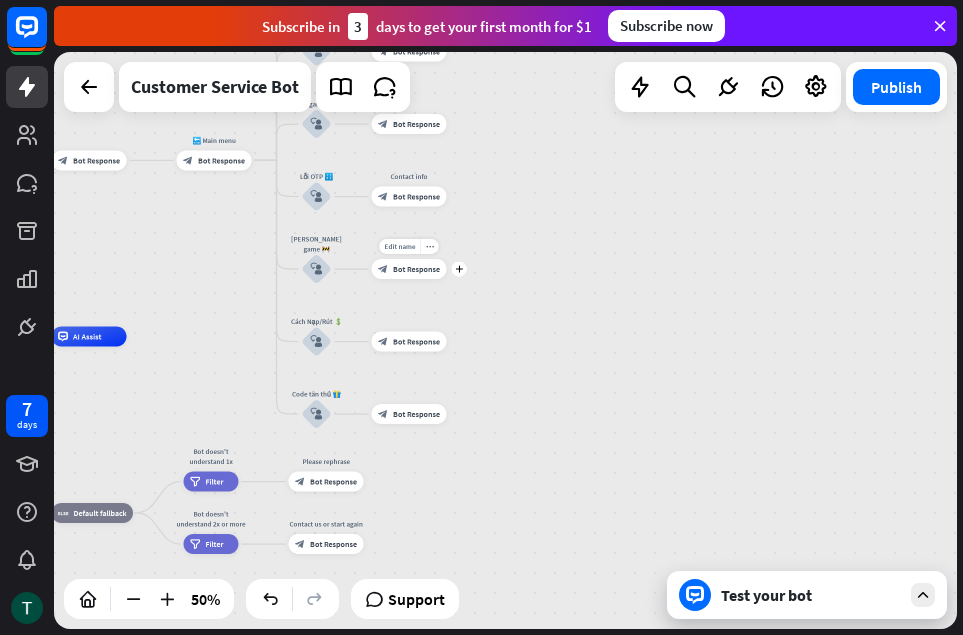 click on "Edit name   more_horiz         plus     block_bot_response   Bot Response" at bounding box center [409, 269] 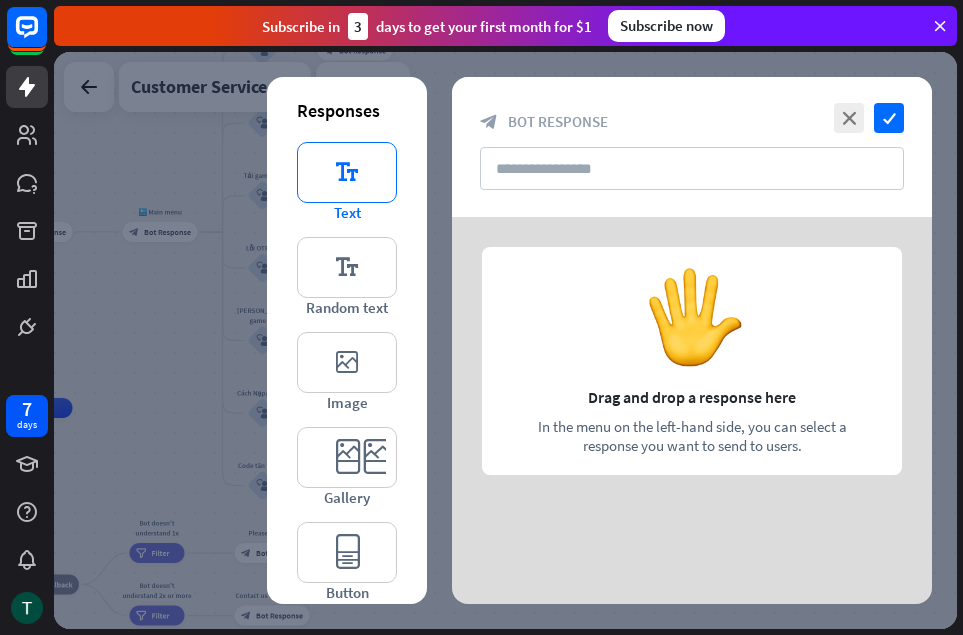 click on "editor_text" at bounding box center (347, 172) 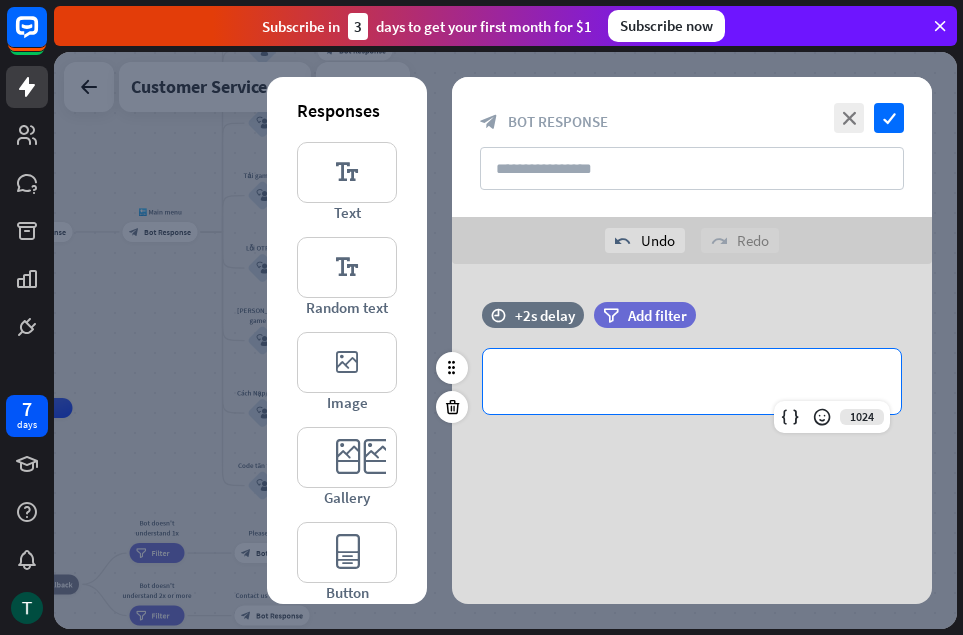 click on "**********" at bounding box center [692, 381] 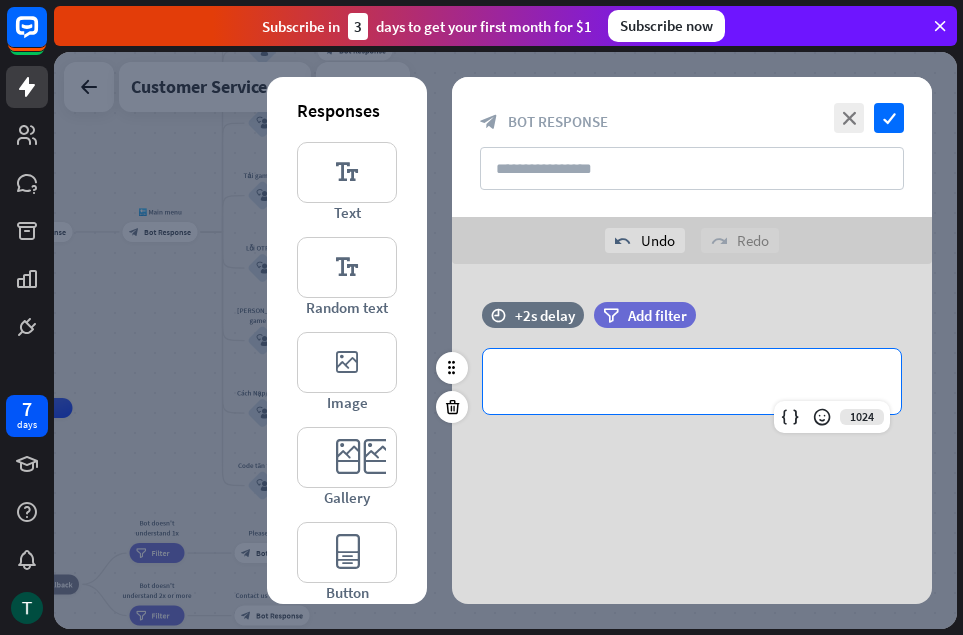 type 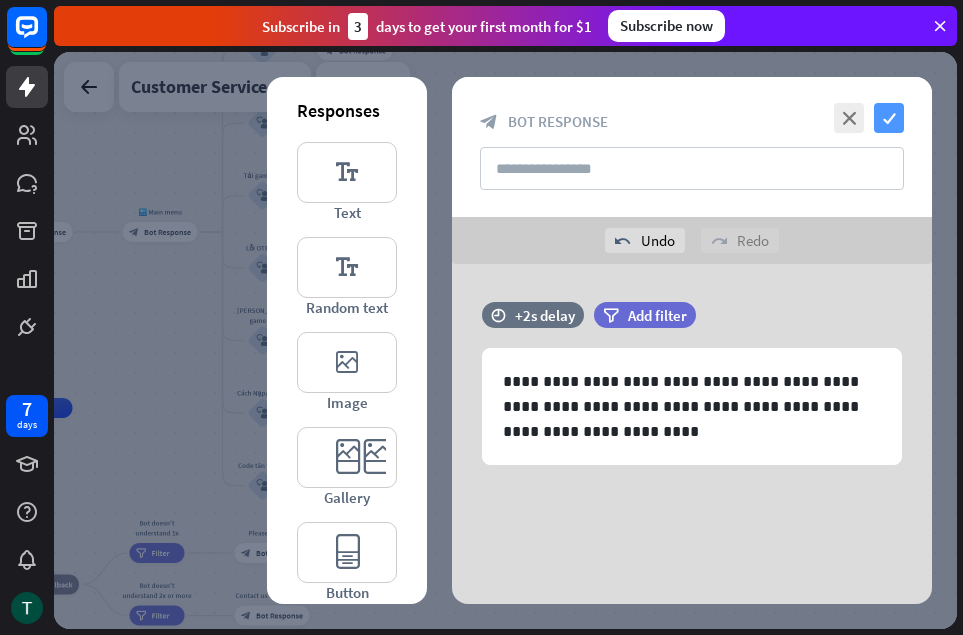 click on "check" at bounding box center [889, 118] 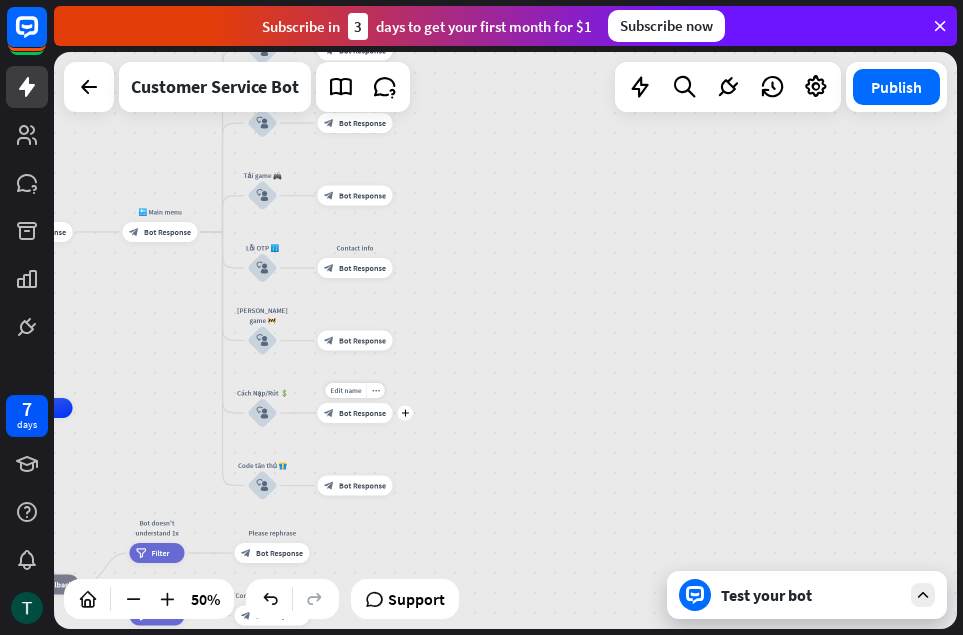 click on "block_bot_response   Bot Response" at bounding box center (355, 413) 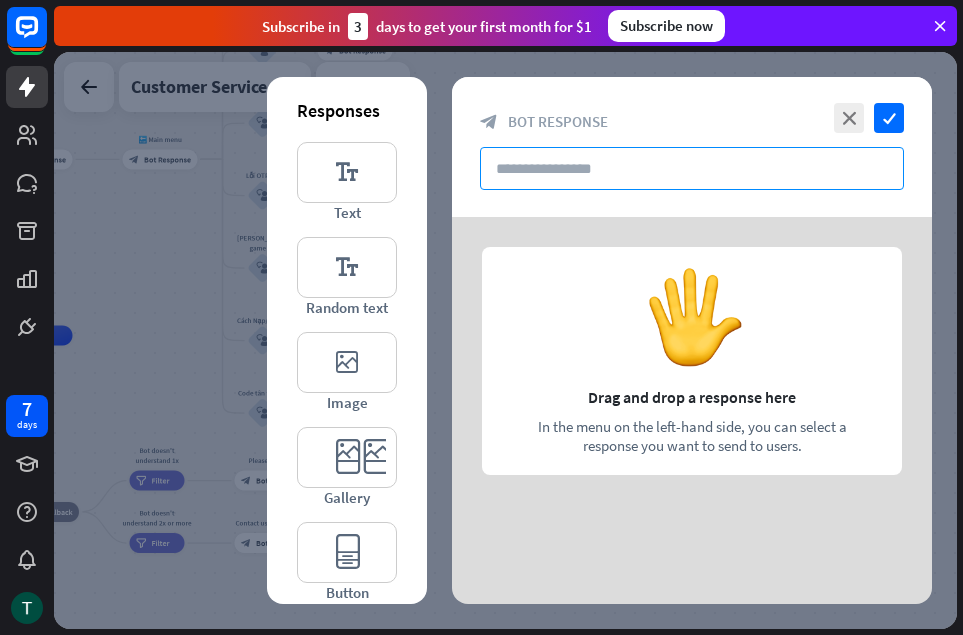 click at bounding box center [692, 168] 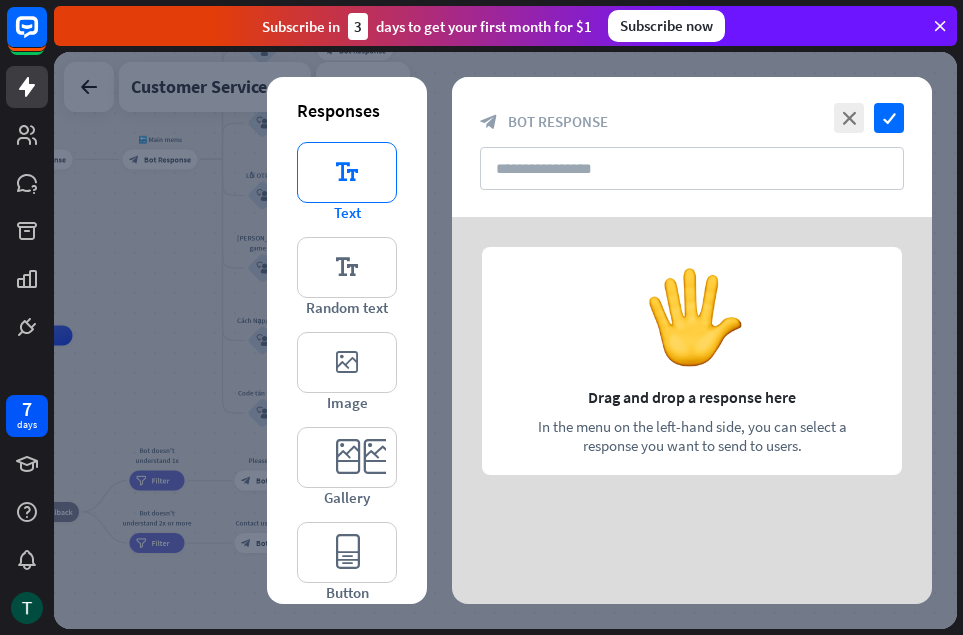 click on "editor_text" at bounding box center [347, 172] 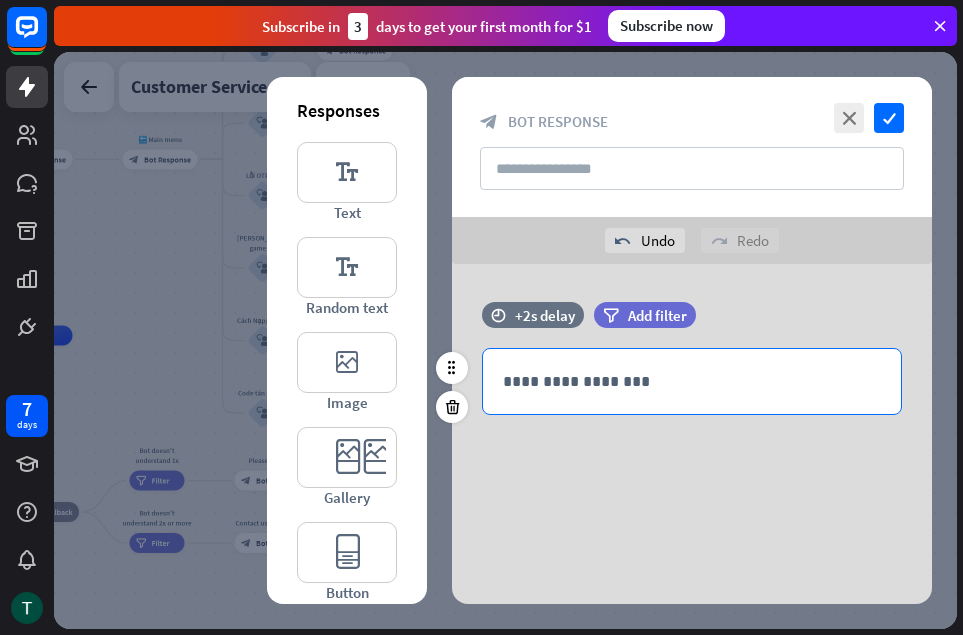 click on "**********" at bounding box center (692, 381) 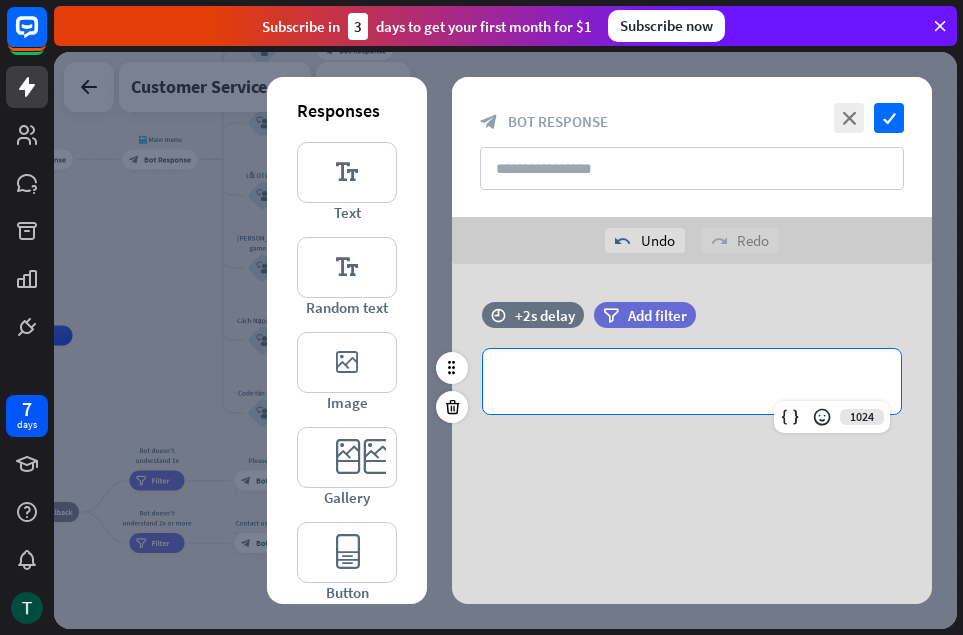 type 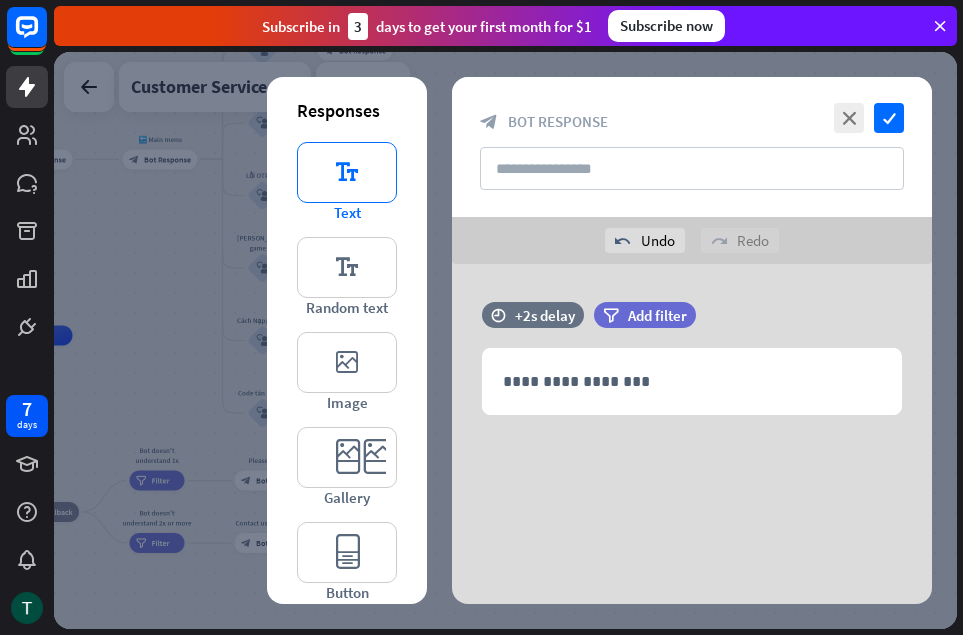 click on "editor_text" at bounding box center [347, 172] 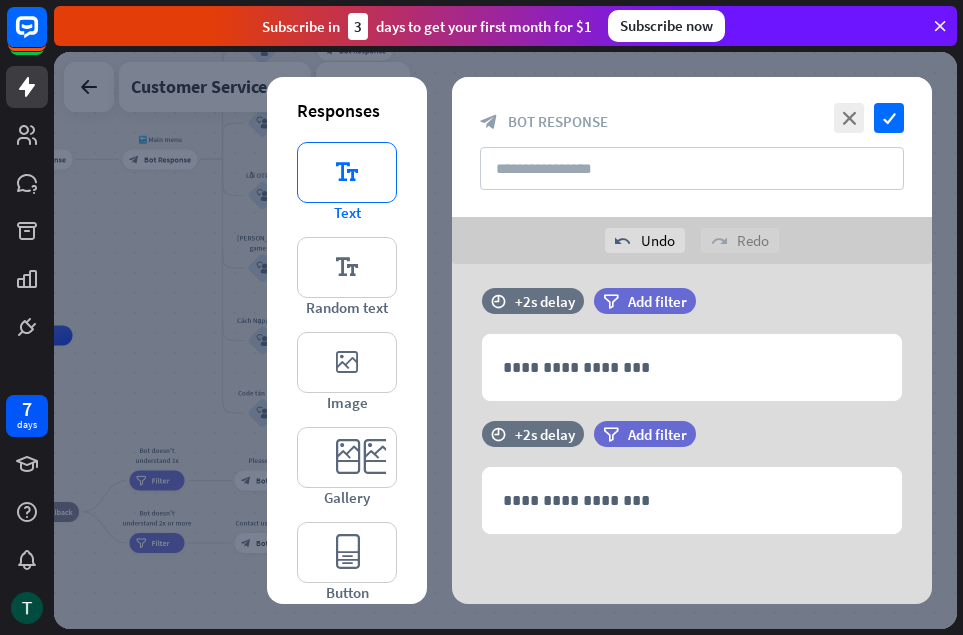 click on "editor_text" at bounding box center [347, 172] 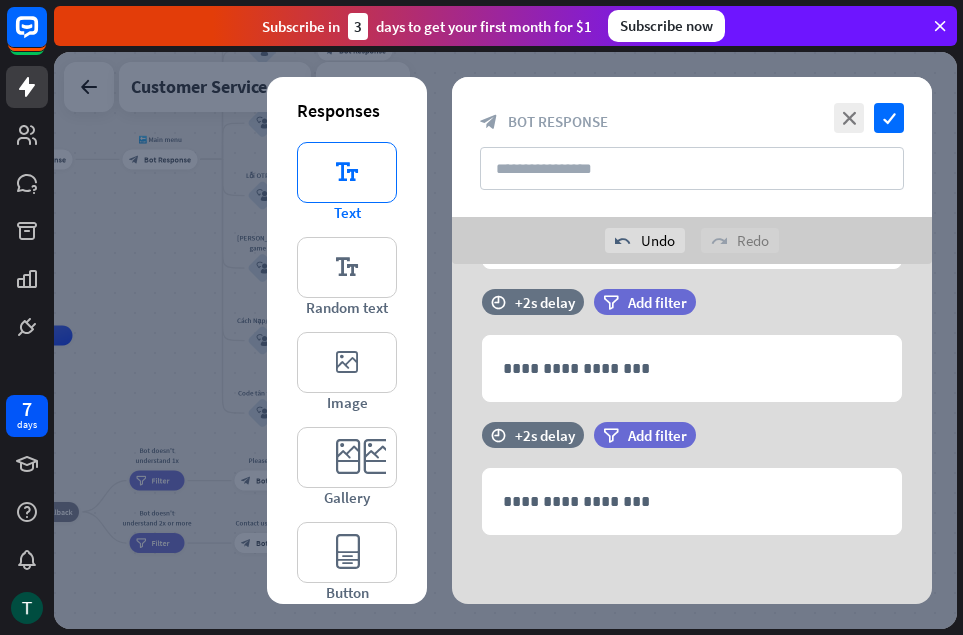 click on "editor_text" at bounding box center [347, 172] 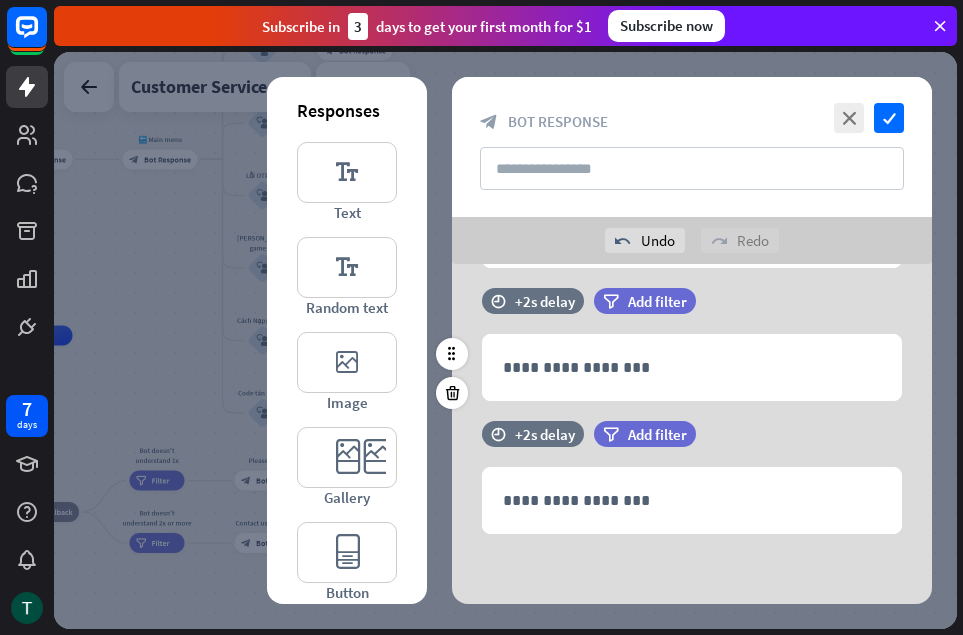 scroll, scrollTop: 0, scrollLeft: 0, axis: both 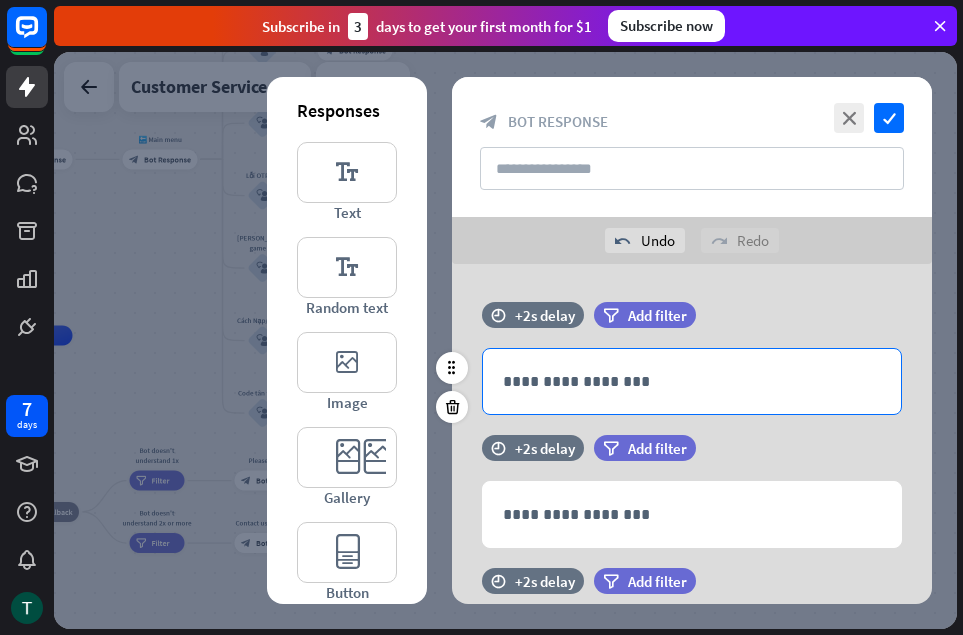 click on "**********" at bounding box center [692, 381] 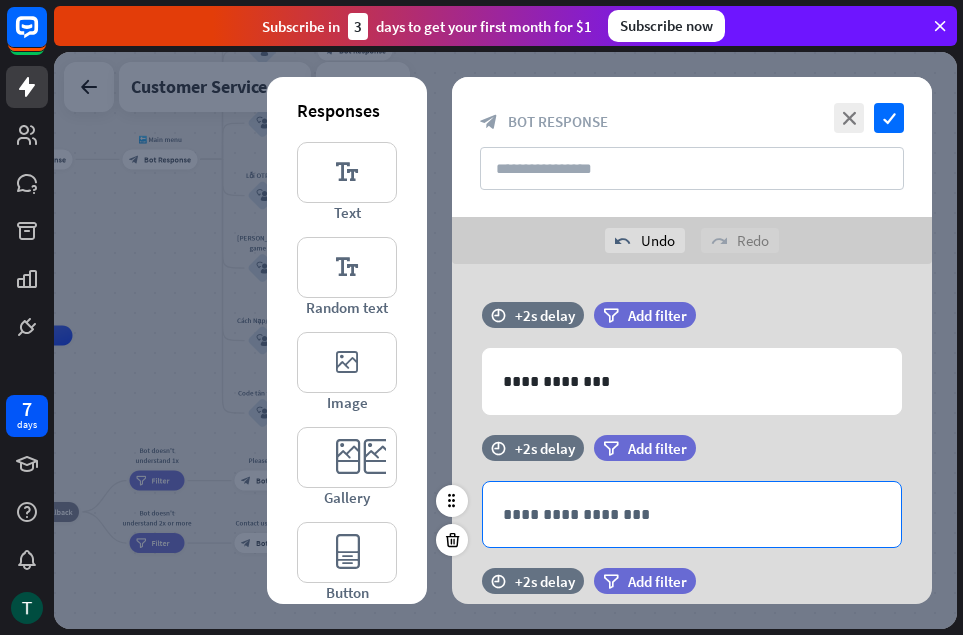 click on "**********" at bounding box center (692, 514) 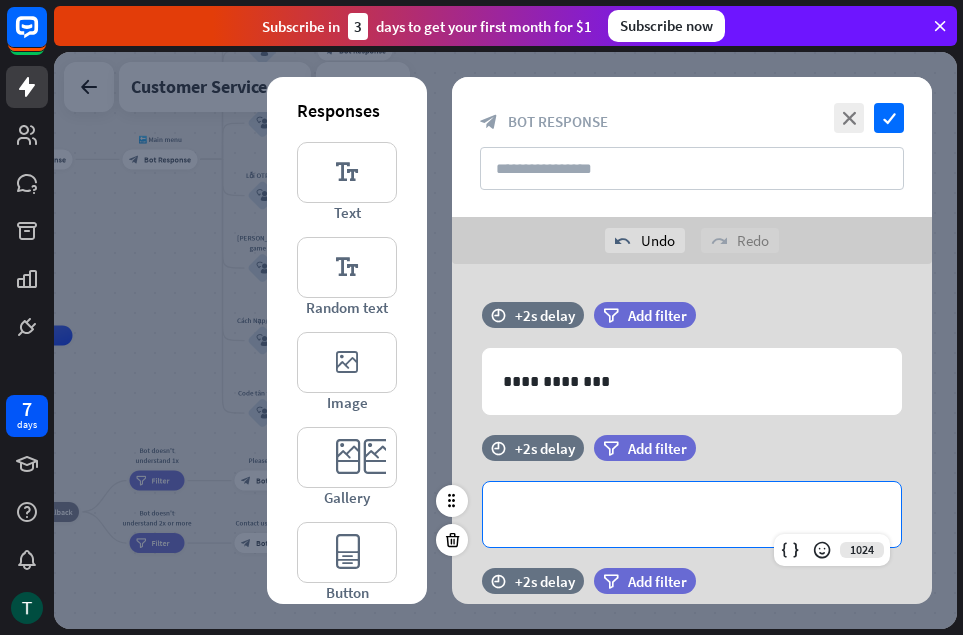 type 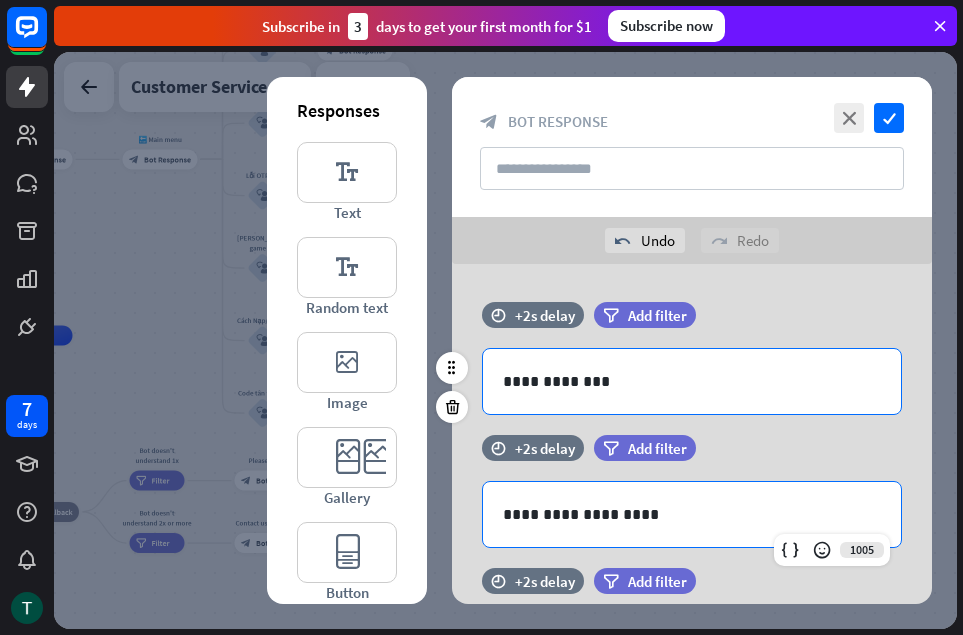 click on "**********" at bounding box center (692, 381) 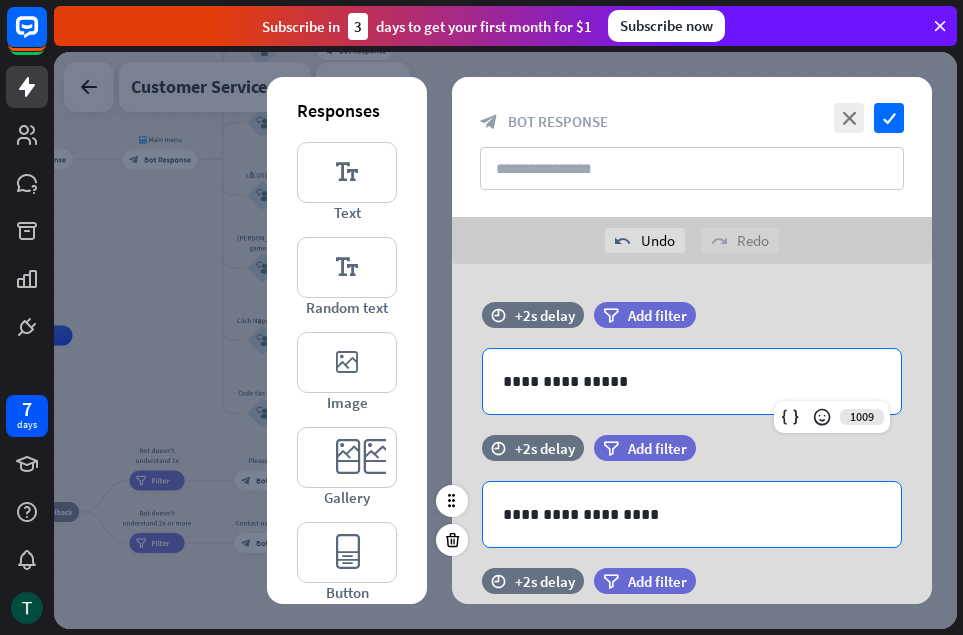 click on "**********" at bounding box center [692, 514] 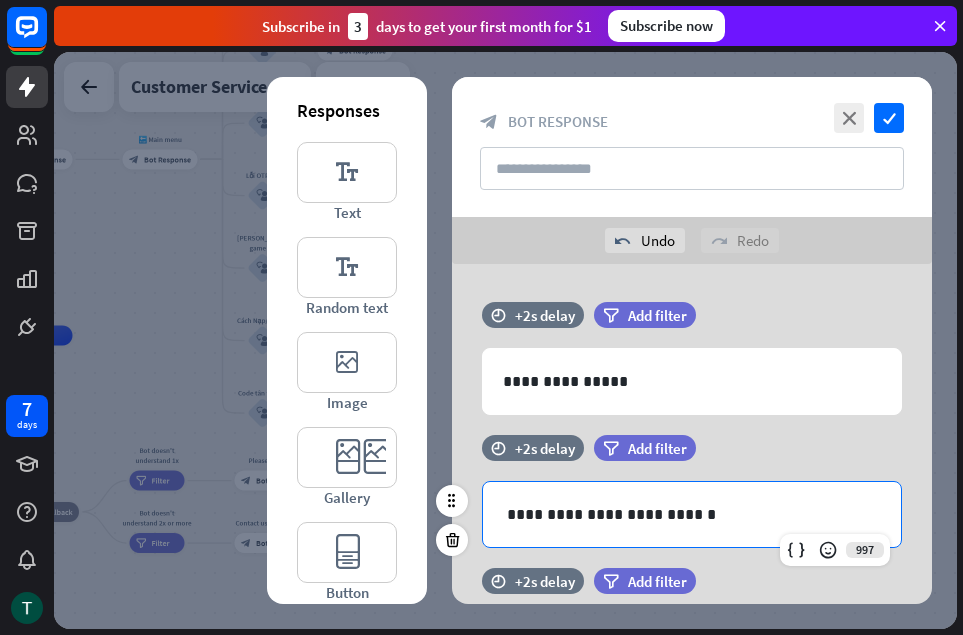 click on "**********" at bounding box center [692, 514] 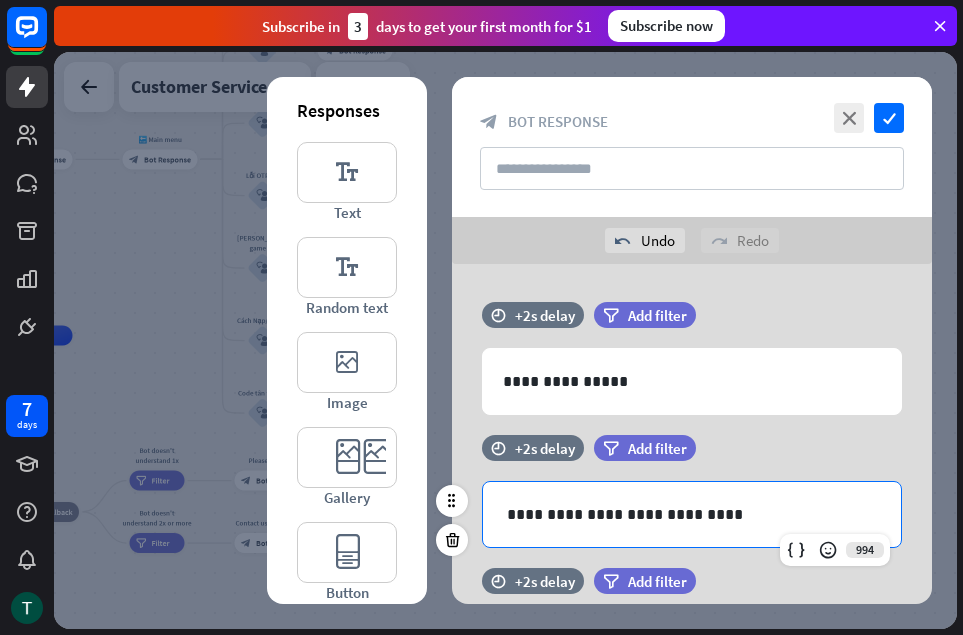 click on "**********" at bounding box center [692, 514] 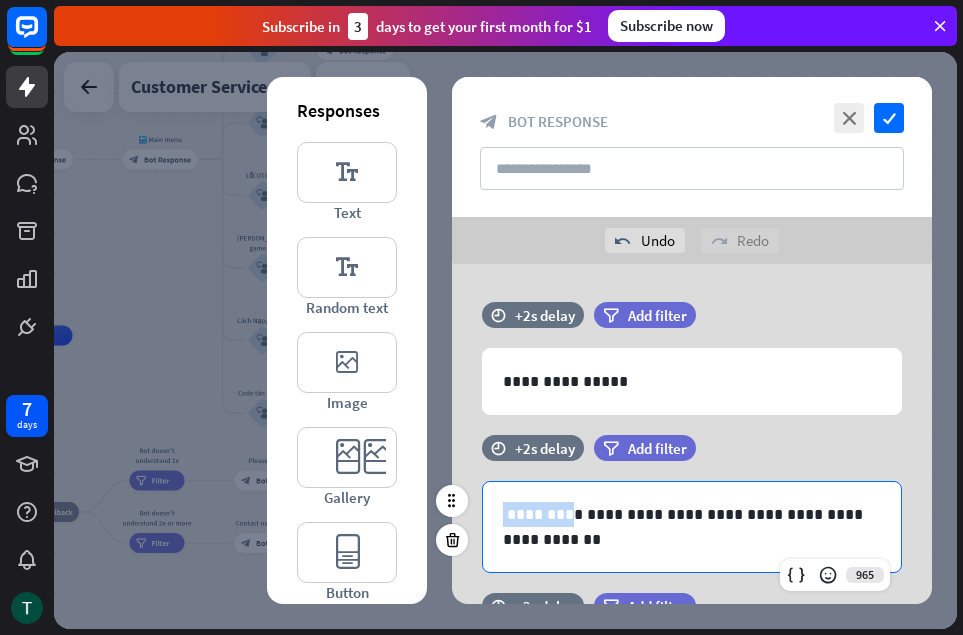 drag, startPoint x: 560, startPoint y: 514, endPoint x: 502, endPoint y: 515, distance: 58.00862 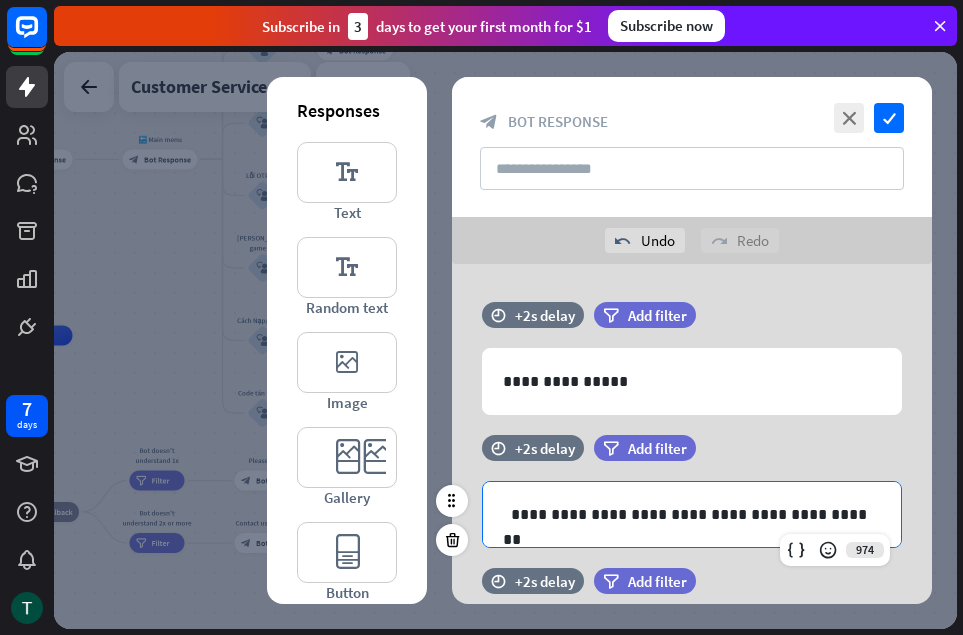 click on "**********" at bounding box center [692, 514] 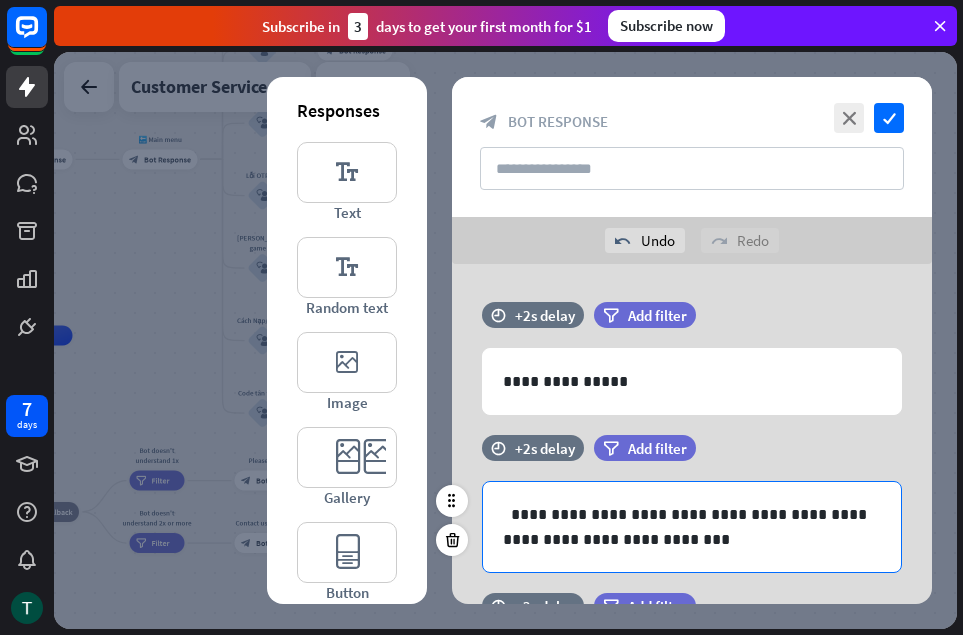 click on "**********" at bounding box center (692, 527) 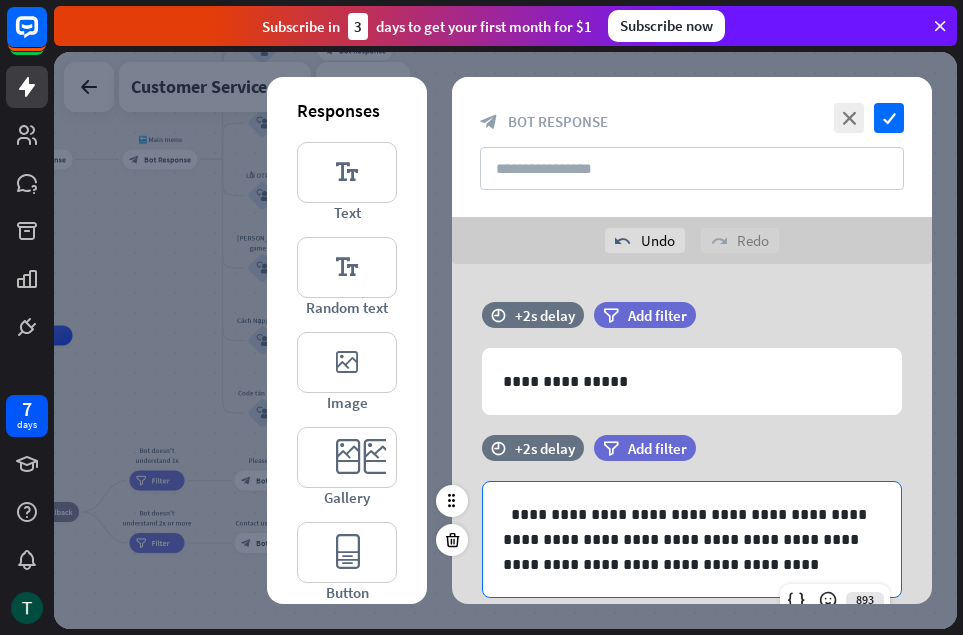 scroll, scrollTop: 200, scrollLeft: 0, axis: vertical 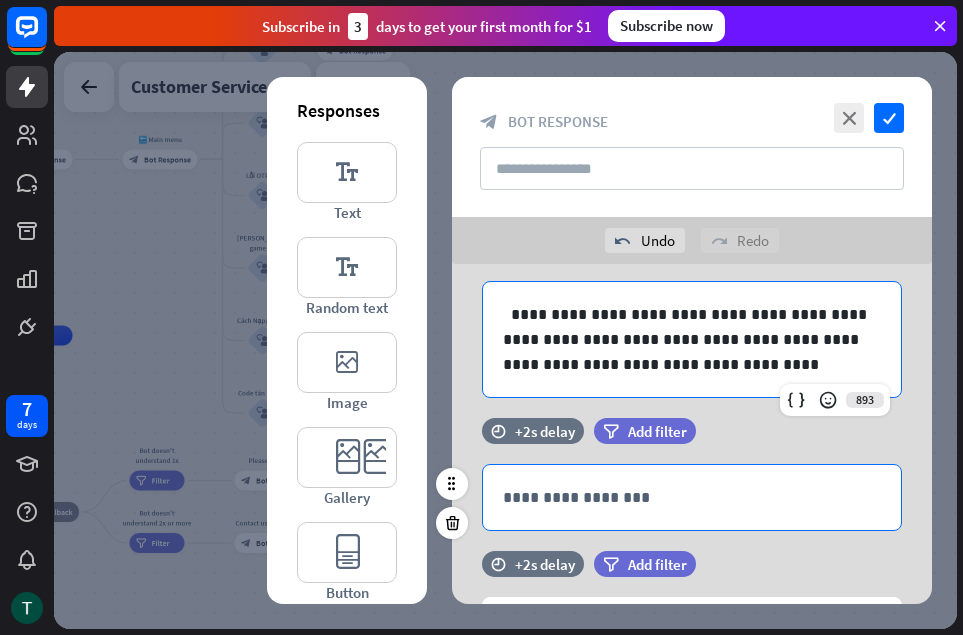 click on "**********" at bounding box center [692, 497] 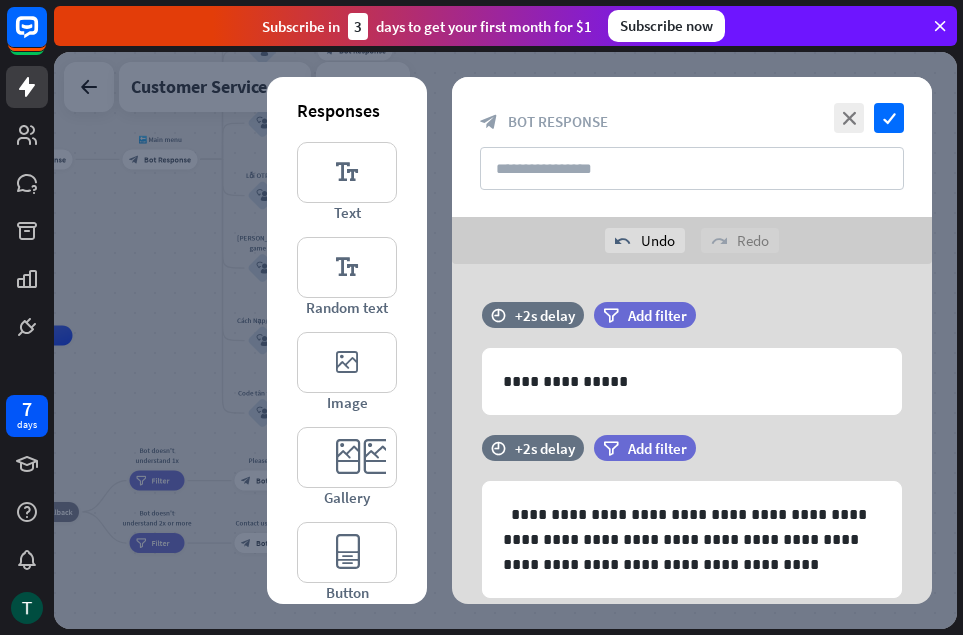 scroll, scrollTop: 300, scrollLeft: 0, axis: vertical 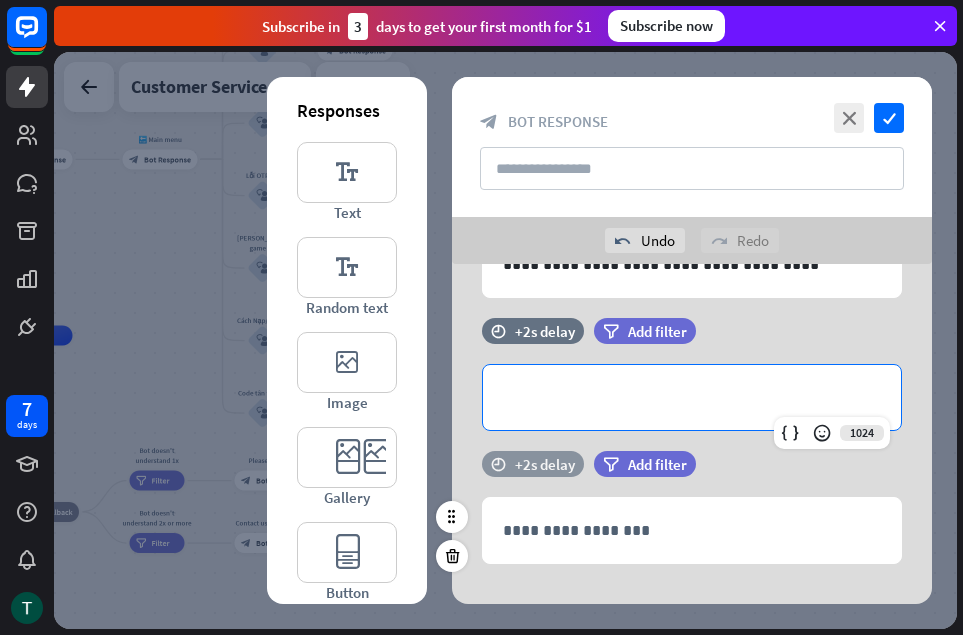 type 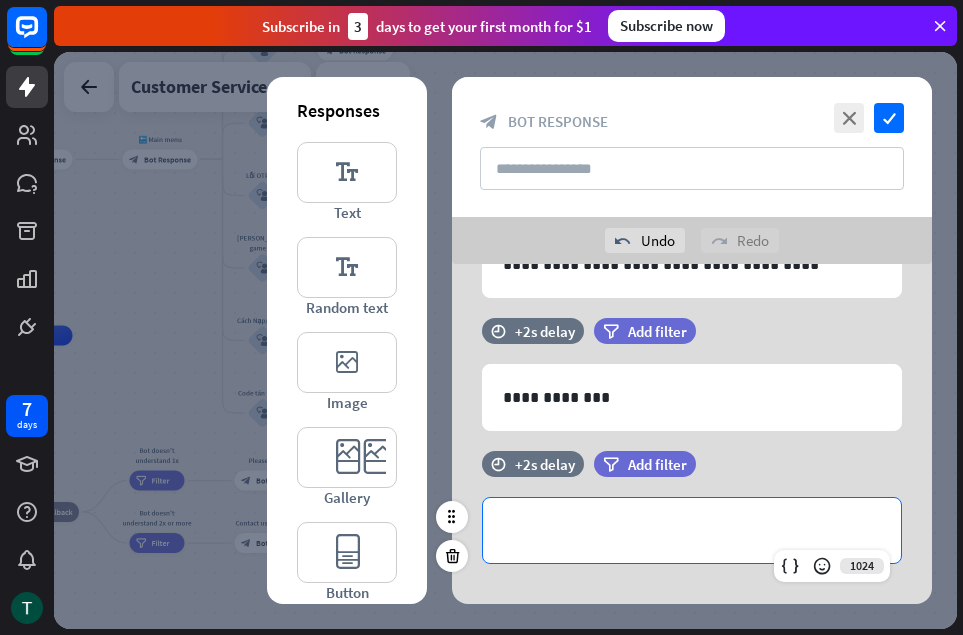 click on "**********" at bounding box center [692, 530] 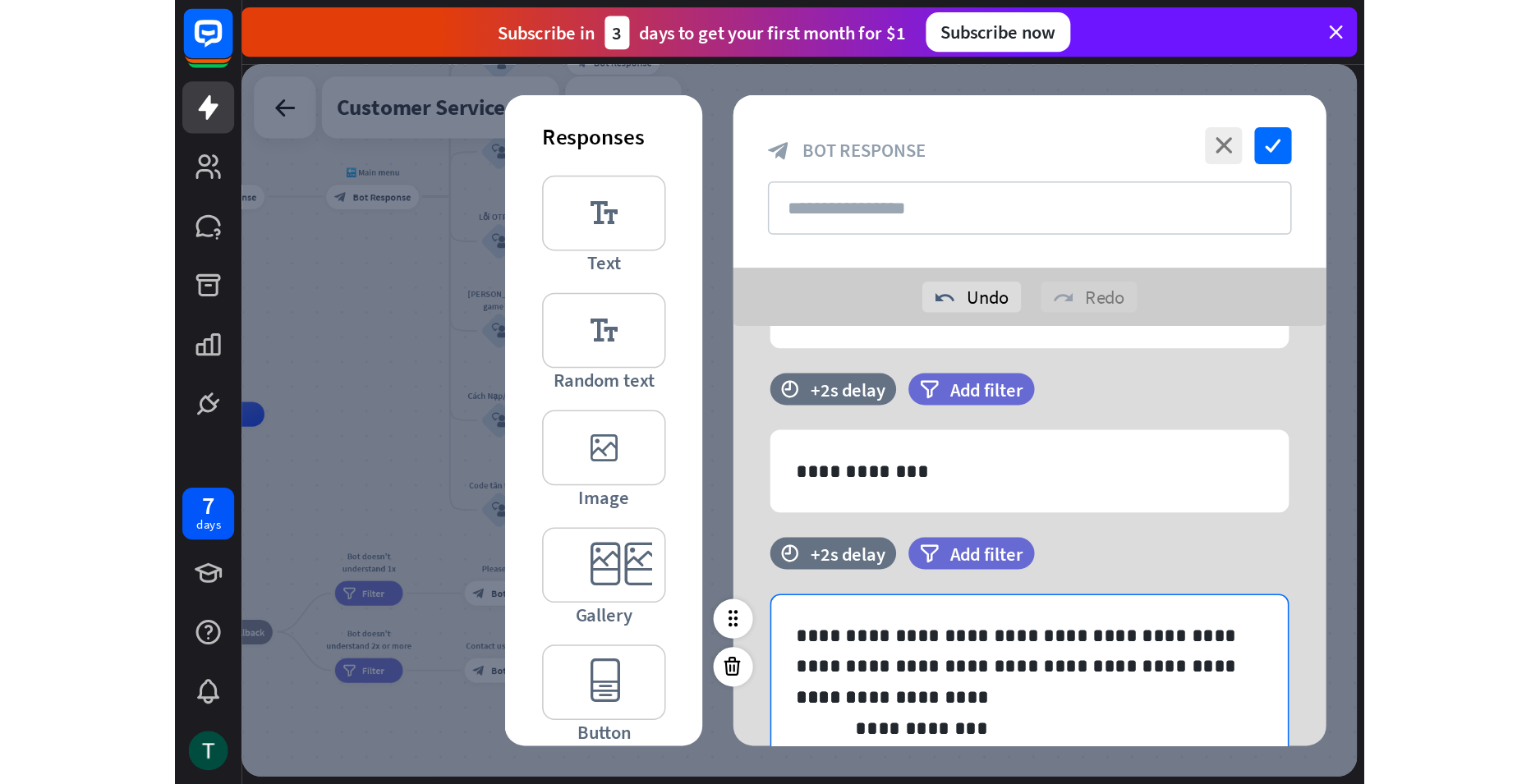 scroll, scrollTop: 332, scrollLeft: 0, axis: vertical 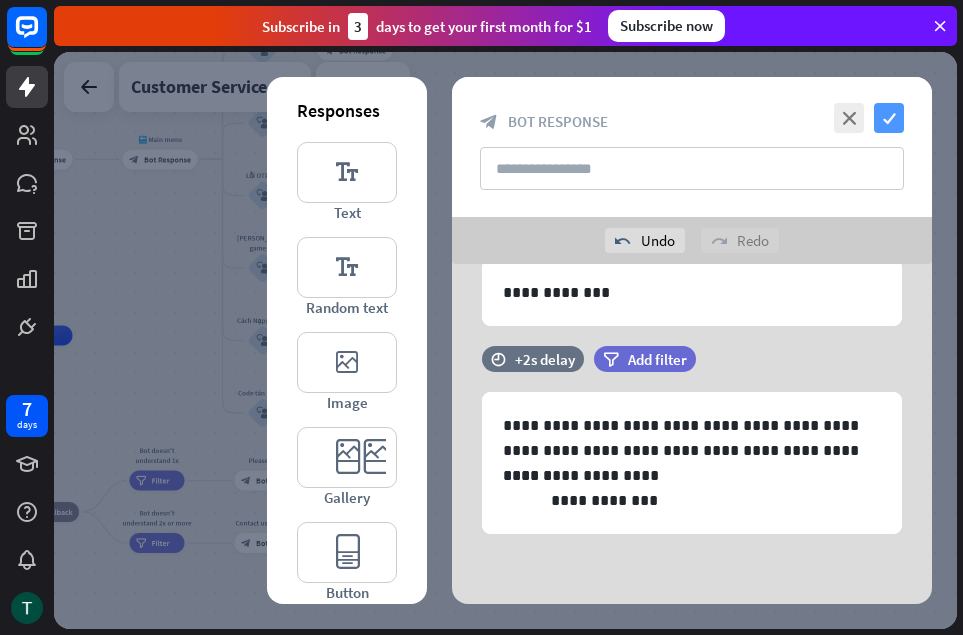 click on "check" at bounding box center (889, 118) 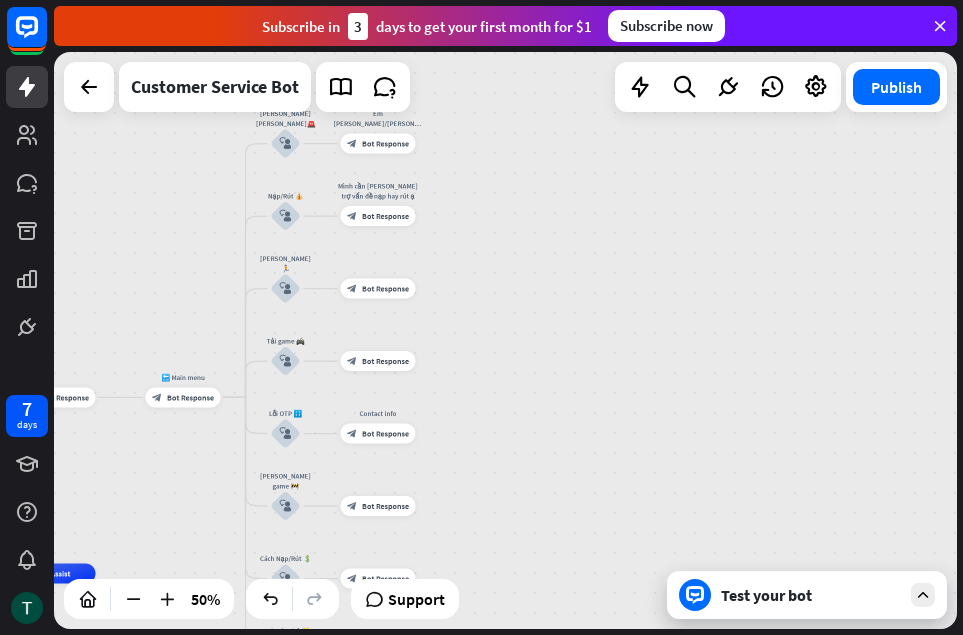 drag, startPoint x: 526, startPoint y: 291, endPoint x: 549, endPoint y: 529, distance: 239.10876 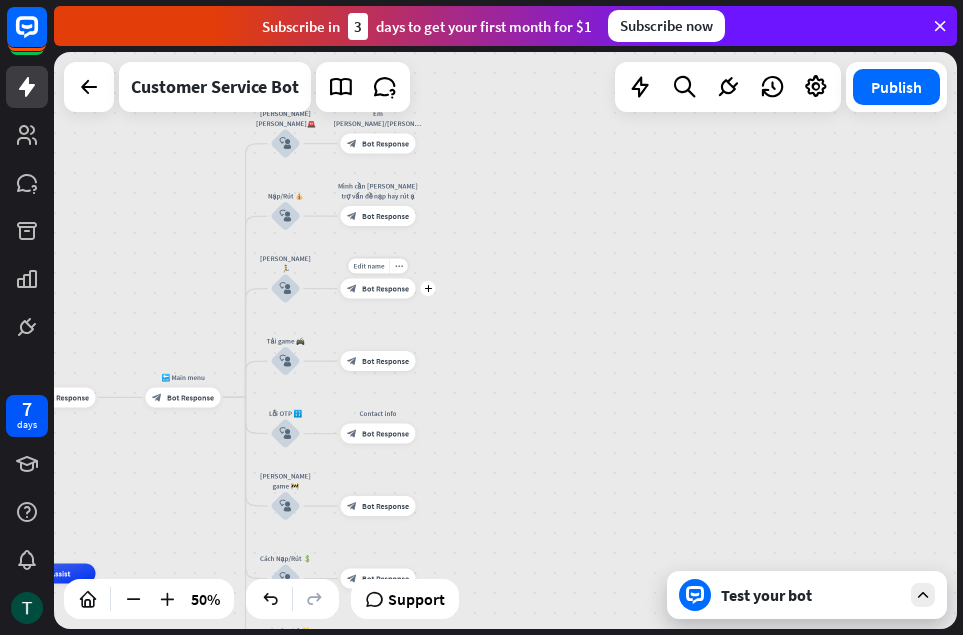 click on "block_bot_response   Bot Response" at bounding box center (378, 289) 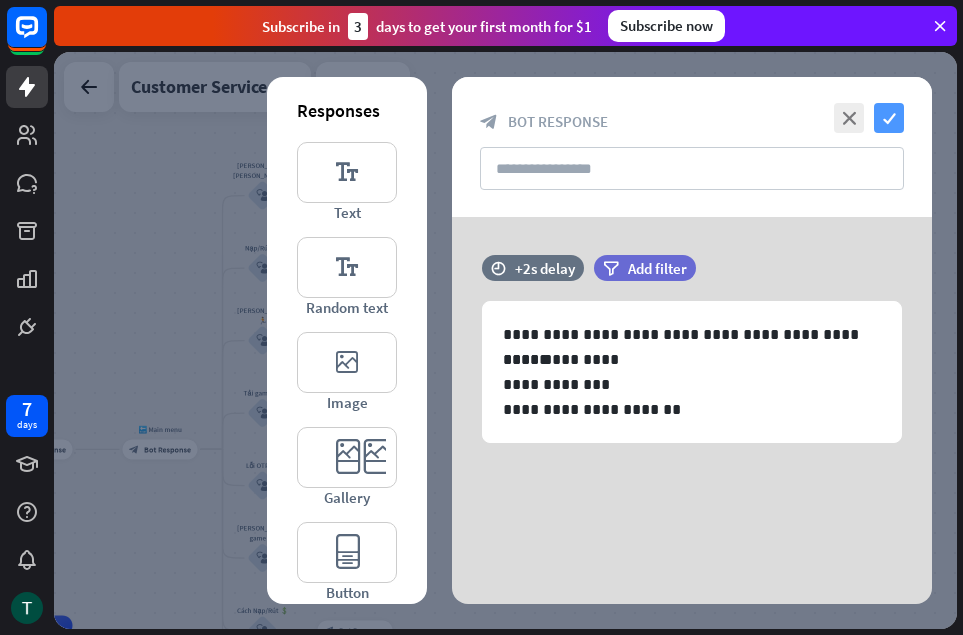 click on "check" at bounding box center [889, 118] 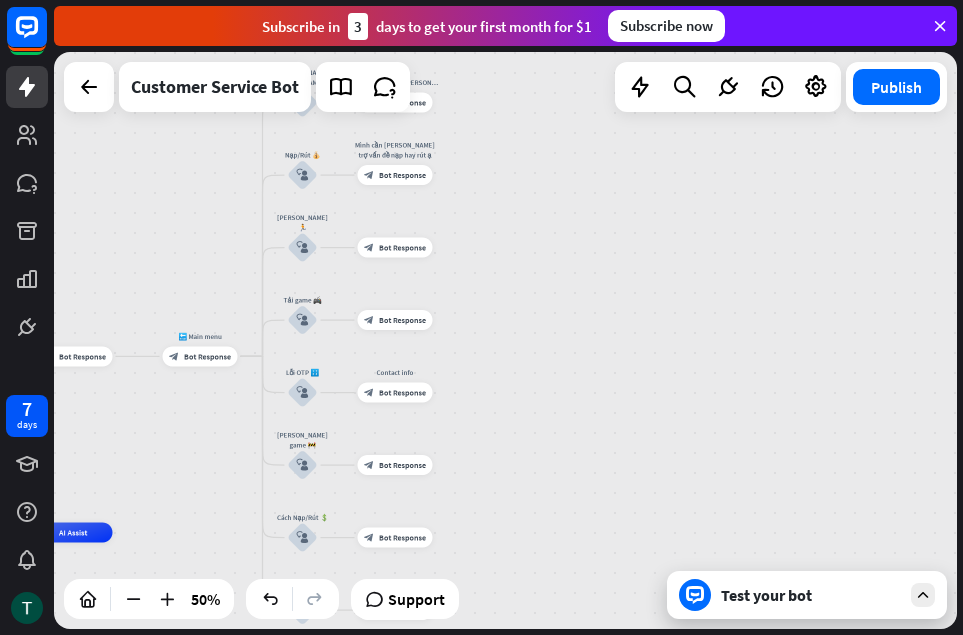 drag, startPoint x: 580, startPoint y: 435, endPoint x: 625, endPoint y: 325, distance: 118.84864 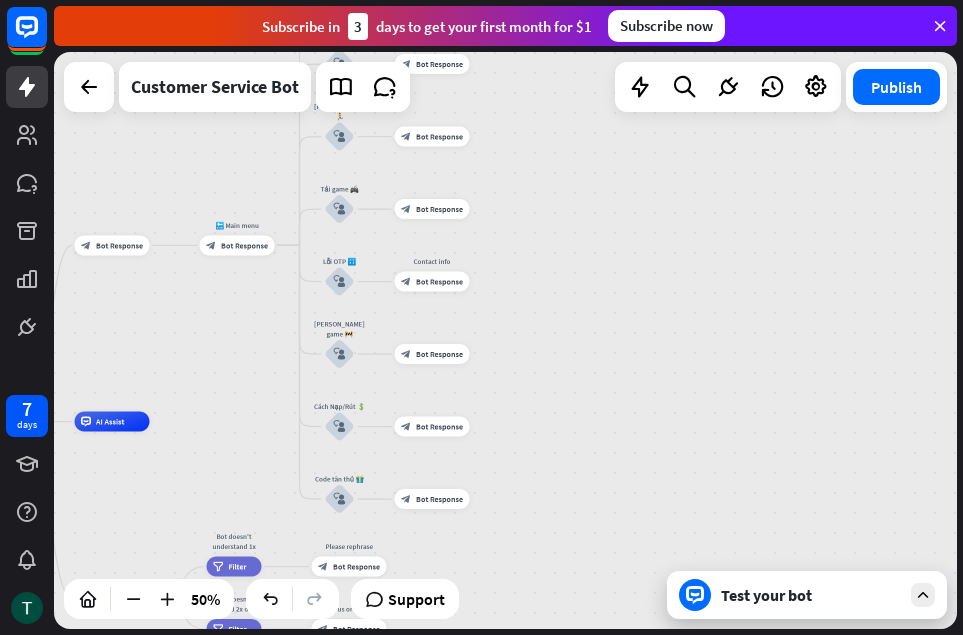 drag, startPoint x: 530, startPoint y: 427, endPoint x: 563, endPoint y: 321, distance: 111.01801 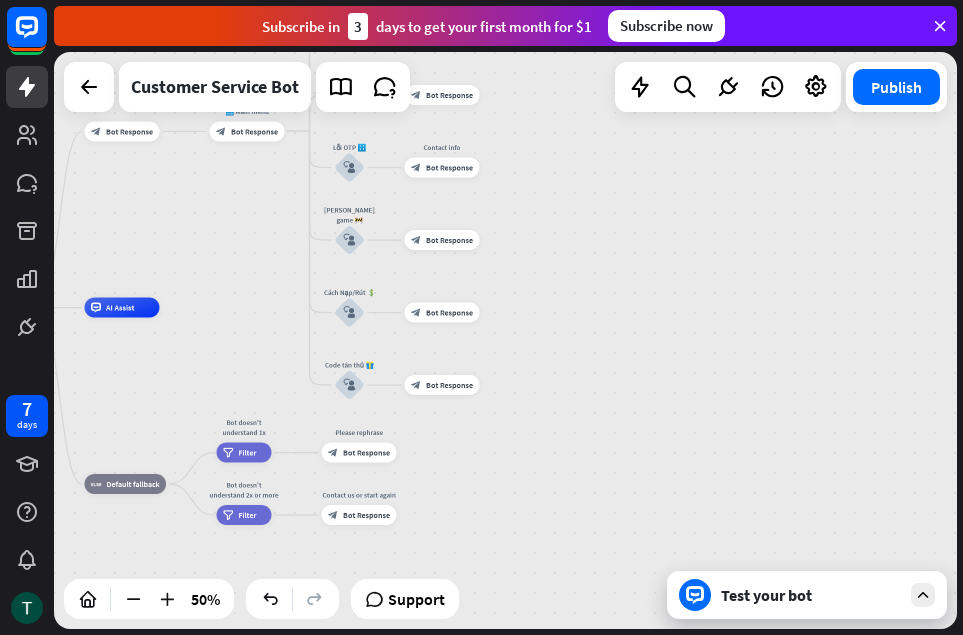 drag, startPoint x: 571, startPoint y: 431, endPoint x: 579, endPoint y: 330, distance: 101.31634 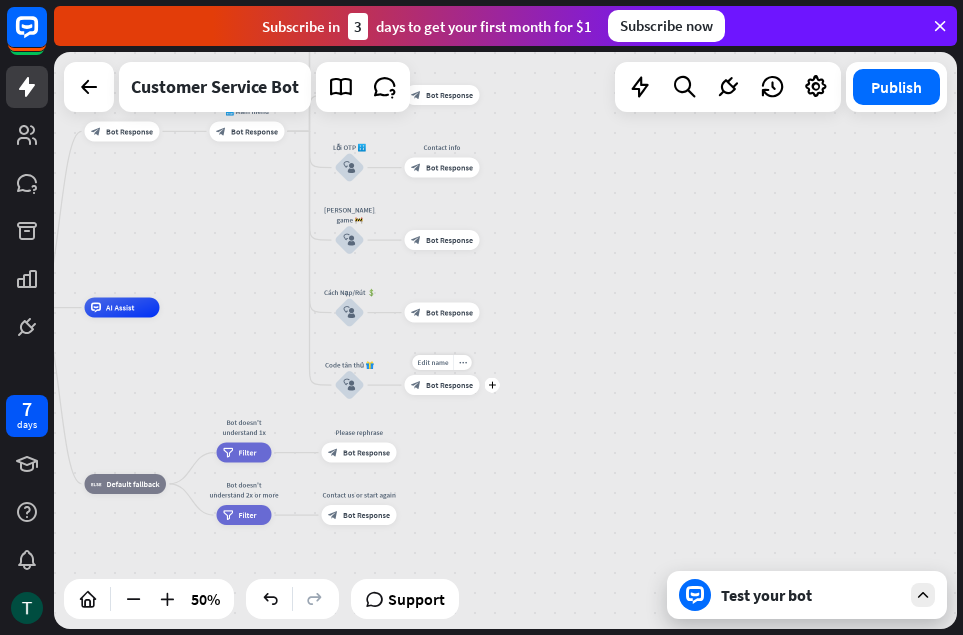 click on "block_bot_response   Bot Response" at bounding box center [442, 385] 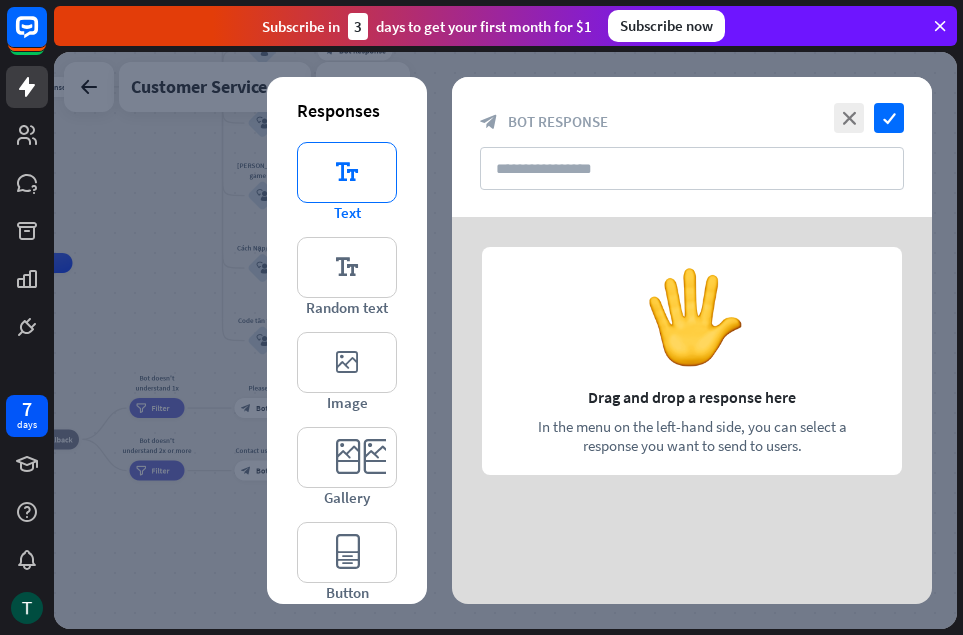 click on "editor_text" at bounding box center [347, 172] 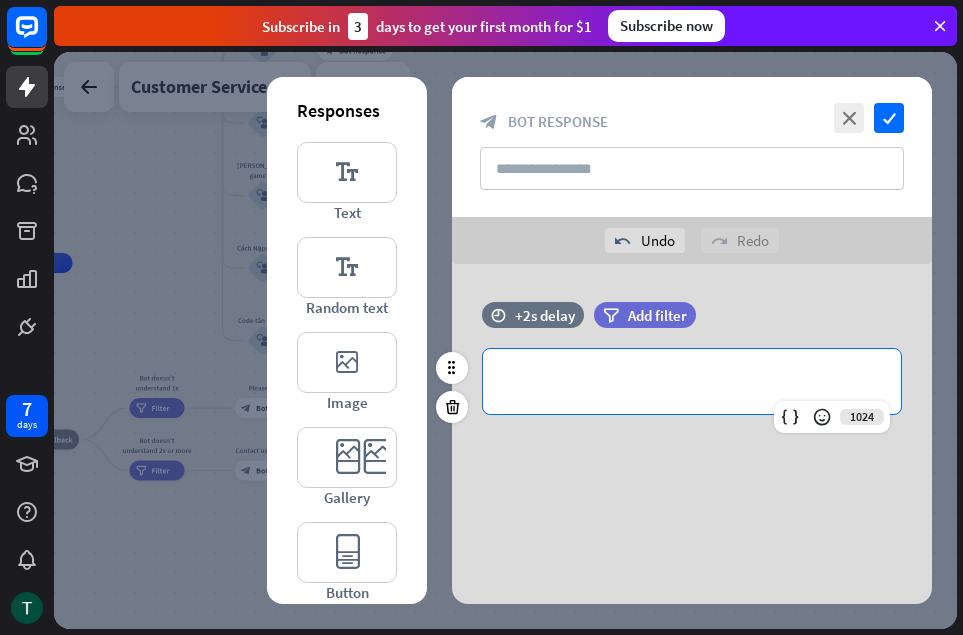 click on "**********" at bounding box center (692, 381) 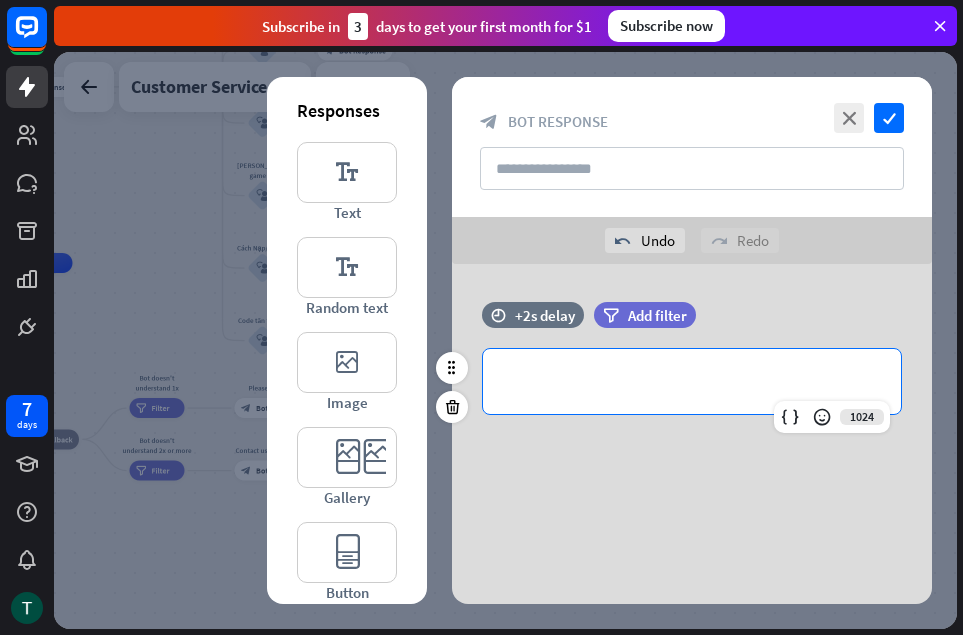 type 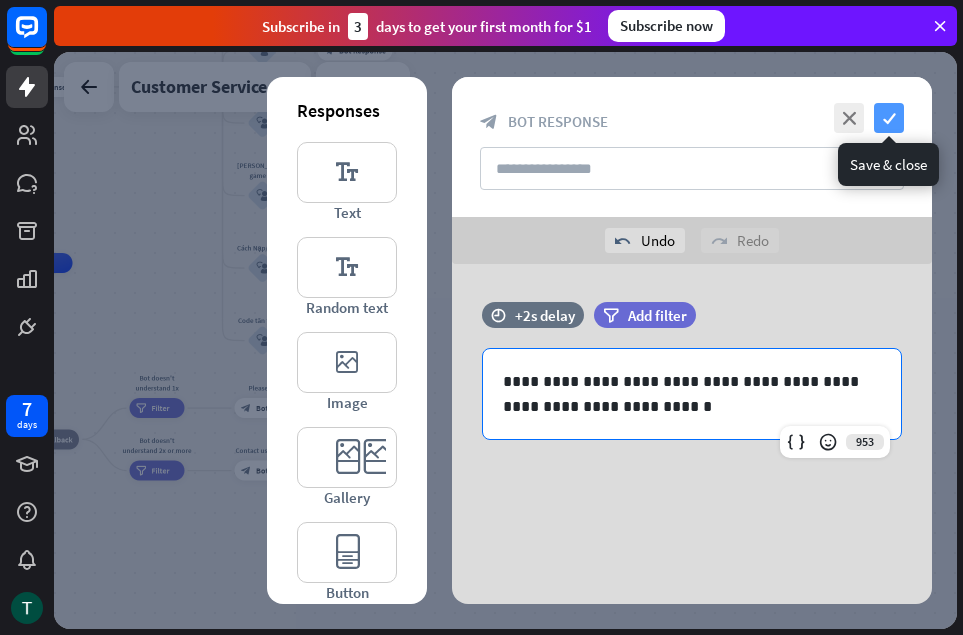 click on "check" at bounding box center [889, 118] 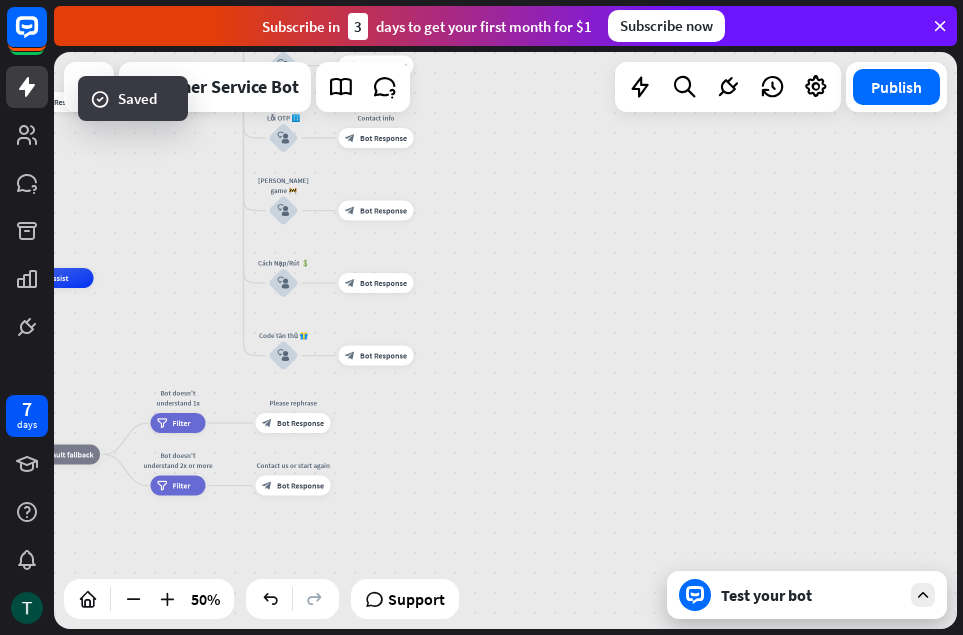 drag, startPoint x: 550, startPoint y: 474, endPoint x: 564, endPoint y: 498, distance: 27.784887 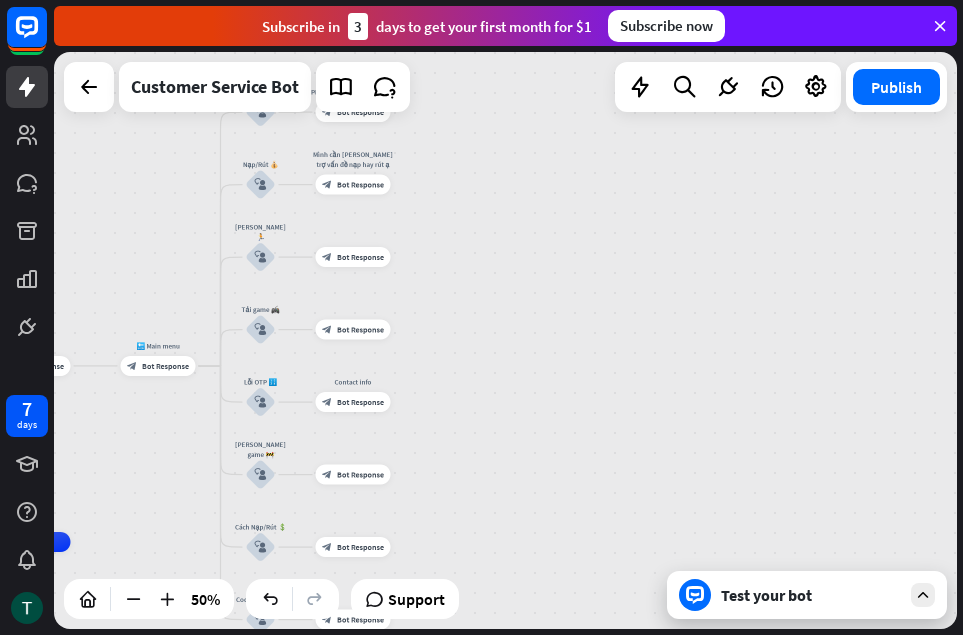 drag, startPoint x: 603, startPoint y: 299, endPoint x: 577, endPoint y: 531, distance: 233.45235 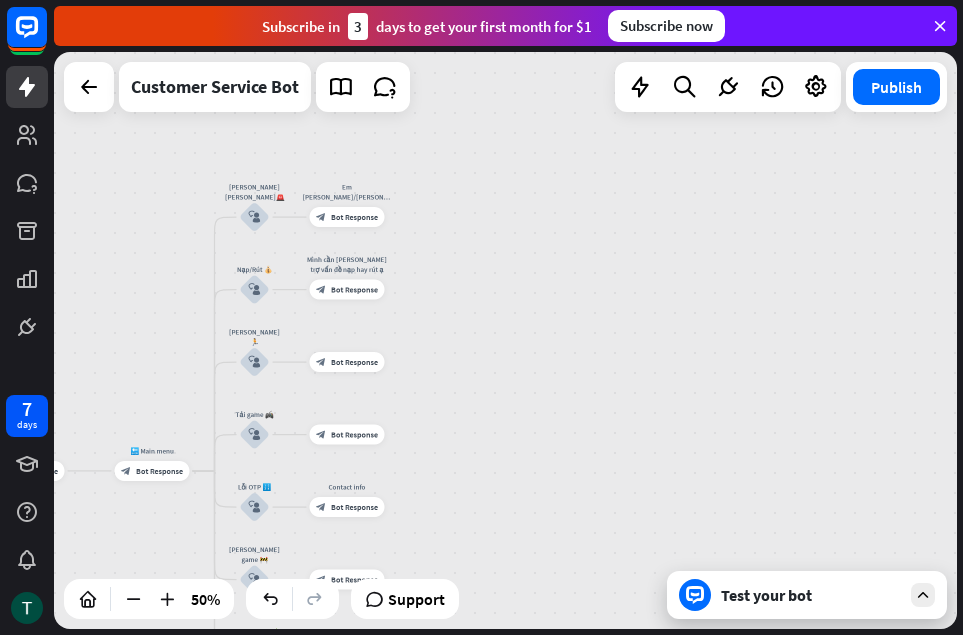 drag, startPoint x: 469, startPoint y: 231, endPoint x: 432, endPoint y: 281, distance: 62.201286 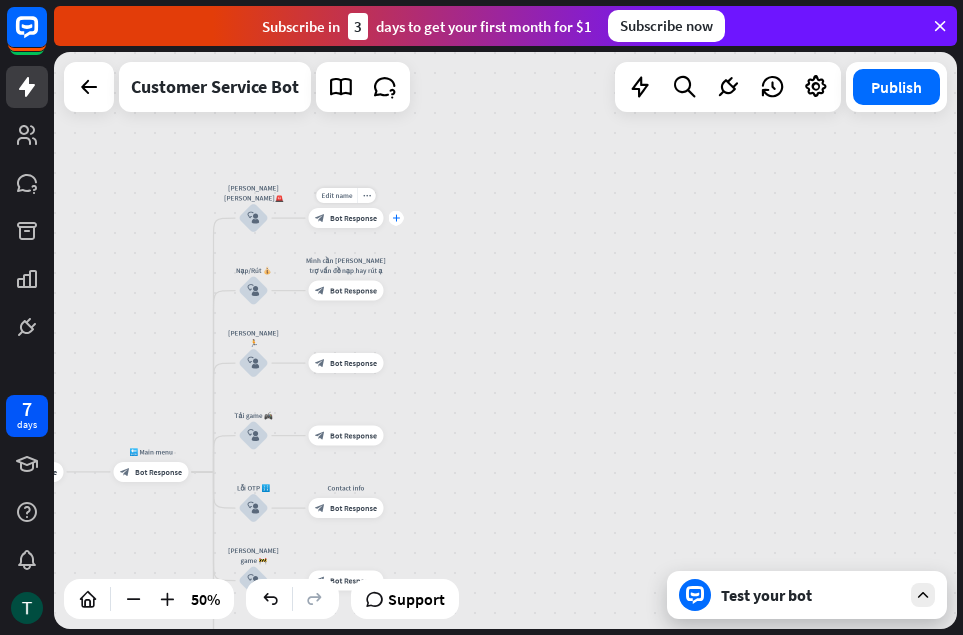 click on "plus" at bounding box center [396, 218] 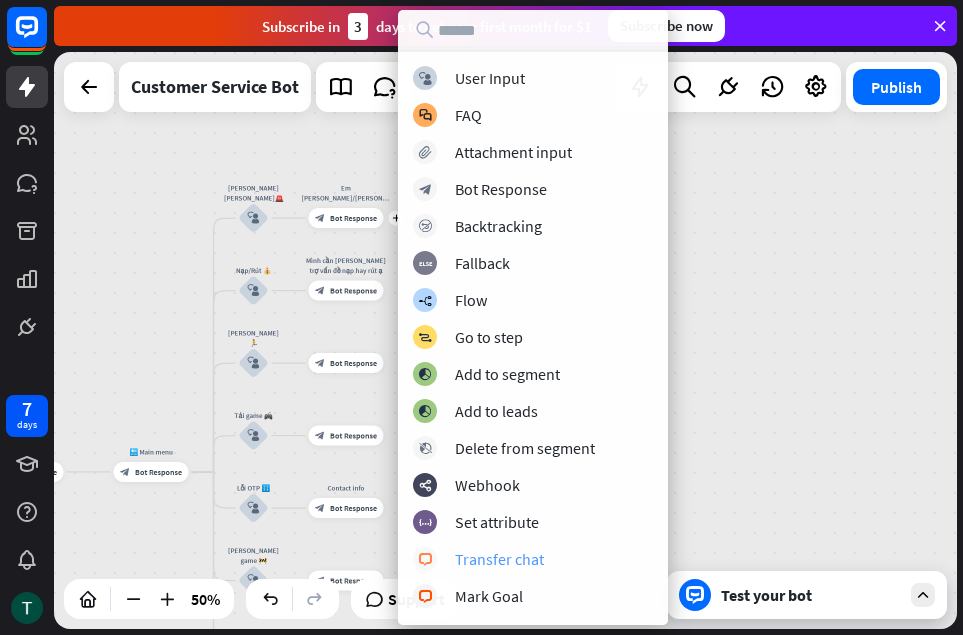 click on "Transfer chat" at bounding box center (499, 559) 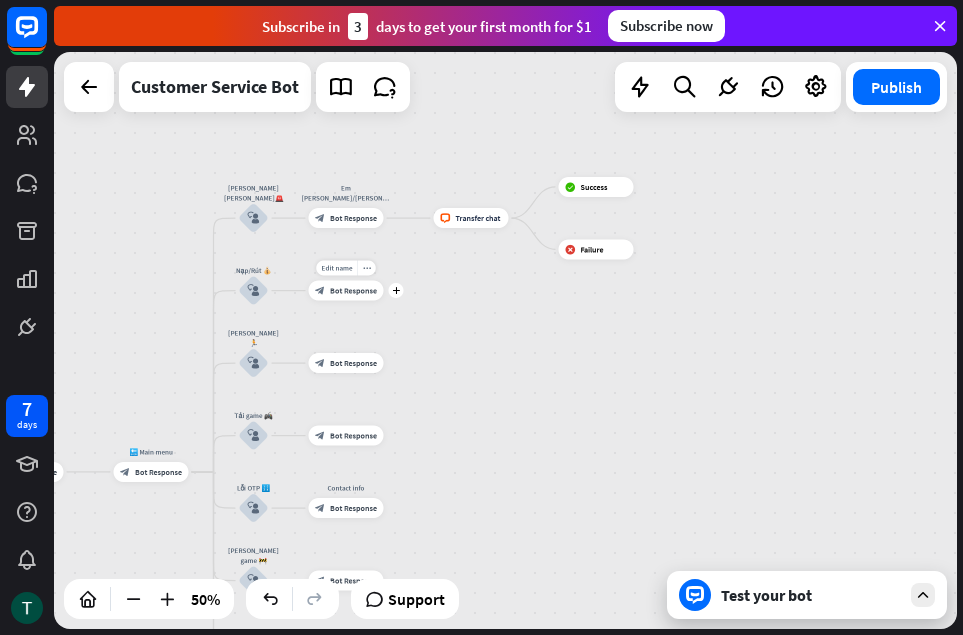 click on "plus" at bounding box center (396, 290) 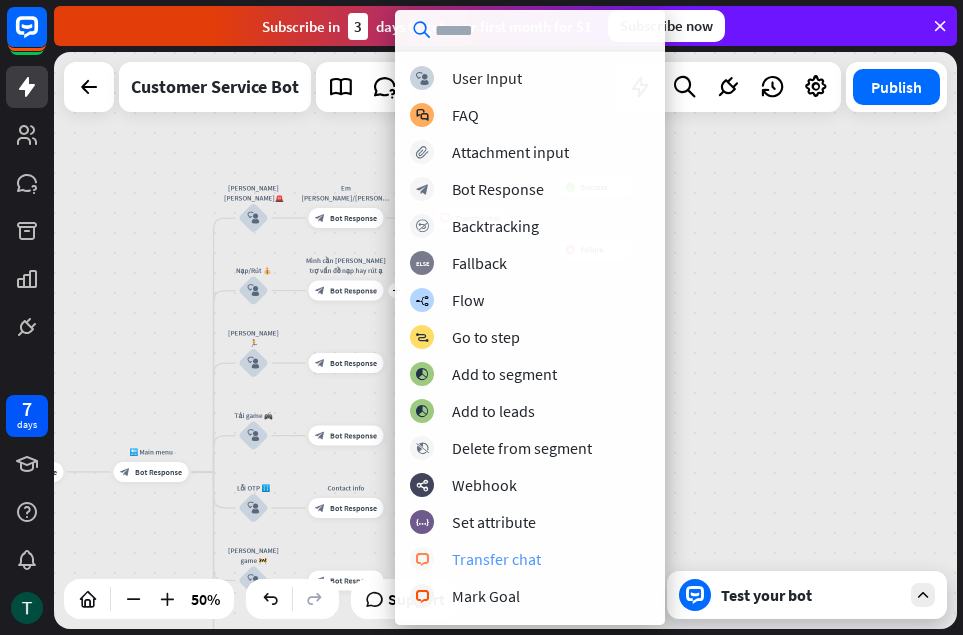 click on "Transfer chat" at bounding box center (496, 559) 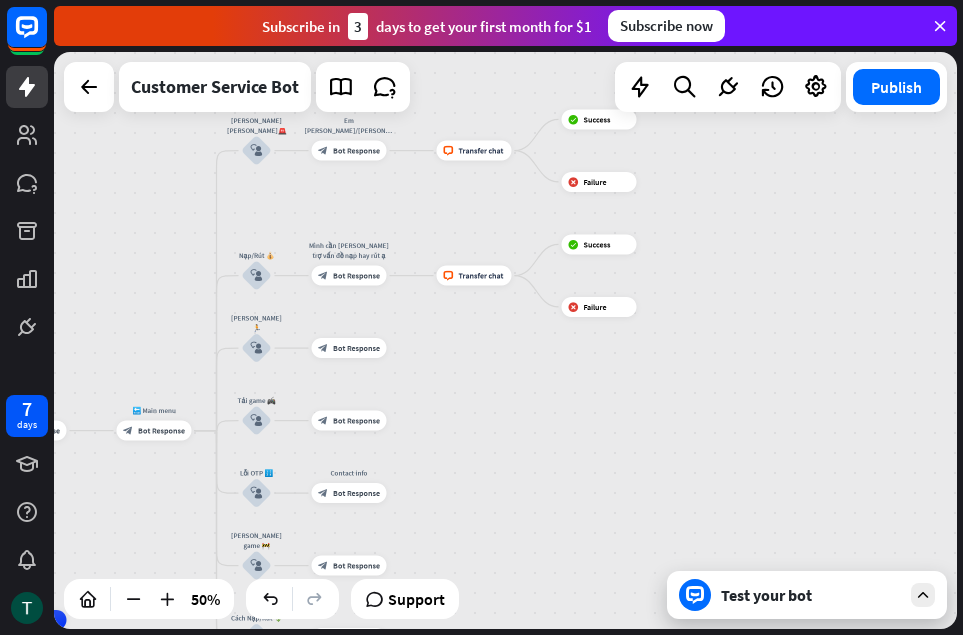 drag, startPoint x: 504, startPoint y: 440, endPoint x: 507, endPoint y: 383, distance: 57.07889 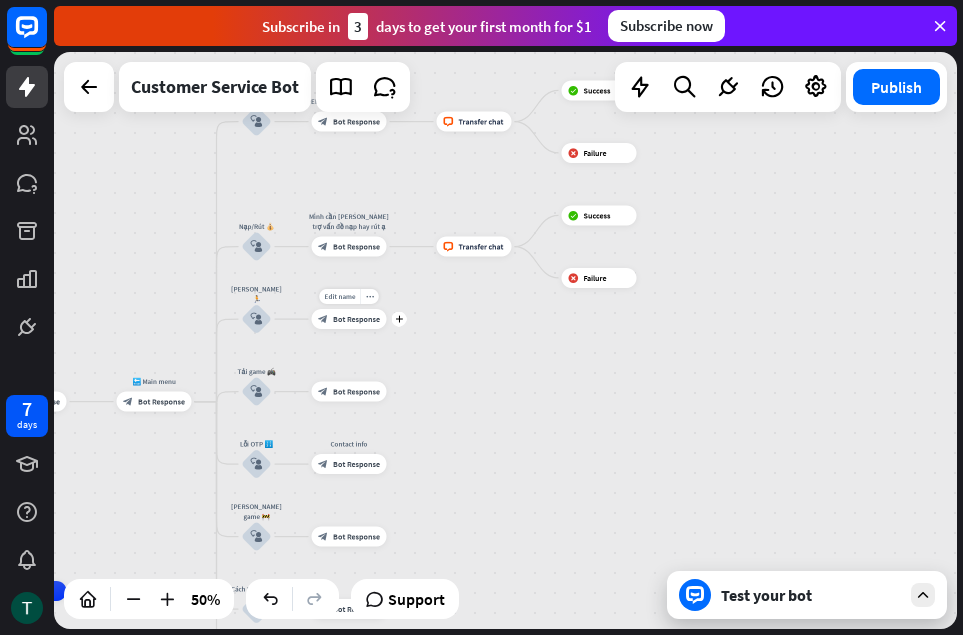 click on "plus" at bounding box center [399, 319] 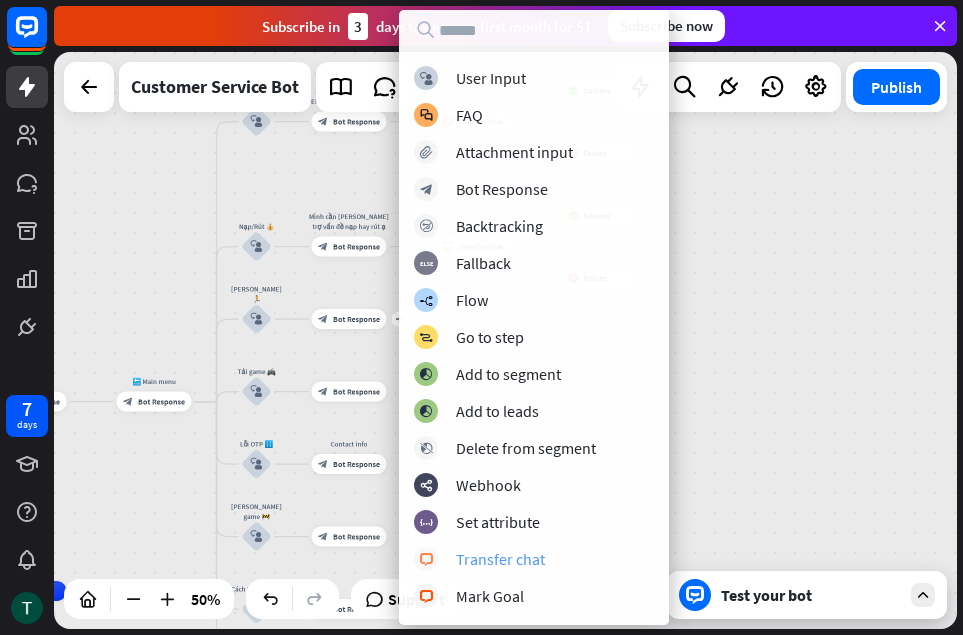 click on "Transfer chat" at bounding box center [500, 559] 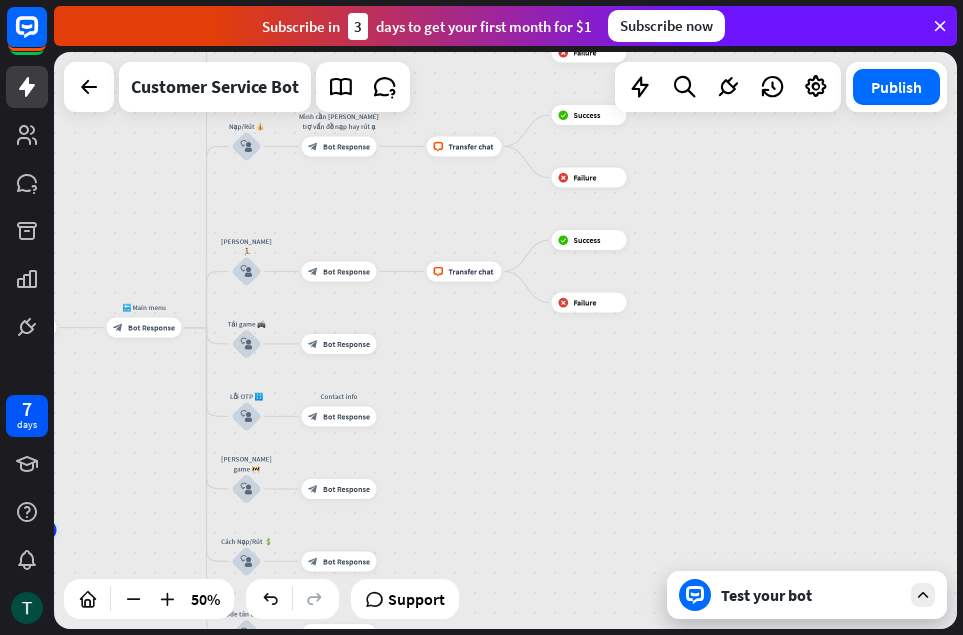 drag, startPoint x: 462, startPoint y: 434, endPoint x: 424, endPoint y: 338, distance: 103.24728 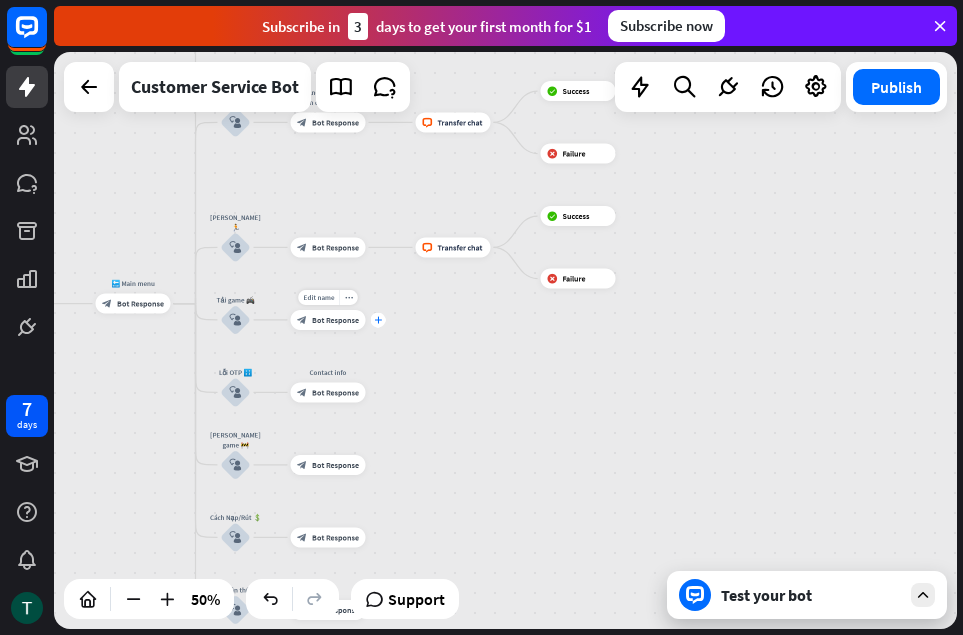 click on "plus" at bounding box center [378, 319] 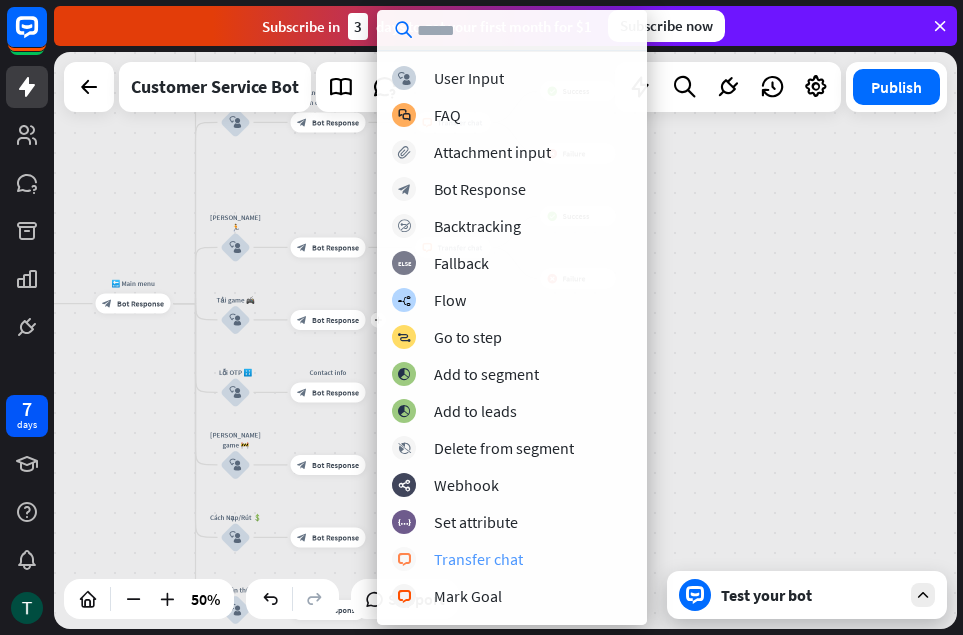 click on "Transfer chat" at bounding box center (478, 559) 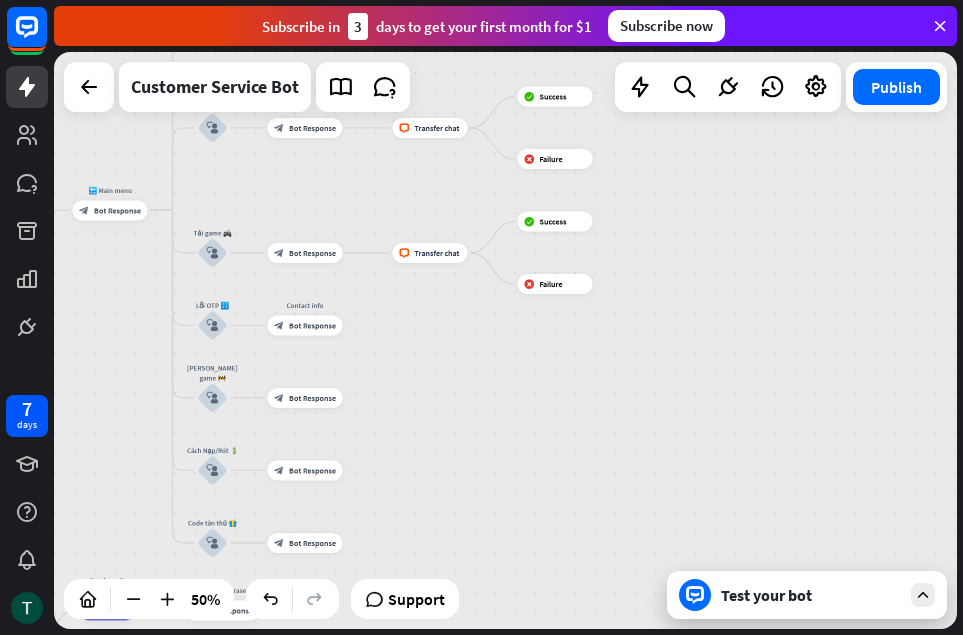 drag, startPoint x: 510, startPoint y: 488, endPoint x: 449, endPoint y: 384, distance: 120.56948 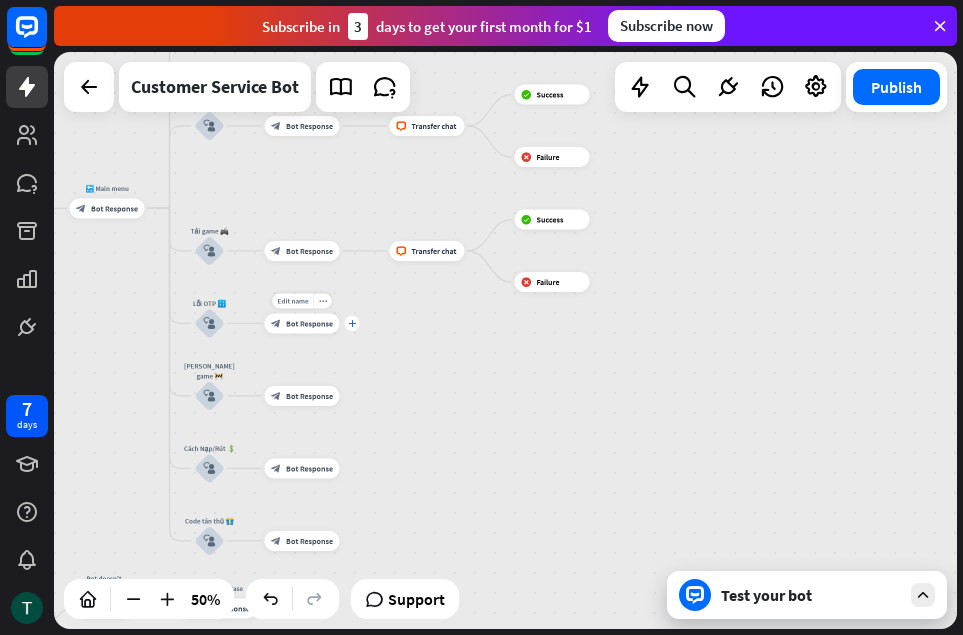click on "plus" at bounding box center (352, 323) 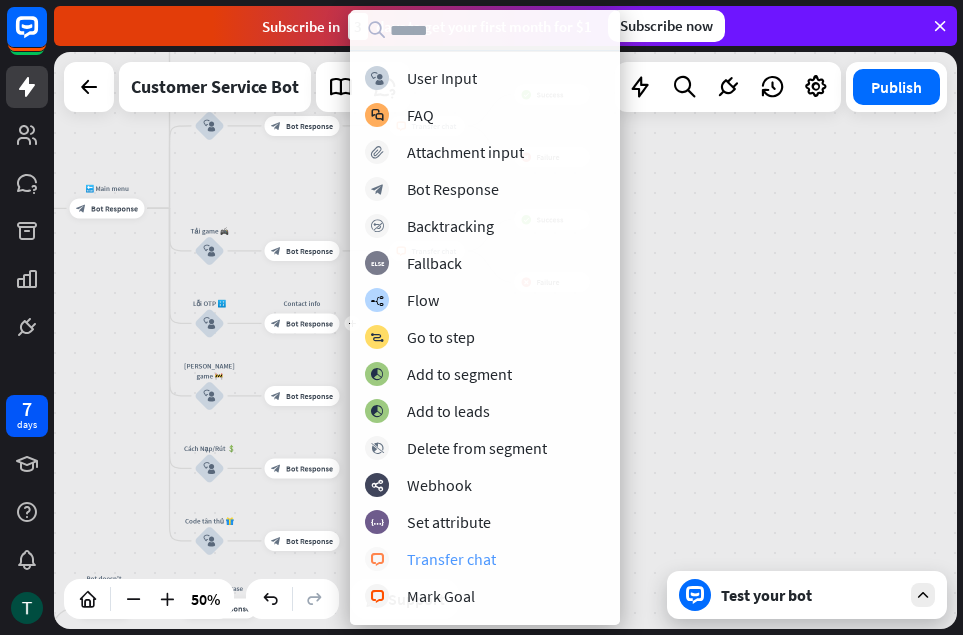 click on "Transfer chat" at bounding box center (451, 559) 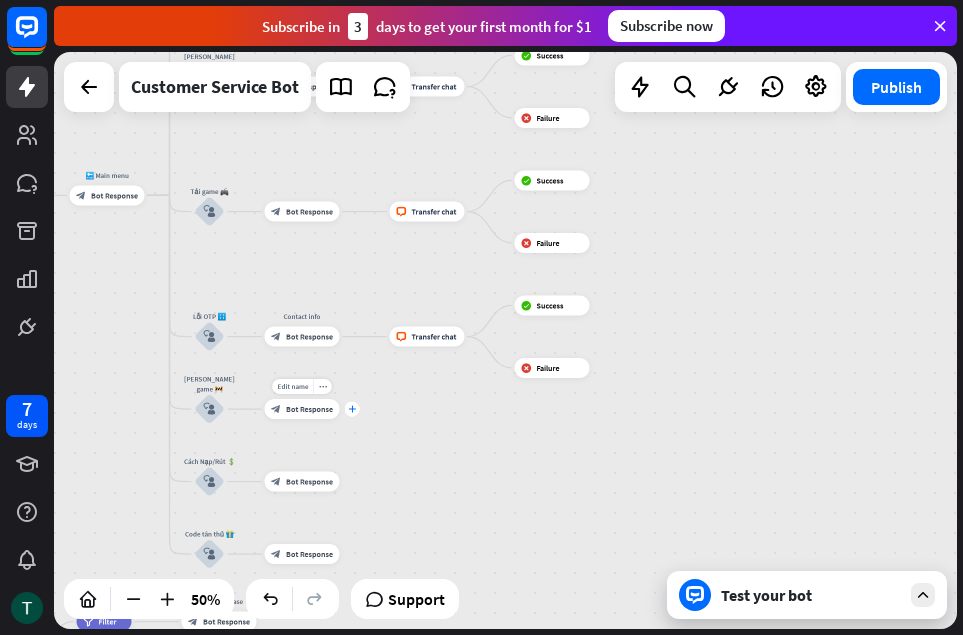click on "plus" at bounding box center (352, 409) 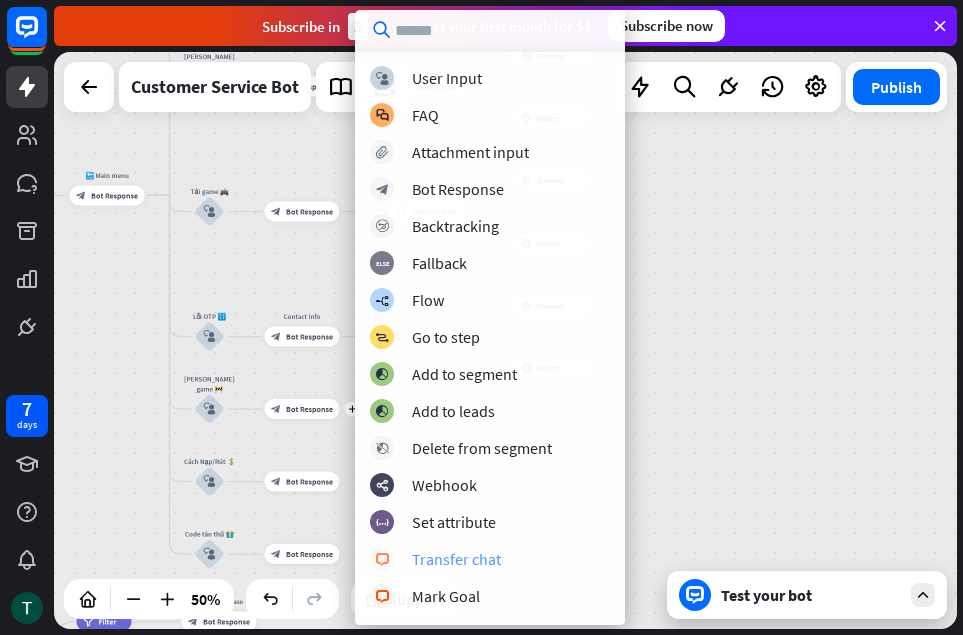 click on "Transfer chat" at bounding box center (456, 559) 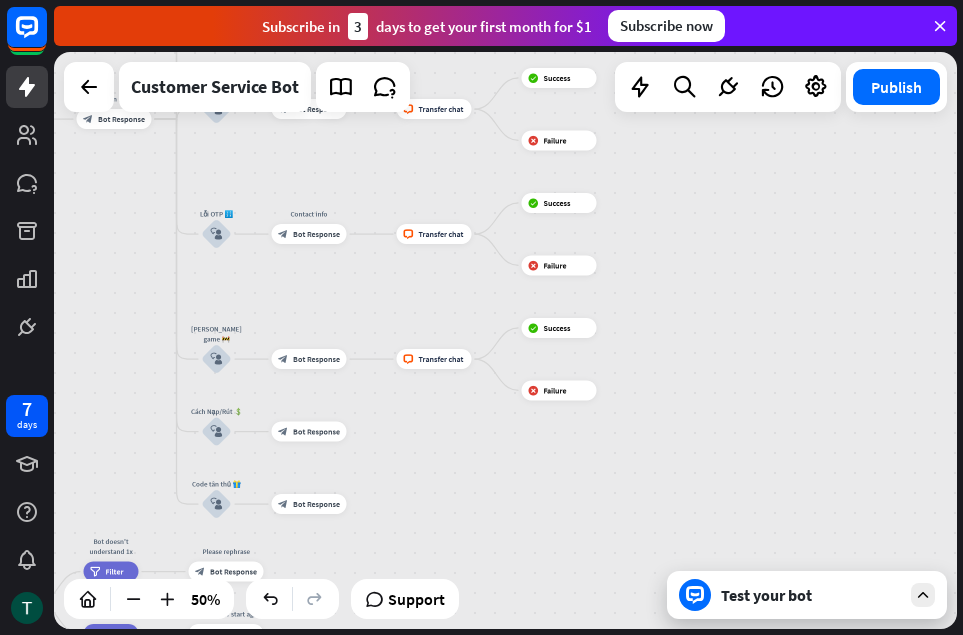 drag, startPoint x: 475, startPoint y: 502, endPoint x: 473, endPoint y: 404, distance: 98.02041 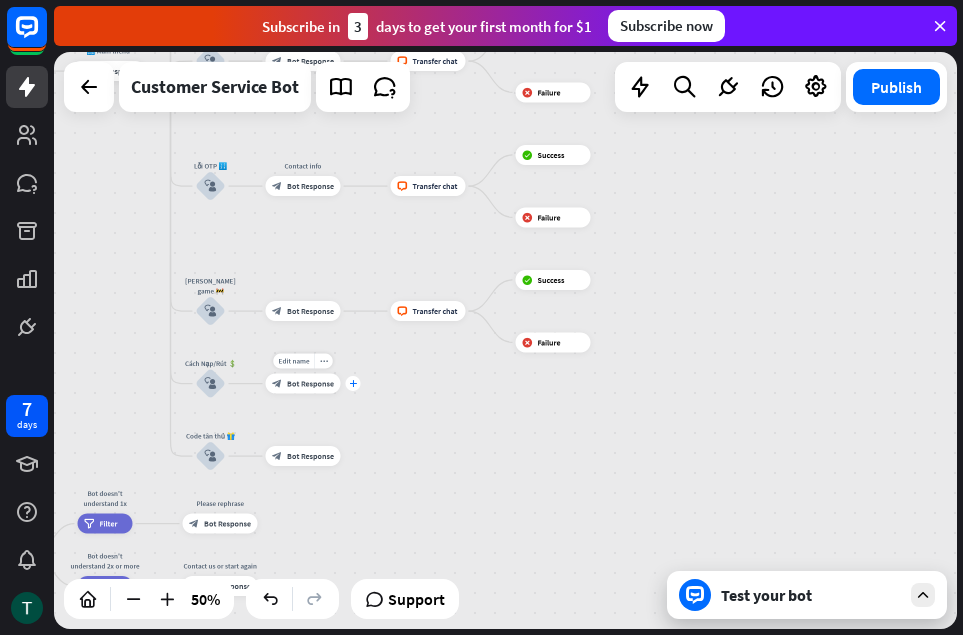 click on "plus" at bounding box center [353, 383] 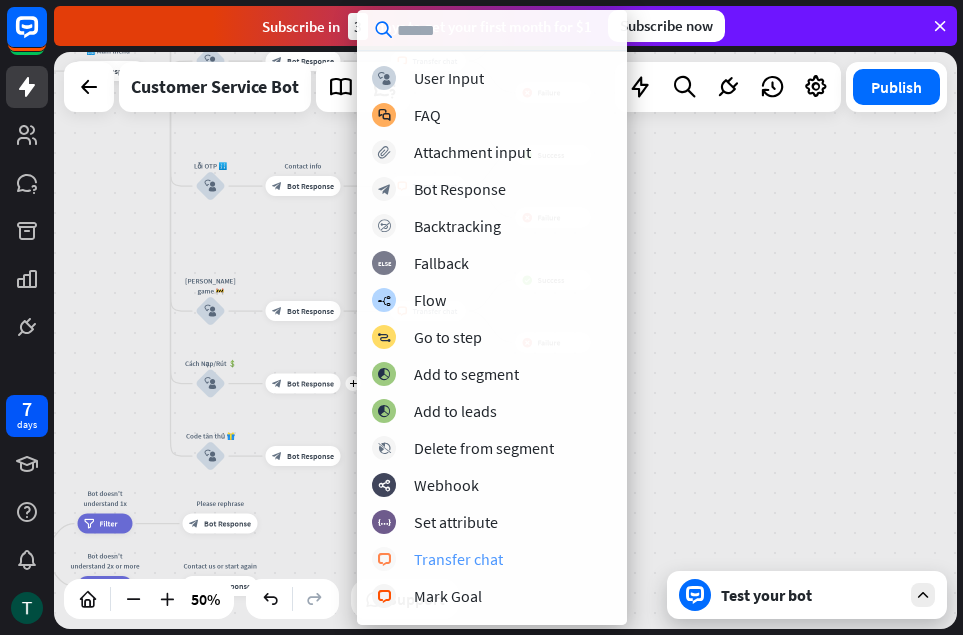 click on "Transfer chat" at bounding box center [458, 559] 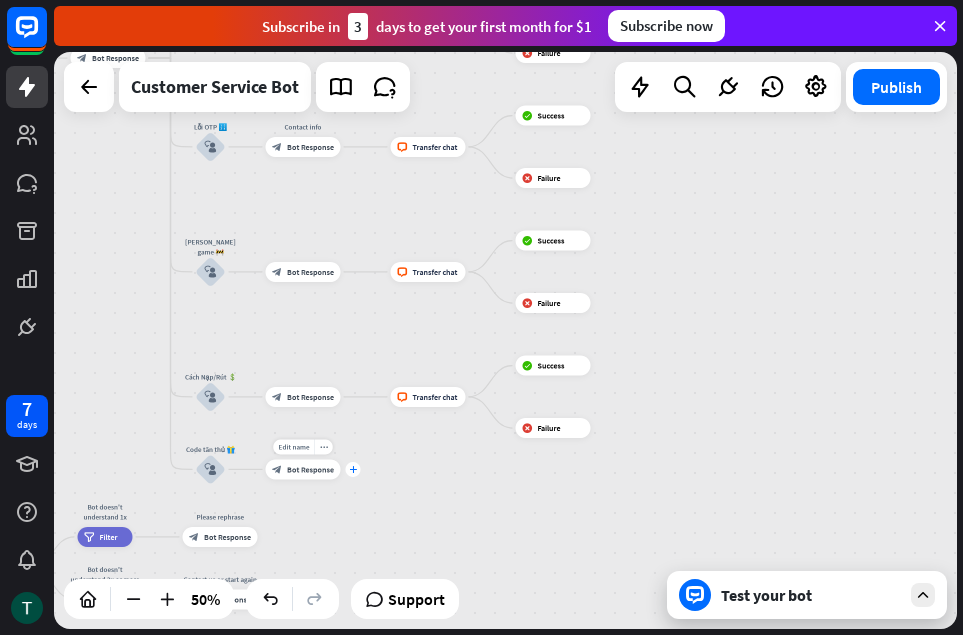 click on "plus" at bounding box center [353, 469] 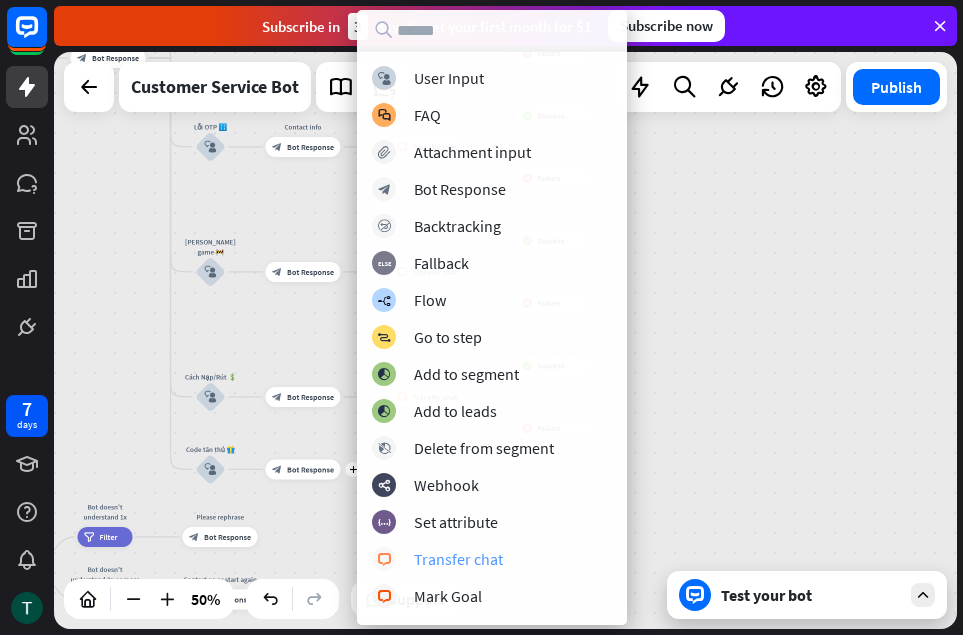 click on "Transfer chat" at bounding box center (458, 559) 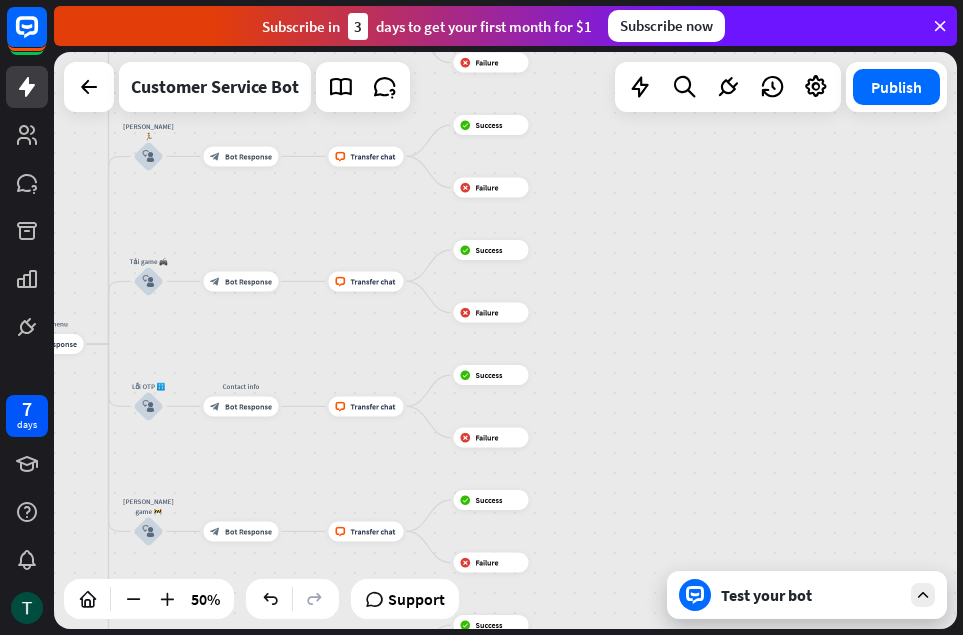 drag, startPoint x: 733, startPoint y: 370, endPoint x: 671, endPoint y: 669, distance: 305.36044 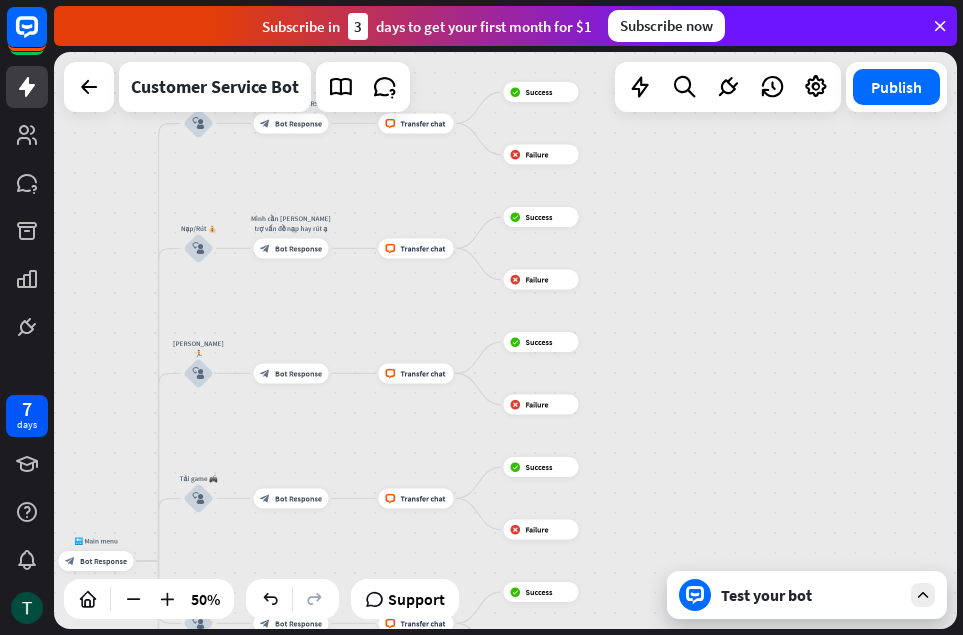 drag, startPoint x: 590, startPoint y: 326, endPoint x: 635, endPoint y: 611, distance: 288.53076 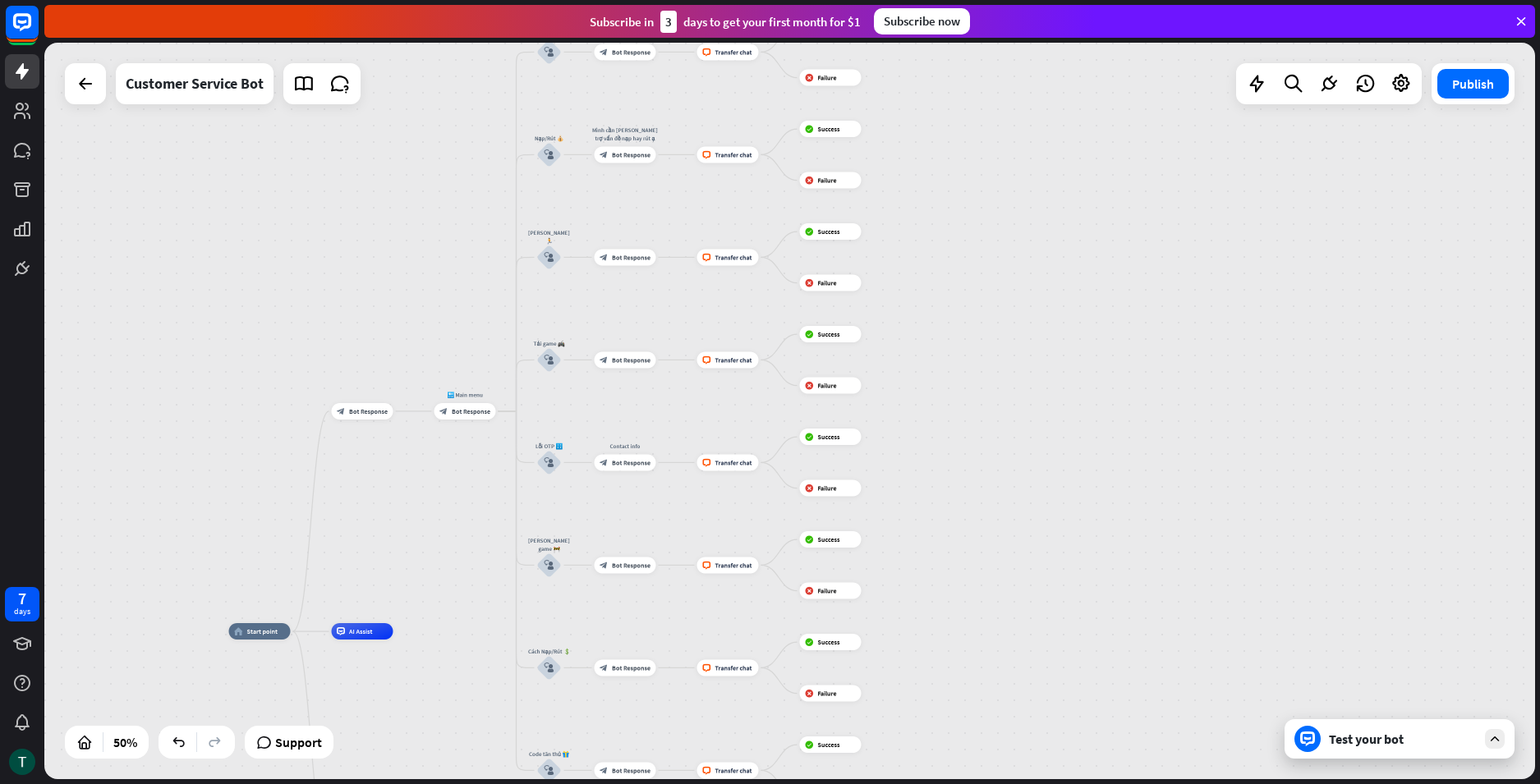 drag, startPoint x: 1092, startPoint y: 342, endPoint x: 1413, endPoint y: 275, distance: 327.91767 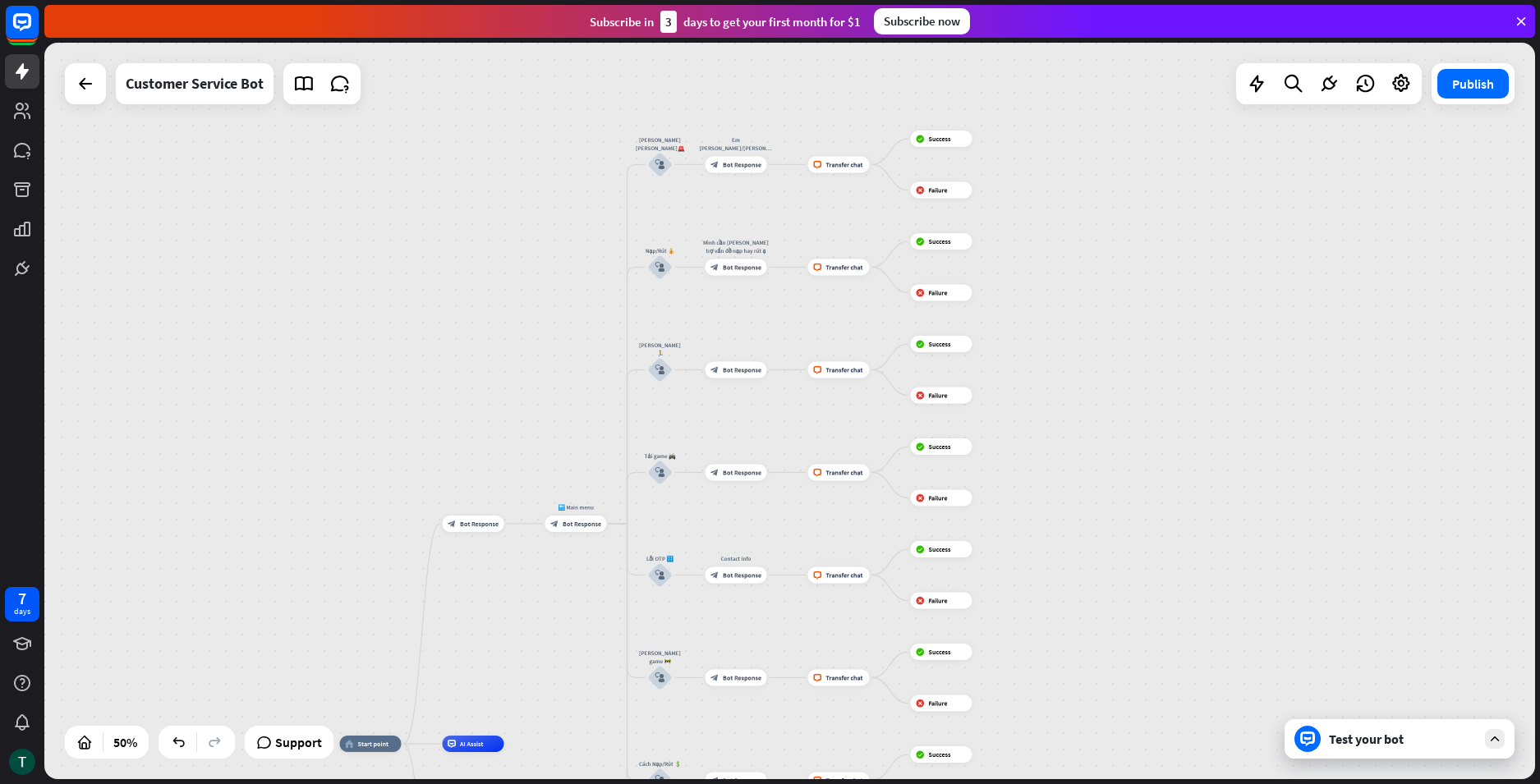 drag, startPoint x: 1046, startPoint y: 276, endPoint x: 1158, endPoint y: 386, distance: 156.98408 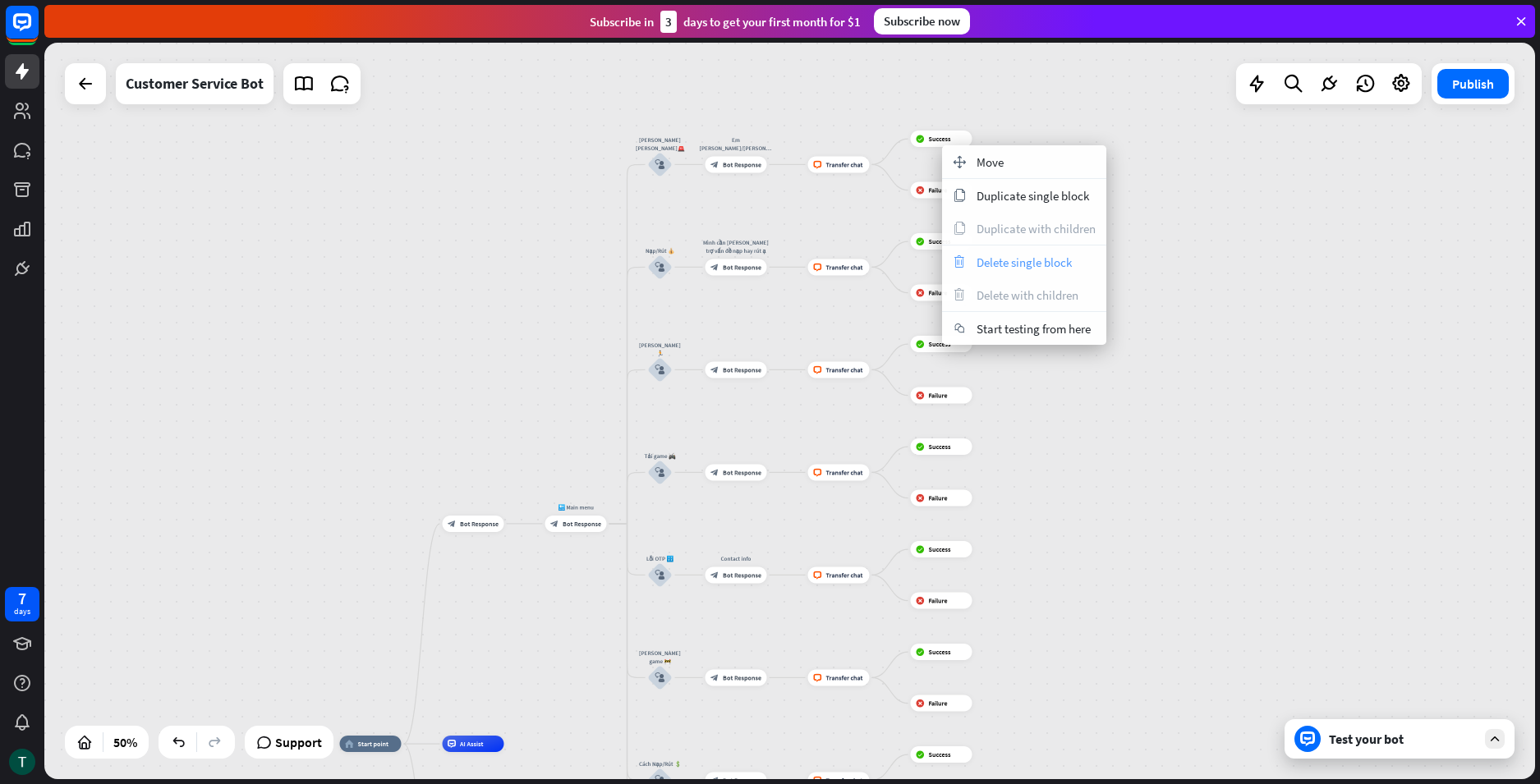 click on "Delete single block" at bounding box center (1024, 262) 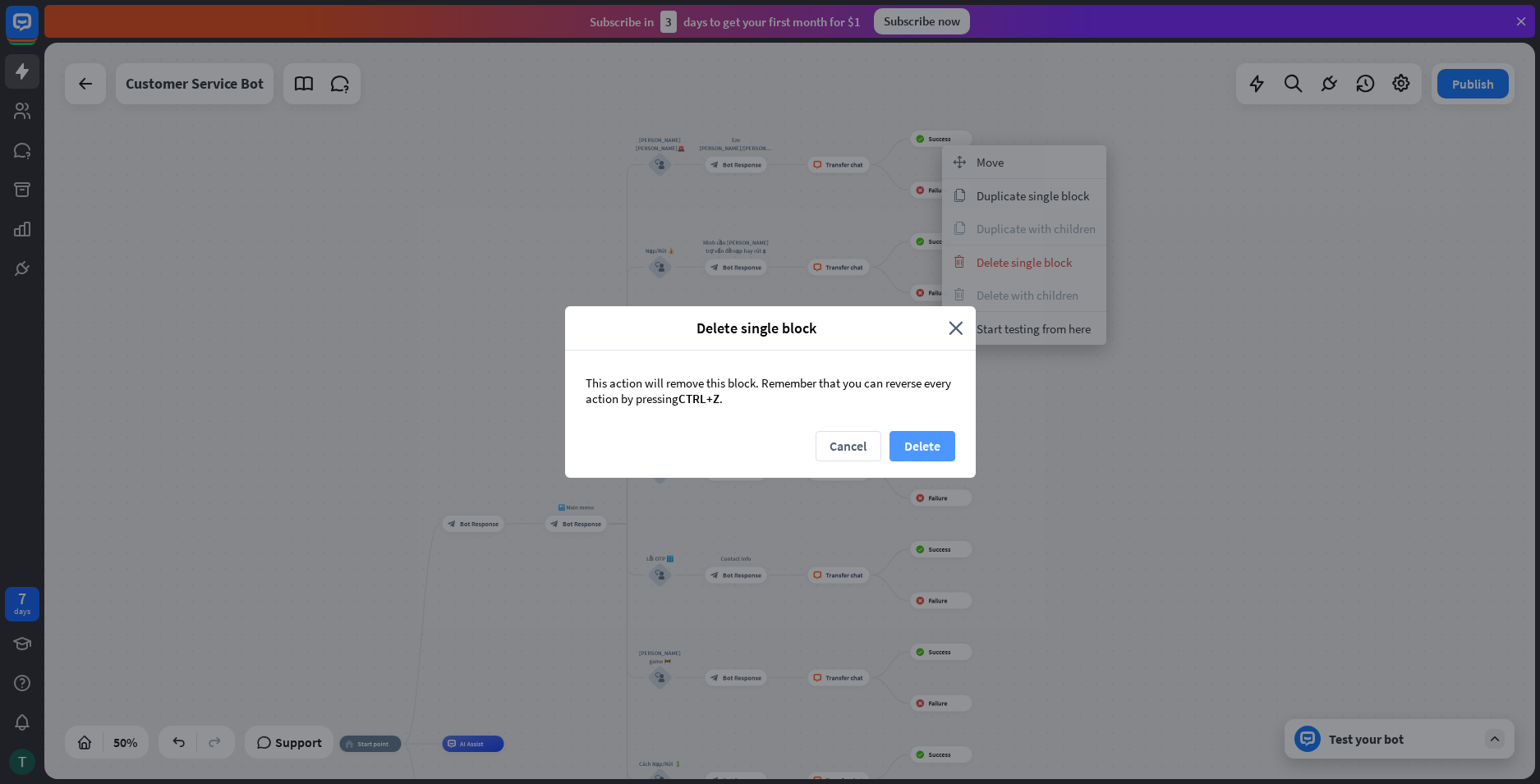 click on "Delete" at bounding box center [922, 446] 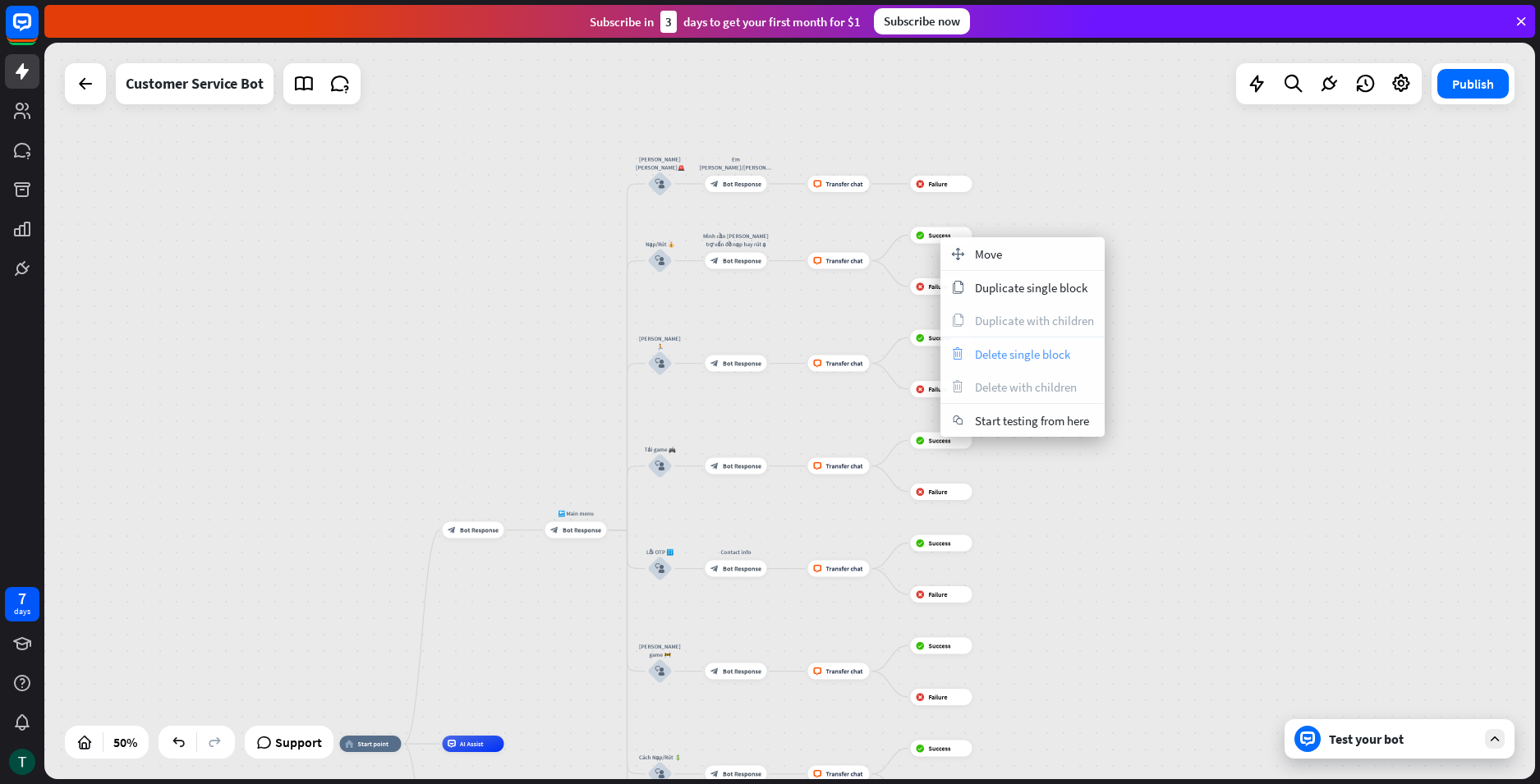 click on "Delete single block" at bounding box center (1023, 354) 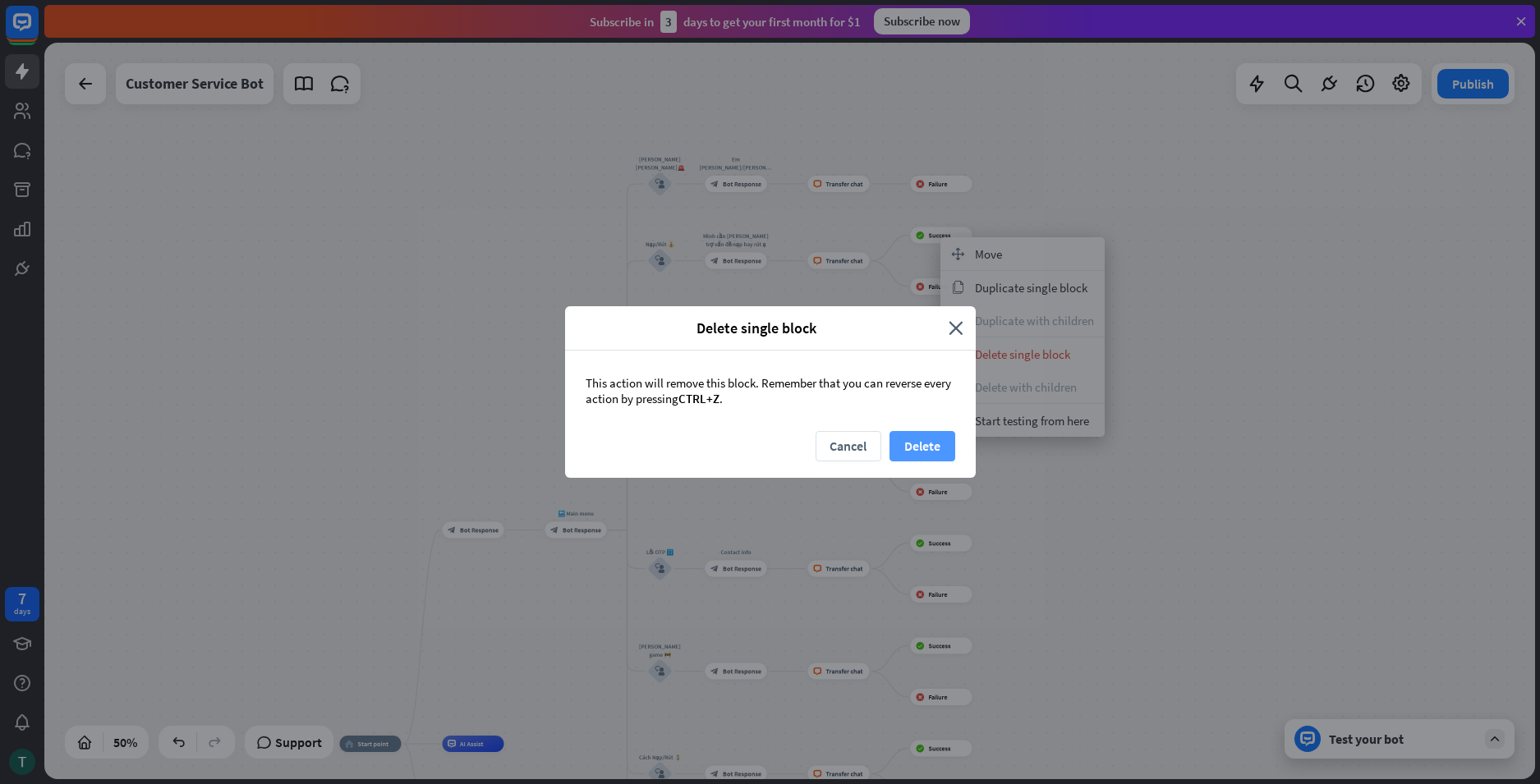 click on "Delete" at bounding box center (922, 446) 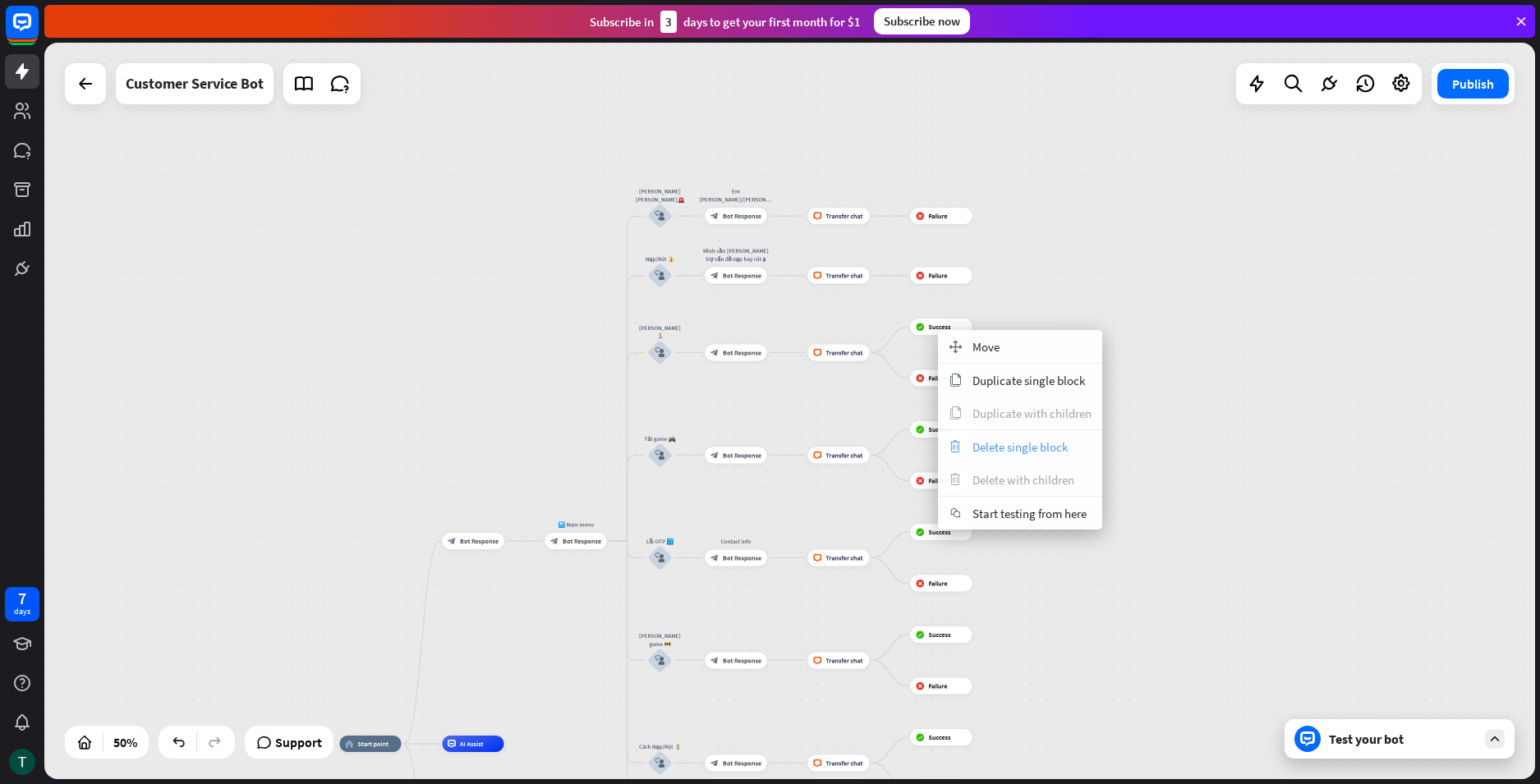 click on "Delete single block" at bounding box center (1020, 447) 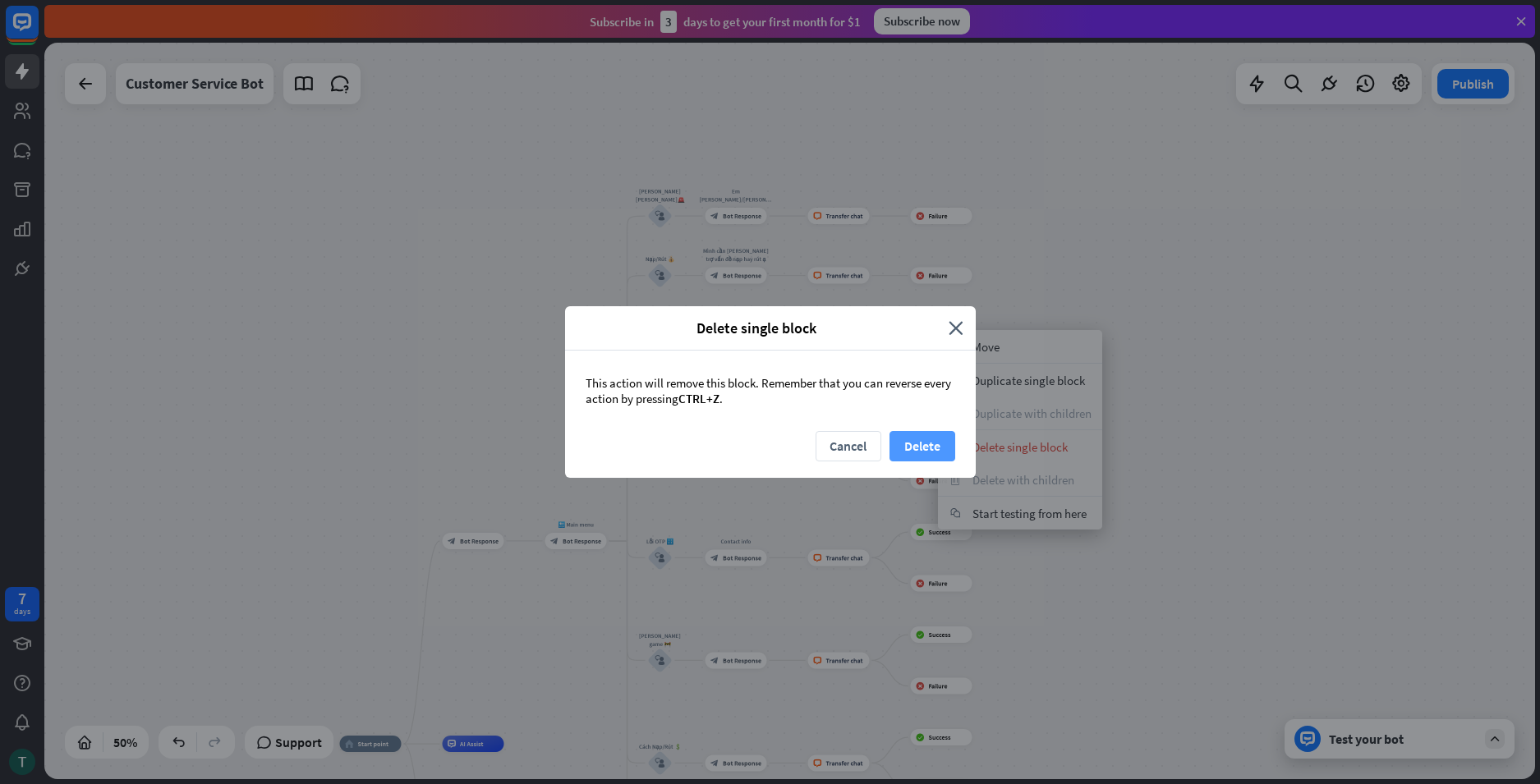 click on "Delete" at bounding box center (922, 446) 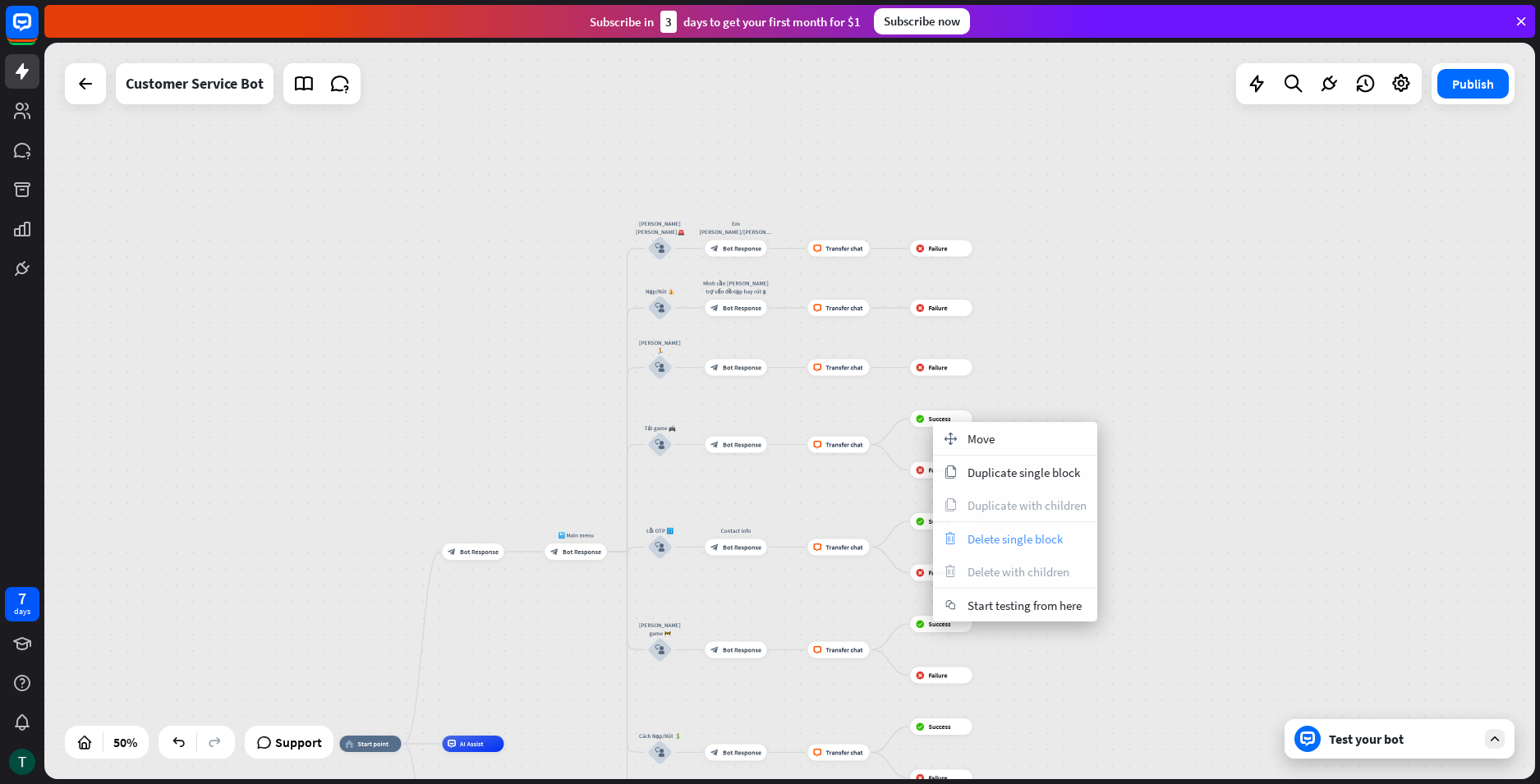click on "Delete single block" at bounding box center [1015, 539] 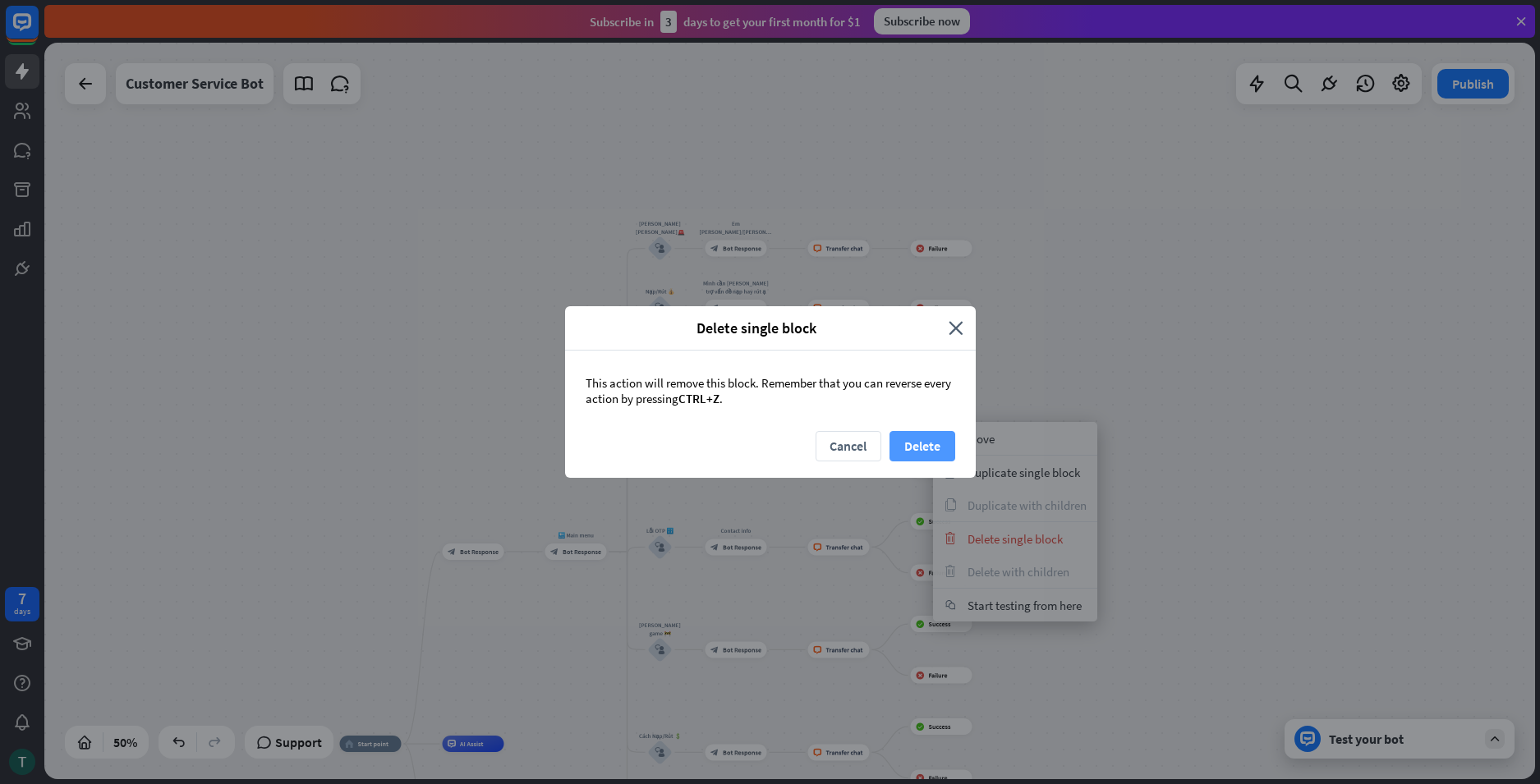 click on "Delete" at bounding box center (922, 446) 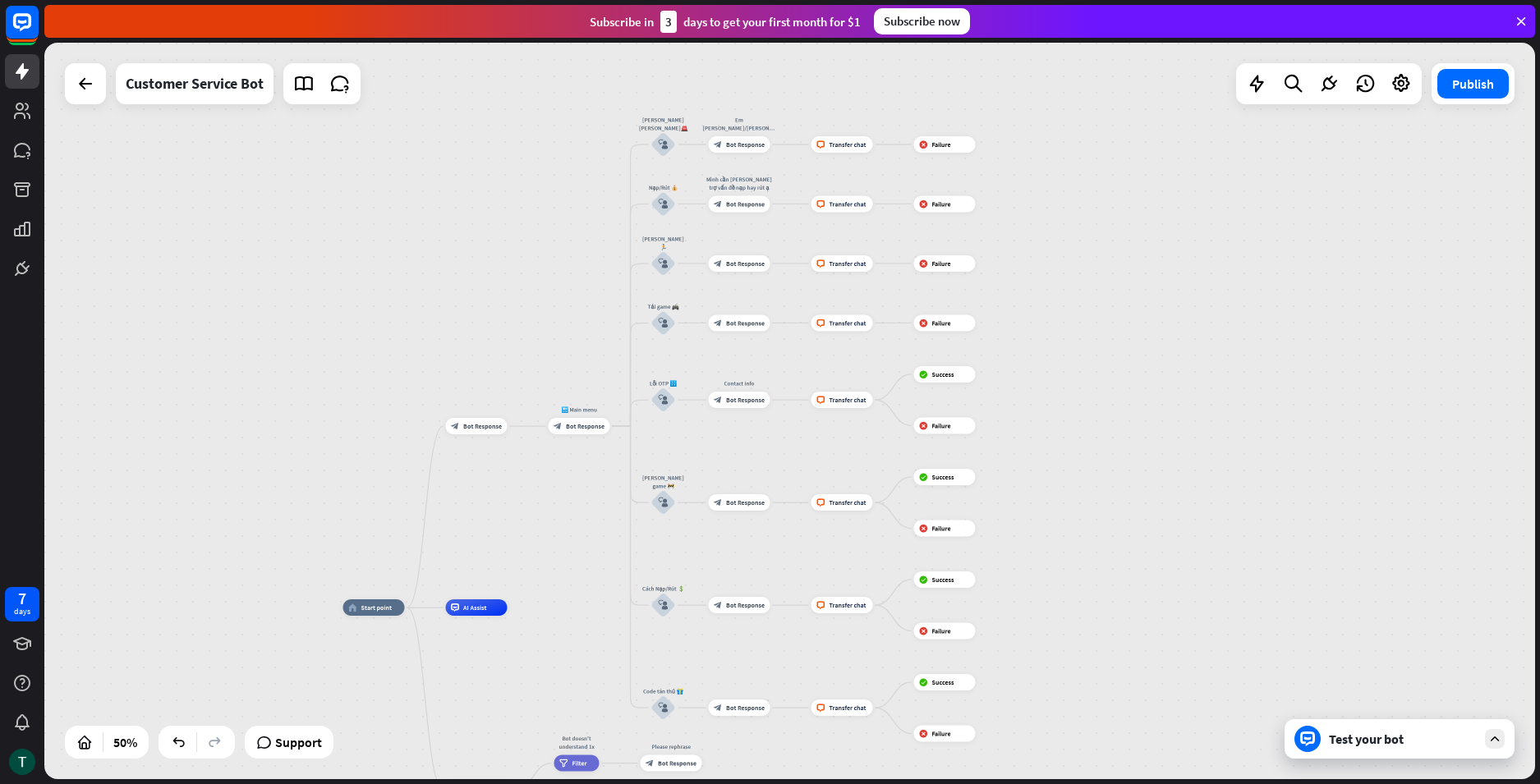 drag, startPoint x: 1138, startPoint y: 578, endPoint x: 1095, endPoint y: 405, distance: 178.26385 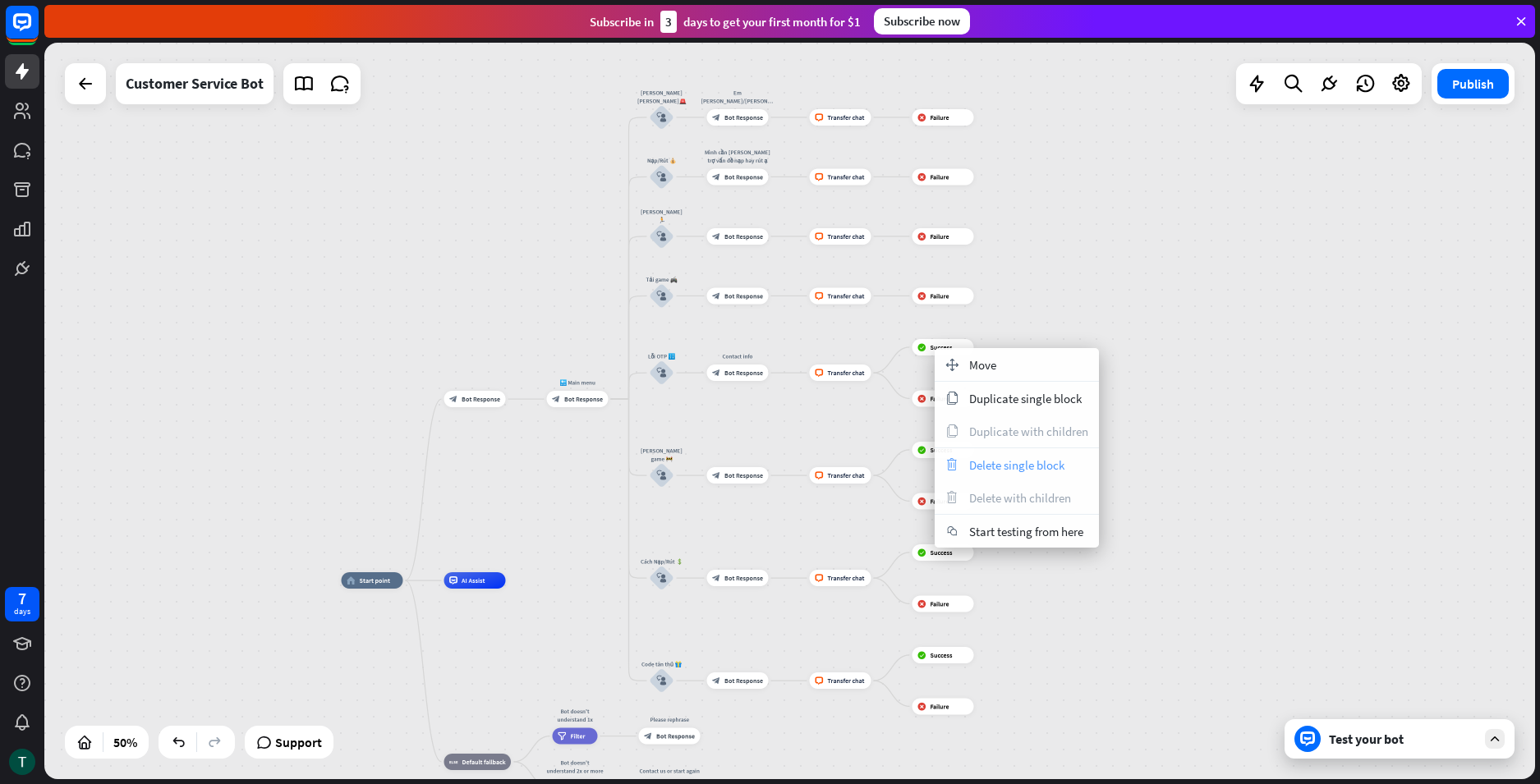 click on "Delete single block" at bounding box center [1017, 465] 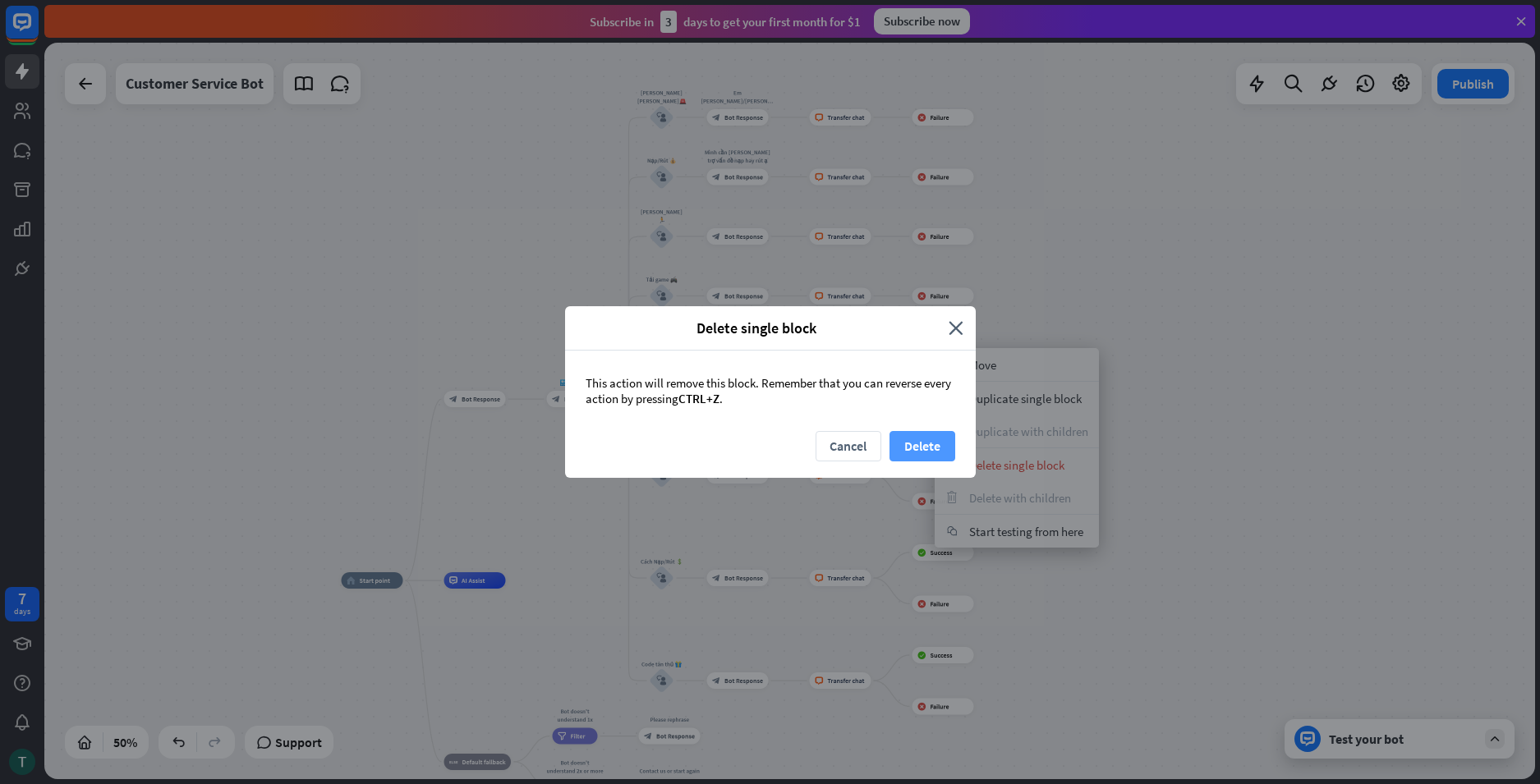 click on "Delete" at bounding box center [922, 446] 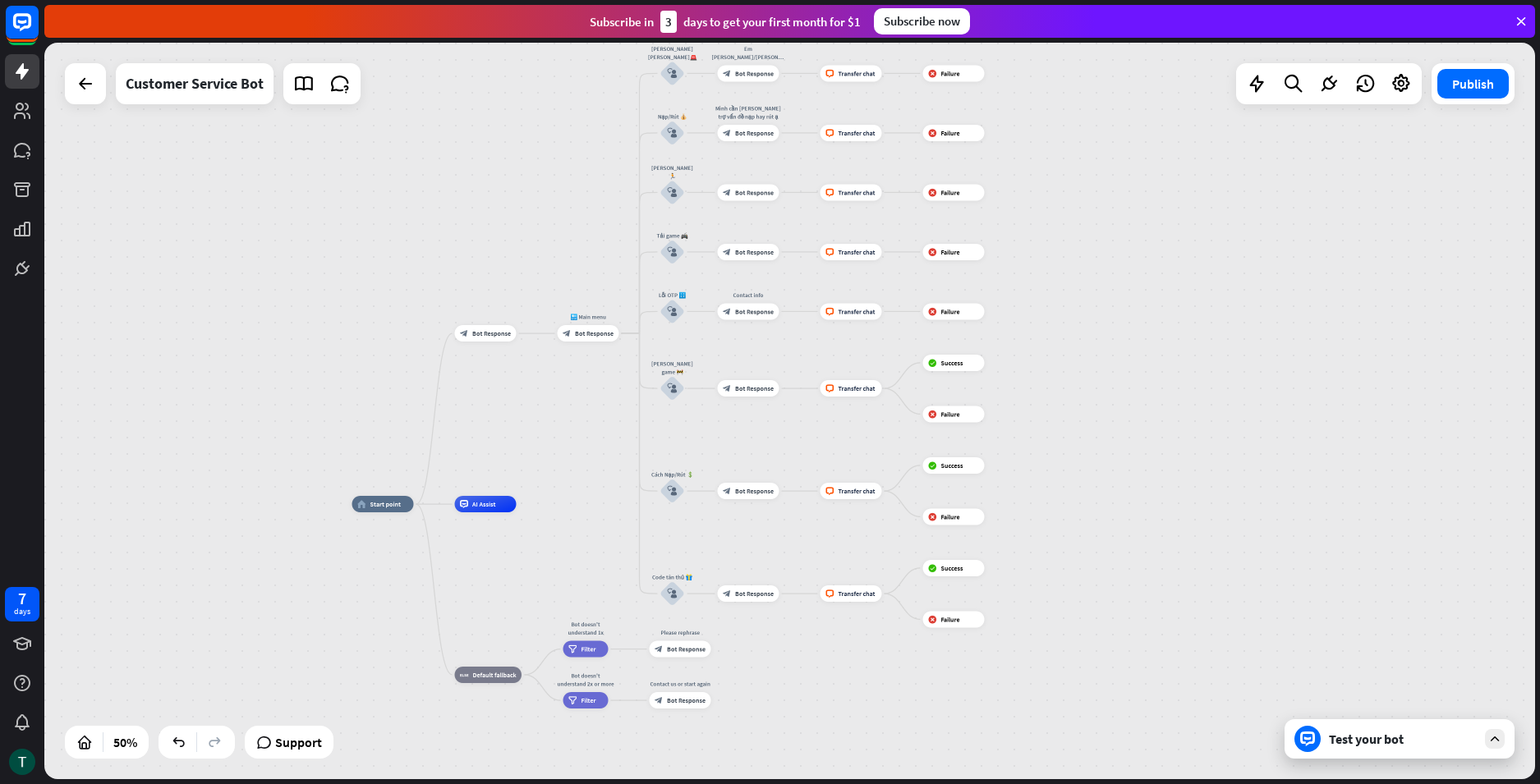 drag, startPoint x: 1135, startPoint y: 509, endPoint x: 1141, endPoint y: 447, distance: 62.289646 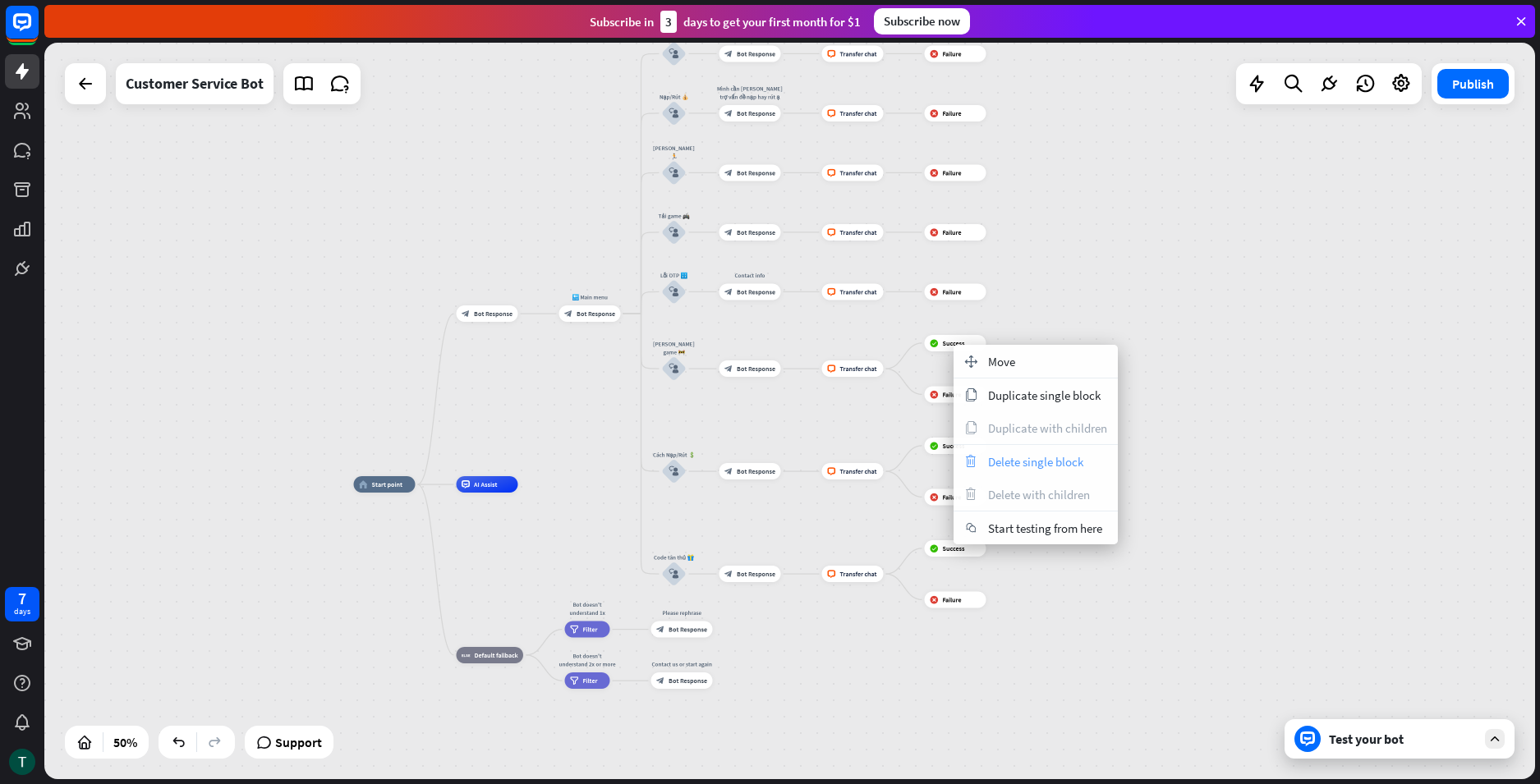 click on "Delete single block" at bounding box center [1036, 461] 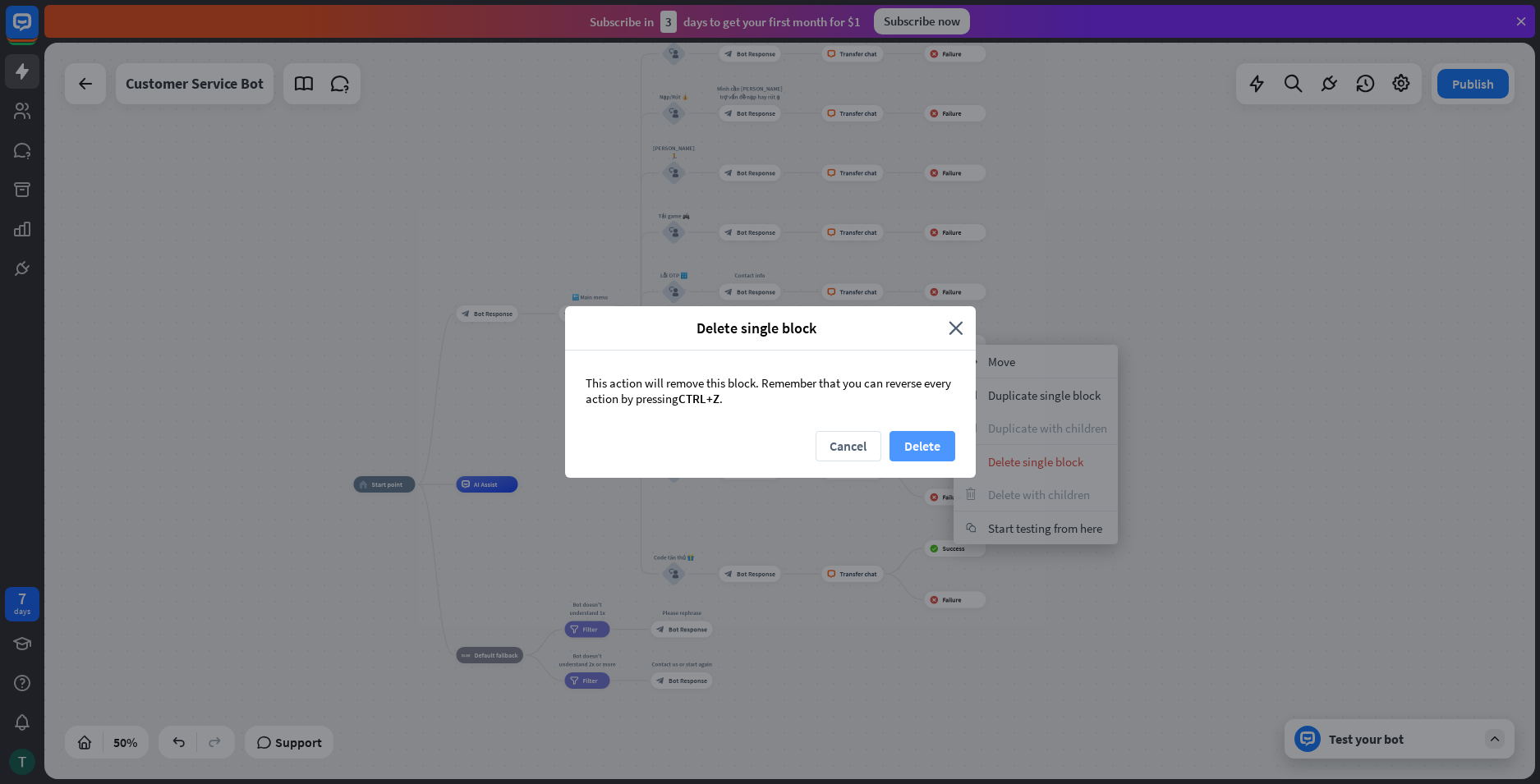 click on "Delete" at bounding box center [922, 446] 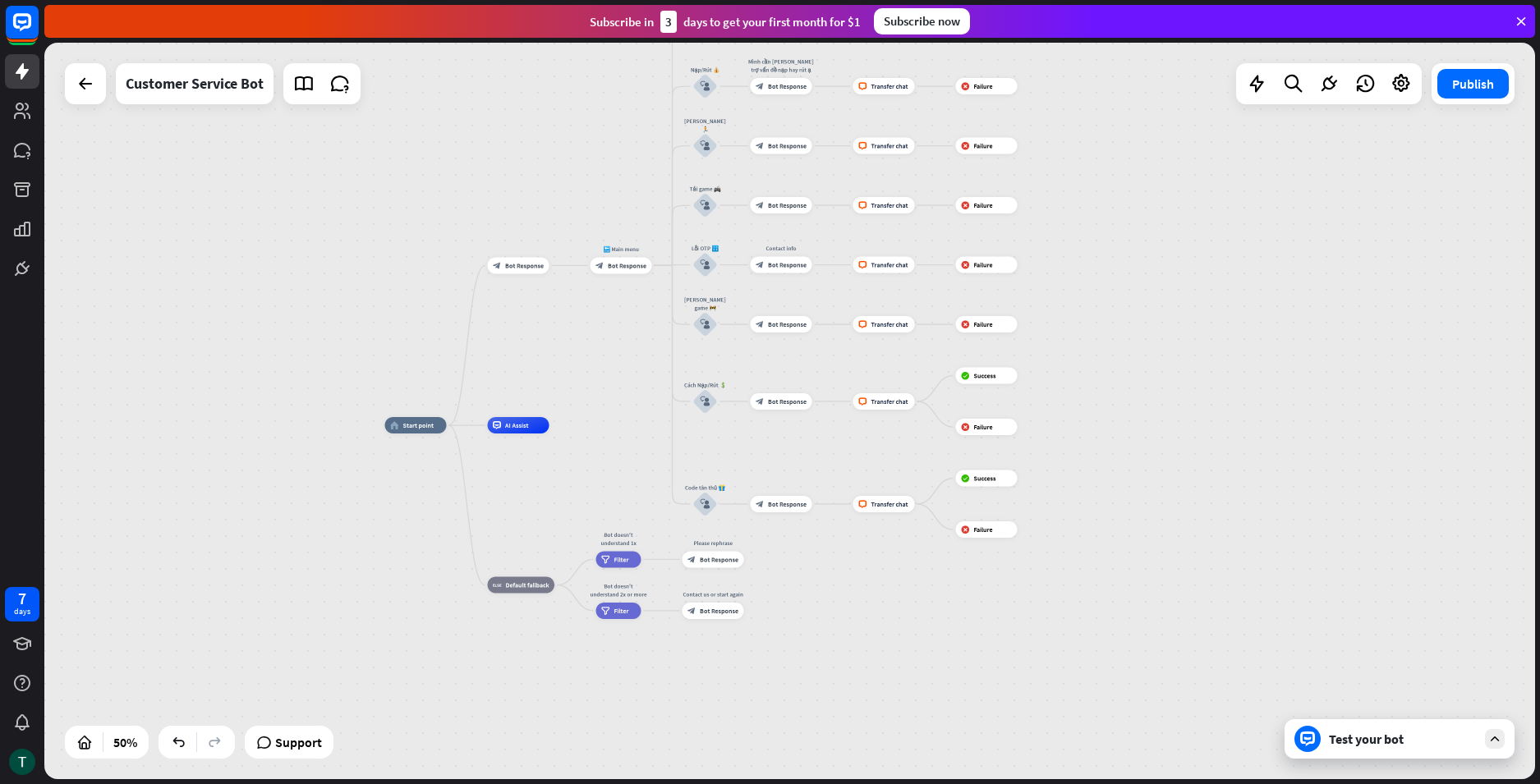 drag, startPoint x: 1078, startPoint y: 520, endPoint x: 1089, endPoint y: 494, distance: 28.23119 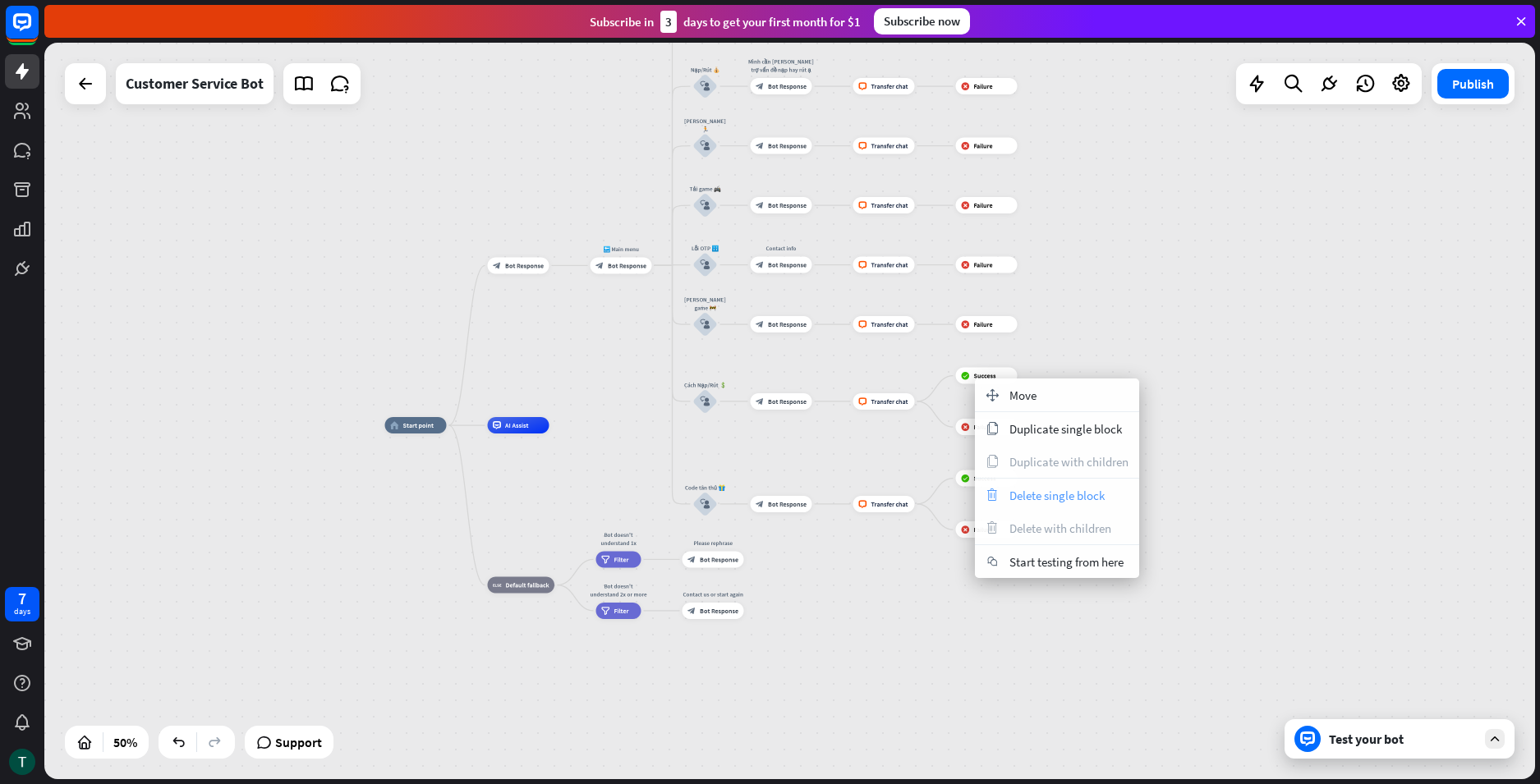 click on "Delete single block" at bounding box center [1057, 495] 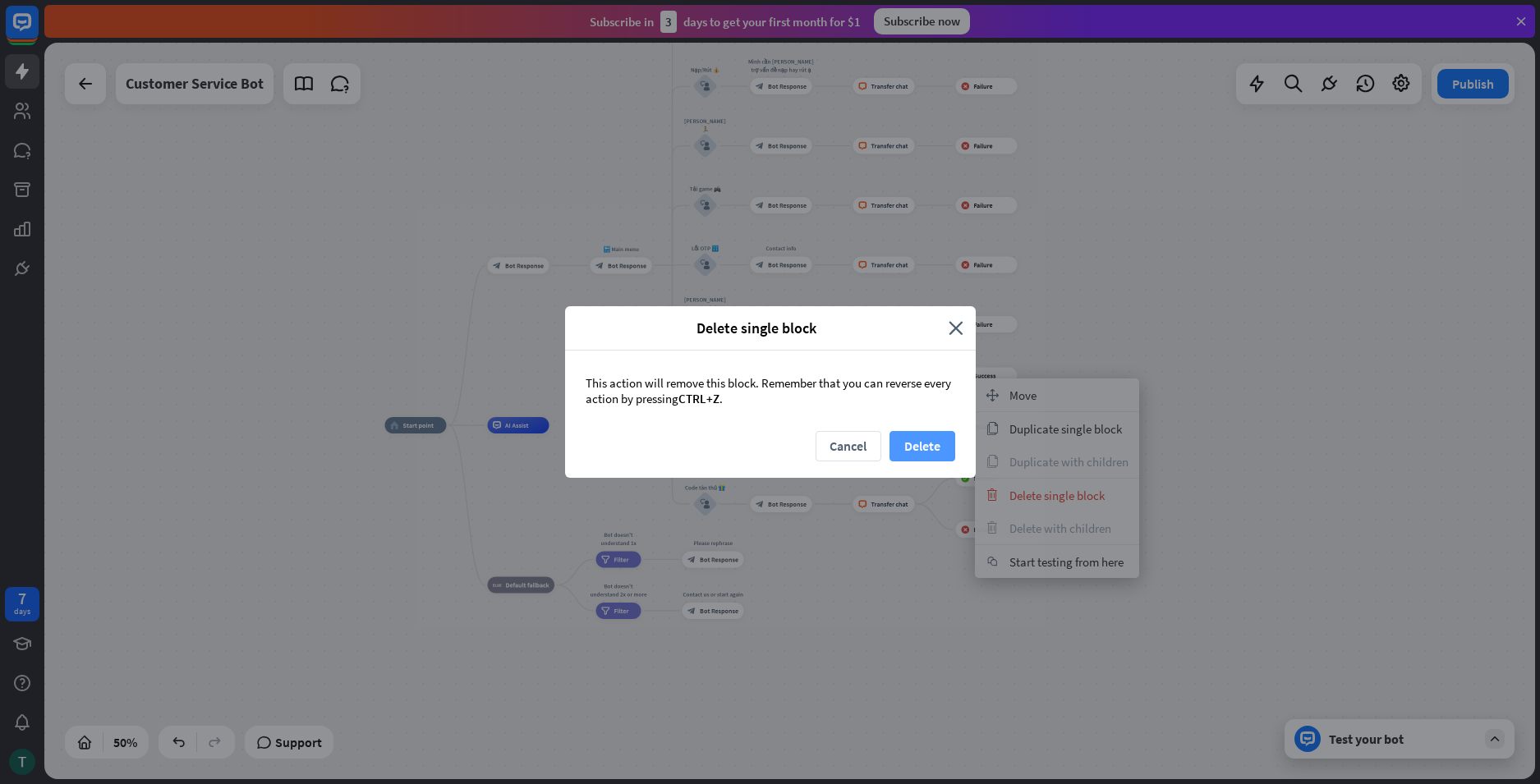 click on "Delete" at bounding box center [922, 446] 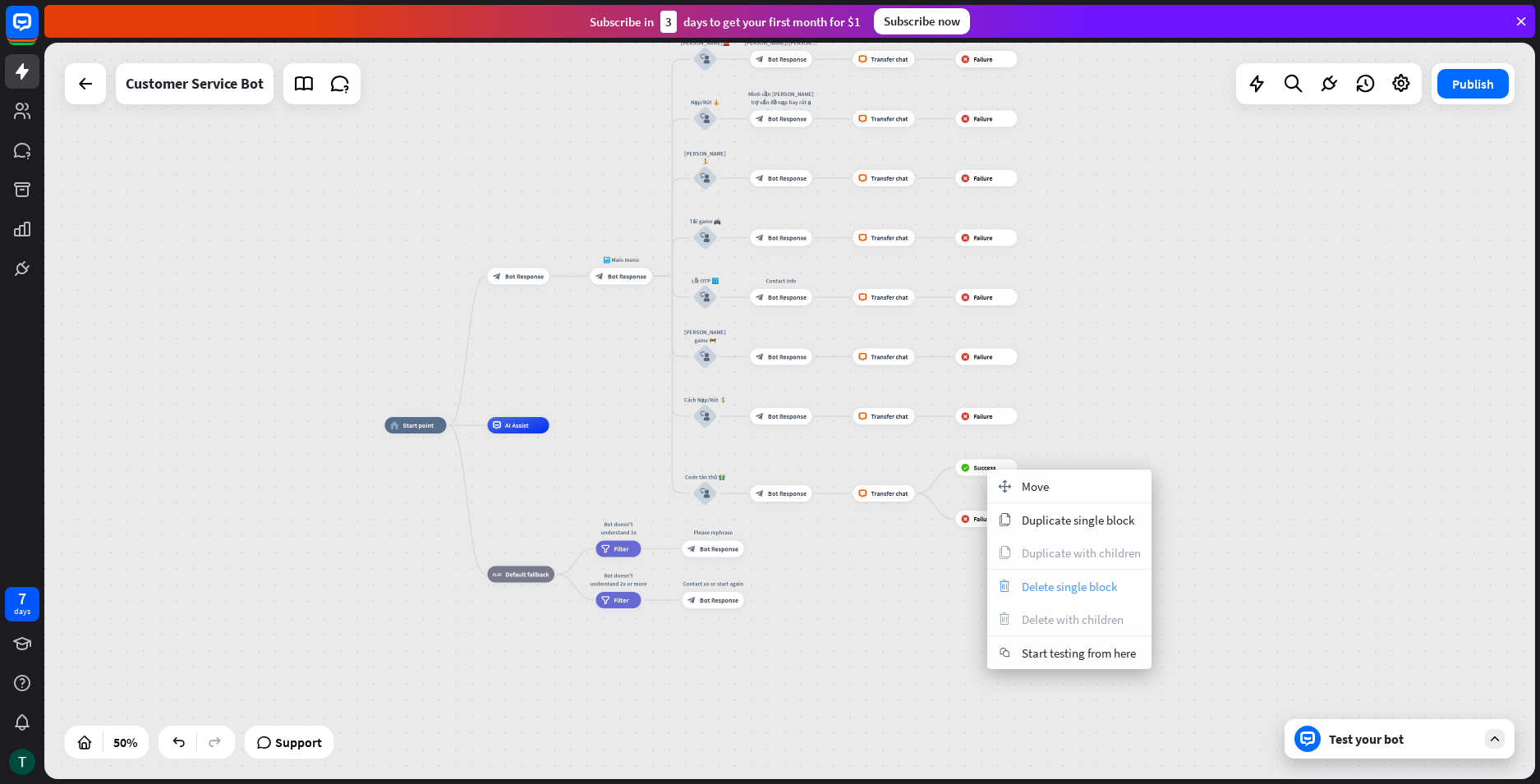 click on "Delete single block" at bounding box center [1069, 586] 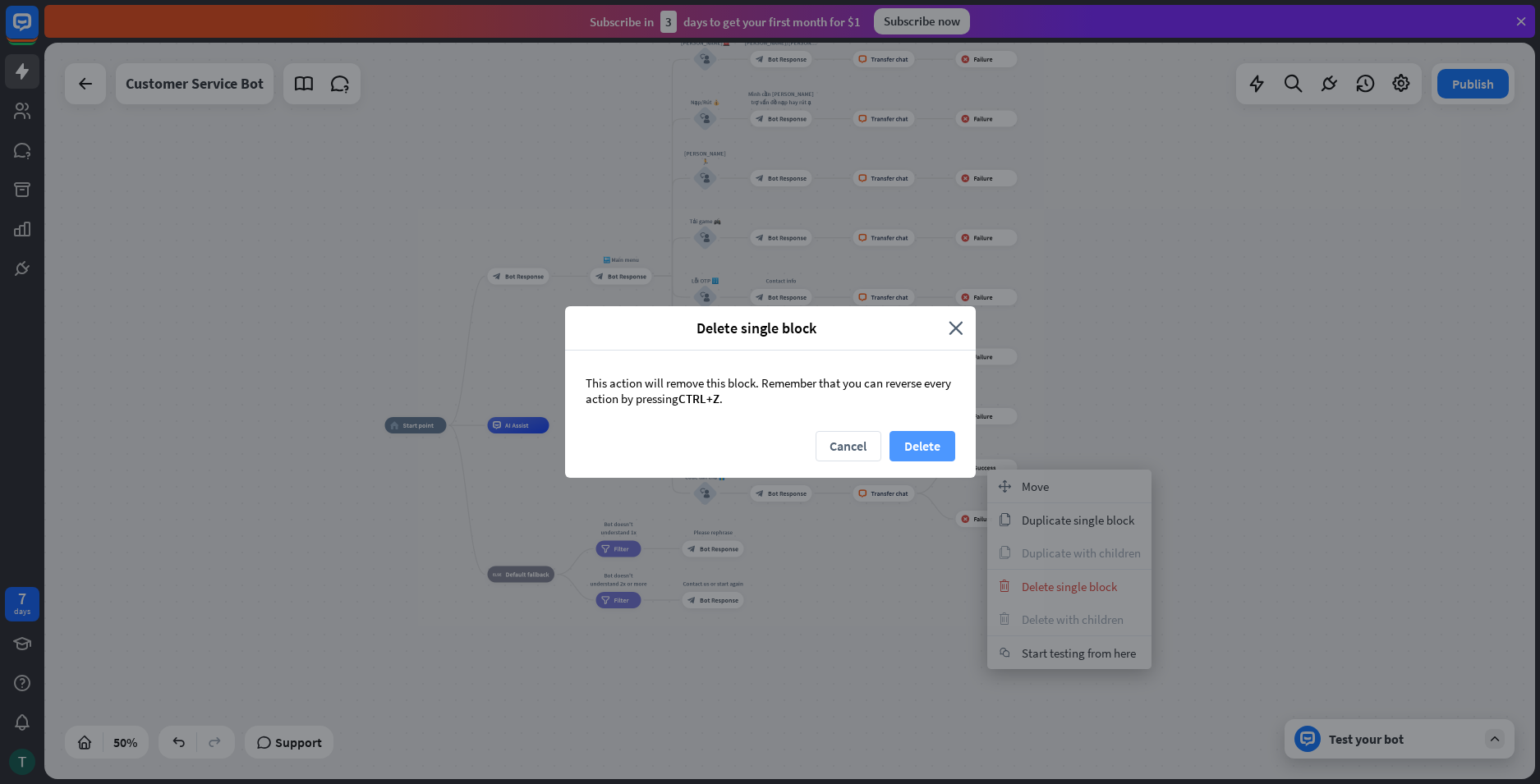 click on "Delete" at bounding box center [922, 446] 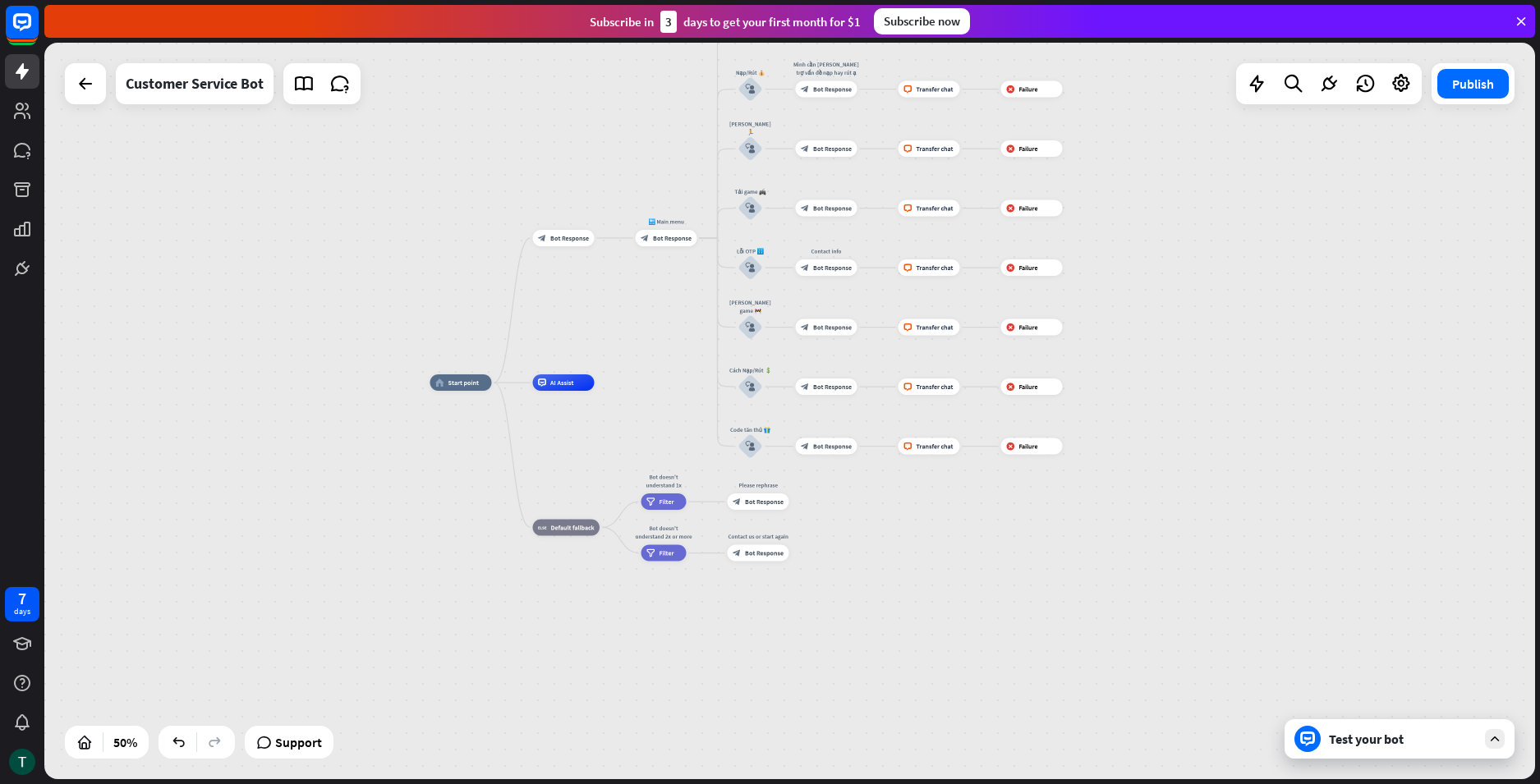 drag, startPoint x: 972, startPoint y: 586, endPoint x: 982, endPoint y: 575, distance: 14.866069 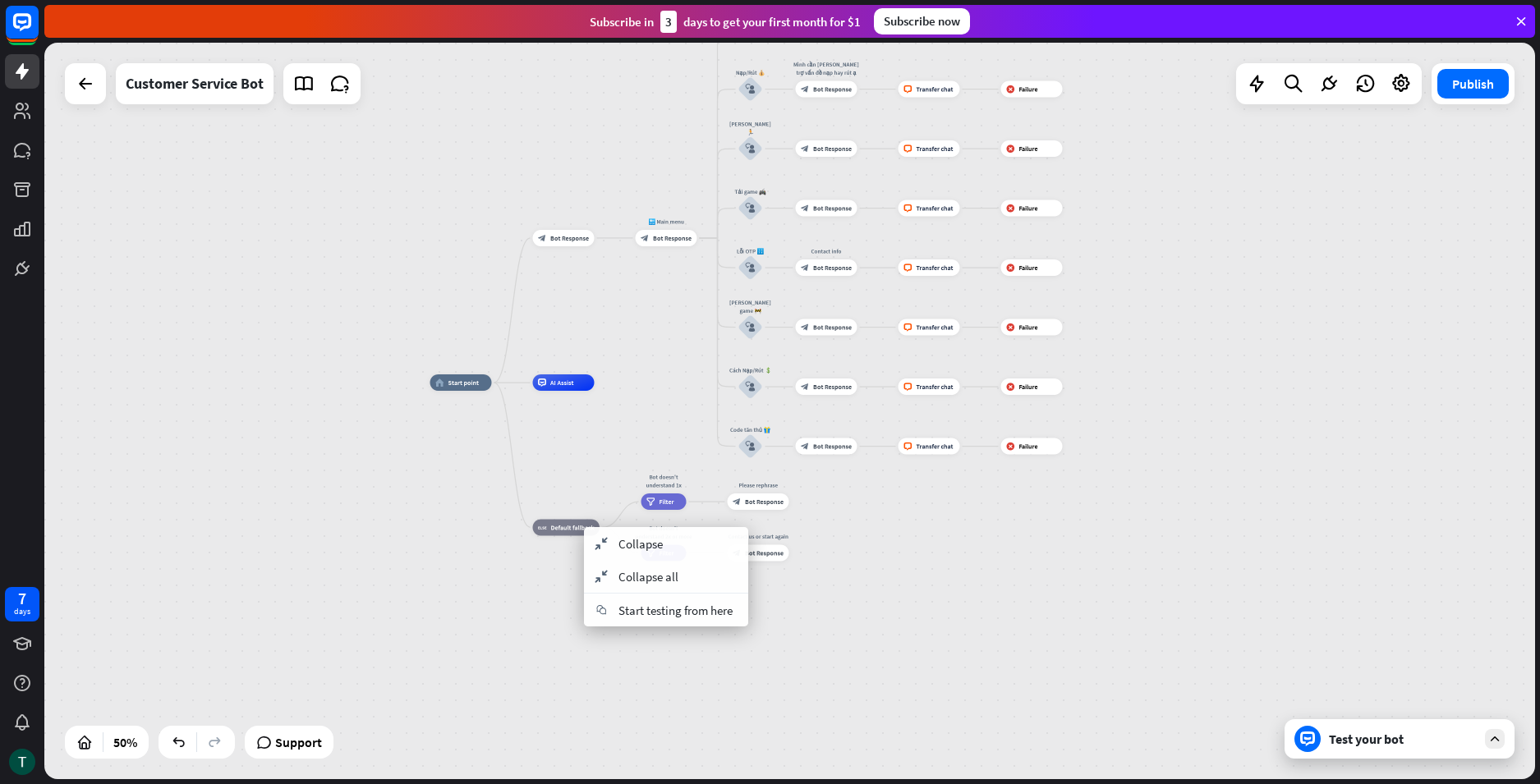 click on "home_2   Start point                   block_bot_response   Bot Response                 🔙 Main menu   block_bot_response   Bot Response                 [PERSON_NAME] [PERSON_NAME]🚨   block_user_input                 Em [PERSON_NAME]/[PERSON_NAME]   block_bot_response   Bot Response                   block_livechat   Transfer chat                   block_failure   Failure                 Nạp/Rút 💰   block_user_input                 Mình cần [PERSON_NAME] trợ vấn đề nạp hay rút ạ   block_bot_response   Bot Response                   block_livechat   Transfer chat                   block_failure   Failure                 [PERSON_NAME] 🏃   block_user_input                   block_bot_response   Bot Response                   block_livechat   Transfer chat                   block_failure   Failure                 Tải game 🎮   block_user_input                   block_bot_response   Bot Response                   block_livechat   Transfer chat                   block_failure" at bounding box center [803, 566] 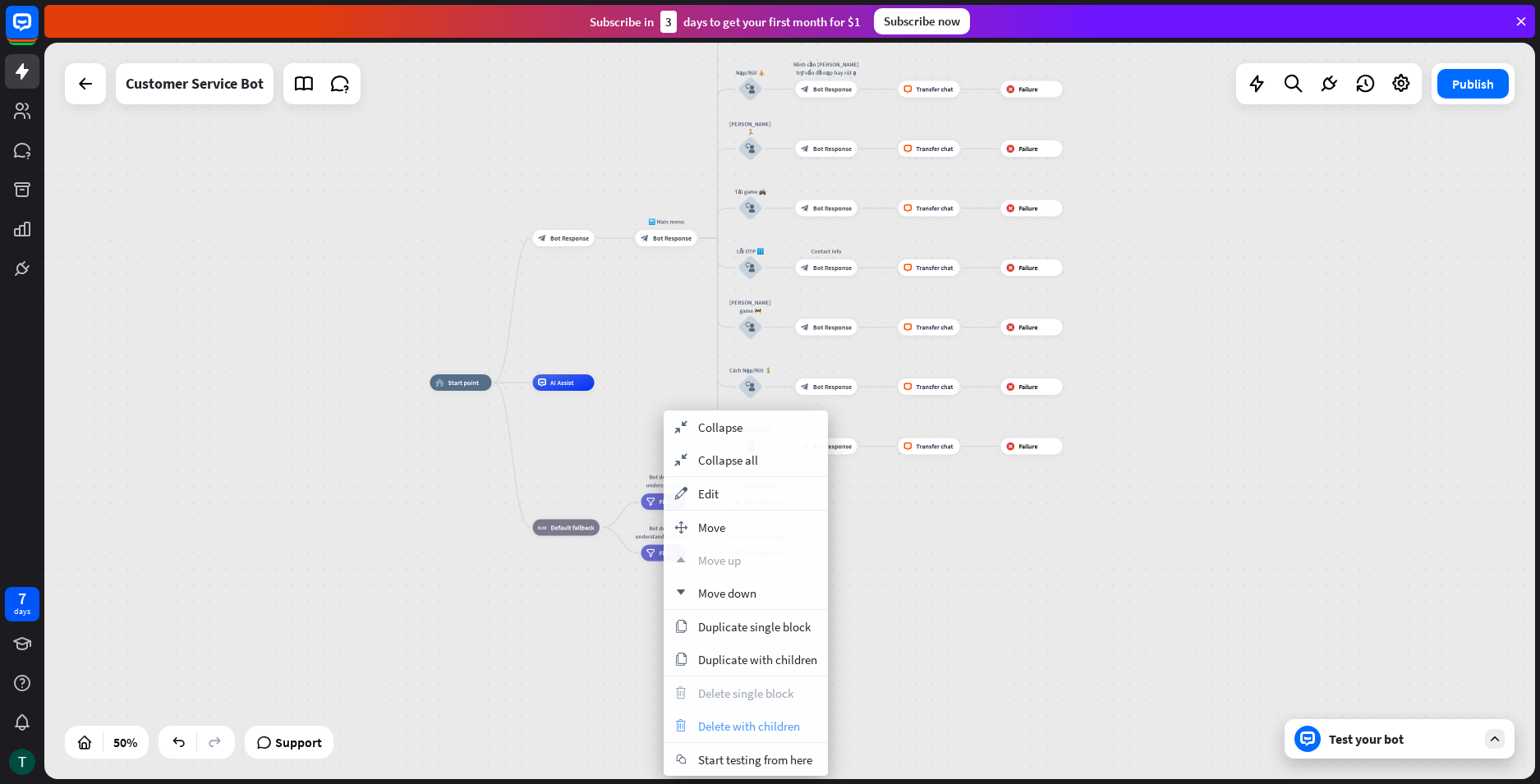 click on "Delete with children" at bounding box center (749, 726) 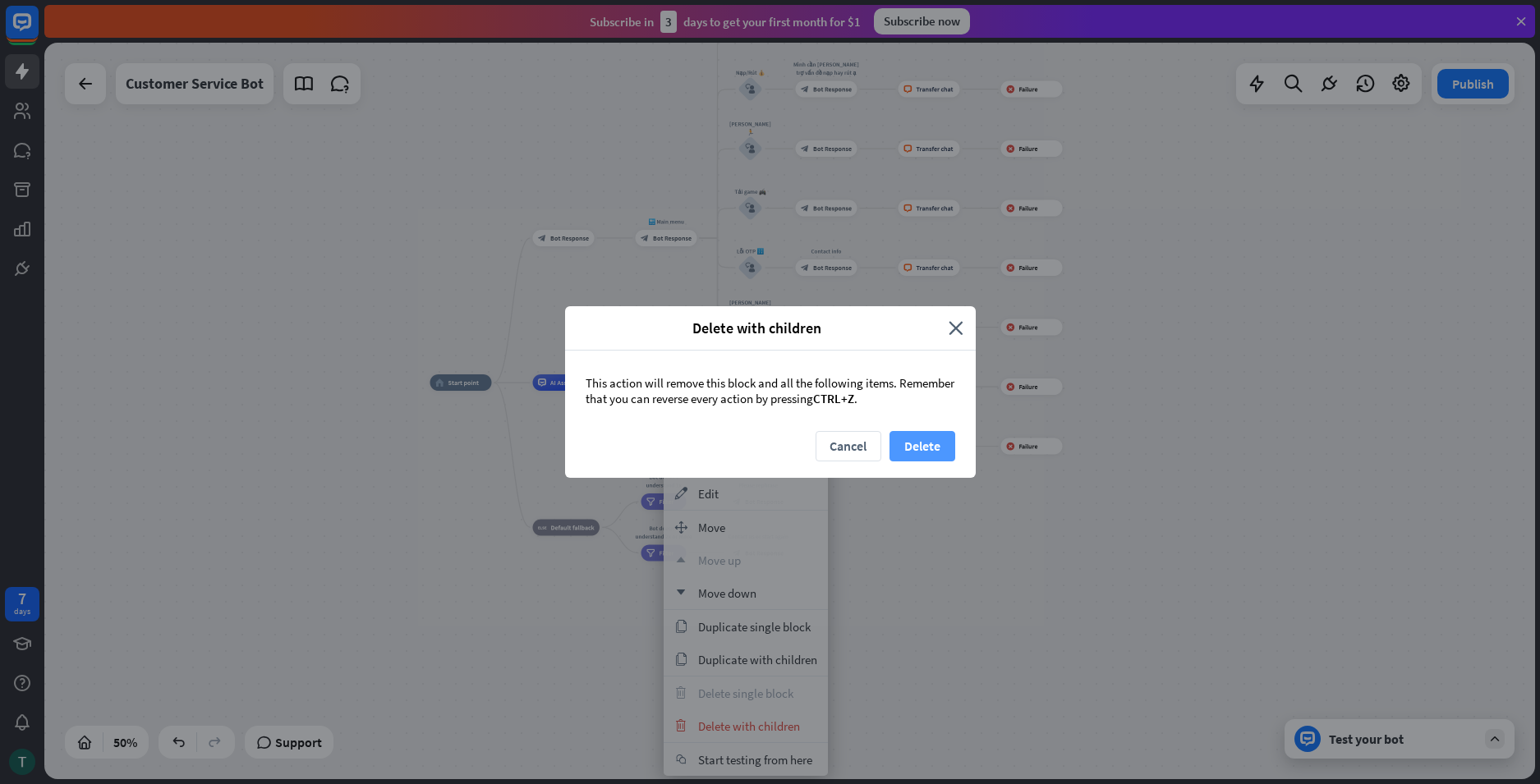 click on "Delete" at bounding box center [922, 446] 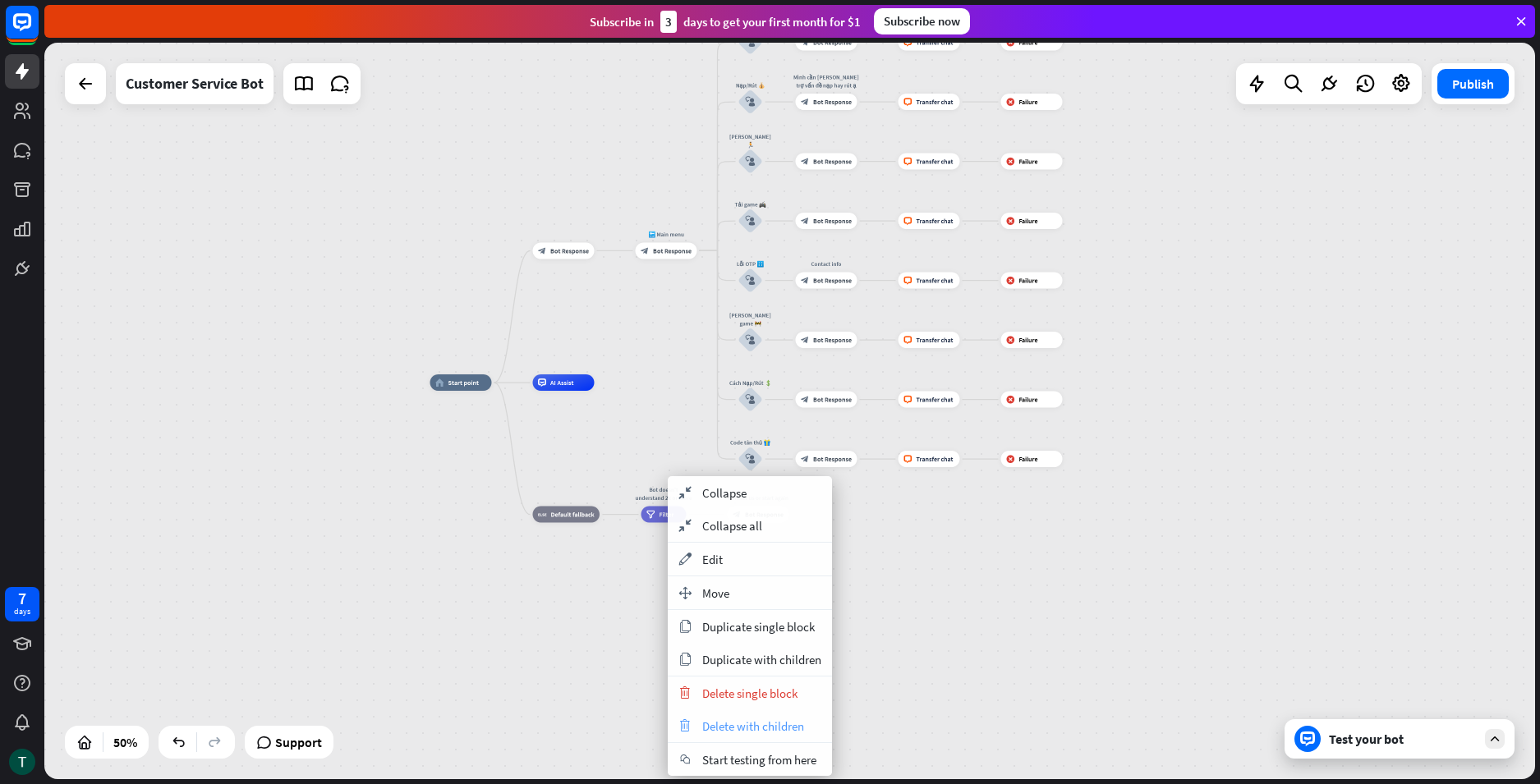 click on "Delete with children" at bounding box center (753, 726) 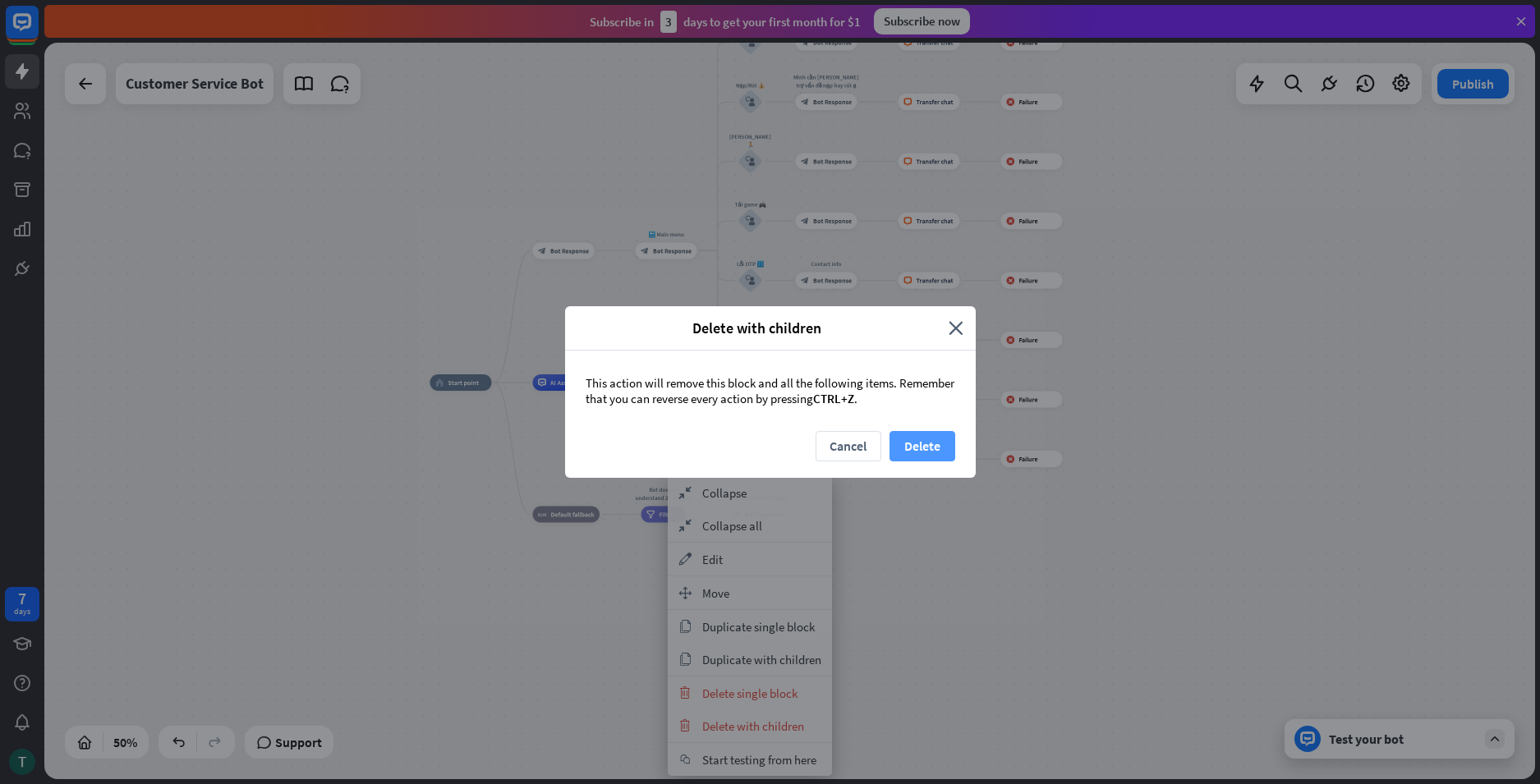 click on "Delete" at bounding box center [922, 446] 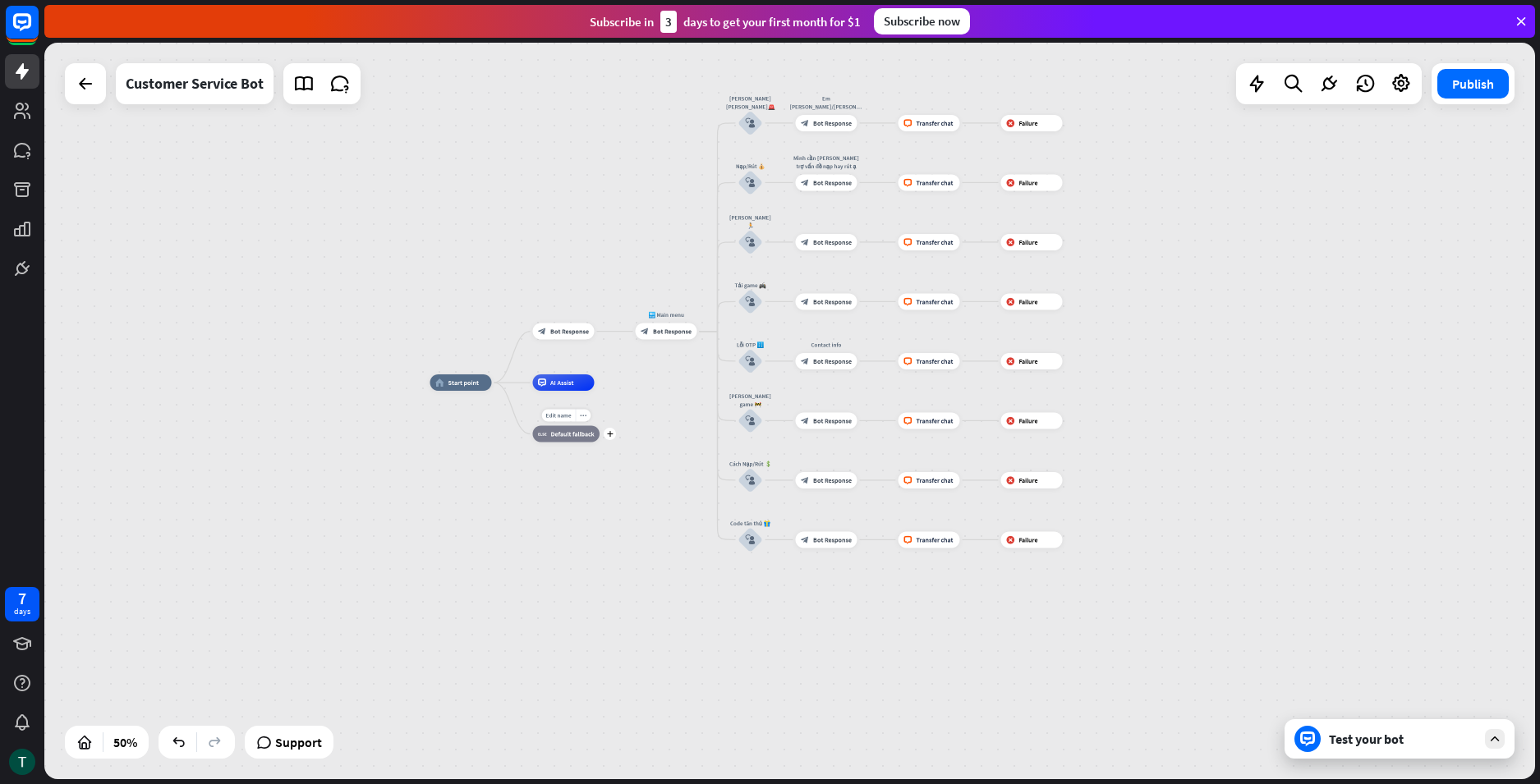click on "Edit name   more_horiz         plus     block_fallback   Default fallback" at bounding box center (567, 434) 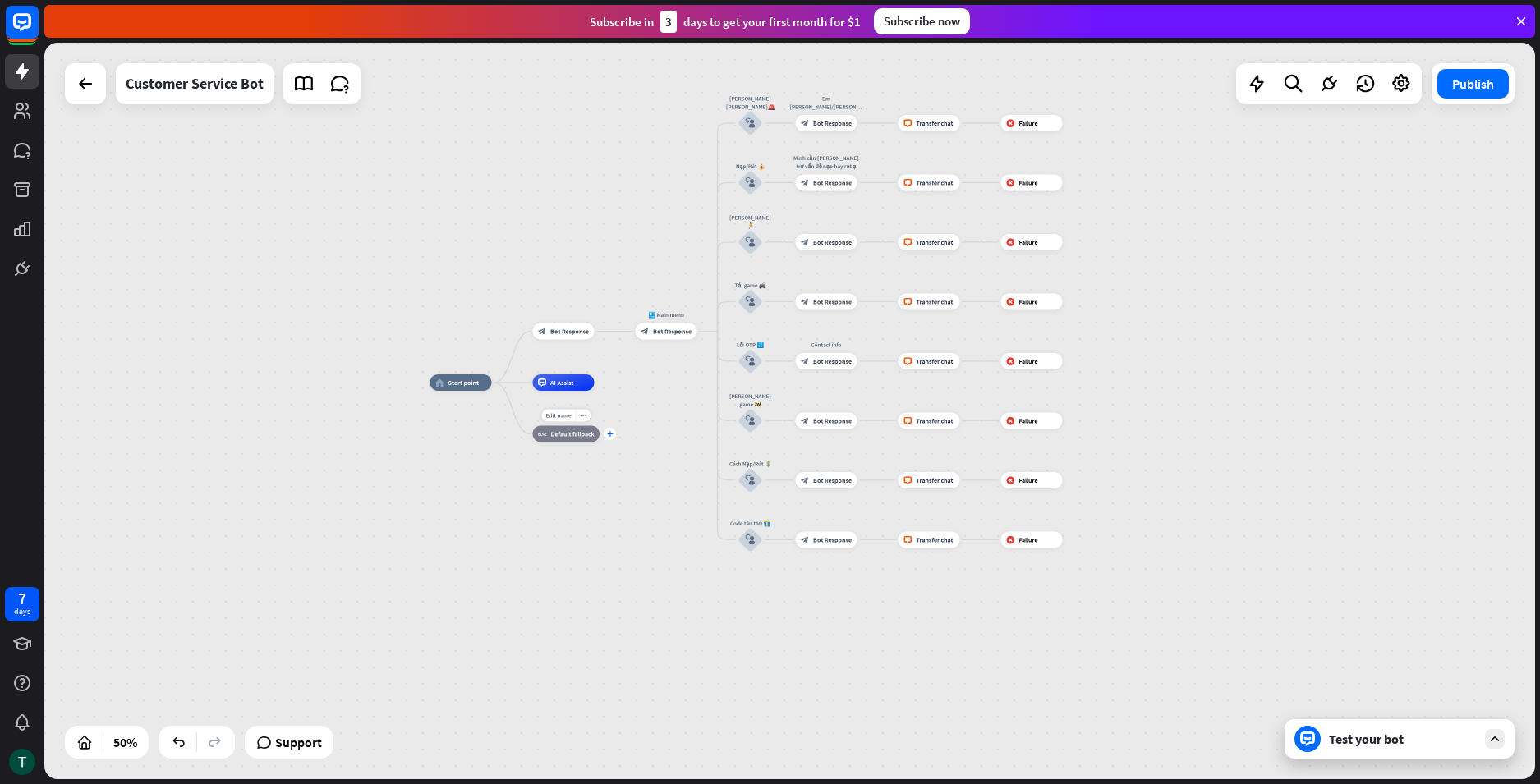 click on "plus" at bounding box center (609, 433) 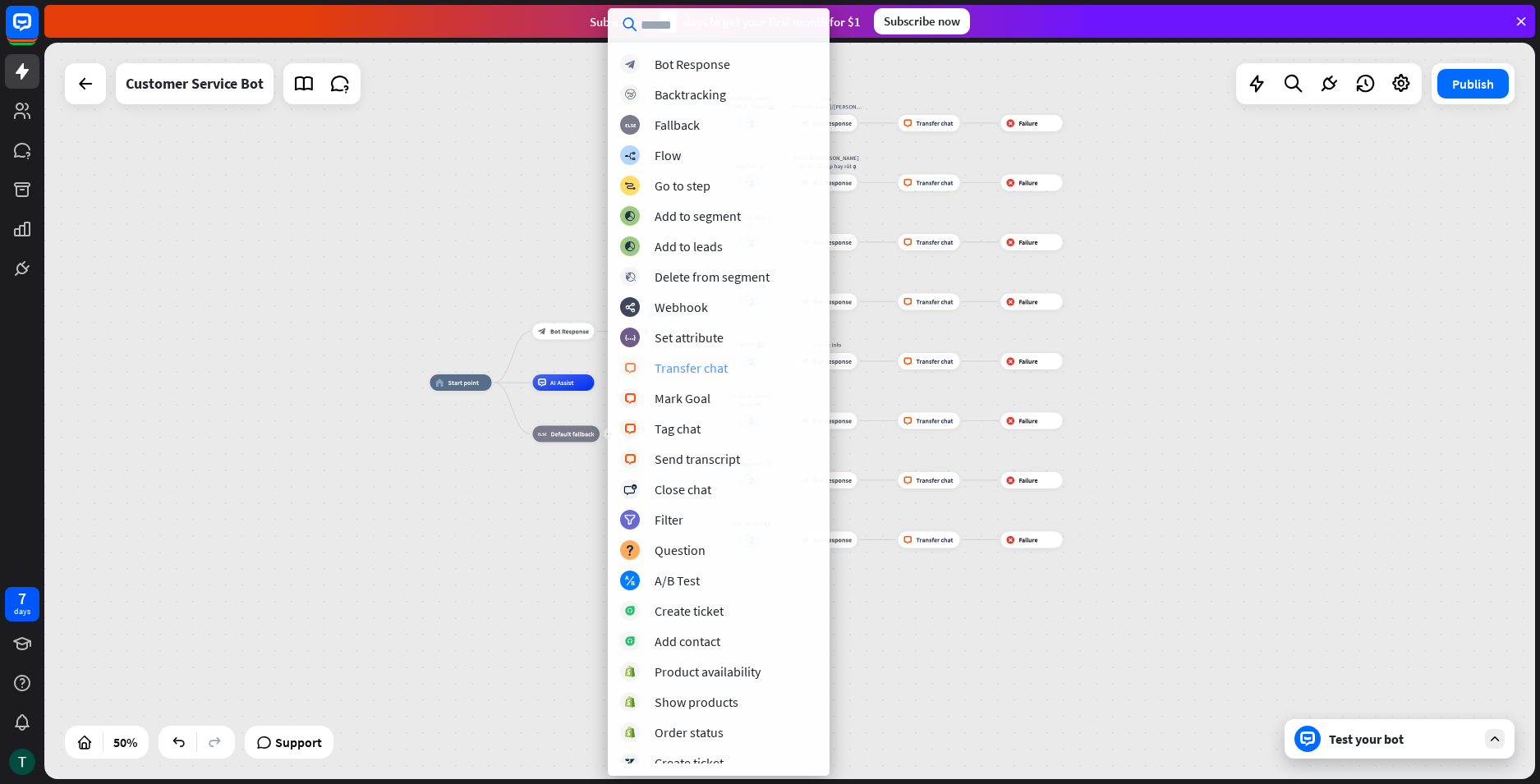 click on "Transfer chat" at bounding box center [691, 368] 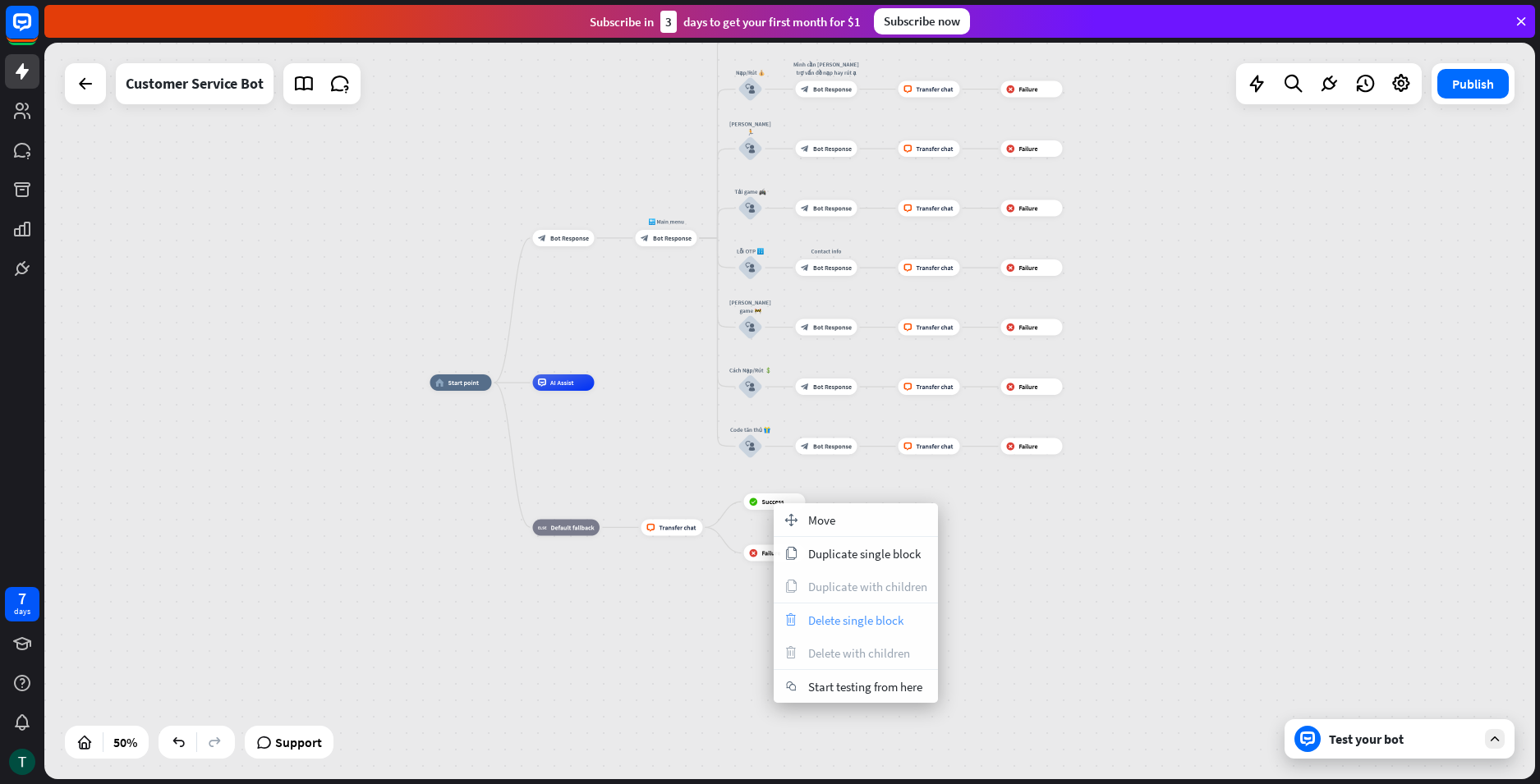 click on "Delete single block" at bounding box center [856, 620] 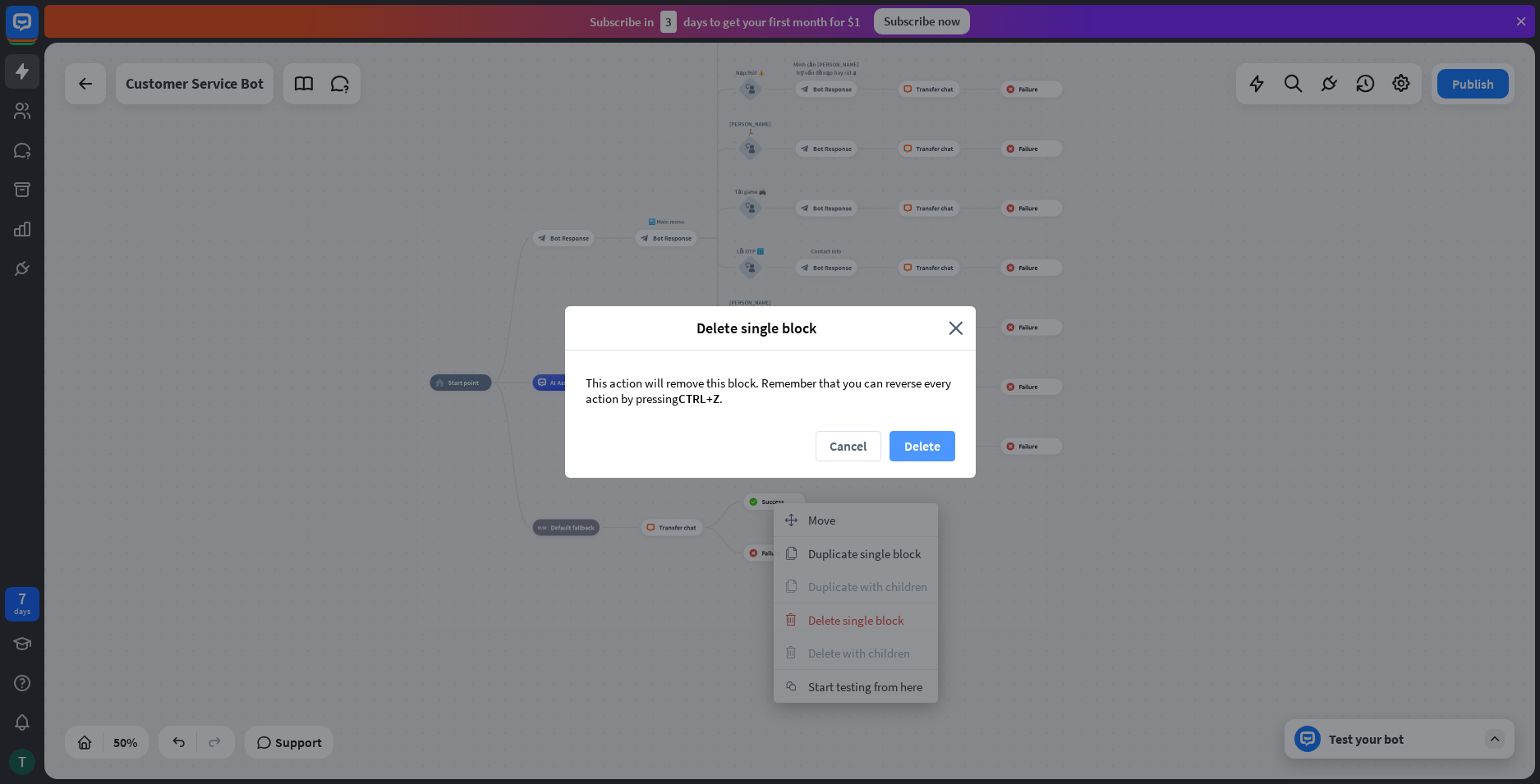 click on "Delete" at bounding box center [922, 446] 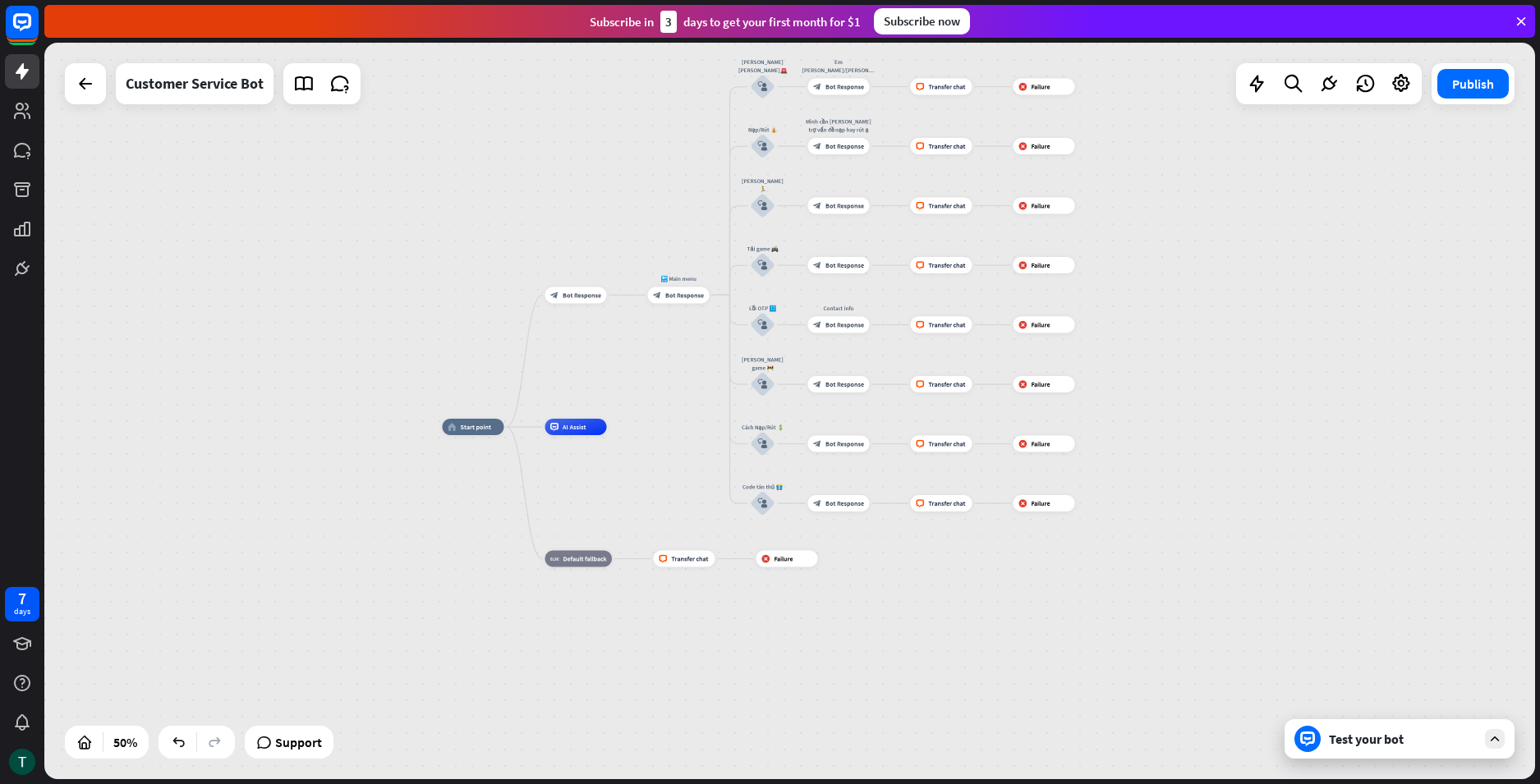 drag, startPoint x: 1253, startPoint y: 490, endPoint x: 1263, endPoint y: 527, distance: 38.327536 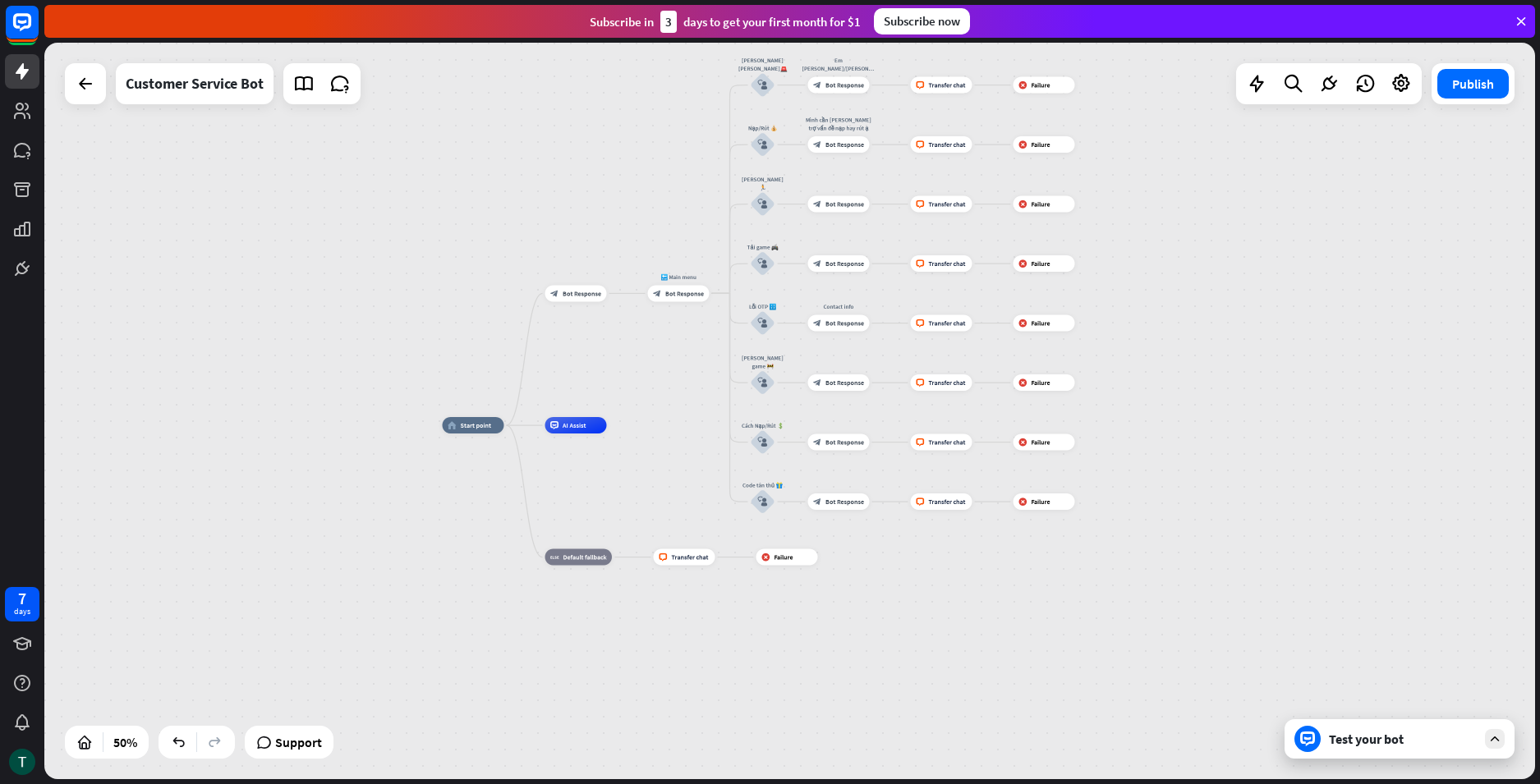 click on "Test your bot" at bounding box center [1403, 739] 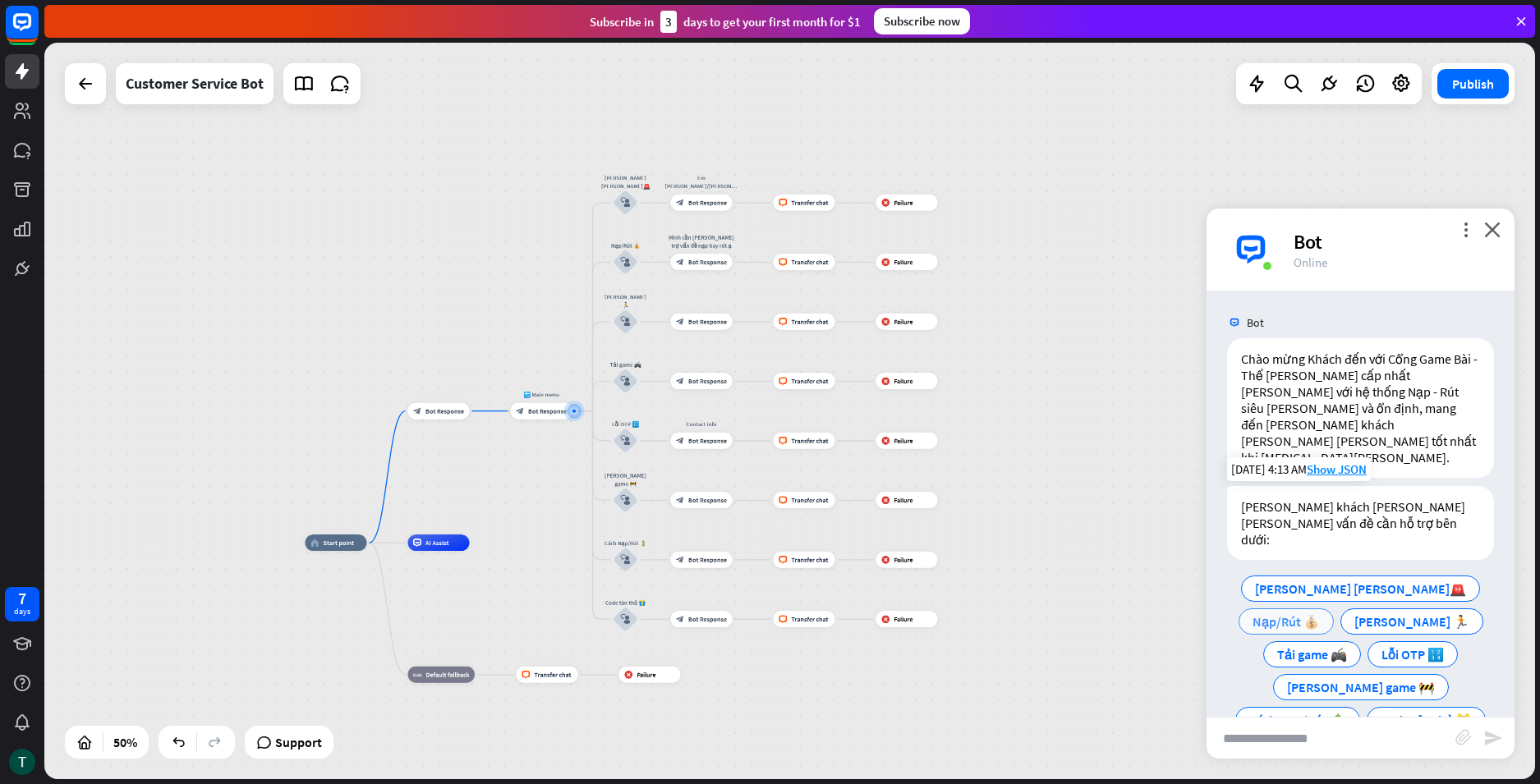 click on "Nạp/Rút 💰" at bounding box center (1286, 621) 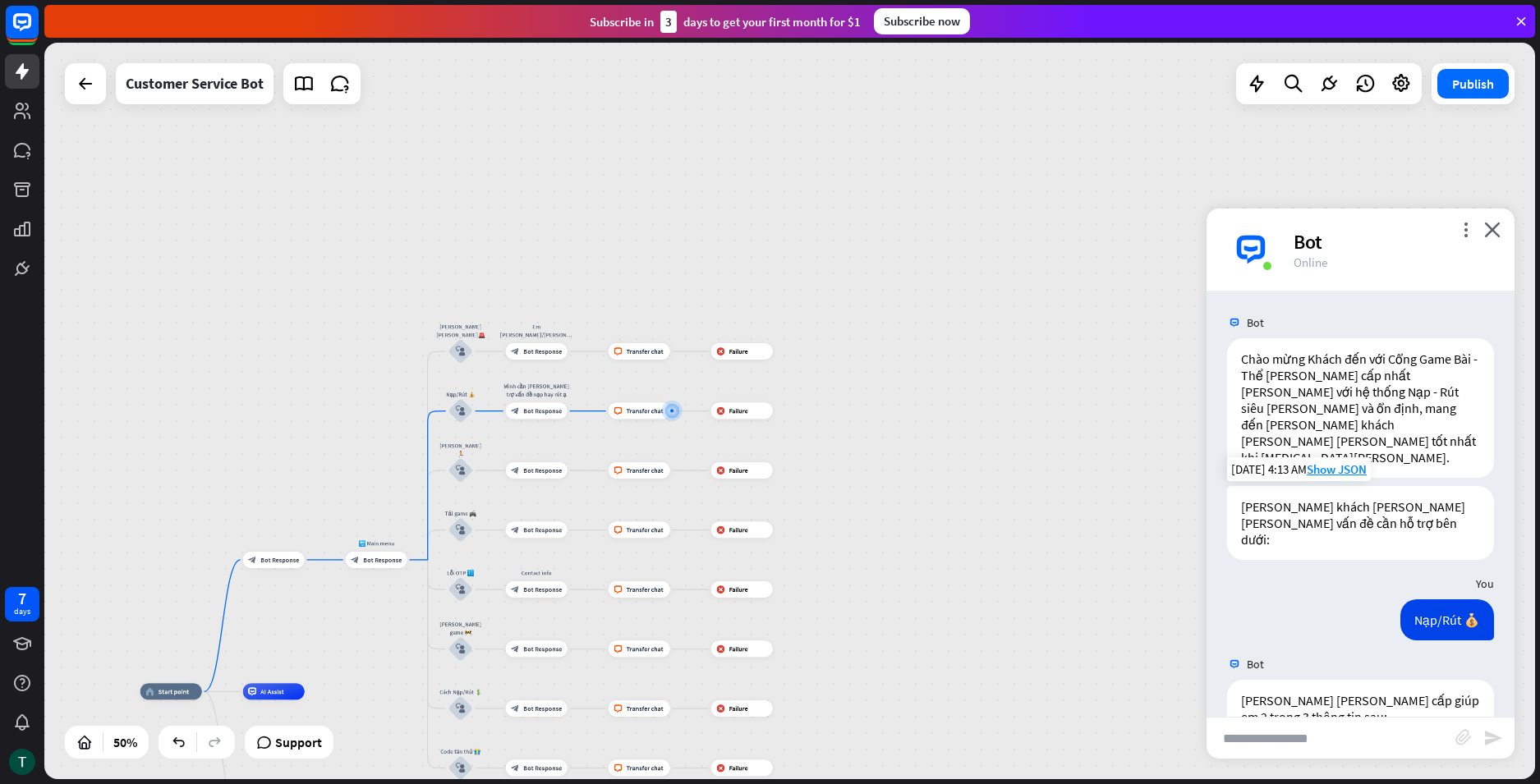 scroll, scrollTop: 62, scrollLeft: 0, axis: vertical 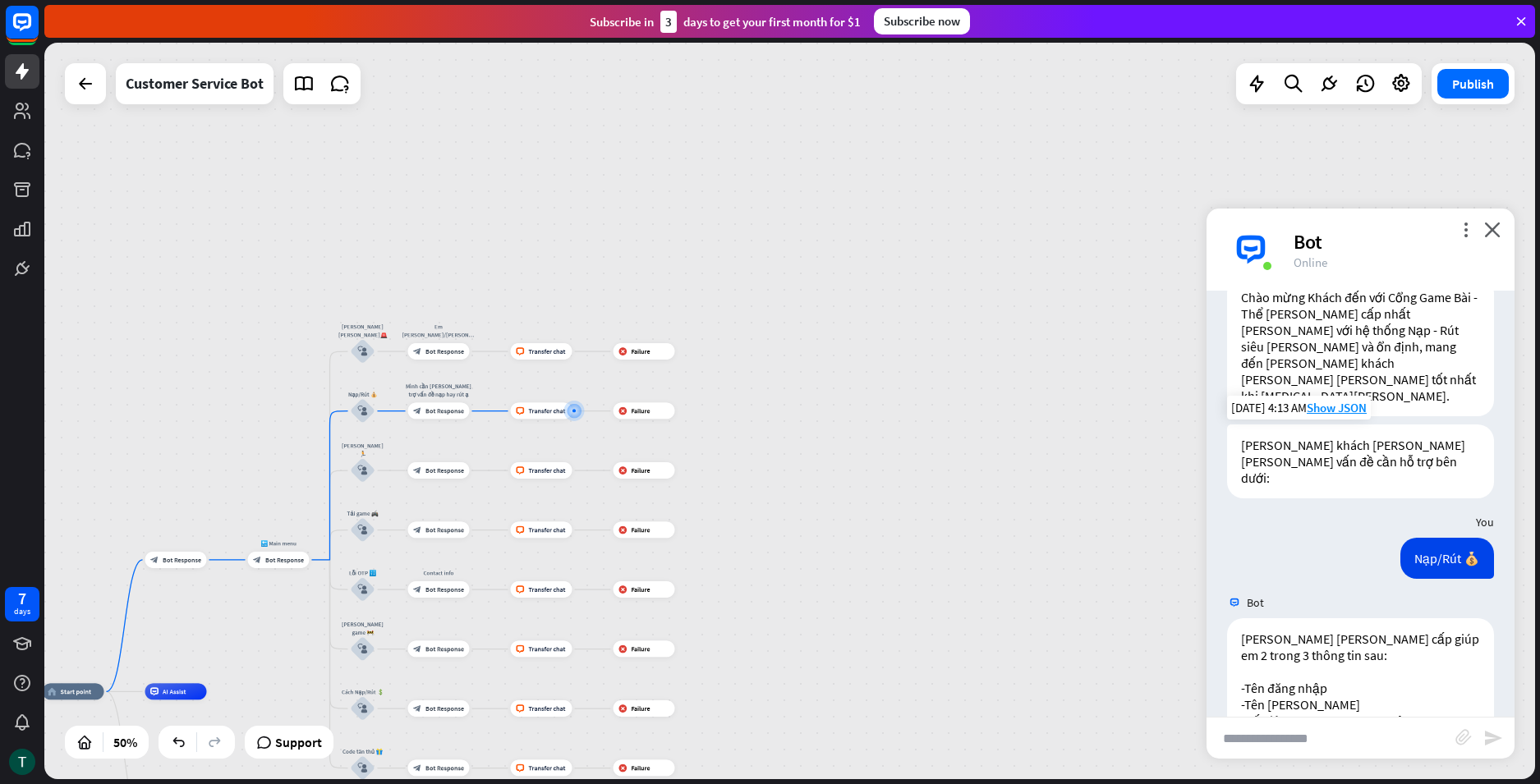 click on "more_vert
close
Bot
Online" at bounding box center [1360, 250] 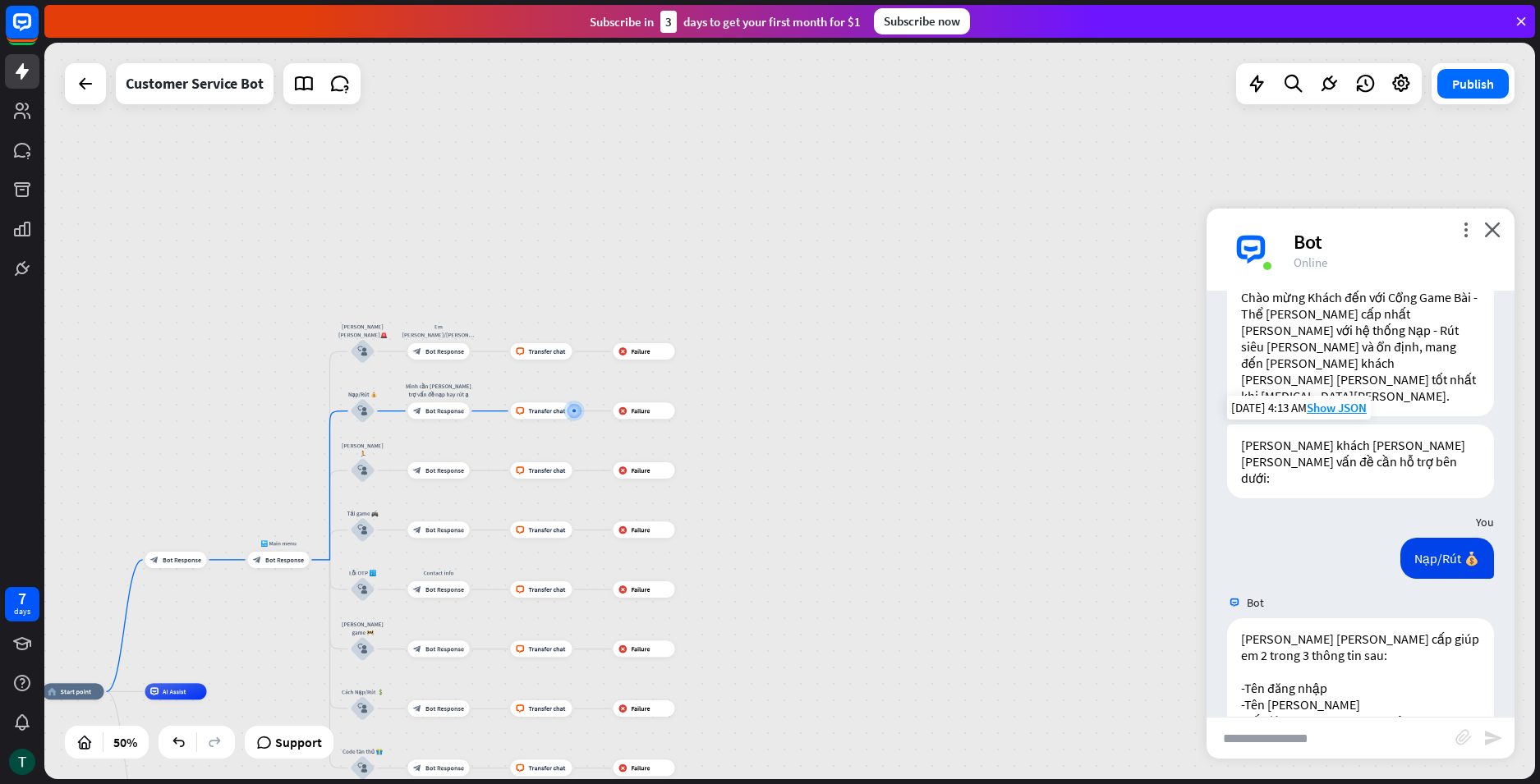 click on "more_vert
close
Bot
Online" at bounding box center [1360, 250] 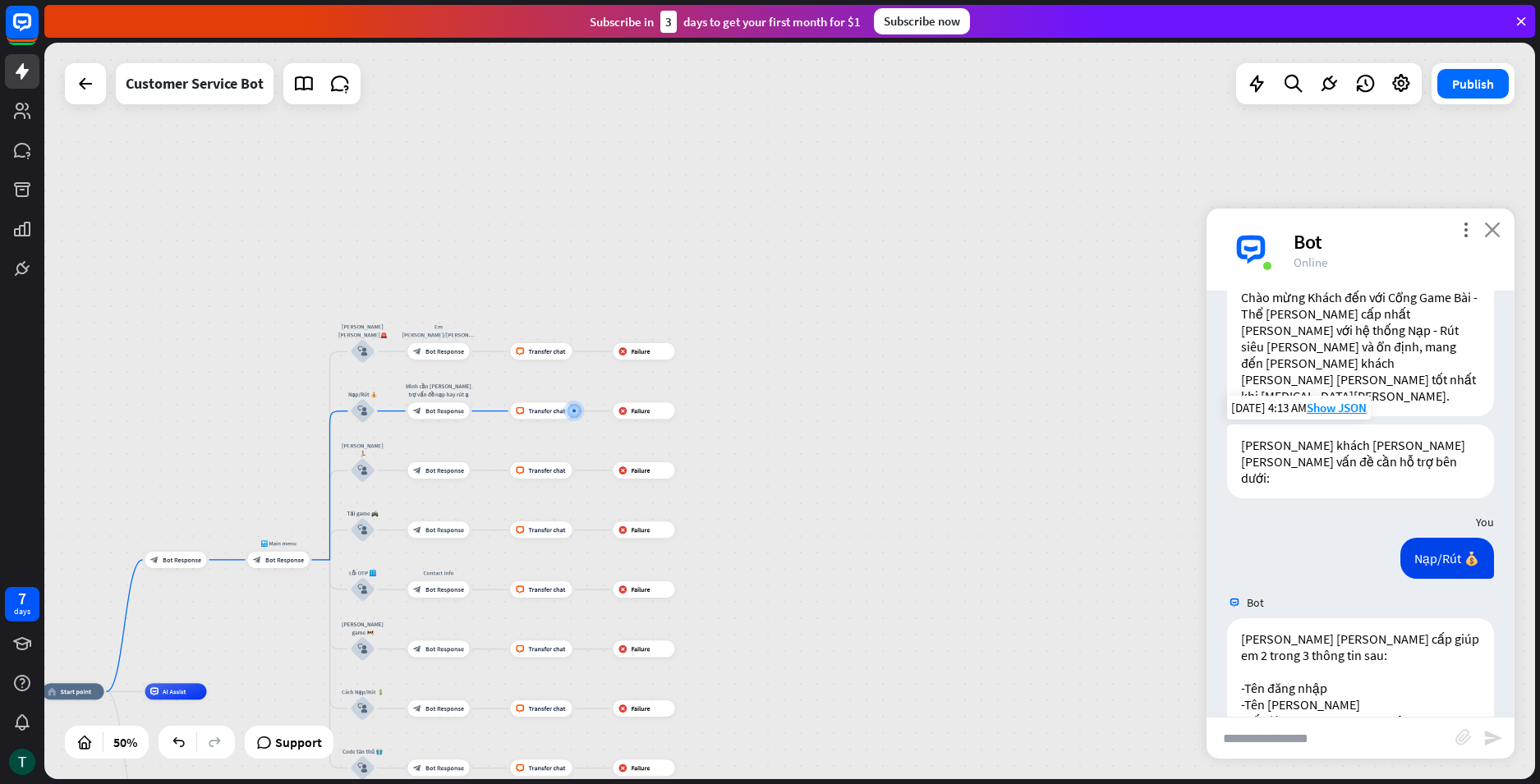 click on "close" at bounding box center [1492, 229] 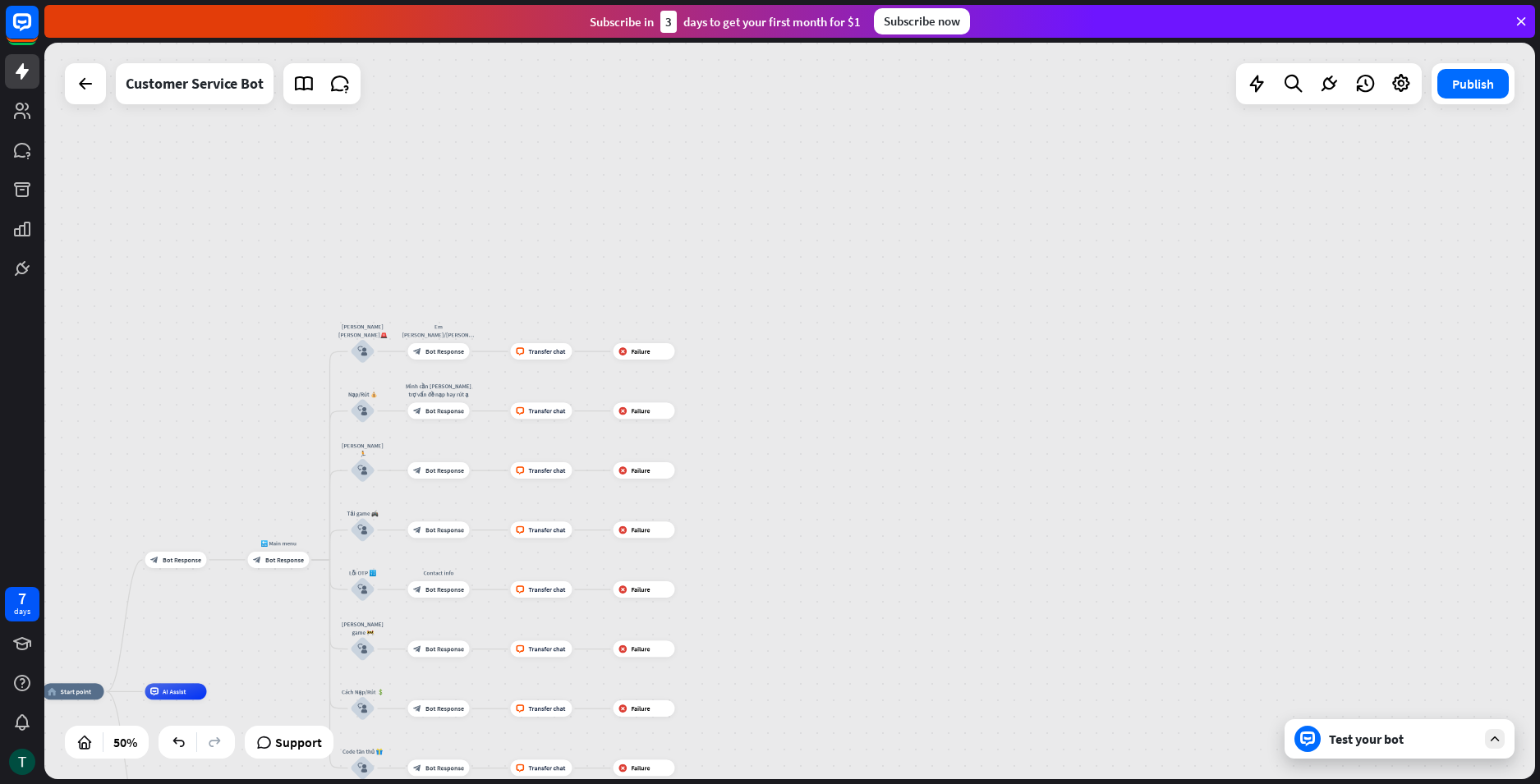 click on "Test your bot" at bounding box center [1400, 739] 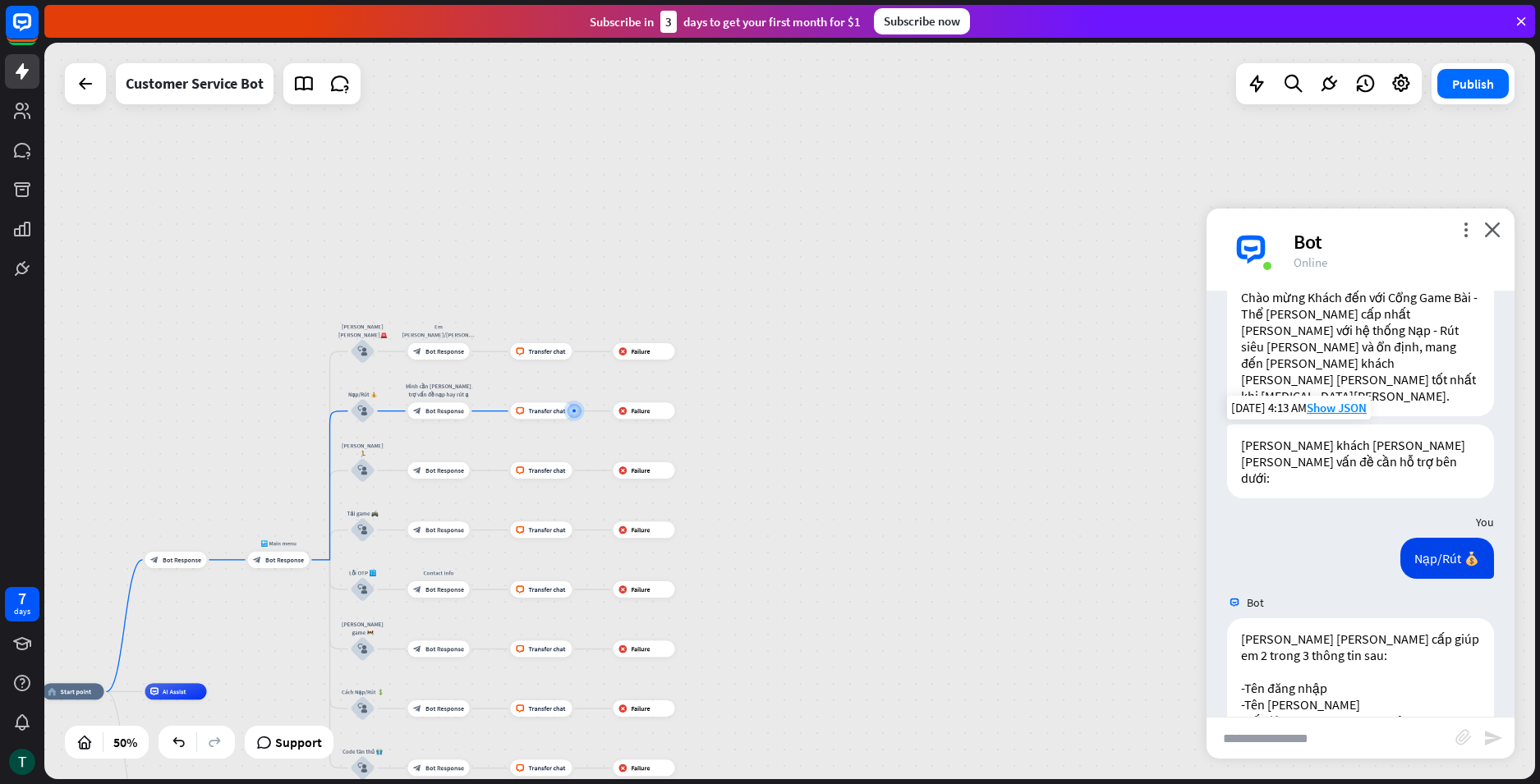click on "more_vert
close
Bot
Online" at bounding box center [1360, 250] 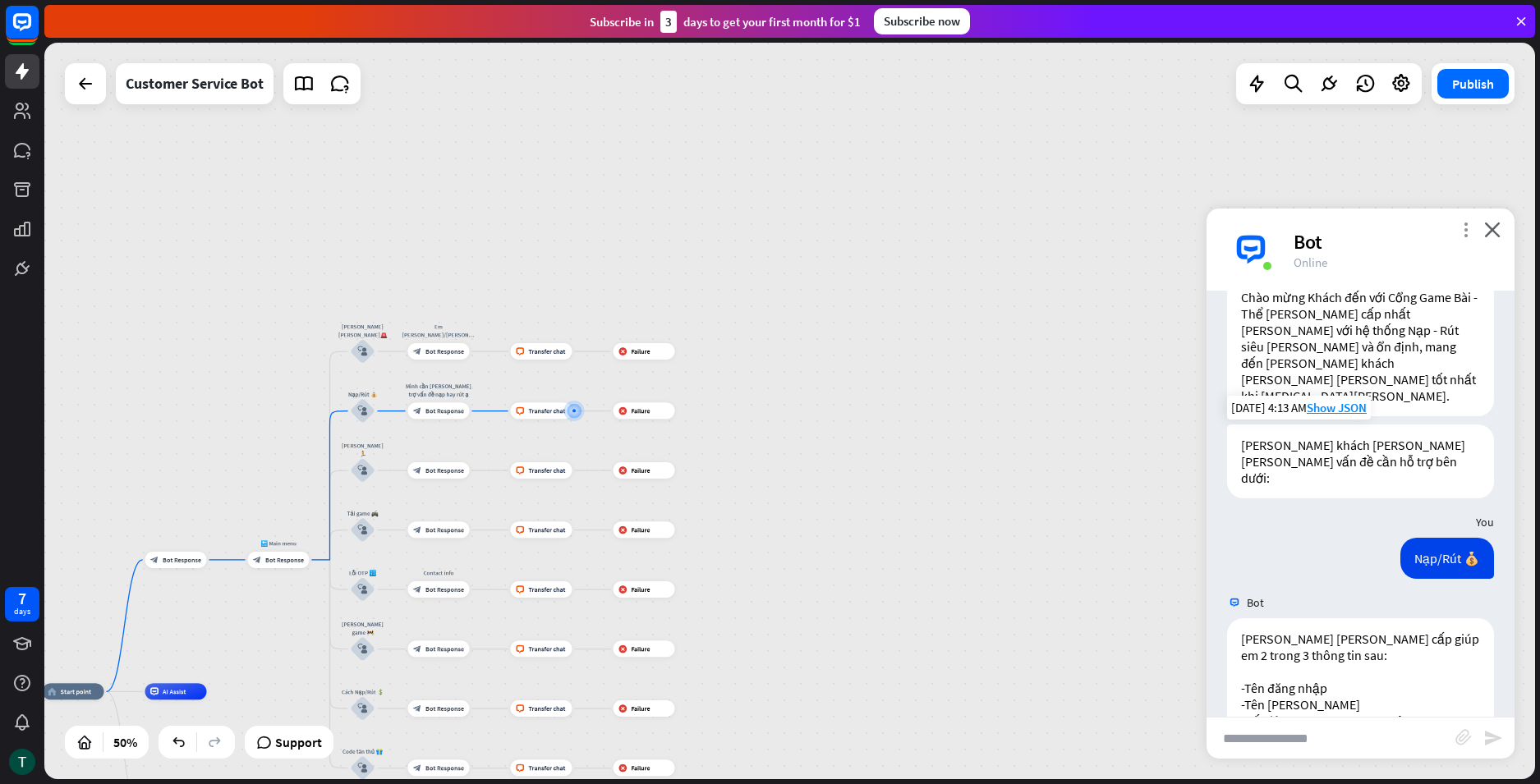 click on "more_vert" at bounding box center (1465, 229) 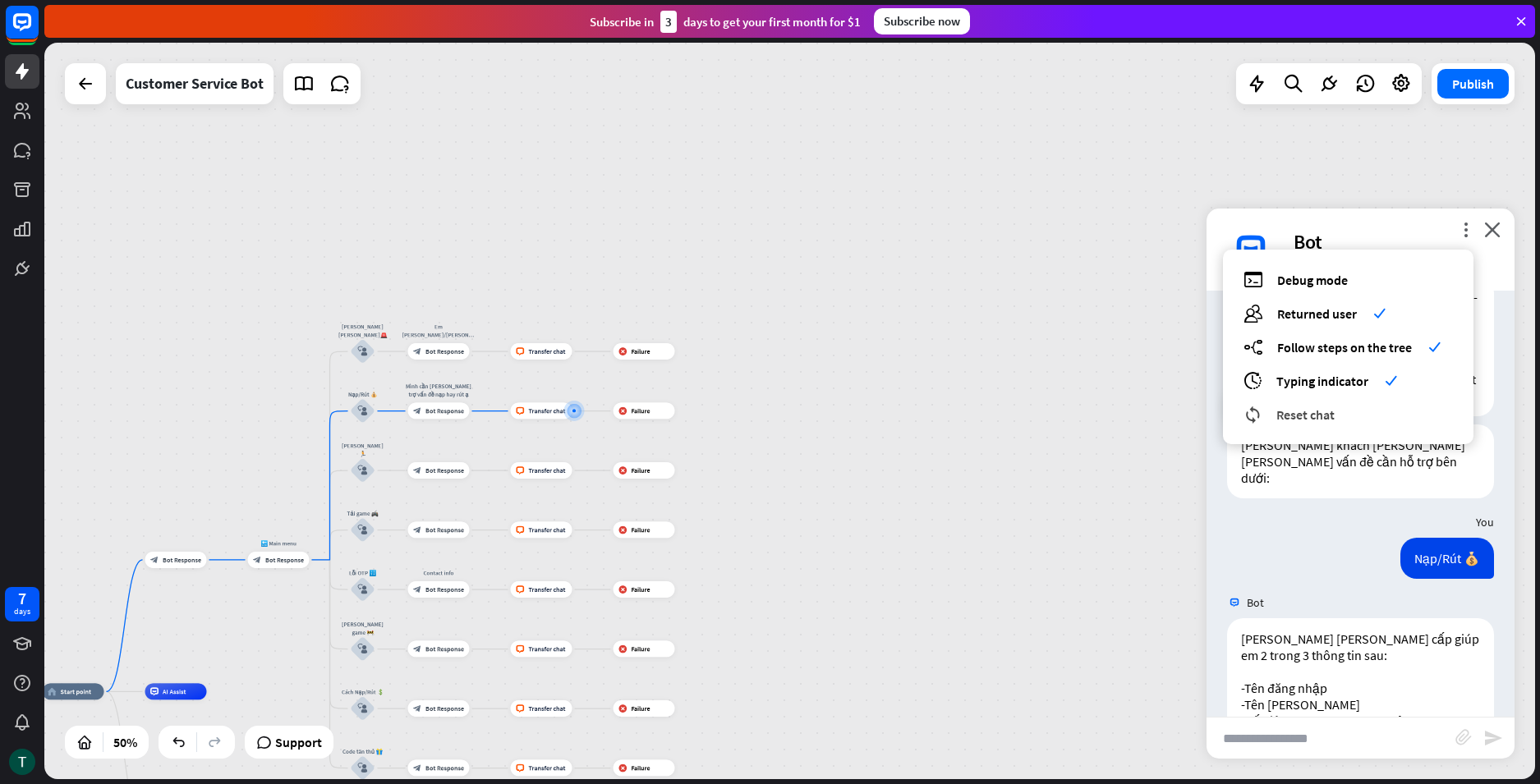 click on "Reset chat" at bounding box center (1305, 415) 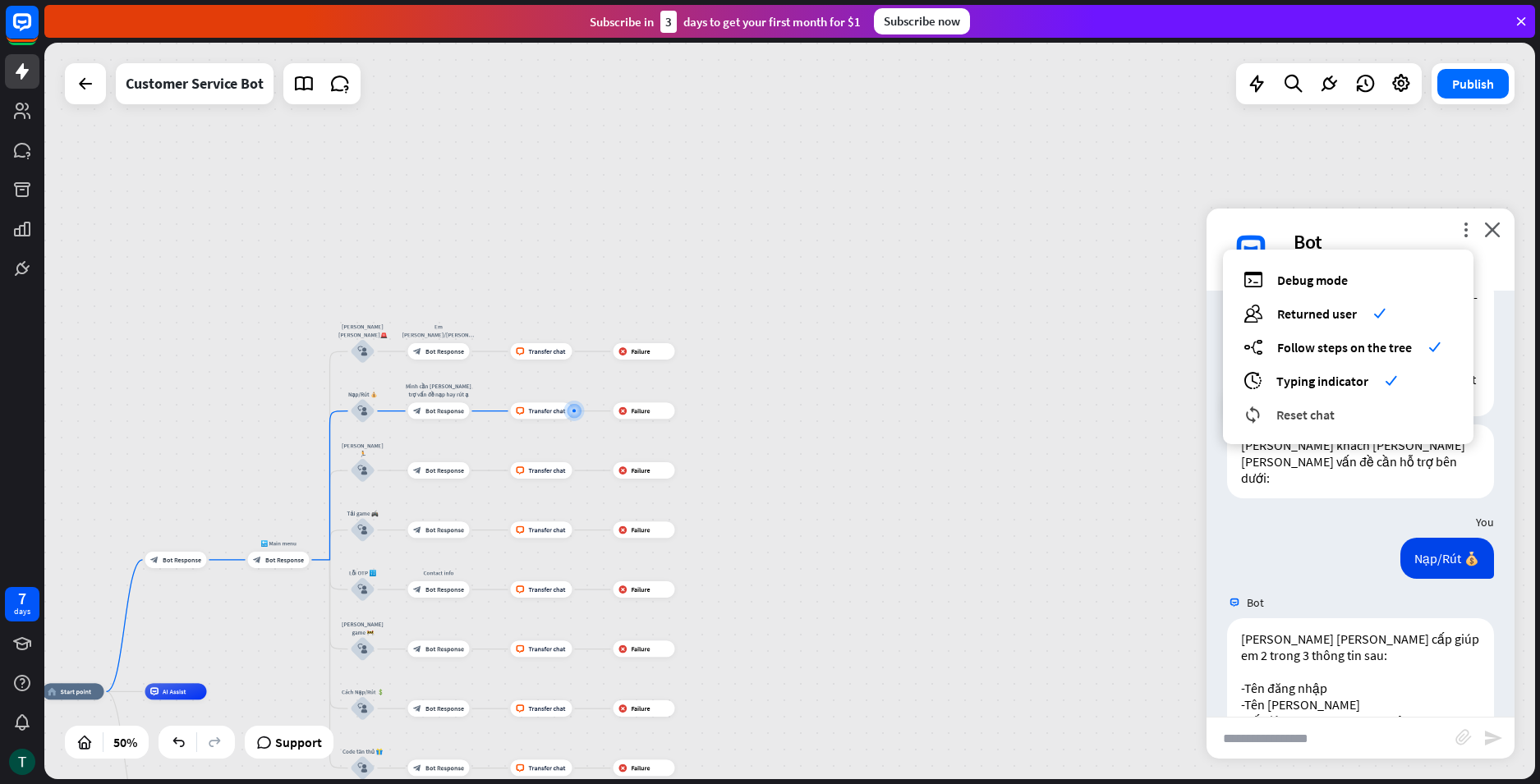 scroll, scrollTop: 0, scrollLeft: 0, axis: both 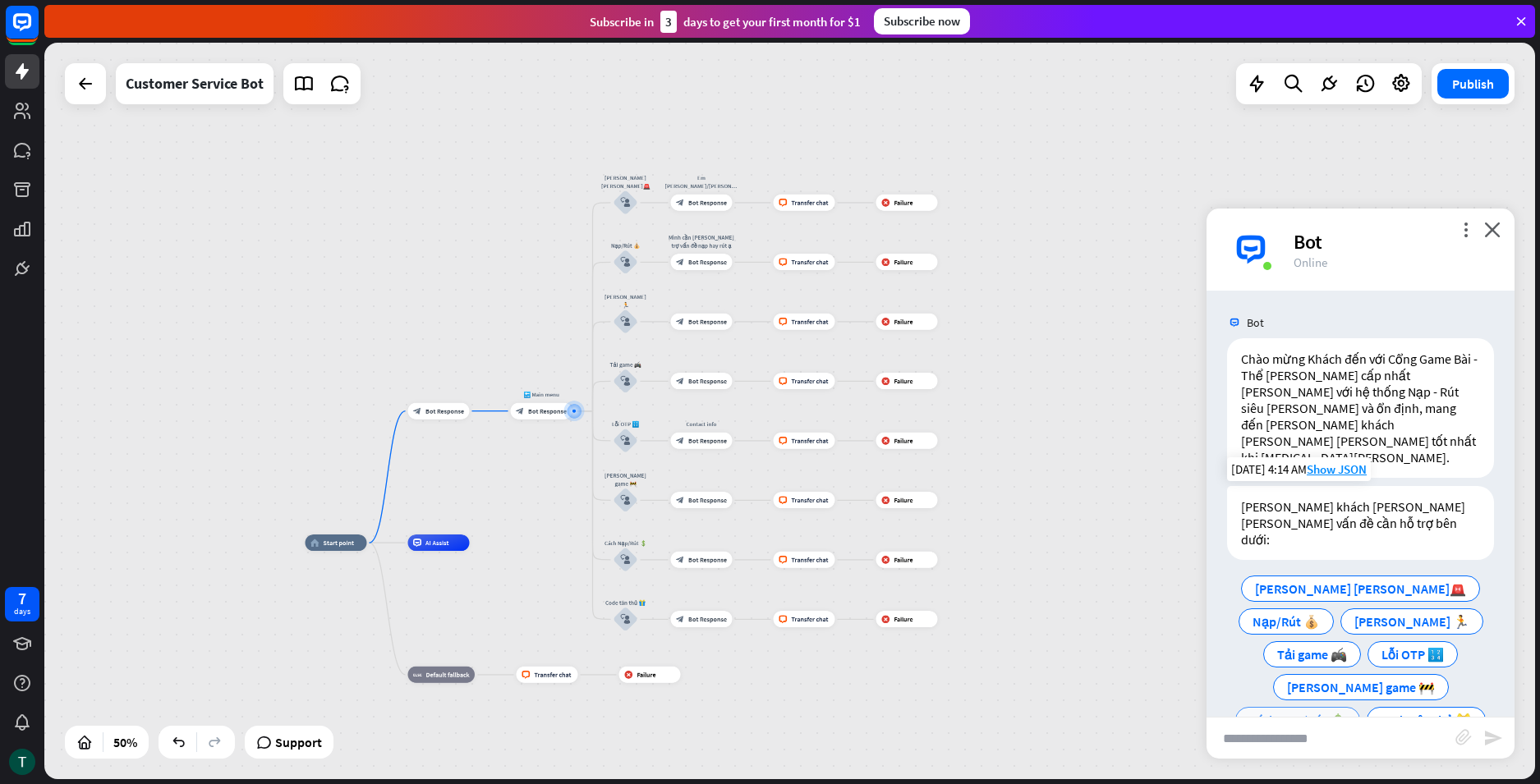 click on "Cách Nạp/Rút 💲" at bounding box center (1298, 720) 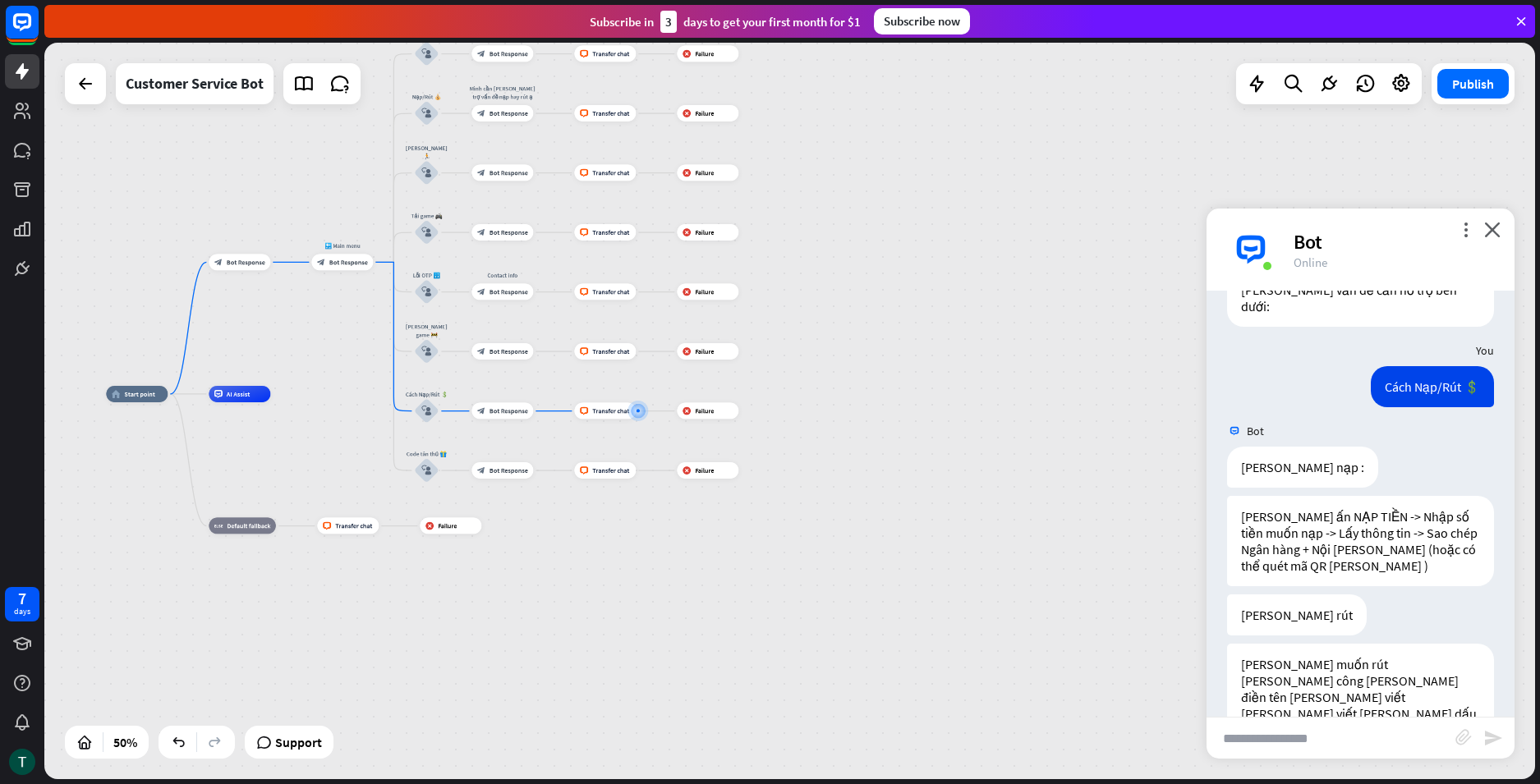 scroll, scrollTop: 242, scrollLeft: 0, axis: vertical 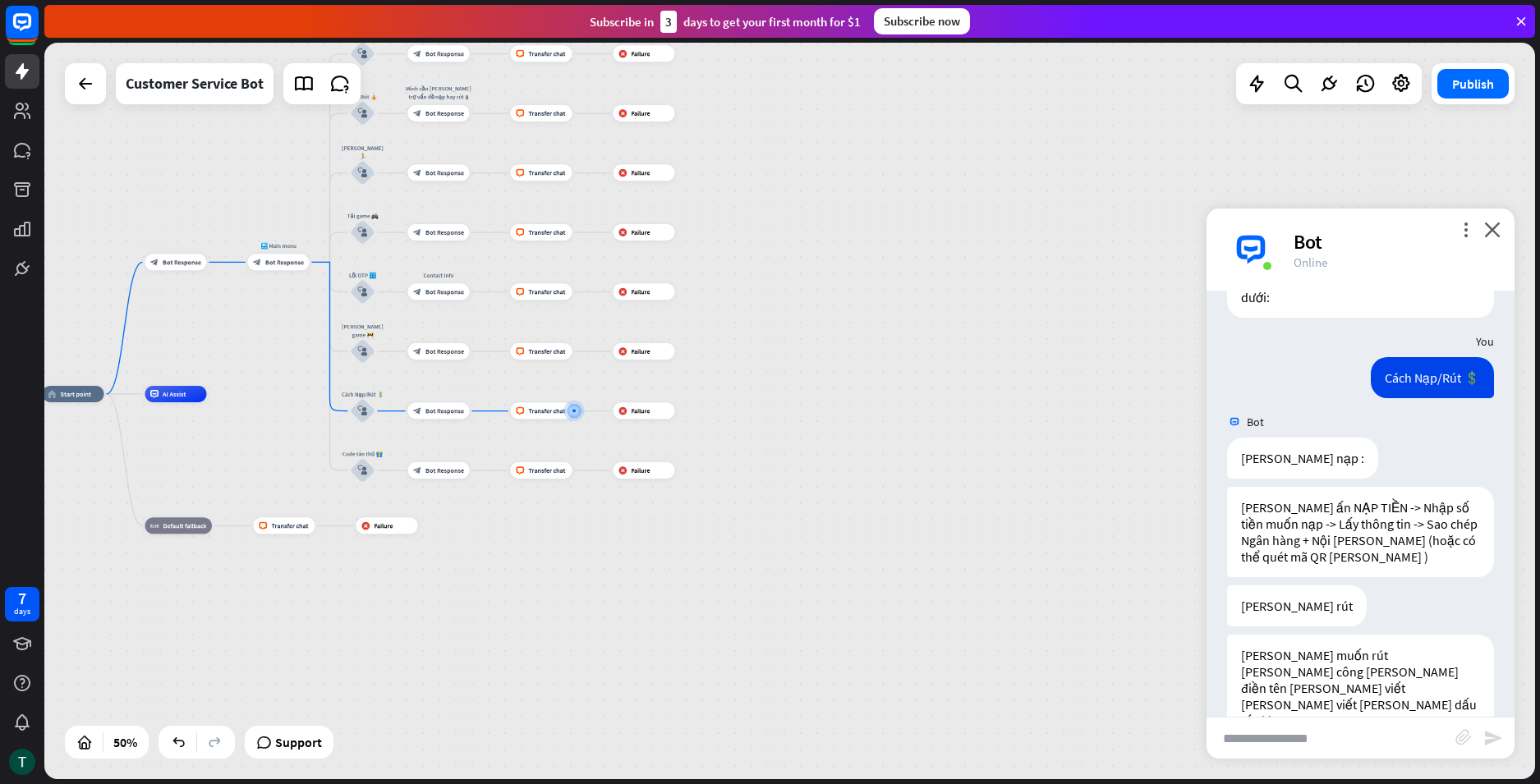 click at bounding box center [1331, 738] 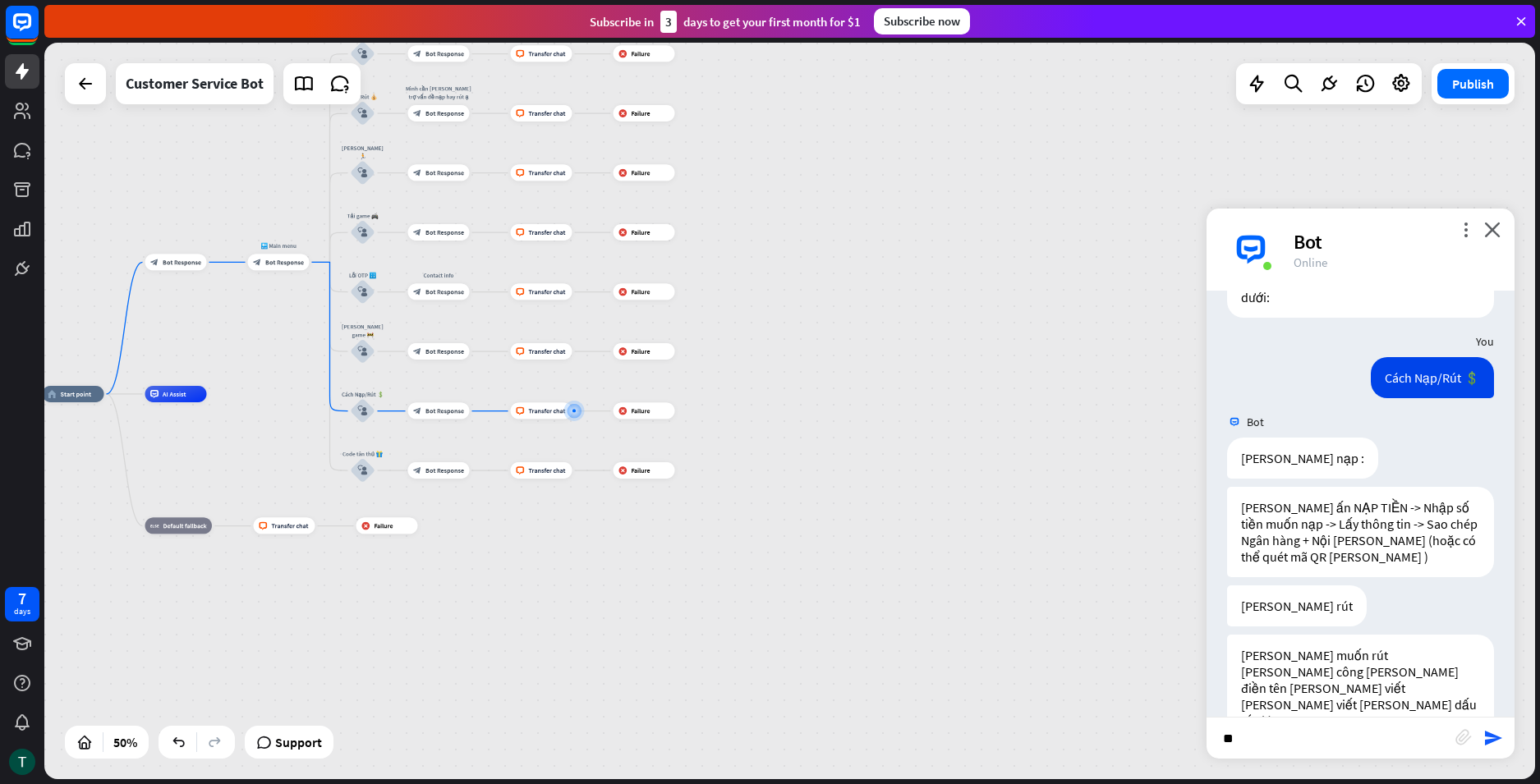 type on "***" 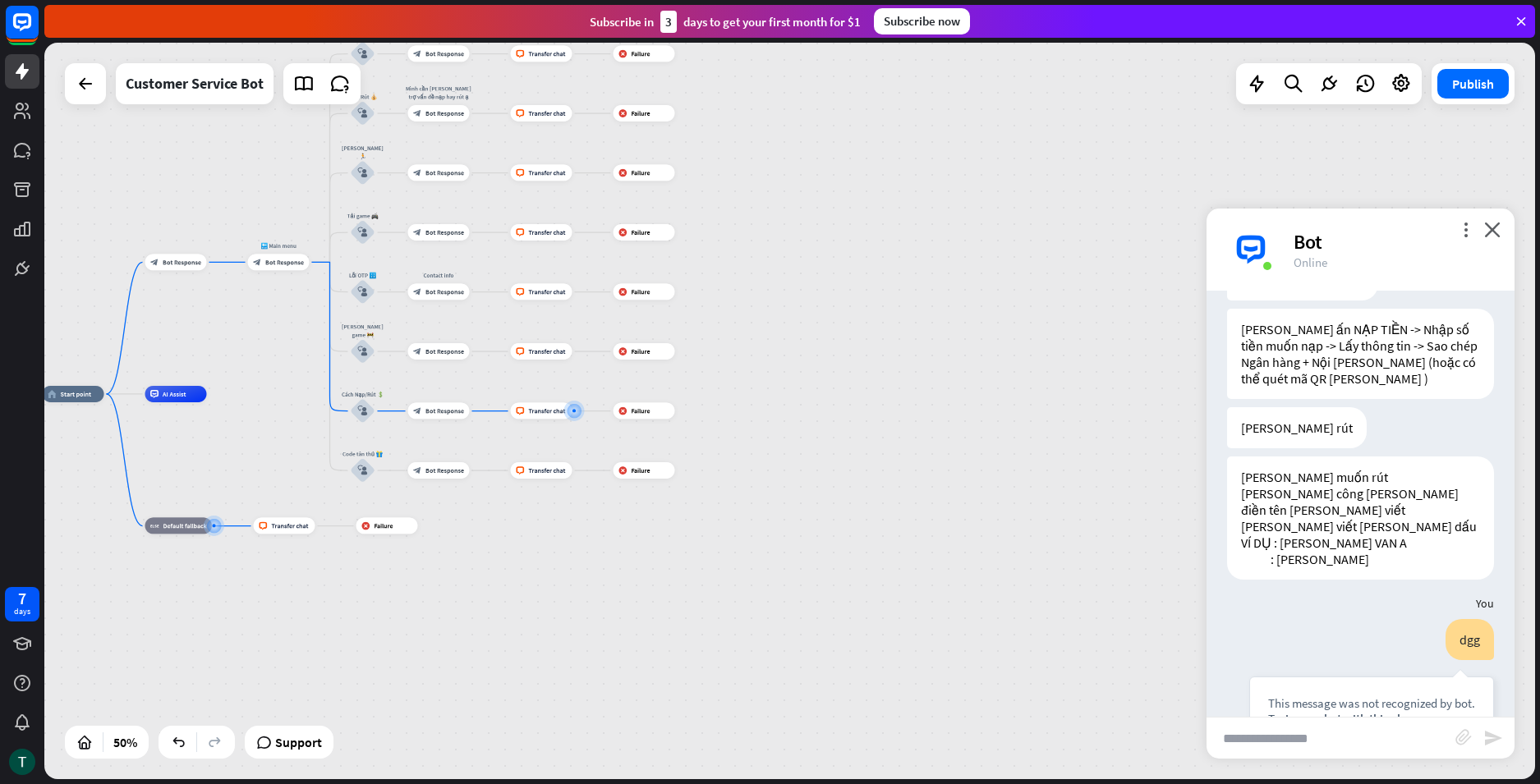 scroll, scrollTop: 408, scrollLeft: 0, axis: vertical 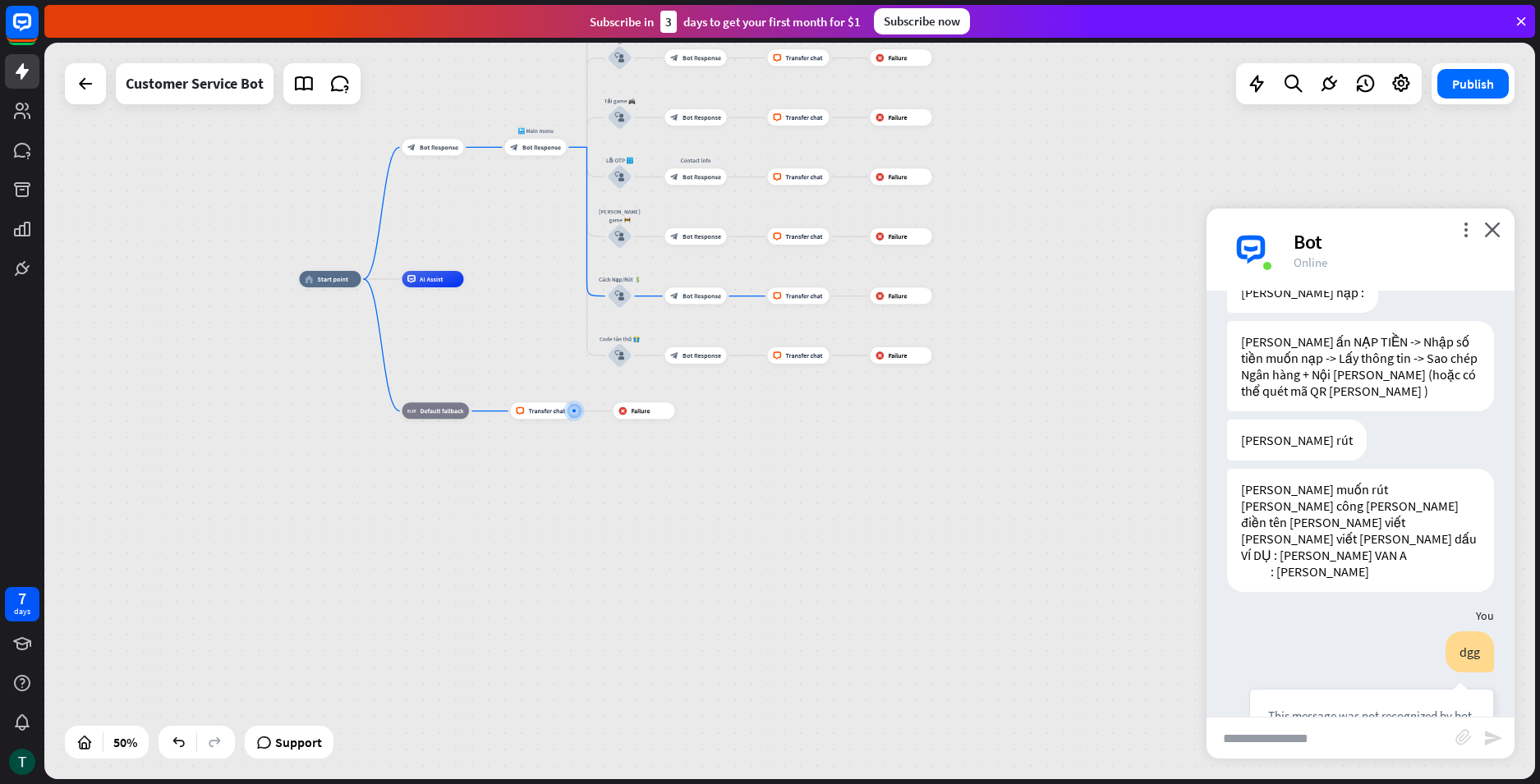 click on "home_2   Start point                   block_bot_response   Bot Response                 🔙 Main menu   block_bot_response   Bot Response                 [PERSON_NAME] [PERSON_NAME]🚨   block_user_input                 Em [PERSON_NAME]/[PERSON_NAME]   block_bot_response   Bot Response                   block_livechat   Transfer chat                   block_failure   Failure                 Nạp/Rút 💰   block_user_input                 Mình cần [PERSON_NAME] trợ vấn đề nạp hay rút ạ   block_bot_response   Bot Response                   block_livechat   Transfer chat                   block_failure   Failure                 [PERSON_NAME] 🏃   block_user_input                   block_bot_response   Bot Response                   block_livechat   Transfer chat                   block_failure   Failure                 Tải game 🎮   block_user_input                   block_bot_response   Bot Response                   block_livechat   Transfer chat                   block_failure" at bounding box center [673, 463] 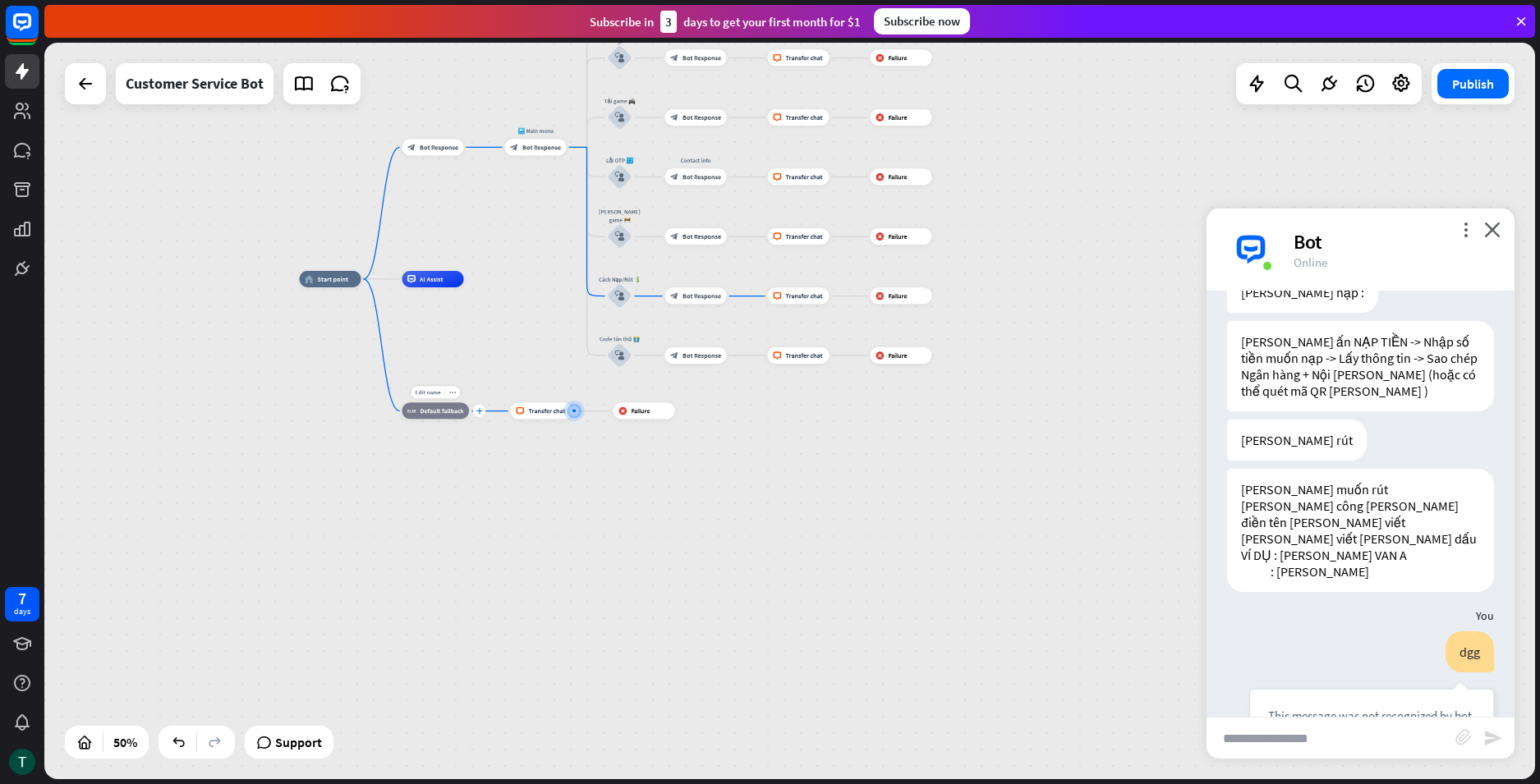 click on "plus" at bounding box center [480, 410] 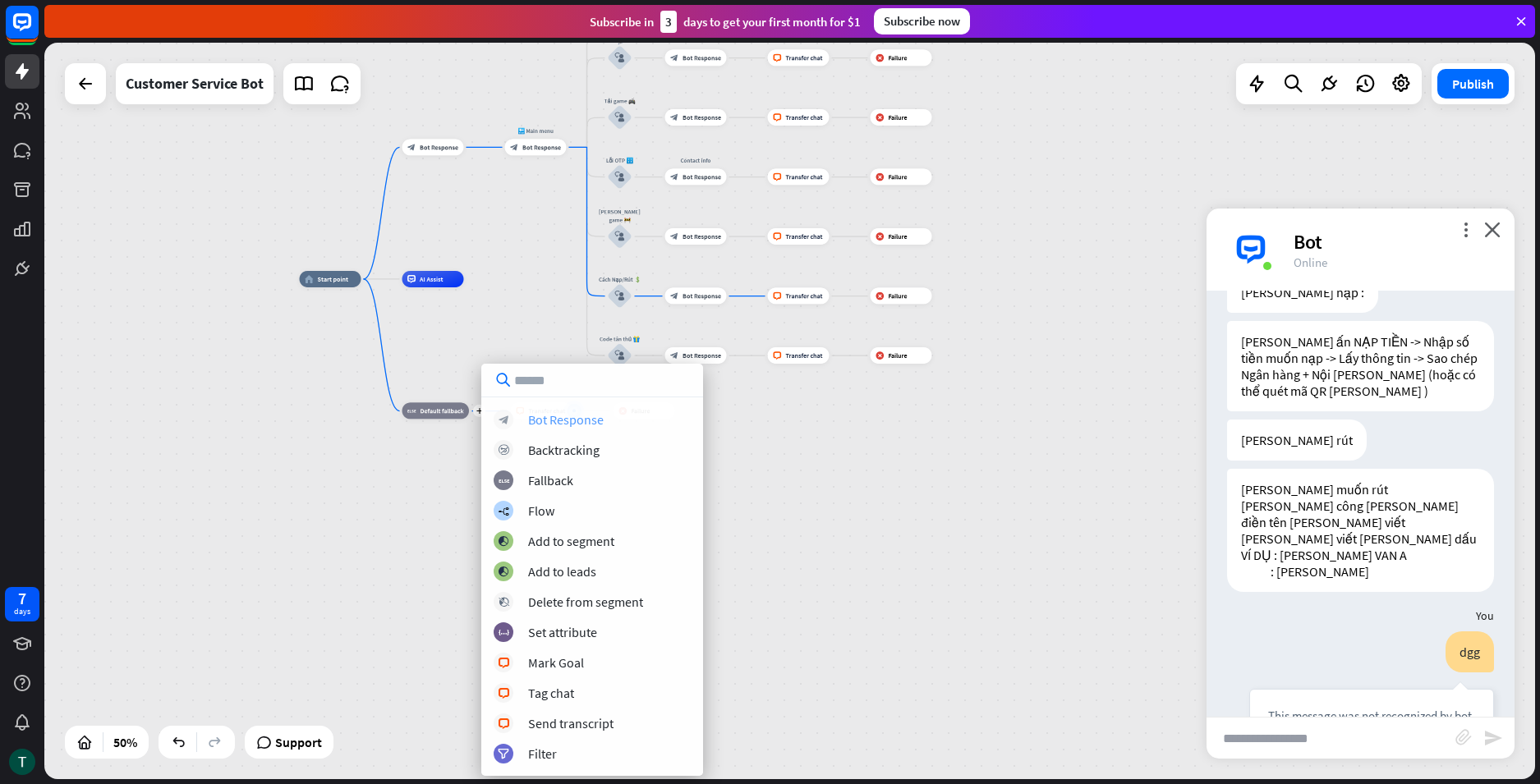 click on "Bot Response" at bounding box center [566, 420] 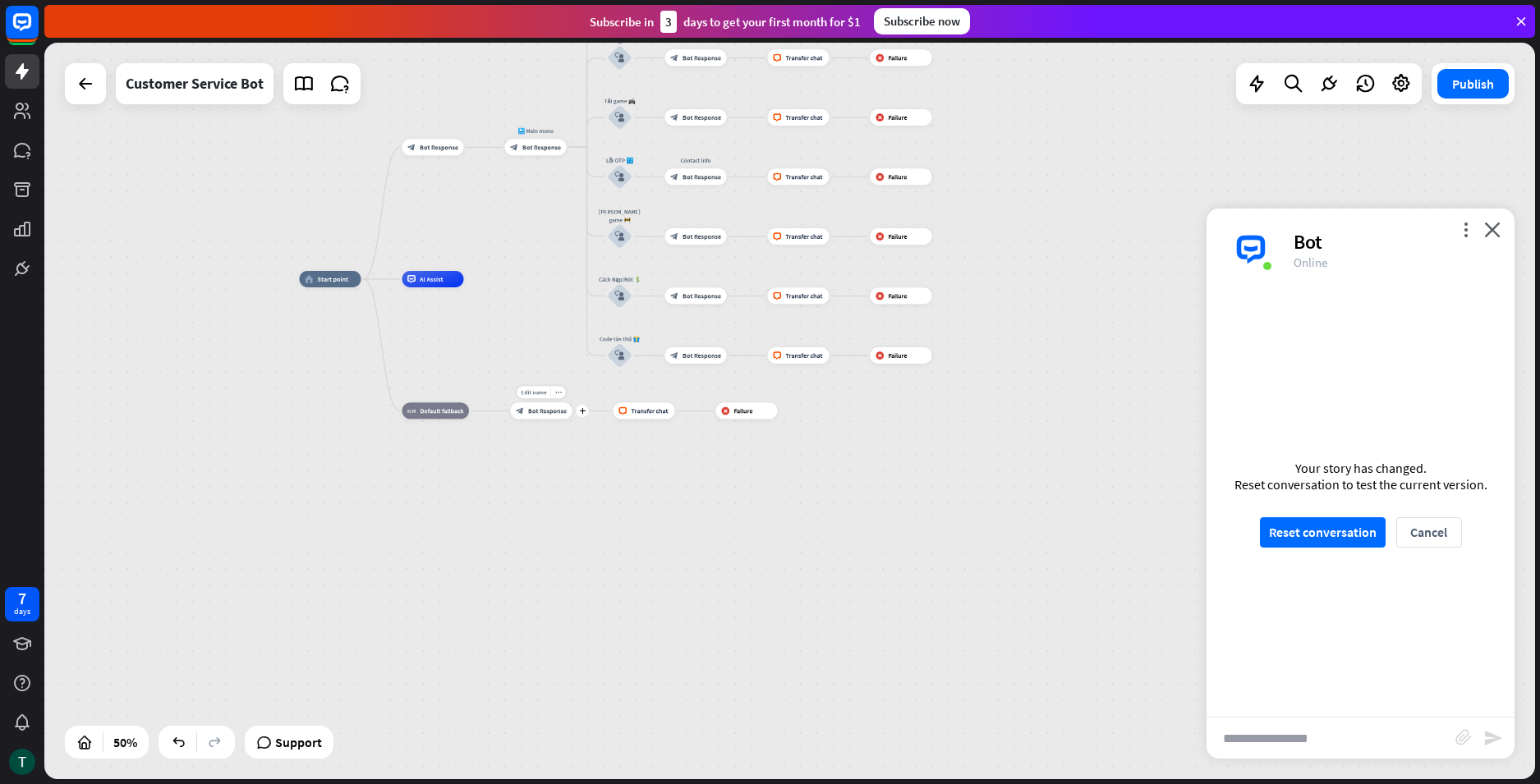 click on "block_bot_response   Bot Response" at bounding box center (541, 411) 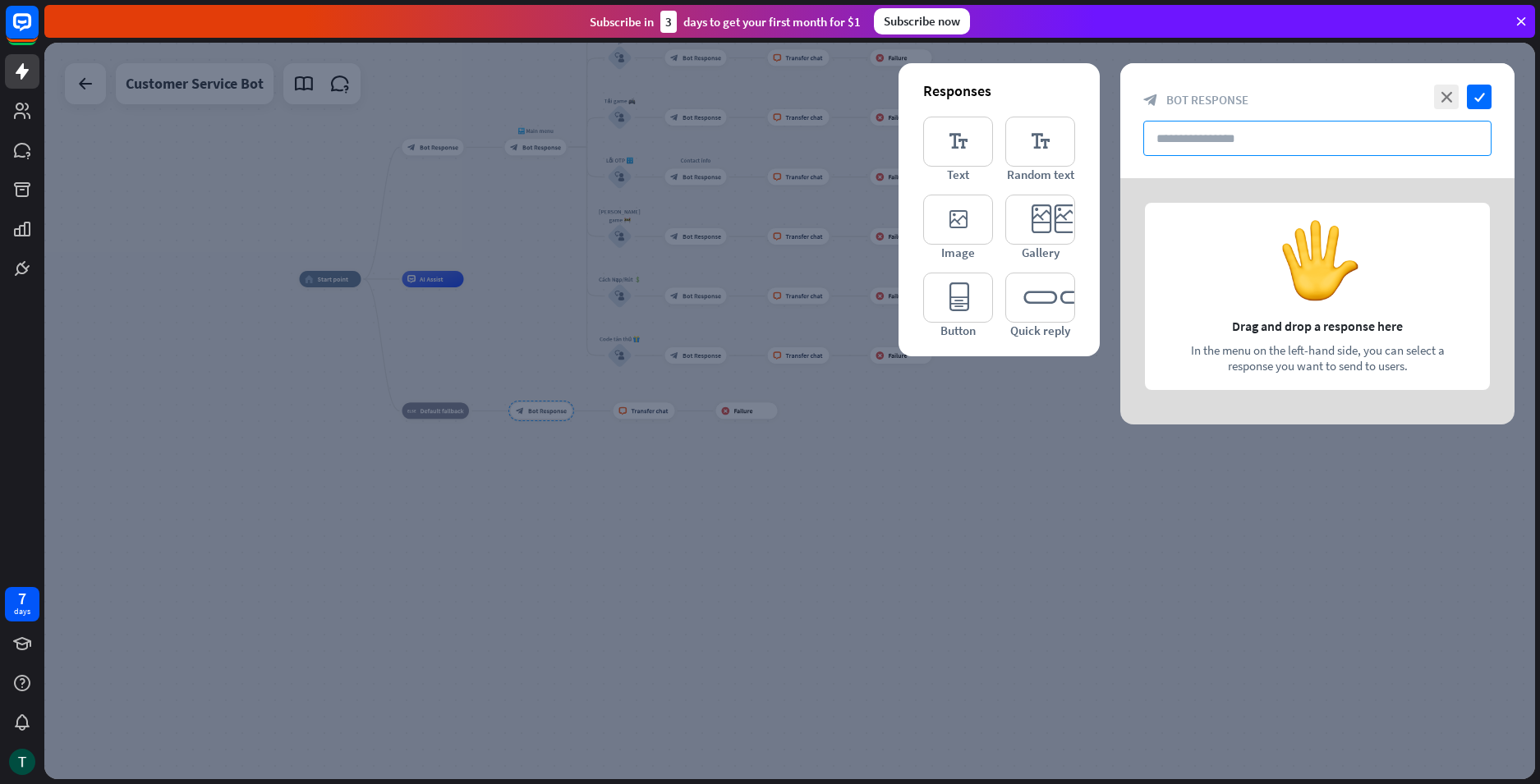 click at bounding box center (1317, 138) 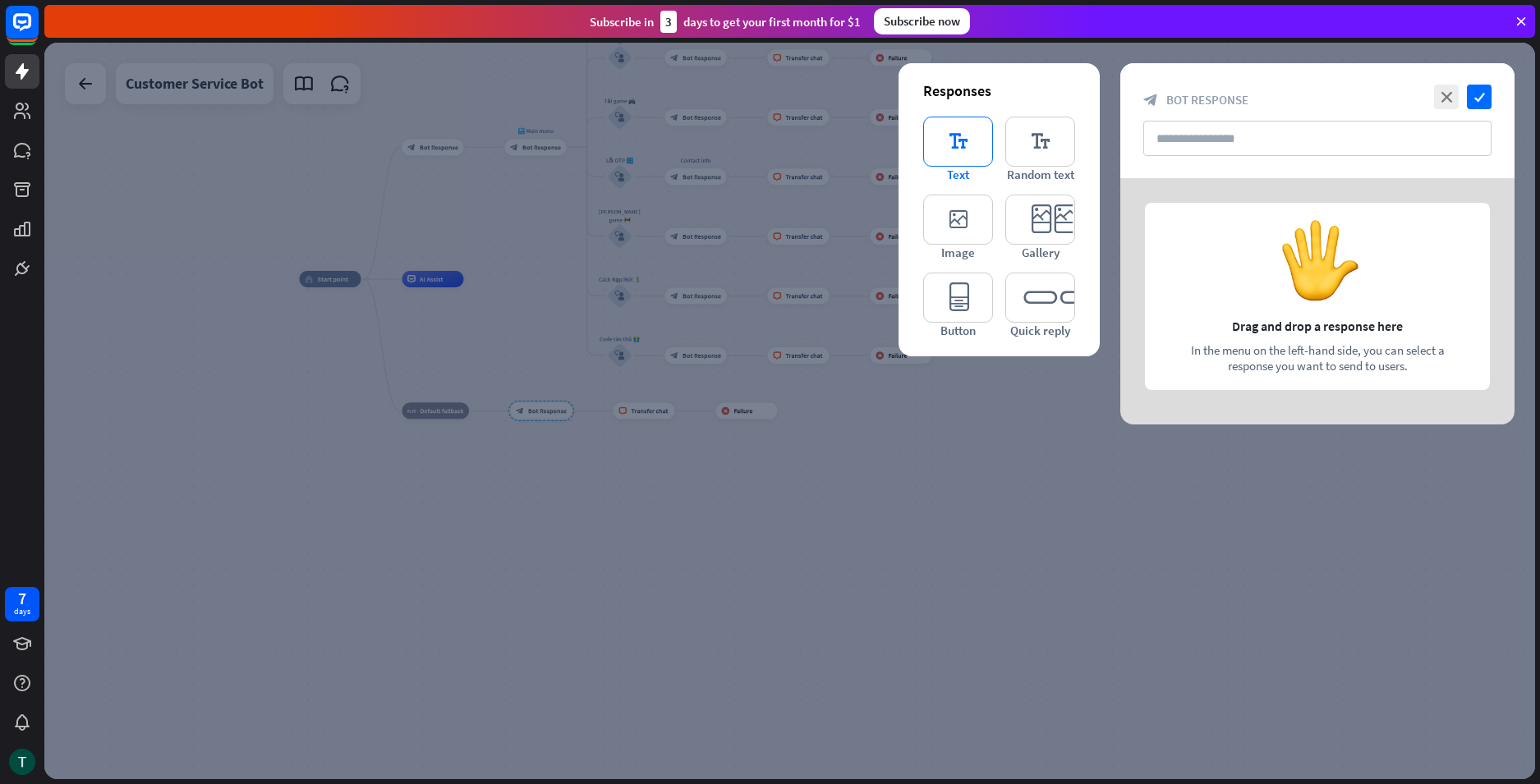 click on "editor_text" at bounding box center (958, 141) 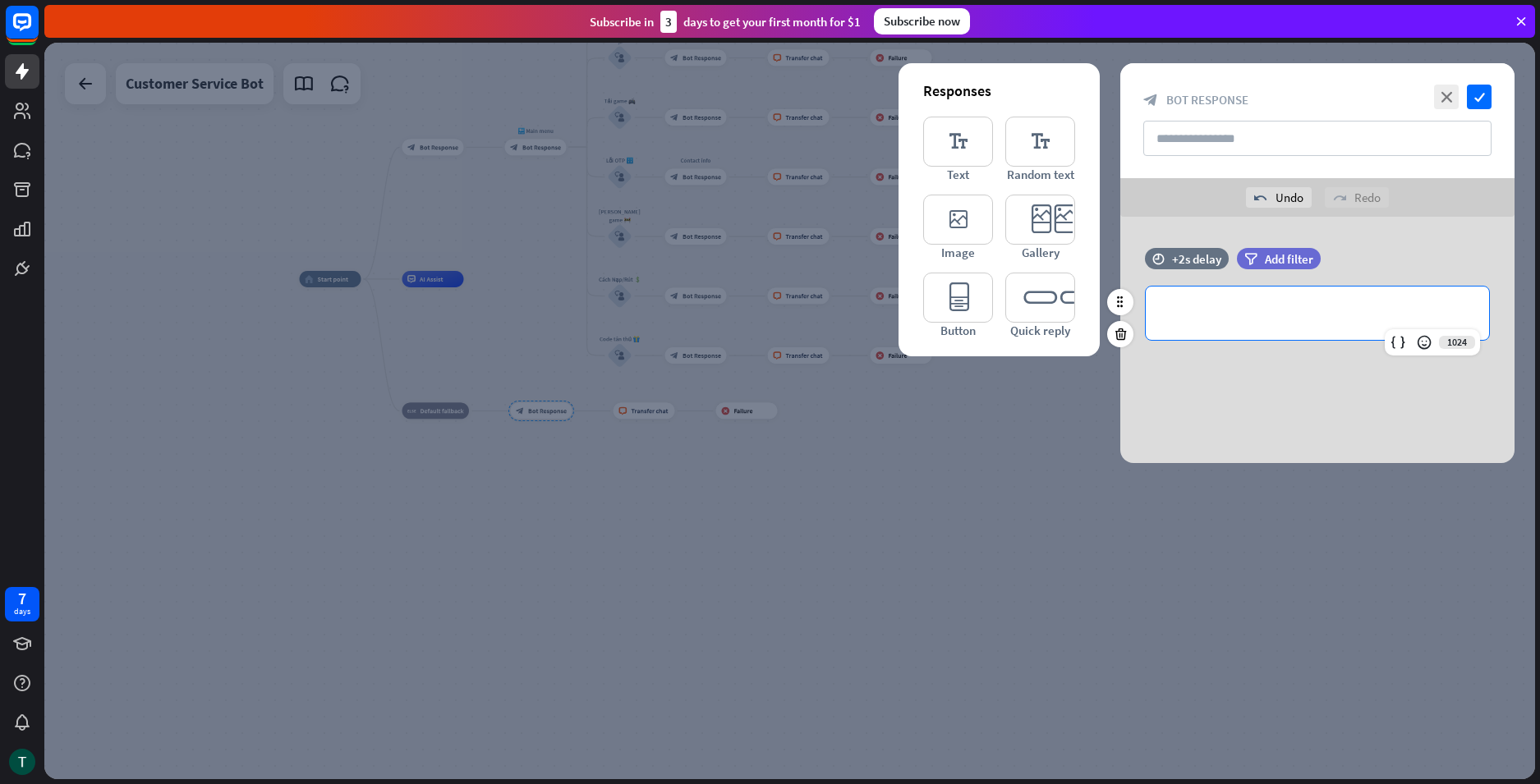 drag, startPoint x: 1257, startPoint y: 300, endPoint x: 1170, endPoint y: 301, distance: 87.005747 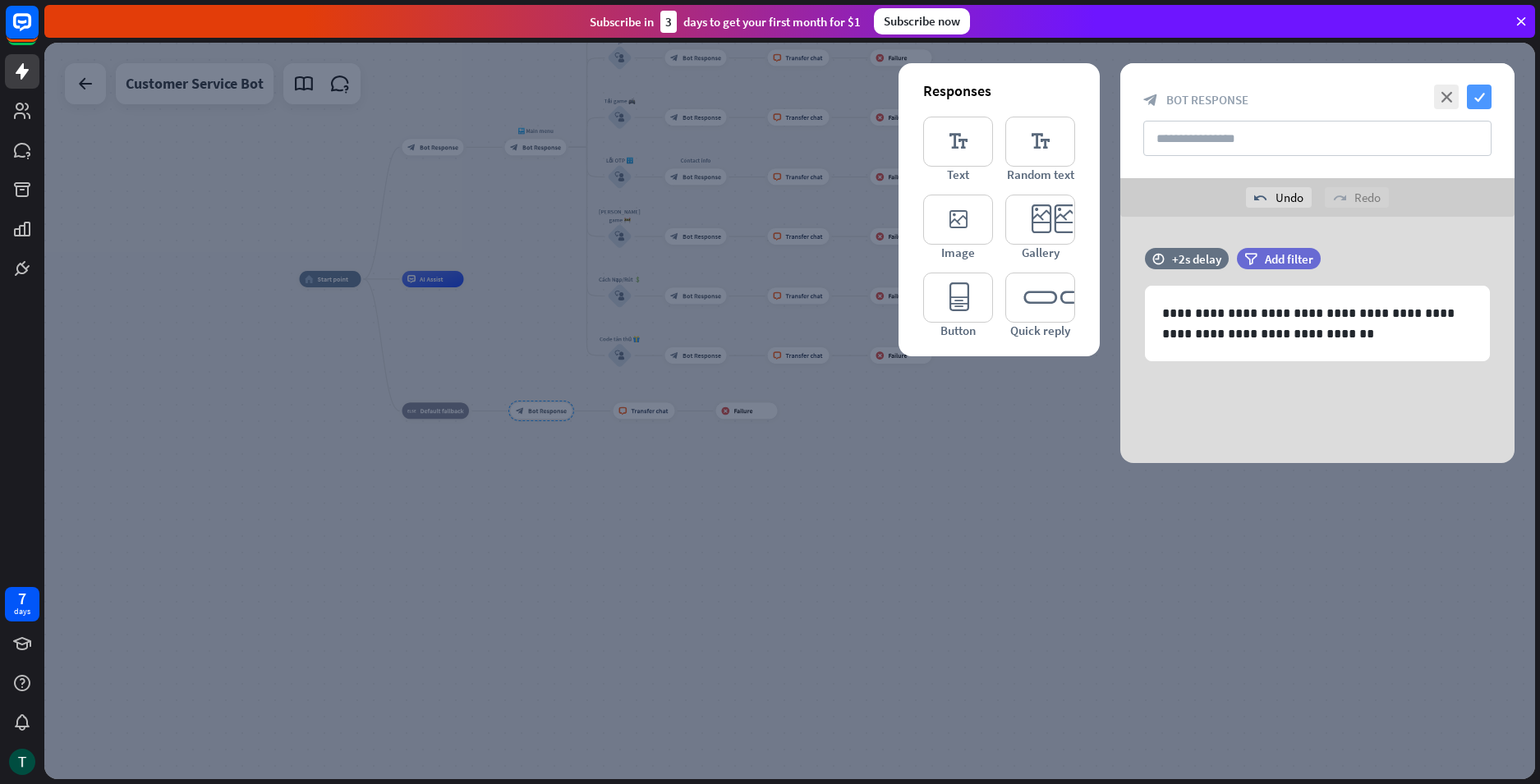 click on "check" at bounding box center (1479, 97) 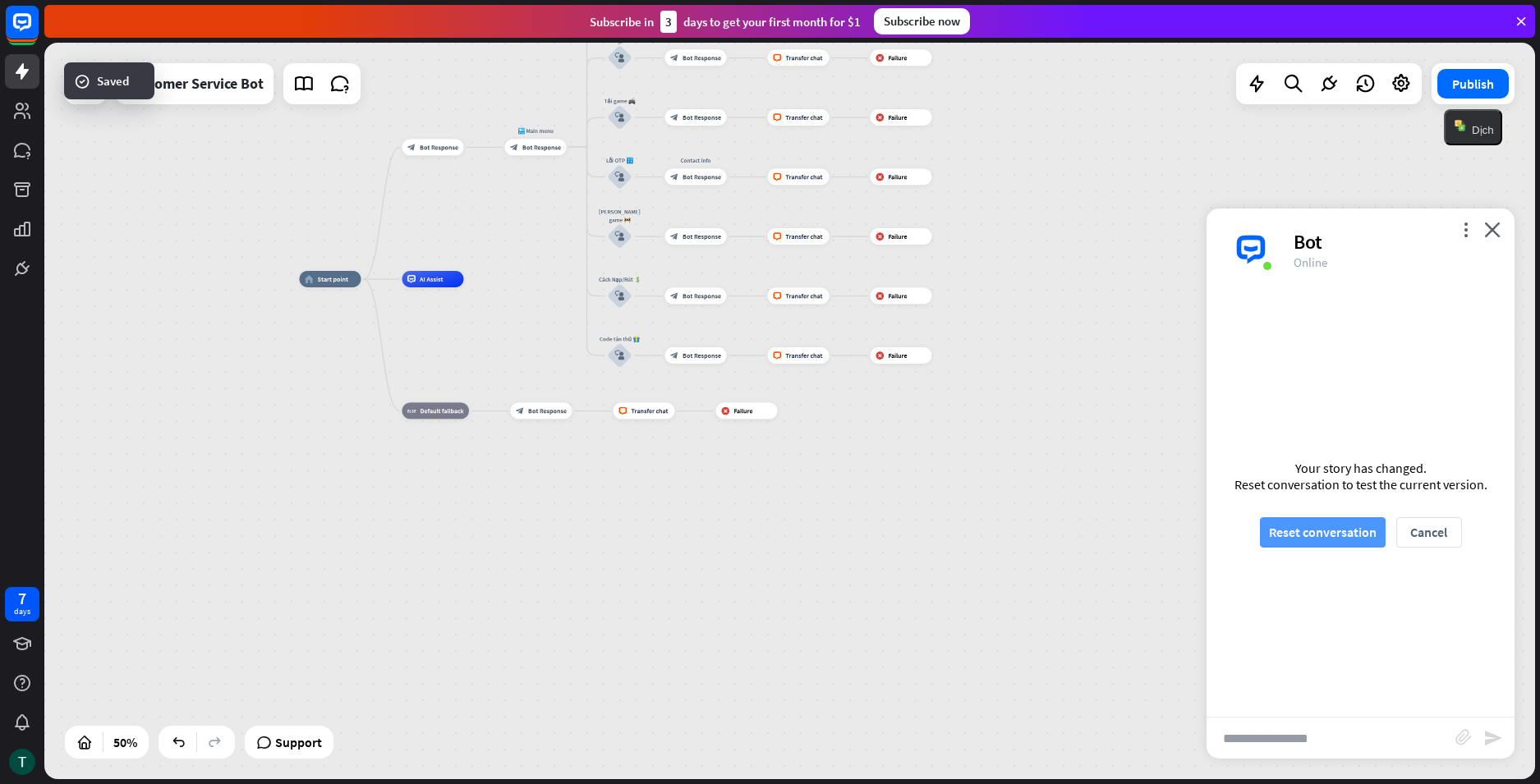 click on "Reset conversation" at bounding box center [1322, 532] 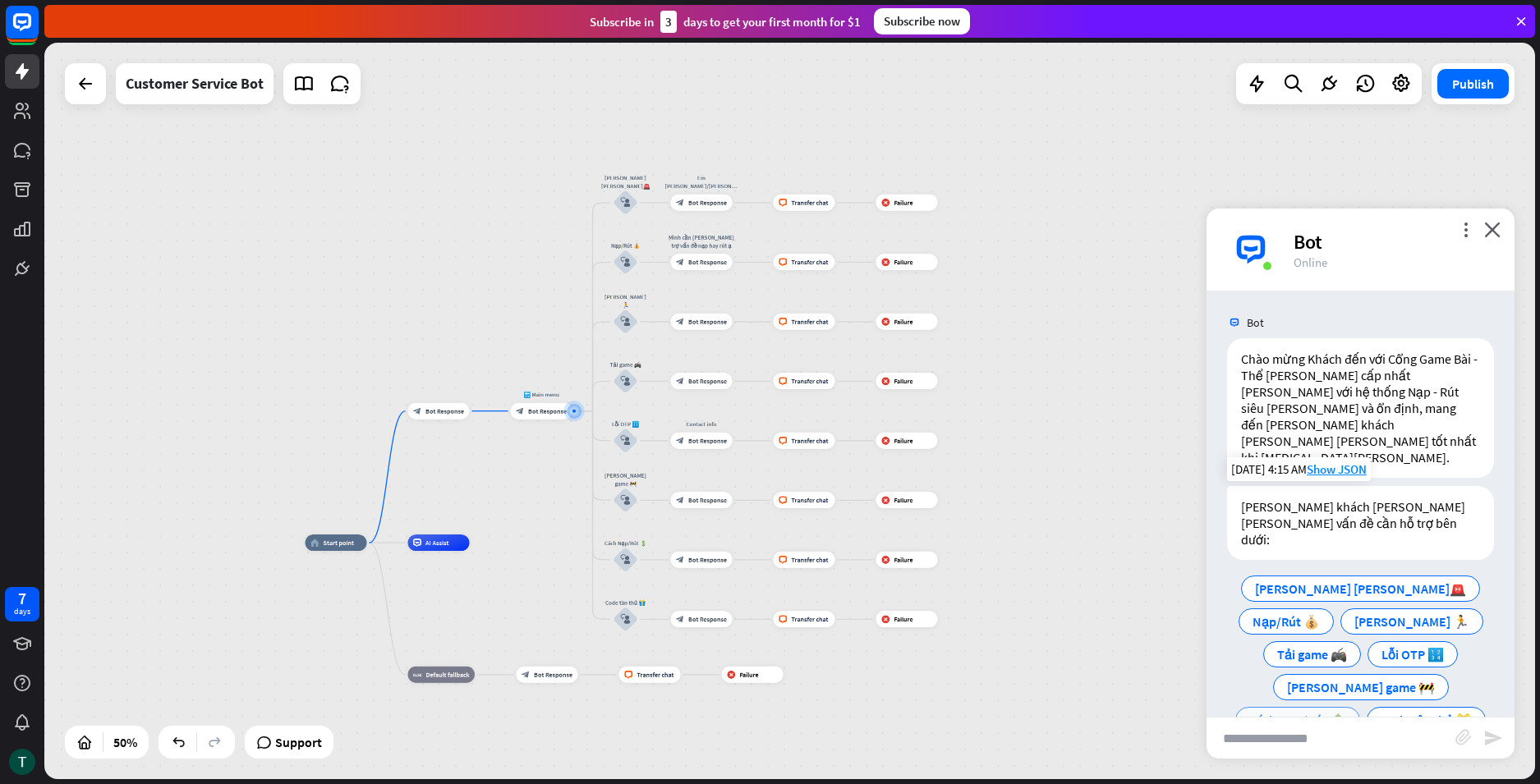click on "Cách Nạp/Rút 💲" at bounding box center [1298, 720] 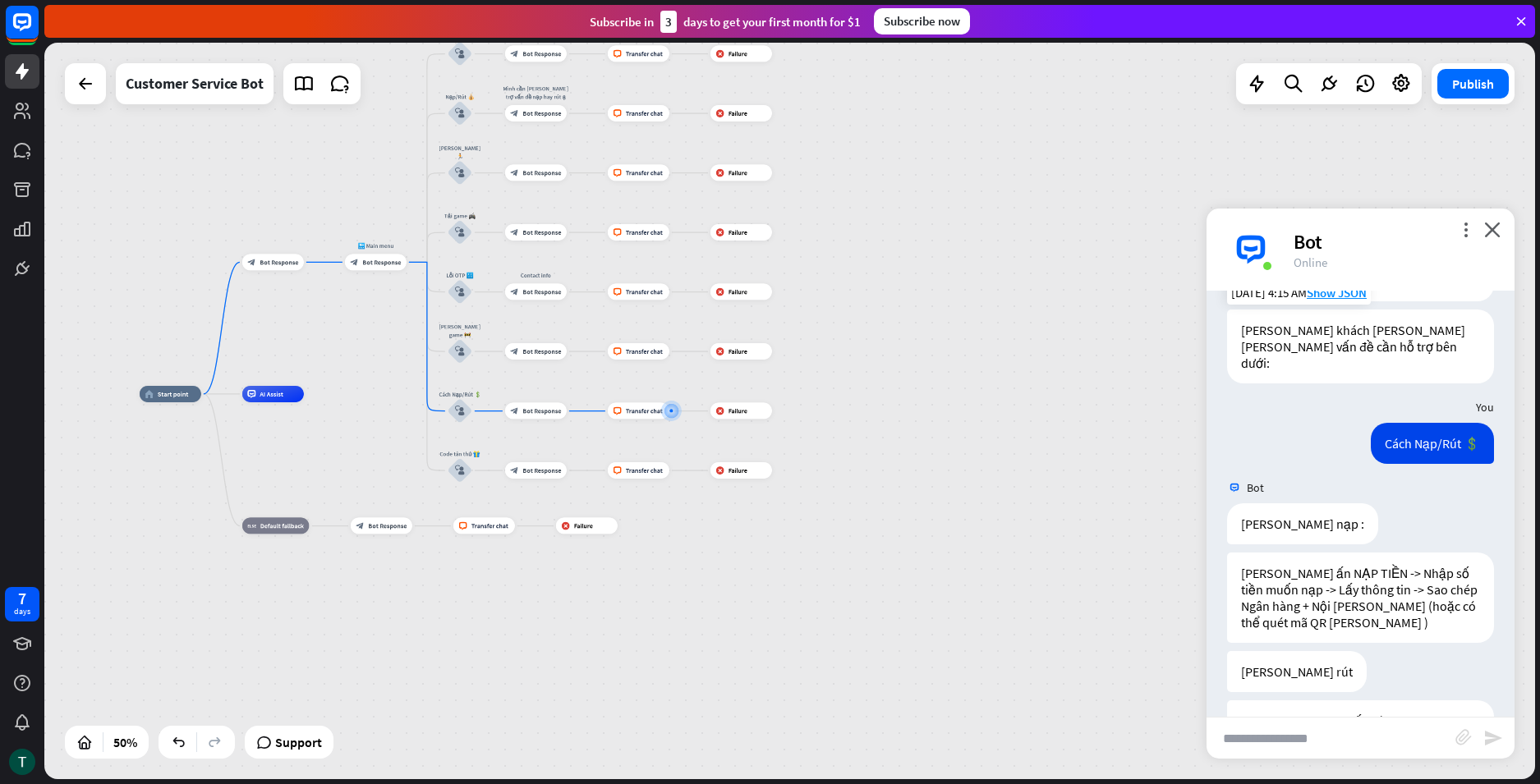 scroll, scrollTop: 242, scrollLeft: 0, axis: vertical 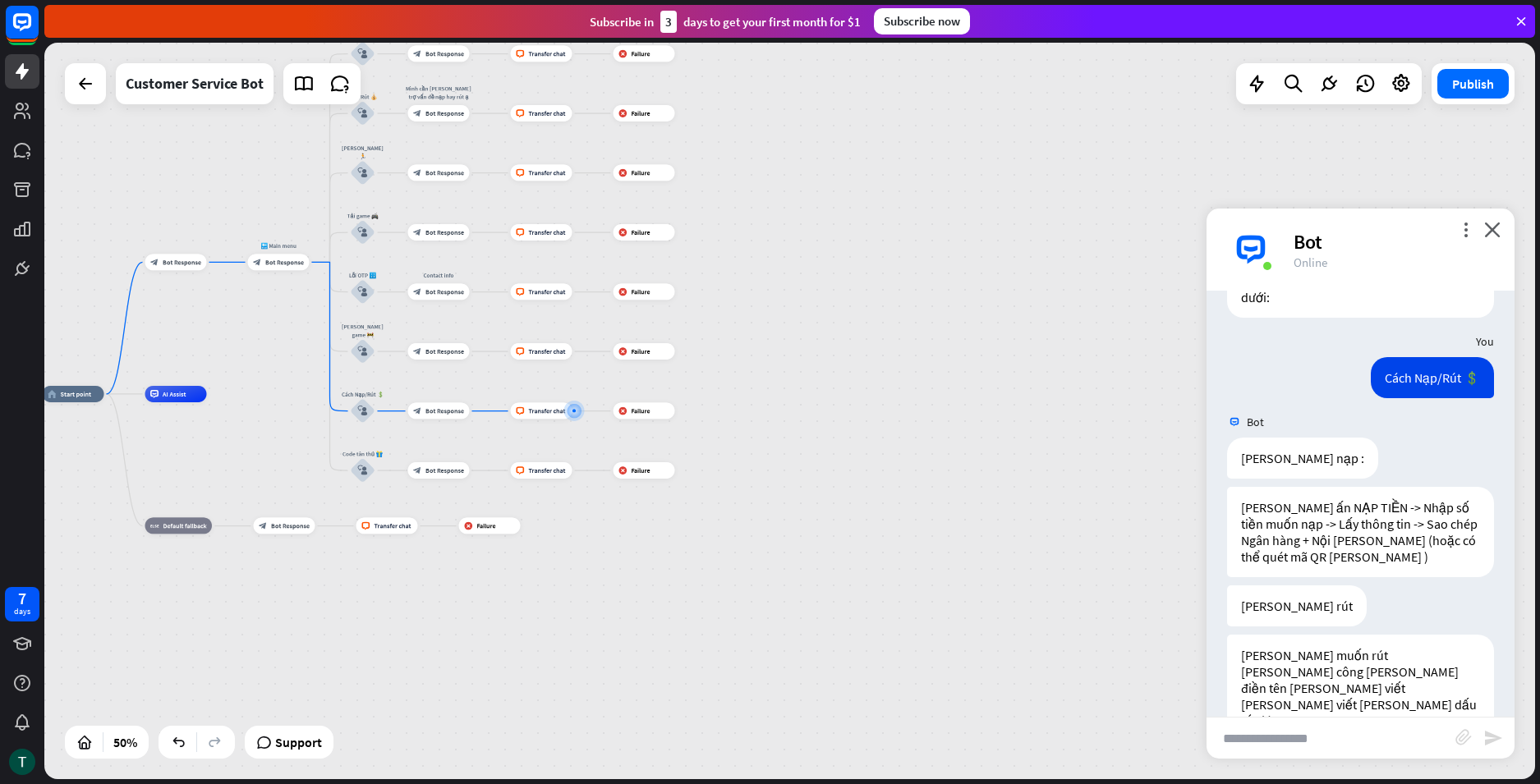 click at bounding box center [1331, 738] 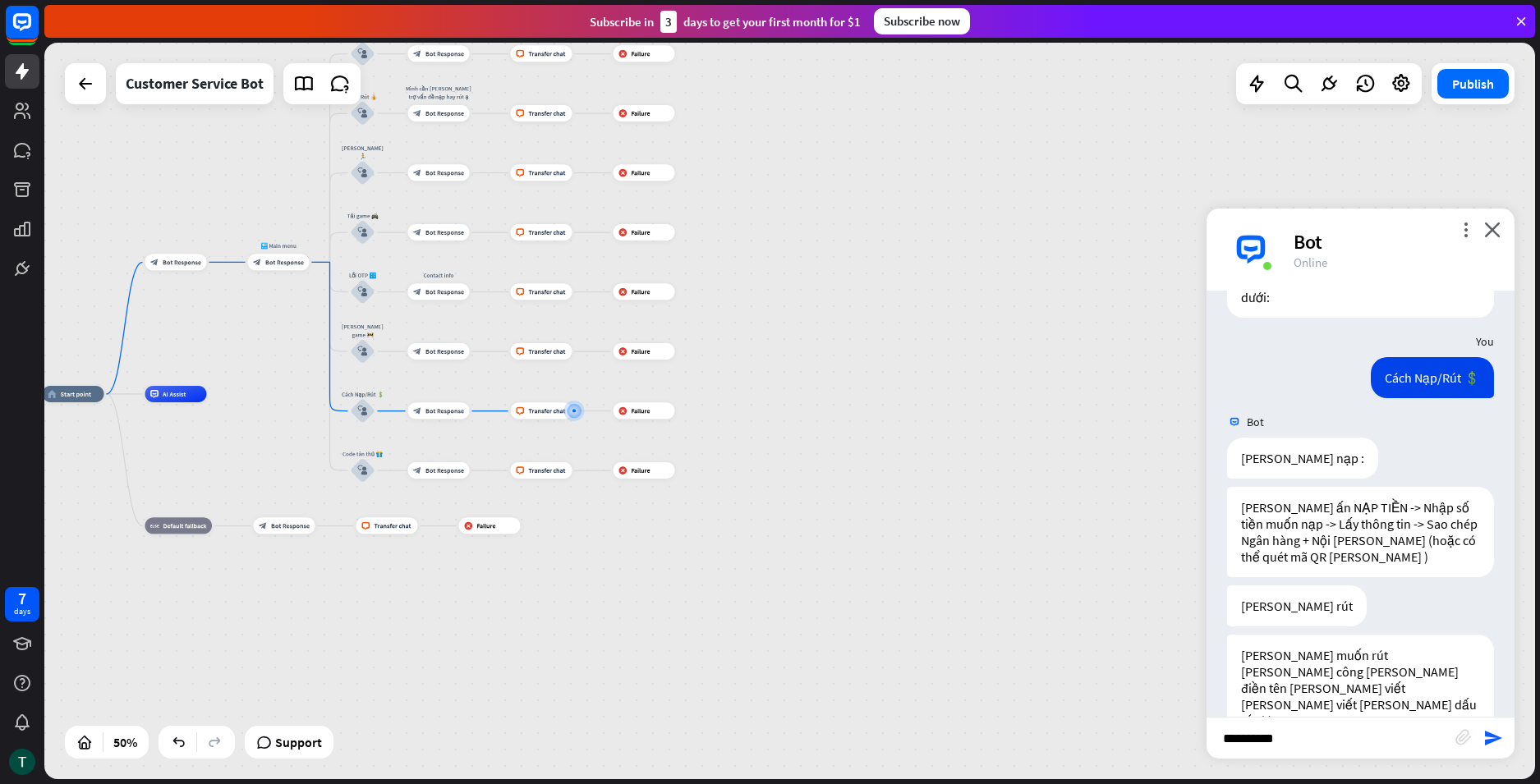 type on "**********" 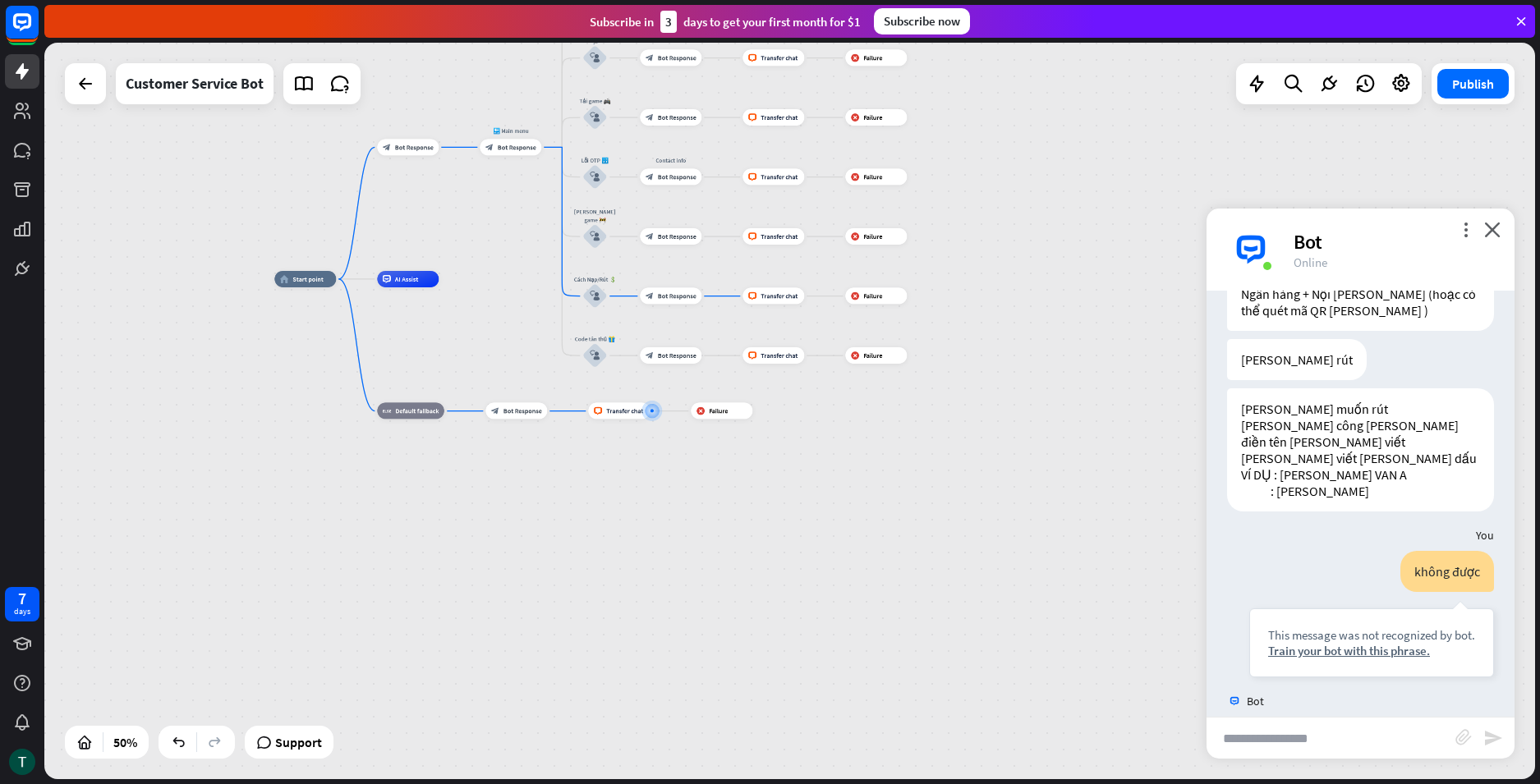 scroll, scrollTop: 505, scrollLeft: 0, axis: vertical 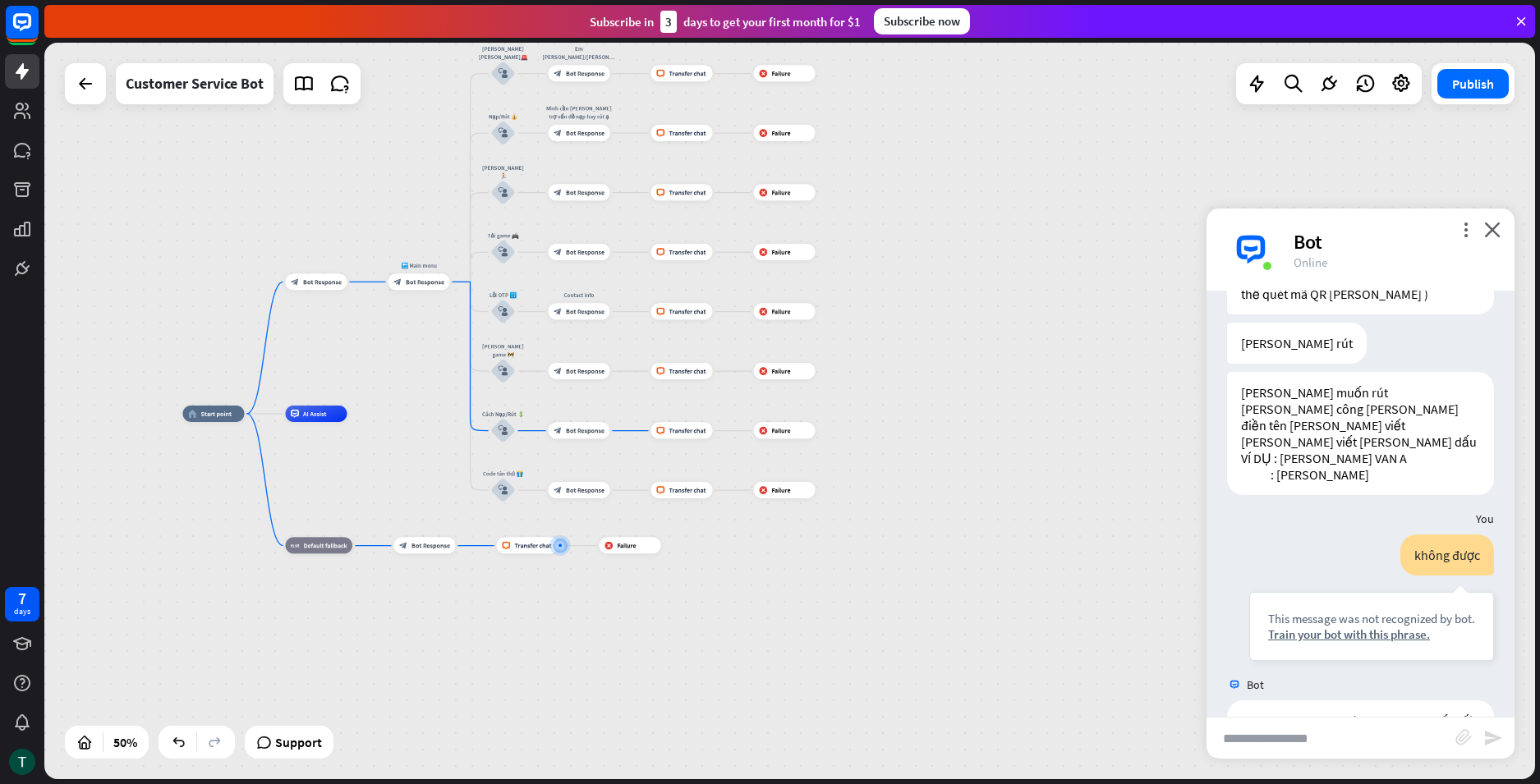 drag, startPoint x: 993, startPoint y: 364, endPoint x: 979, endPoint y: 499, distance: 135.72398 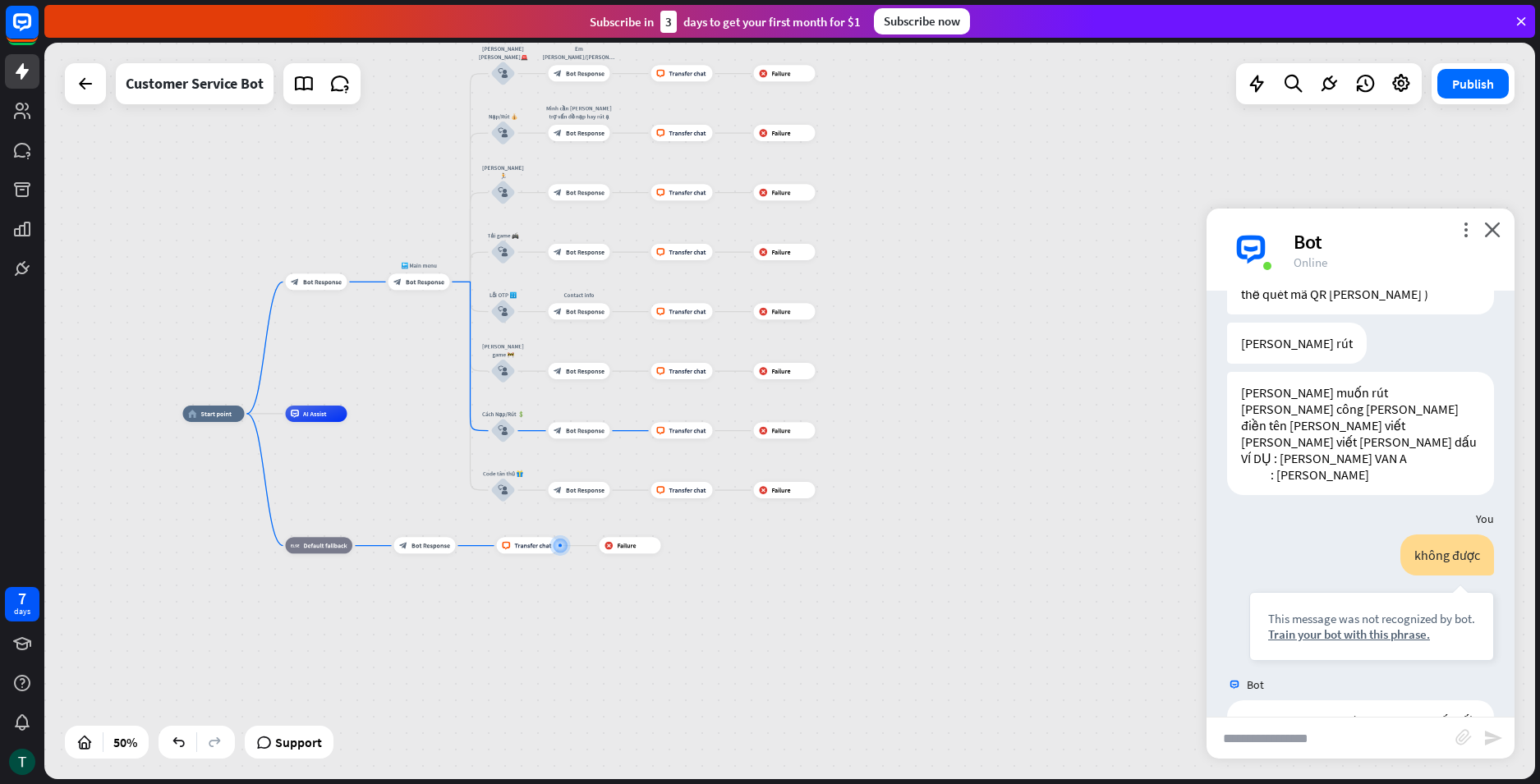 click on "home_2   Start point                   block_bot_response   Bot Response                 🔙 Main menu   block_bot_response   Bot Response                 [PERSON_NAME] [PERSON_NAME]🚨   block_user_input                 Em [PERSON_NAME]/[PERSON_NAME]   block_bot_response   Bot Response                   block_livechat   Transfer chat                   block_failure   Failure                 Nạp/Rút 💰   block_user_input                 Mình cần [PERSON_NAME] trợ vấn đề nạp hay rút ạ   block_bot_response   Bot Response                   block_livechat   Transfer chat                   block_failure   Failure                 [PERSON_NAME] 🏃   block_user_input                   block_bot_response   Bot Response                   block_livechat   Transfer chat                   block_failure   Failure                 Tải game 🎮   block_user_input                   block_bot_response   Bot Response                   block_livechat   Transfer chat                   block_failure" at bounding box center (789, 410) 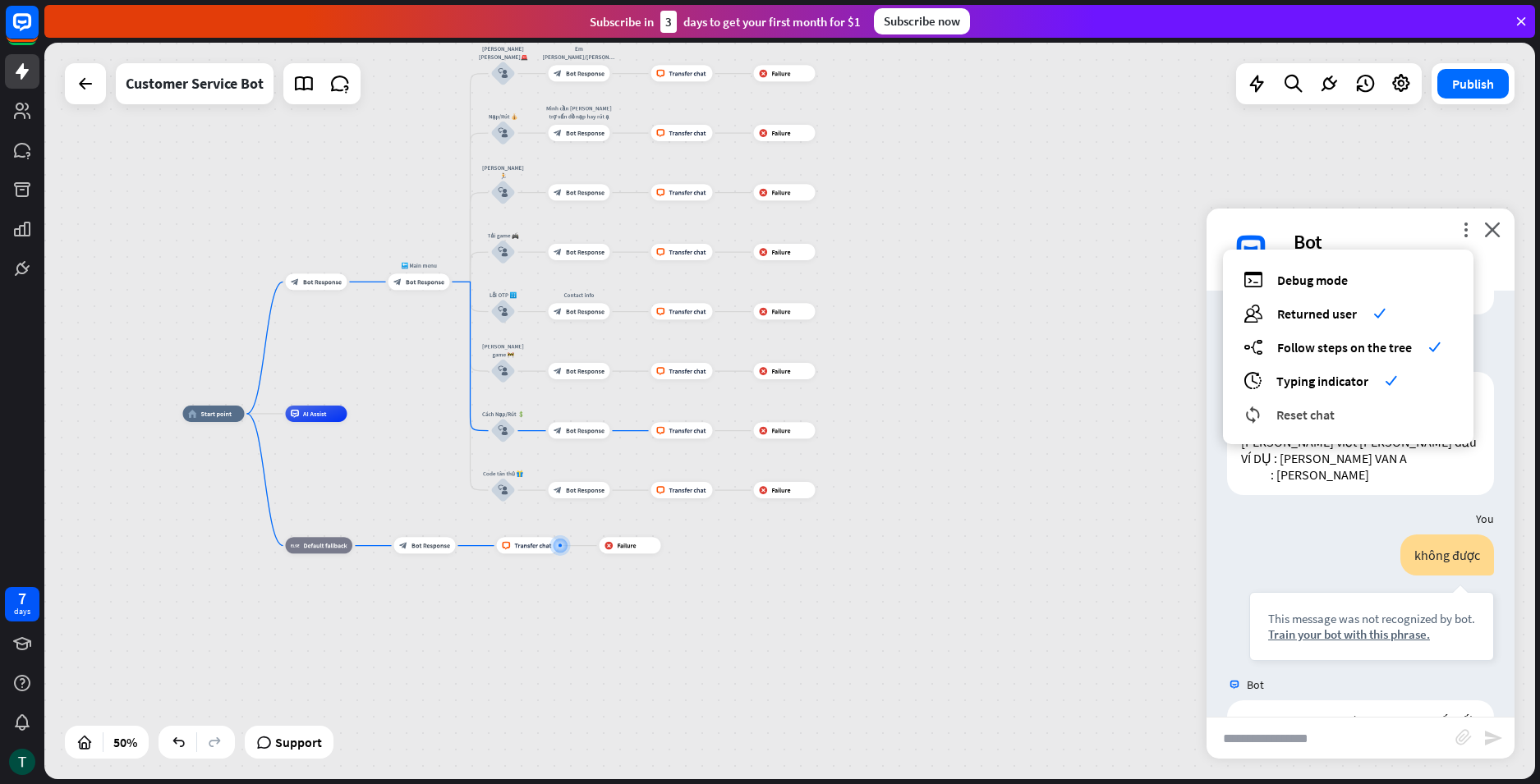 click on "Reset chat" at bounding box center (1305, 415) 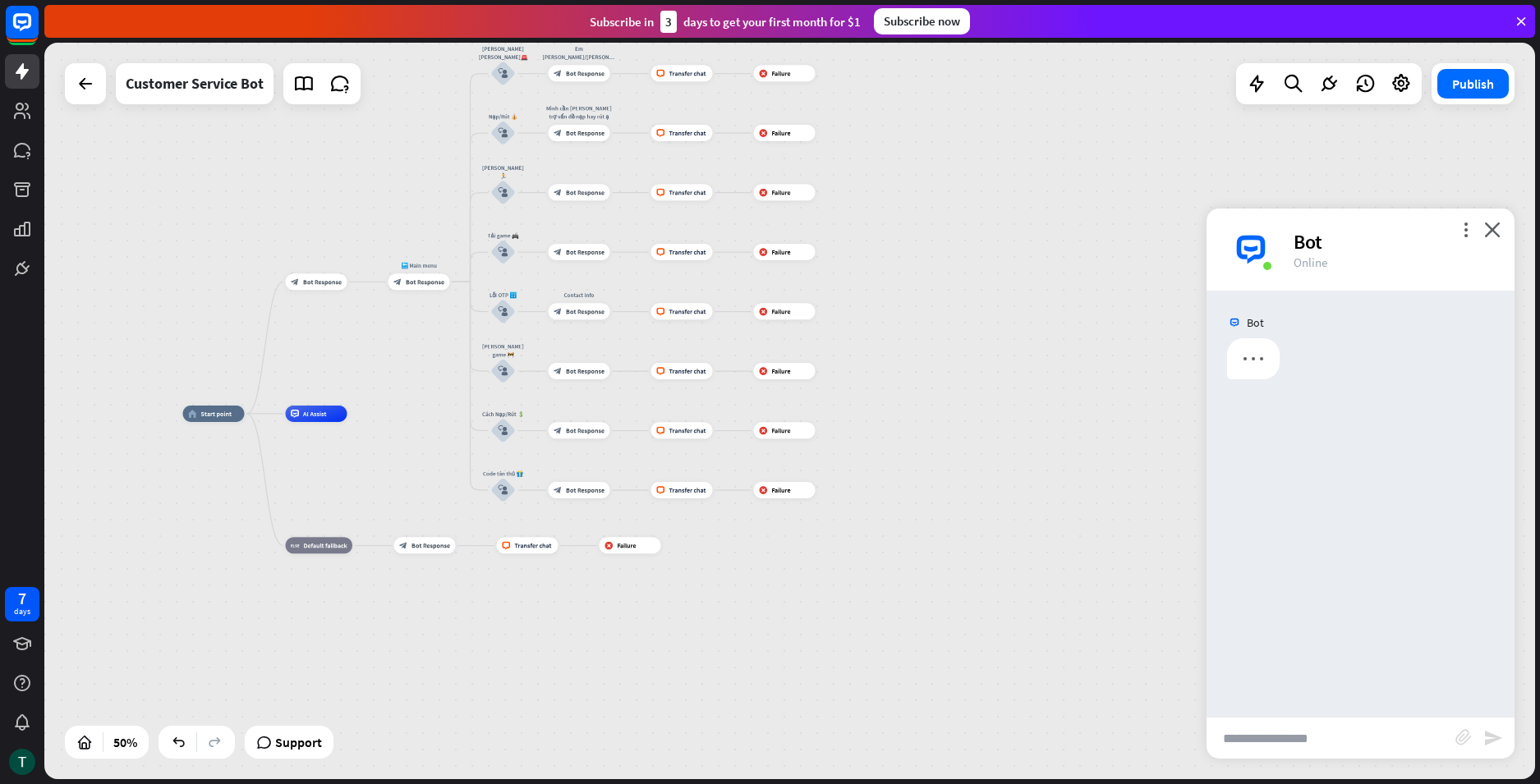 scroll, scrollTop: 0, scrollLeft: 0, axis: both 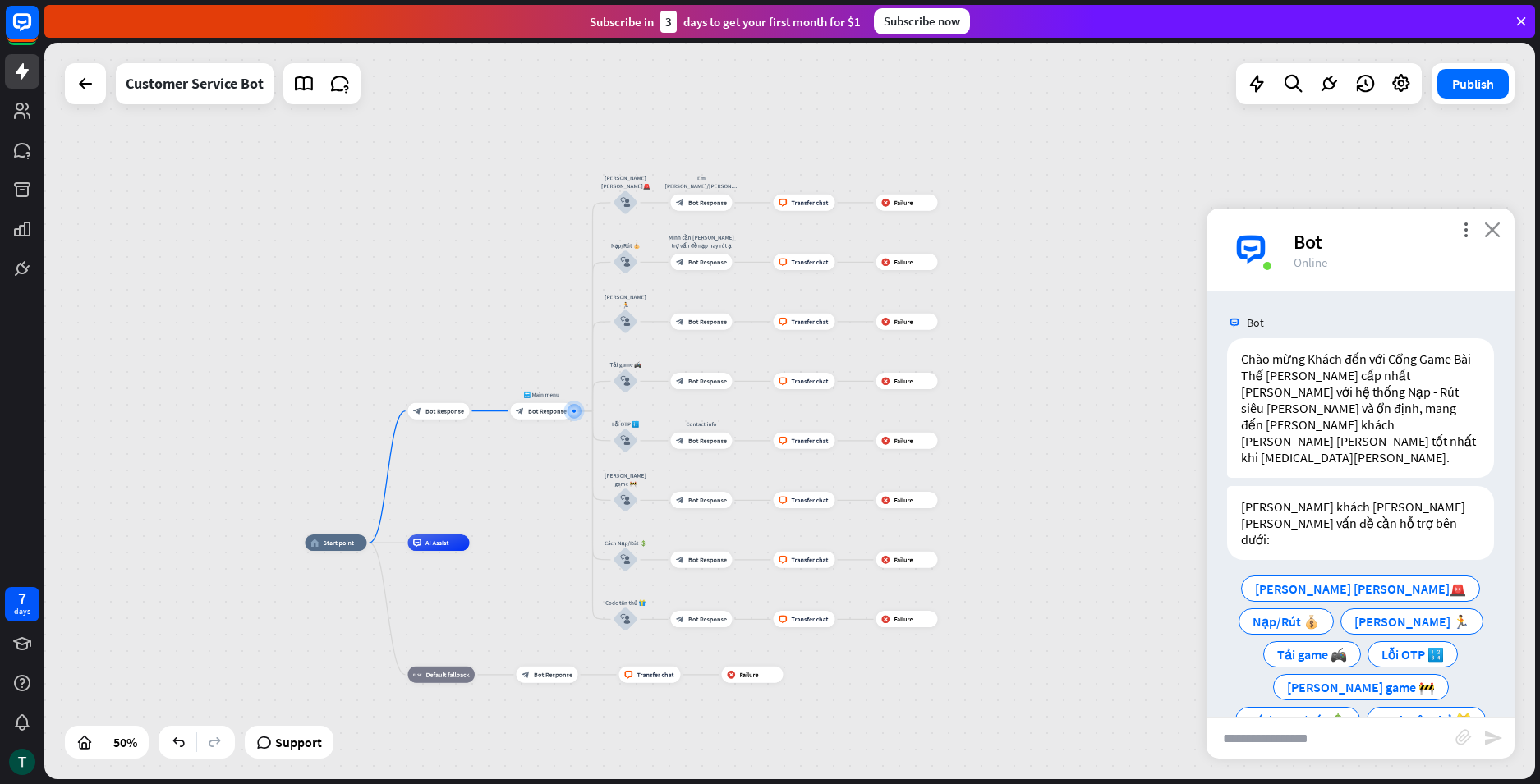 click on "close" at bounding box center (1492, 229) 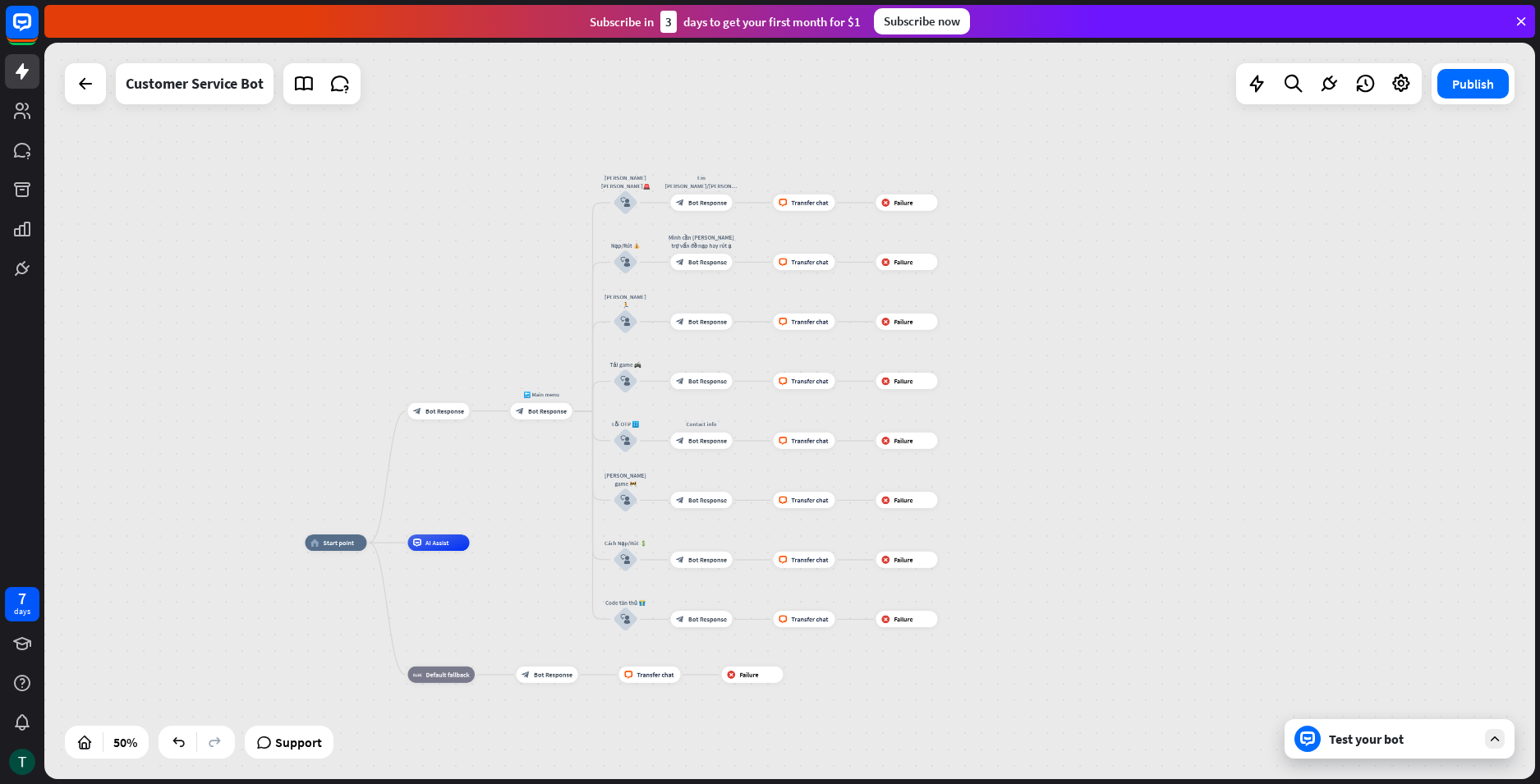 click on "Test your bot" at bounding box center (1403, 739) 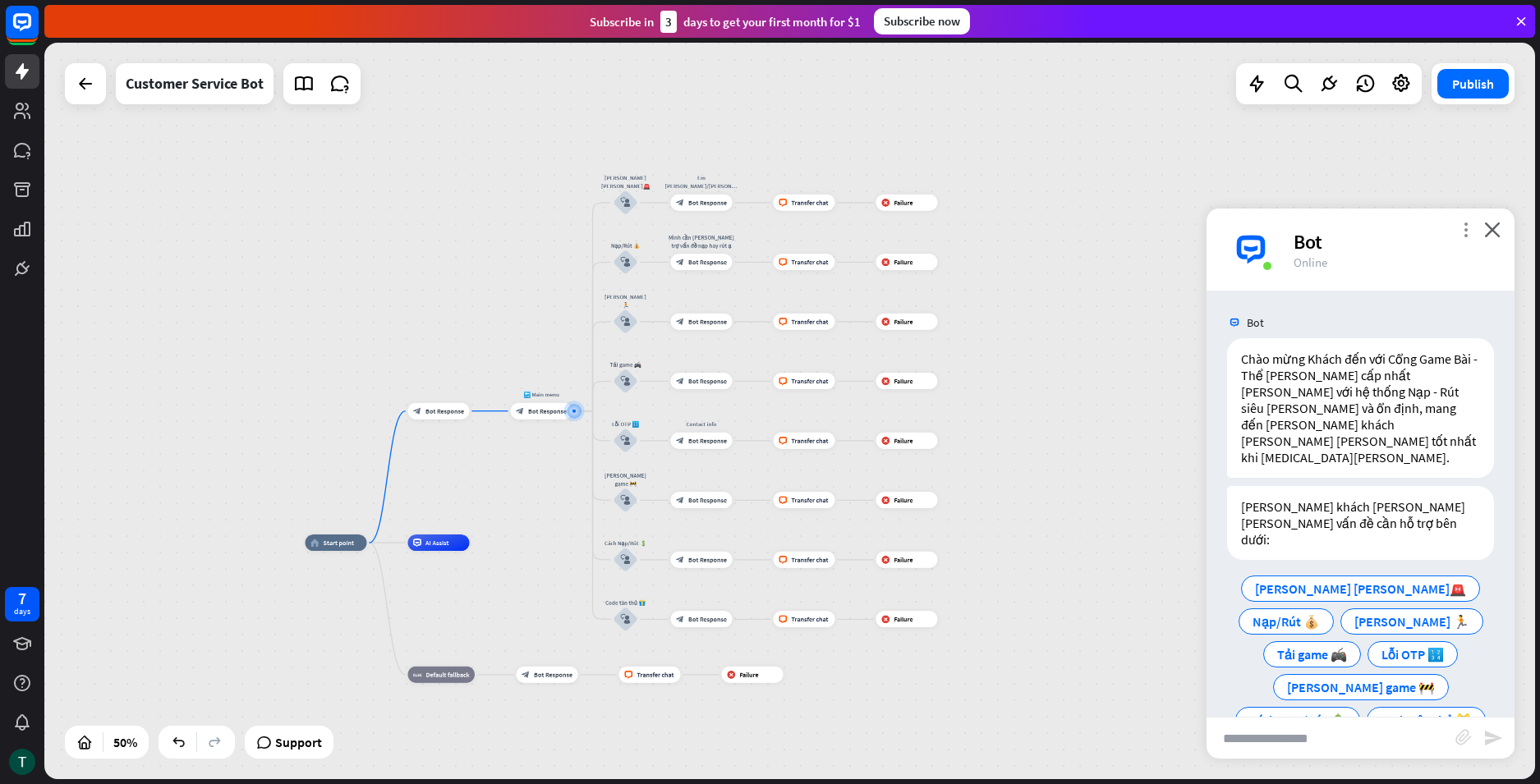 click on "more_vert" at bounding box center (1465, 229) 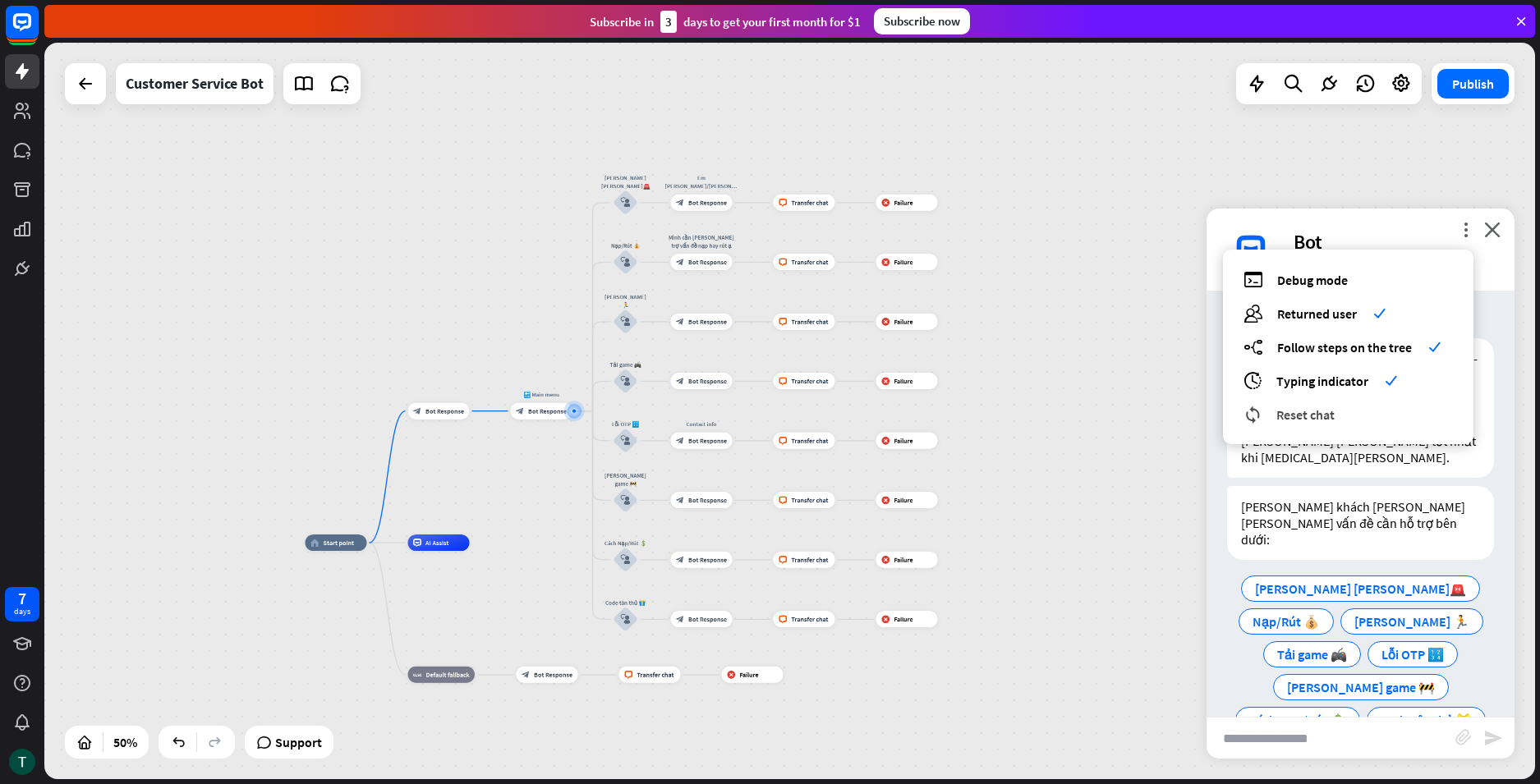 click on "Reset chat" at bounding box center [1305, 415] 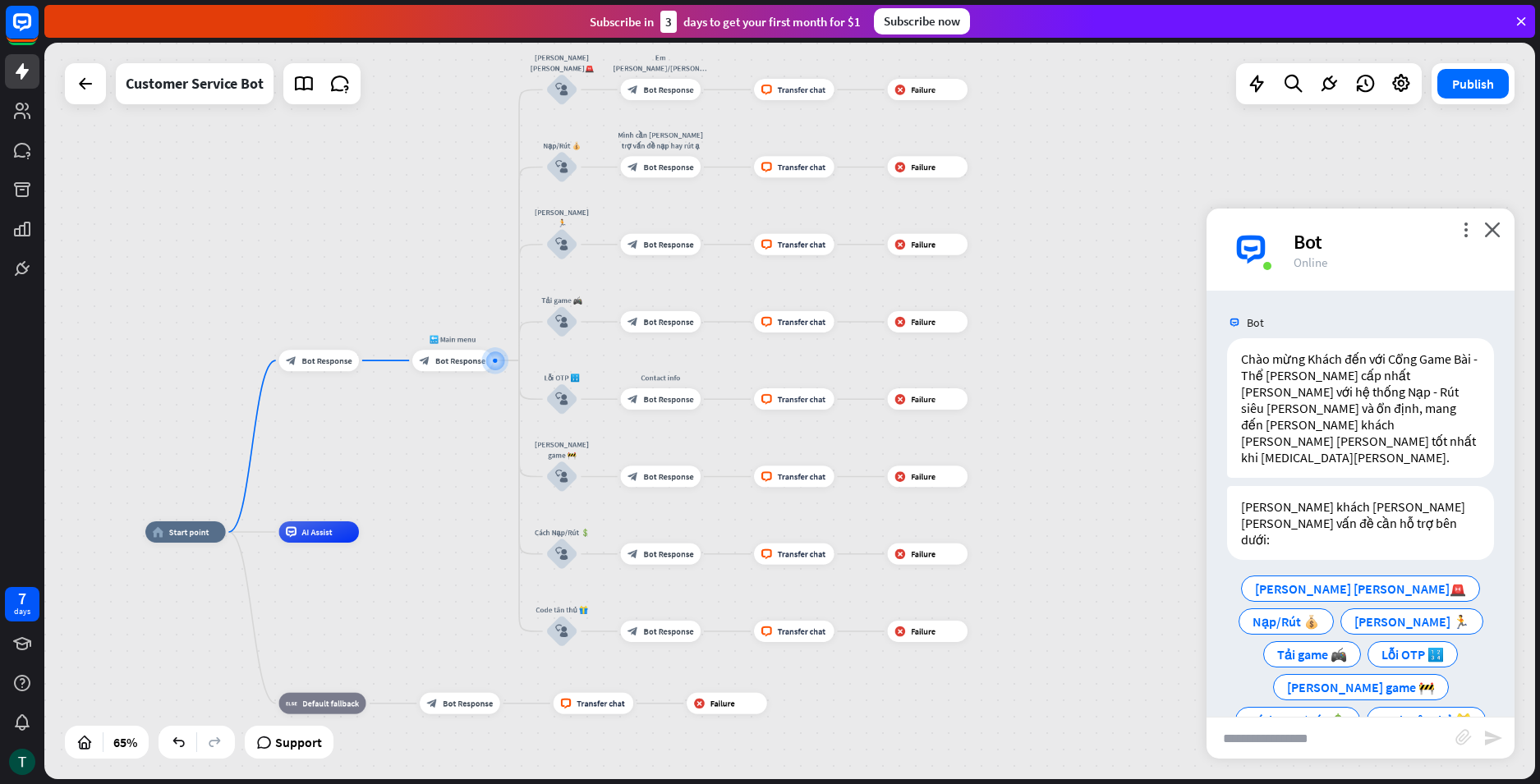 drag, startPoint x: 985, startPoint y: 444, endPoint x: 1025, endPoint y: 395, distance: 63.25346 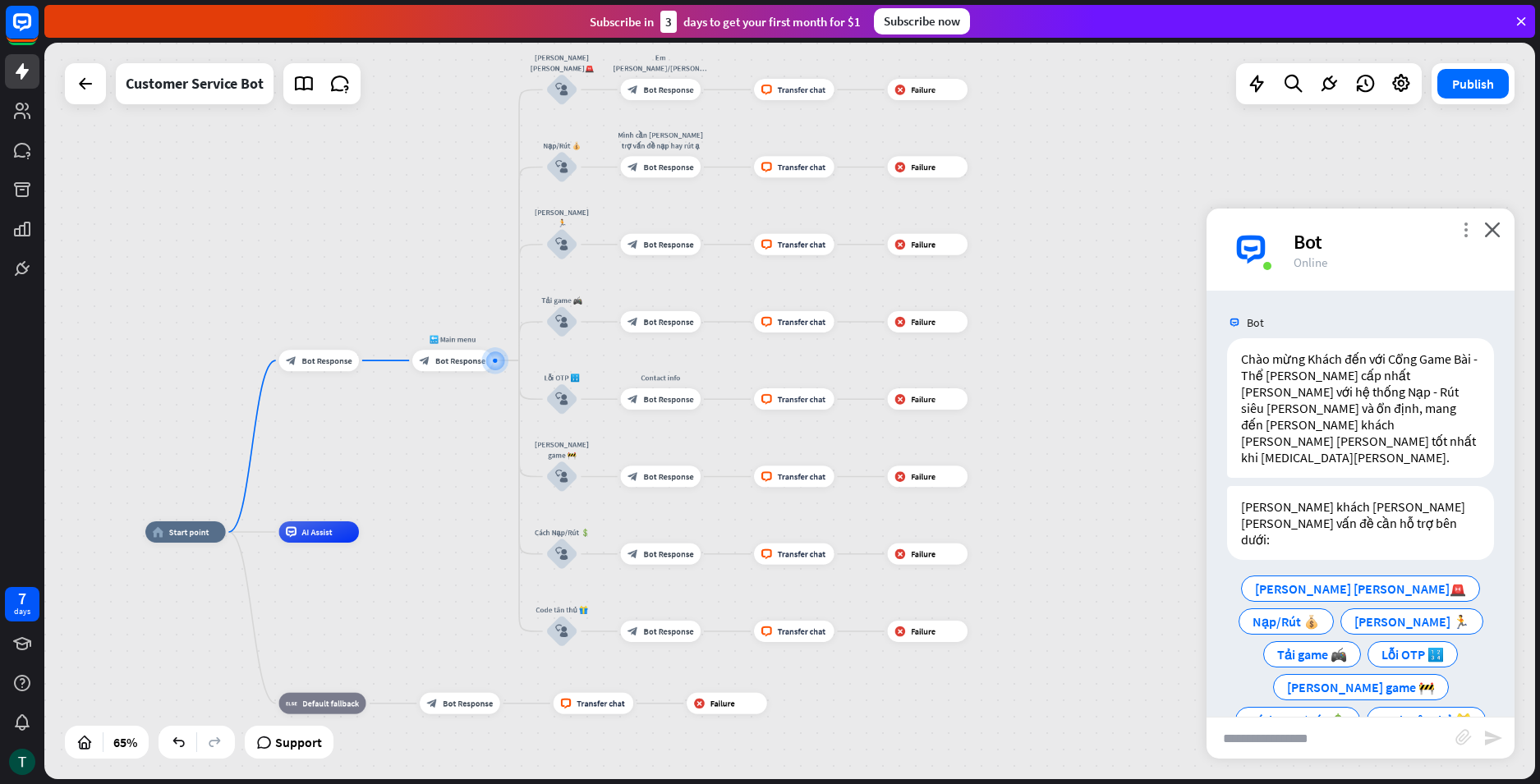 click on "more_vert" at bounding box center (1465, 229) 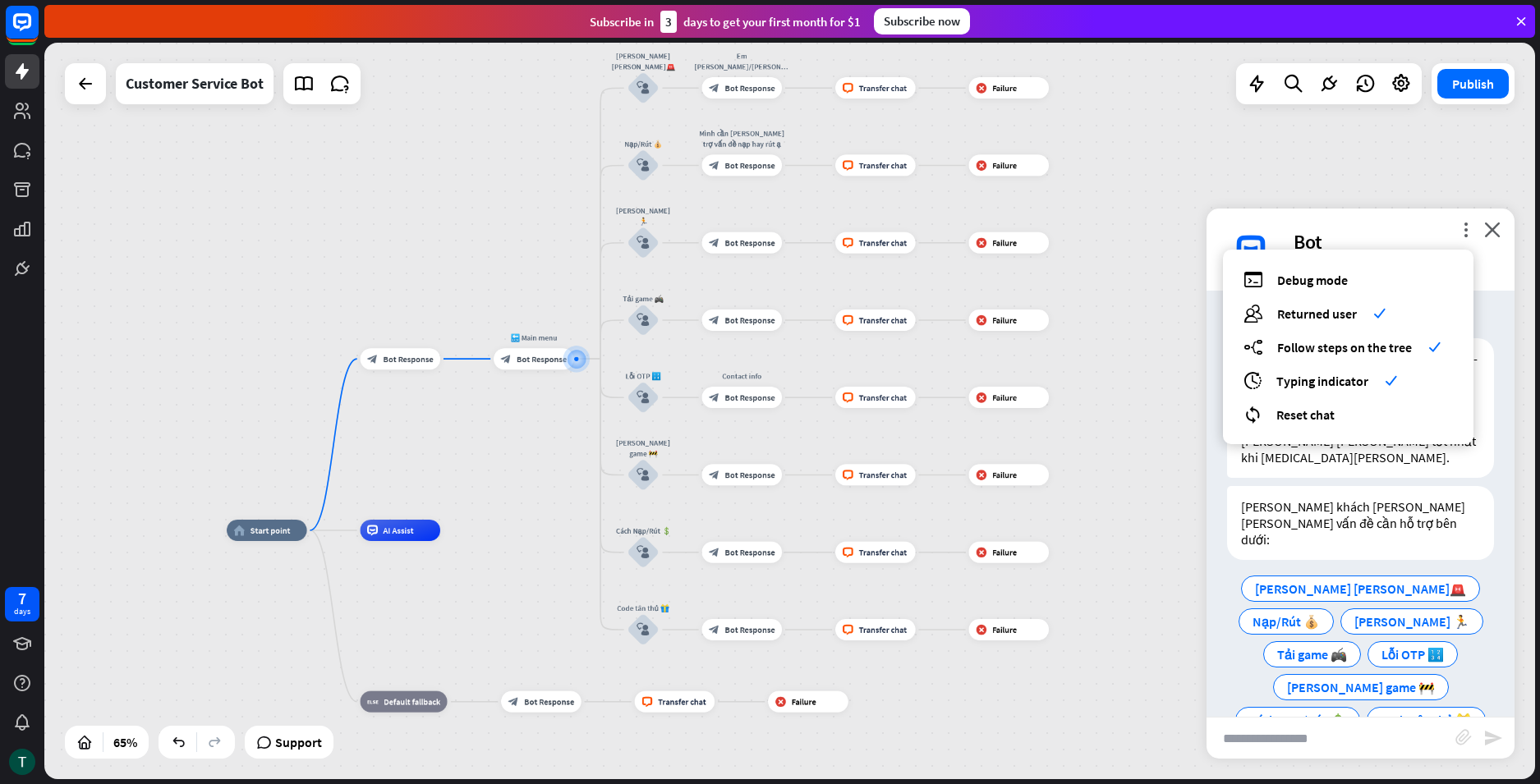 drag, startPoint x: 1080, startPoint y: 480, endPoint x: 1161, endPoint y: 479, distance: 81.00617 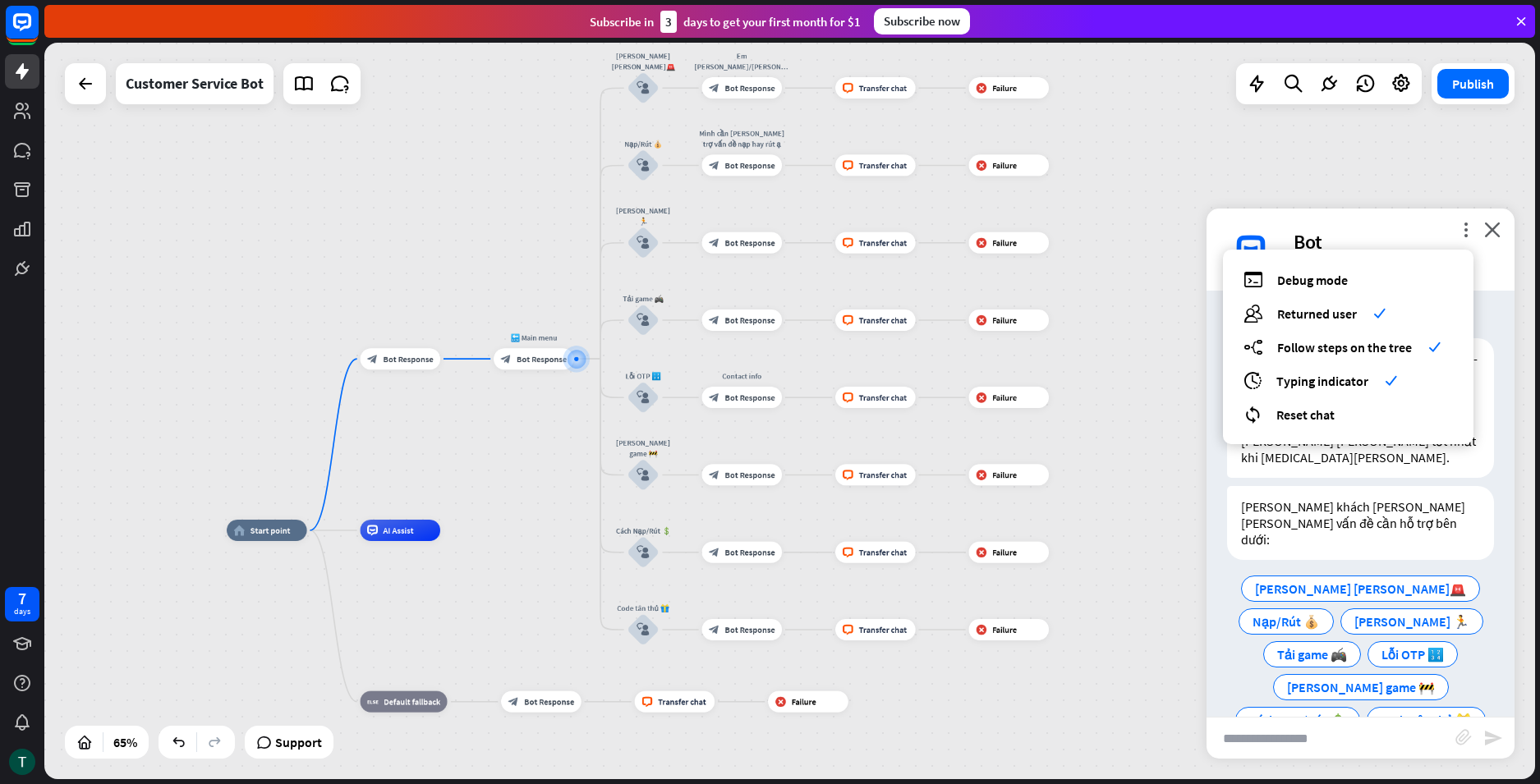 click on "home_2   Start point                   block_bot_response   Bot Response                 🔙 Main menu   block_bot_response   Bot Response                     [PERSON_NAME] [PERSON_NAME]🚨   block_user_input                 Em [PERSON_NAME]/[PERSON_NAME]   block_bot_response   Bot Response                   block_livechat   Transfer chat                   block_failure   Failure                 Nạp/Rút 💰   block_user_input                 Mình cần [PERSON_NAME] trợ vấn đề nạp hay rút ạ   block_bot_response   Bot Response                   block_livechat   Transfer chat                   block_failure   Failure                 [PERSON_NAME] 🏃   block_user_input                   block_bot_response   Bot Response                   block_livechat   Transfer chat                   block_failure   Failure                 Tải game 🎮   block_user_input                   block_bot_response   Bot Response                   block_livechat   Transfer chat                   block_failure" at bounding box center (789, 410) 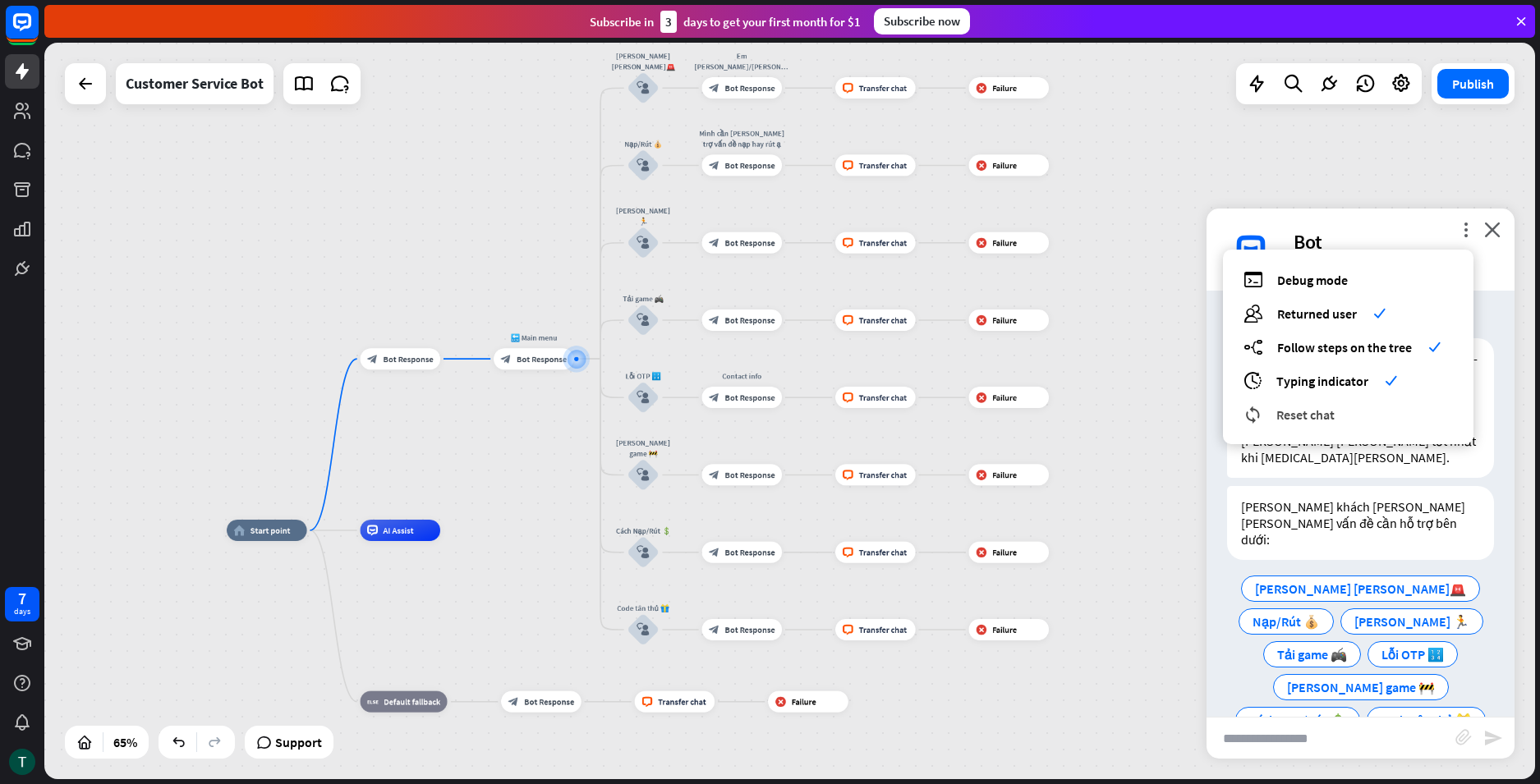 click on "Reset chat" at bounding box center (1305, 415) 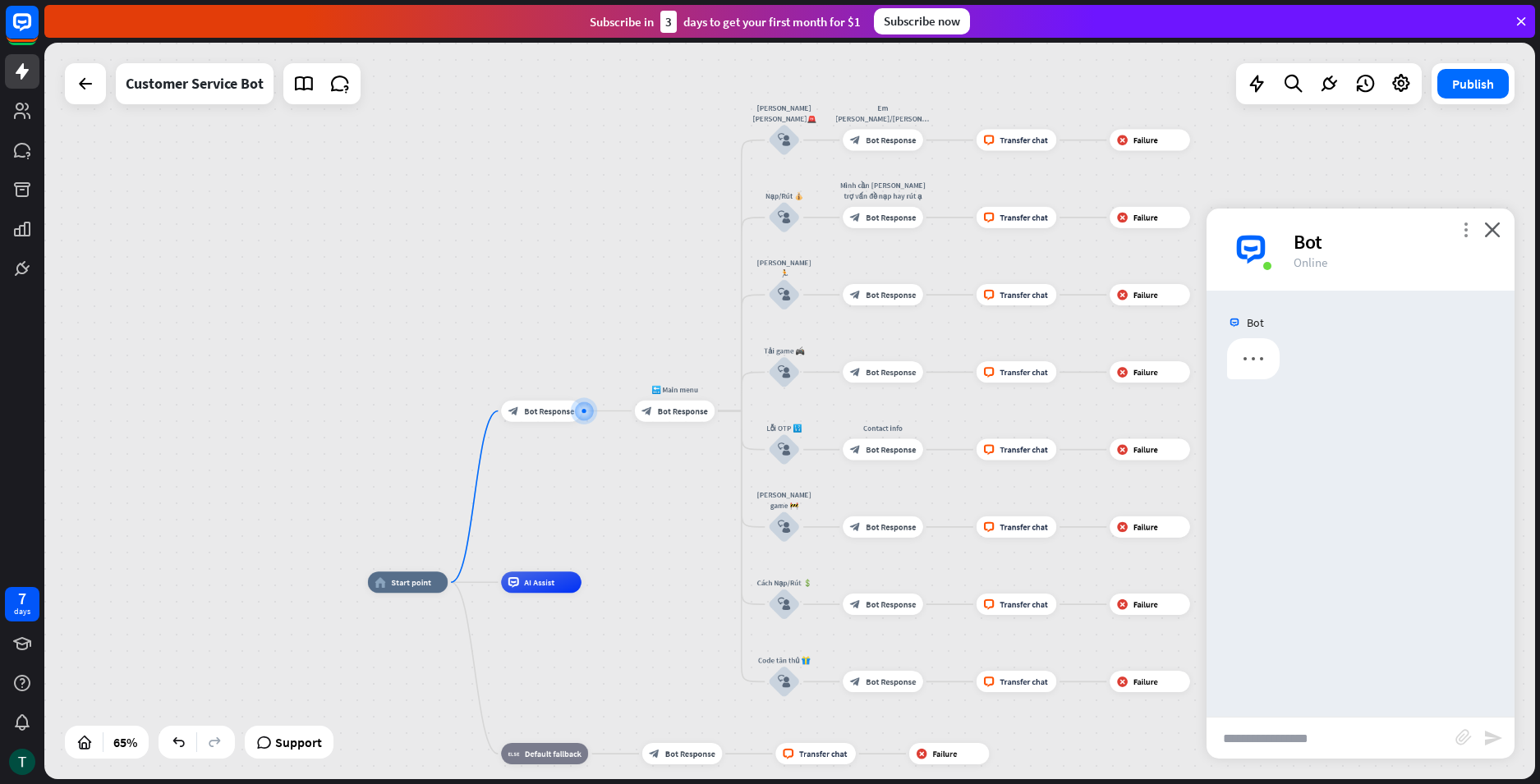 click on "more_vert" at bounding box center [1465, 229] 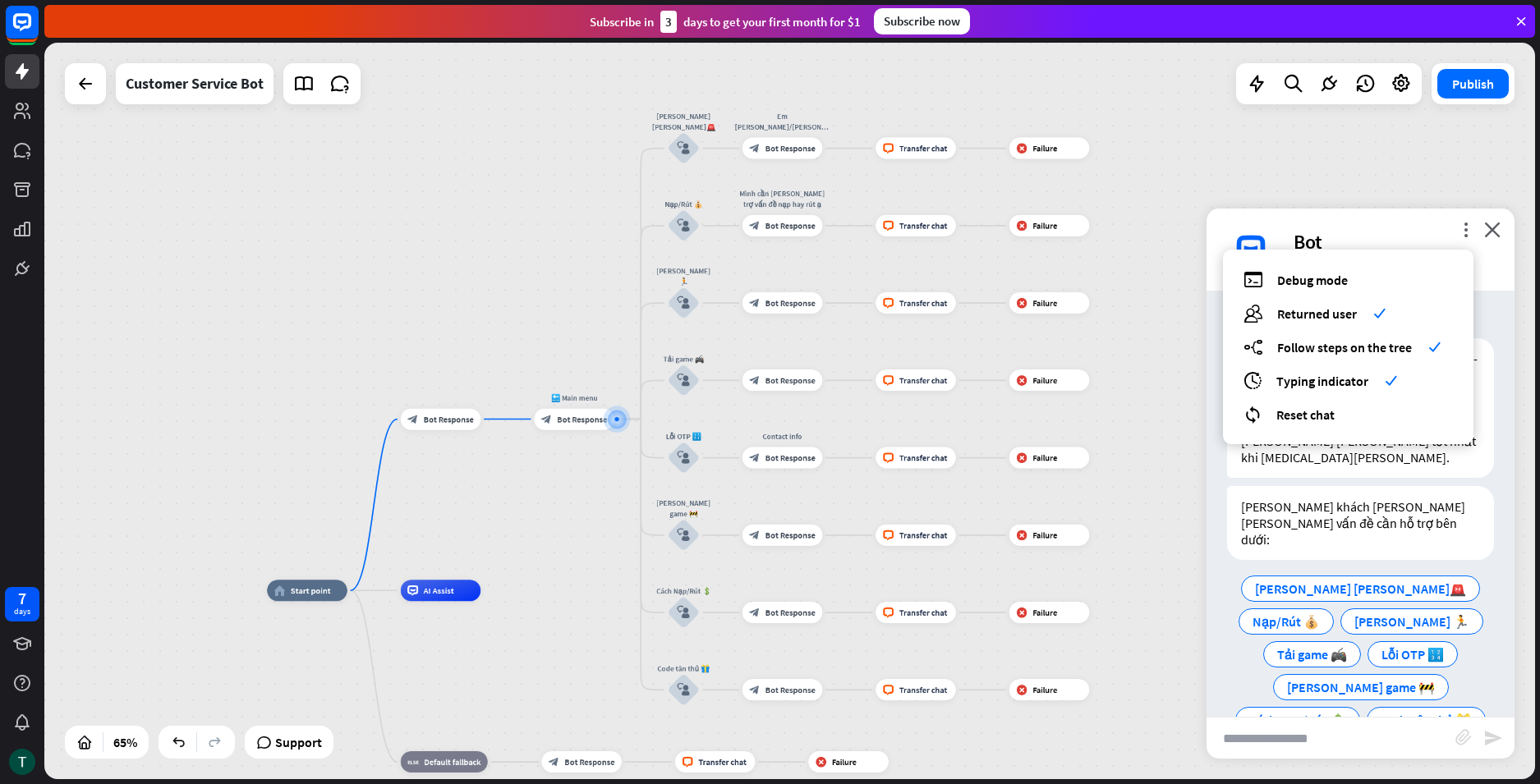 drag, startPoint x: 1128, startPoint y: 325, endPoint x: 1151, endPoint y: 340, distance: 27.45906 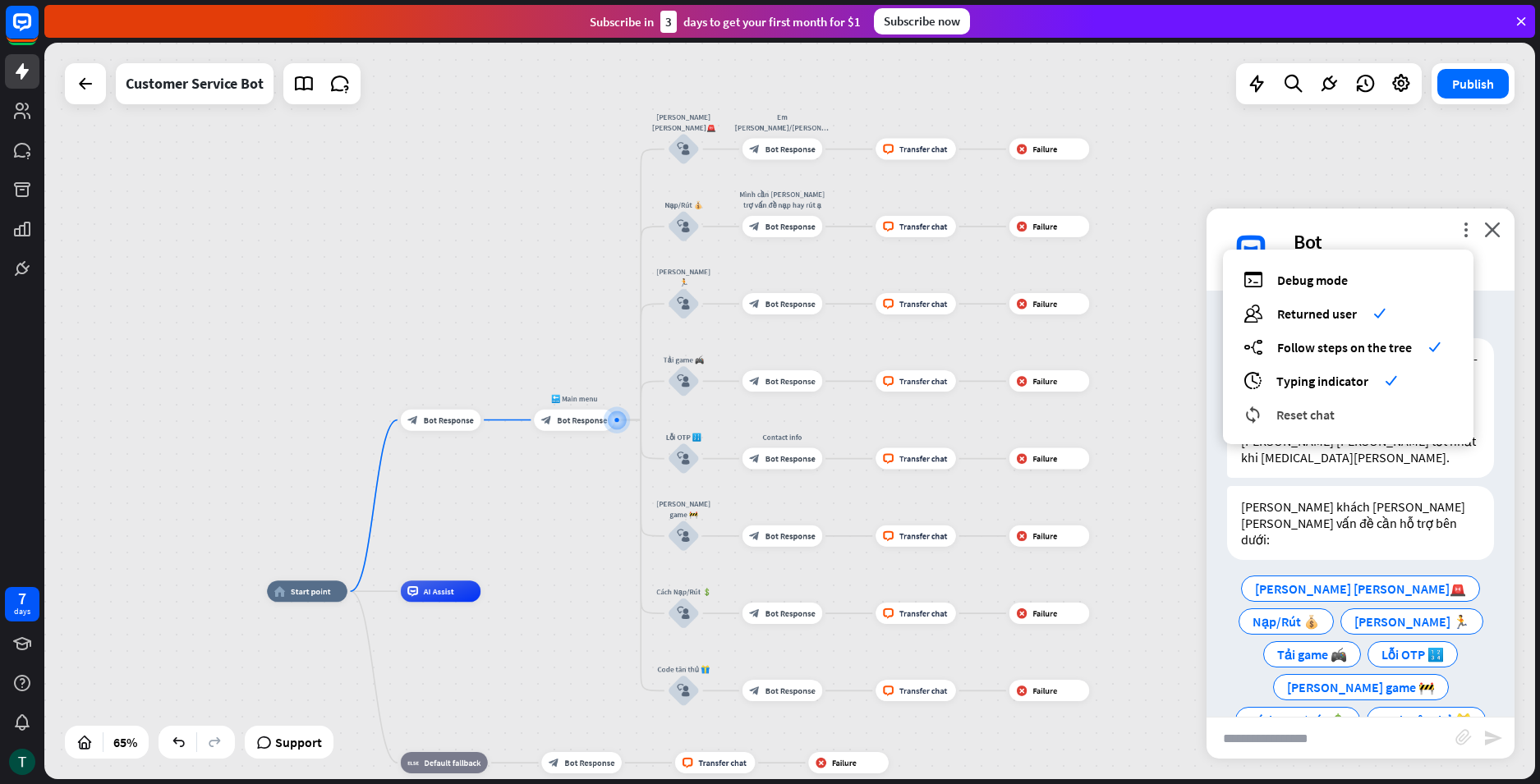 click on "Reset chat" at bounding box center (1305, 415) 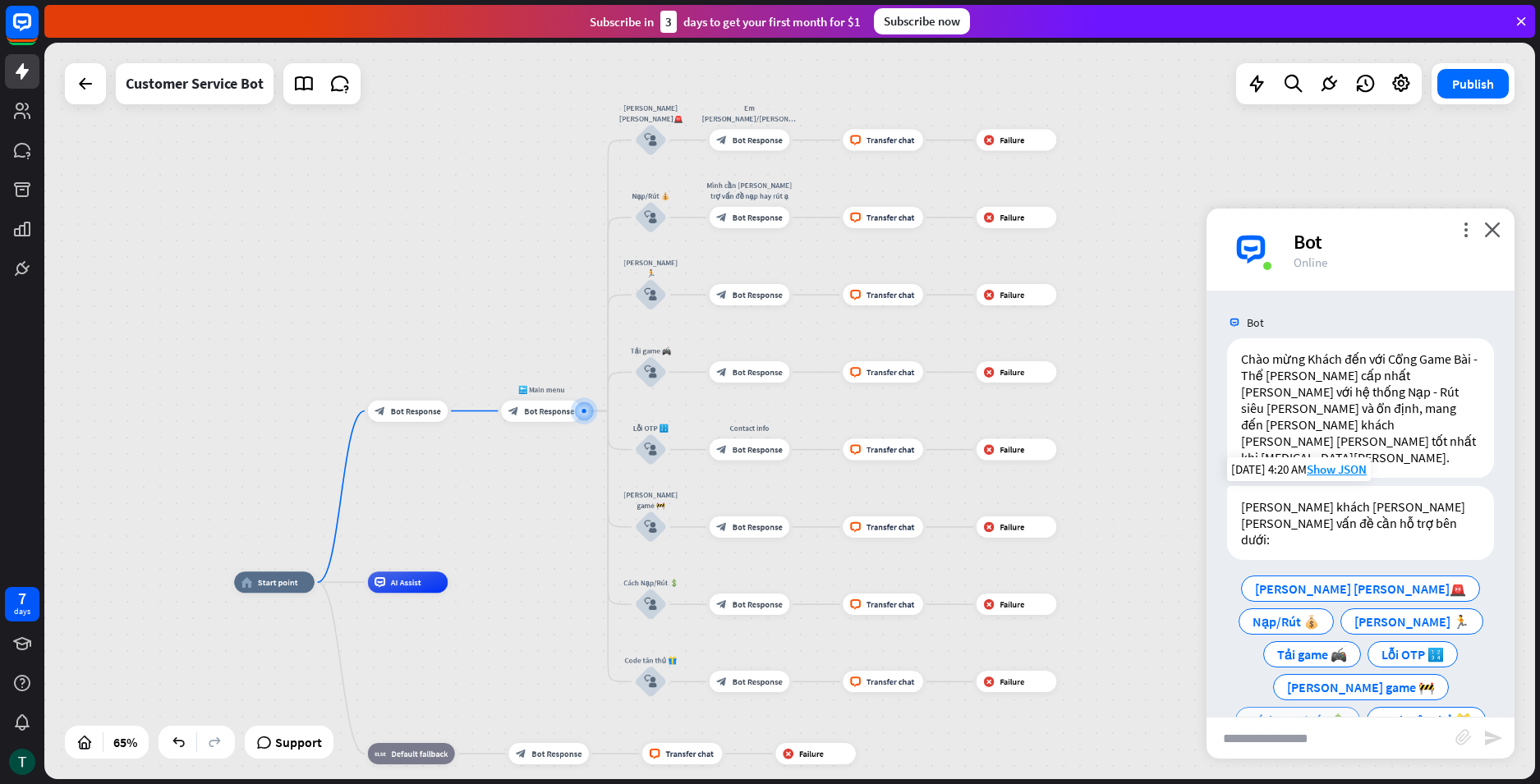 click on "Cách Nạp/Rút 💲" at bounding box center (1298, 720) 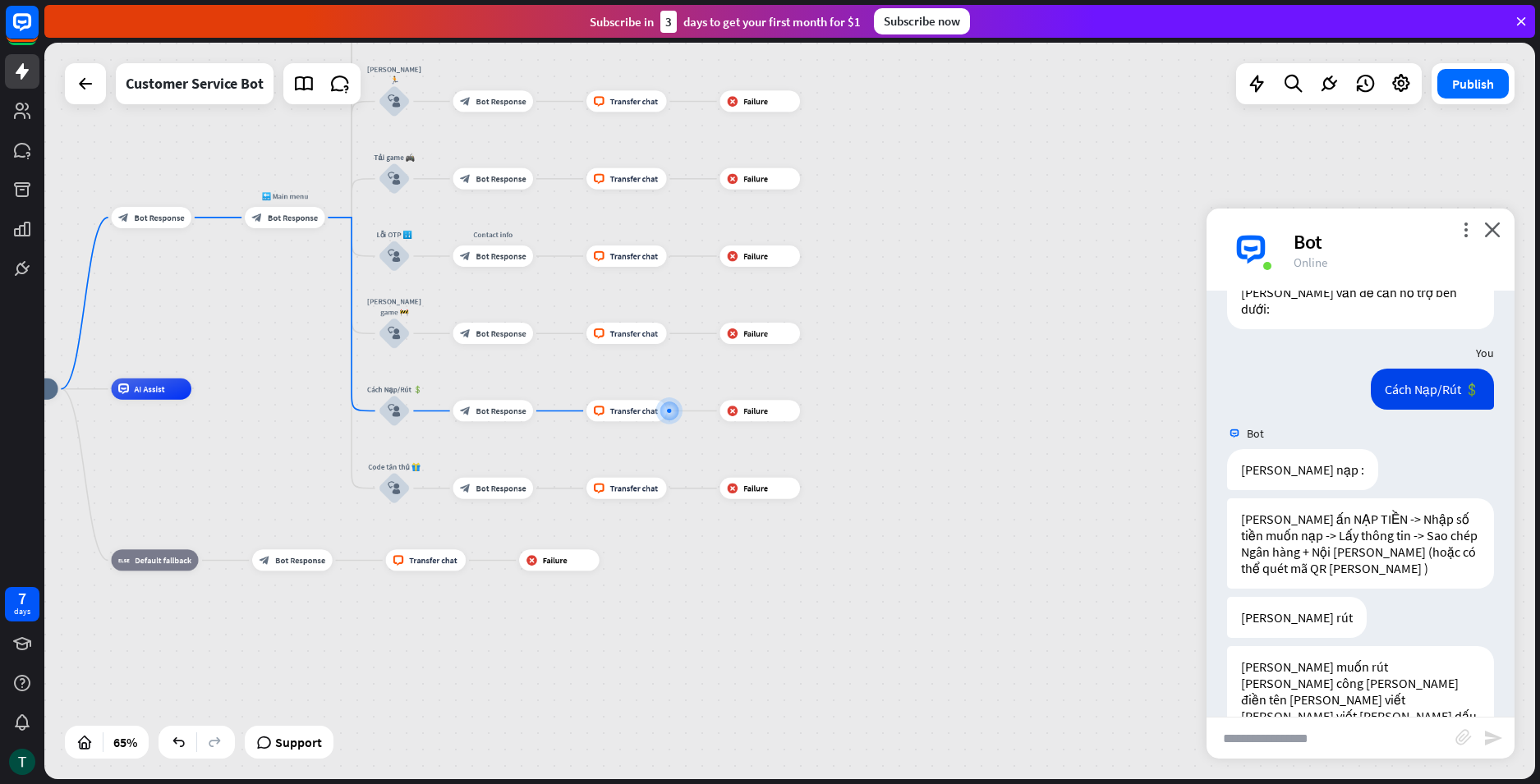 scroll, scrollTop: 242, scrollLeft: 0, axis: vertical 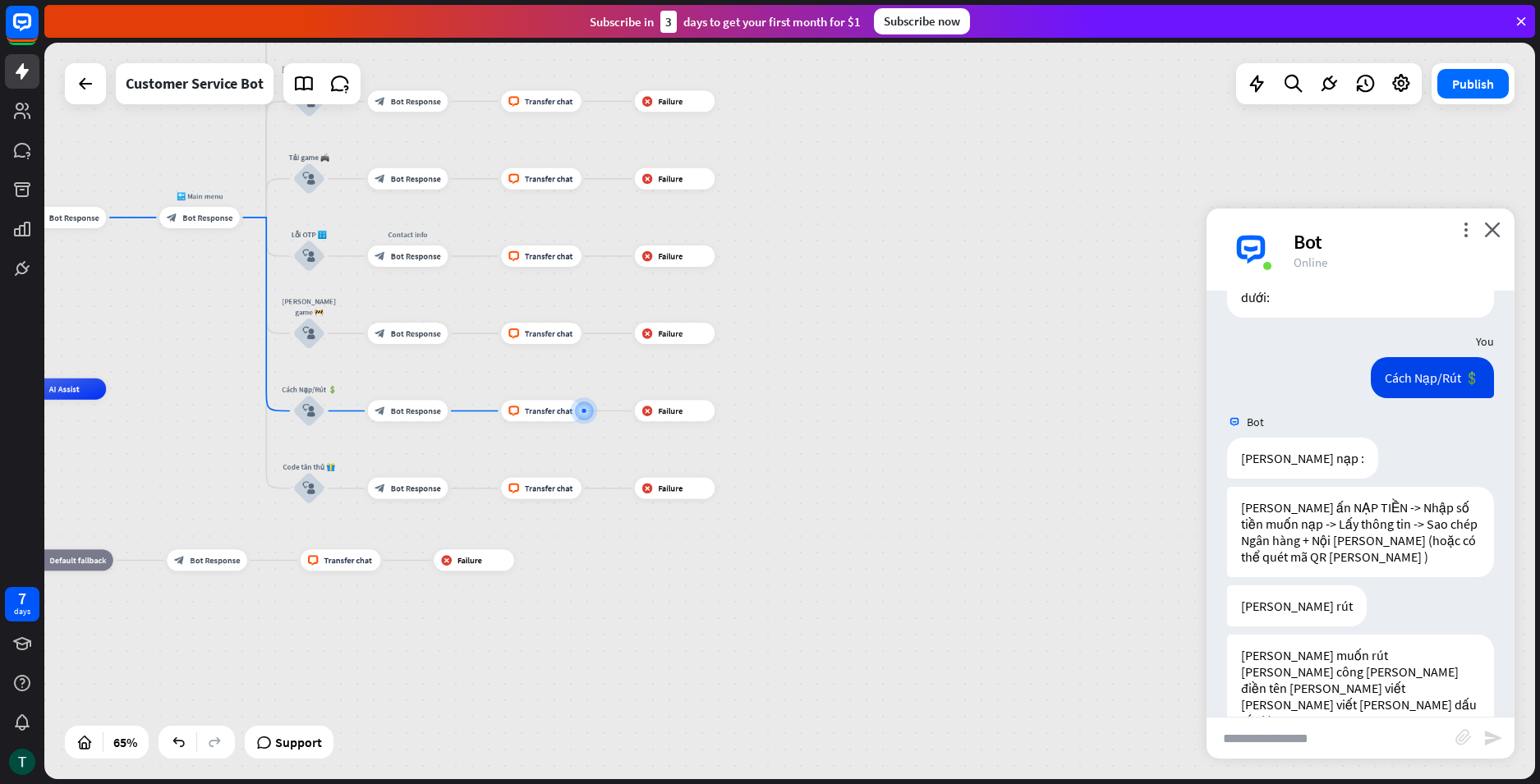 click at bounding box center [1331, 738] 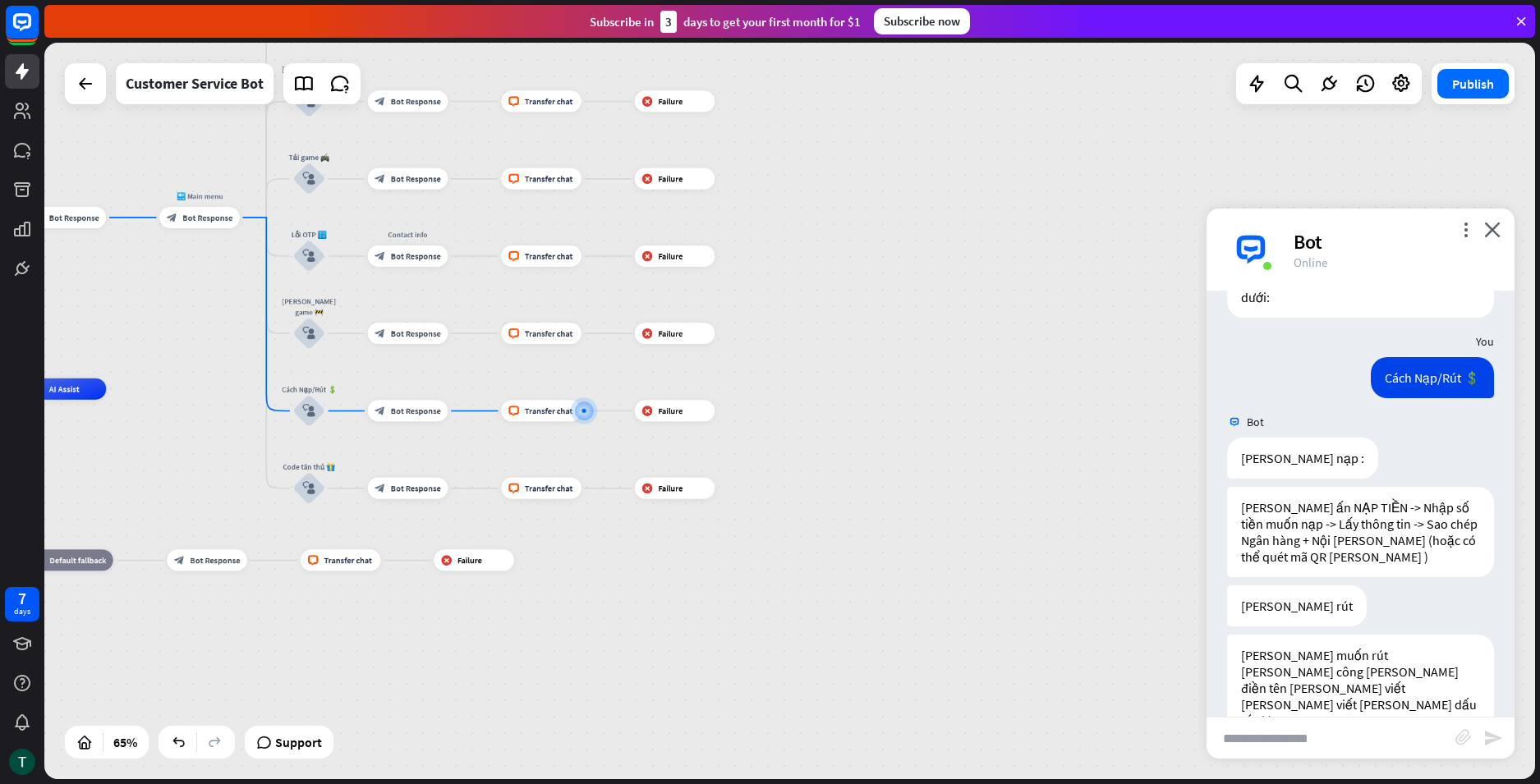 type on "*" 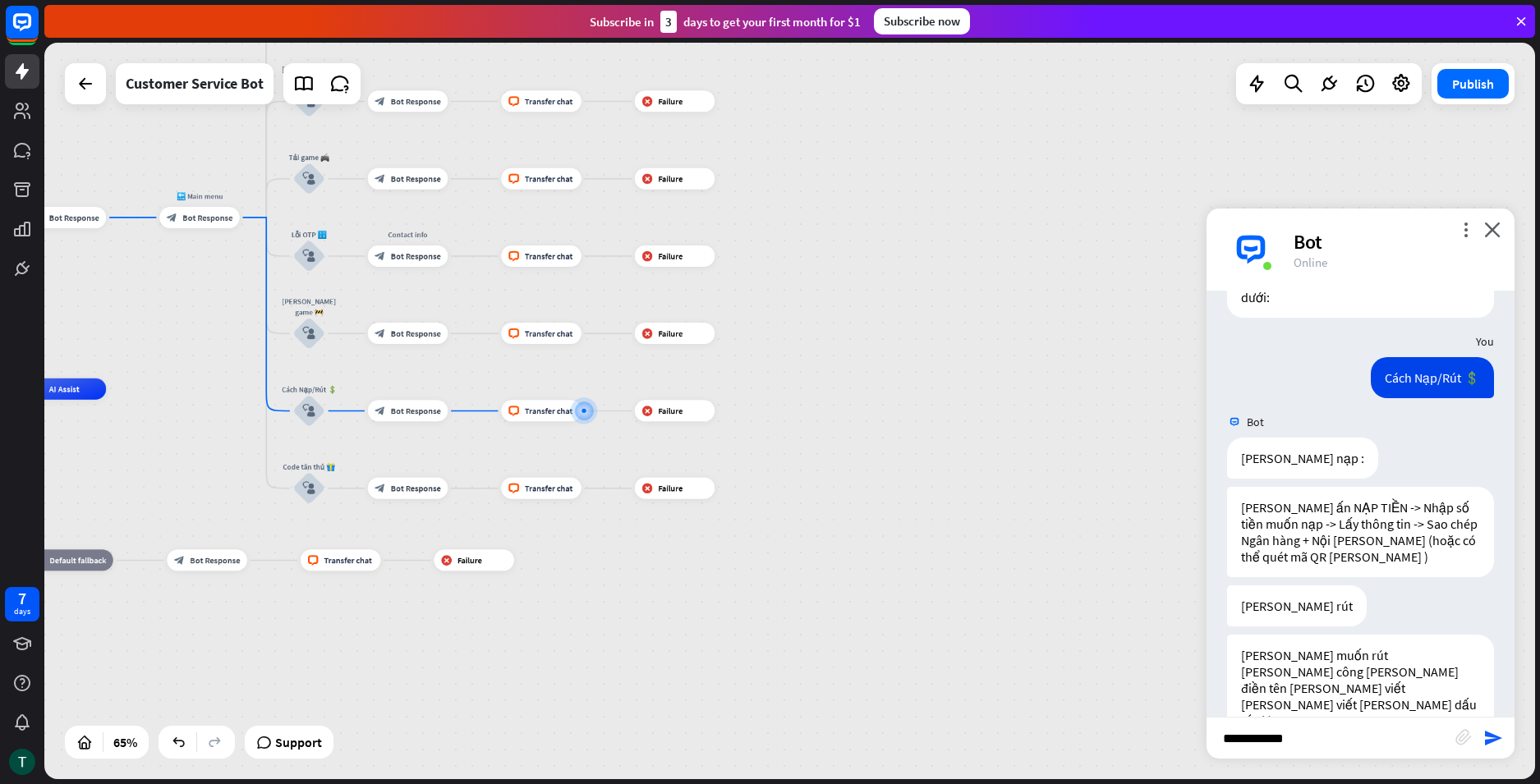 type on "**********" 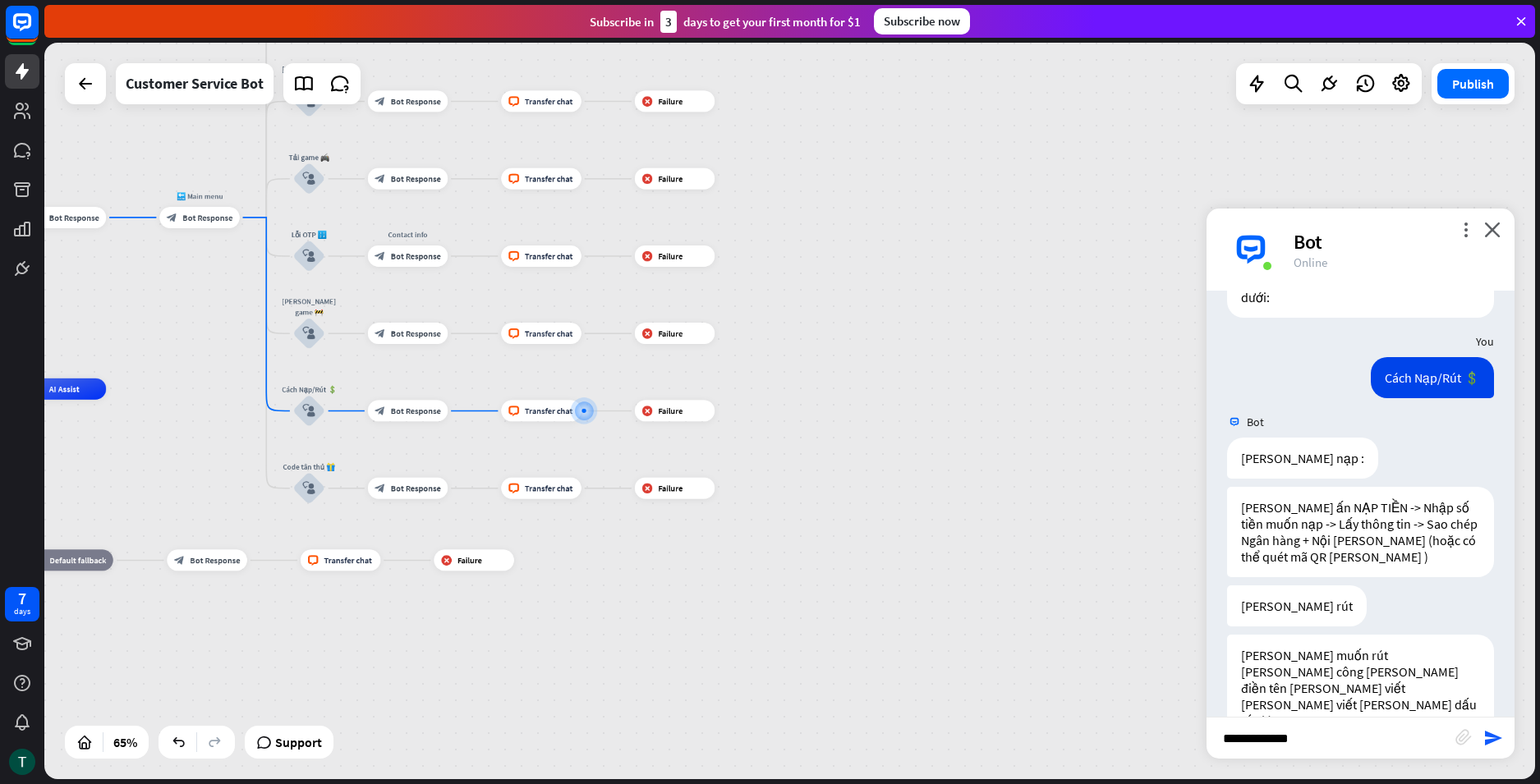 type 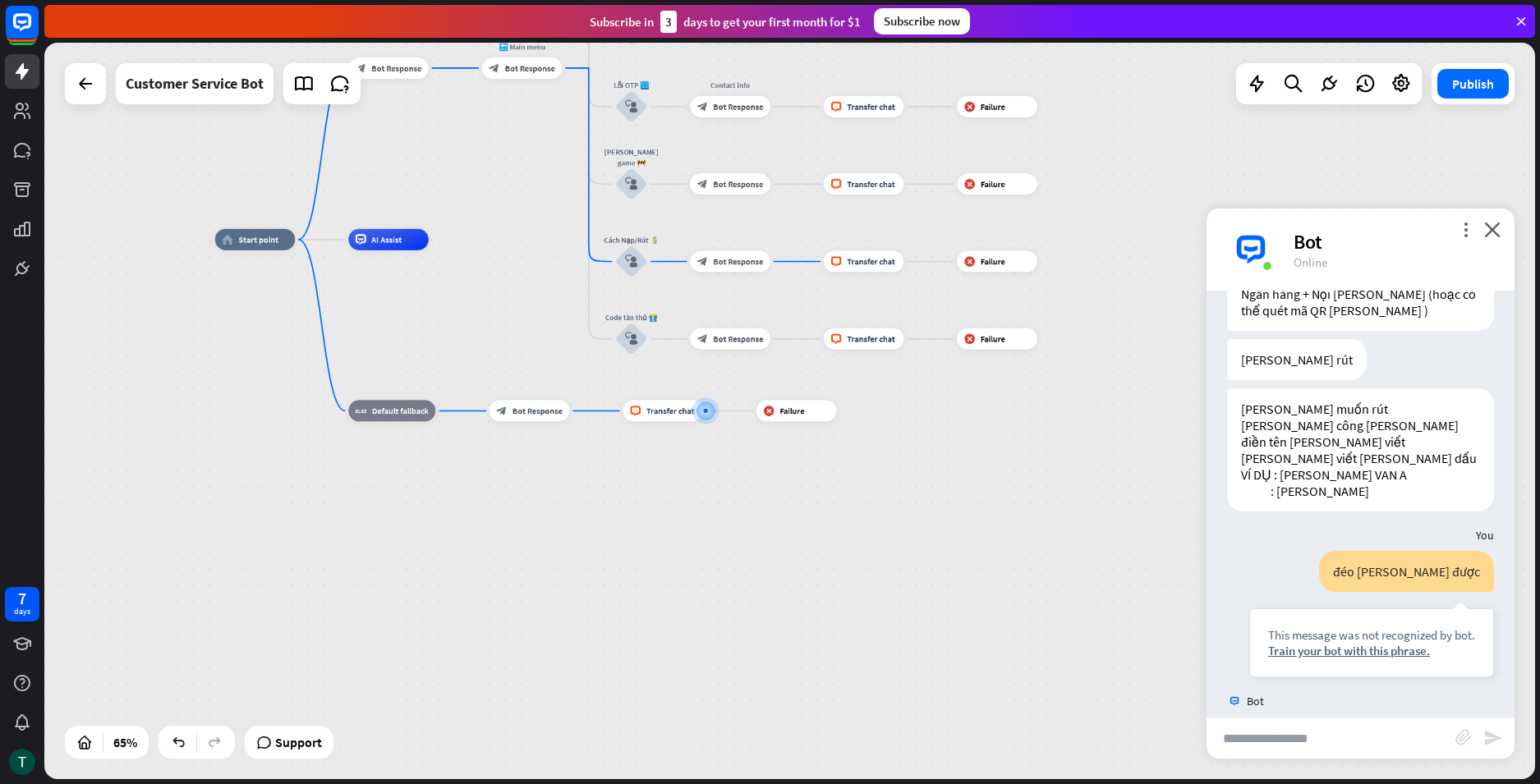 scroll, scrollTop: 505, scrollLeft: 0, axis: vertical 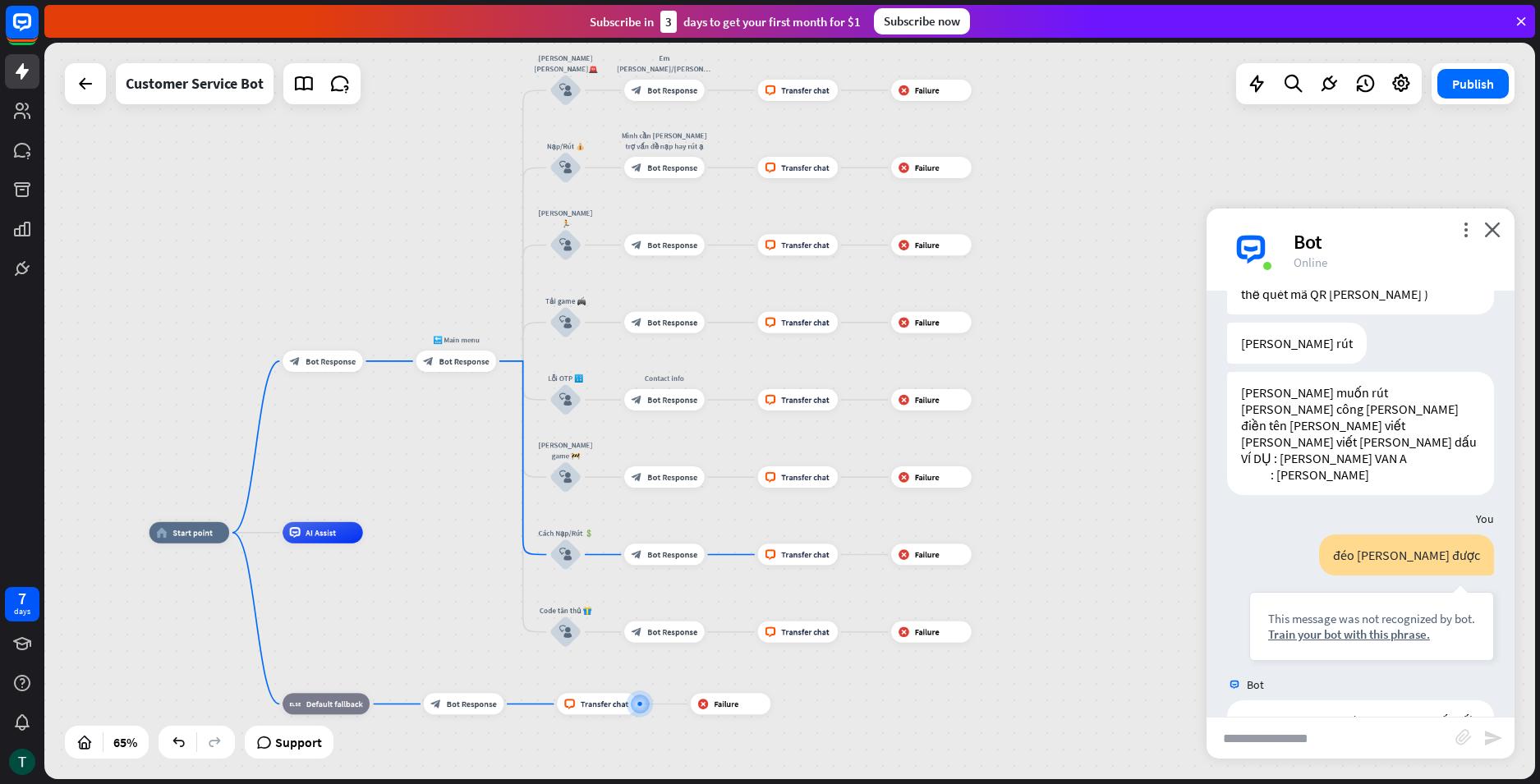 drag, startPoint x: 848, startPoint y: 462, endPoint x: 904, endPoint y: 755, distance: 298.3035 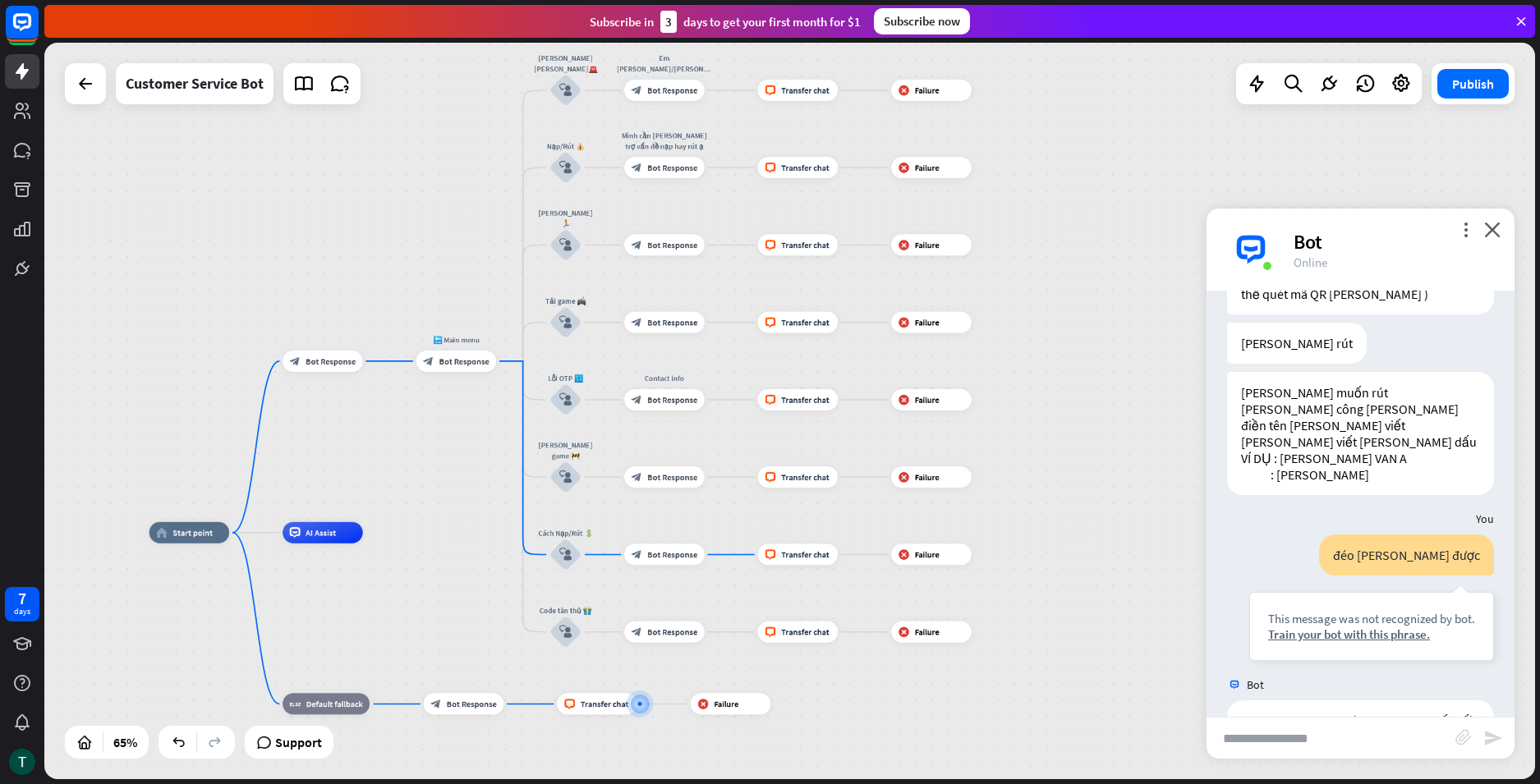 click on "home_2   Start point                   block_bot_response   Bot Response                 🔙 Main menu   block_bot_response   Bot Response                 [PERSON_NAME] [PERSON_NAME]🚨   block_user_input                 Em [PERSON_NAME]/[PERSON_NAME]   block_bot_response   Bot Response                   block_livechat   Transfer chat                   block_failure   Failure                 Nạp/Rút 💰   block_user_input                 Mình cần [PERSON_NAME] trợ vấn đề nạp hay rút ạ   block_bot_response   Bot Response                   block_livechat   Transfer chat                   block_failure   Failure                 [PERSON_NAME] 🏃   block_user_input                   block_bot_response   Bot Response                   block_livechat   Transfer chat                   block_failure   Failure                 Tải game 🎮   block_user_input                   block_bot_response   Bot Response                   block_livechat   Transfer chat                   block_failure" at bounding box center [634, 772] 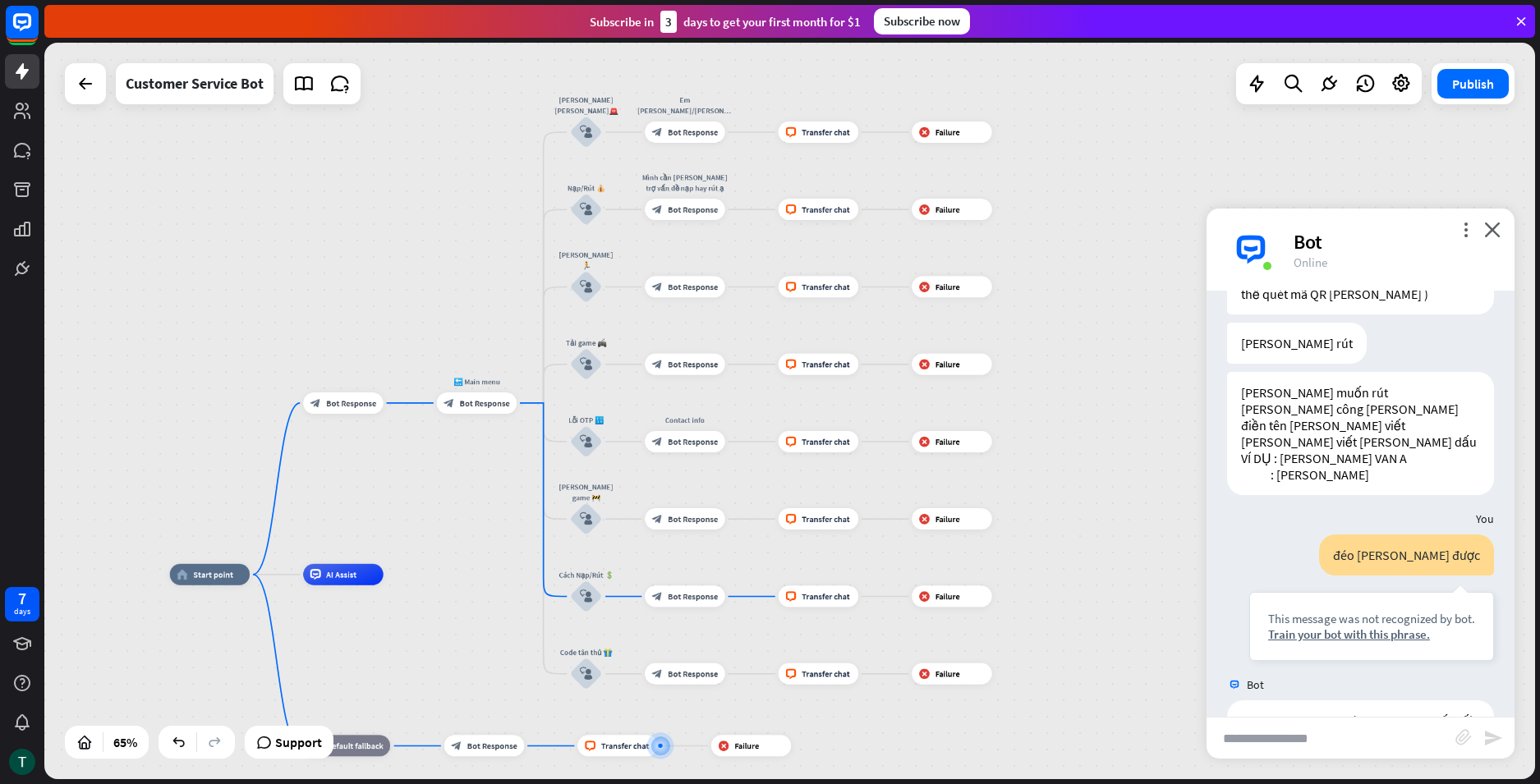 drag, startPoint x: 1092, startPoint y: 334, endPoint x: 1112, endPoint y: 376, distance: 46.518813 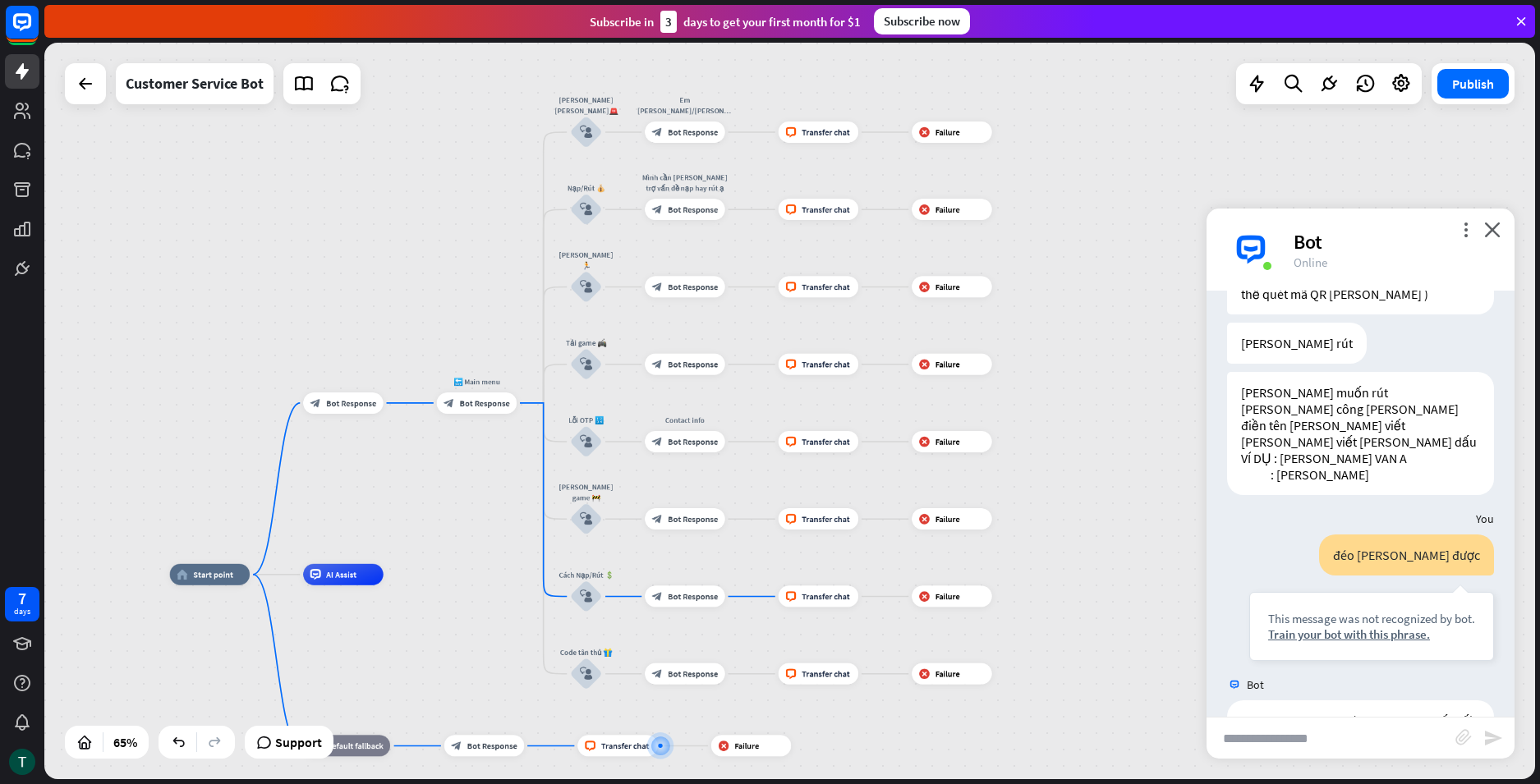 click on "home_2   Start point                   block_bot_response   Bot Response                 🔙 Main menu   block_bot_response   Bot Response                 [PERSON_NAME] [PERSON_NAME]🚨   block_user_input                 Em [PERSON_NAME]/[PERSON_NAME]   block_bot_response   Bot Response                   block_livechat   Transfer chat                   block_failure   Failure                 Nạp/Rút 💰   block_user_input                 Mình cần [PERSON_NAME] trợ vấn đề nạp hay rút ạ   block_bot_response   Bot Response                   block_livechat   Transfer chat                   block_failure   Failure                 [PERSON_NAME] 🏃   block_user_input                   block_bot_response   Bot Response                   block_livechat   Transfer chat                   block_failure   Failure                 Tải game 🎮   block_user_input                   block_bot_response   Bot Response                   block_livechat   Transfer chat                   block_failure" at bounding box center [789, 410] 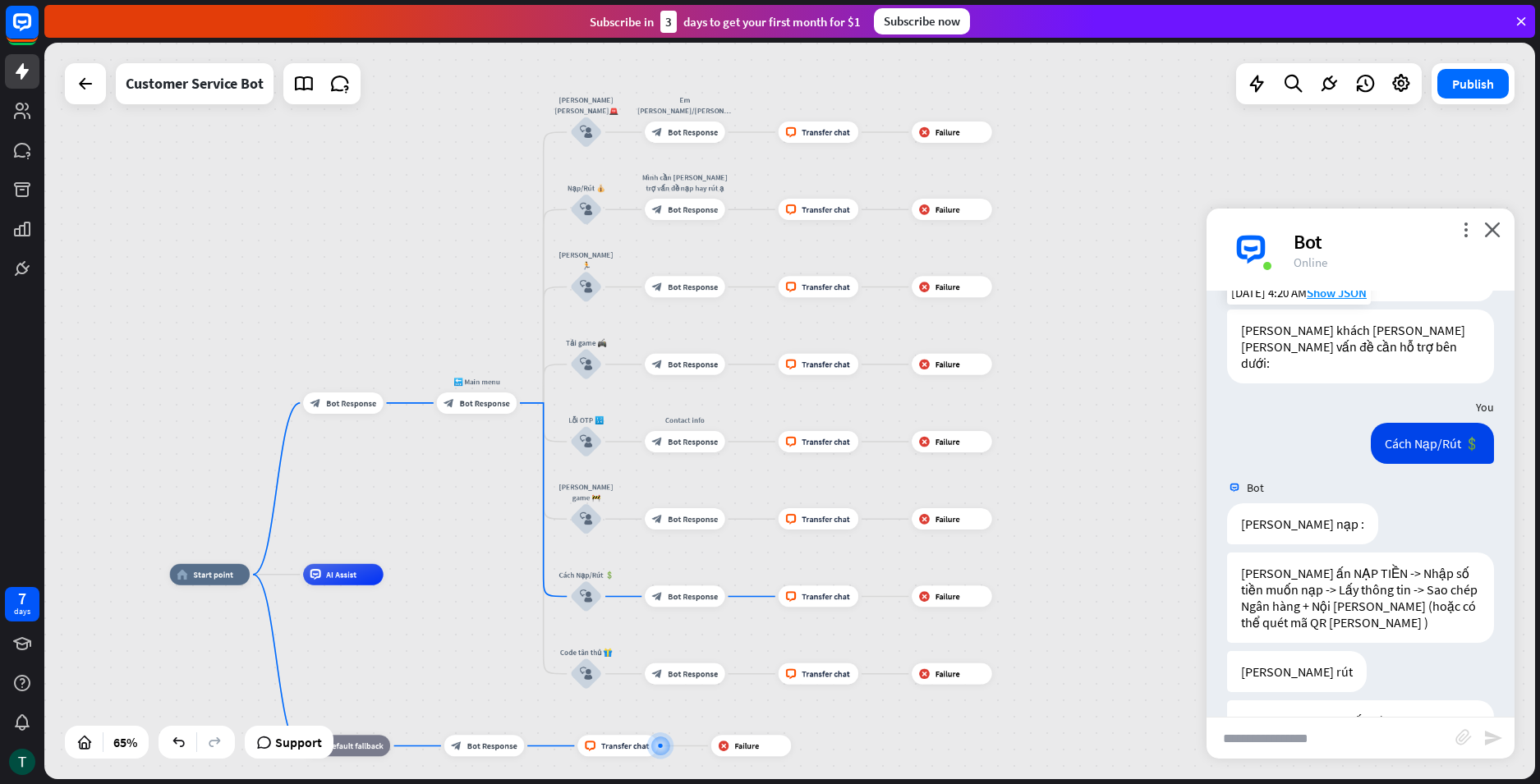 scroll, scrollTop: 341, scrollLeft: 0, axis: vertical 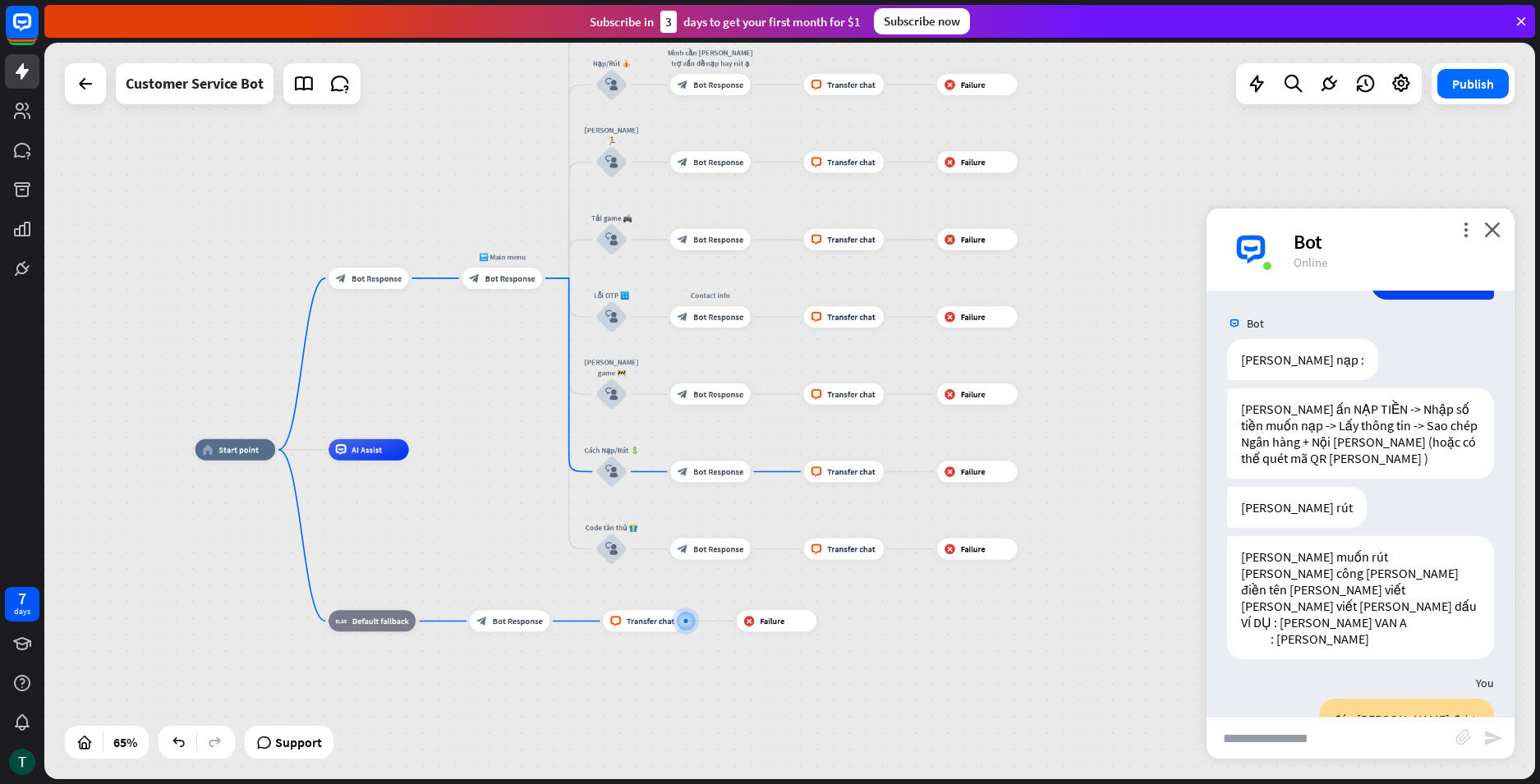 drag, startPoint x: 1029, startPoint y: 702, endPoint x: 899, endPoint y: 645, distance: 141.94717 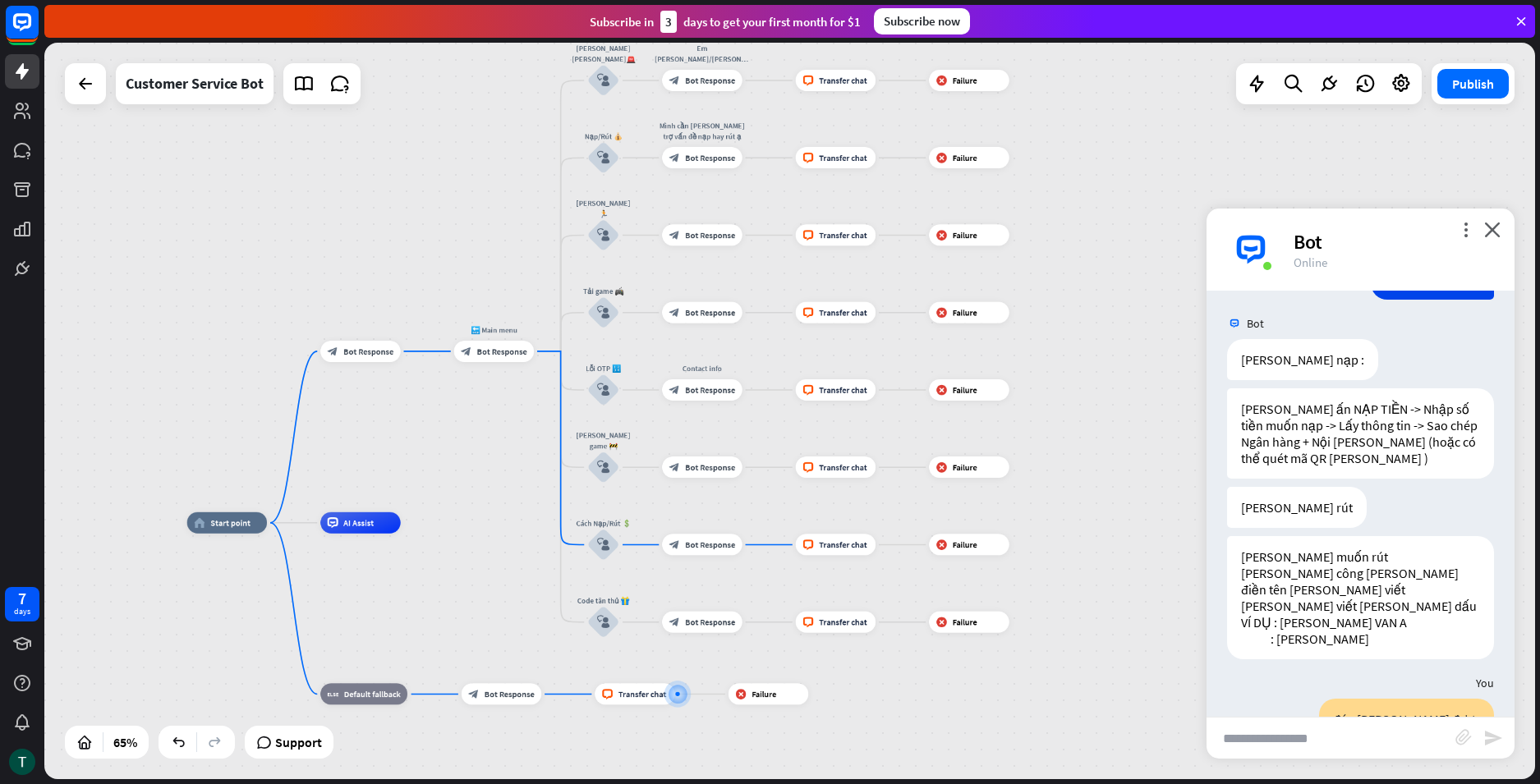 drag, startPoint x: 1102, startPoint y: 397, endPoint x: 1099, endPoint y: 487, distance: 90.04999 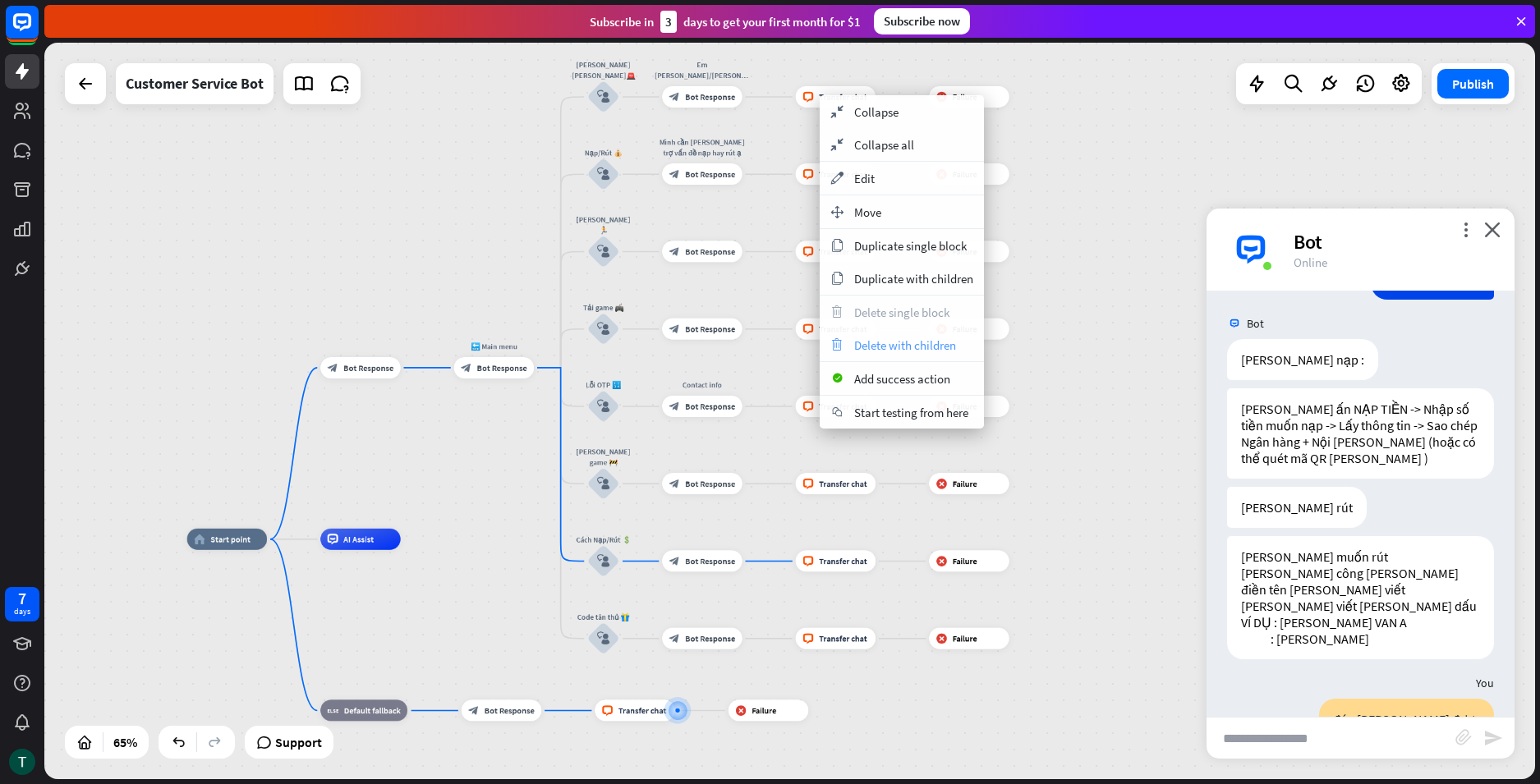 click on "Delete with children" at bounding box center (905, 345) 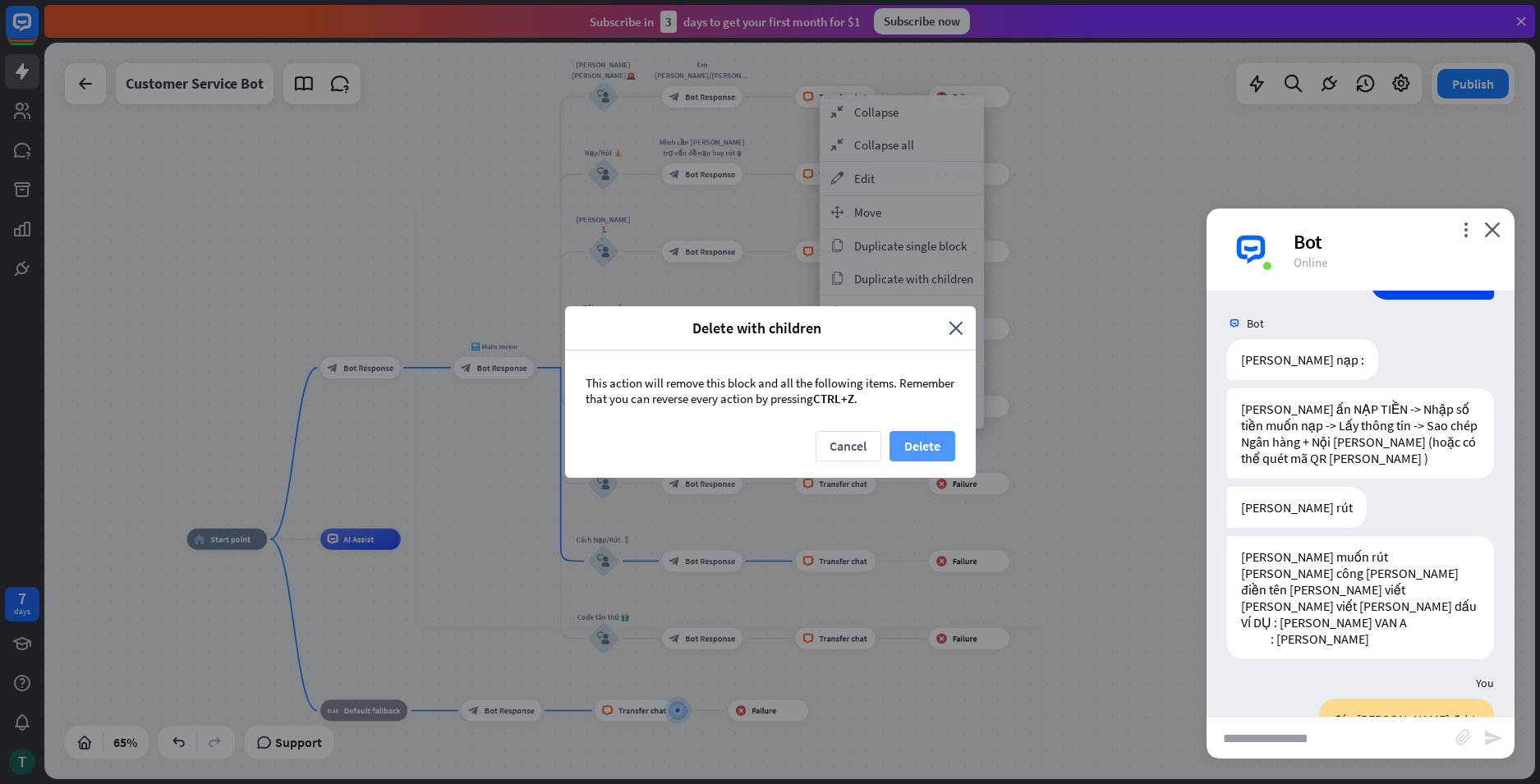 click on "Delete" at bounding box center (922, 446) 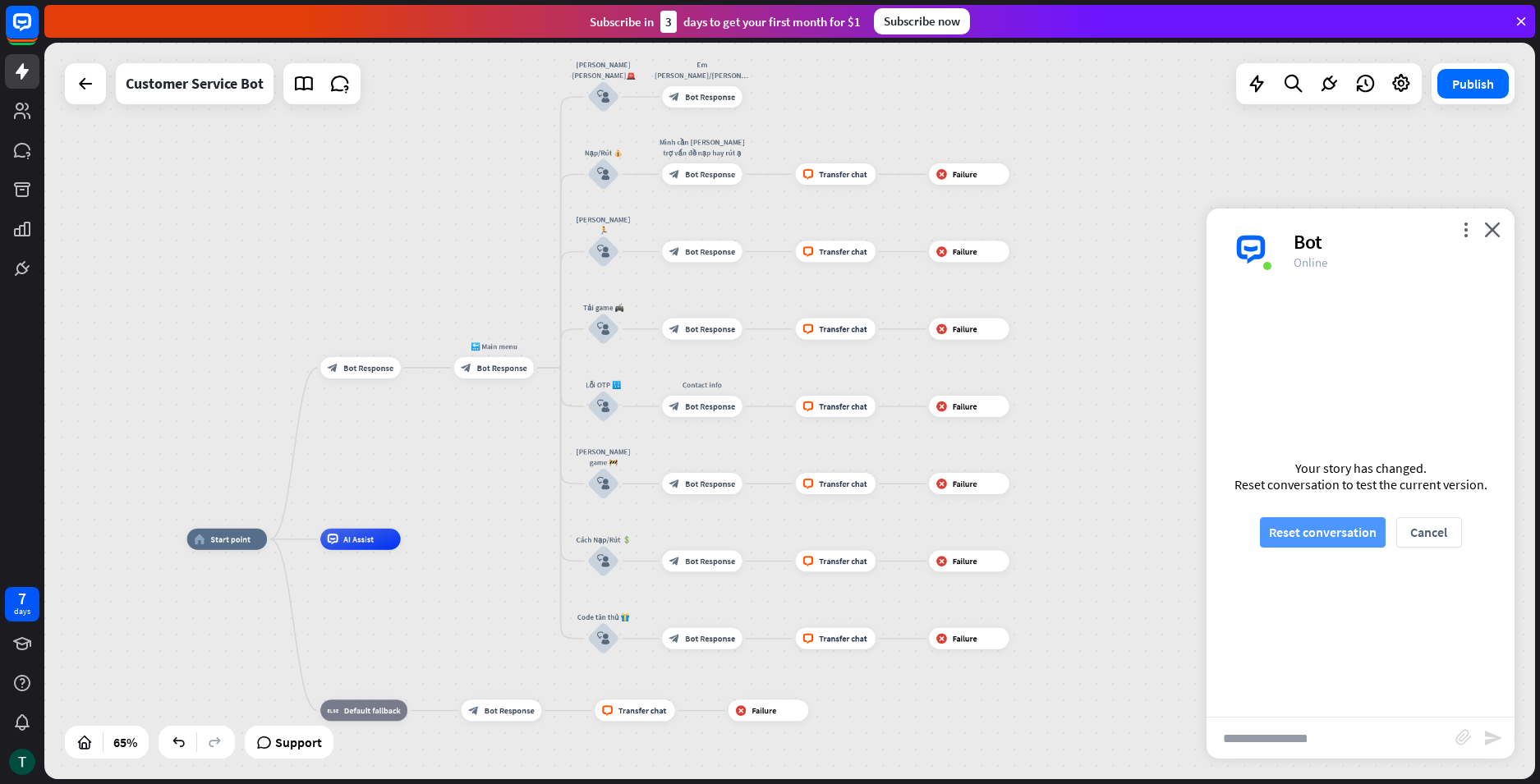 click on "Reset conversation" at bounding box center [1322, 532] 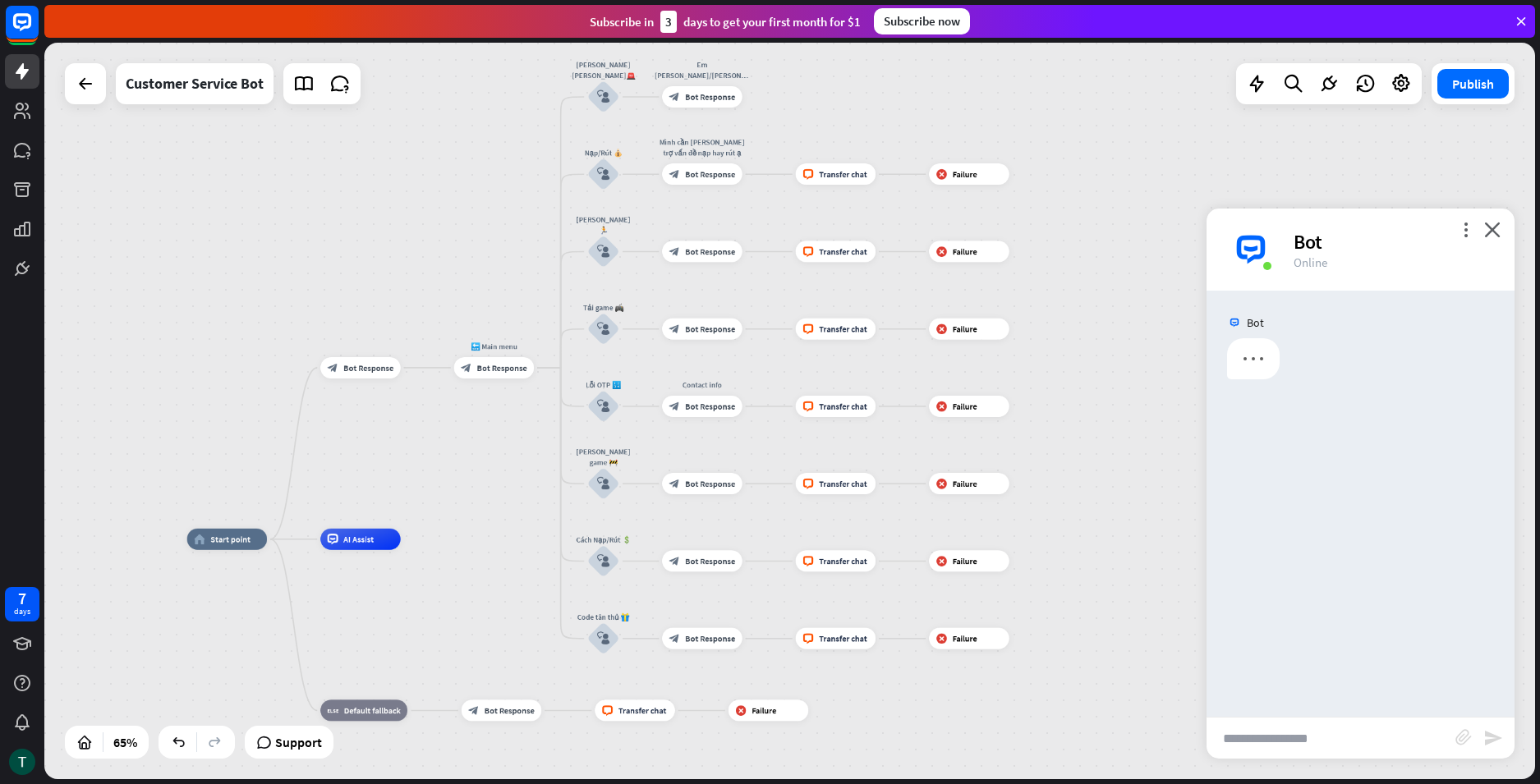 scroll, scrollTop: 0, scrollLeft: 0, axis: both 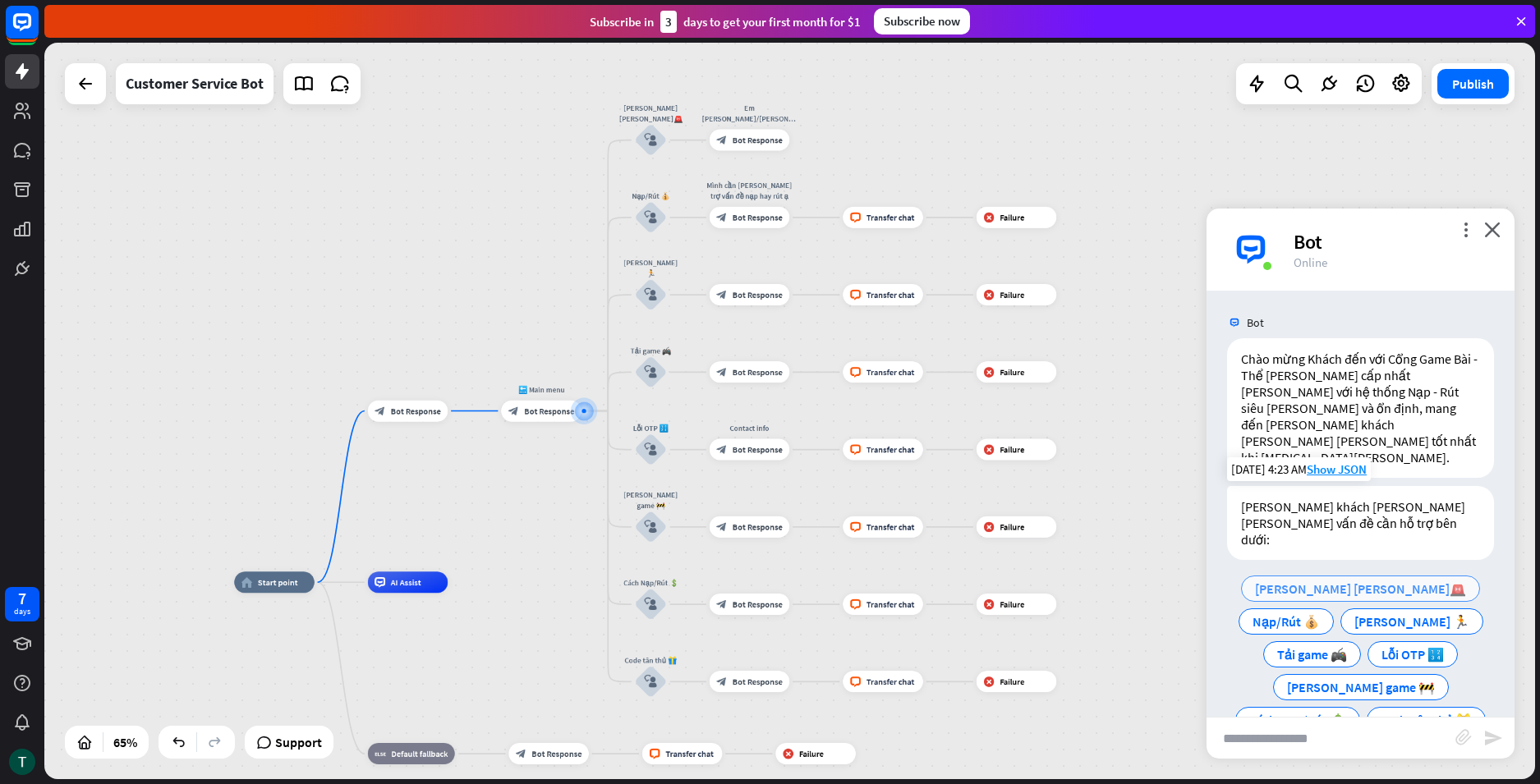 click on "[PERSON_NAME] [PERSON_NAME]🚨" at bounding box center (1360, 589) 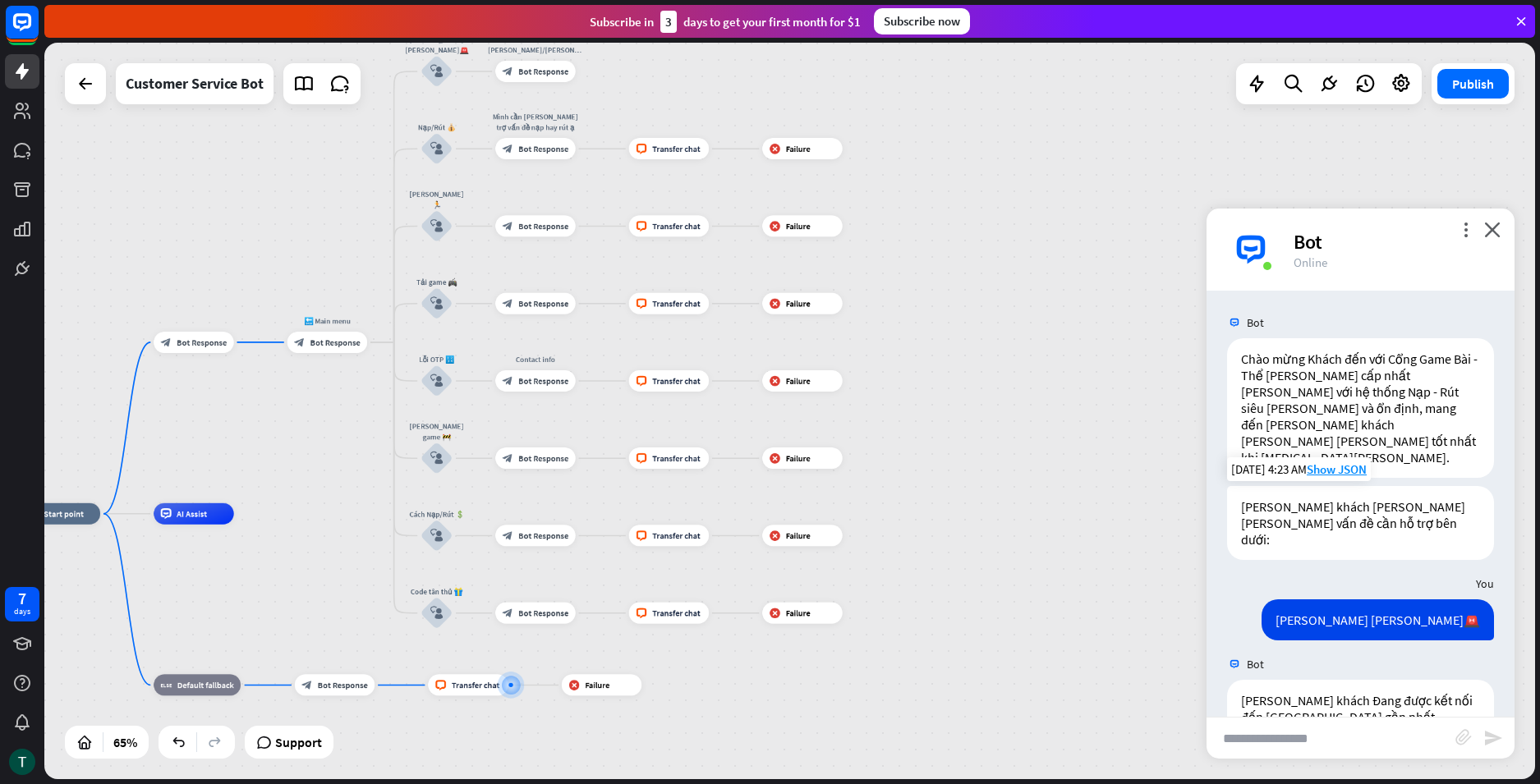 drag, startPoint x: 1001, startPoint y: 477, endPoint x: 928, endPoint y: 751, distance: 283.55775 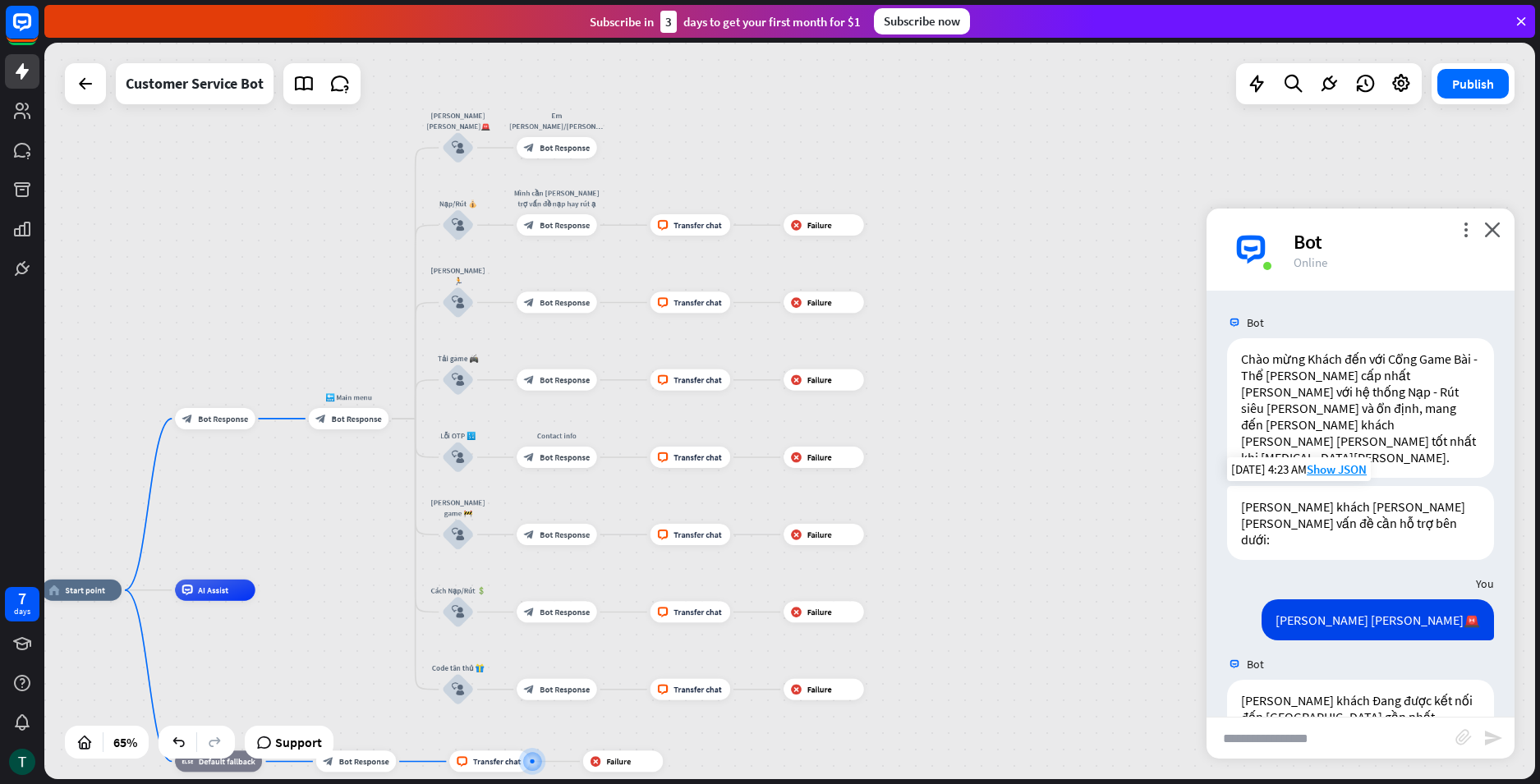 drag, startPoint x: 991, startPoint y: 474, endPoint x: 1007, endPoint y: 489, distance: 21.931712 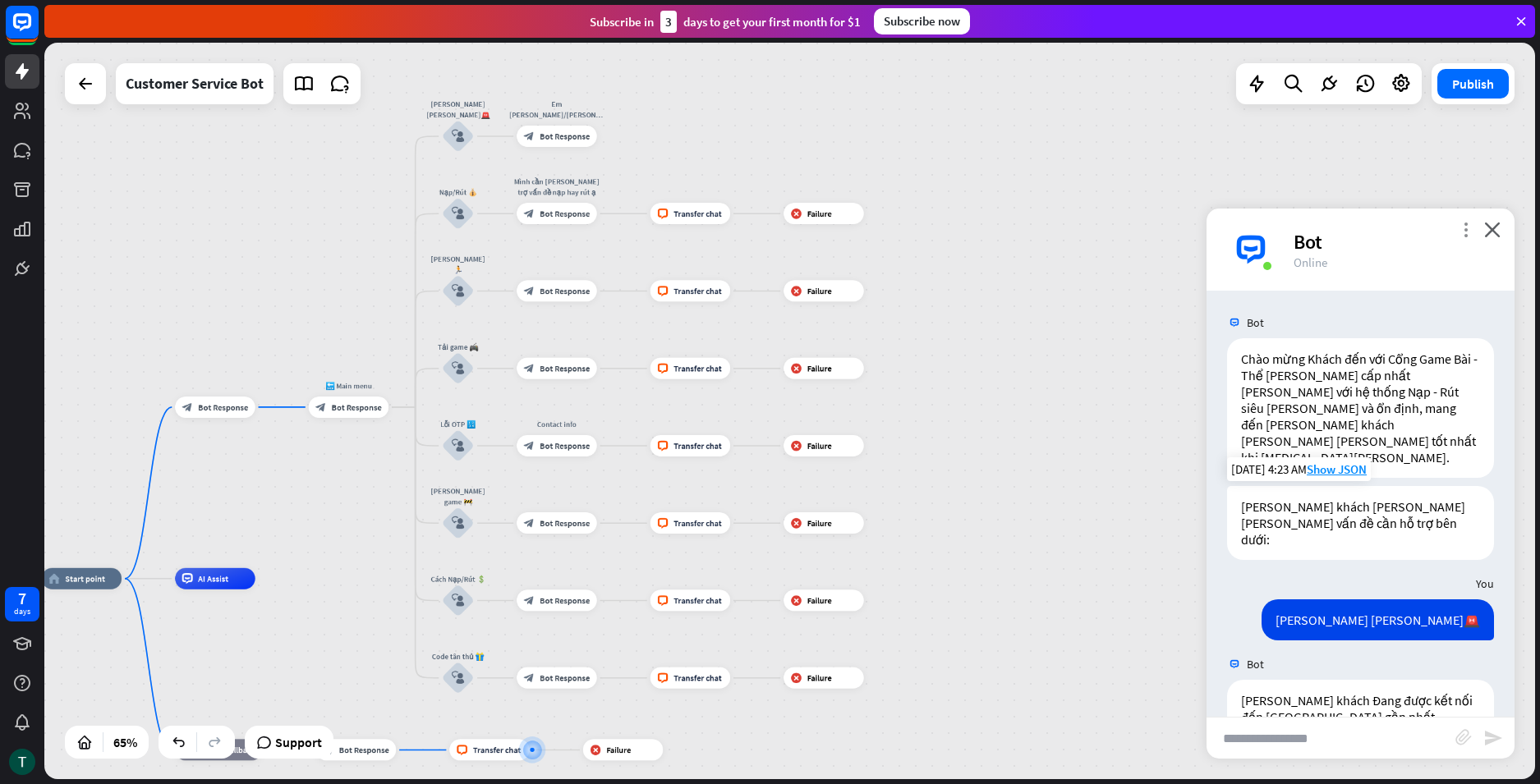 click on "more_vert" at bounding box center (1465, 229) 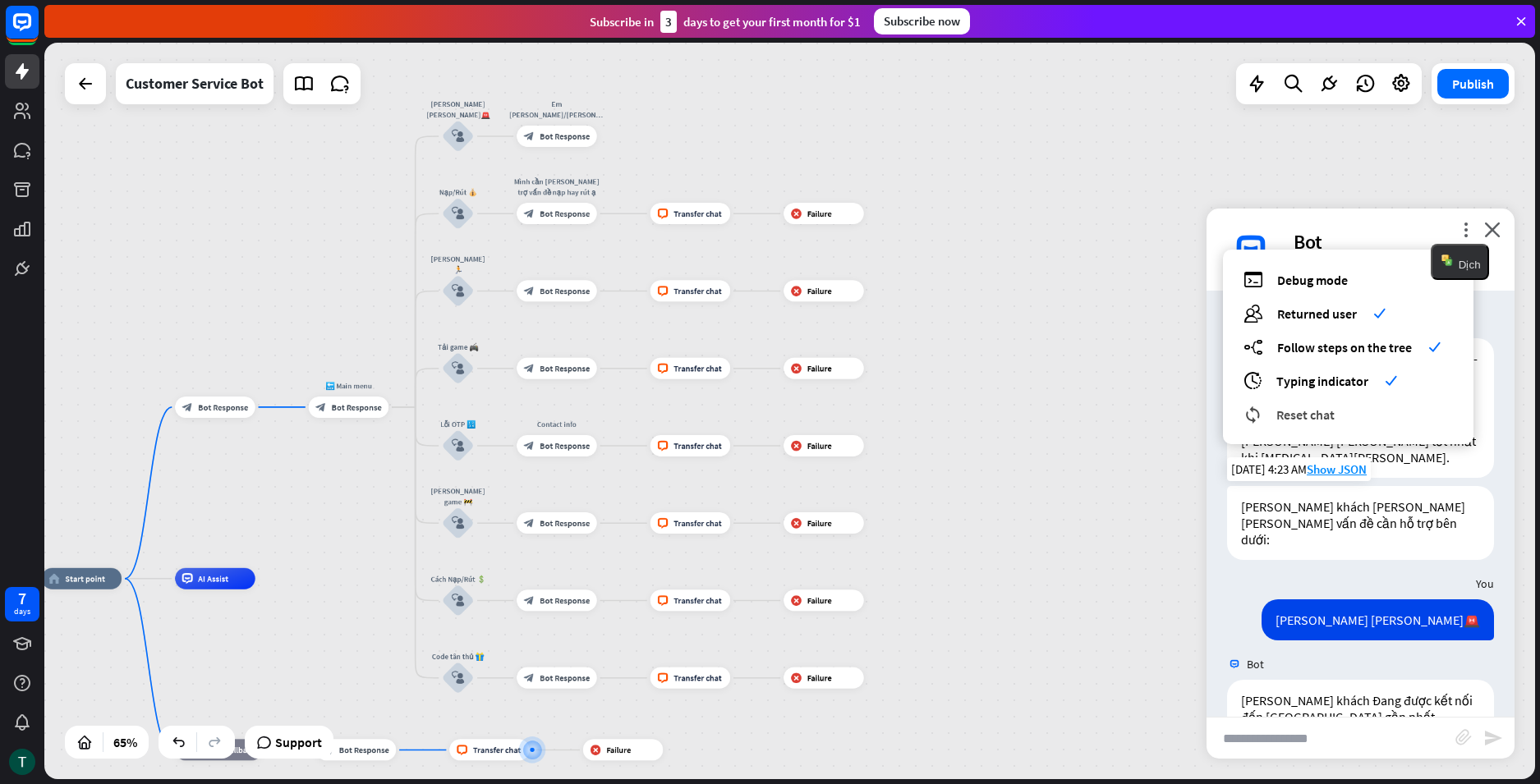 click on "Reset chat" at bounding box center [1305, 415] 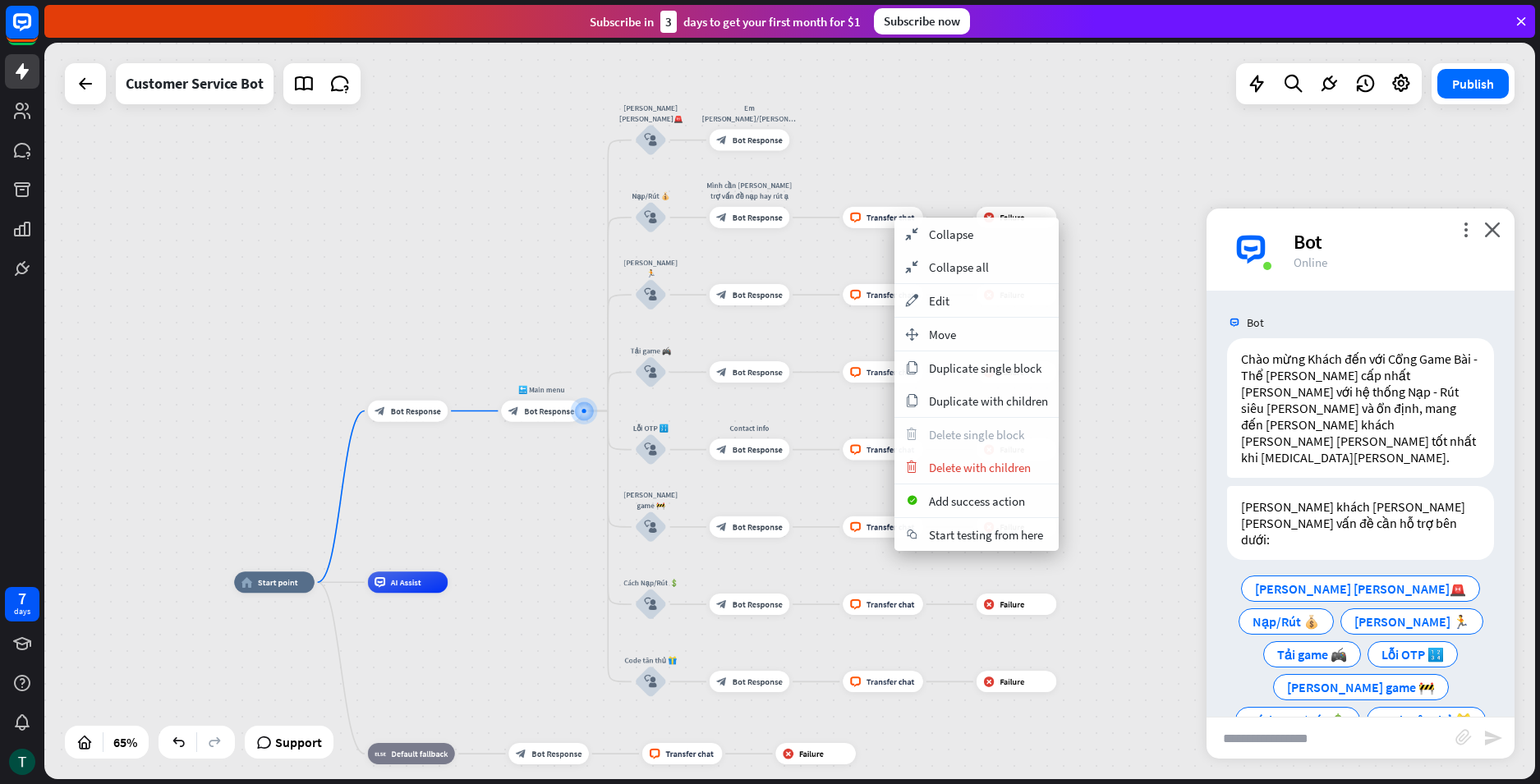 click on "home_2   Start point                   block_bot_response   Bot Response                 🔙 Main menu   block_bot_response   Bot Response                     [PERSON_NAME] [PERSON_NAME]🚨   block_user_input                 Em [PERSON_NAME]/[PERSON_NAME]   block_bot_response   Bot Response                 Nạp/Rút 💰   block_user_input                 Mình cần [PERSON_NAME] trợ vấn đề nạp hay rút ạ   block_bot_response   Bot Response                   block_livechat   Transfer chat                   block_failure   Failure                 [PERSON_NAME] 🏃   block_user_input                   block_bot_response   Bot Response                   block_livechat   Transfer chat                   block_failure   Failure                 Tải game 🎮   block_user_input                   block_bot_response   Bot Response                   block_livechat   Transfer chat                   block_failure   Failure                 Lỗi OTP 🔢   block_user_input                 Contact info" at bounding box center (789, 410) 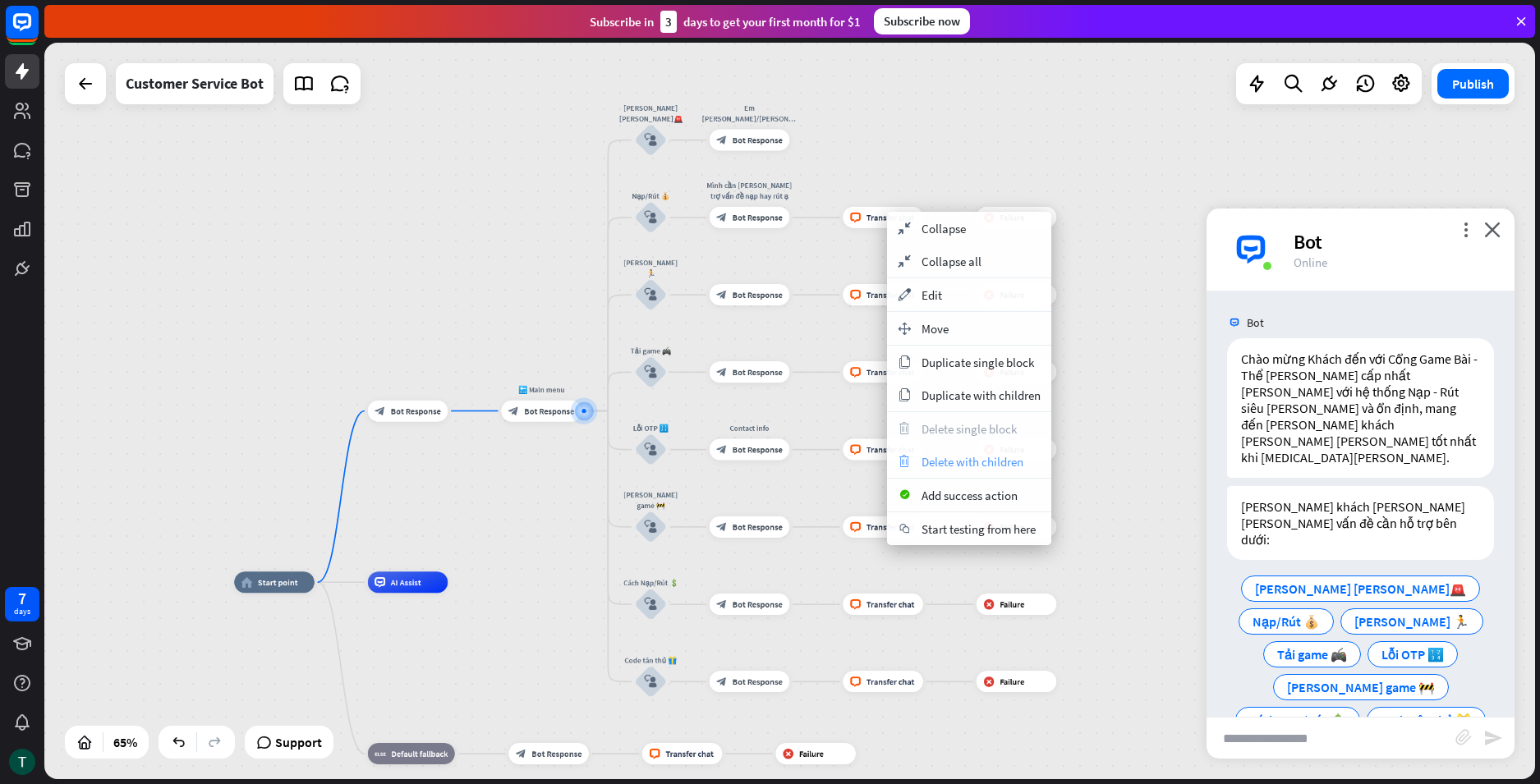 click on "Delete with children" at bounding box center [972, 461] 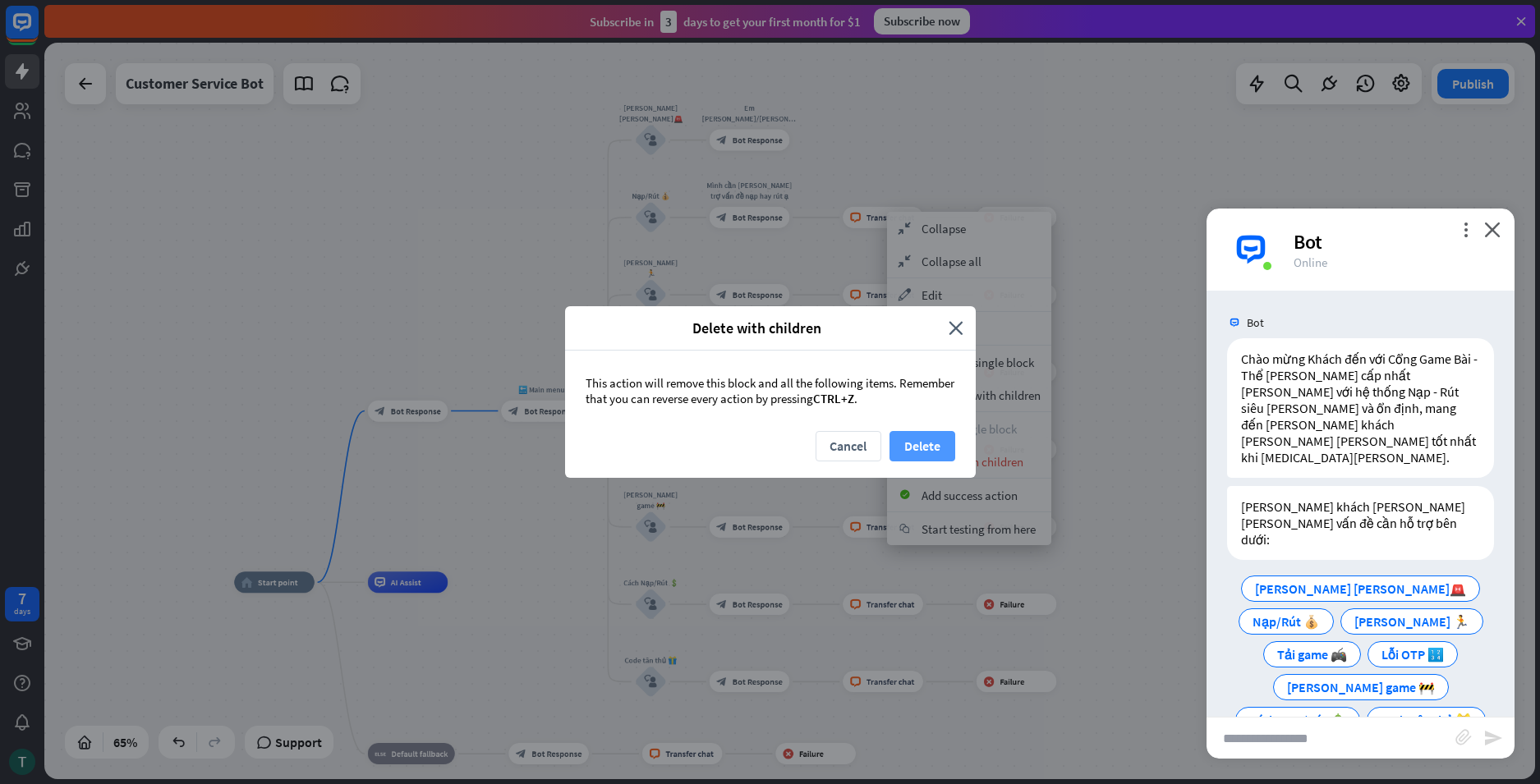 click on "Delete" at bounding box center [922, 446] 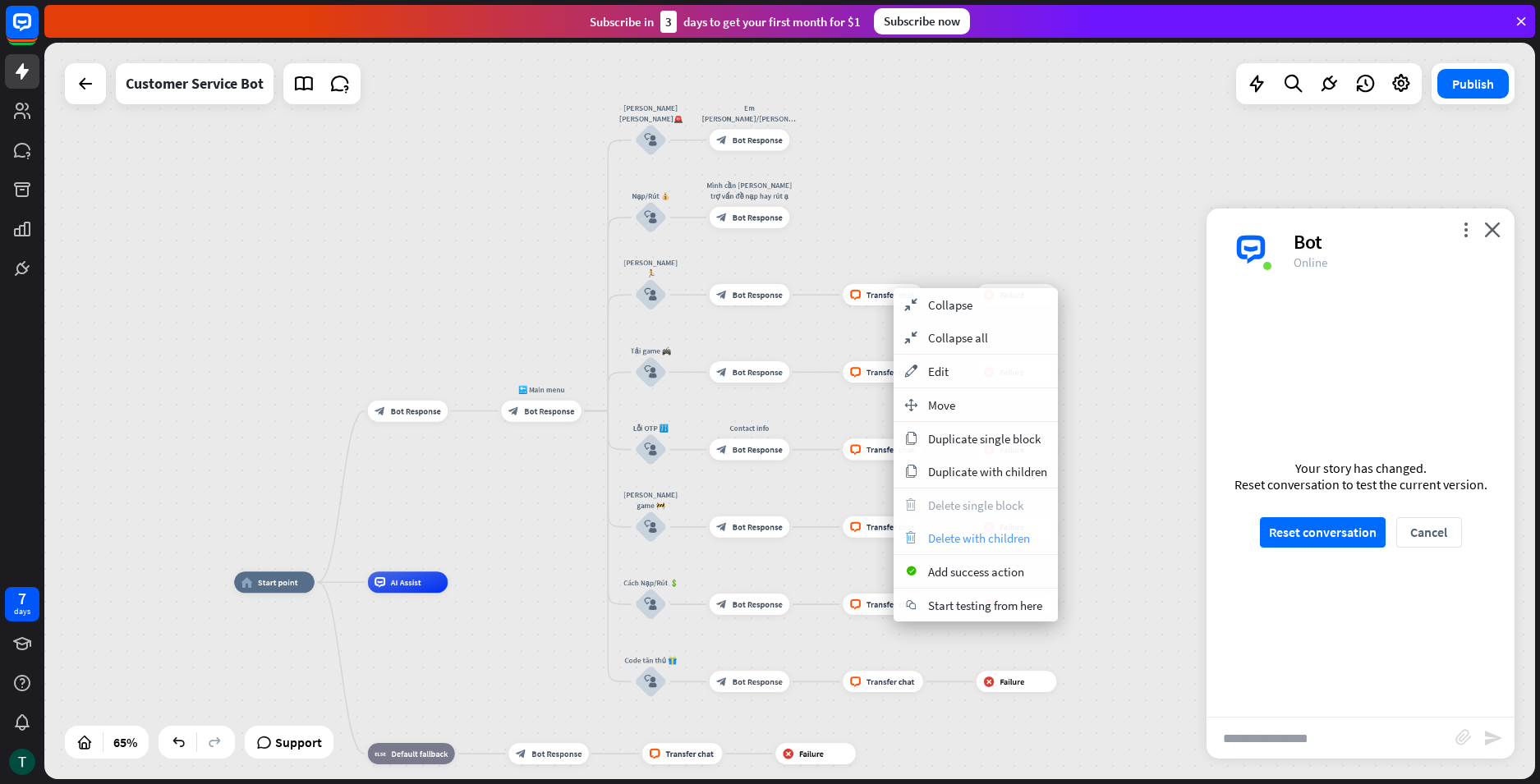 click on "Delete with children" at bounding box center [979, 538] 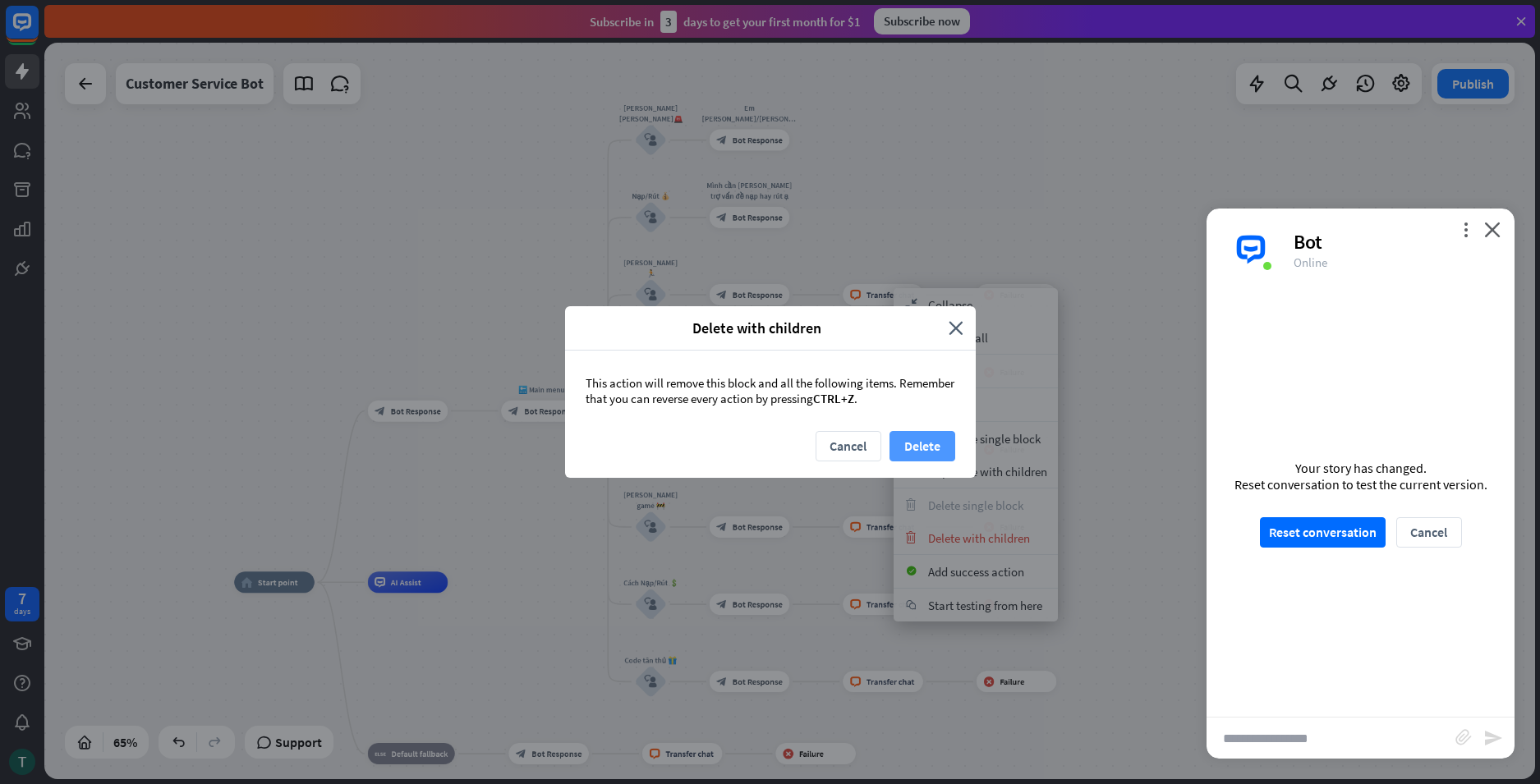 click on "Delete" at bounding box center (922, 446) 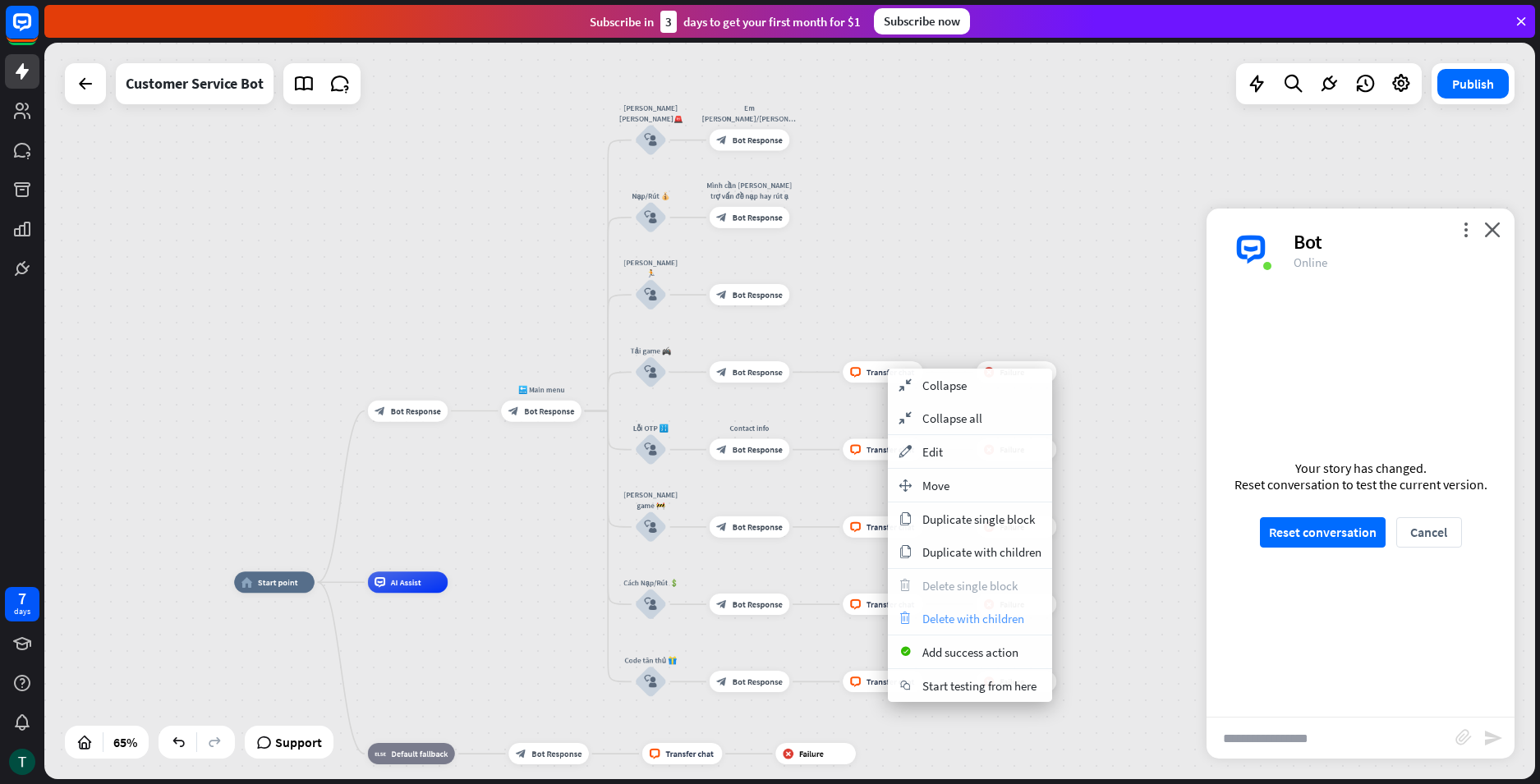 click on "Delete with children" at bounding box center [973, 618] 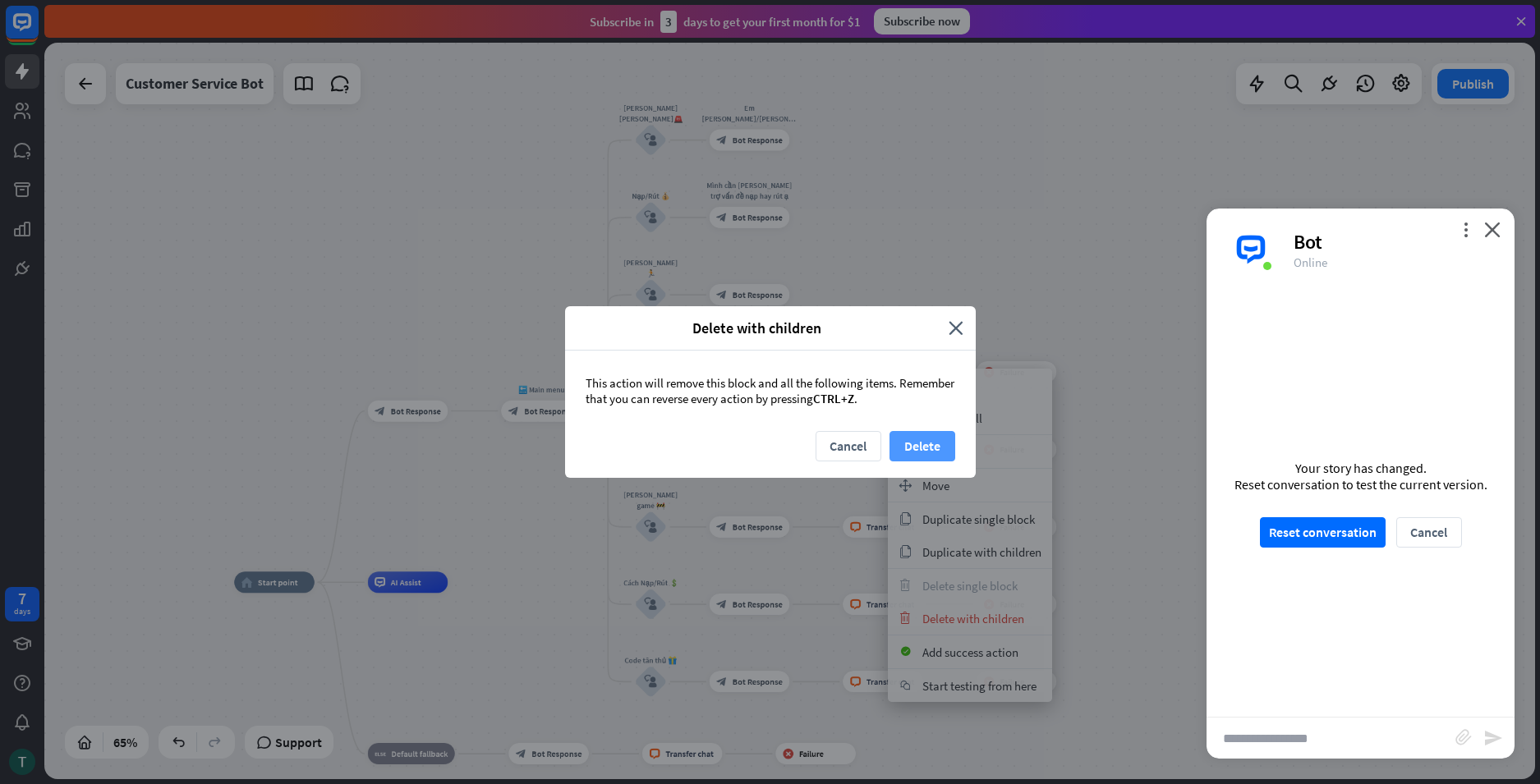 click on "Delete" at bounding box center (922, 446) 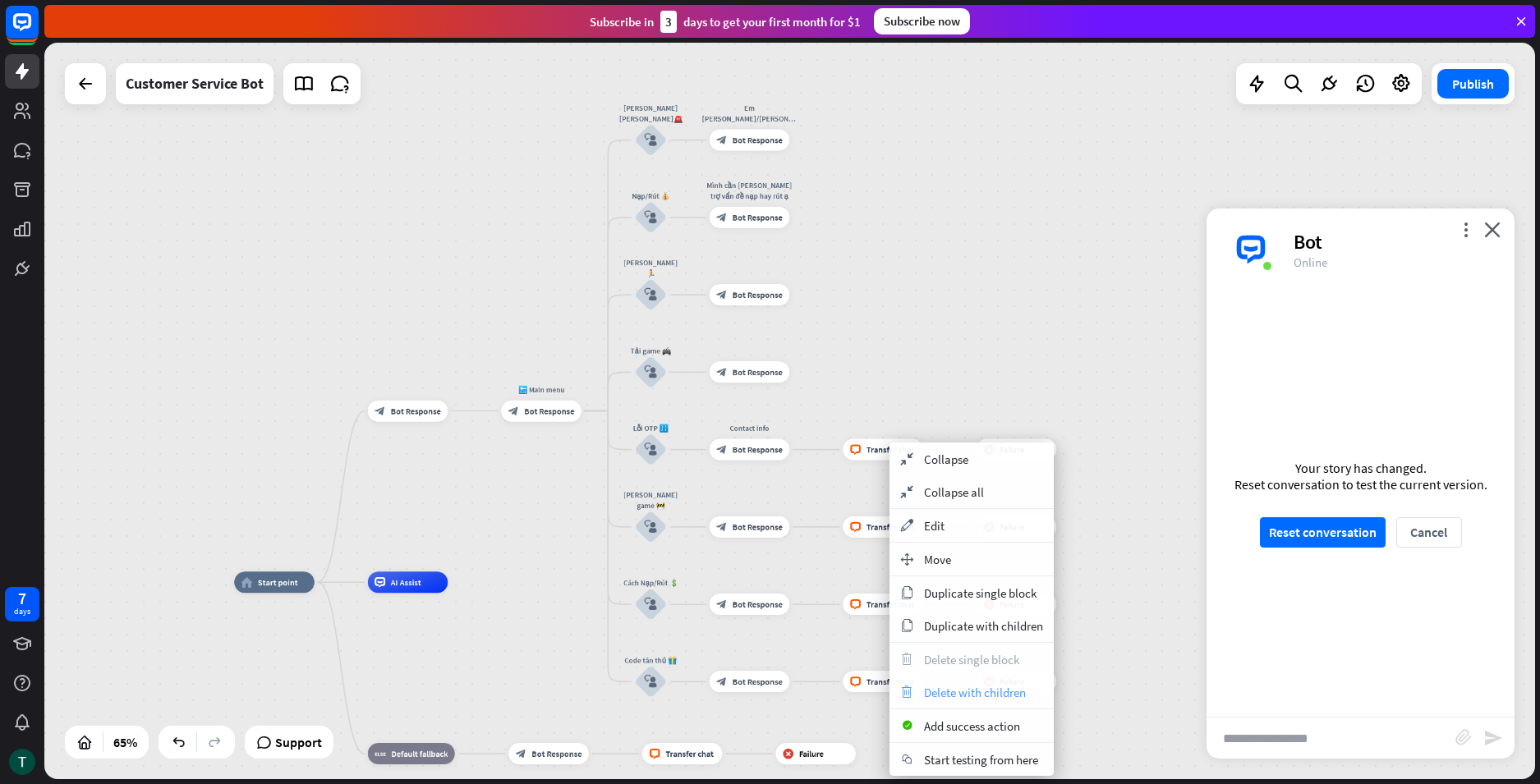 click on "Delete with children" at bounding box center [975, 692] 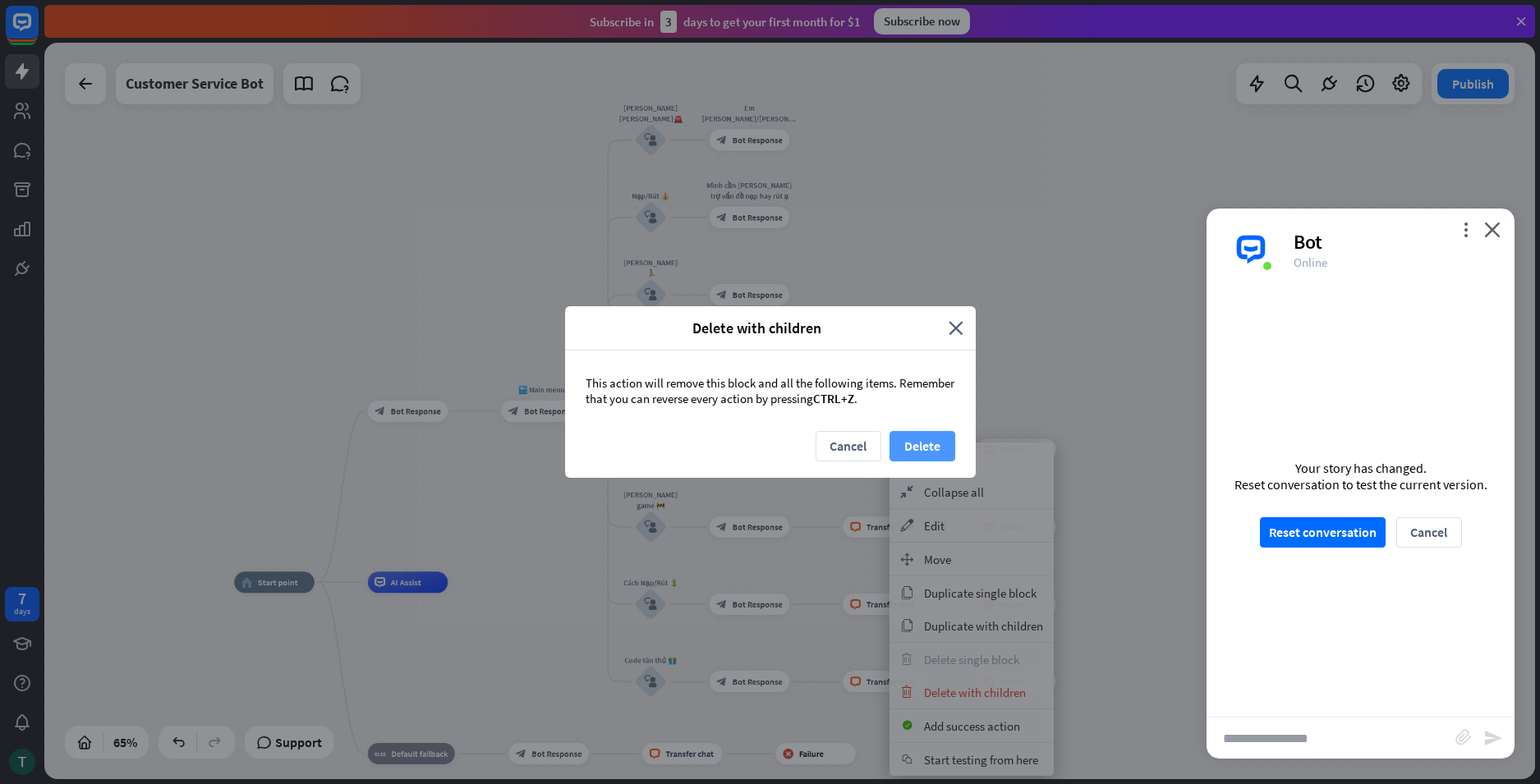 click on "Delete" at bounding box center [922, 446] 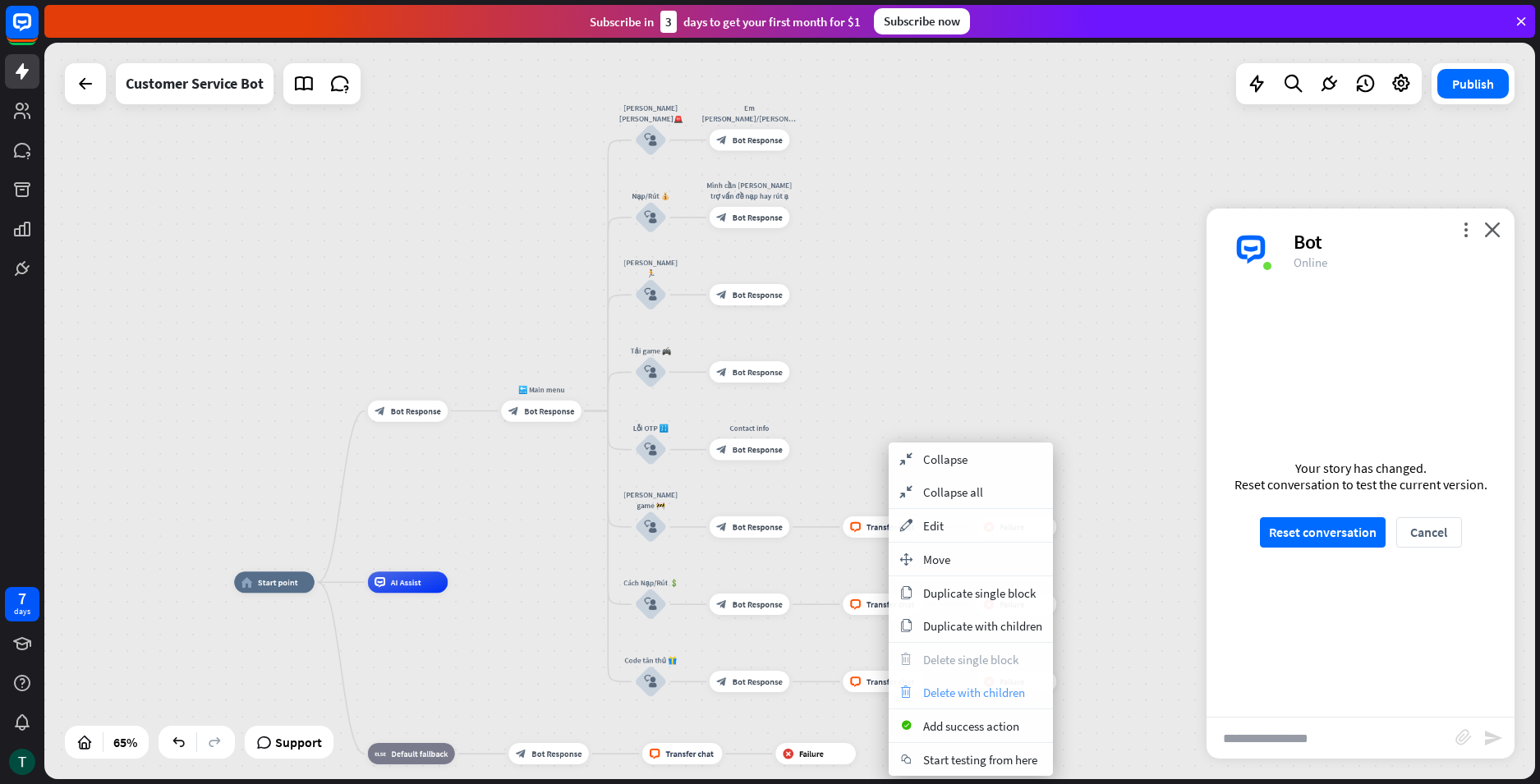 click on "trash   Delete with children" at bounding box center (971, 692) 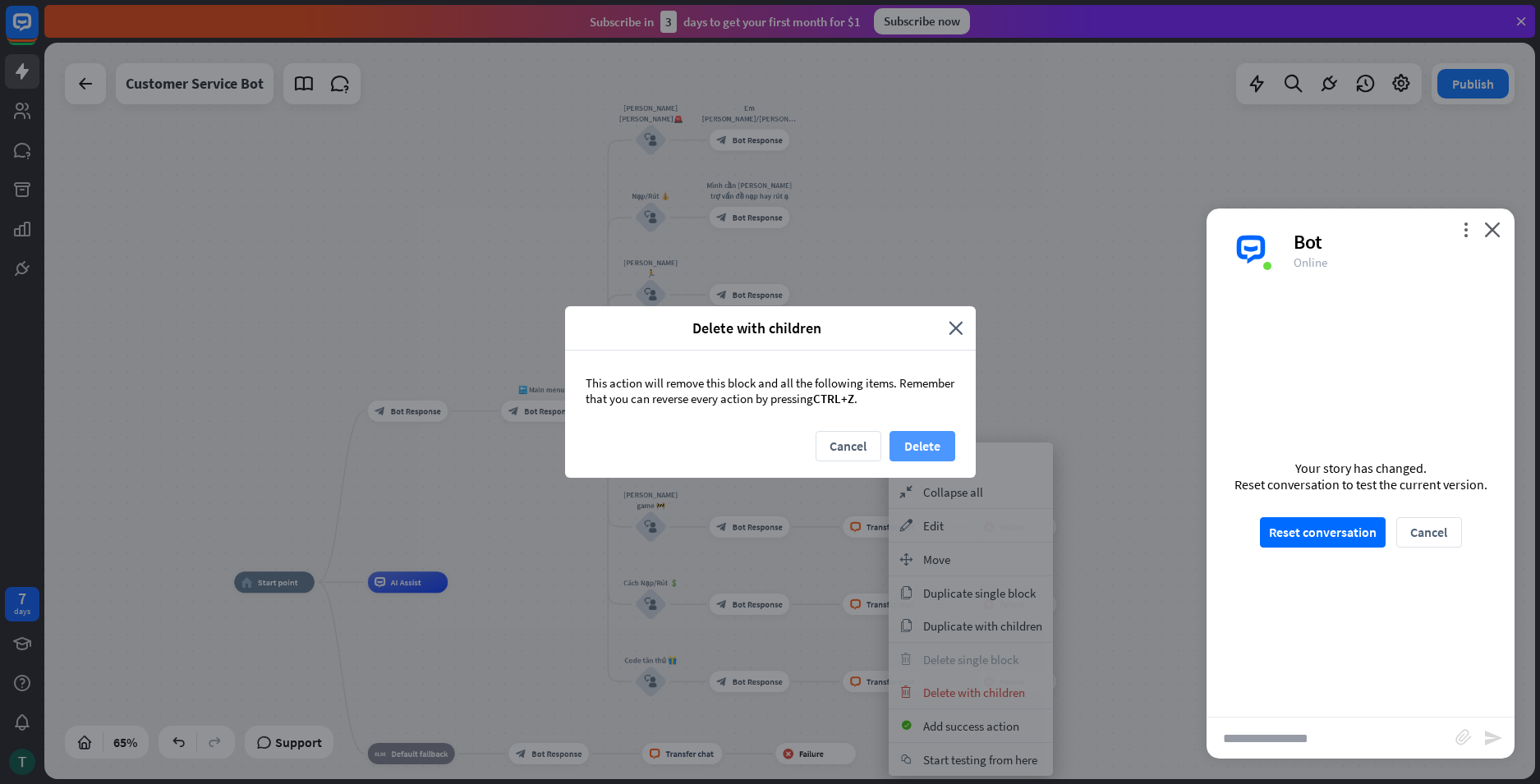 click on "Delete" at bounding box center (922, 446) 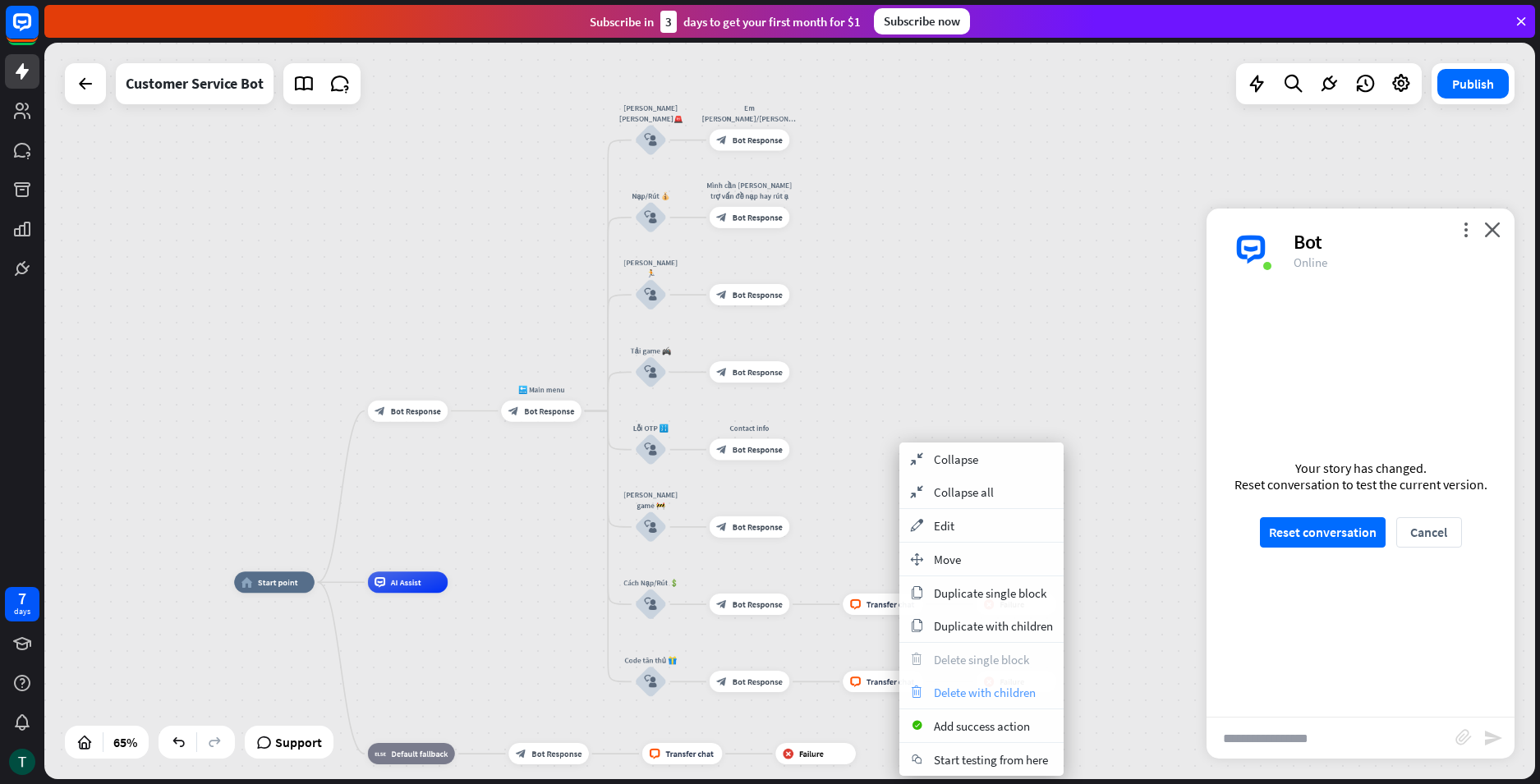 click on "Delete with children" at bounding box center [985, 692] 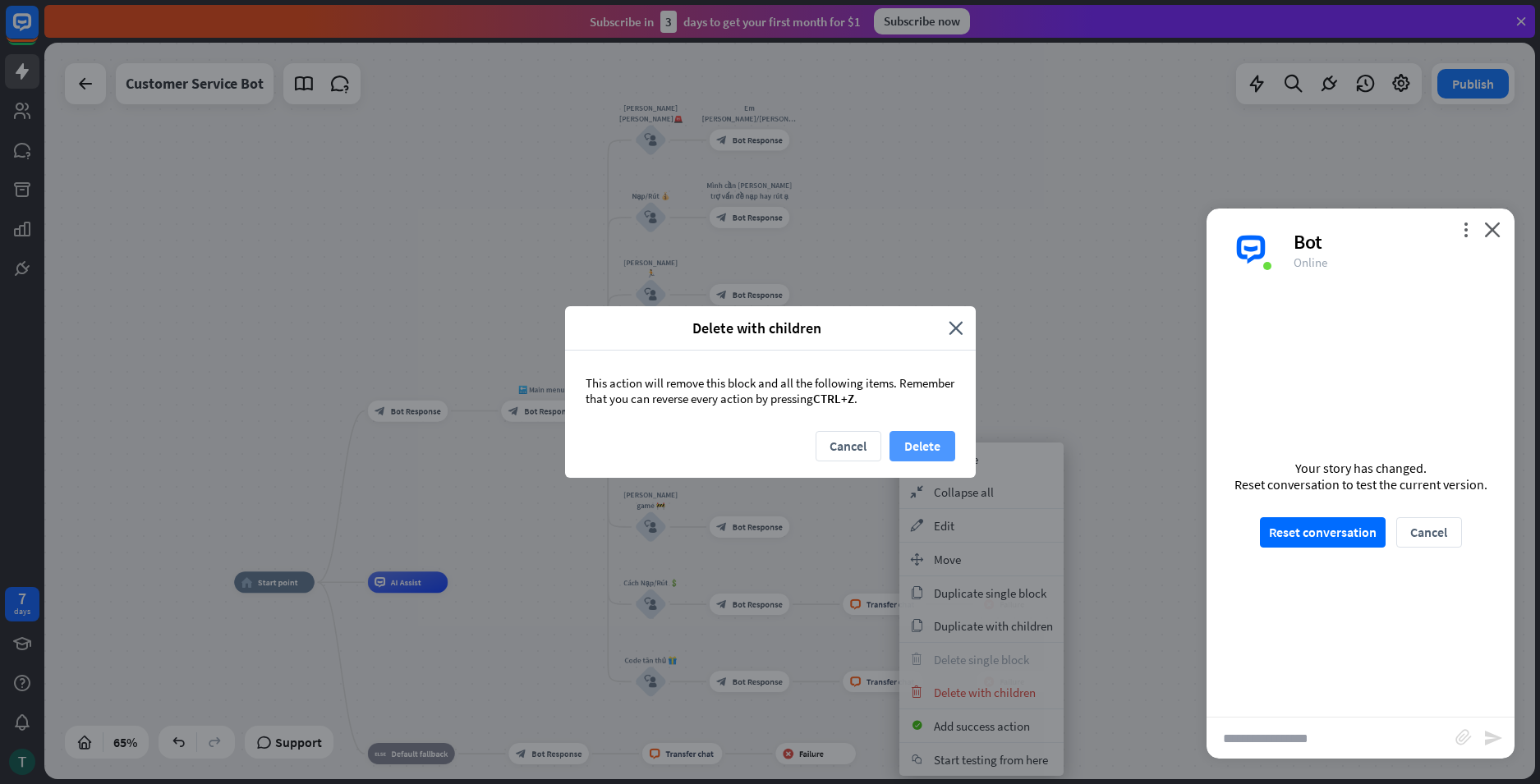 click on "Delete" at bounding box center [922, 446] 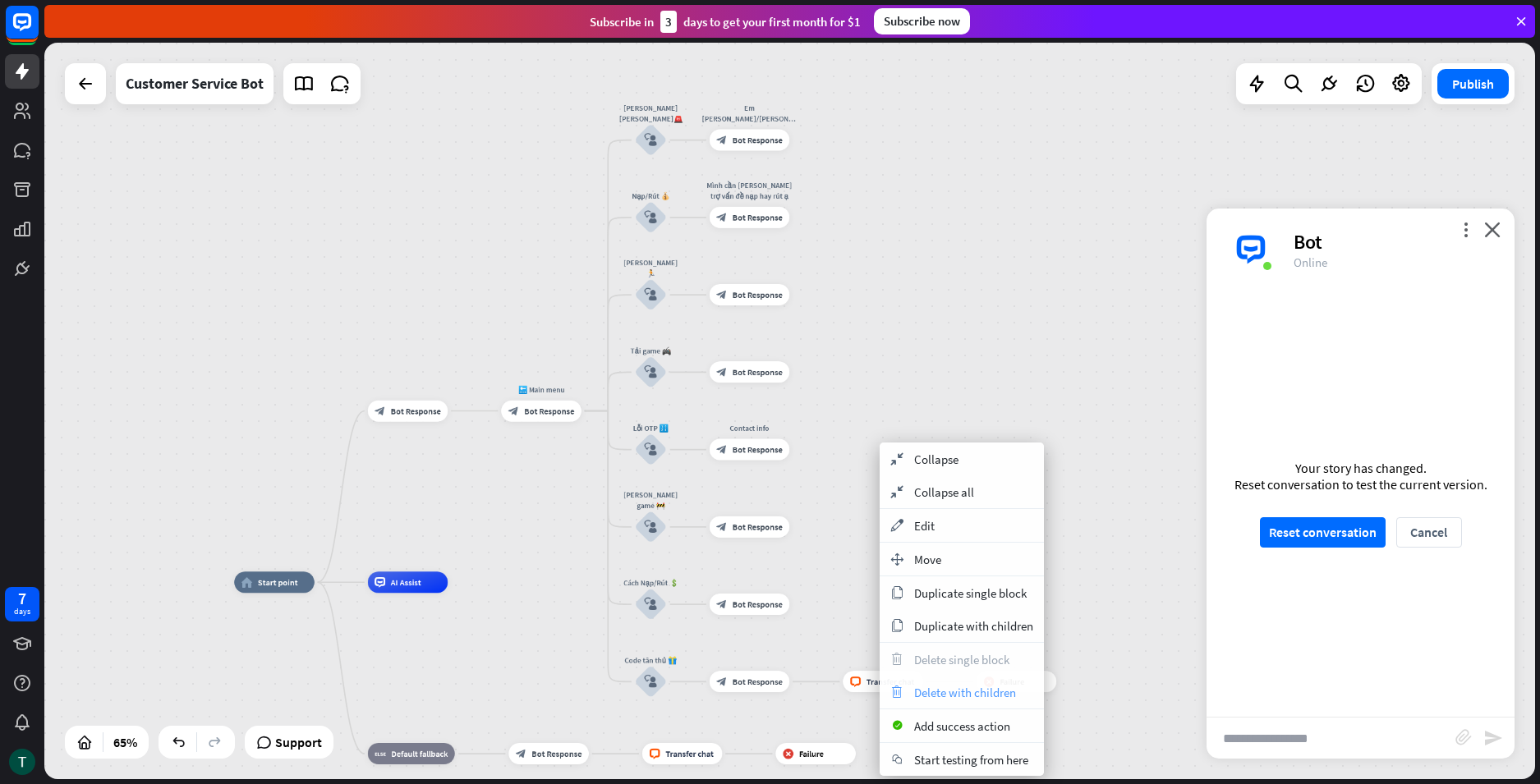 click on "Delete with children" at bounding box center (965, 692) 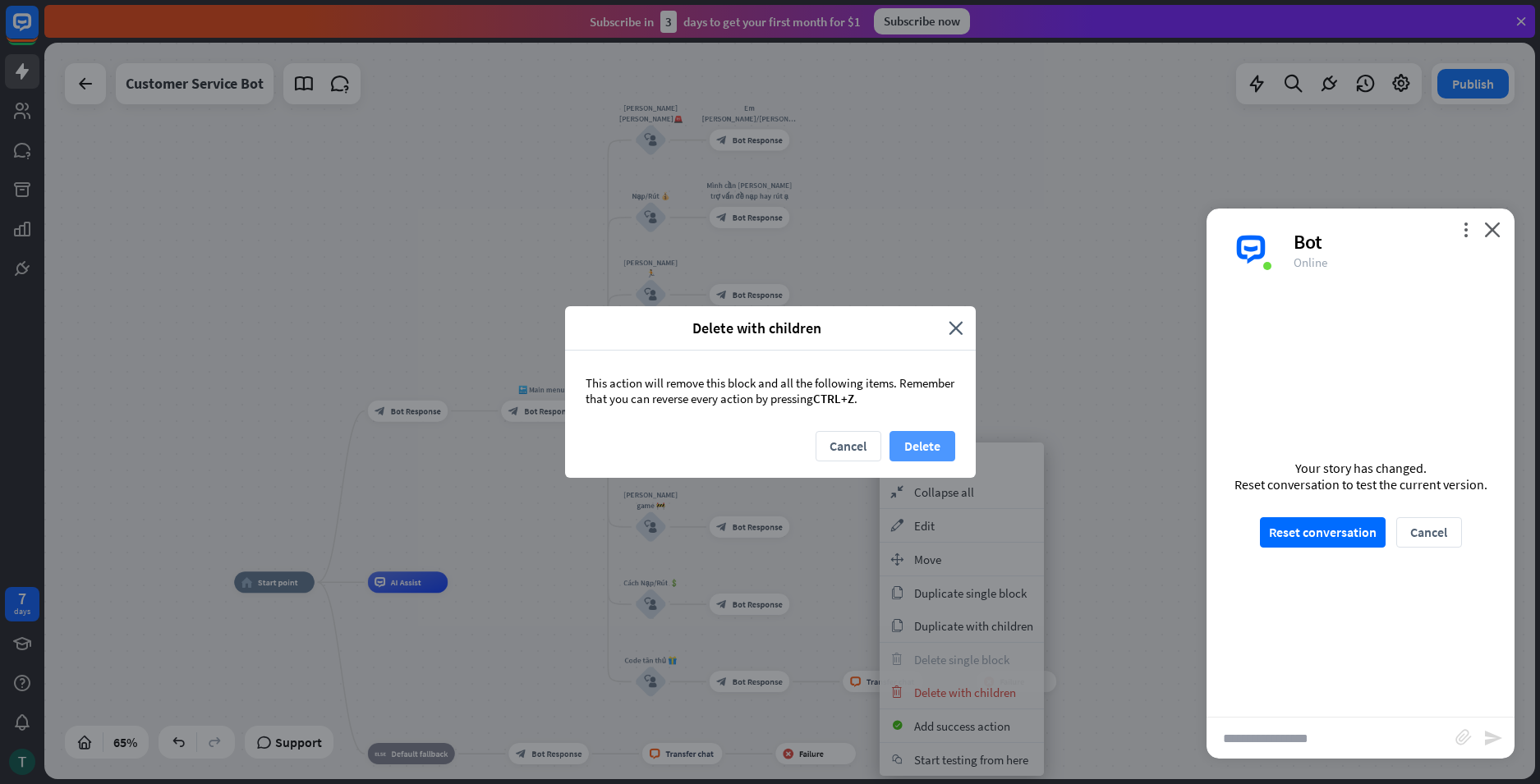 click on "Delete" at bounding box center (922, 446) 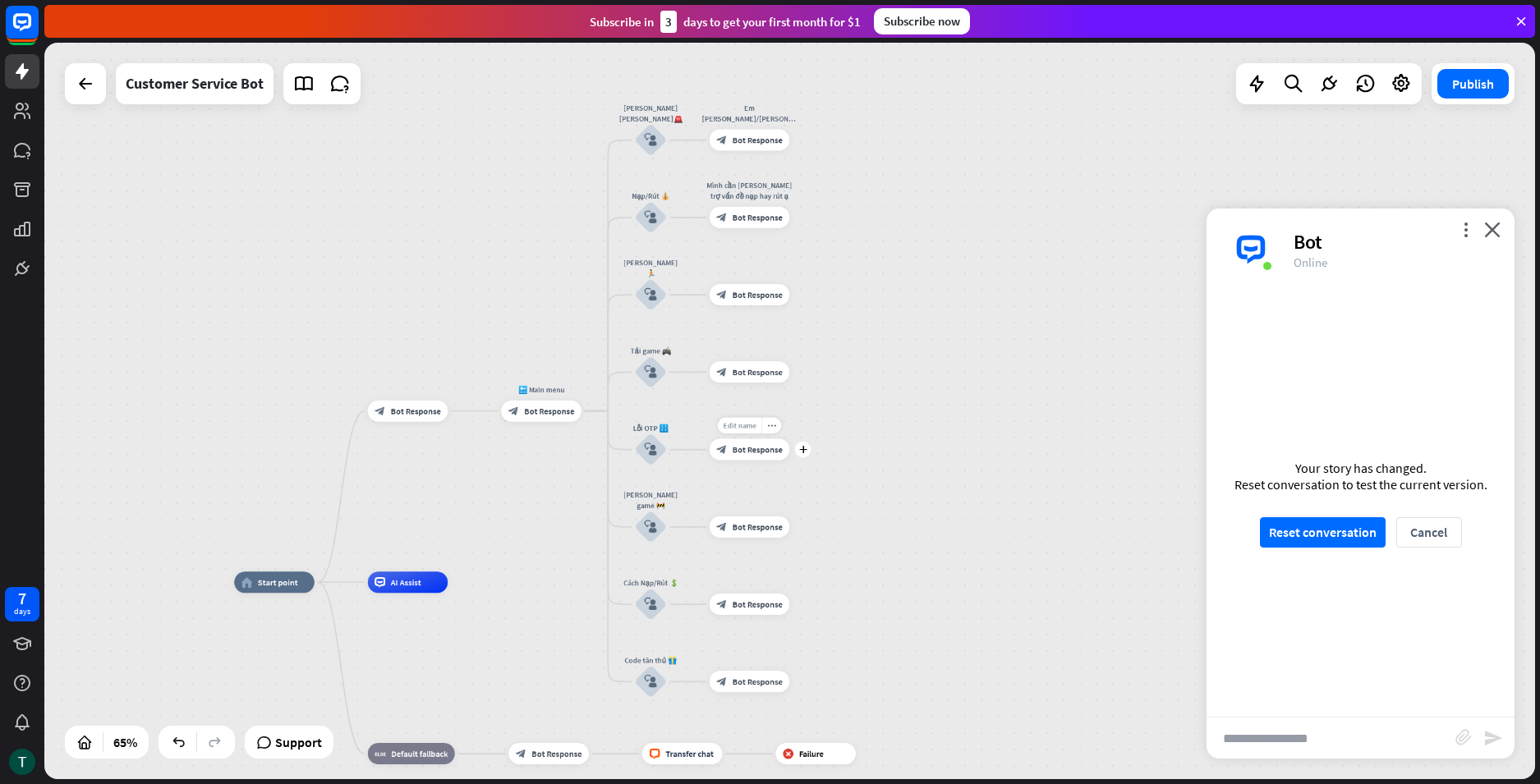 click on "Edit name" at bounding box center (739, 426) 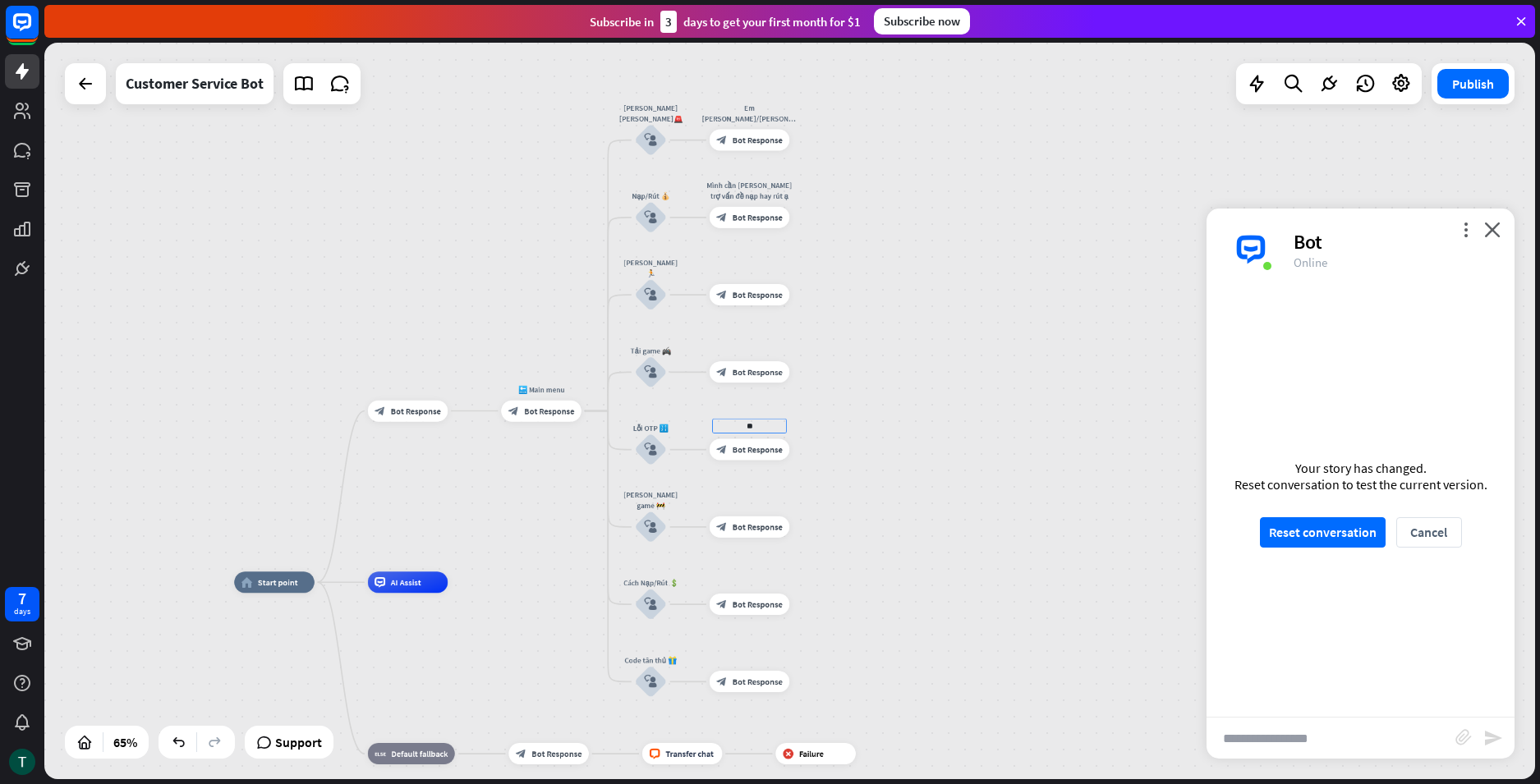 type on "*" 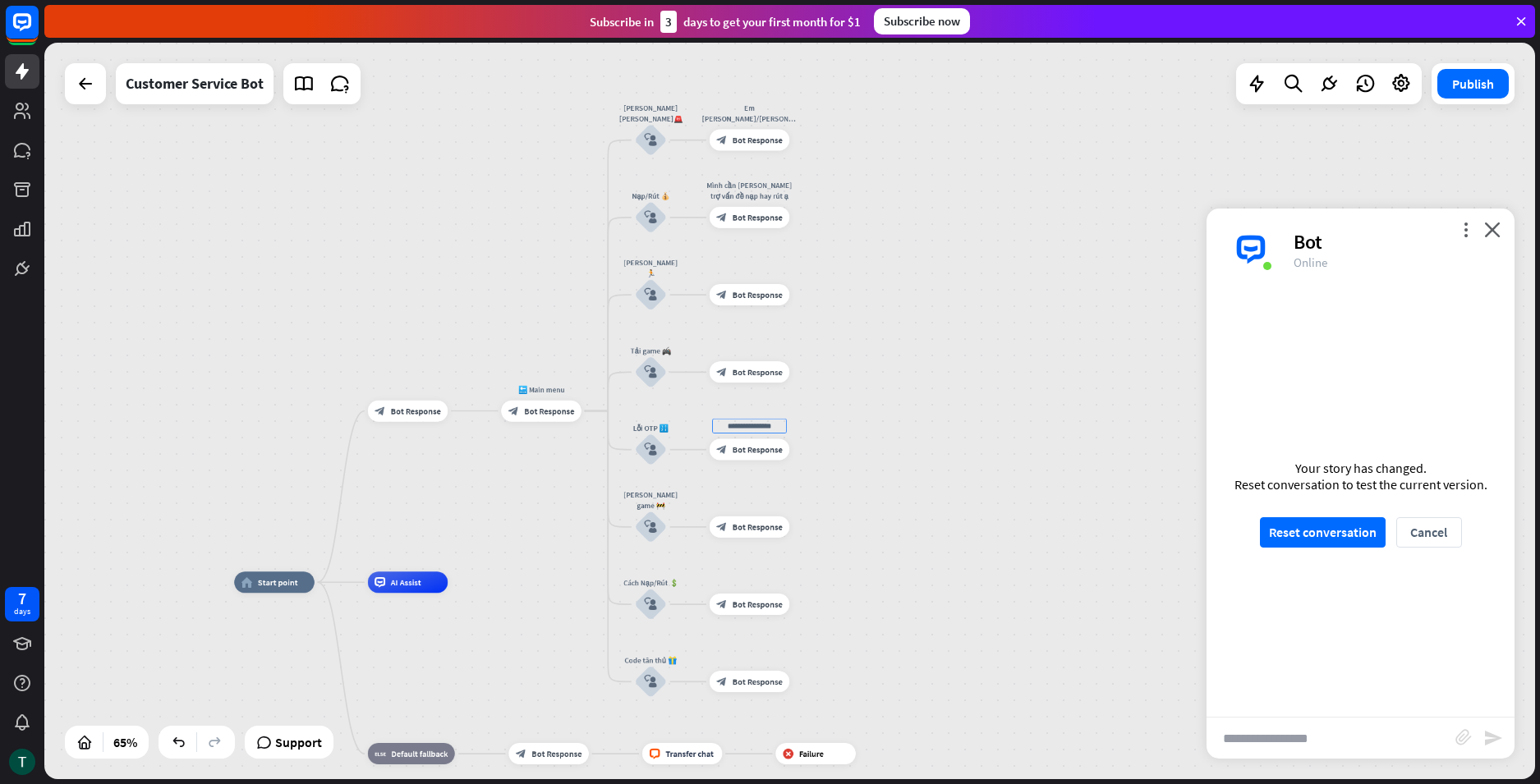 type 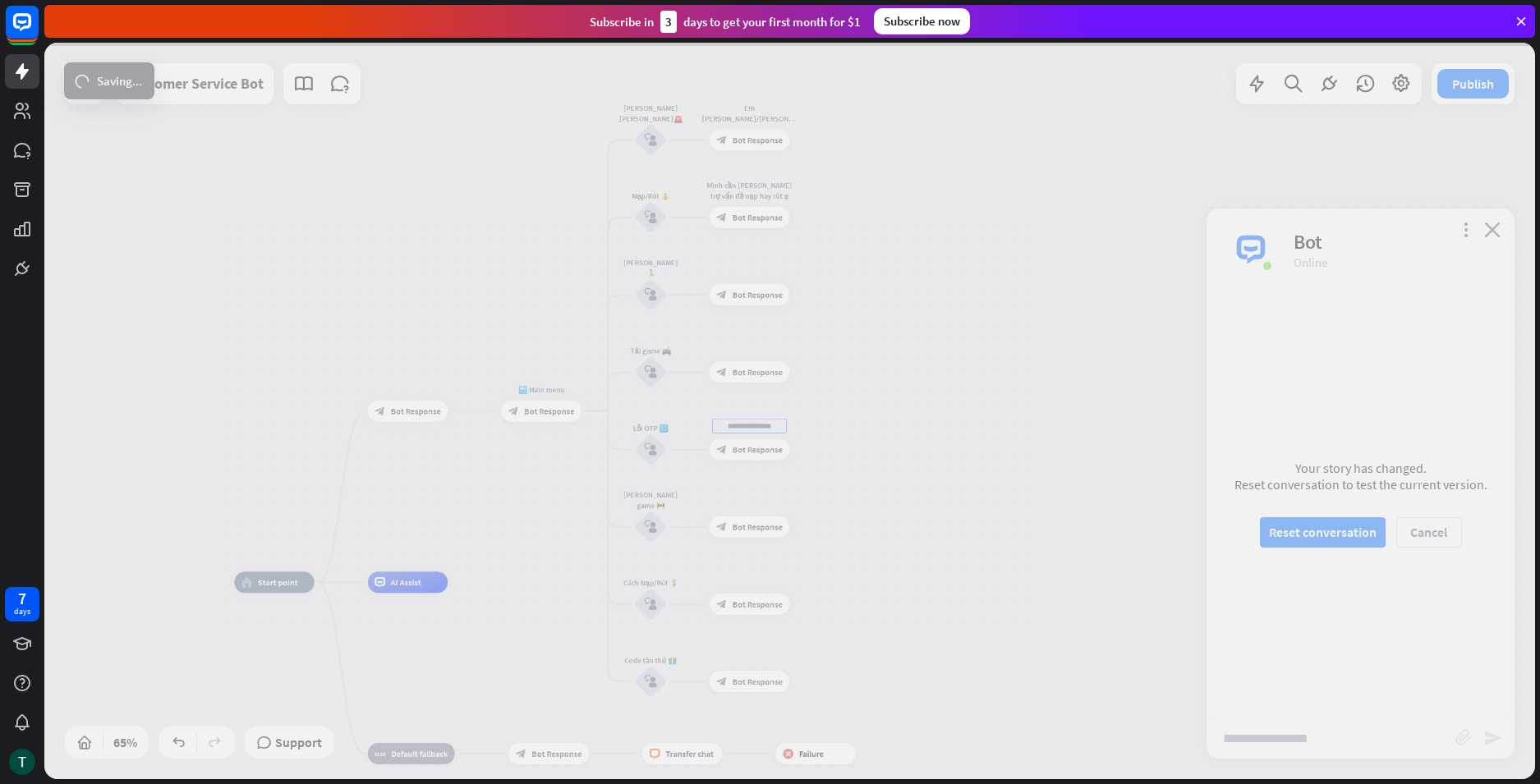 click on "home_2   Start point                   block_bot_response   Bot Response                 🔙 Main menu   block_bot_response   Bot Response                 [PERSON_NAME] [PERSON_NAME]🚨   block_user_input                 Em [PERSON_NAME]/[PERSON_NAME]   block_bot_response   Bot Response                 Nạp/Rút 💰   block_user_input                 Mình cần [PERSON_NAME] trợ vấn đề nạp hay rút ạ   block_bot_response   Bot Response                 [PERSON_NAME] 🏃   block_user_input                   block_bot_response   Bot Response                 Tải game 🎮   block_user_input                   block_bot_response   Bot Response                 Lỗi OTP 🔢   block_user_input                   block_bot_response   Bot Response                 [PERSON_NAME] game 🚧   block_user_input                   block_bot_response   Bot Response                 Cách Nạp/Rút 💲   block_user_input                   block_bot_response   Bot Response                 Code tân thủ 🎁" at bounding box center [789, 410] 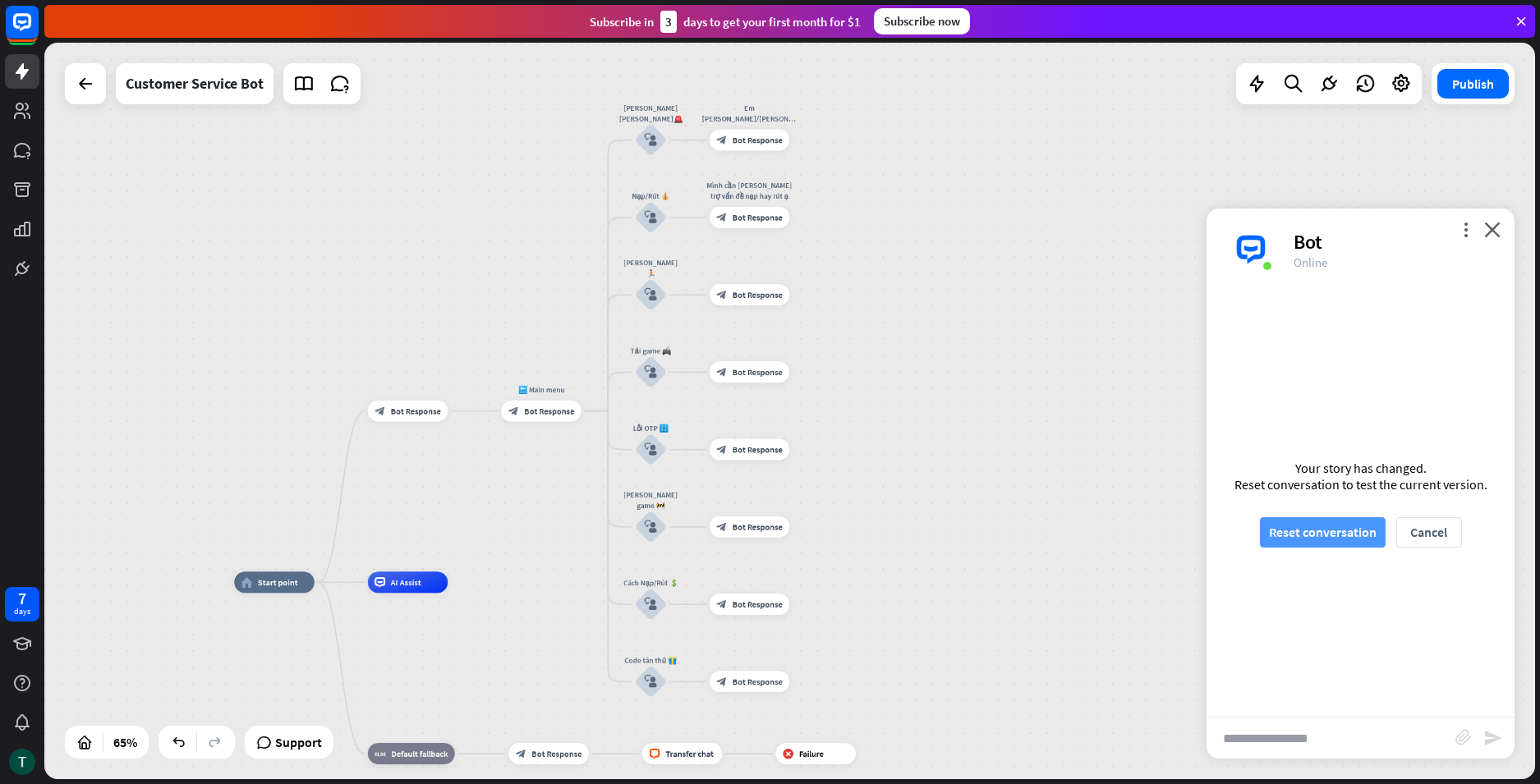 click on "Reset conversation" at bounding box center (1322, 532) 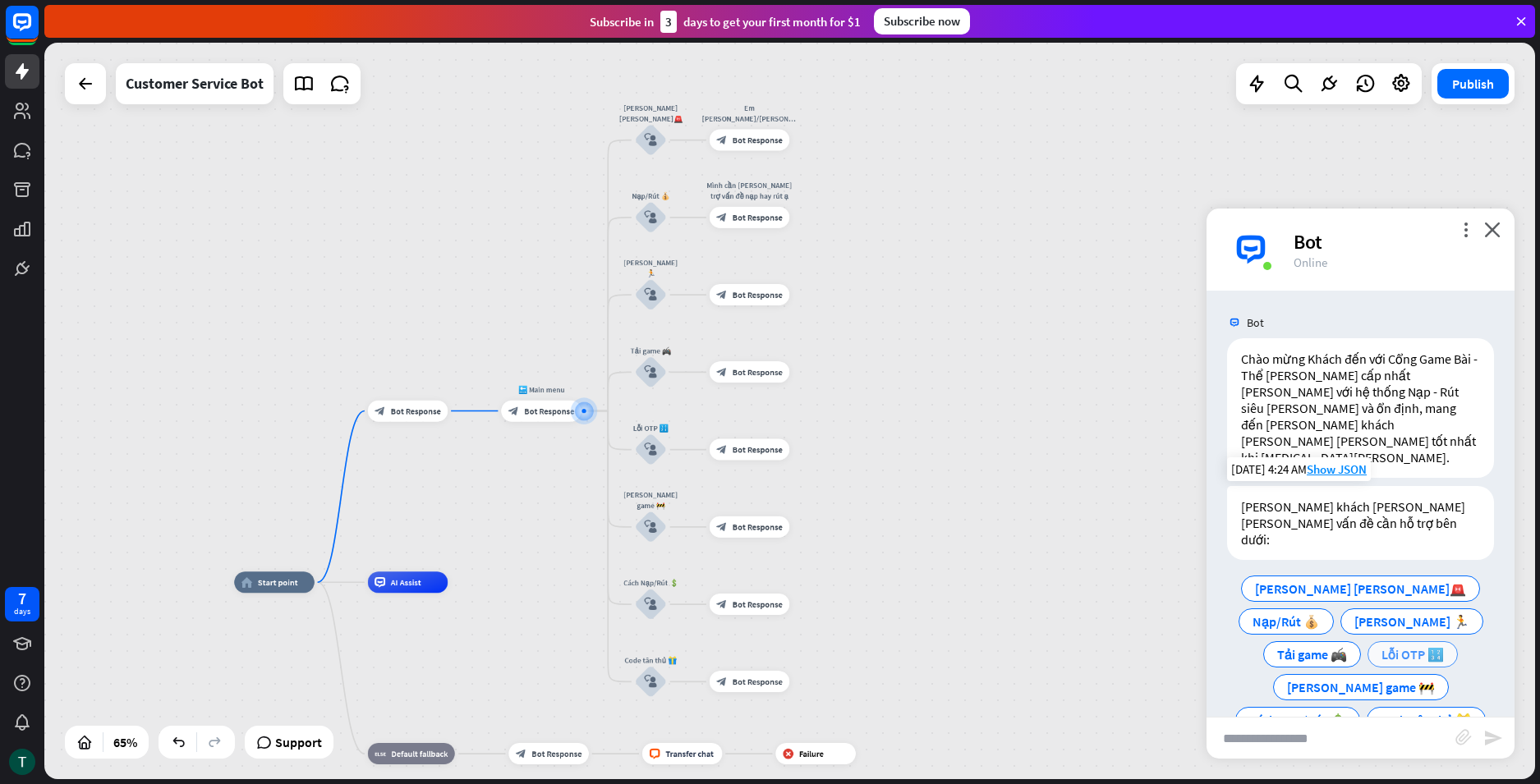 click on "Lỗi OTP 🔢" at bounding box center (1413, 654) 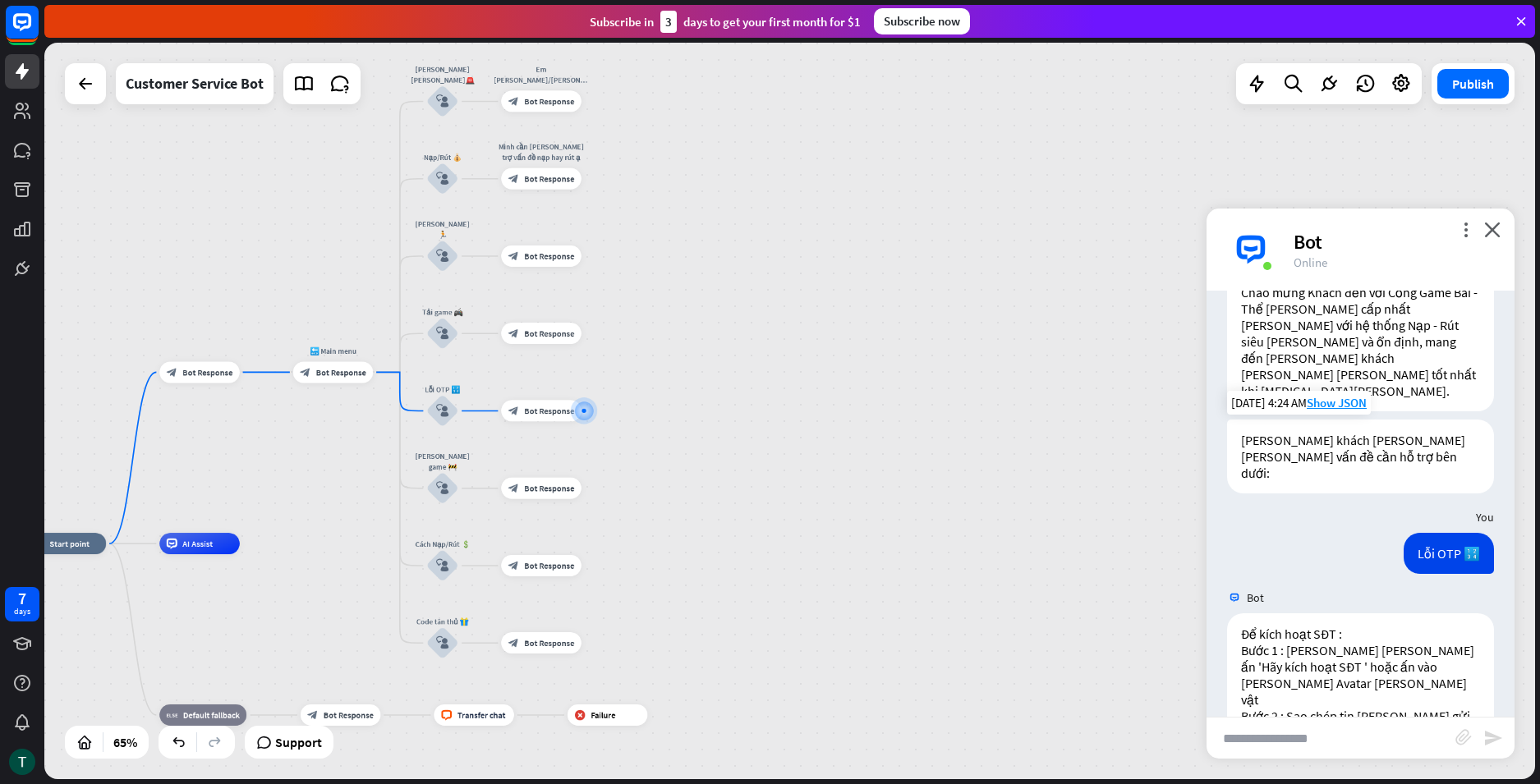 scroll, scrollTop: 78, scrollLeft: 0, axis: vertical 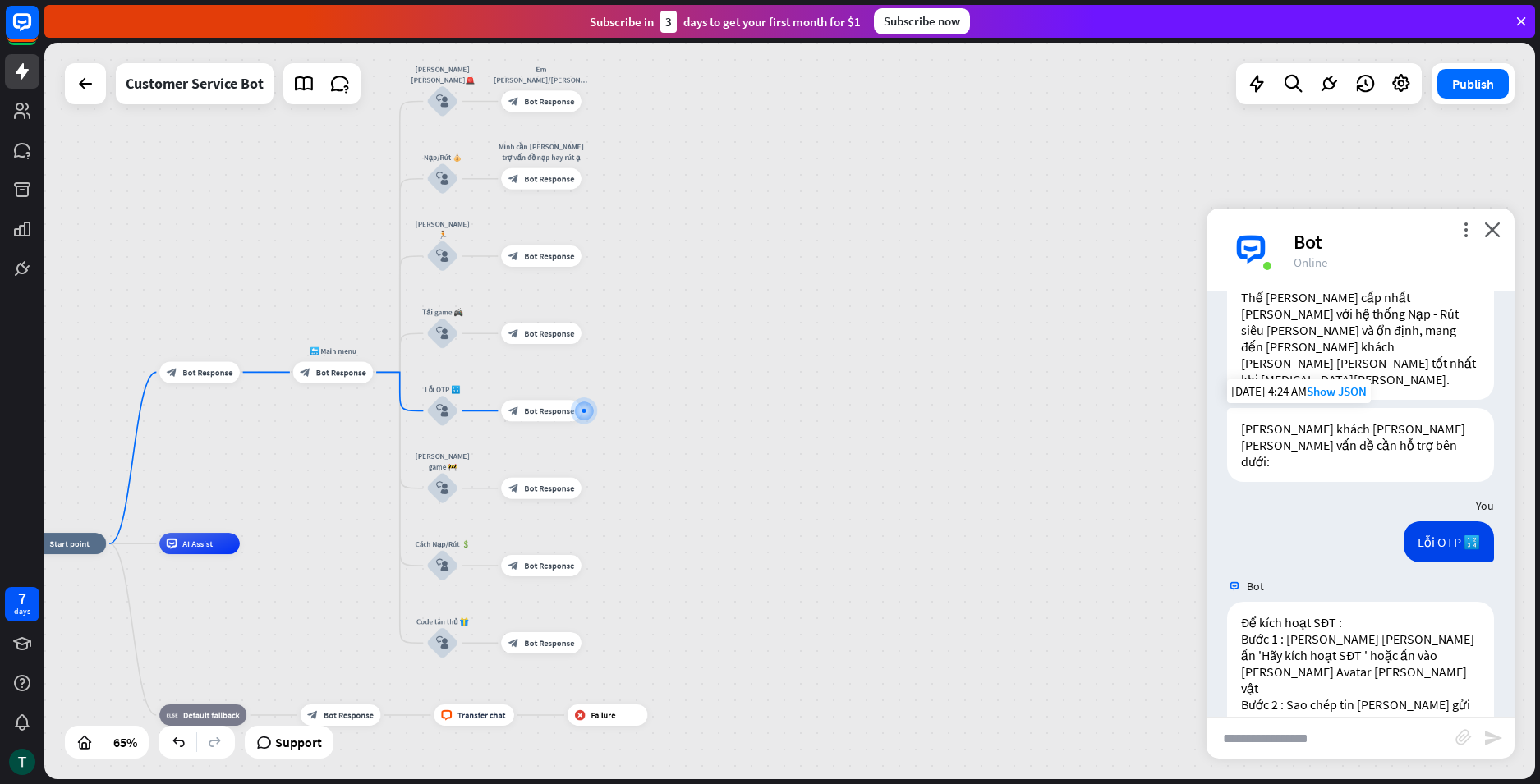 click at bounding box center [1331, 738] 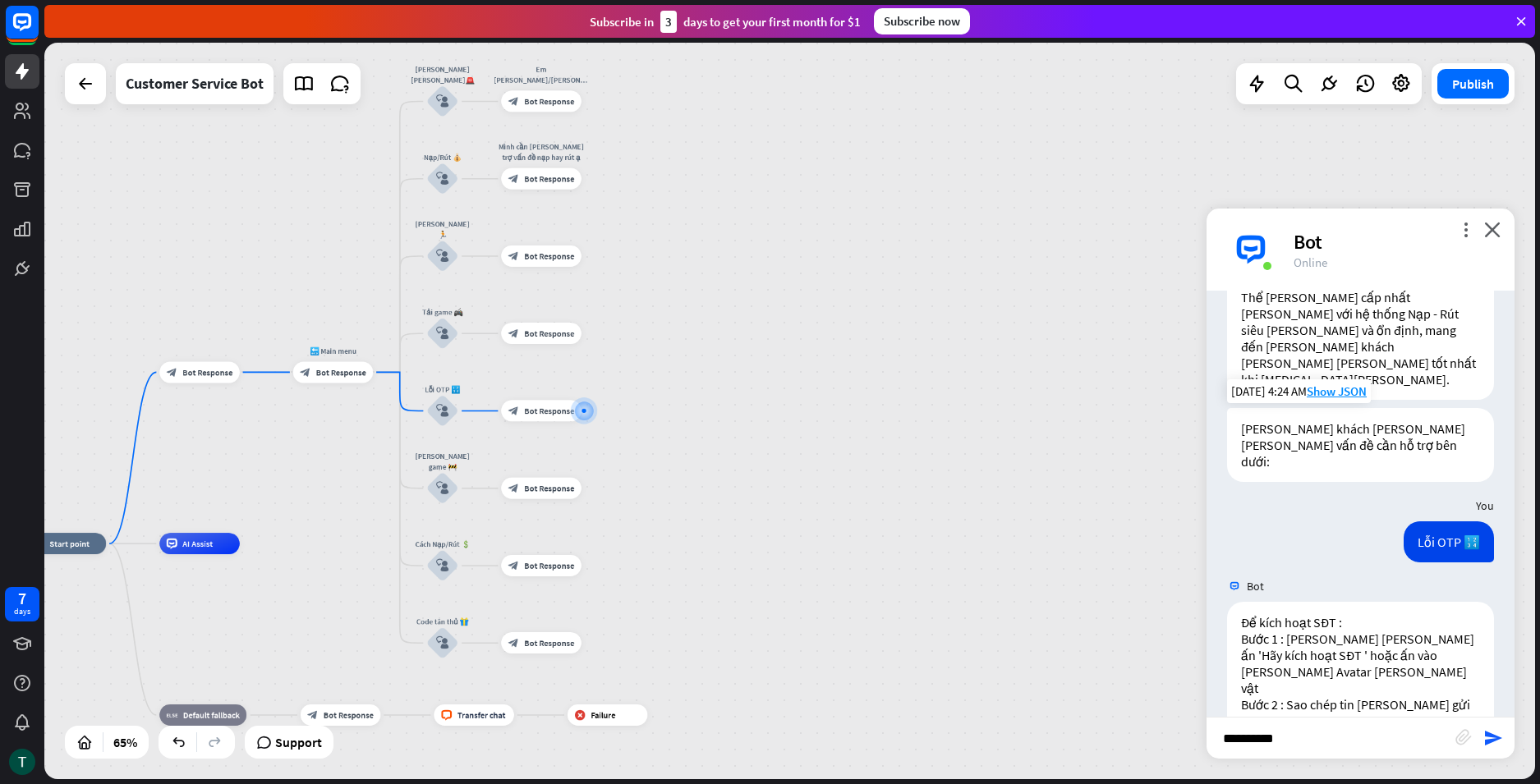 type on "**********" 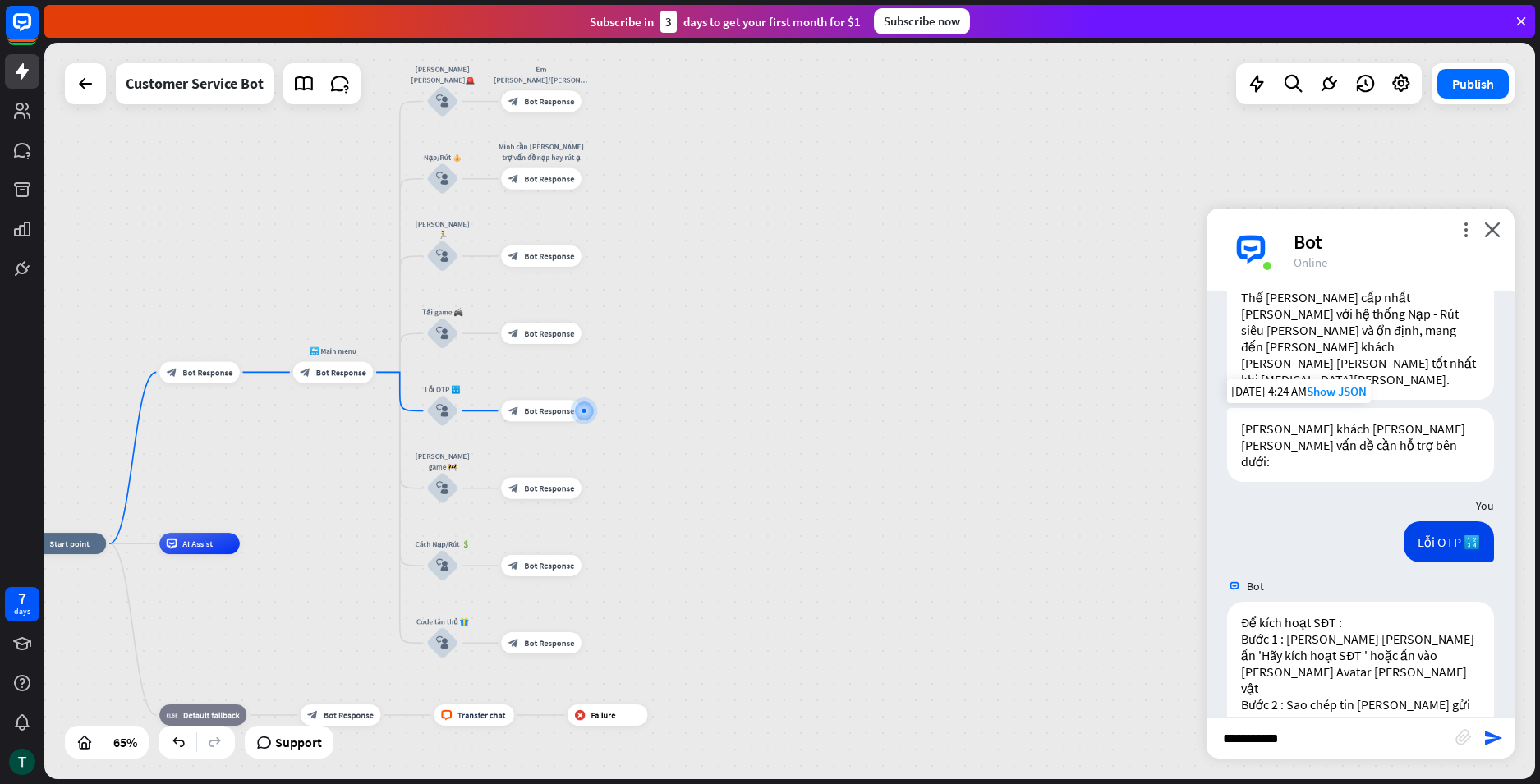 type 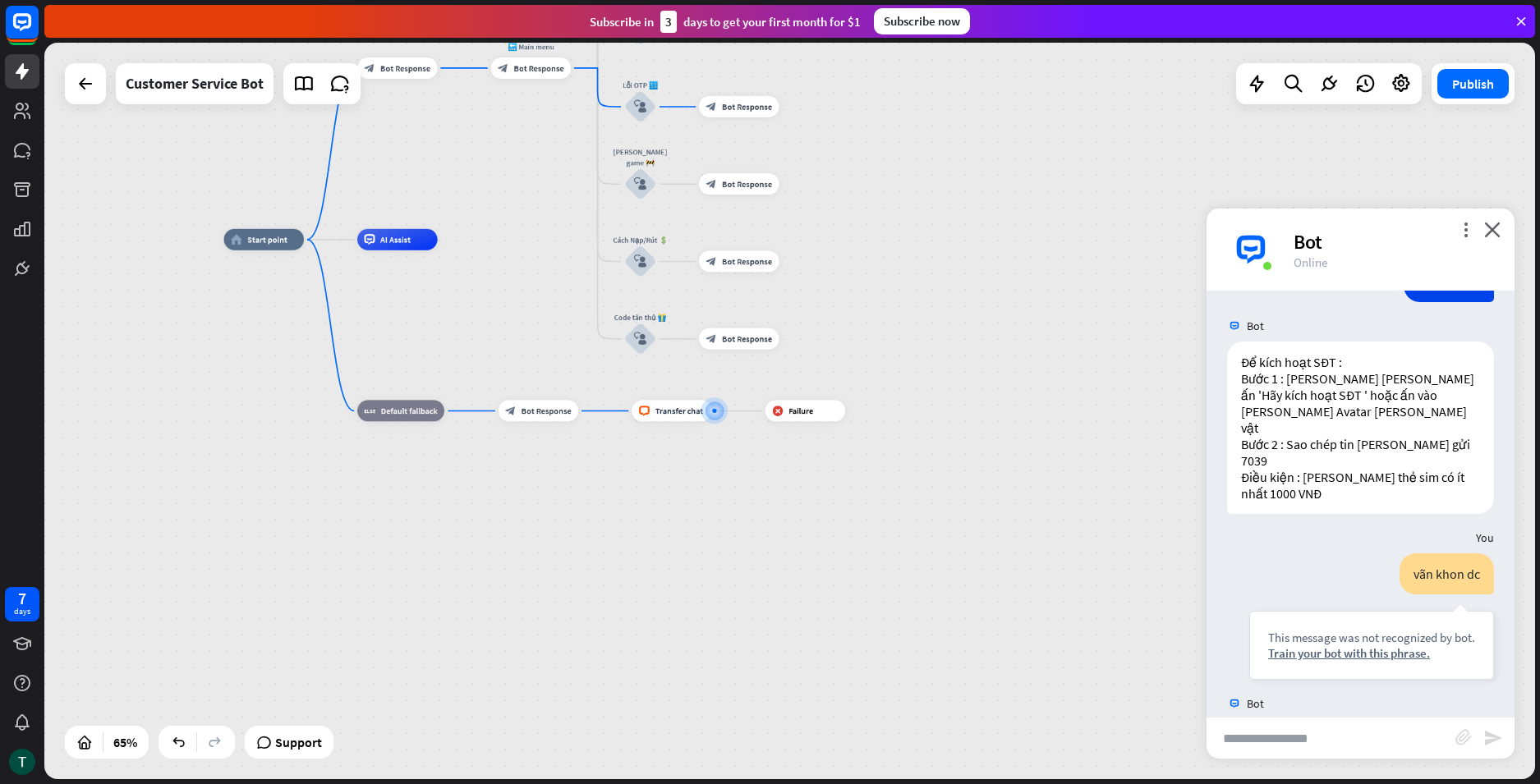 scroll, scrollTop: 341, scrollLeft: 0, axis: vertical 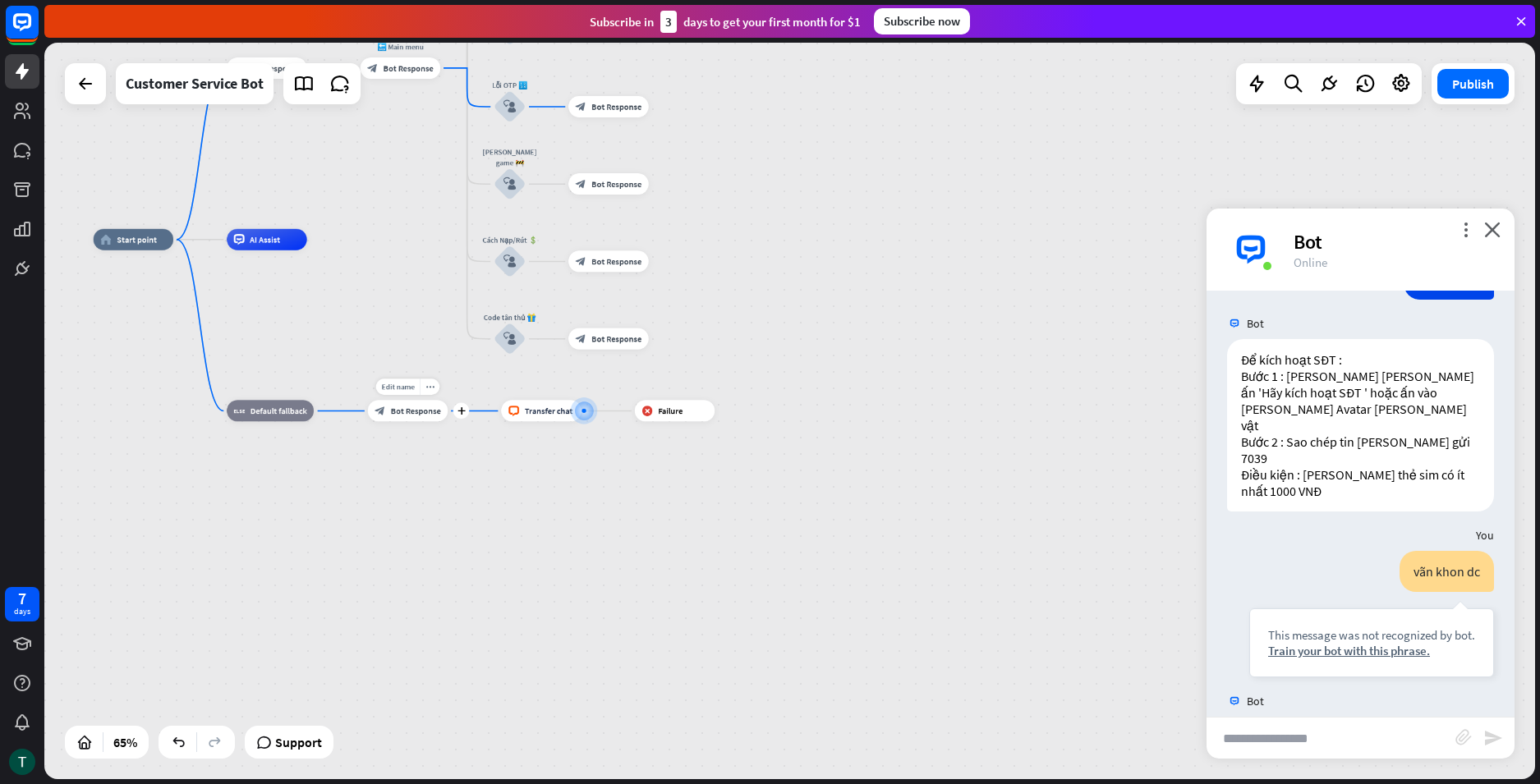 click on "Bot Response" at bounding box center [416, 410] 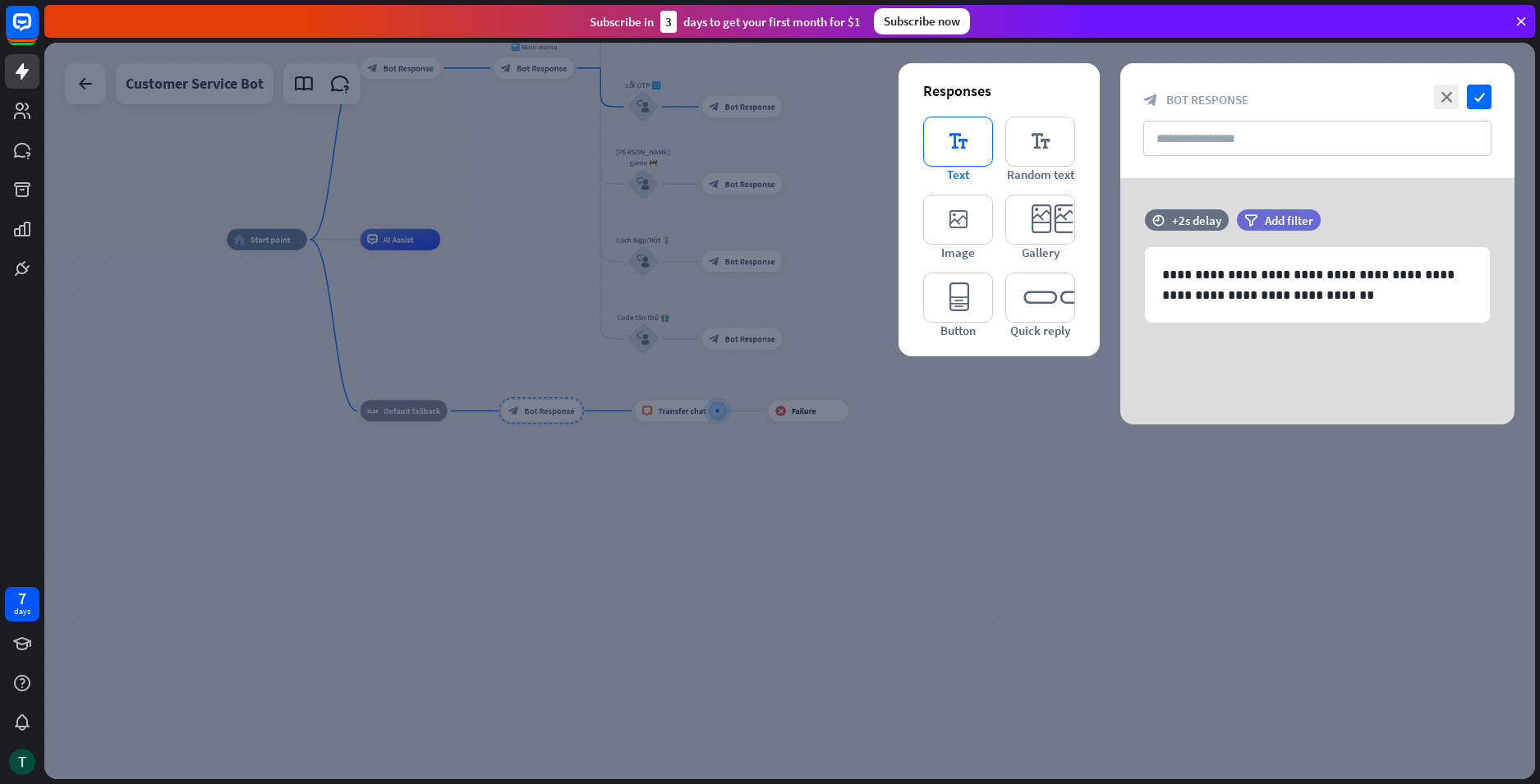 click on "editor_text" at bounding box center (958, 141) 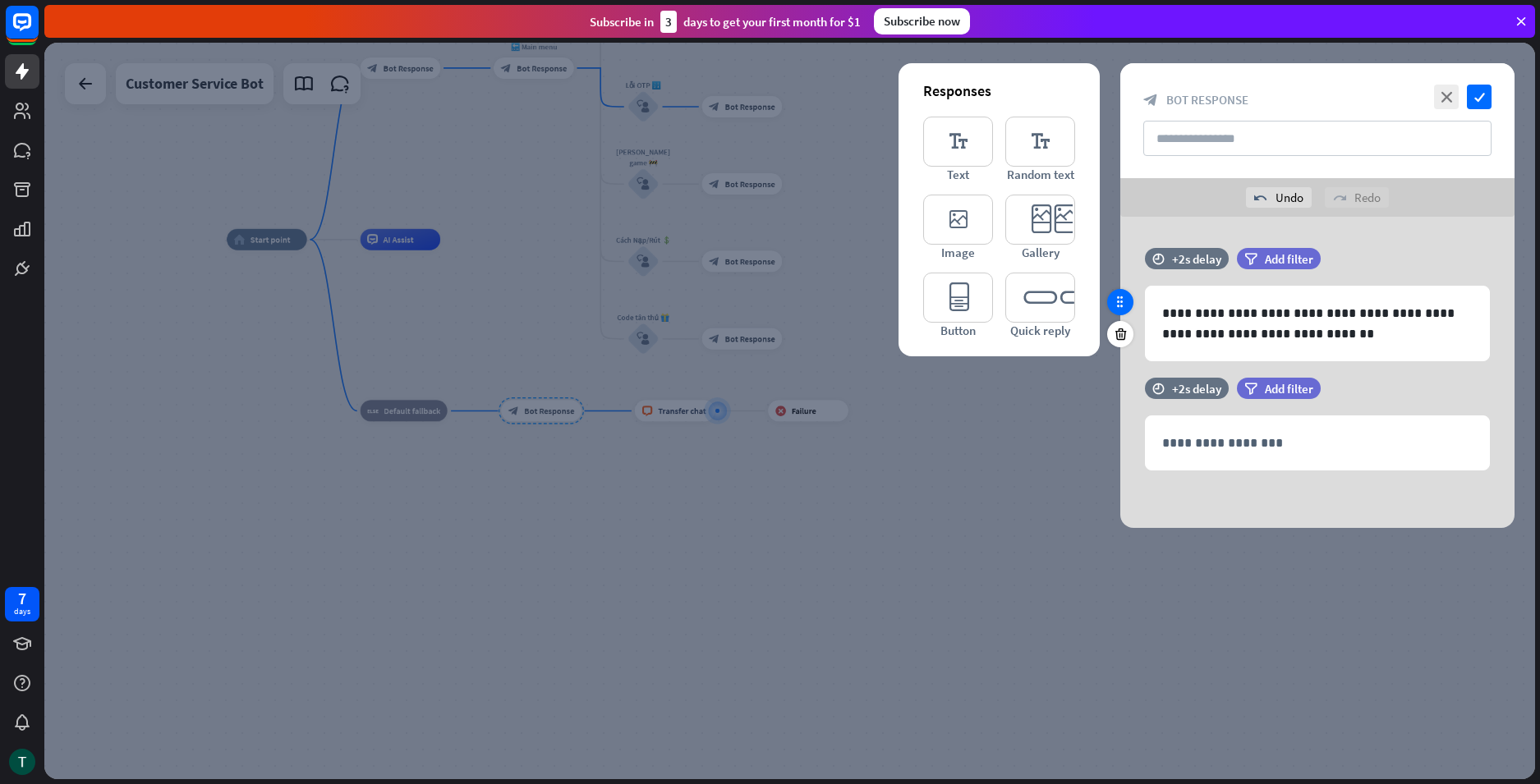 type 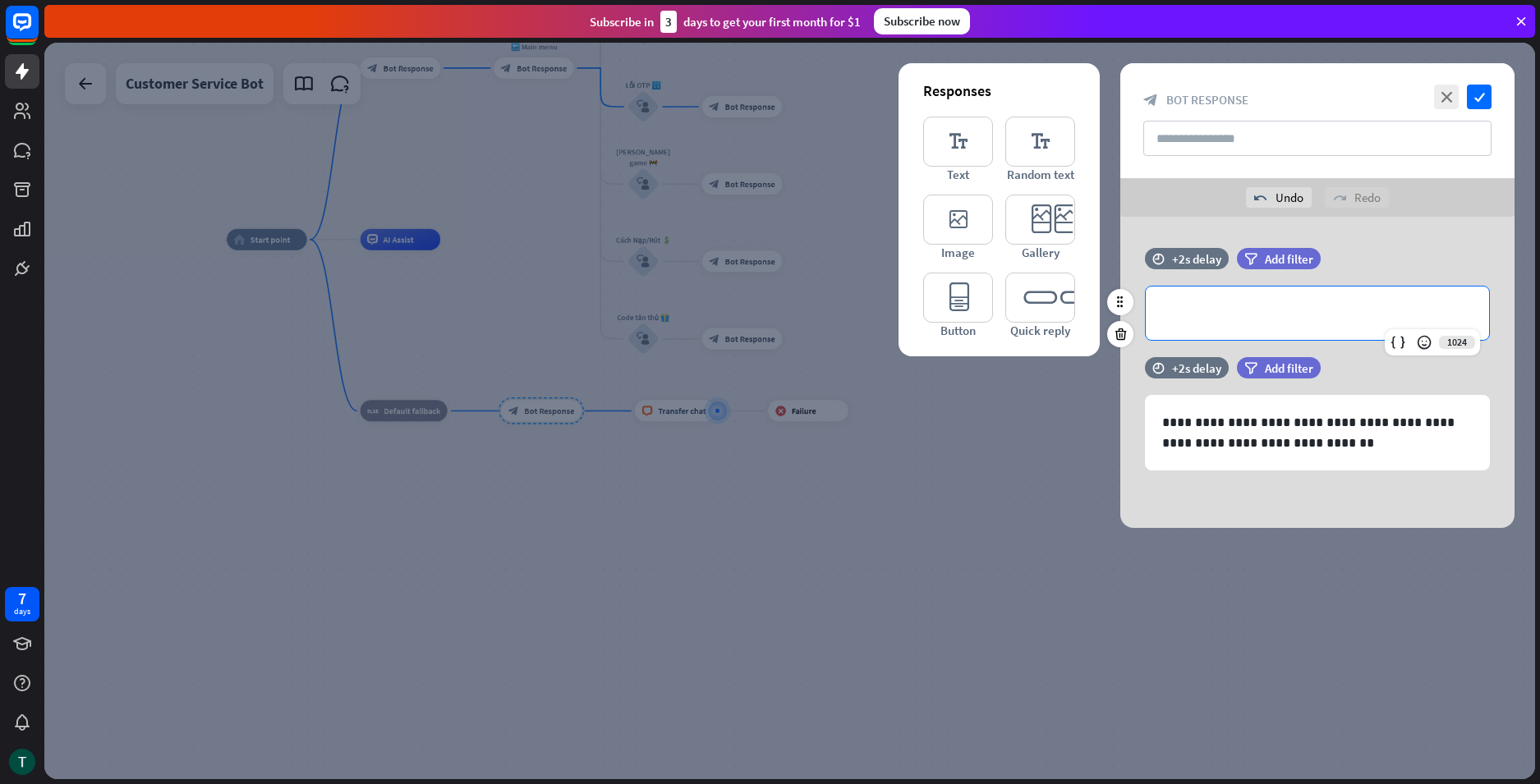 click on "**********" at bounding box center [1317, 313] 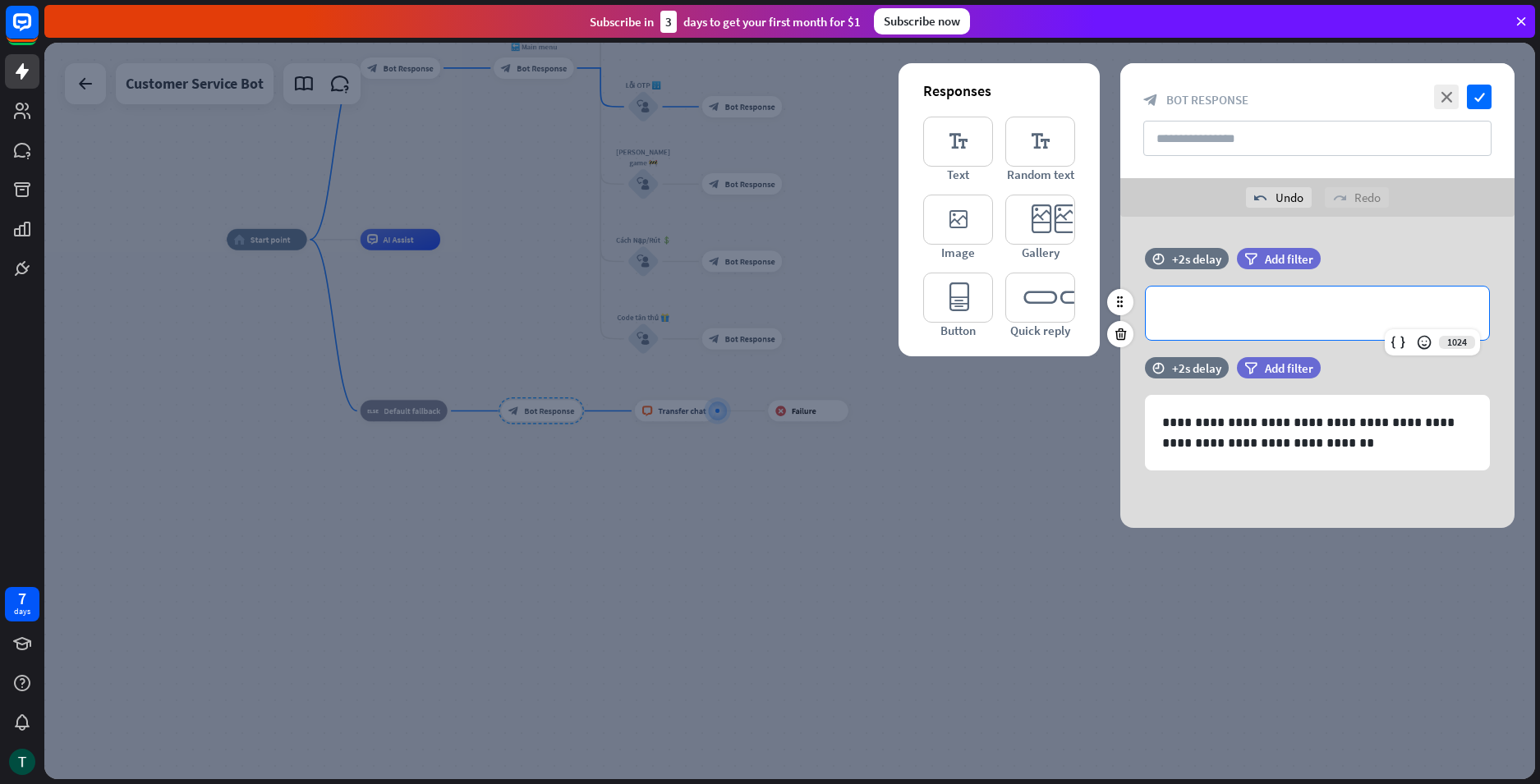 type 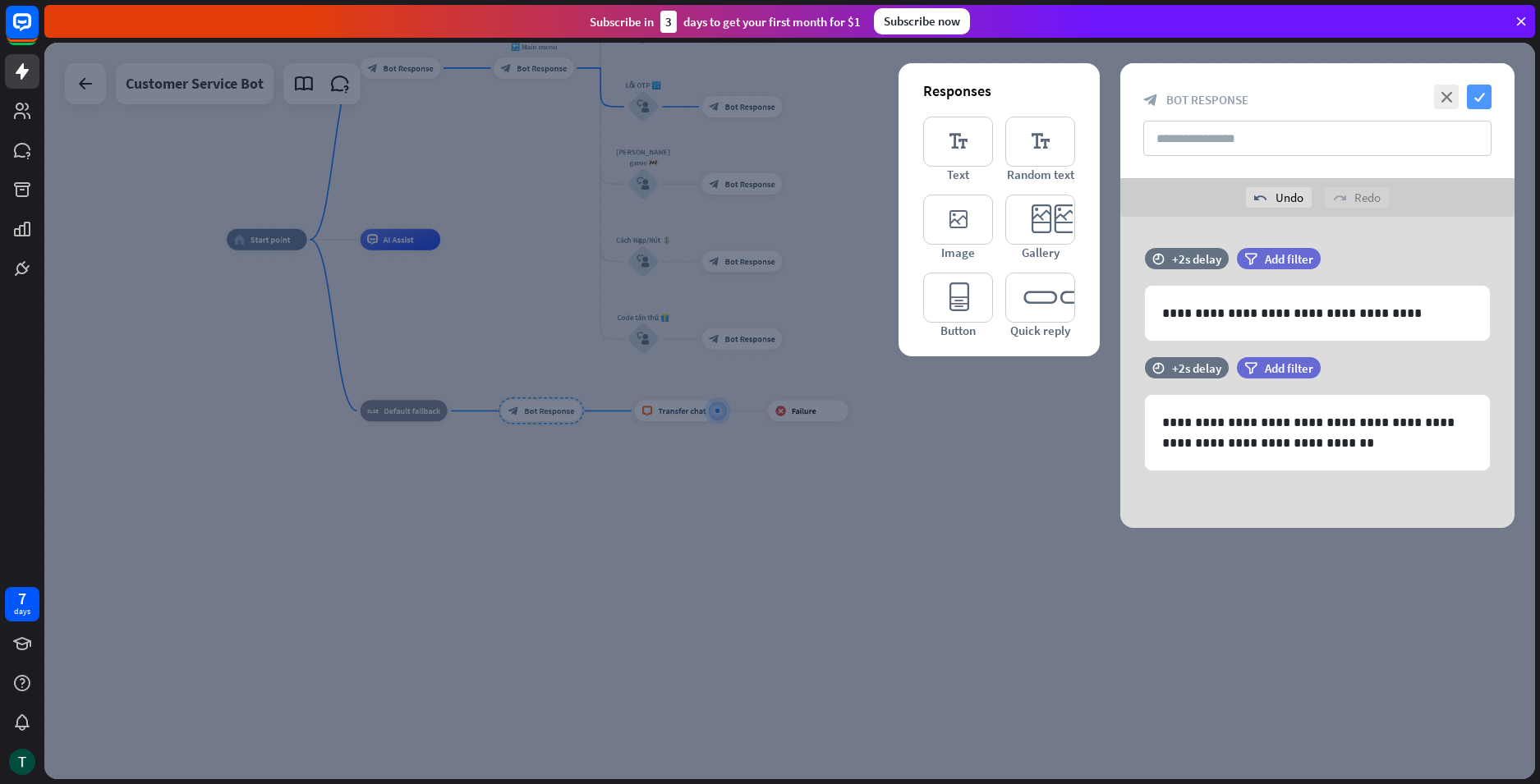 click on "check" at bounding box center (1479, 97) 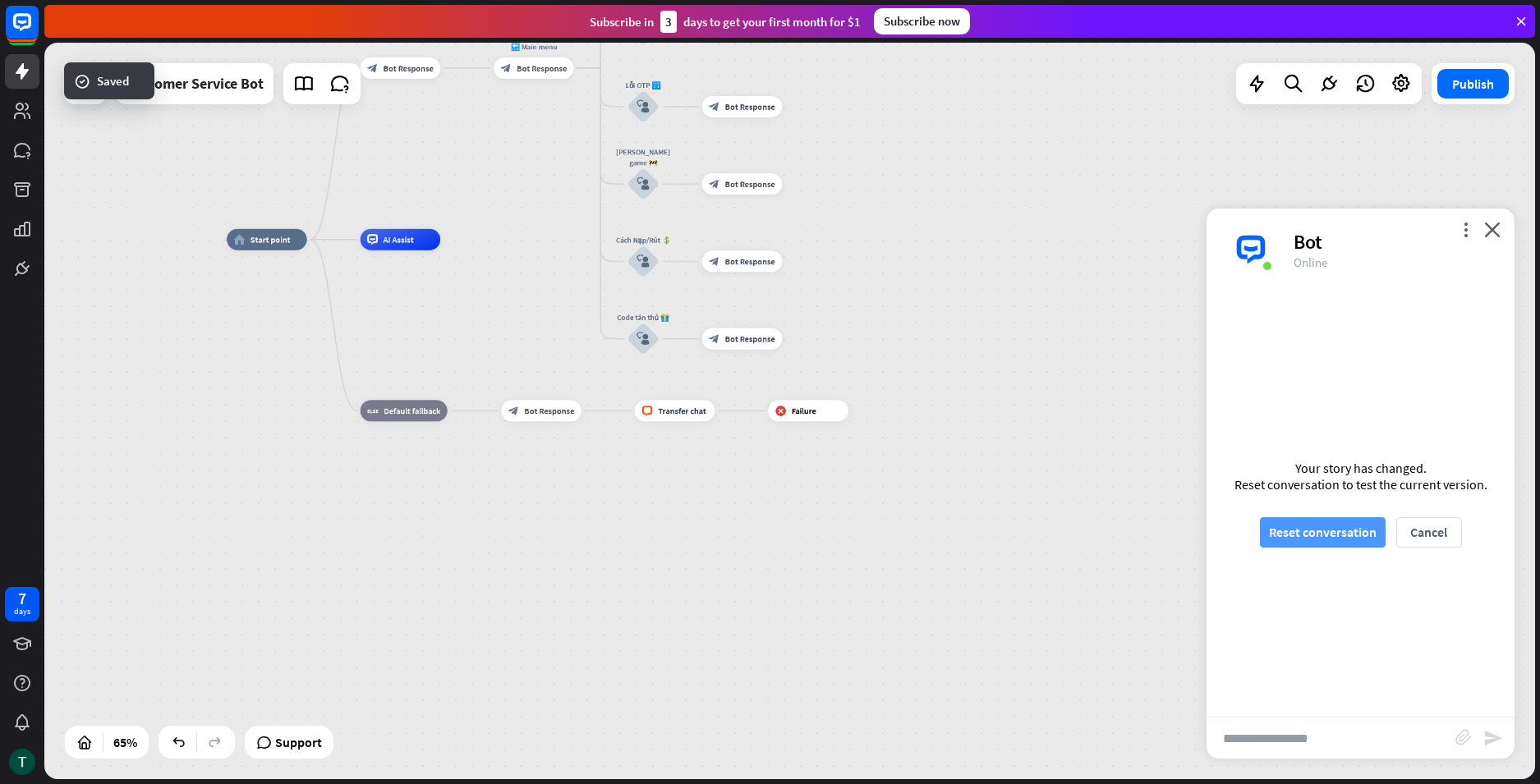 click on "Reset conversation" at bounding box center [1322, 532] 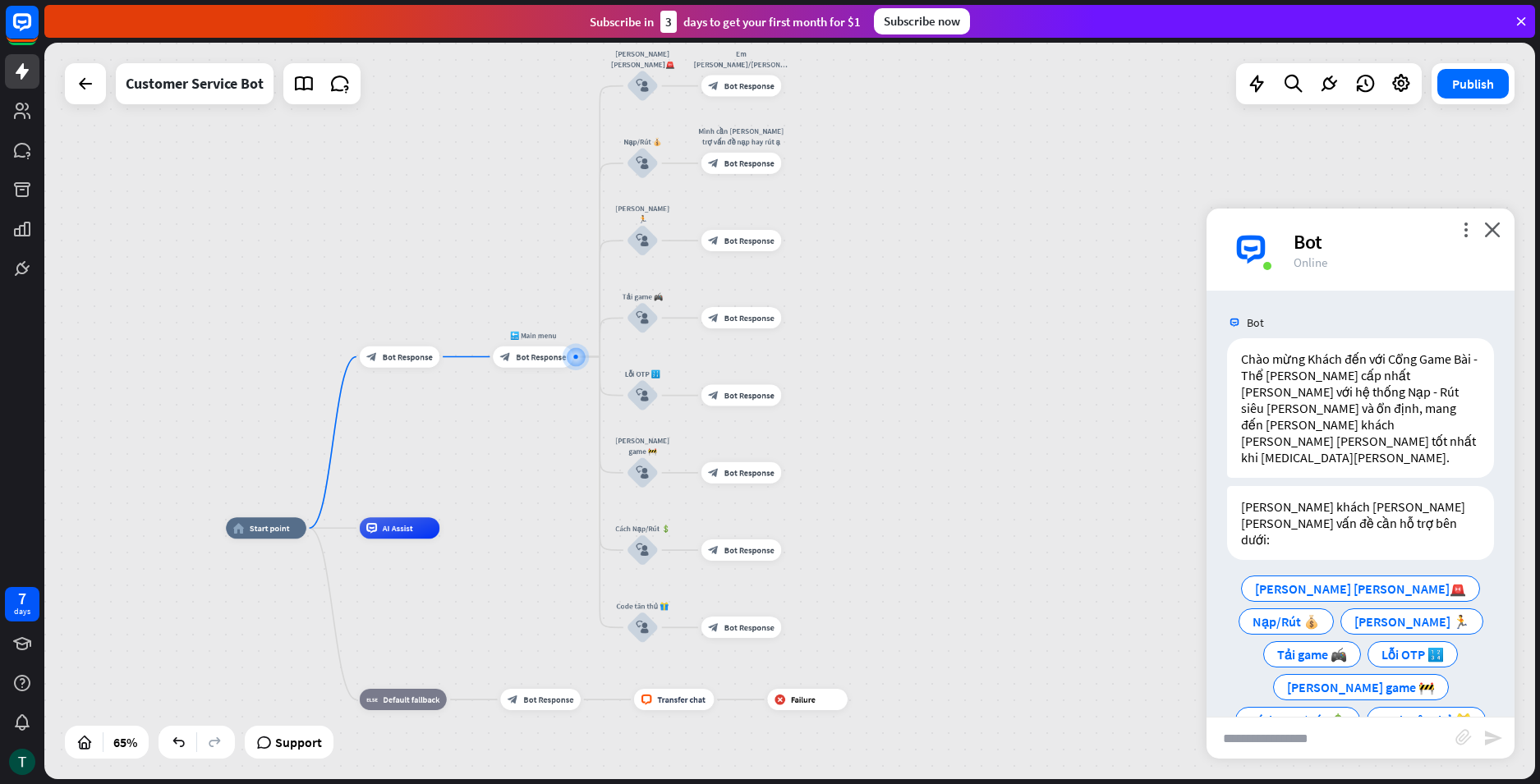 drag, startPoint x: 1032, startPoint y: 449, endPoint x: 1023, endPoint y: 395, distance: 54.74486 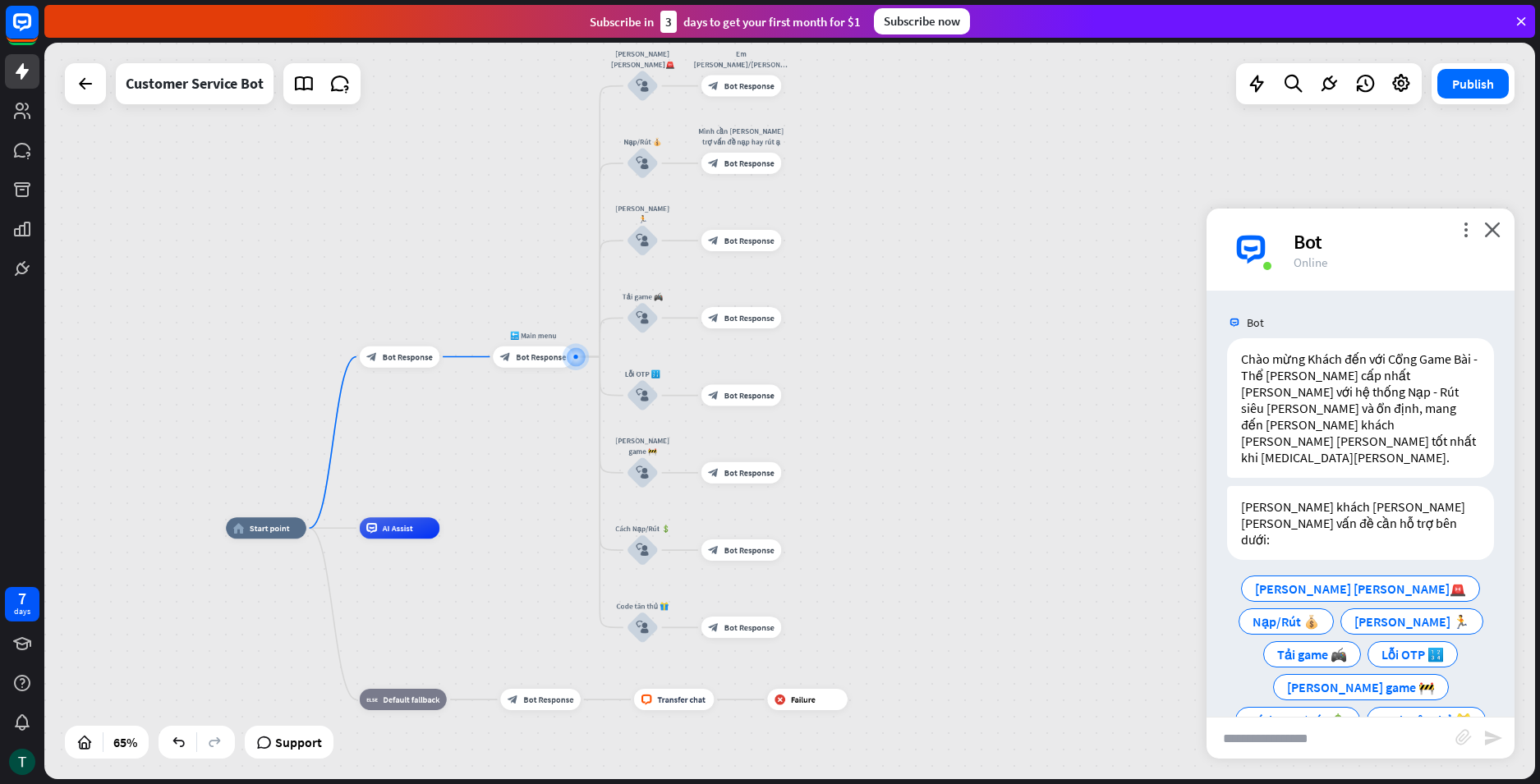click on "home_2   Start point                   block_bot_response   Bot Response                 🔙 Main menu   block_bot_response   Bot Response                     [PERSON_NAME] [PERSON_NAME]🚨   block_user_input                 Em [PERSON_NAME]/[PERSON_NAME]   block_bot_response   Bot Response                 Nạp/Rút 💰   block_user_input                 Mình cần [PERSON_NAME] trợ vấn đề nạp hay rút ạ   block_bot_response   Bot Response                 [PERSON_NAME] 🏃   block_user_input                   block_bot_response   Bot Response                 Tải game 🎮   block_user_input                   block_bot_response   Bot Response                 Lỗi OTP 🔢   block_user_input                   block_bot_response   Bot Response                 [PERSON_NAME] game 🚧   block_user_input                   block_bot_response   Bot Response                 Cách Nạp/Rút 💲   block_user_input                   block_bot_response   Bot Response                 Code tân thủ 🎁" at bounding box center [789, 410] 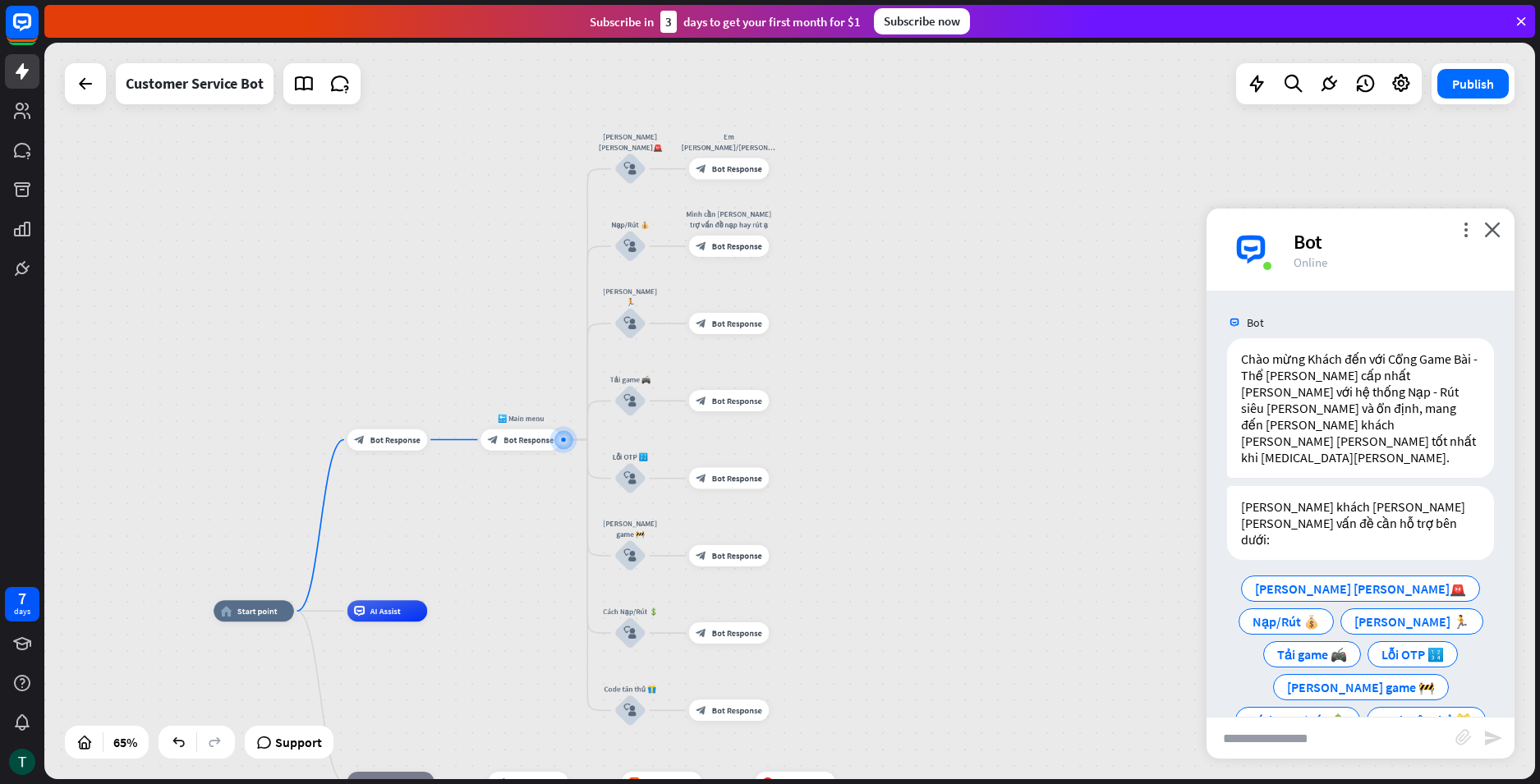 drag, startPoint x: 981, startPoint y: 346, endPoint x: 968, endPoint y: 409, distance: 64.32729 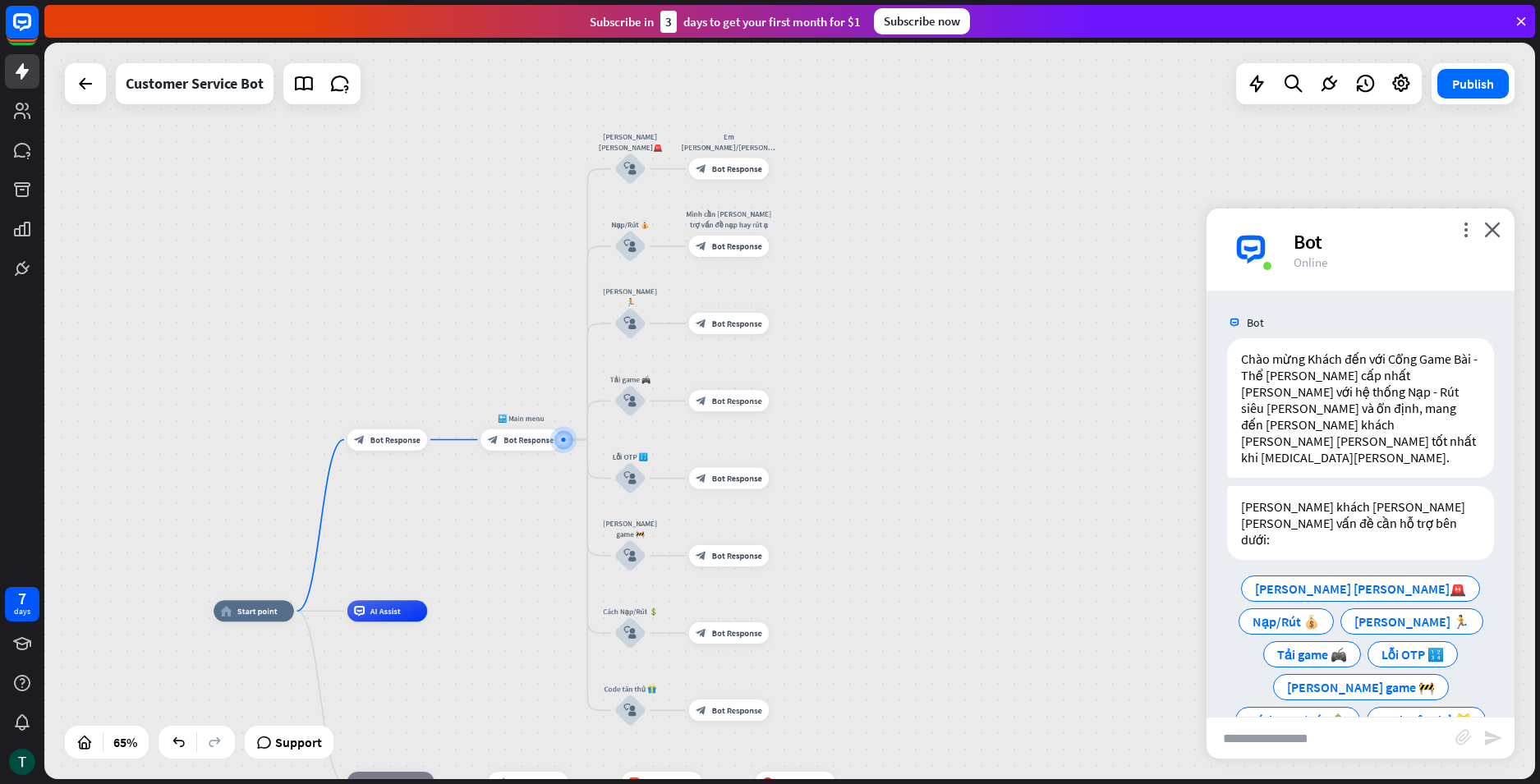 click on "home_2   Start point                   block_bot_response   Bot Response                 🔙 Main menu   block_bot_response   Bot Response                     [PERSON_NAME] [PERSON_NAME]🚨   block_user_input                 Em [PERSON_NAME]/[PERSON_NAME]   block_bot_response   Bot Response                 Nạp/Rút 💰   block_user_input                 Mình cần [PERSON_NAME] trợ vấn đề nạp hay rút ạ   block_bot_response   Bot Response                 [PERSON_NAME] 🏃   block_user_input                   block_bot_response   Bot Response                 Tải game 🎮   block_user_input                   block_bot_response   Bot Response                 Lỗi OTP 🔢   block_user_input                   block_bot_response   Bot Response                 [PERSON_NAME] game 🚧   block_user_input                   block_bot_response   Bot Response                 Cách Nạp/Rút 💲   block_user_input                   block_bot_response   Bot Response                 Code tân thủ 🎁" at bounding box center [789, 410] 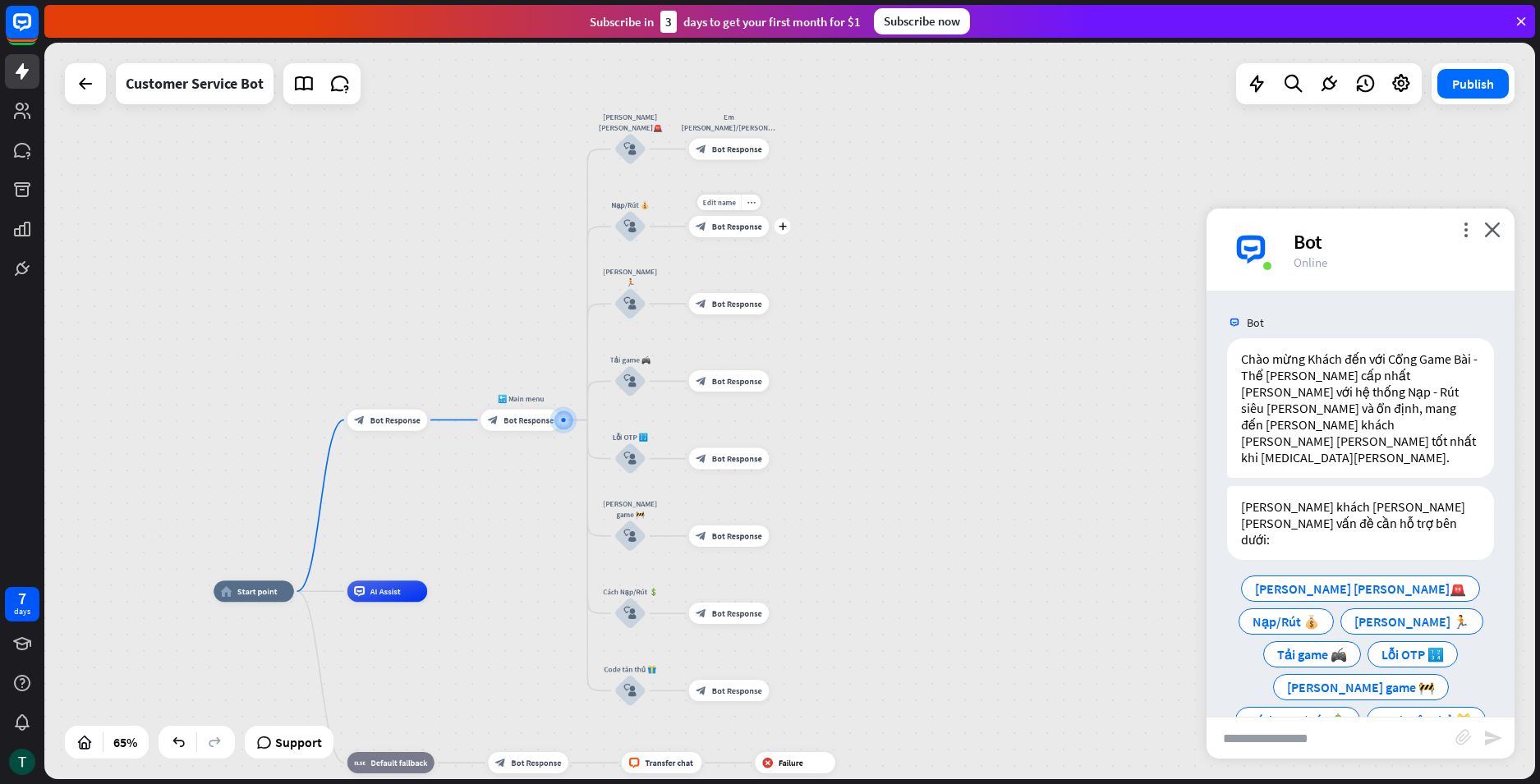 click on "Bot Response" at bounding box center [737, 226] 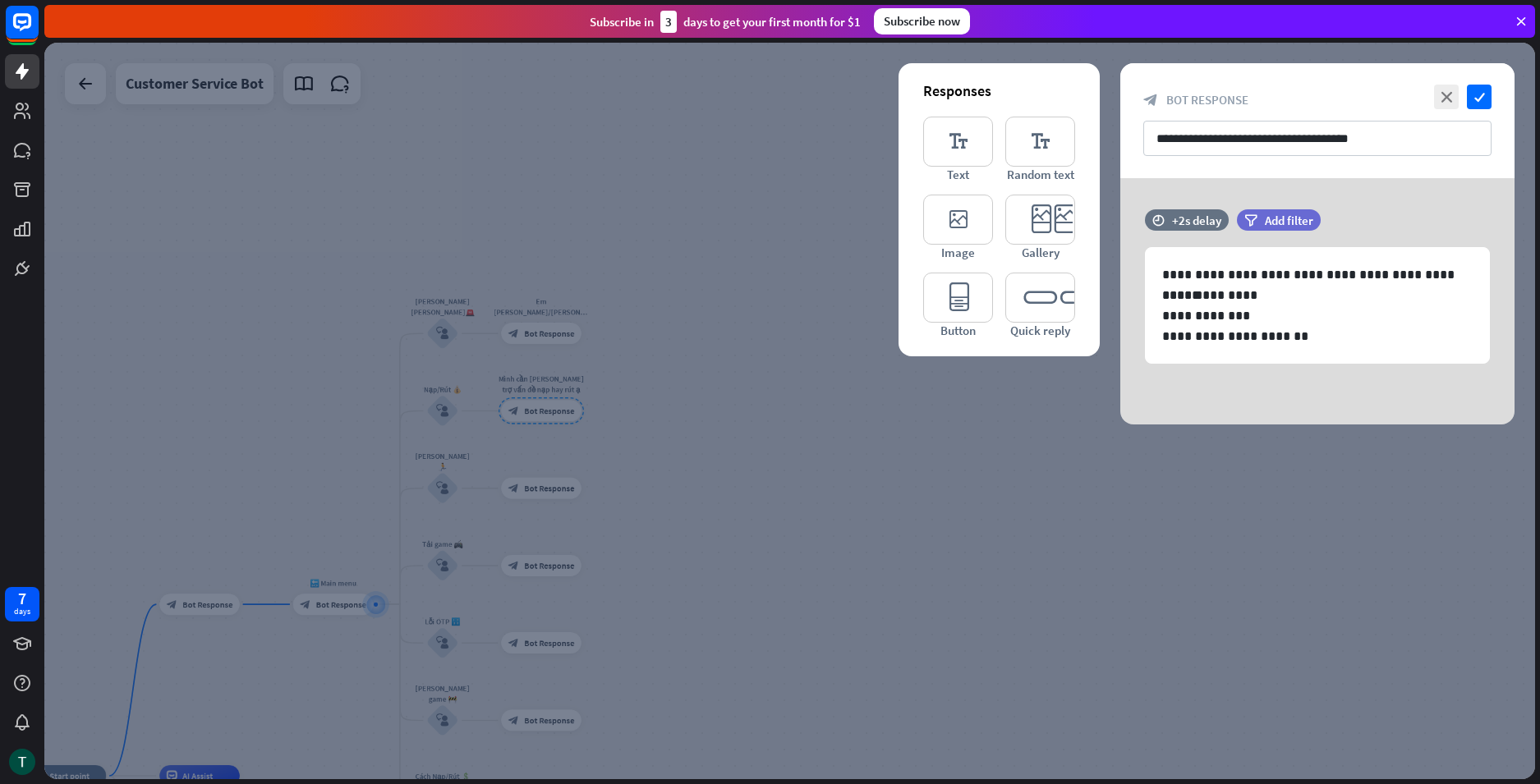 click at bounding box center [789, 410] 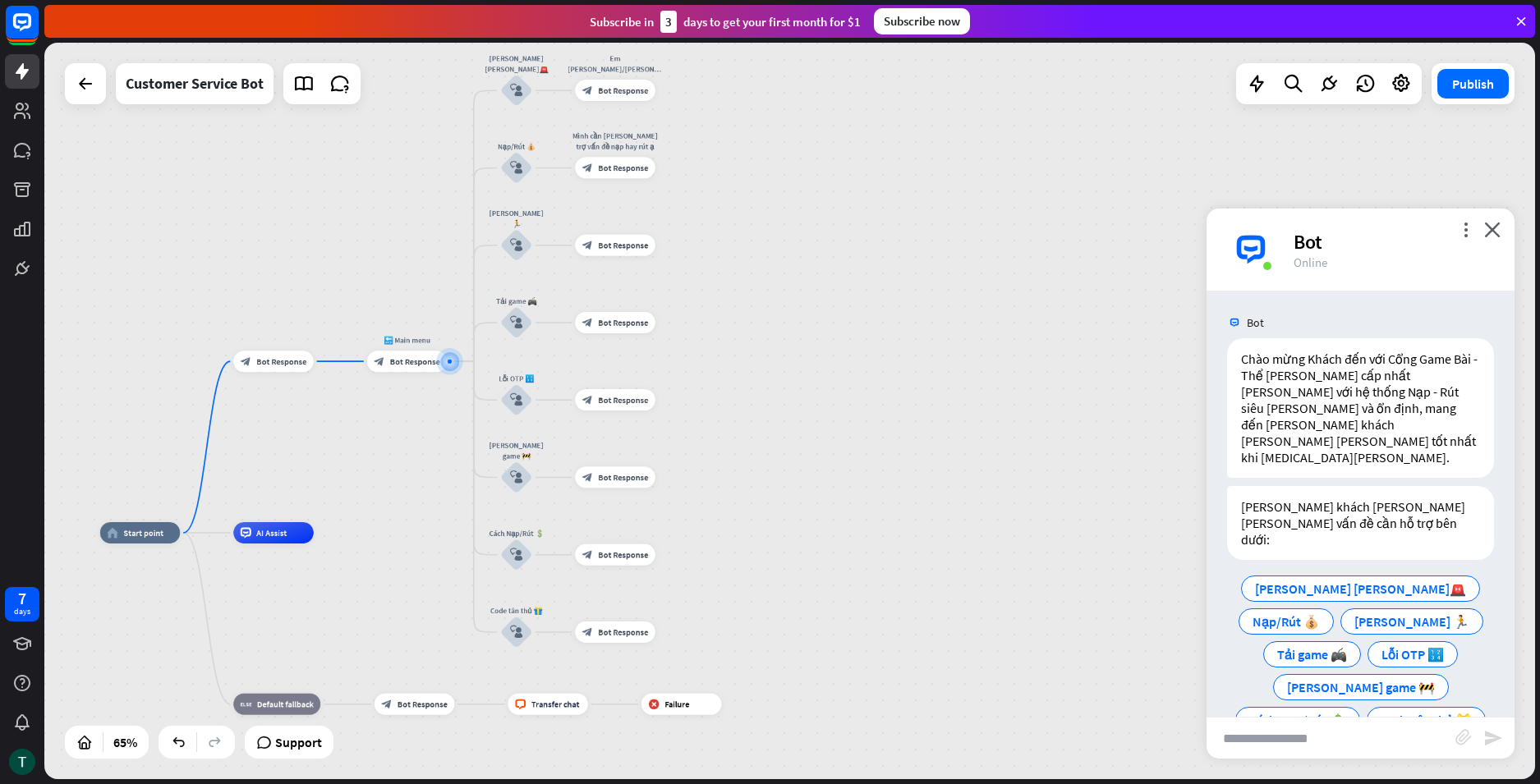 drag, startPoint x: 848, startPoint y: 462, endPoint x: 915, endPoint y: 229, distance: 242.44175 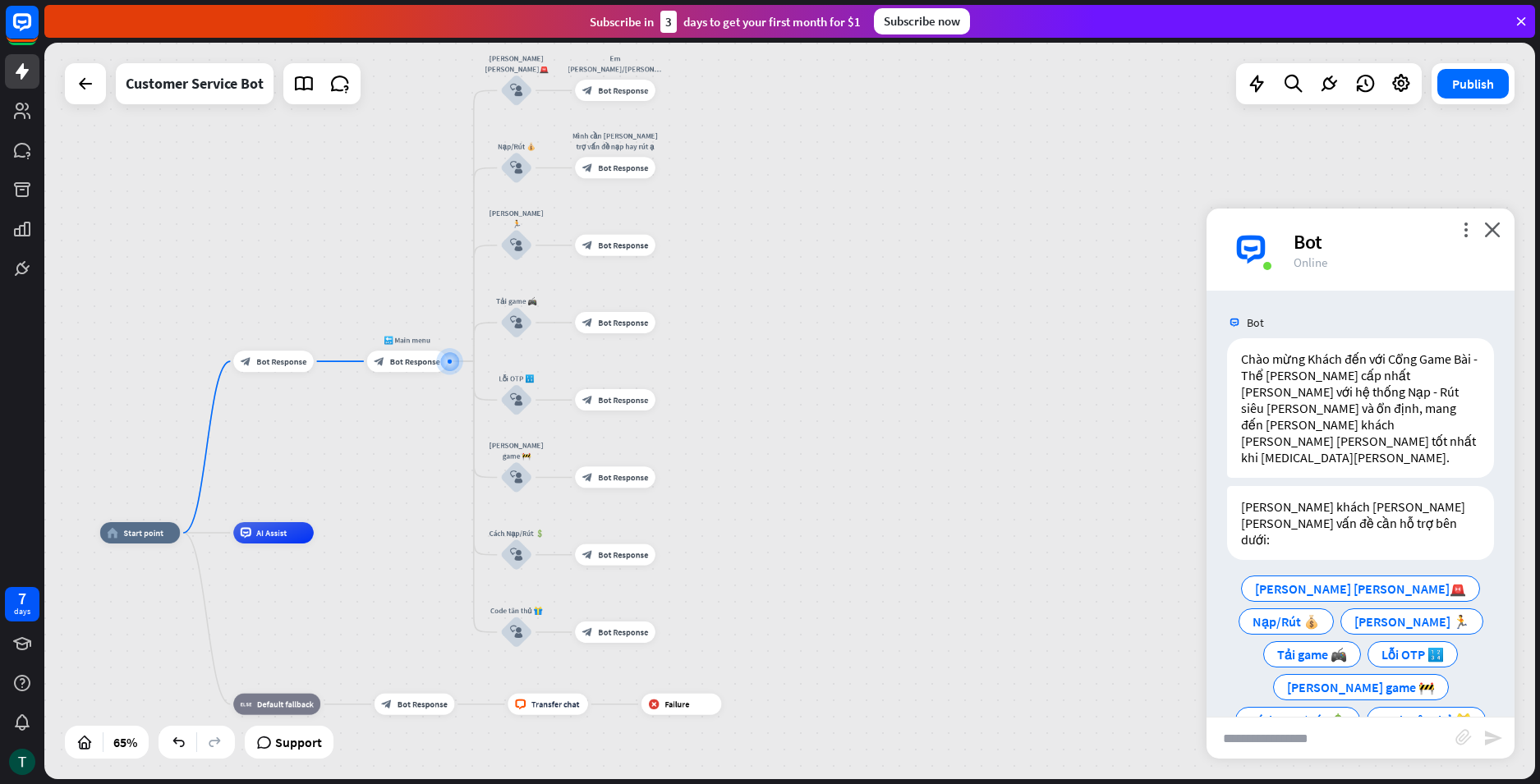 click on "home_2   Start point                   block_bot_response   Bot Response                 🔙 Main menu   block_bot_response   Bot Response                     [PERSON_NAME] [PERSON_NAME]🚨   block_user_input                 Em [PERSON_NAME]/[PERSON_NAME]   block_bot_response   Bot Response                 Nạp/Rút 💰   block_user_input                 Mình cần [PERSON_NAME] trợ vấn đề nạp hay rút ạ   block_bot_response   Bot Response                 [PERSON_NAME] 🏃   block_user_input                   block_bot_response   Bot Response                 Tải game 🎮   block_user_input                   block_bot_response   Bot Response                 Lỗi OTP 🔢   block_user_input                   block_bot_response   Bot Response                 [PERSON_NAME] game 🚧   block_user_input                   block_bot_response   Bot Response                 Cách Nạp/Rút 💲   block_user_input                   block_bot_response   Bot Response                 Code tân thủ 🎁" at bounding box center (789, 410) 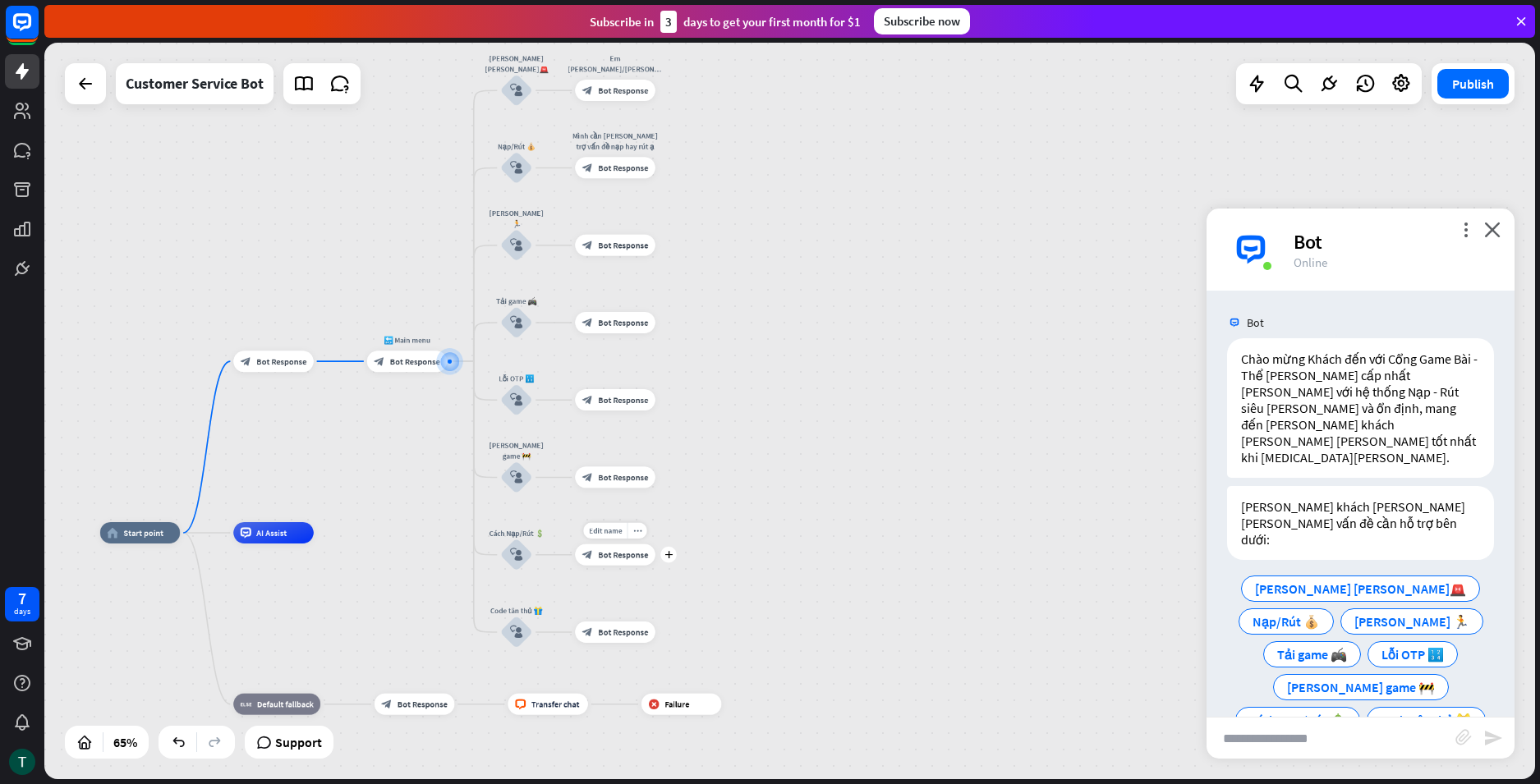 click on "Bot Response" at bounding box center [623, 554] 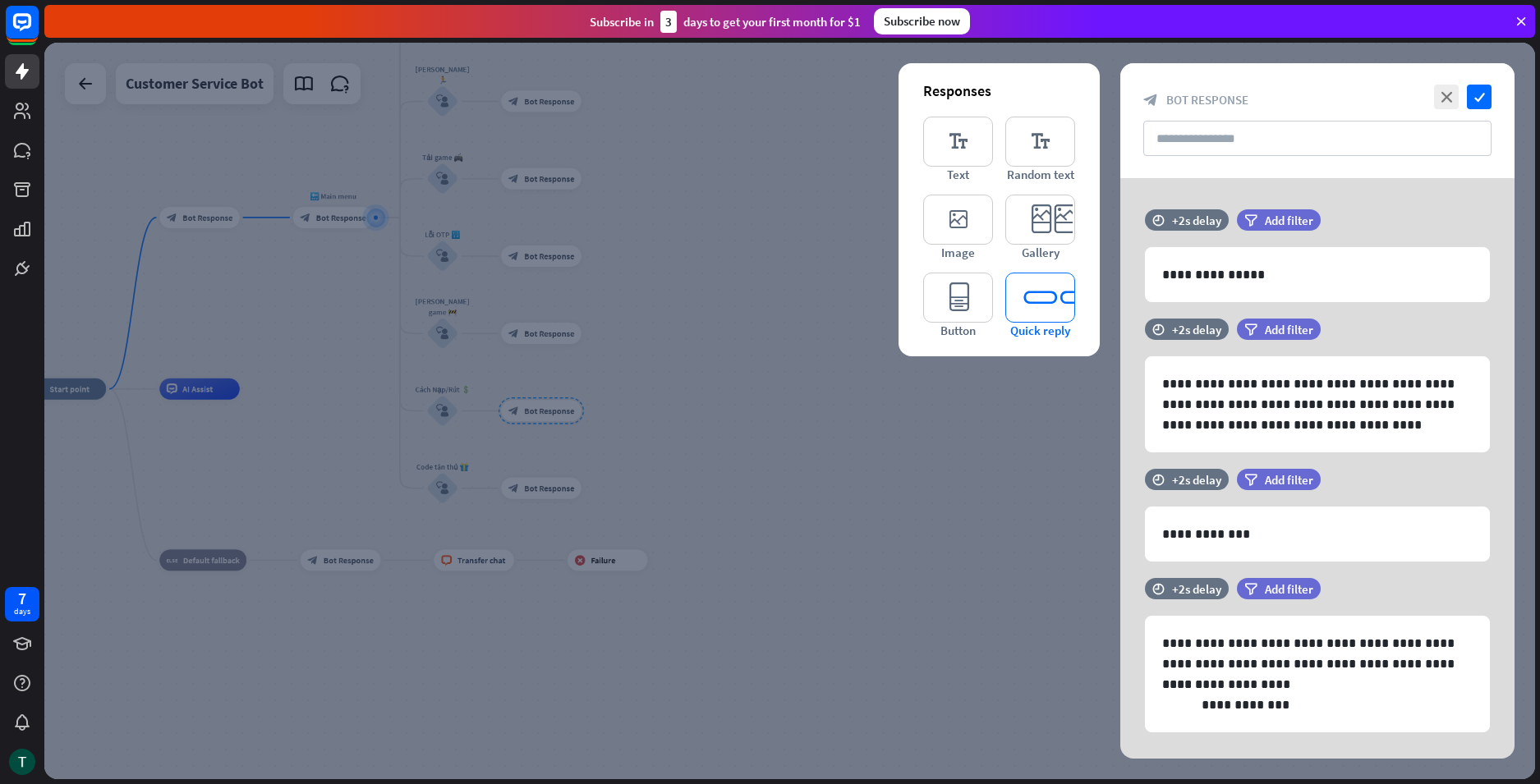 click on "editor_quick_replies" at bounding box center [1040, 297] 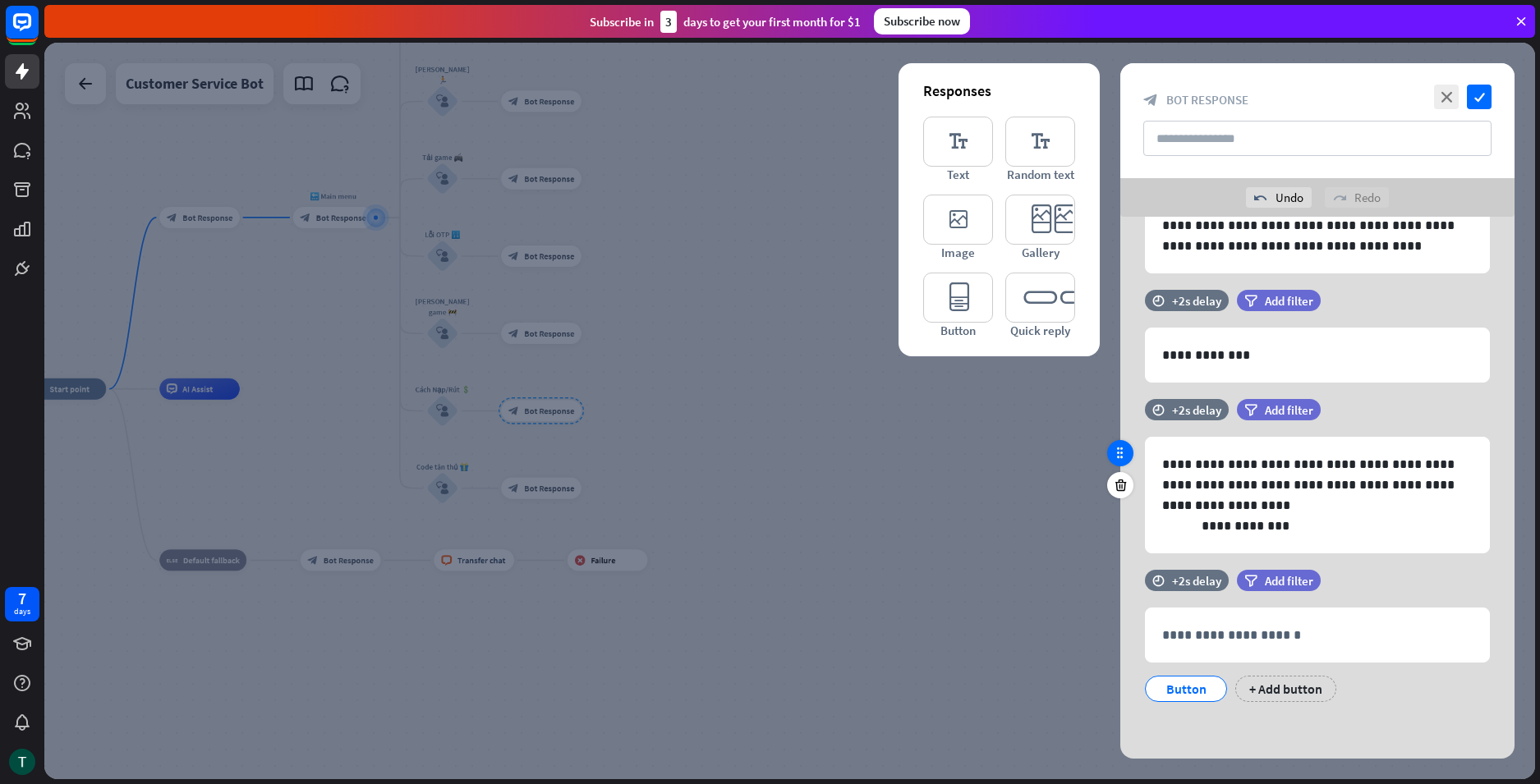 scroll, scrollTop: 218, scrollLeft: 0, axis: vertical 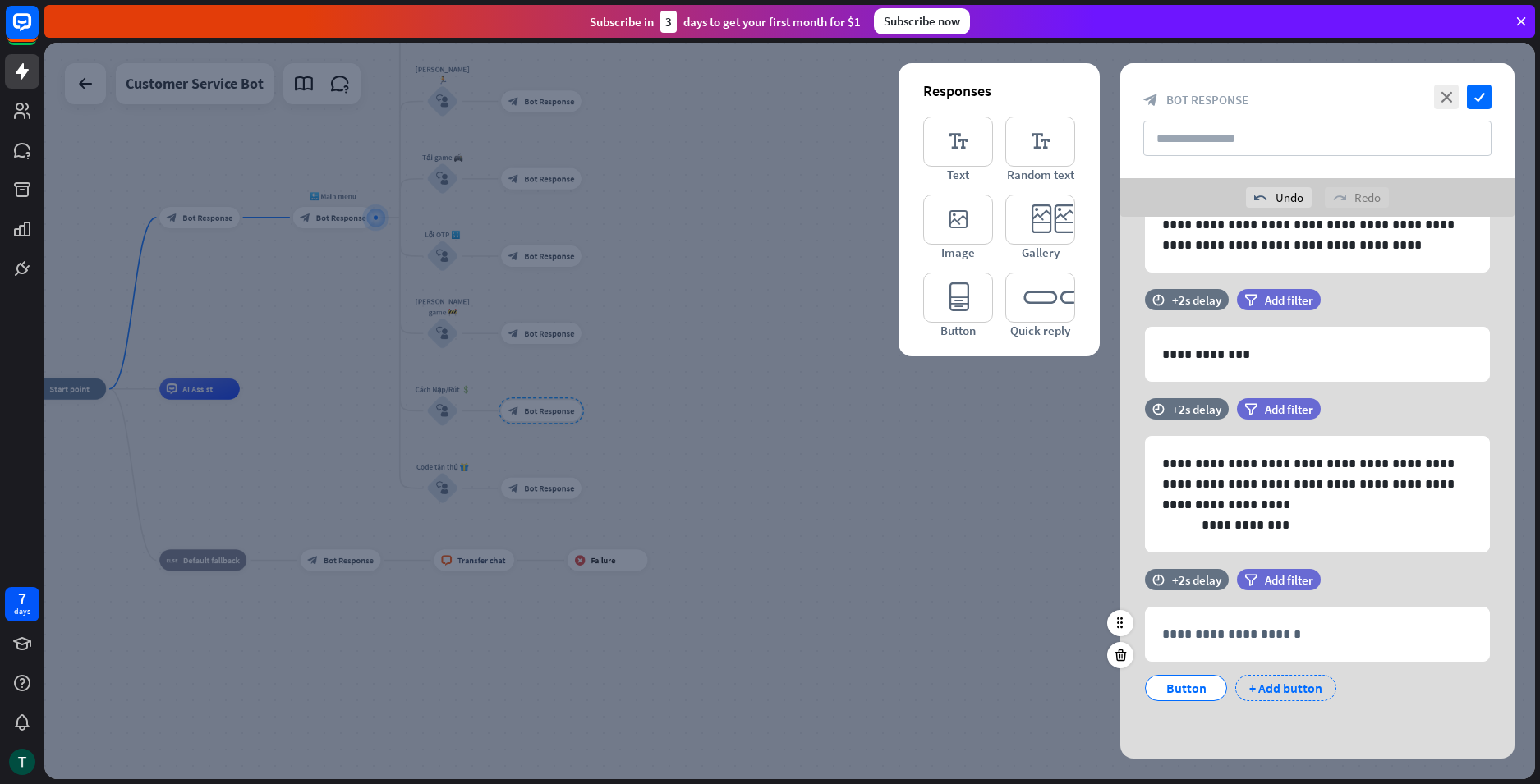 click on "+ Add button" at bounding box center [1285, 688] 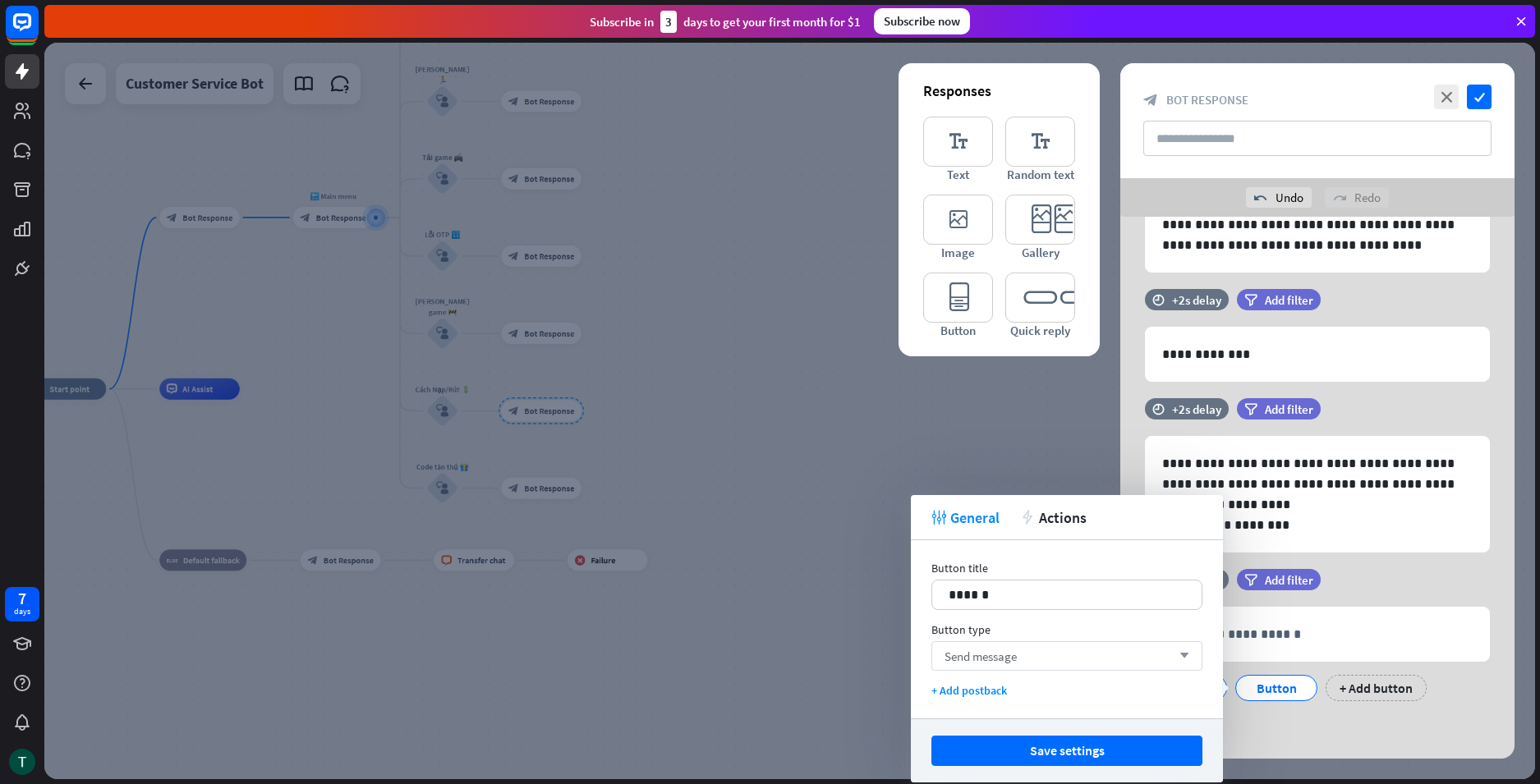 click on "Send message
arrow_down" at bounding box center (1067, 656) 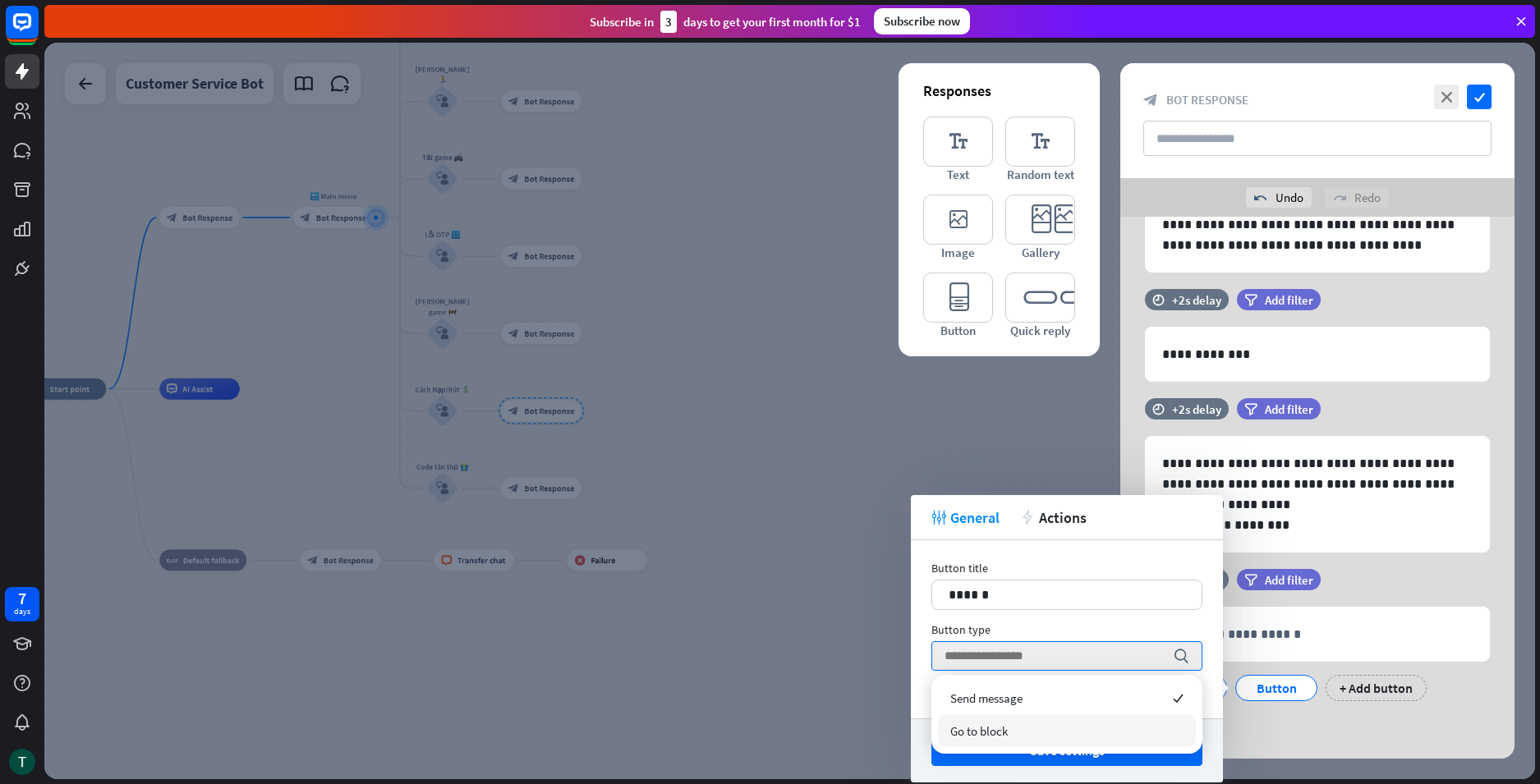 click on "Go to block" at bounding box center (979, 731) 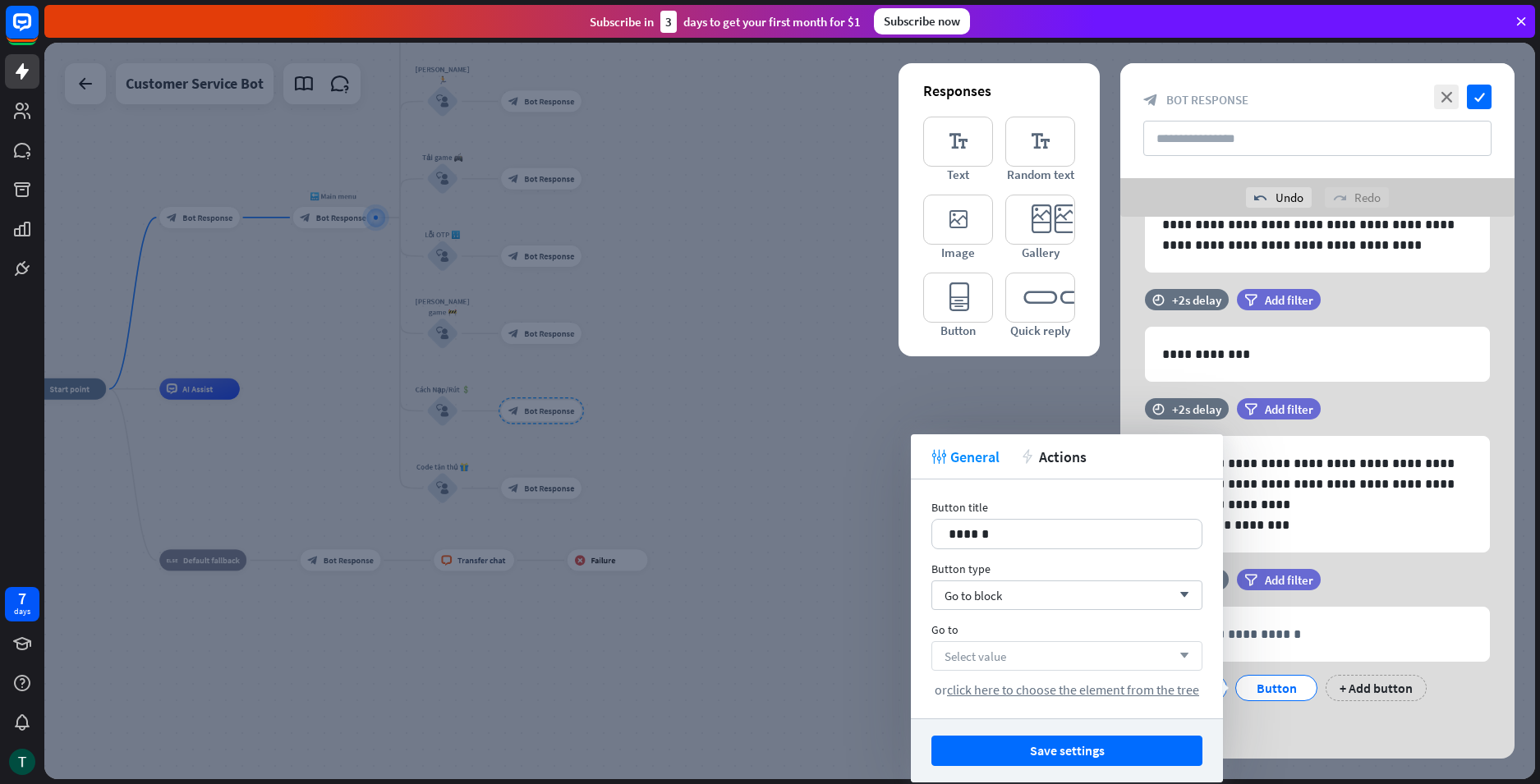 click on "Select value
arrow_down" at bounding box center [1067, 656] 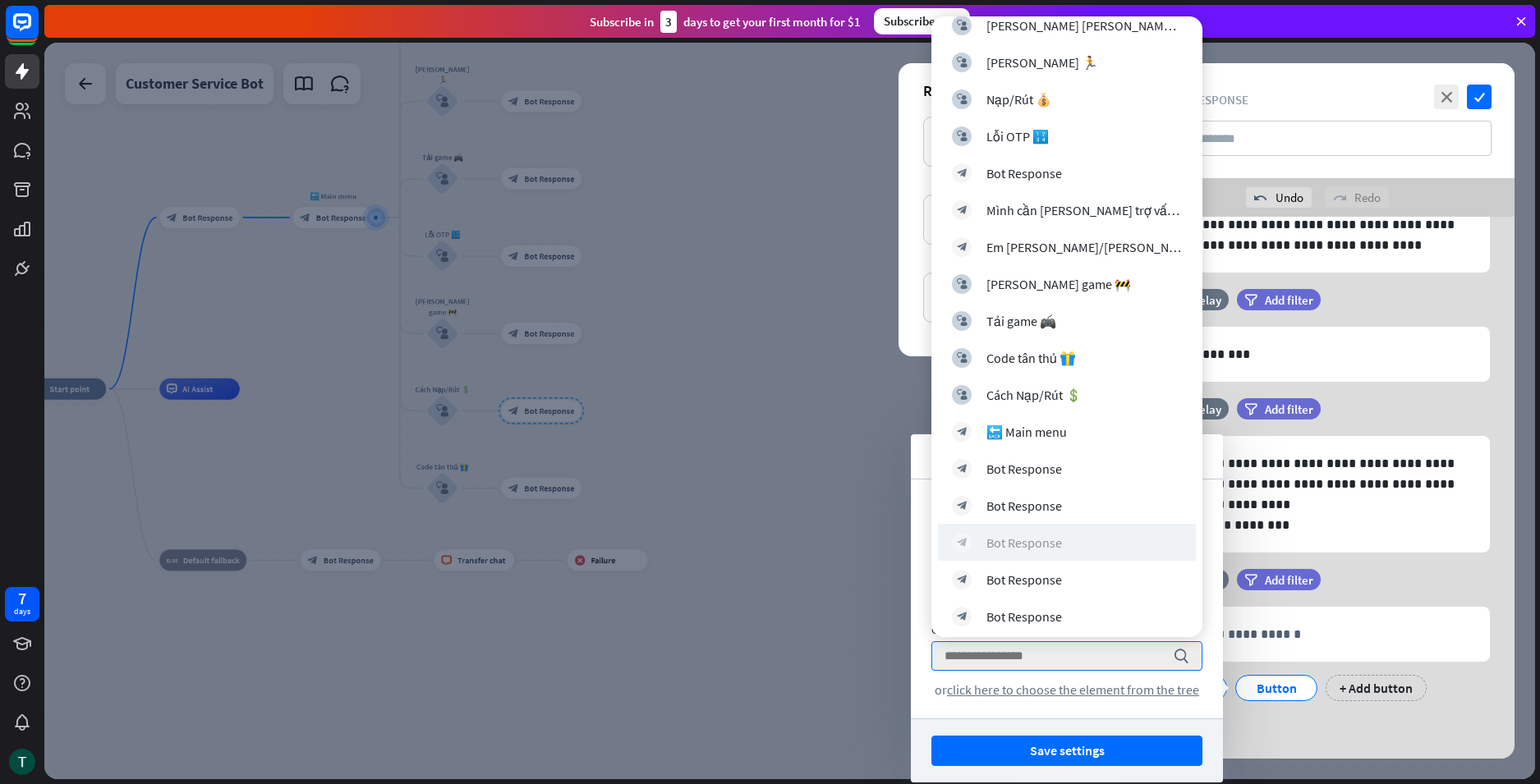 scroll, scrollTop: 279, scrollLeft: 0, axis: vertical 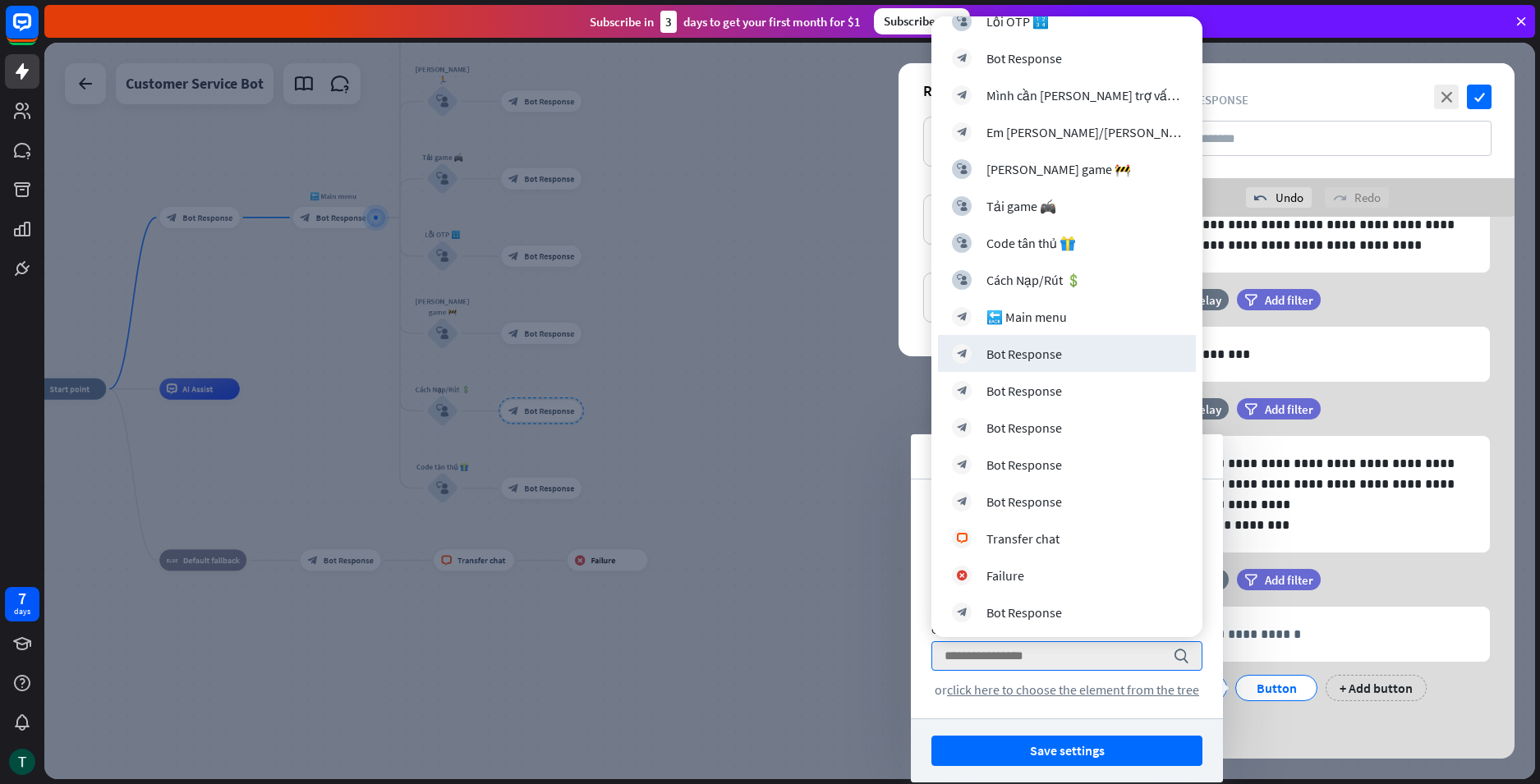 click on "time   +2s delay          filter   Add filter" at bounding box center (1317, 588) 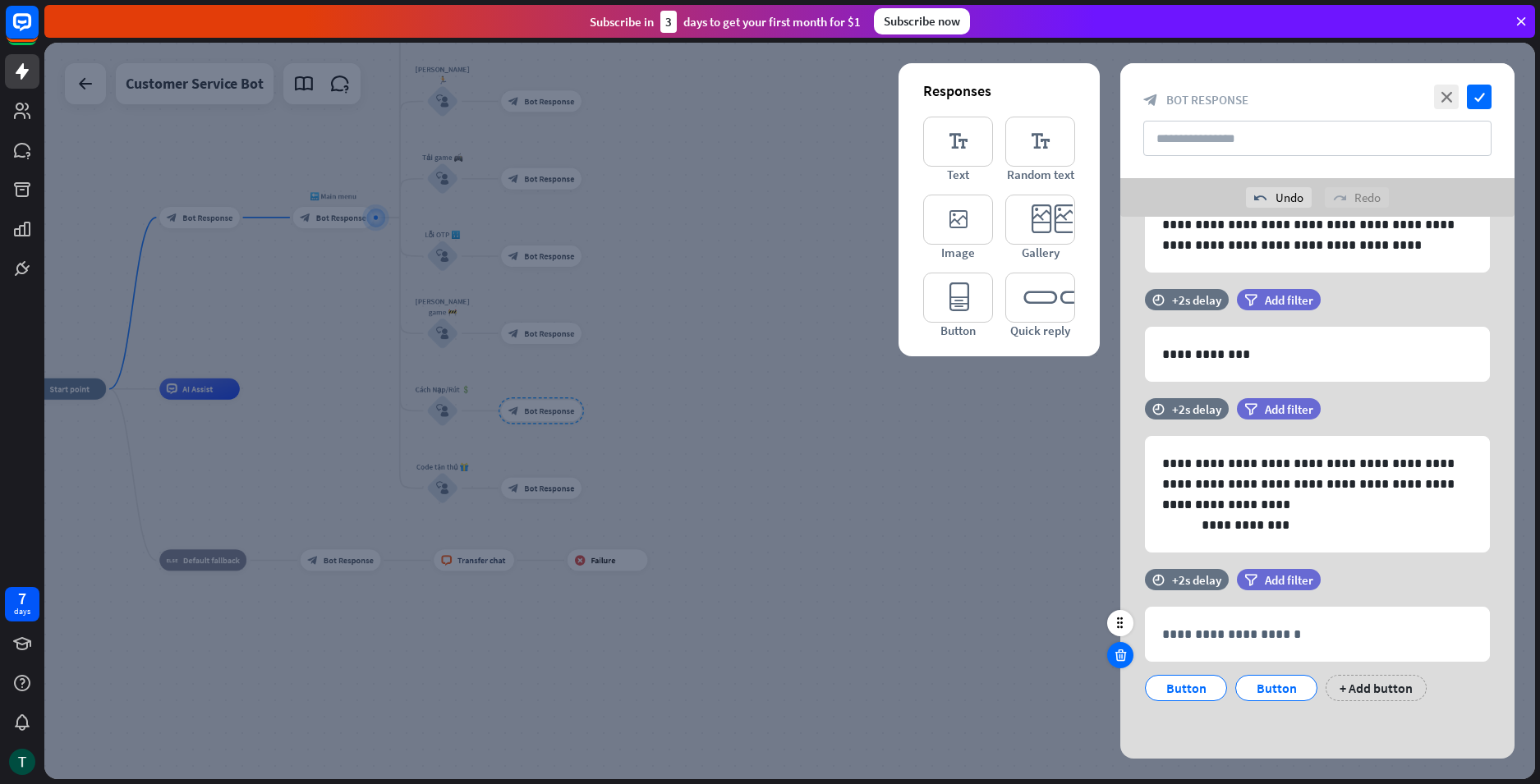 click at bounding box center [1120, 655] 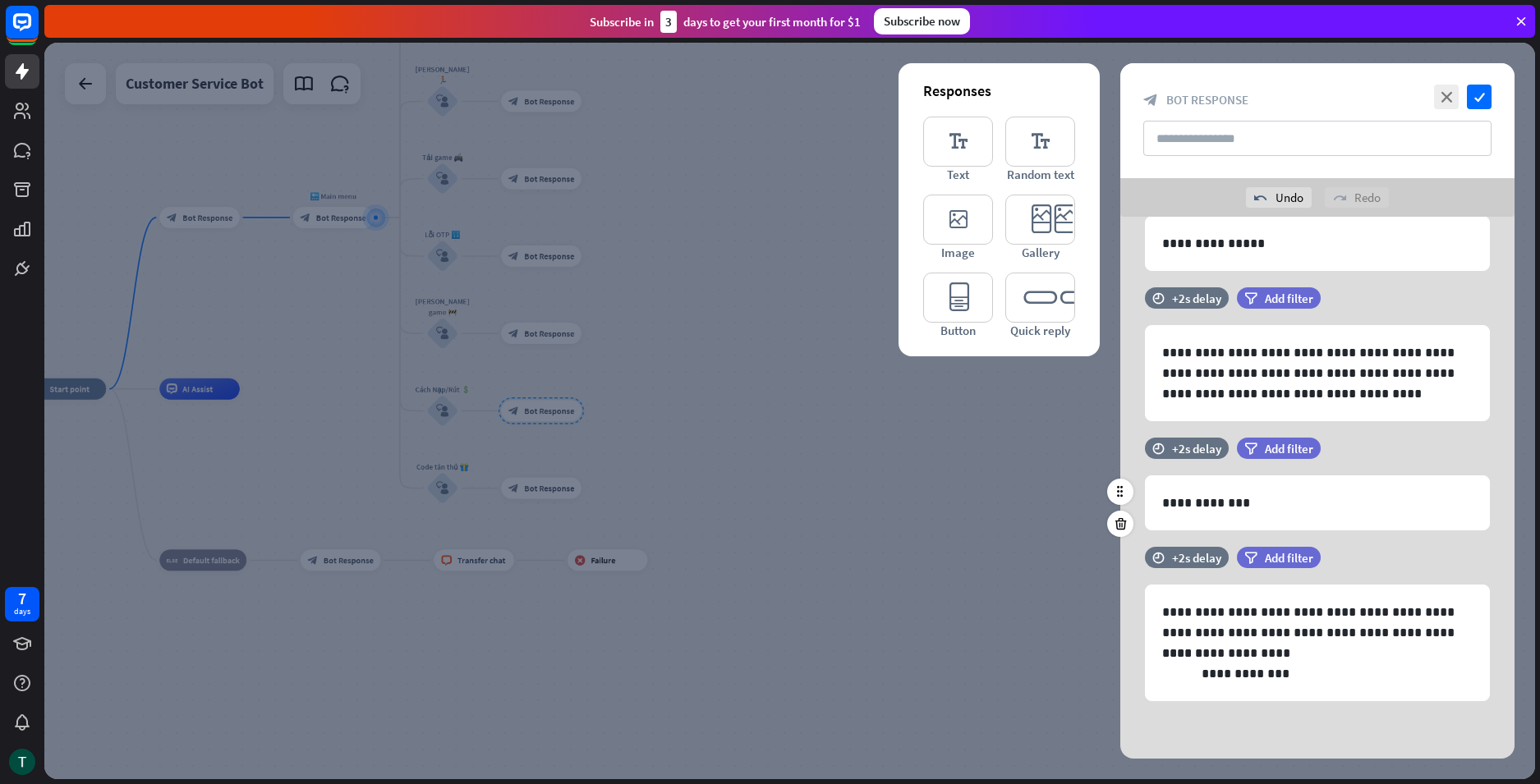 scroll, scrollTop: 0, scrollLeft: 0, axis: both 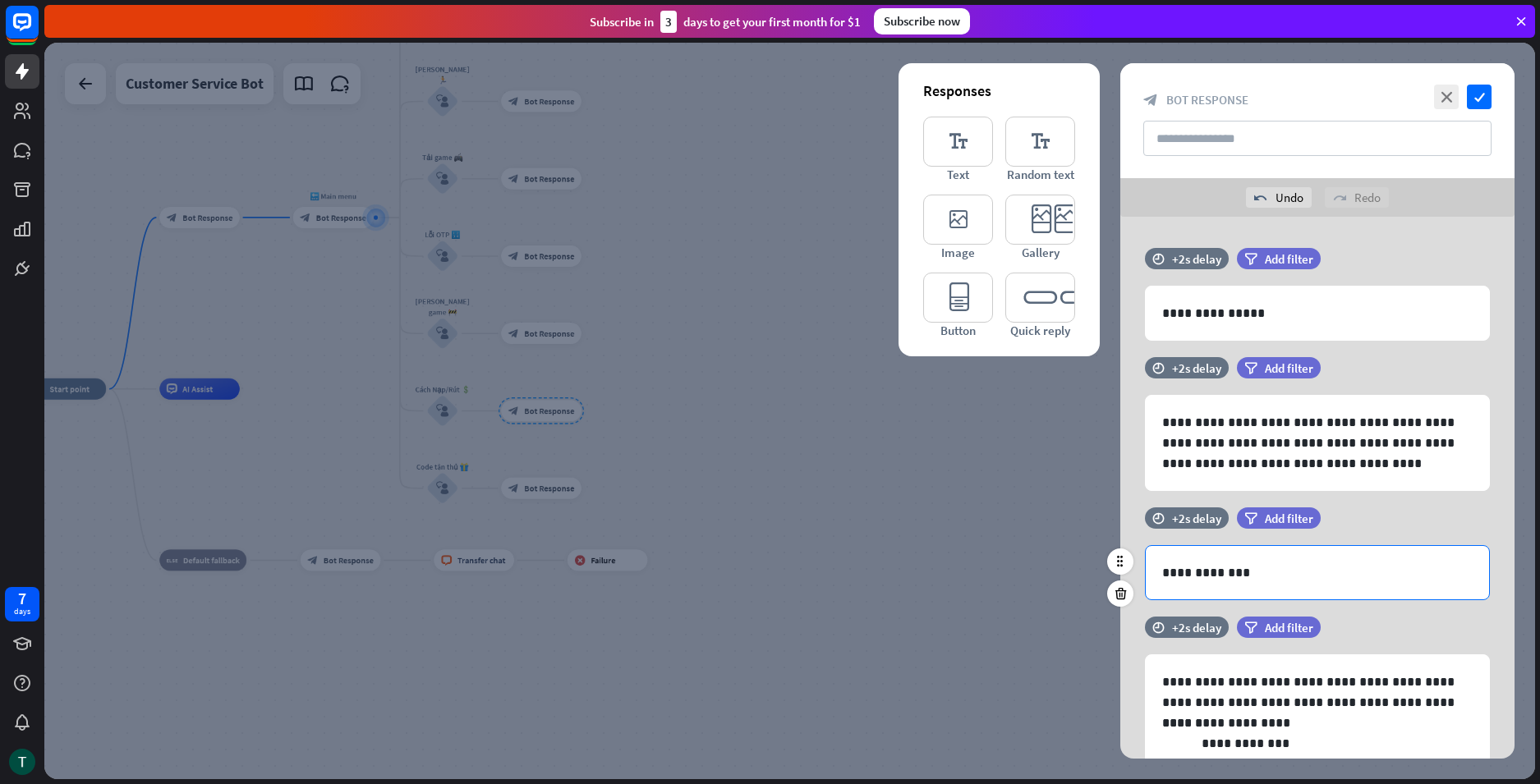 click on "**********" at bounding box center (1317, 572) 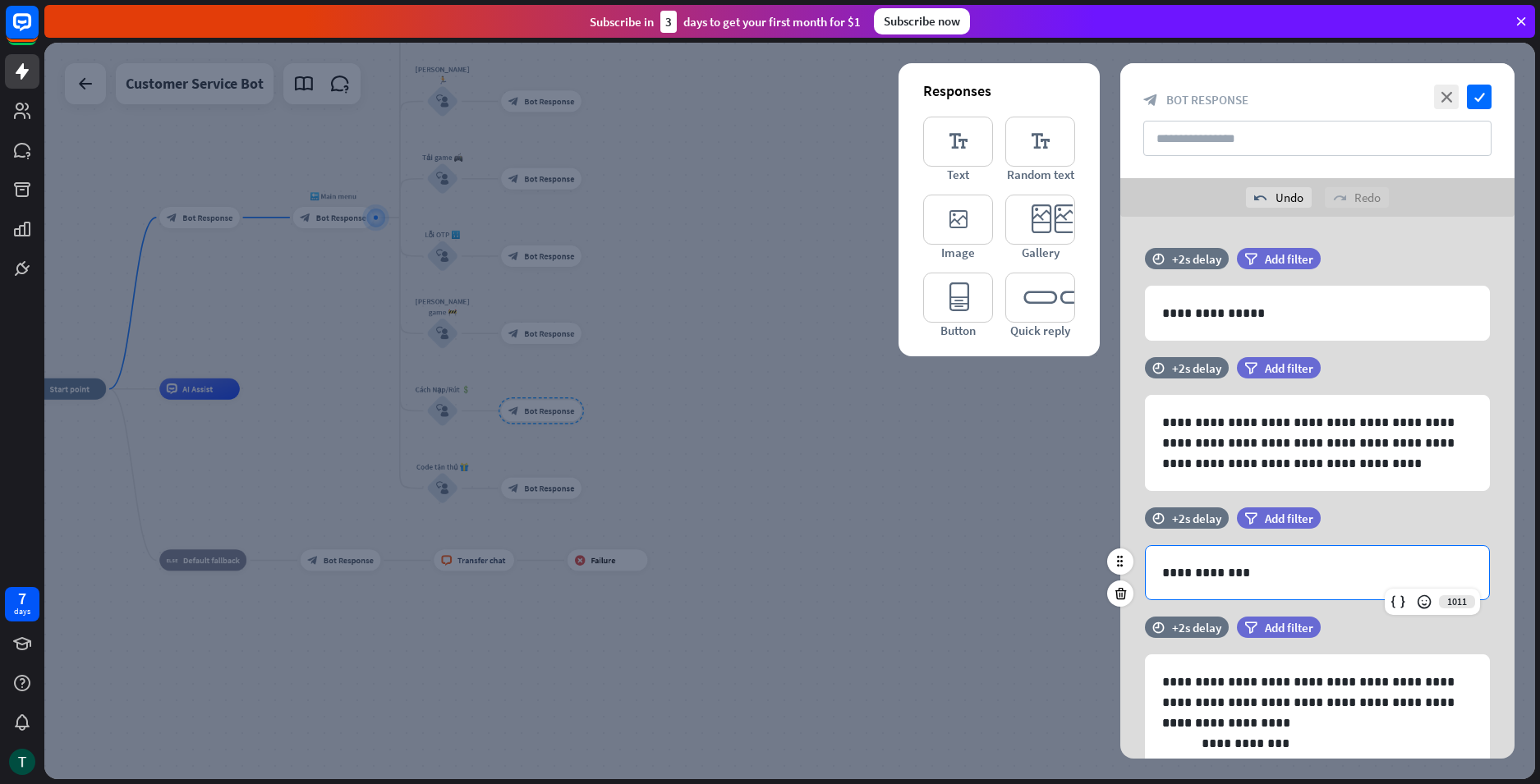 type 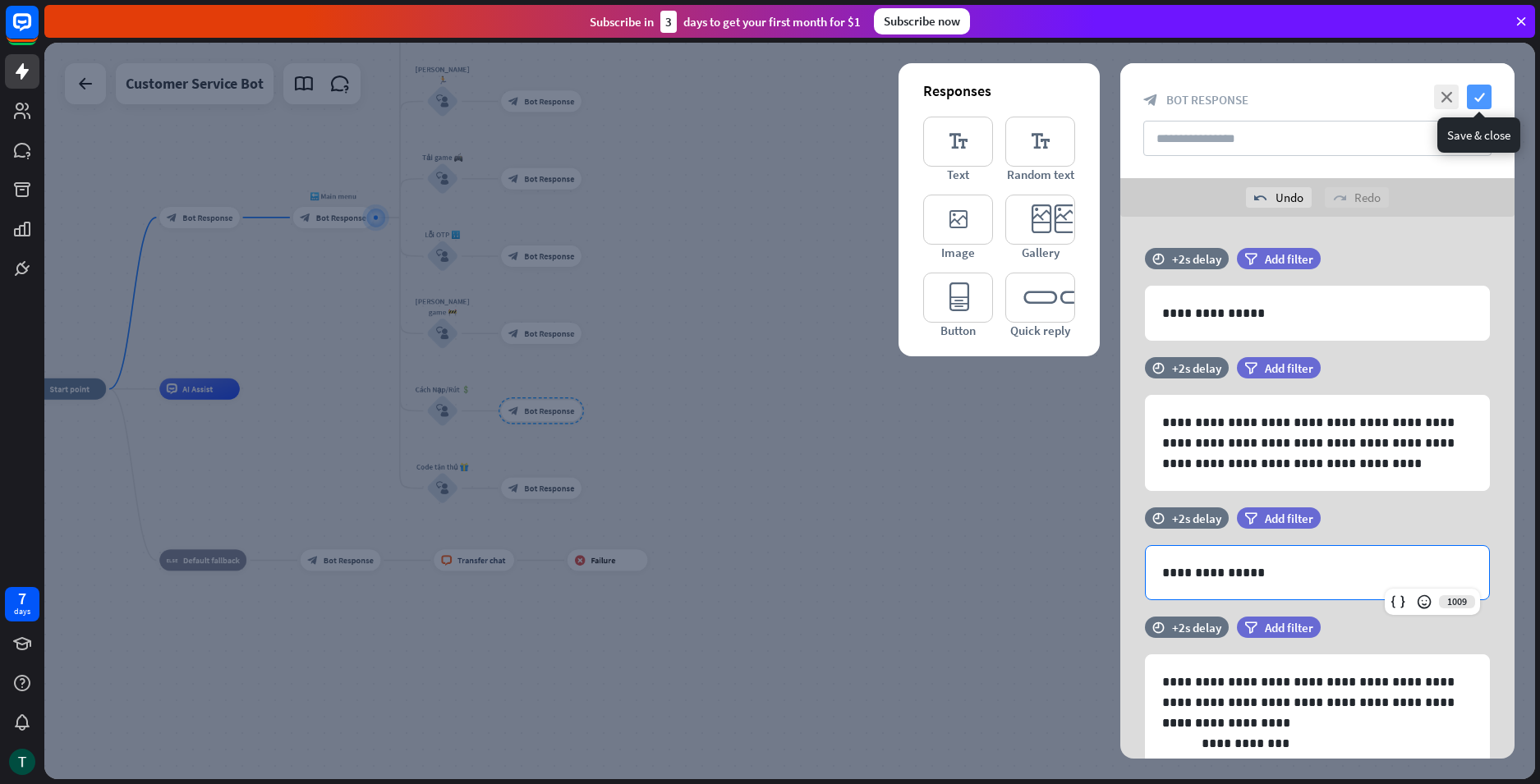 click on "check" at bounding box center [1479, 97] 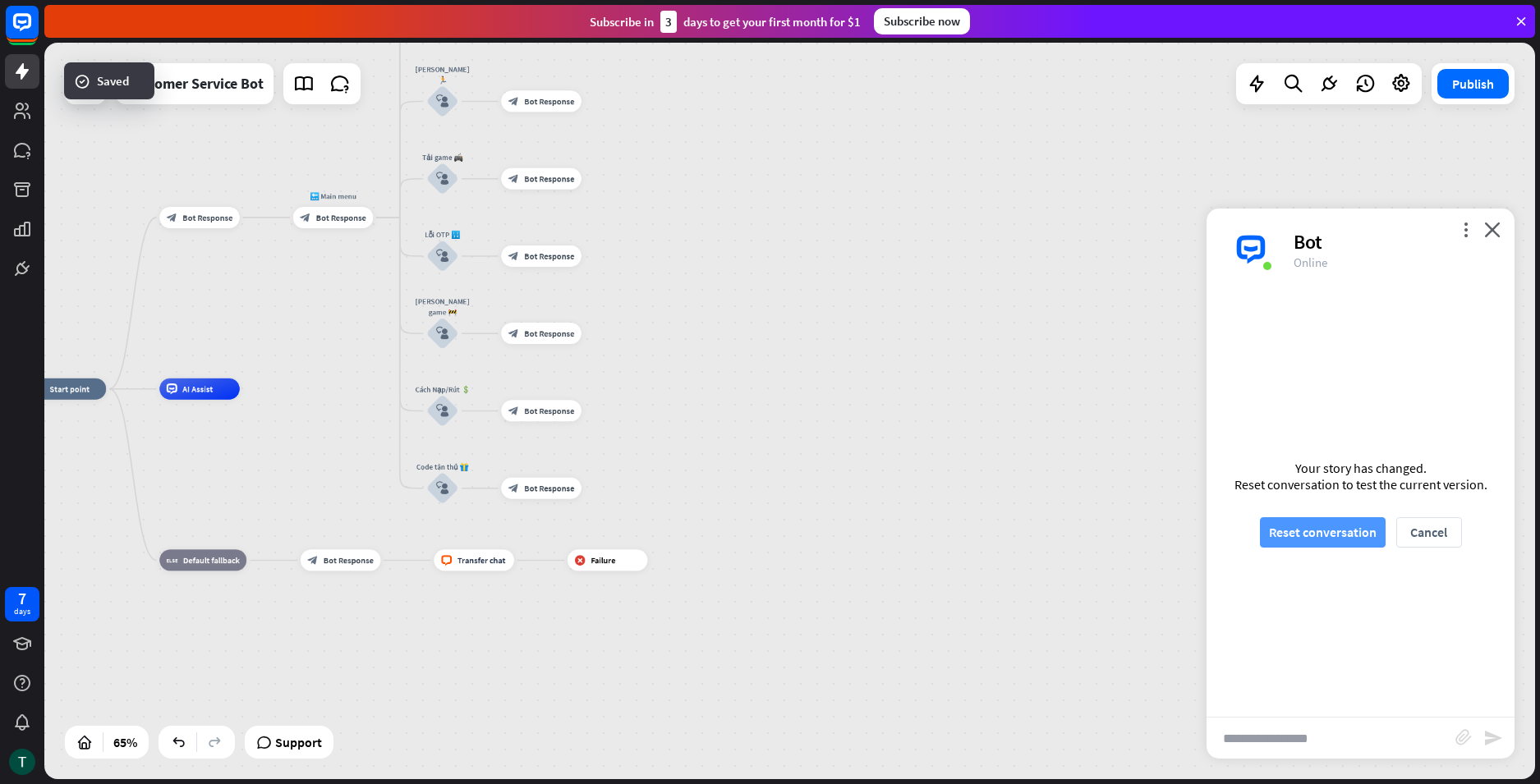 click on "Reset conversation" at bounding box center (1322, 532) 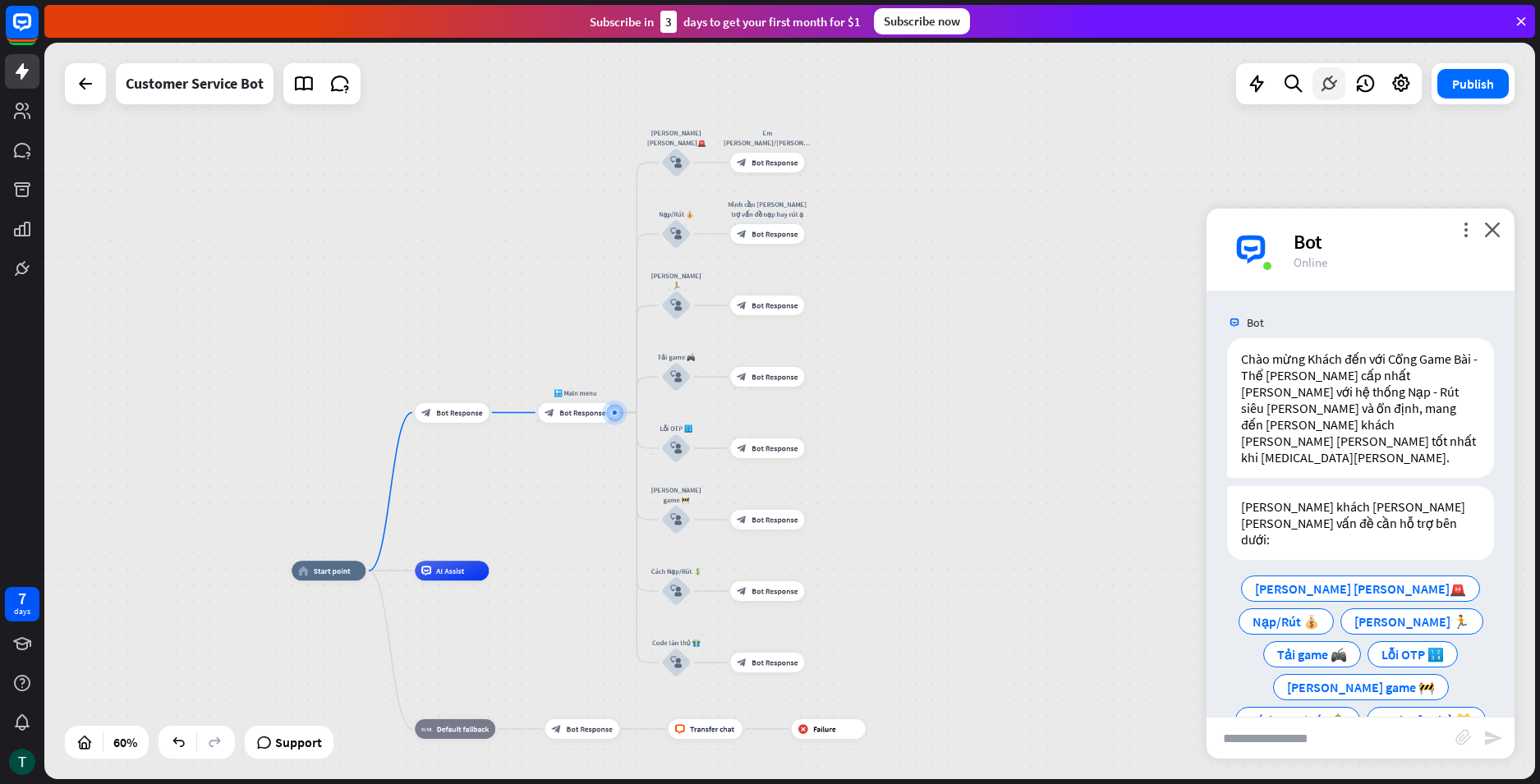 click at bounding box center [1329, 84] 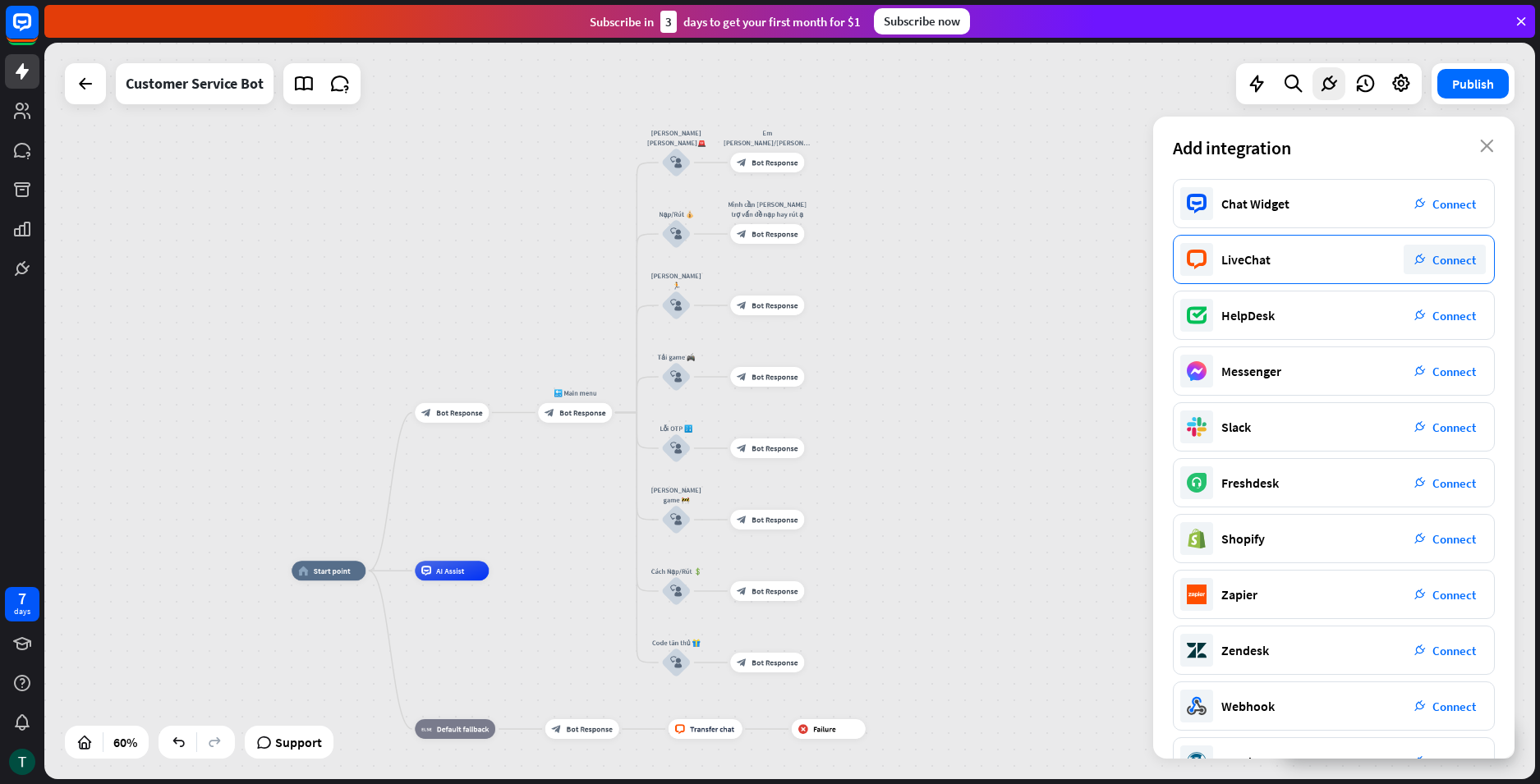 click on "LiveChat   plug_integration   Connect" at bounding box center [1334, 259] 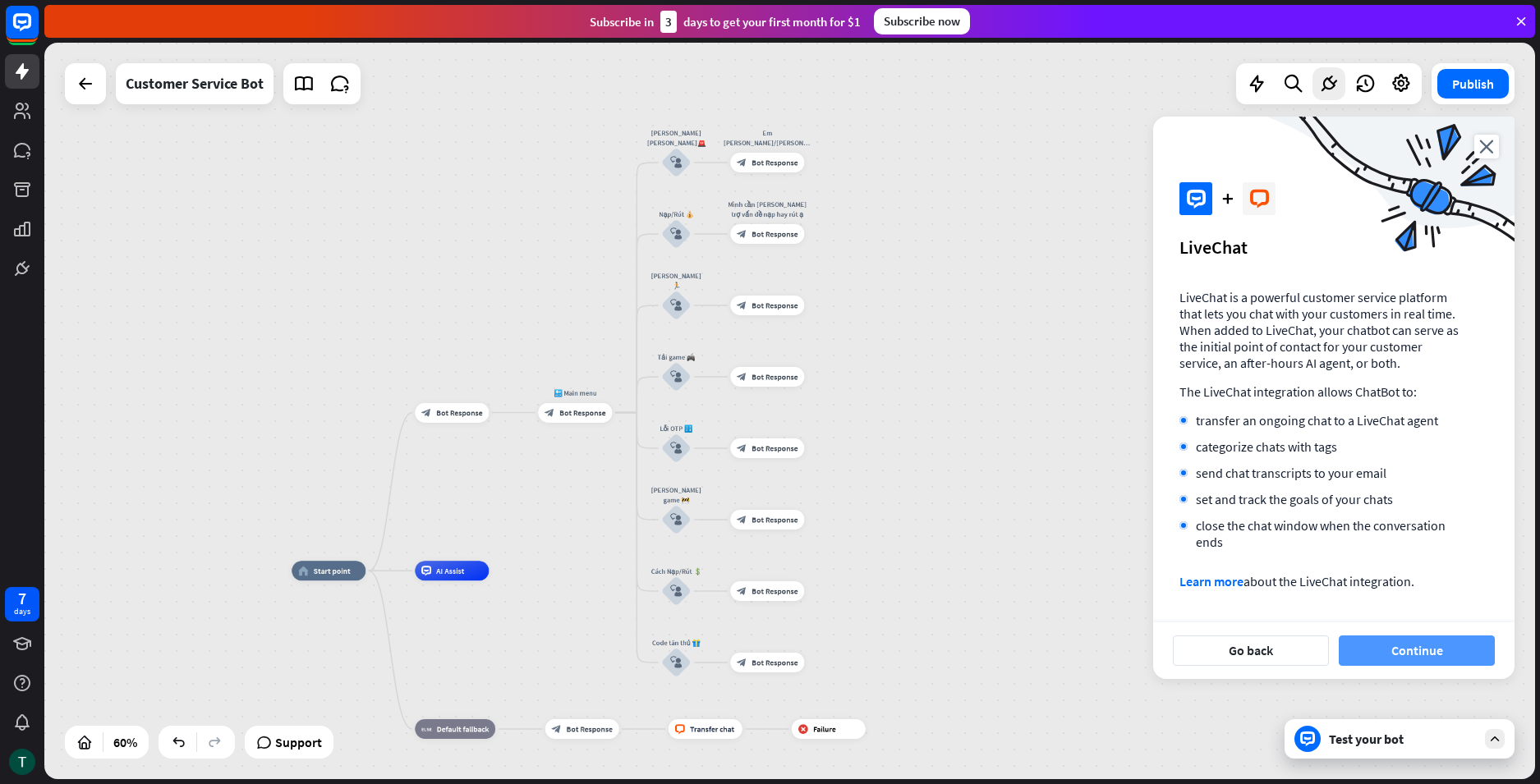 click on "Continue" at bounding box center (1417, 650) 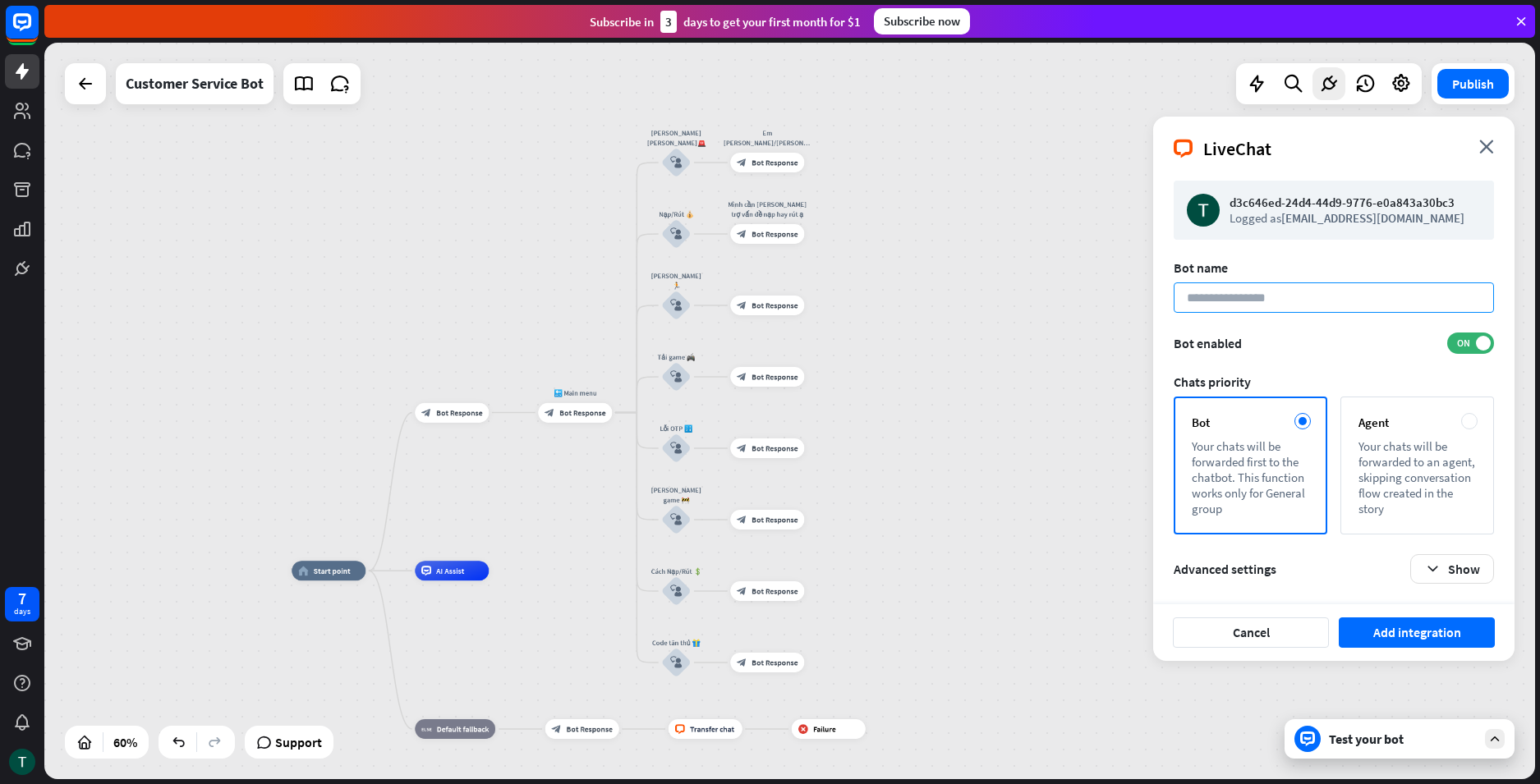 click at bounding box center [1334, 297] 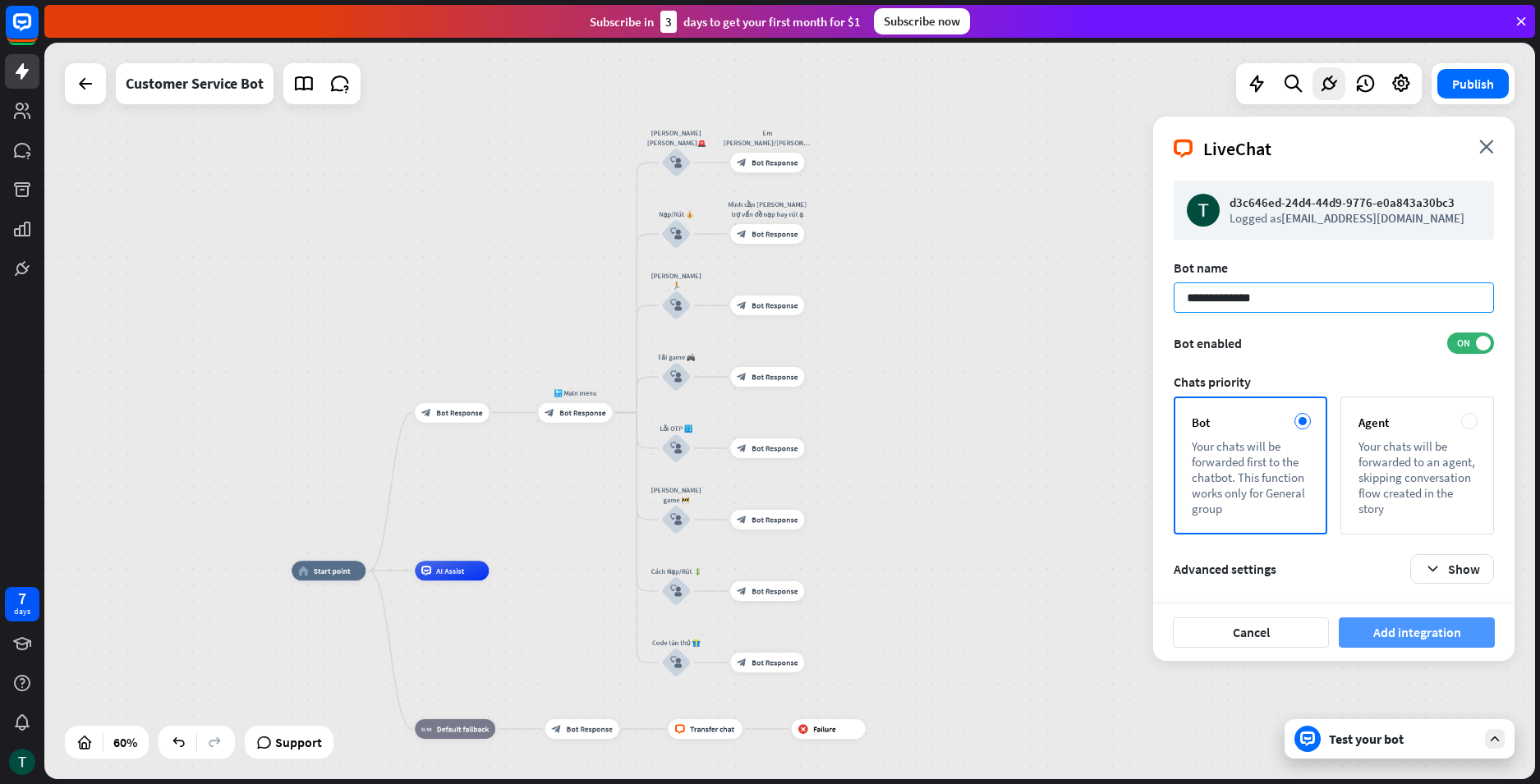 type on "**********" 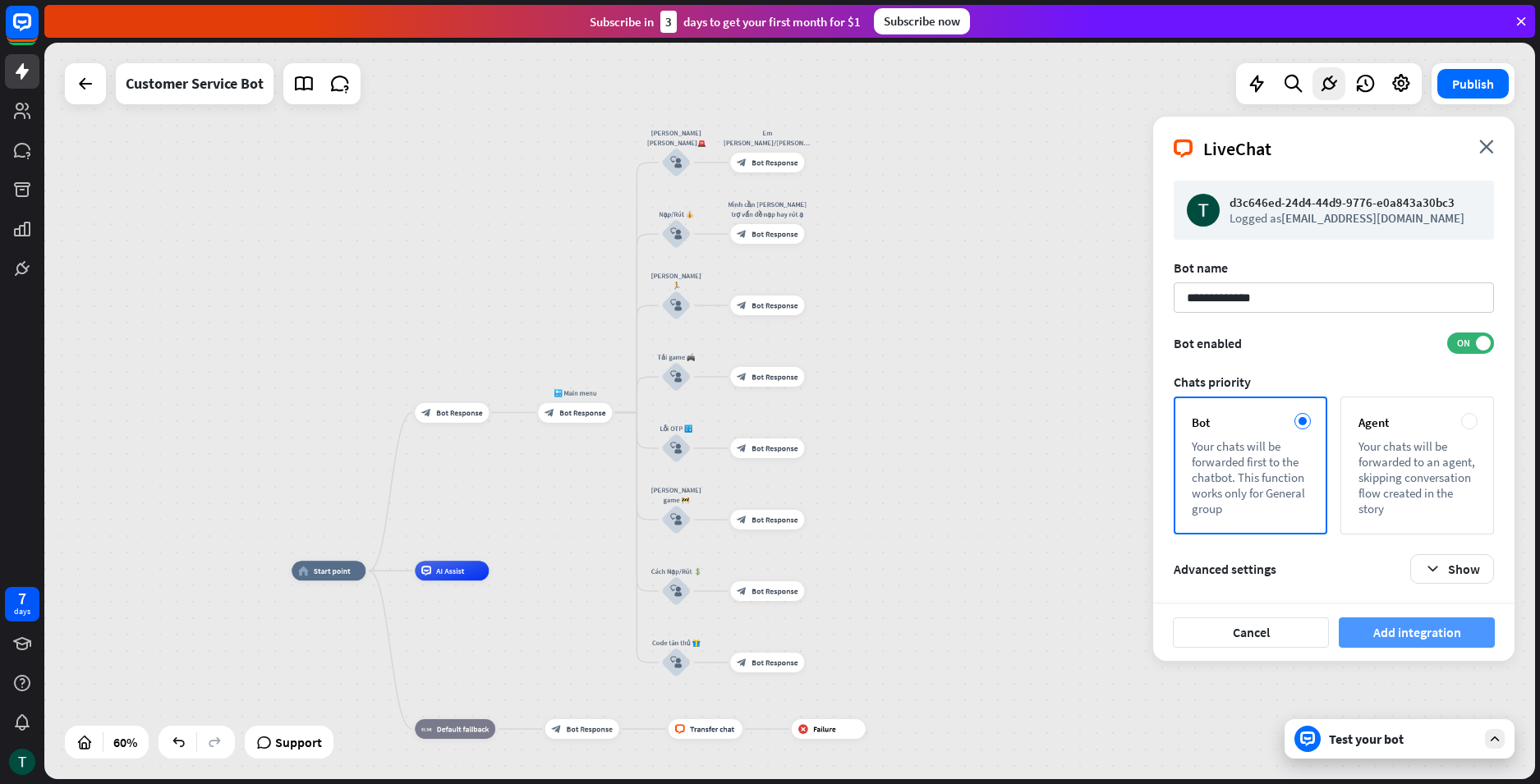 click on "Add integration" at bounding box center (1417, 632) 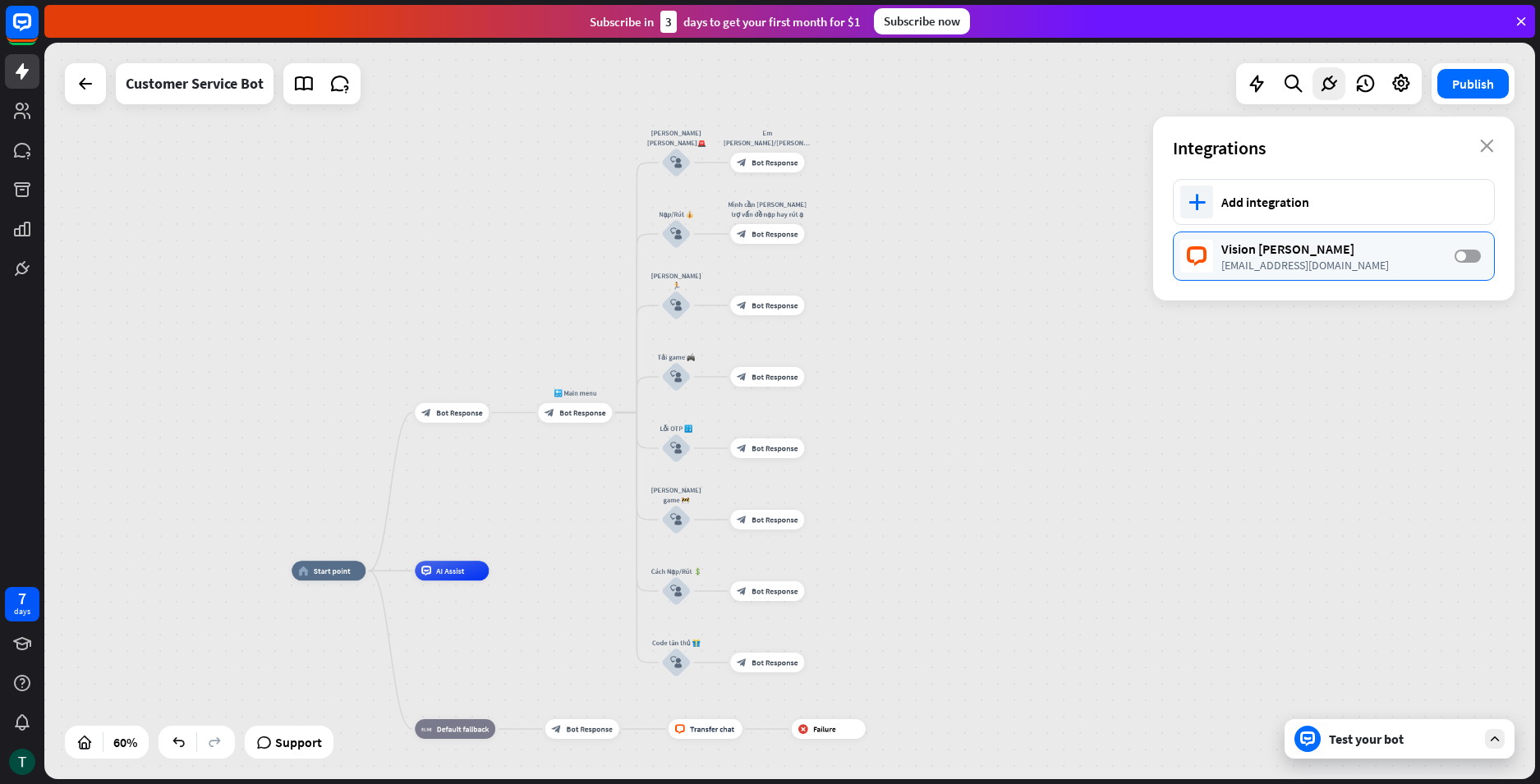 click on "OFF" at bounding box center [1468, 256] 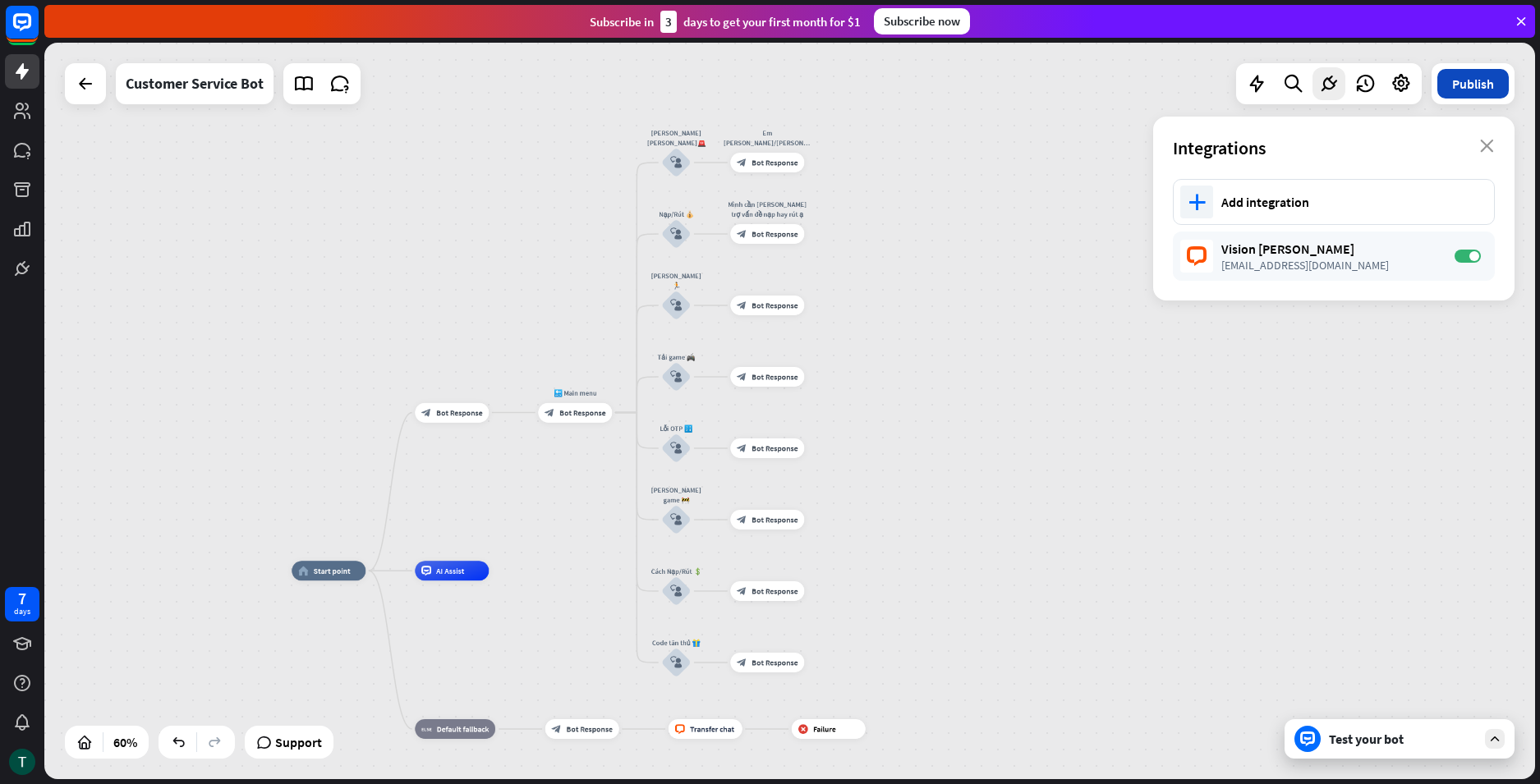 click on "Publish" at bounding box center (1473, 84) 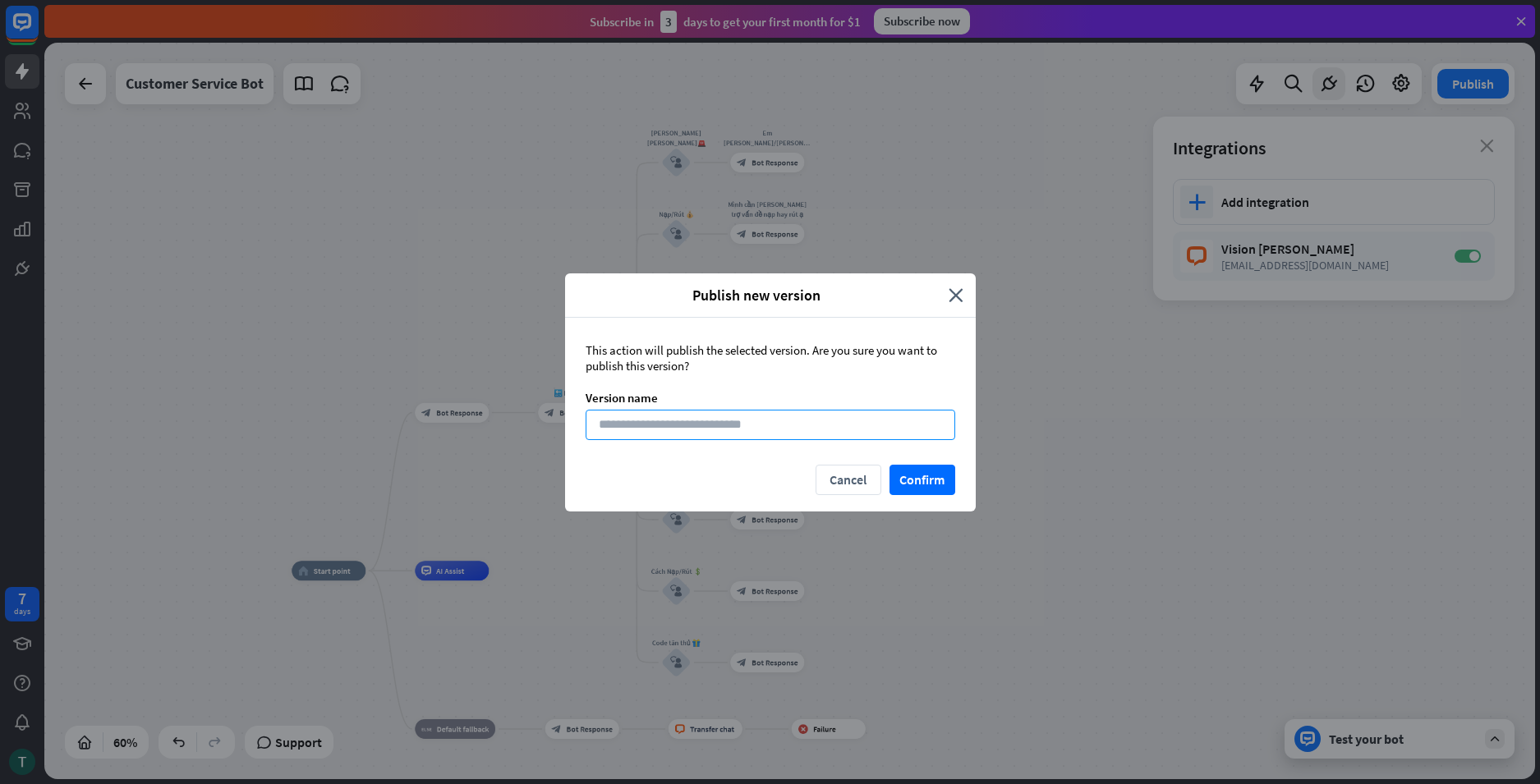 click at bounding box center [770, 424] 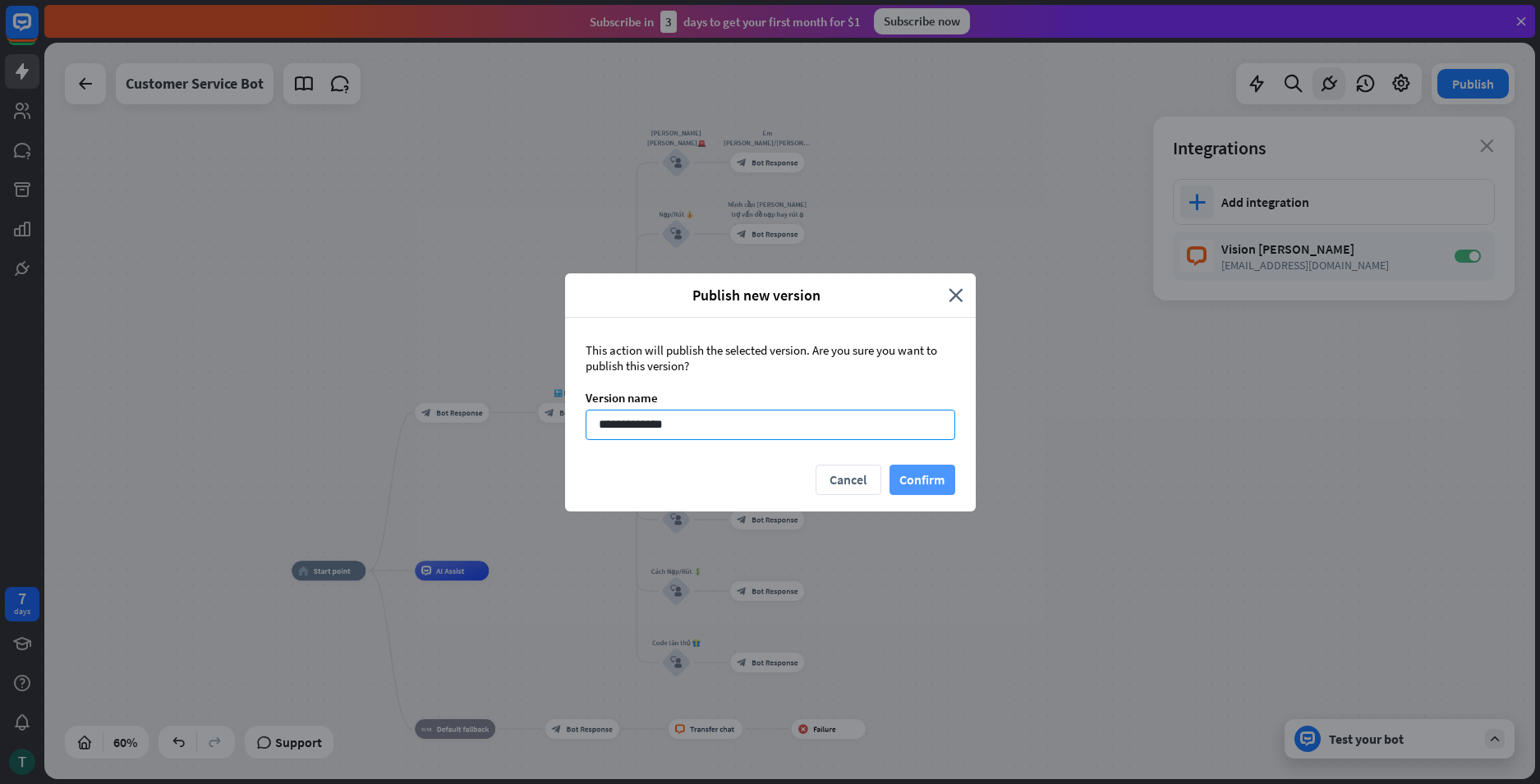 type on "**********" 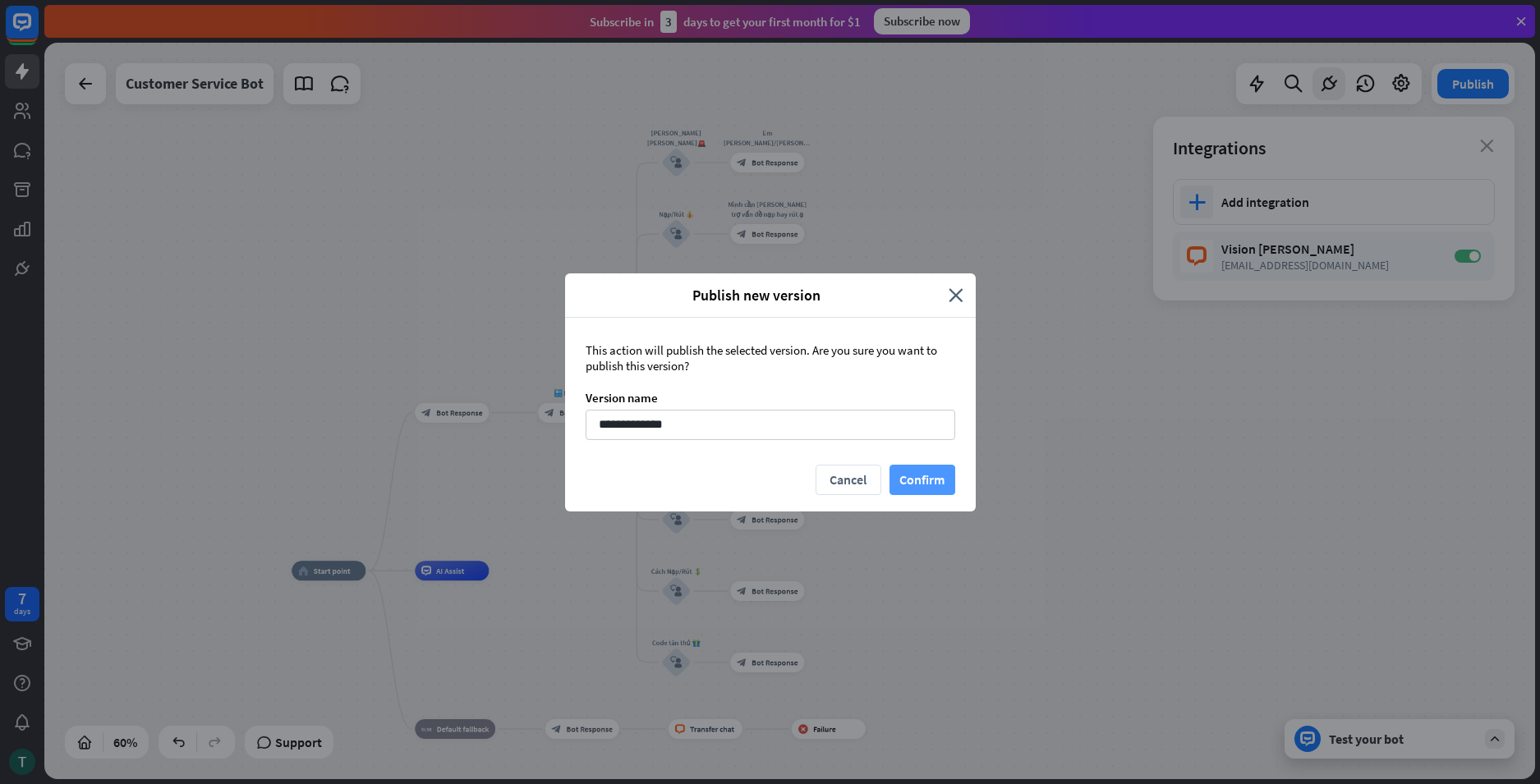 click on "Confirm" at bounding box center (922, 479) 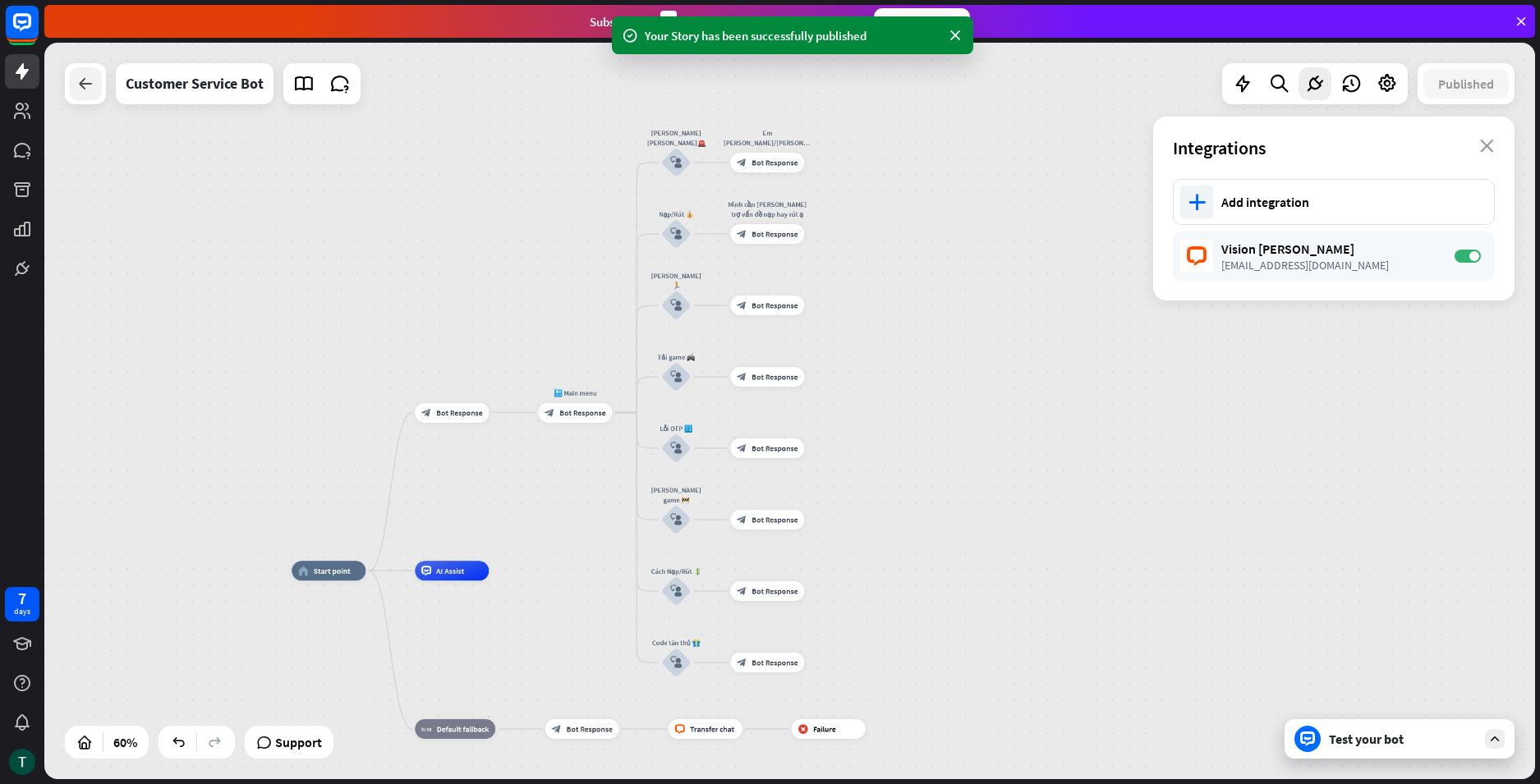 click at bounding box center [85, 84] 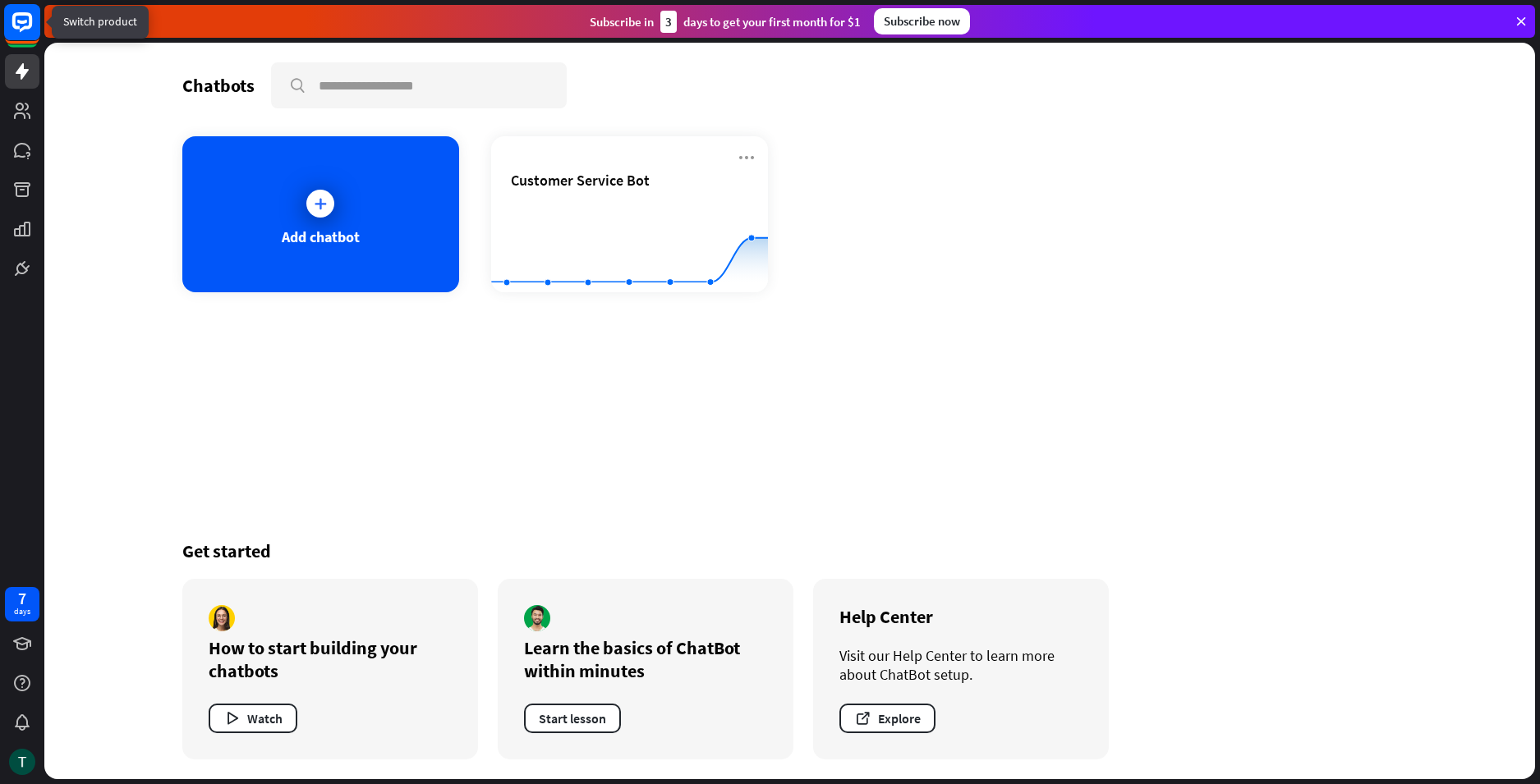 click 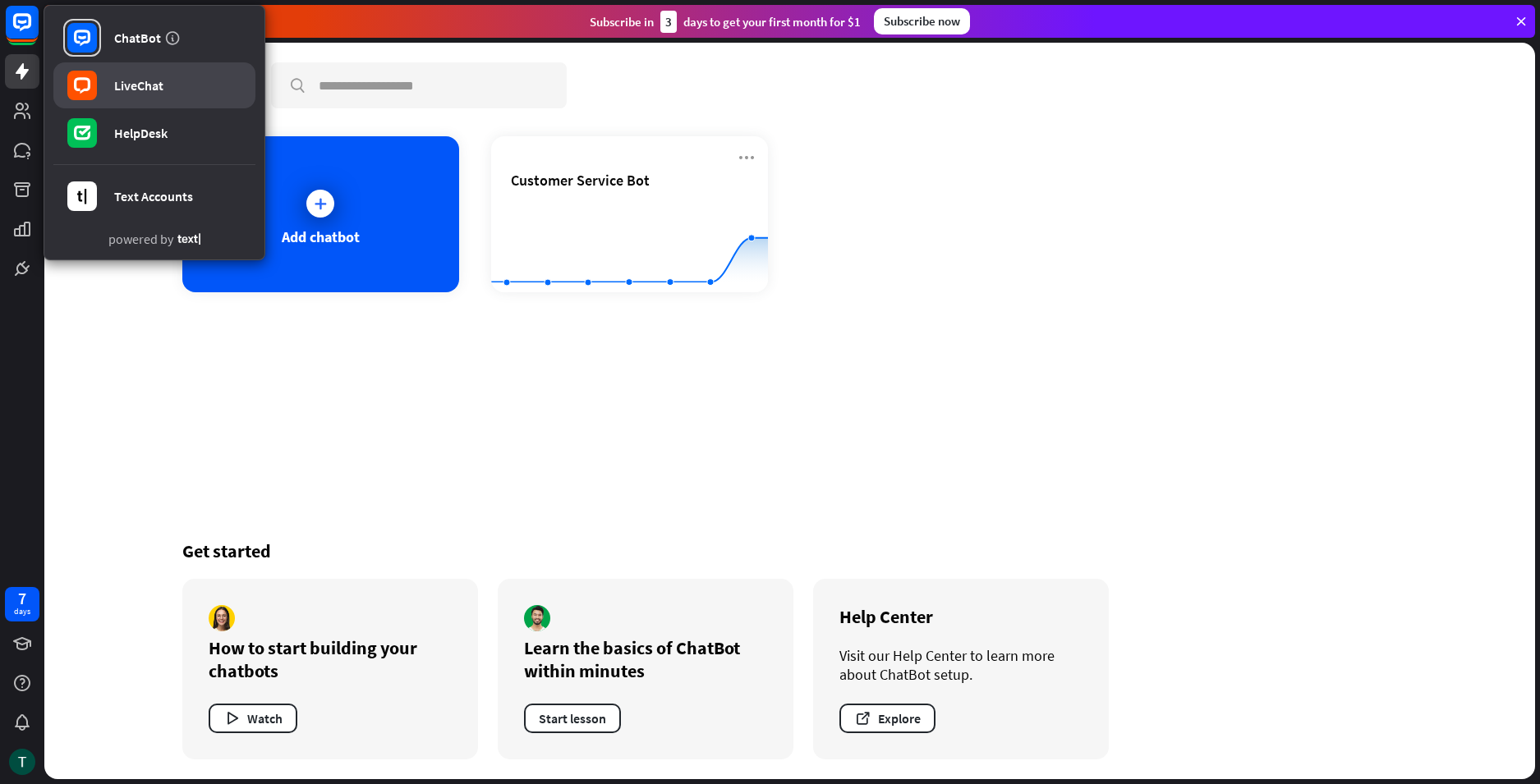 click on "LiveChat" at bounding box center [154, 85] 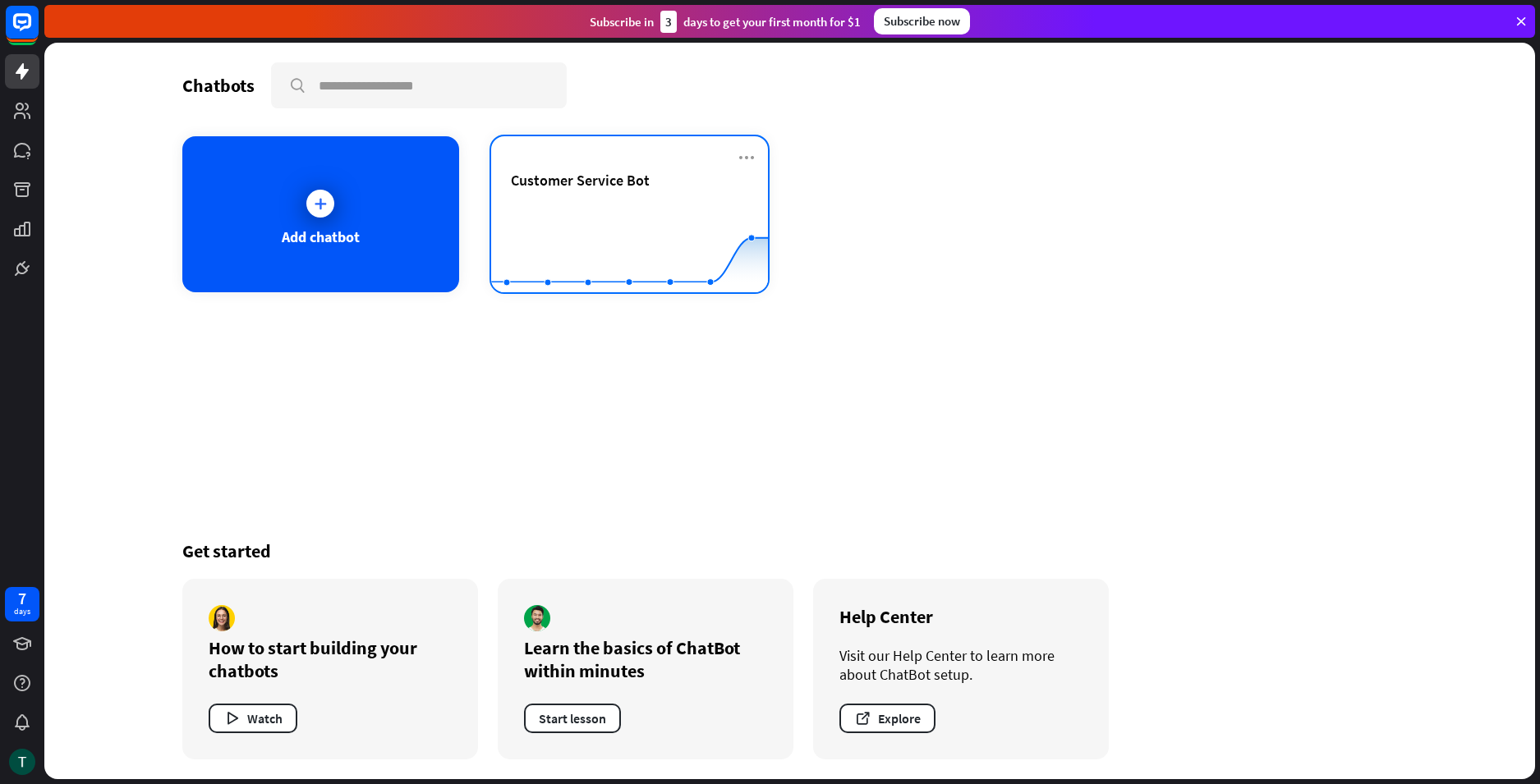 click 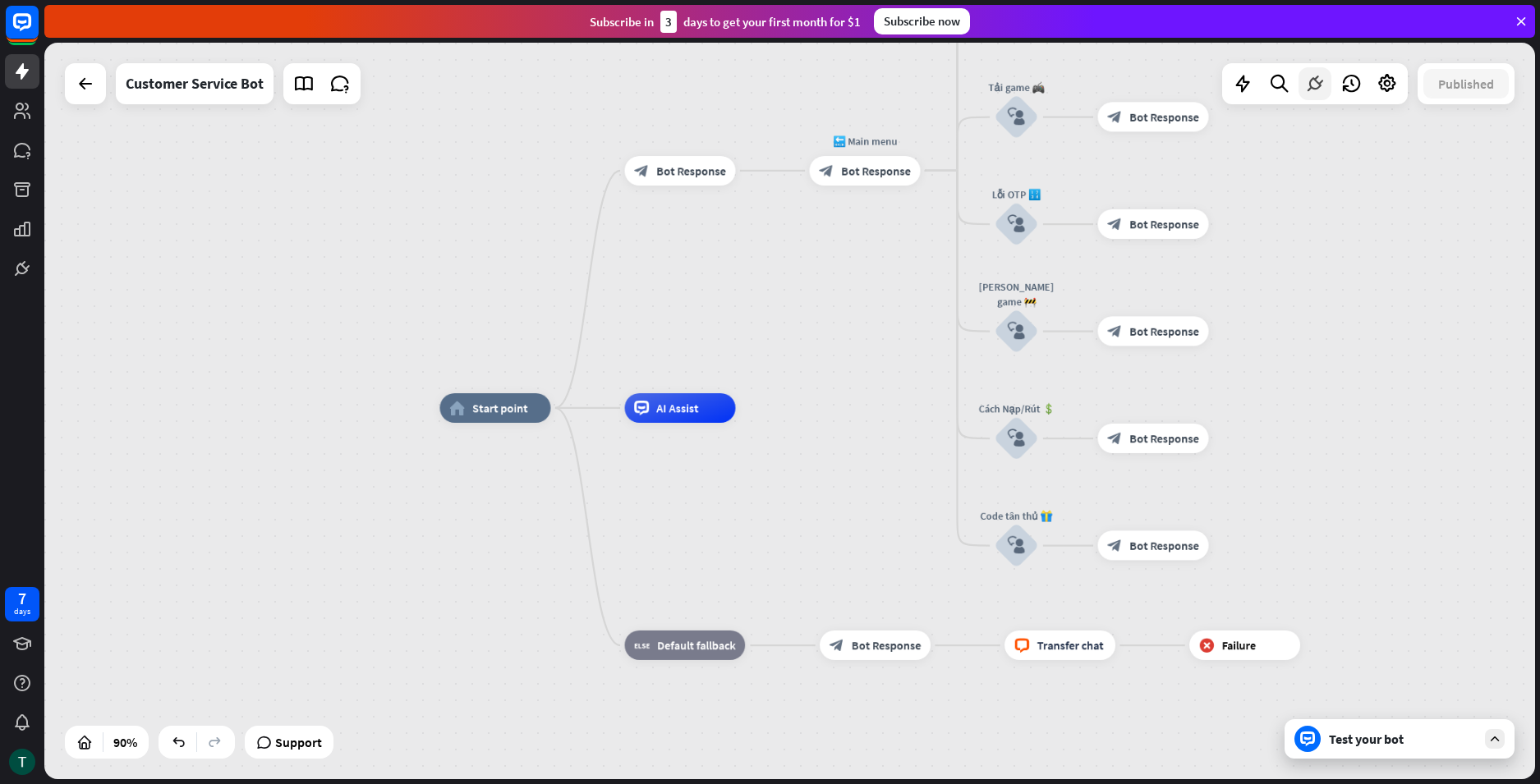 click at bounding box center (1315, 84) 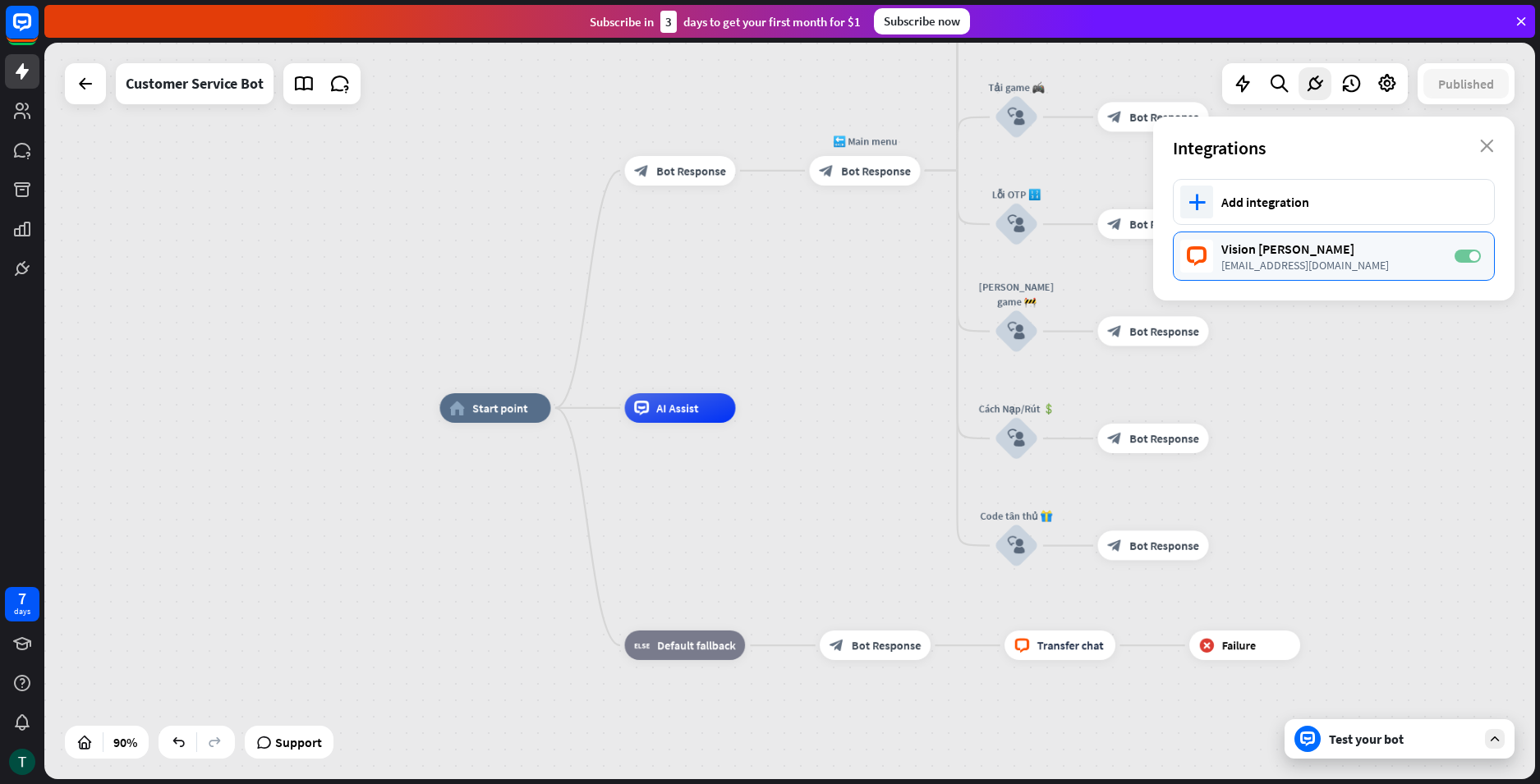 click on "ON" at bounding box center [1468, 256] 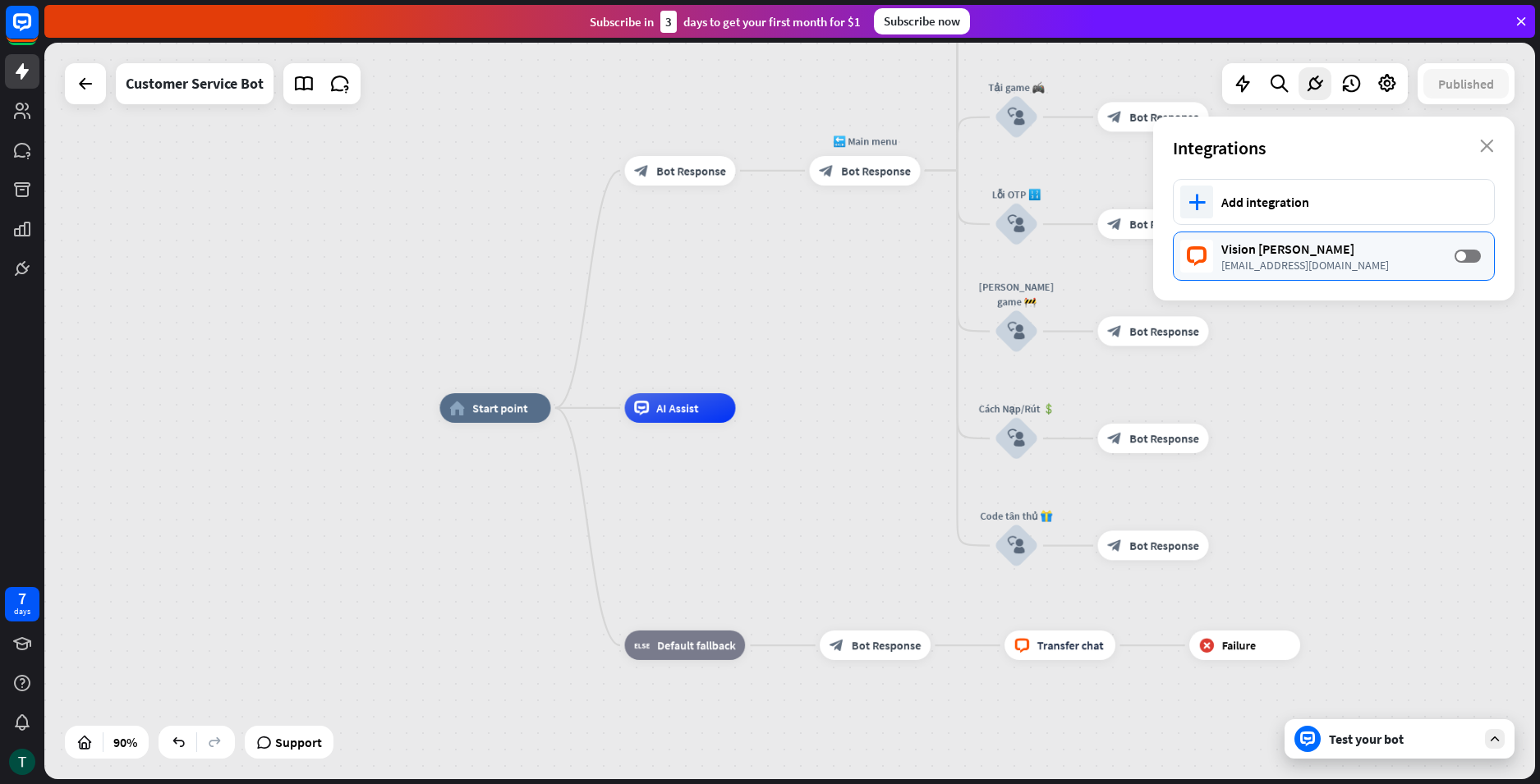 click on "Vision [PERSON_NAME]   [EMAIL_ADDRESS][DOMAIN_NAME]
OFF" at bounding box center (1334, 256) 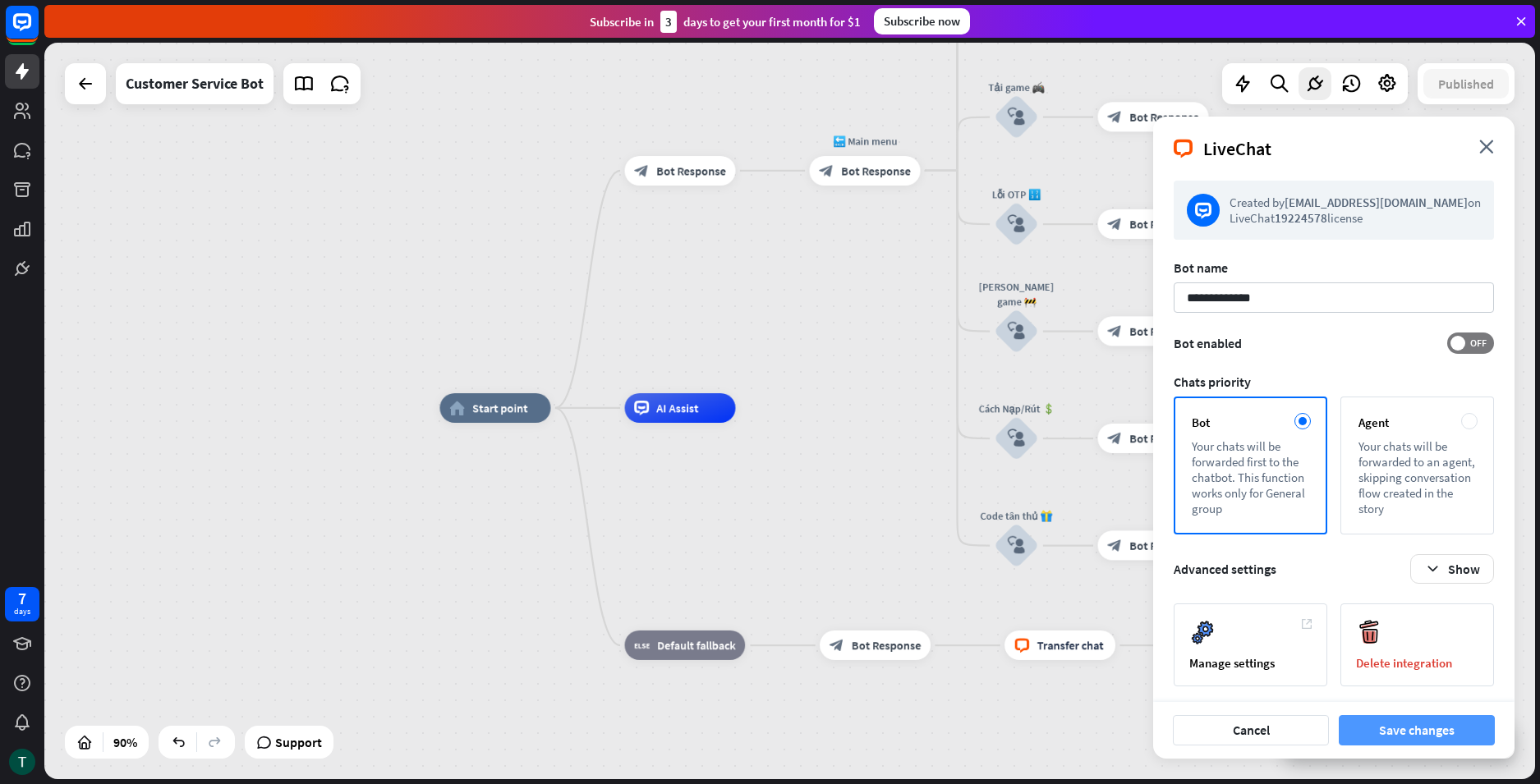 click on "Save changes" at bounding box center [1417, 730] 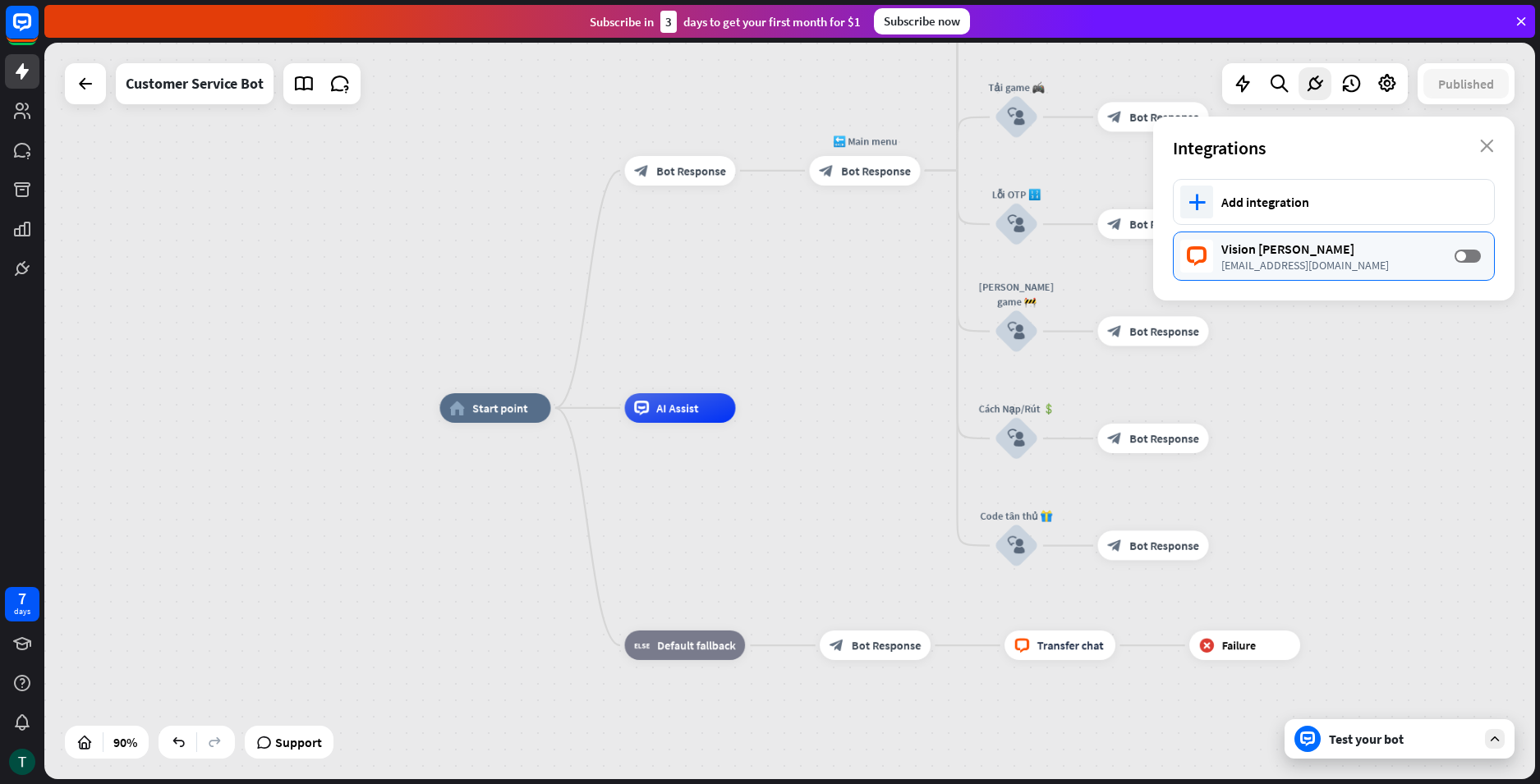 click on "Vision [PERSON_NAME]   [EMAIL_ADDRESS][DOMAIN_NAME]
OFF" at bounding box center (1334, 256) 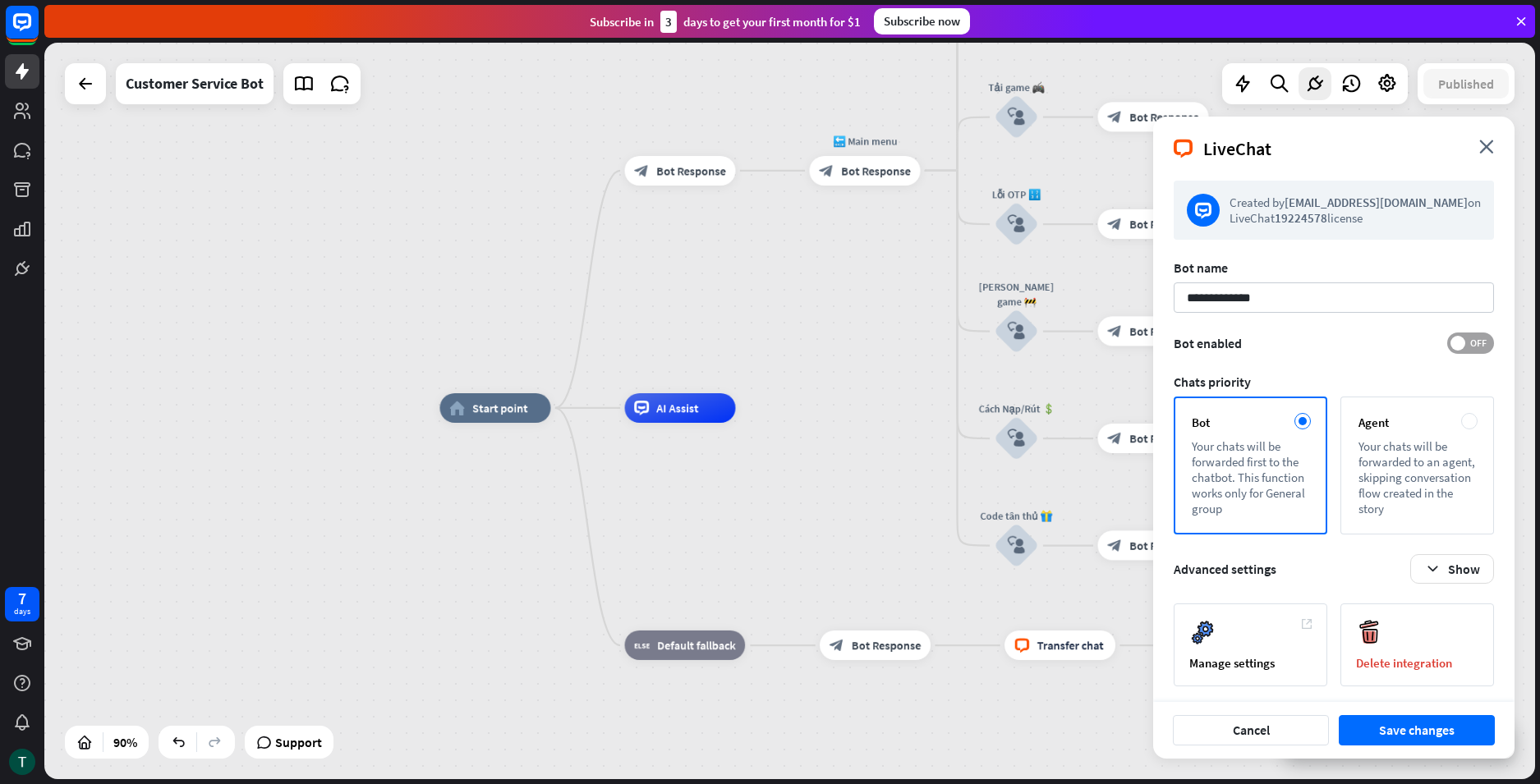 click on "OFF" at bounding box center [1478, 343] 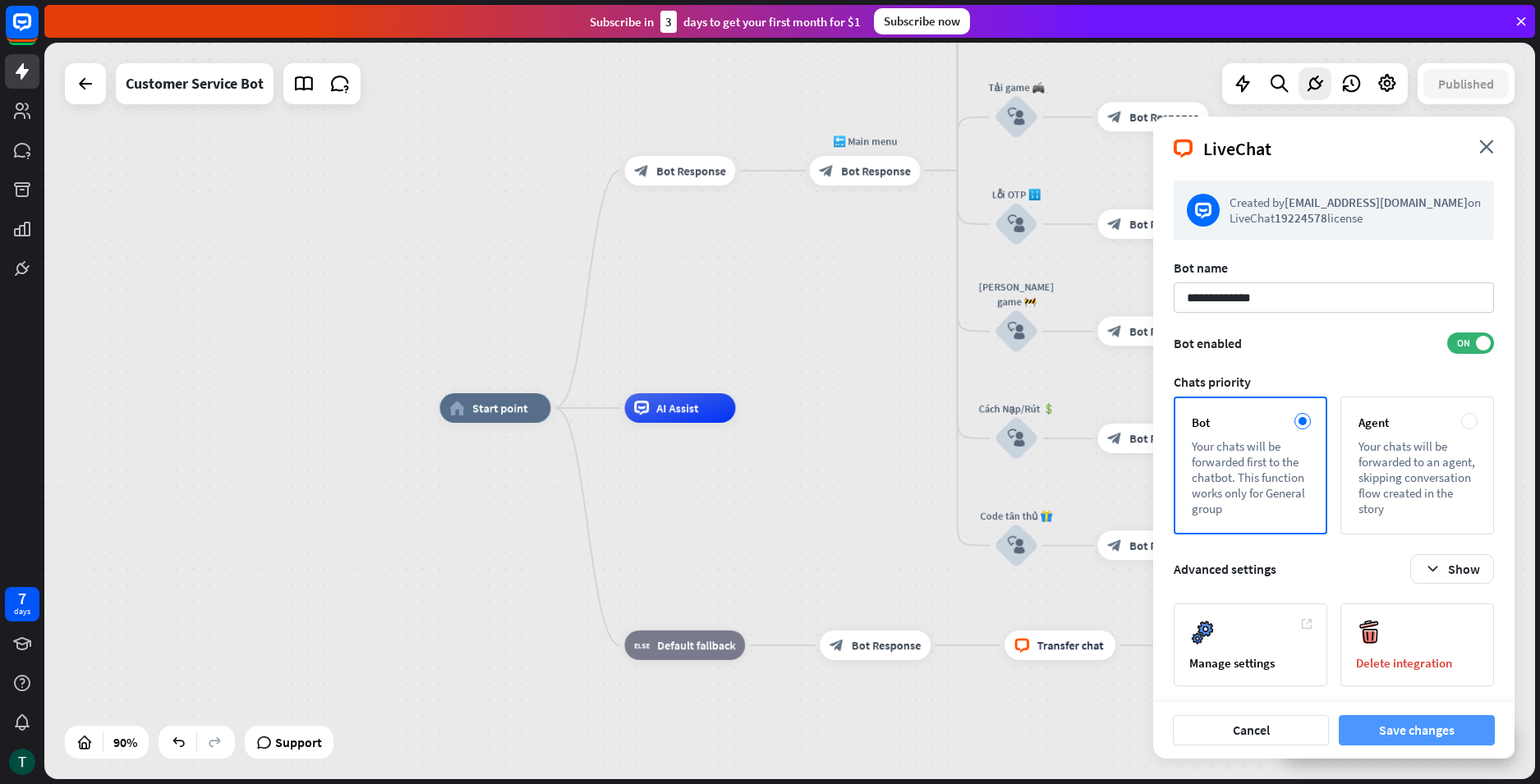click on "Save changes" at bounding box center (1417, 730) 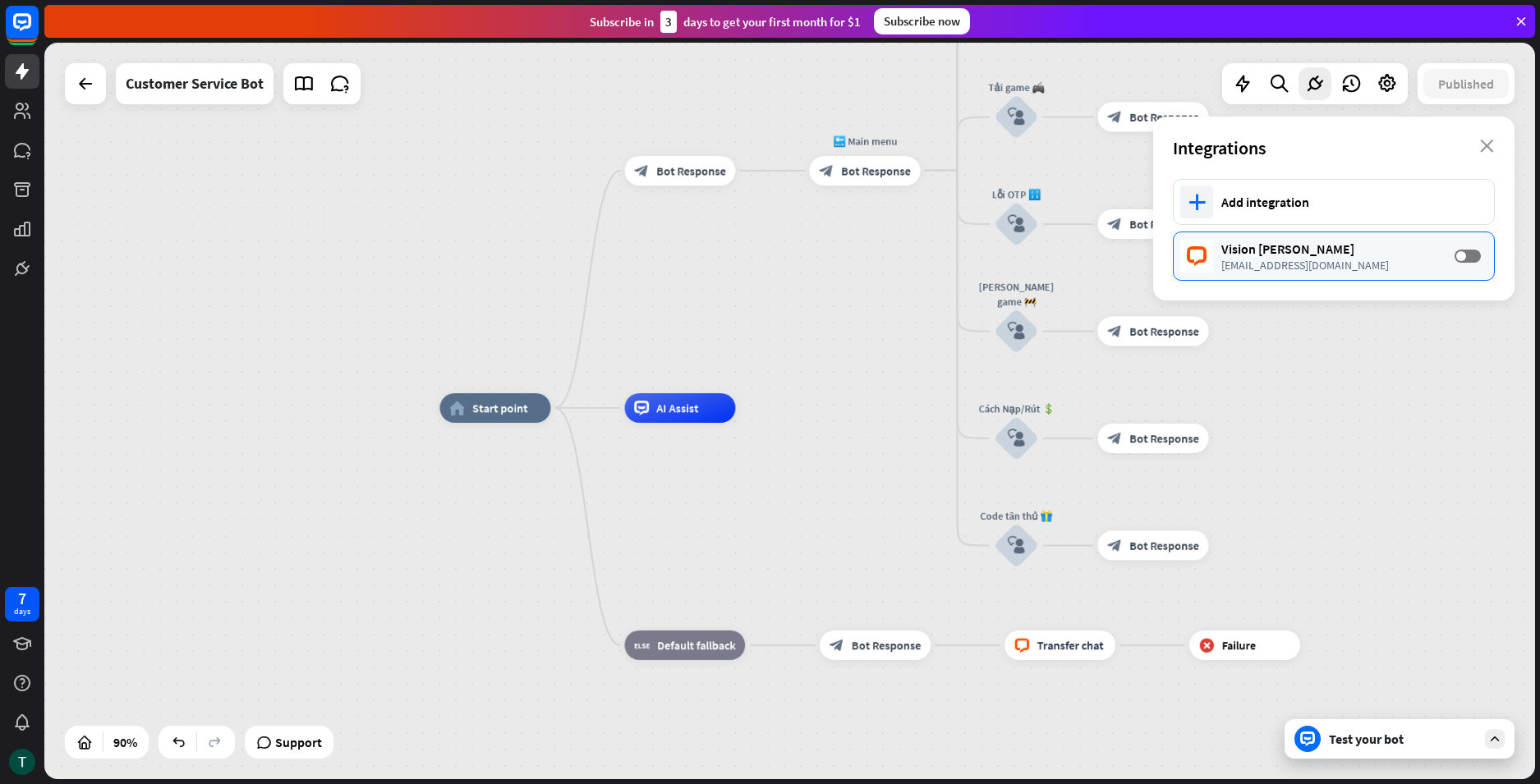 click on "Vision [PERSON_NAME]   [EMAIL_ADDRESS][DOMAIN_NAME]
OFF" at bounding box center [1334, 256] 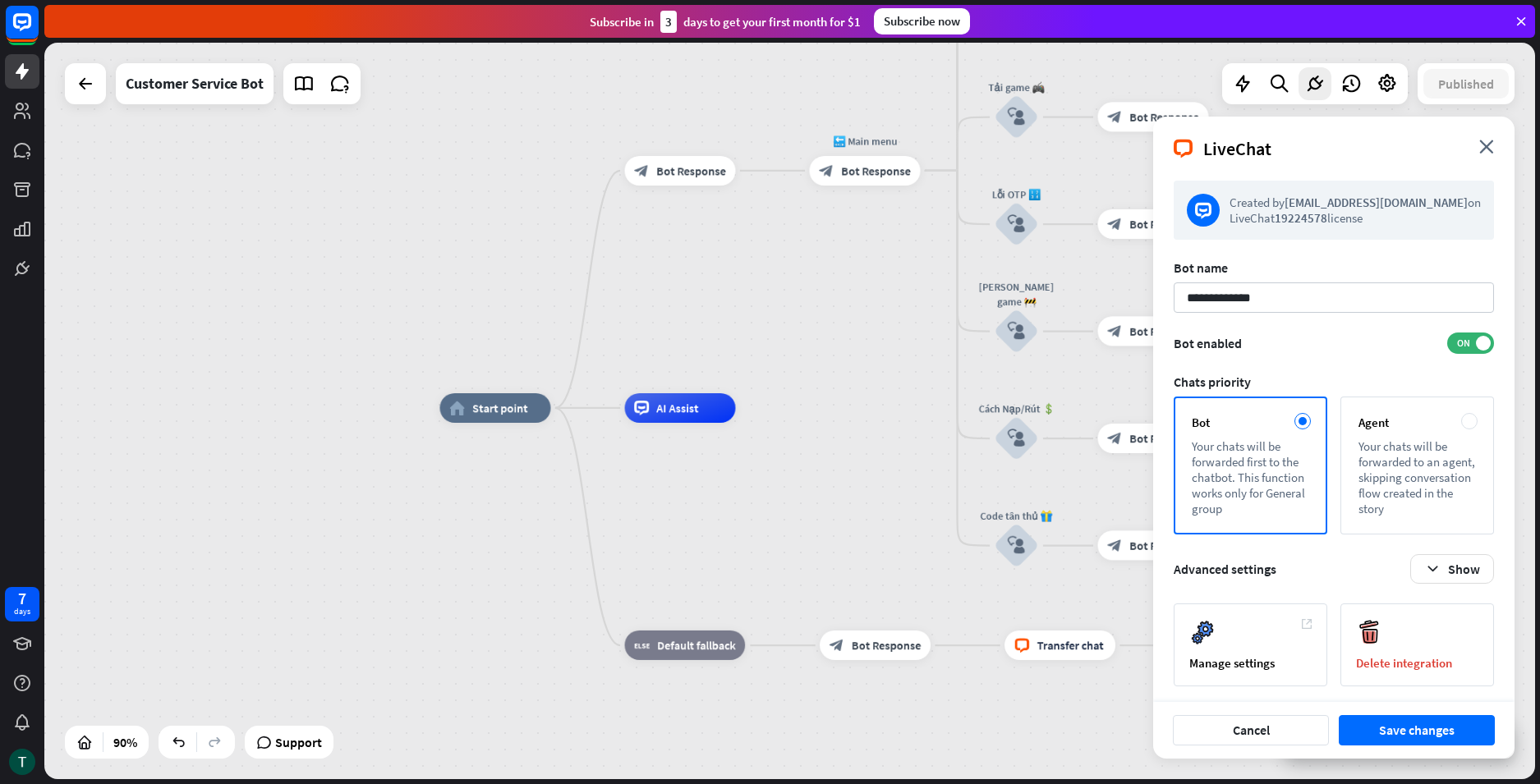 scroll, scrollTop: 5, scrollLeft: 0, axis: vertical 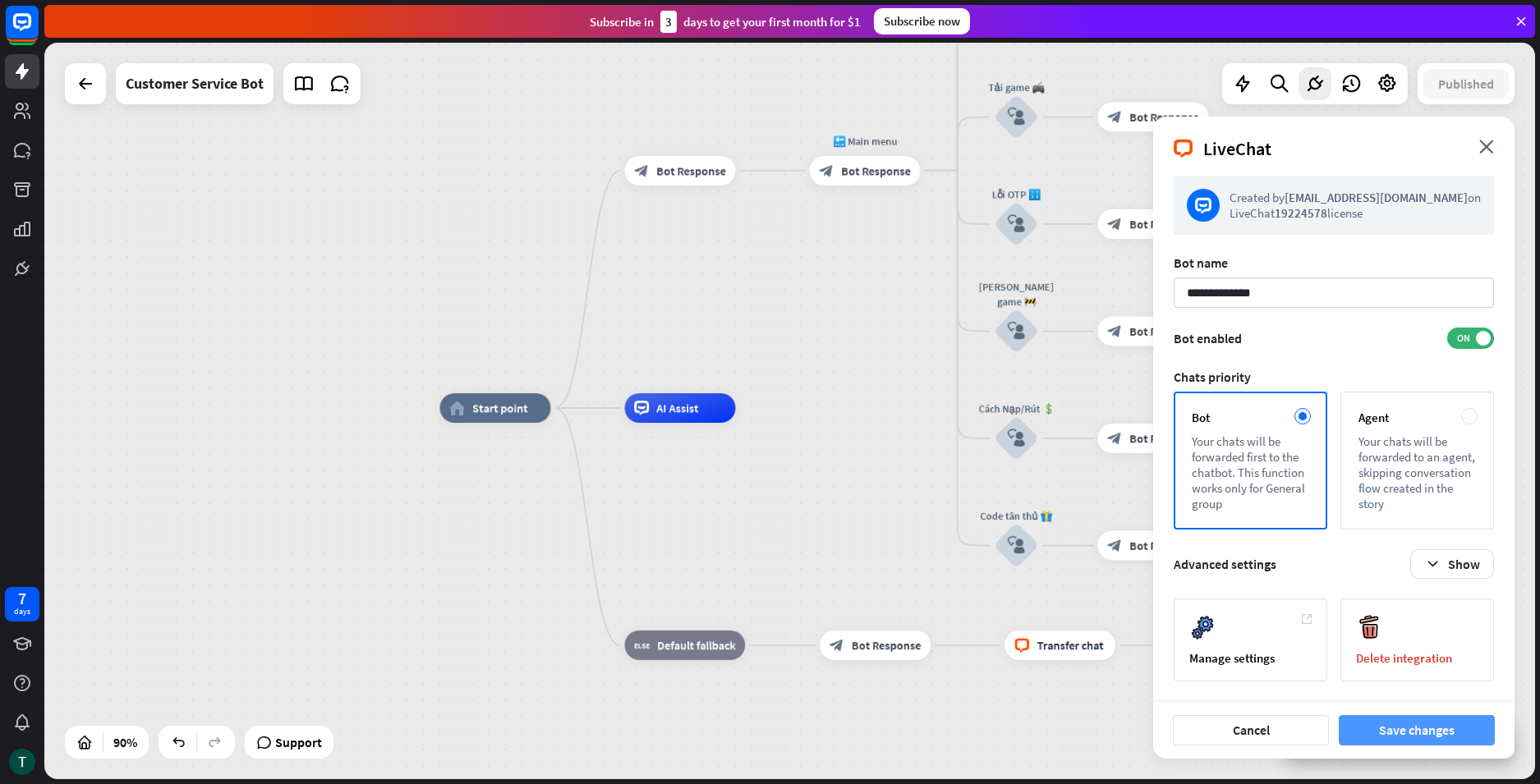 click on "Save changes" at bounding box center (1417, 730) 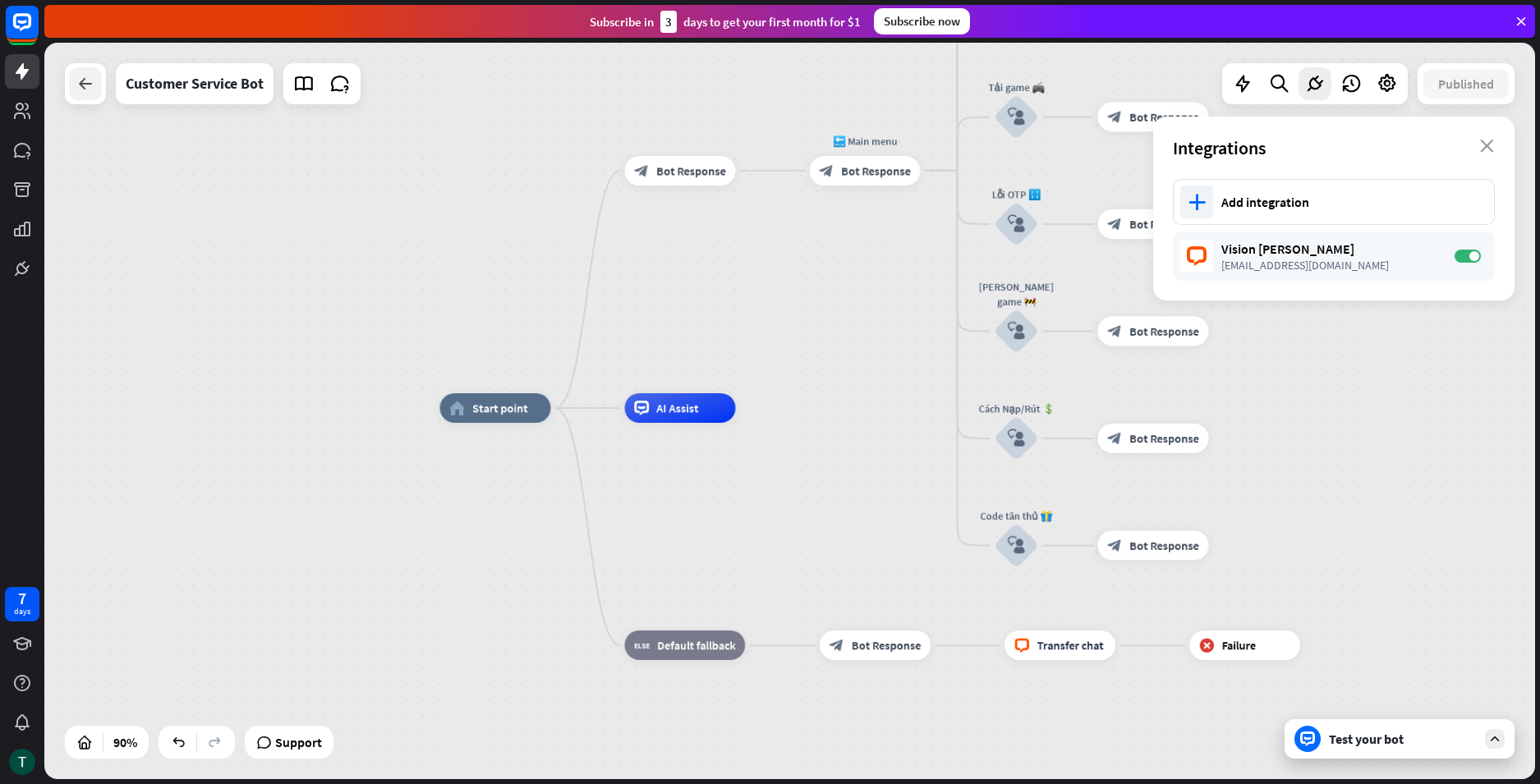 click at bounding box center [85, 84] 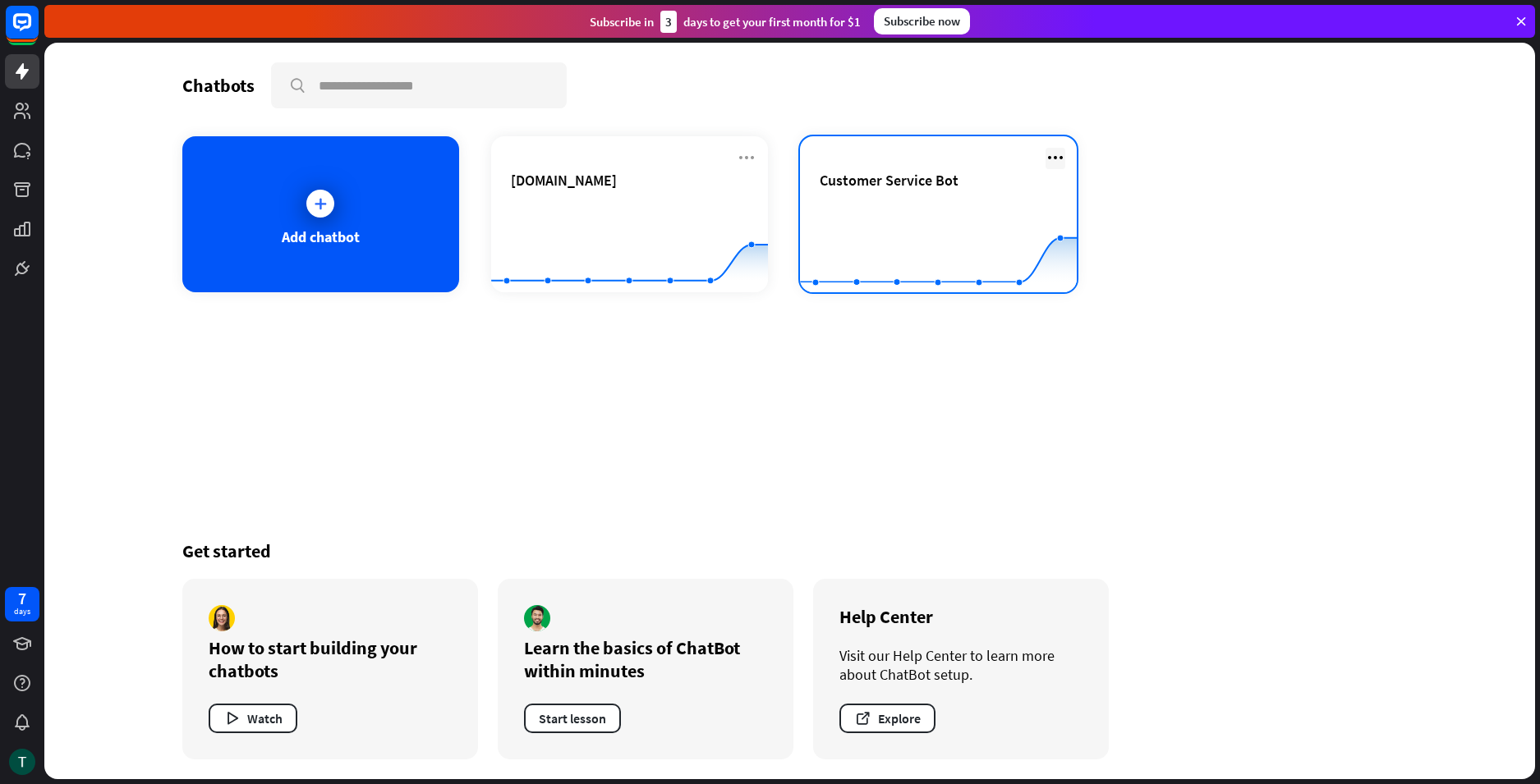 click at bounding box center [1055, 158] 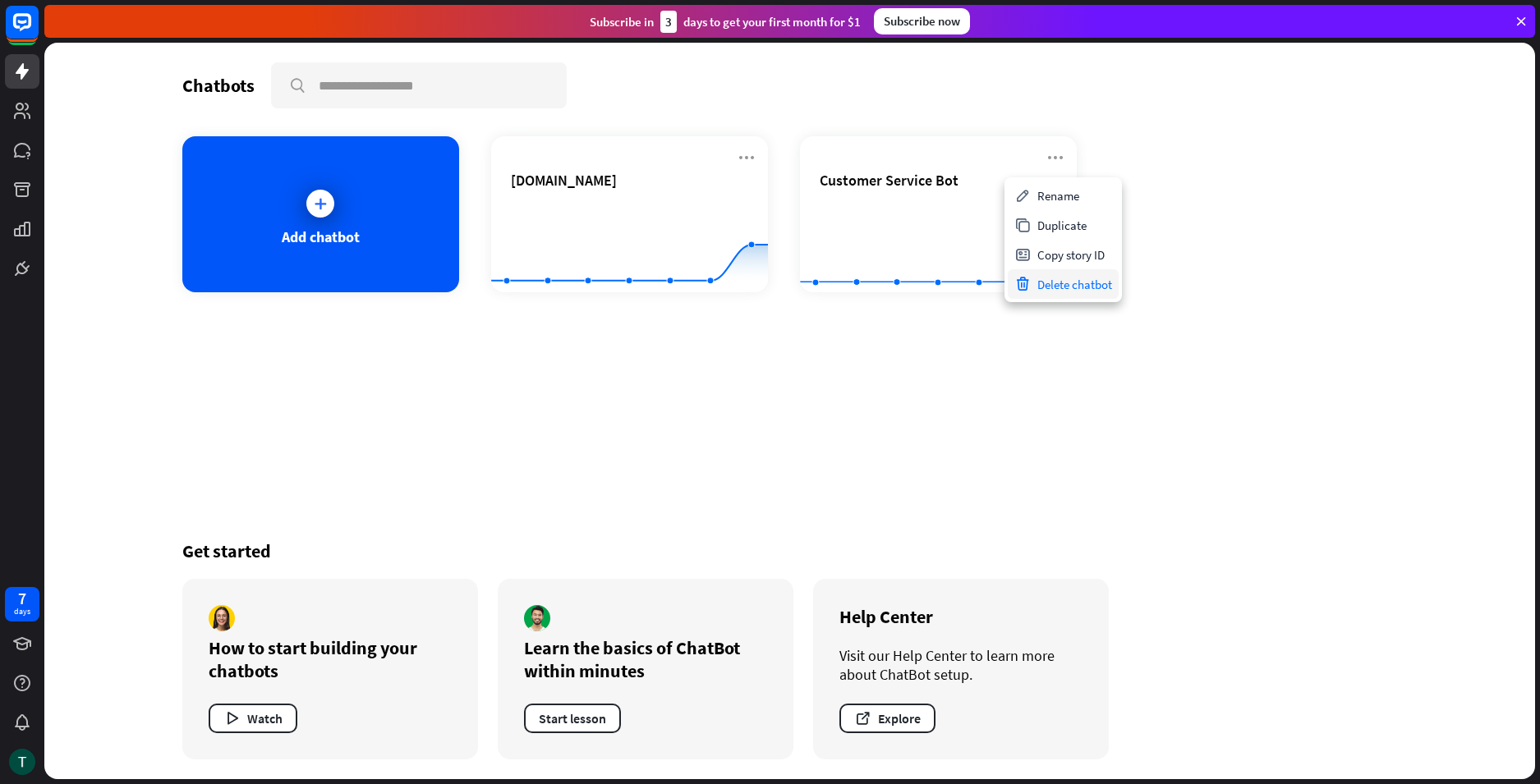 click on "Delete chatbot" at bounding box center [1063, 284] 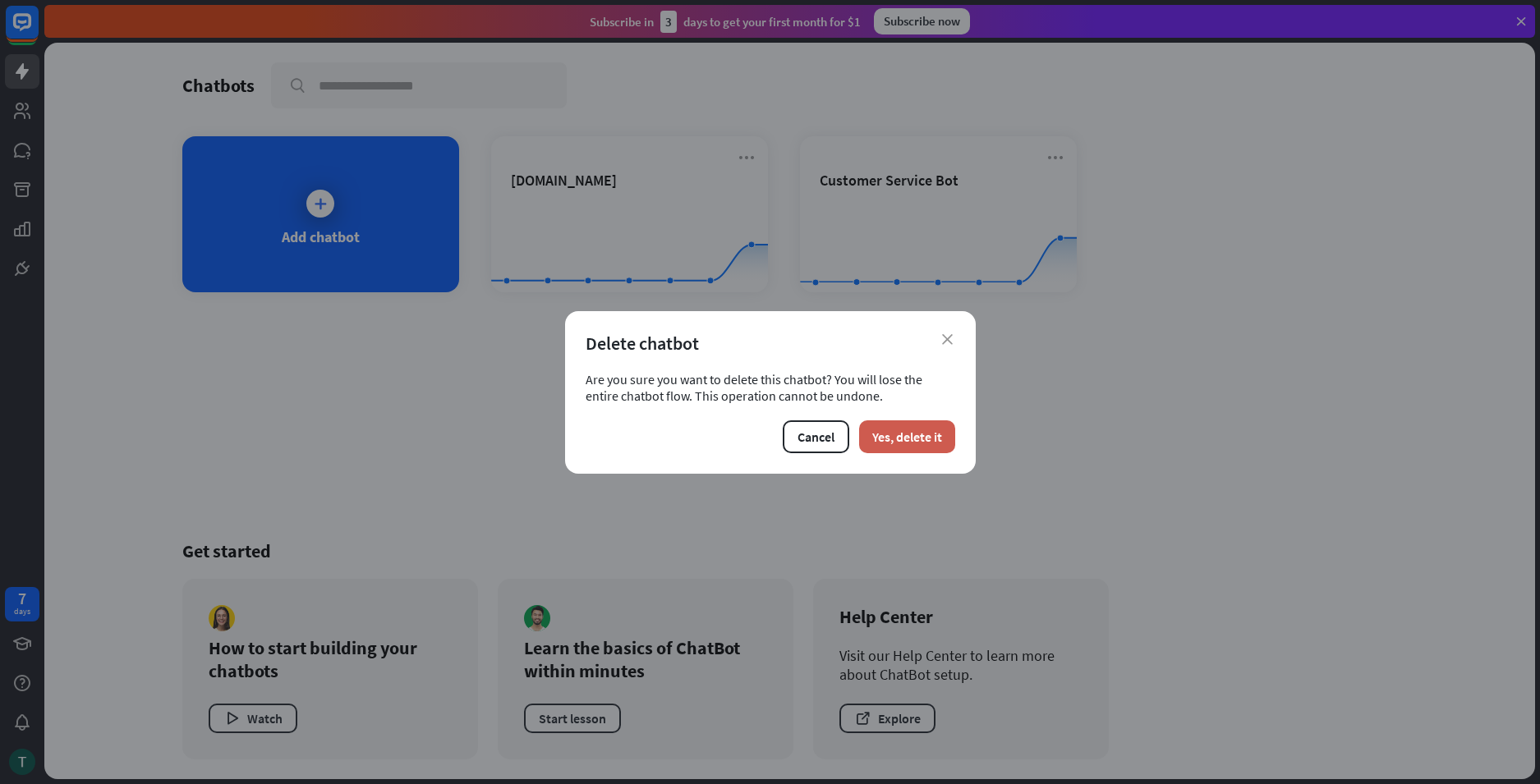 click on "Yes, delete it" at bounding box center [907, 437] 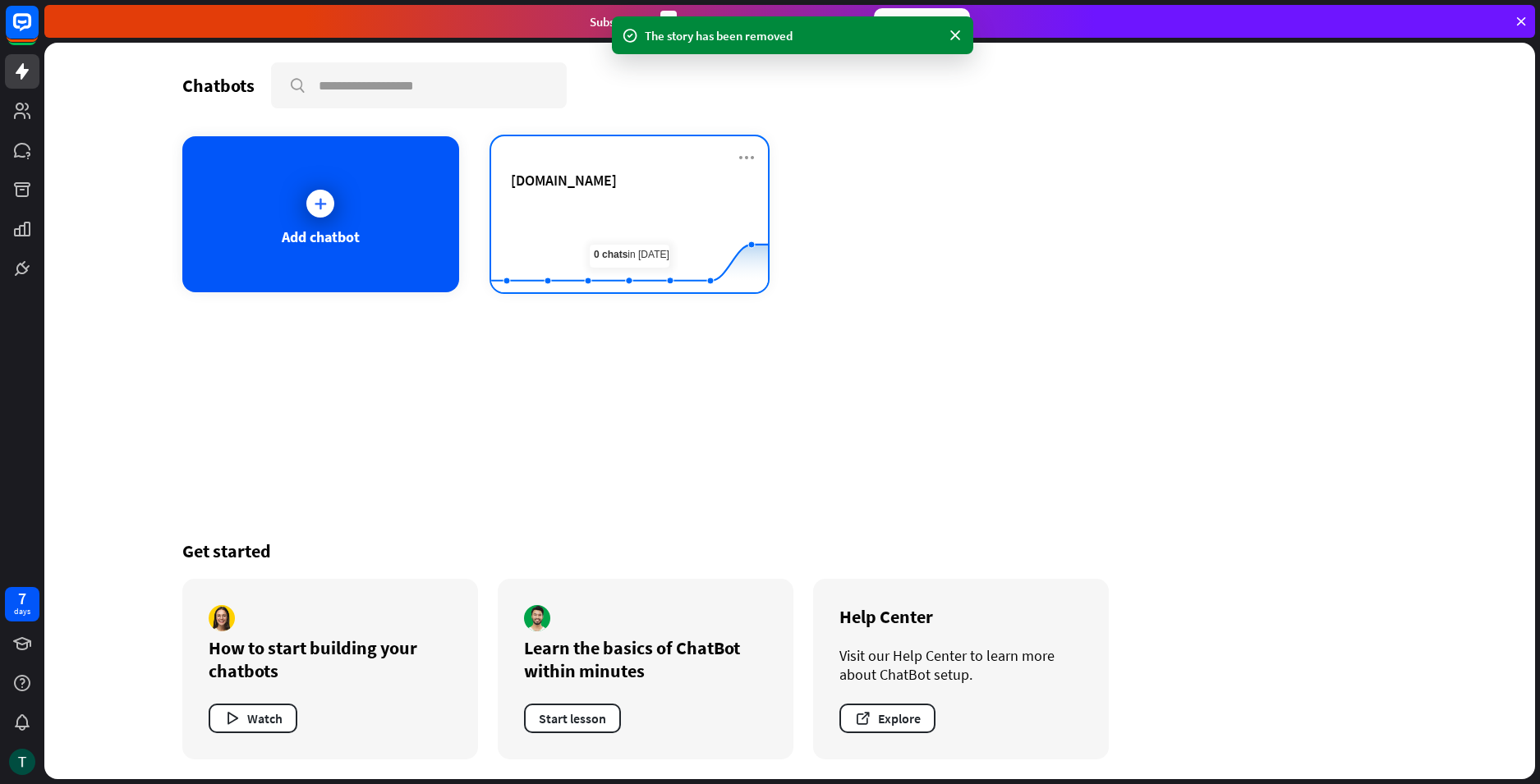 click 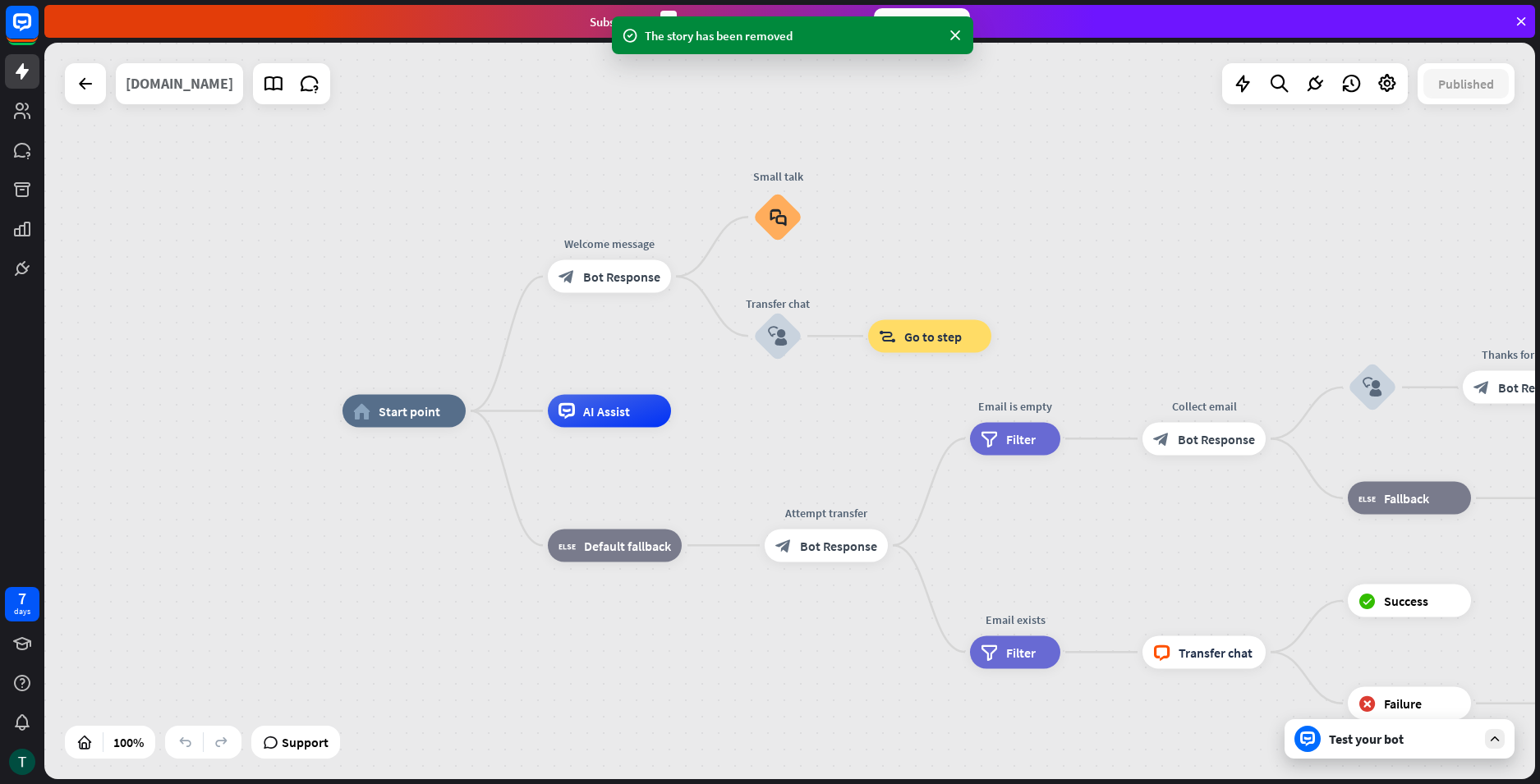 click on "[DOMAIN_NAME]" at bounding box center (179, 84) 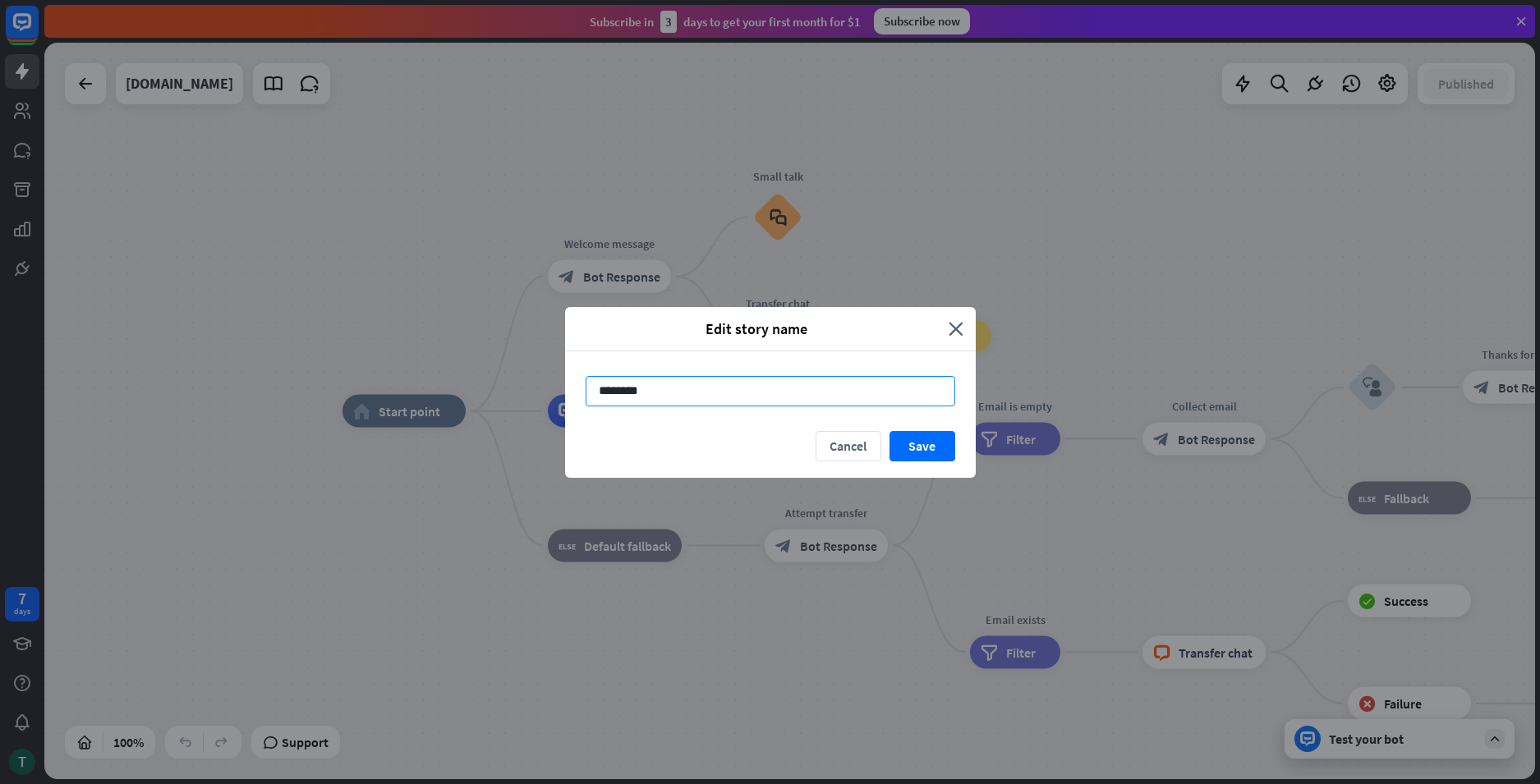 drag, startPoint x: 706, startPoint y: 396, endPoint x: 592, endPoint y: 389, distance: 114.21471 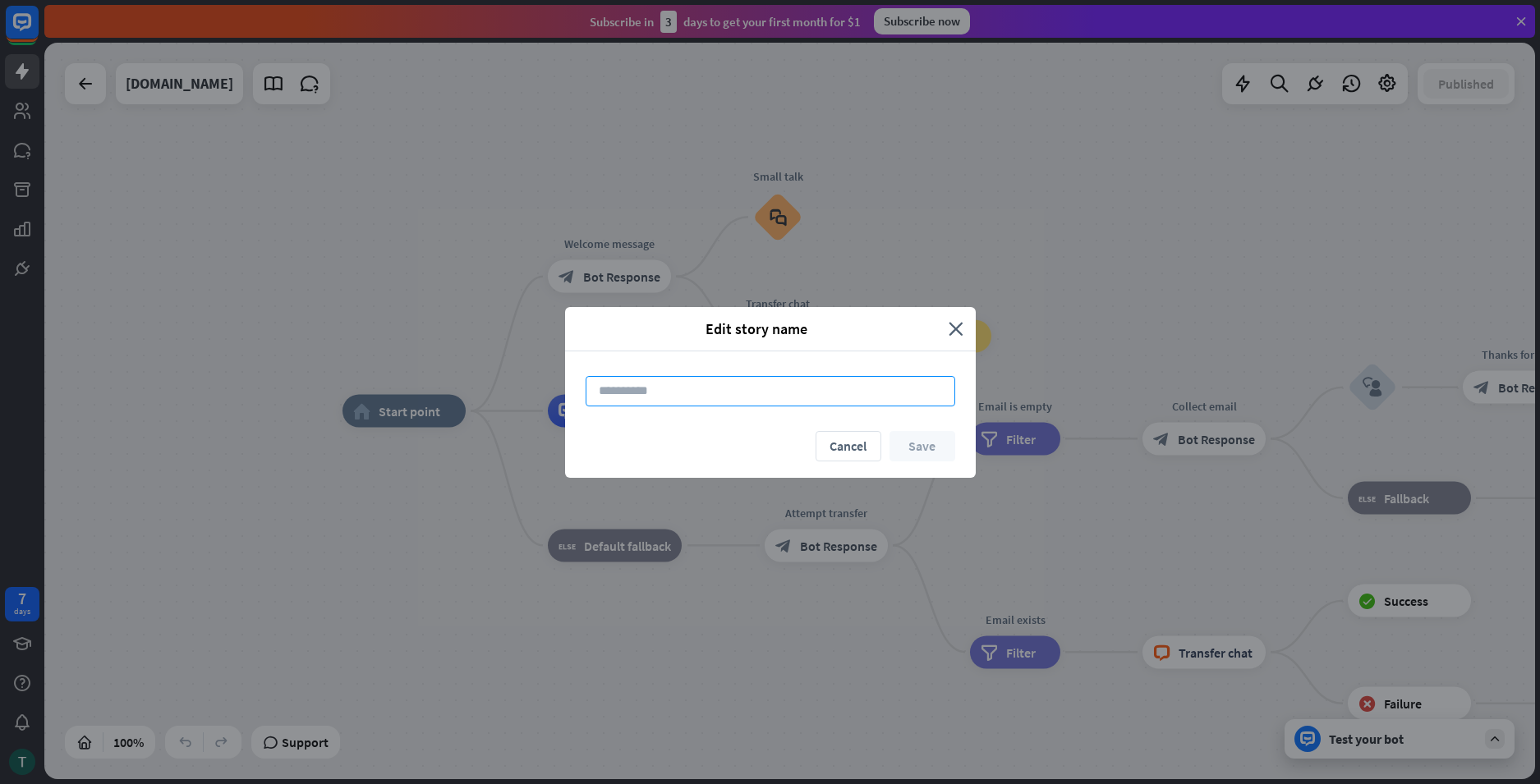 click at bounding box center (770, 391) 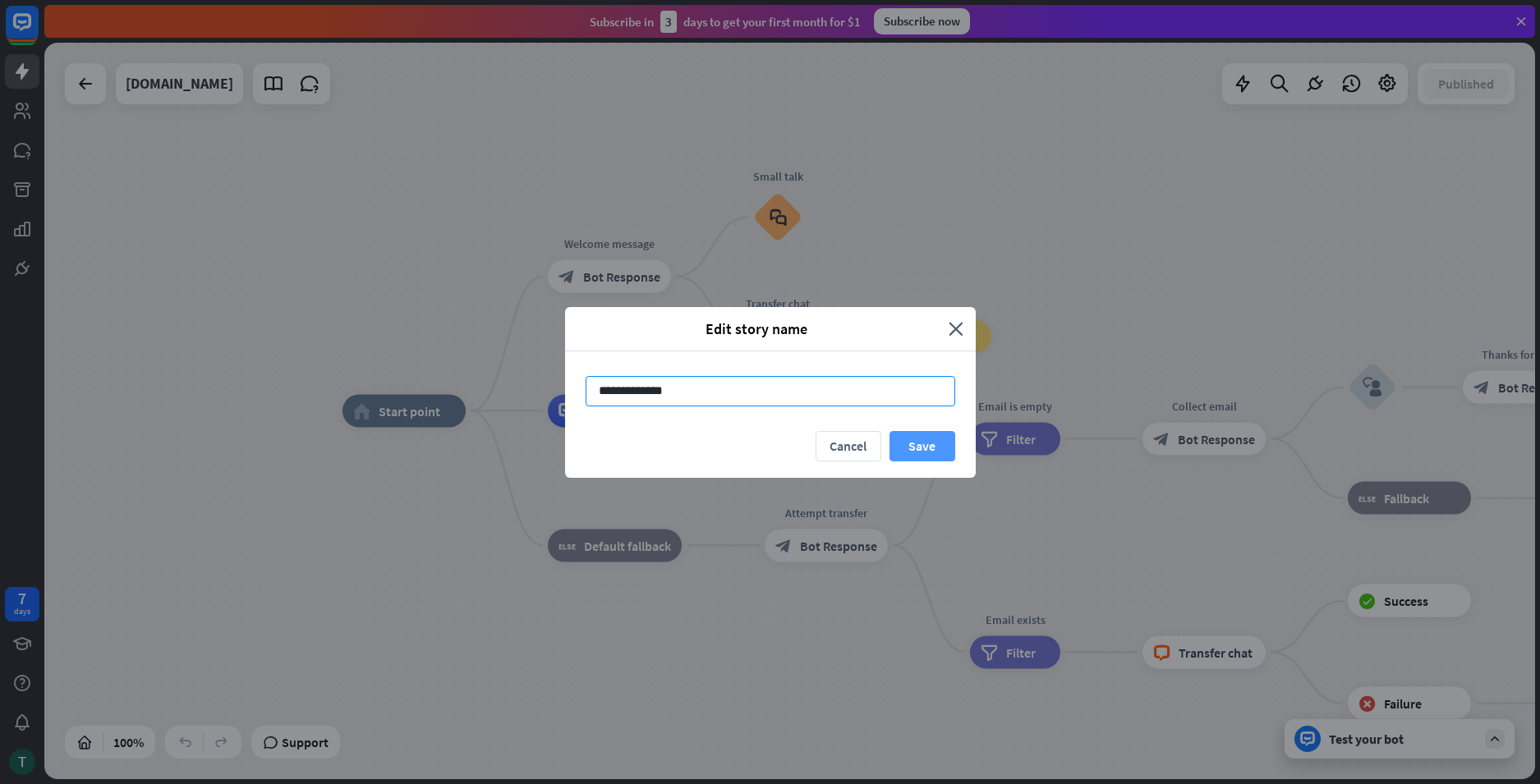 type on "**********" 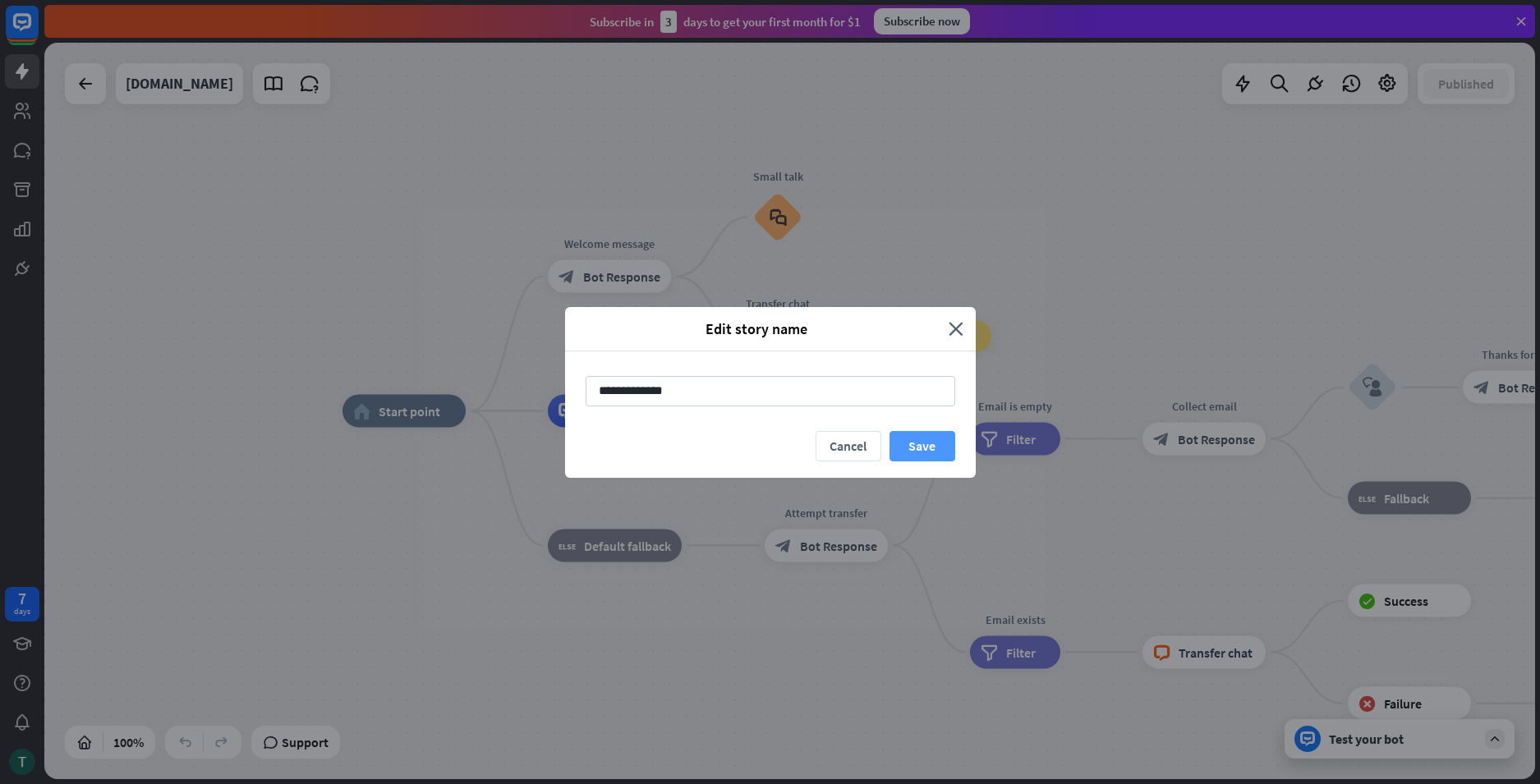 click on "Save" at bounding box center [922, 446] 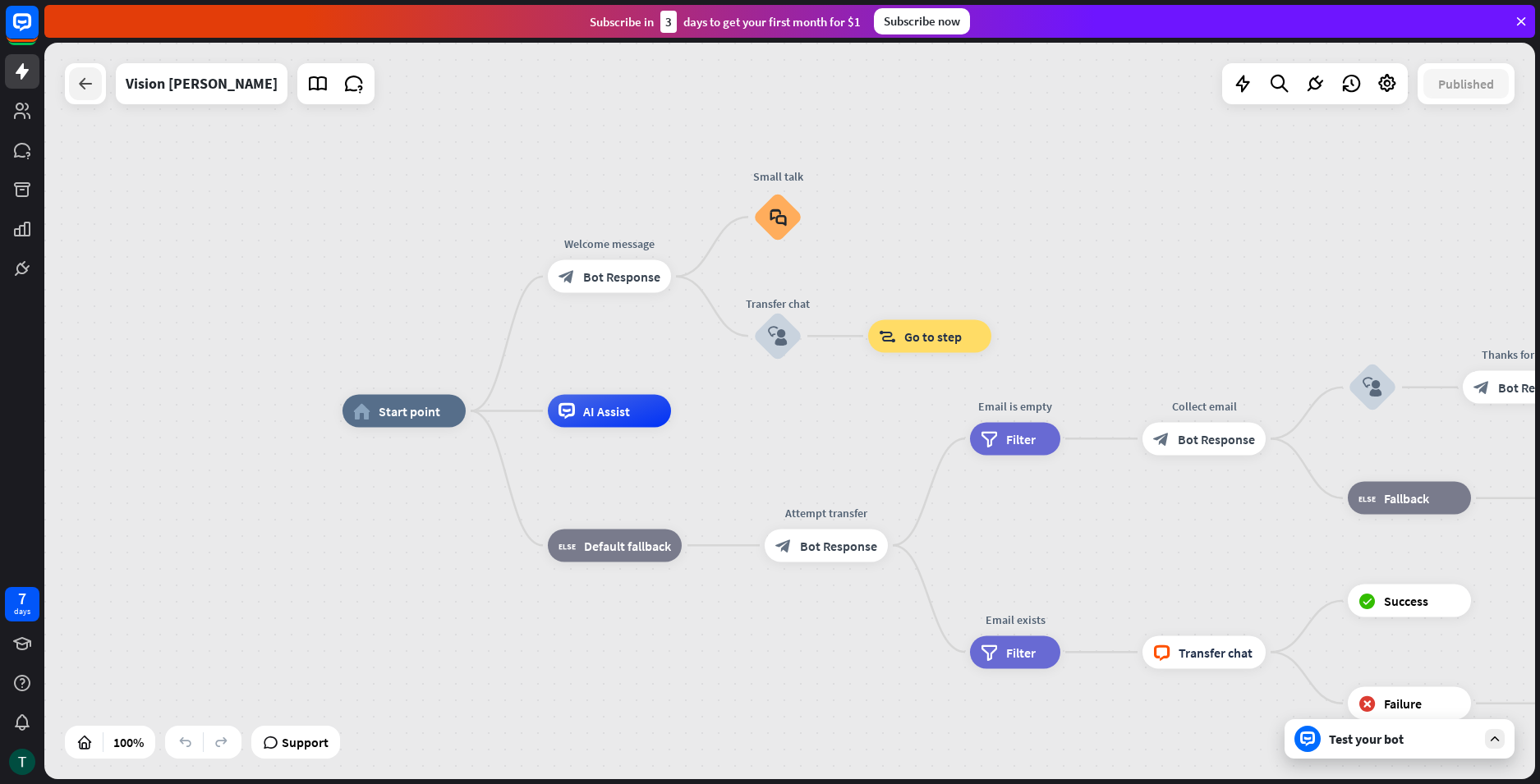 click at bounding box center (85, 84) 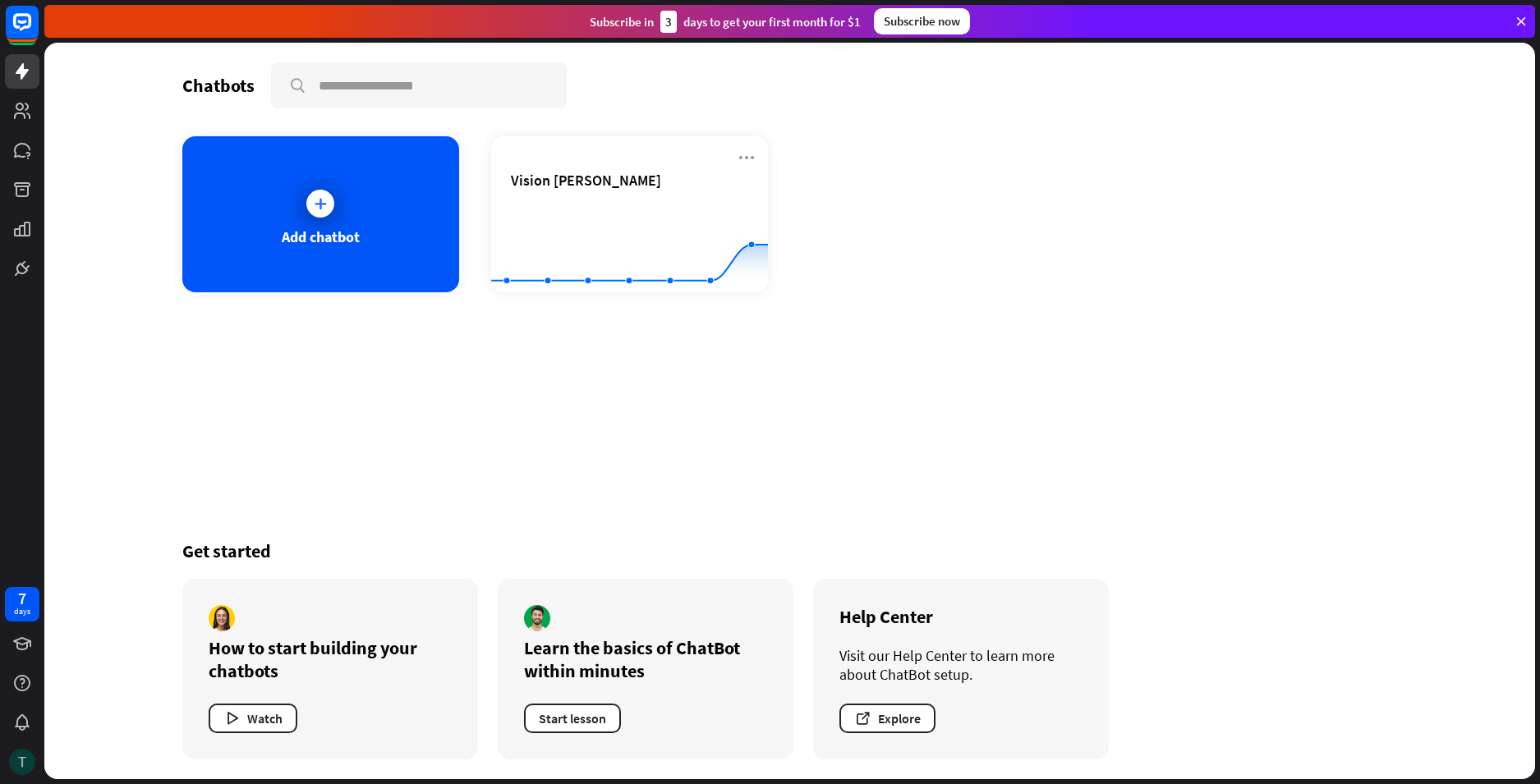 click at bounding box center (22, 762) 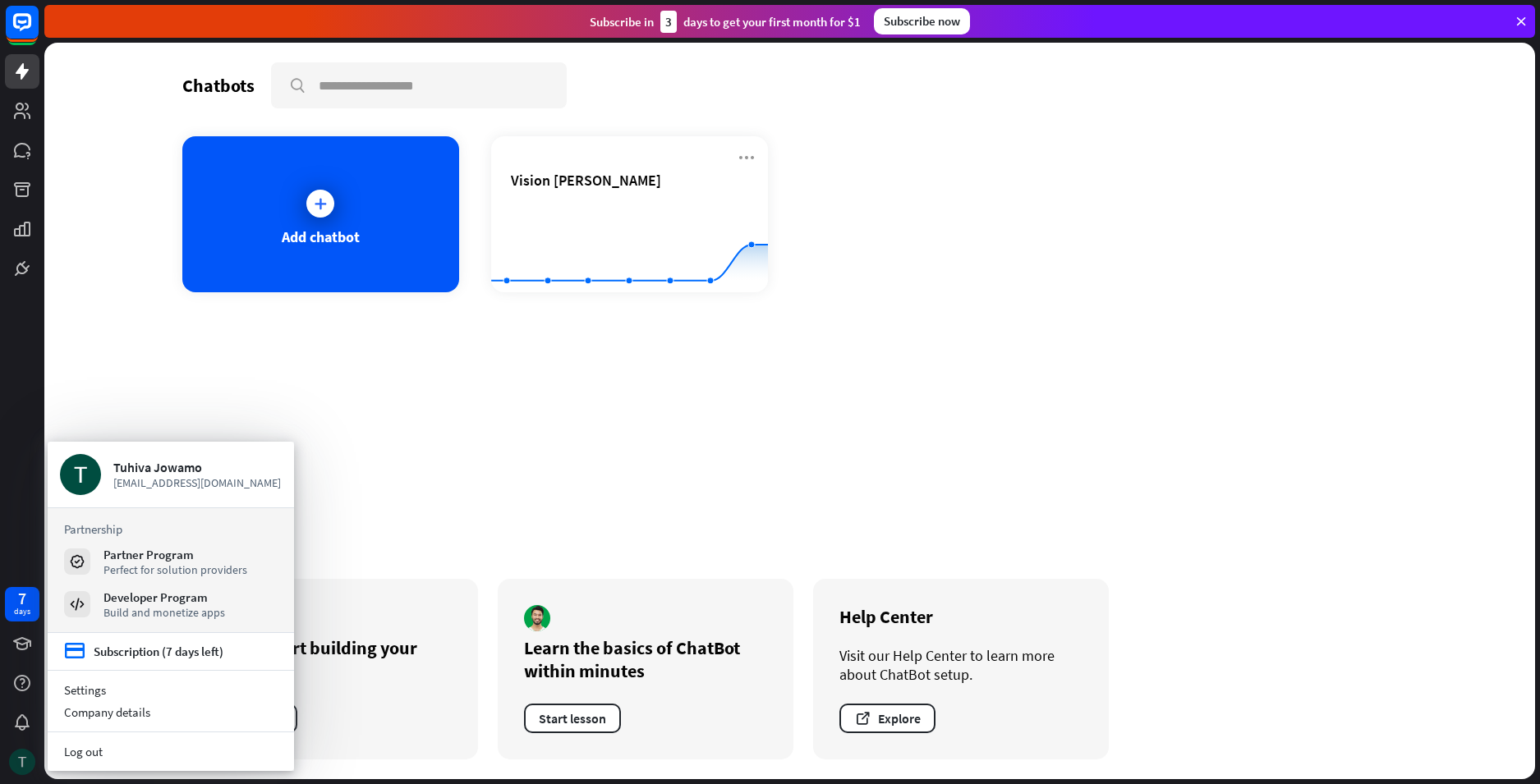 click at bounding box center [22, 762] 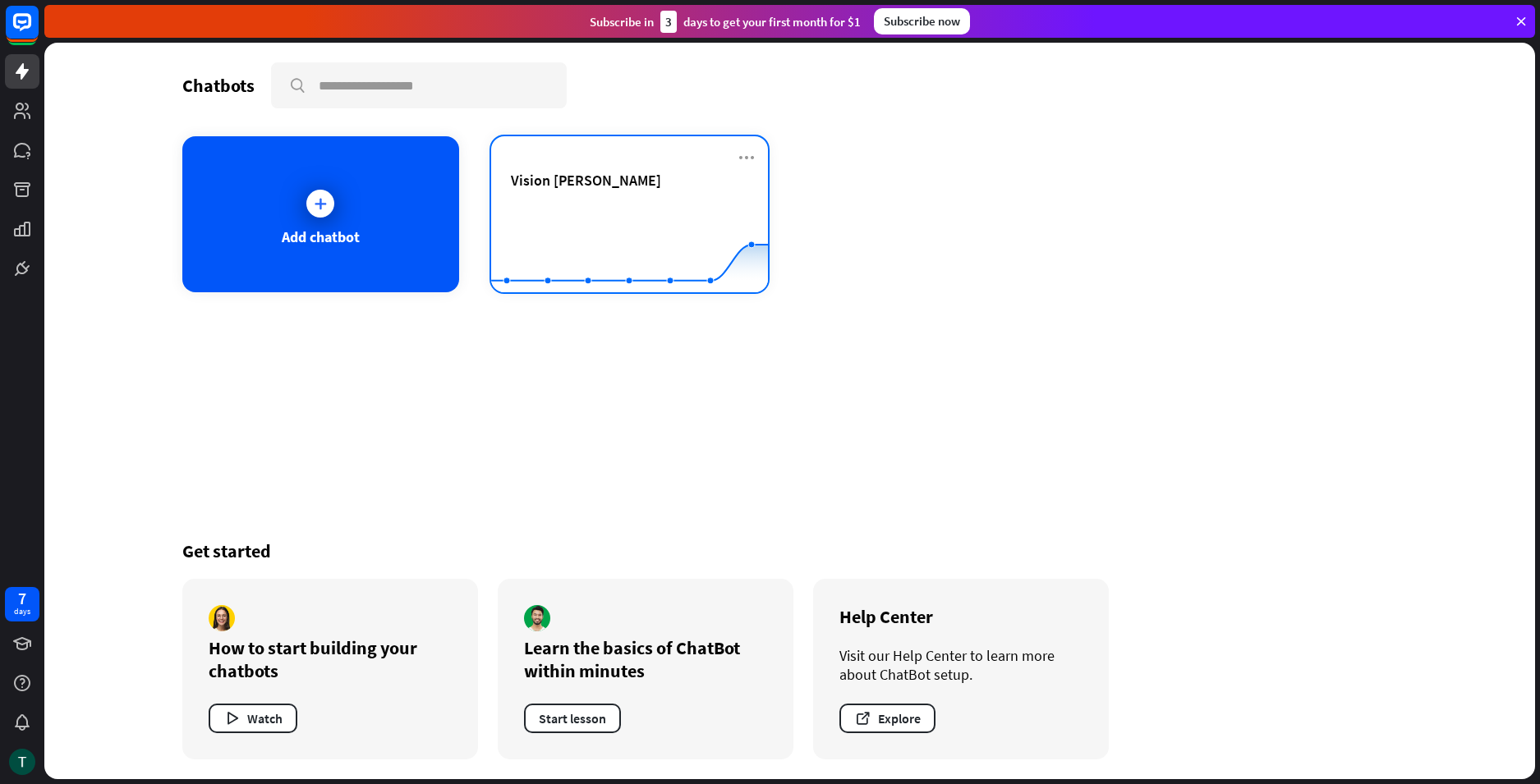 click on "Vision [PERSON_NAME]" at bounding box center [629, 180] 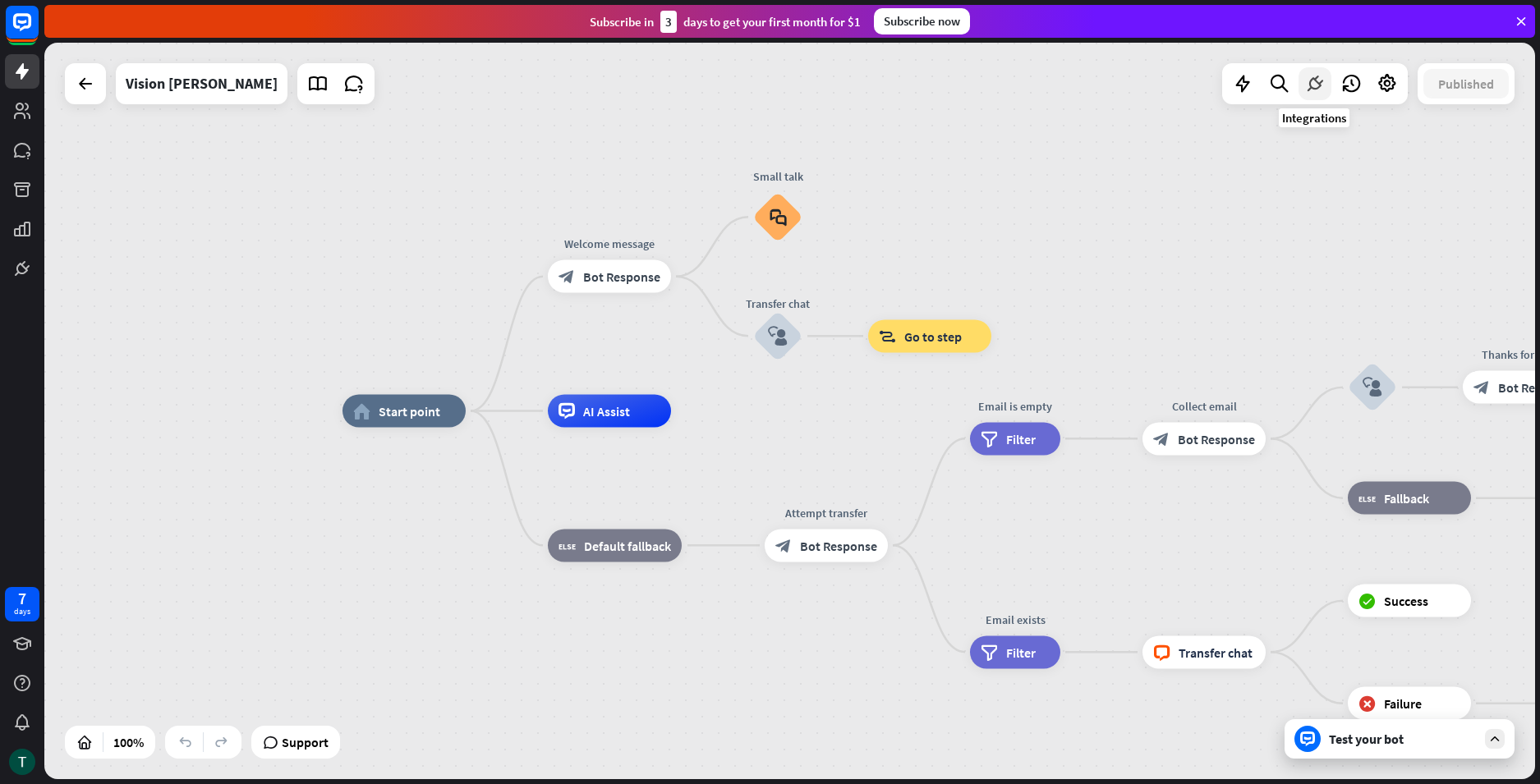 click at bounding box center (1315, 84) 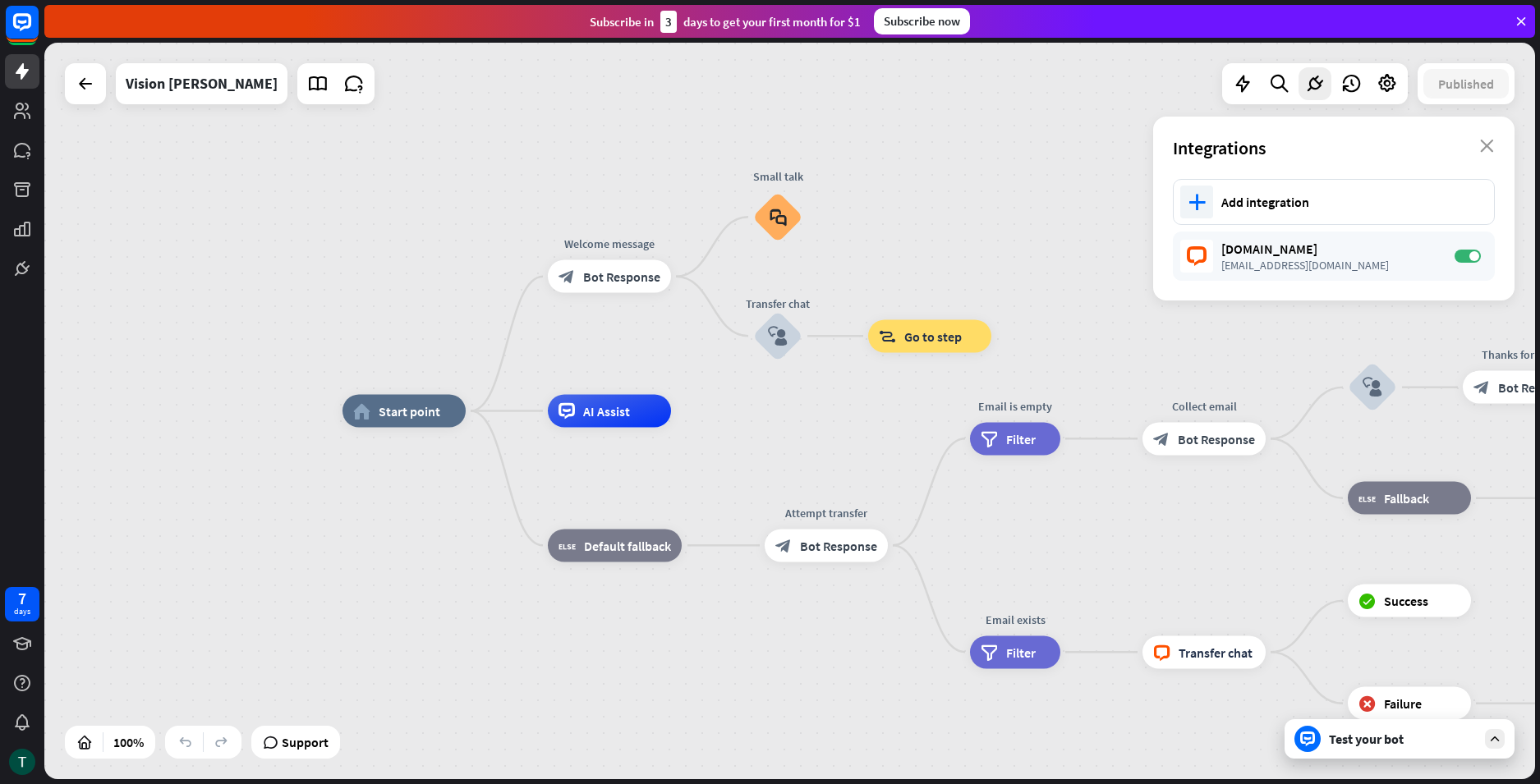 click on "home_2   Start point                 Welcome message   block_bot_response   Bot Response                 Small talk   block_faq                 Transfer chat   block_user_input                   block_goto   Go to step                     AI Assist                   block_fallback   Default fallback                 Attempt transfer   block_bot_response   Bot Response                 Email is empty   filter   Filter                 Collect email   block_bot_response   Bot Response                   block_user_input                 Thanks for email!   block_bot_response   Bot Response                 Go to "Transfer chat"   block_goto   Go to step                   block_fallback   Fallback                   block_goto   Go to step                 Email exists   filter   Filter                   block_livechat   Transfer chat                   block_success   Success                   block_failure   Failure                 No agents to chat.   block_bot_response   Bot Response" at bounding box center [789, 410] 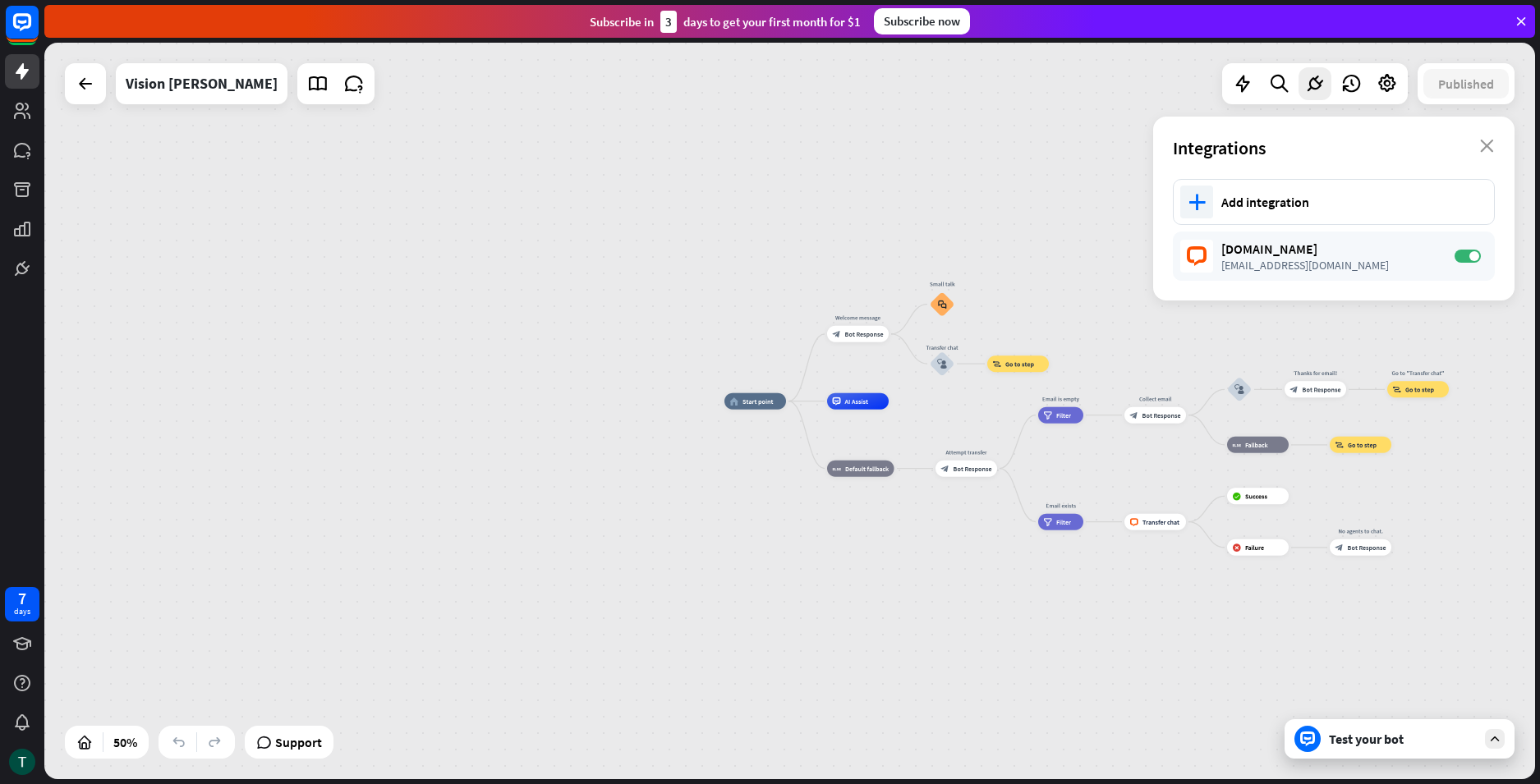 drag, startPoint x: 1050, startPoint y: 270, endPoint x: 1050, endPoint y: 298, distance: 28 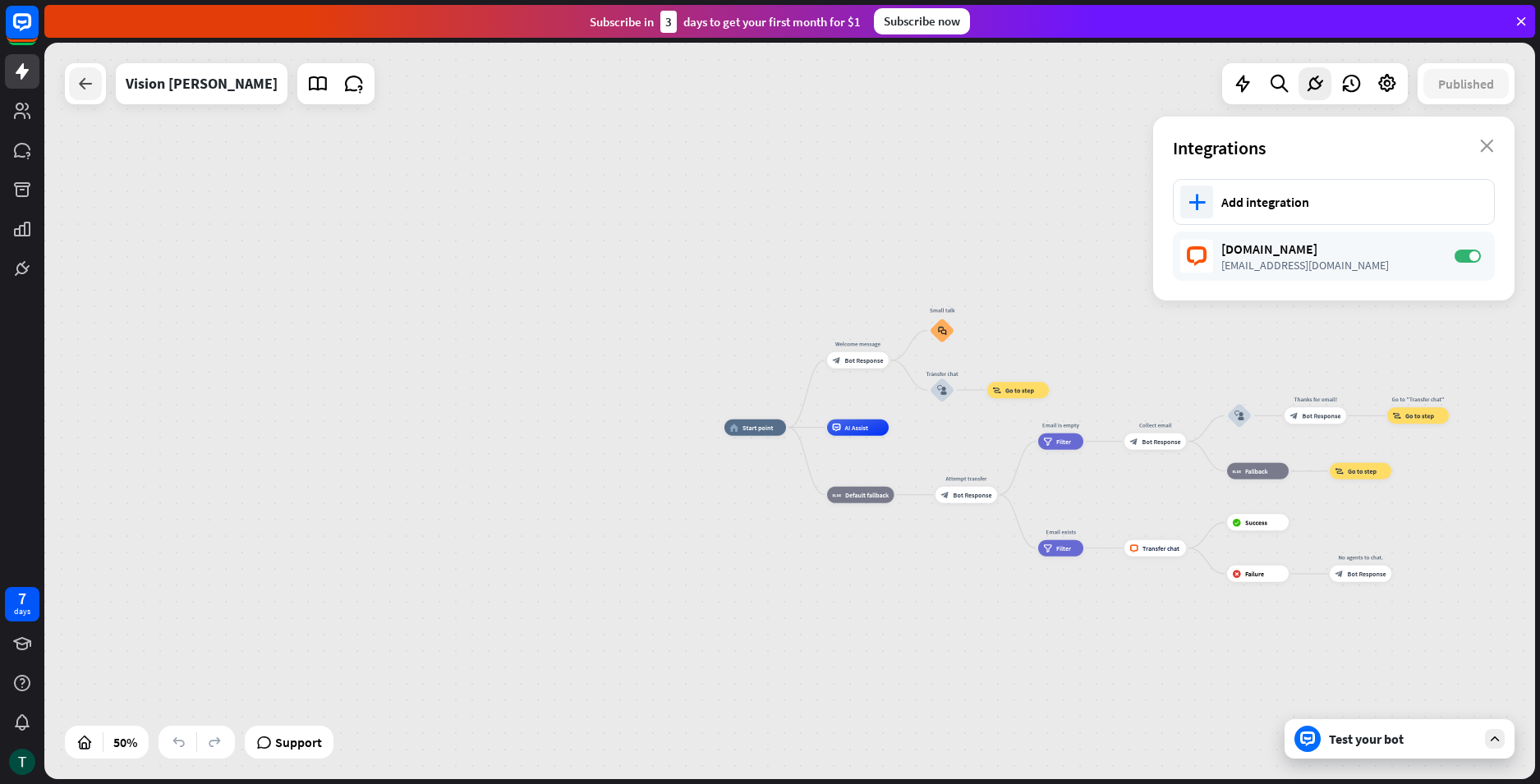 click at bounding box center (85, 84) 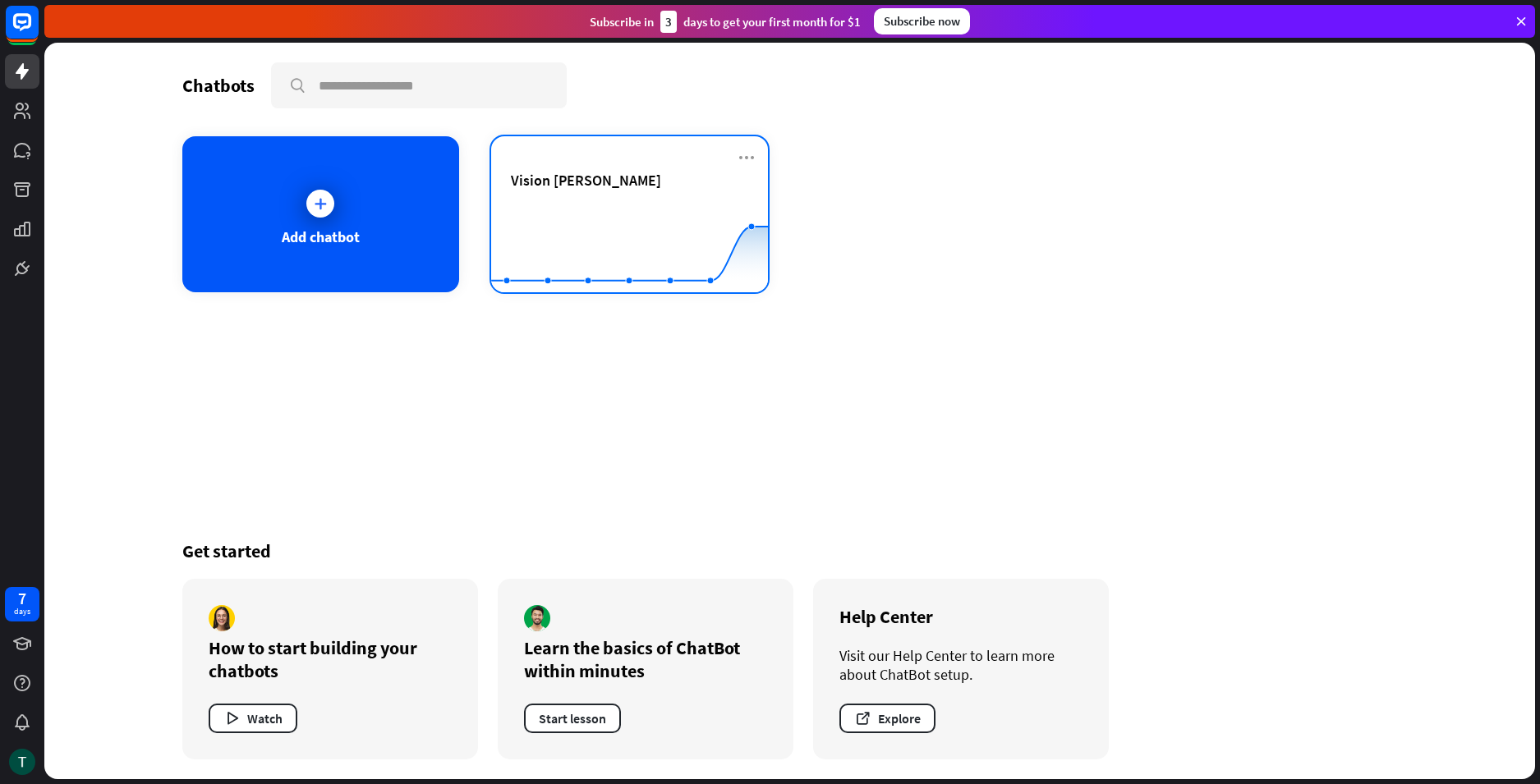 click on "Vision [PERSON_NAME]" at bounding box center (629, 199) 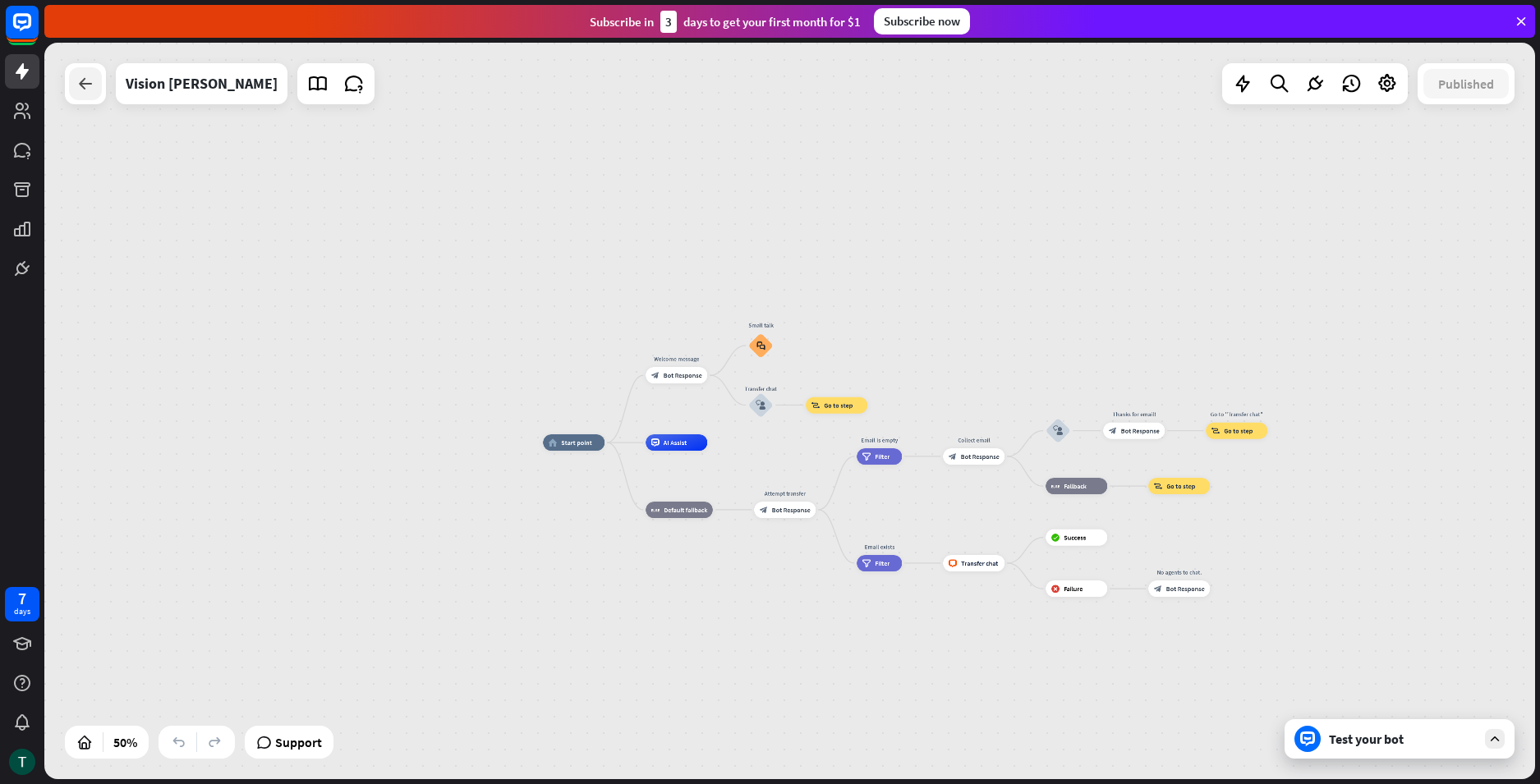 click at bounding box center [85, 84] 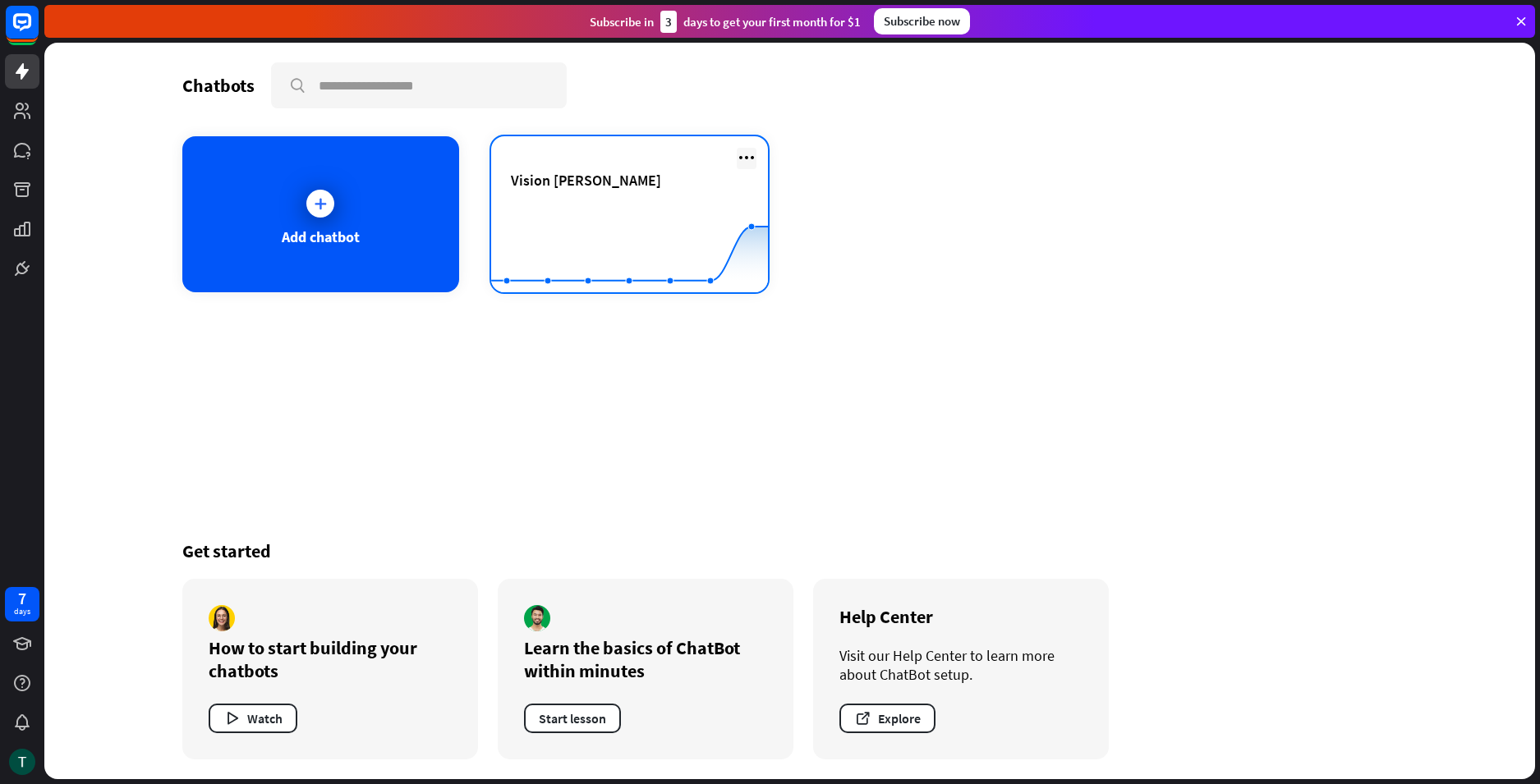 click at bounding box center (747, 158) 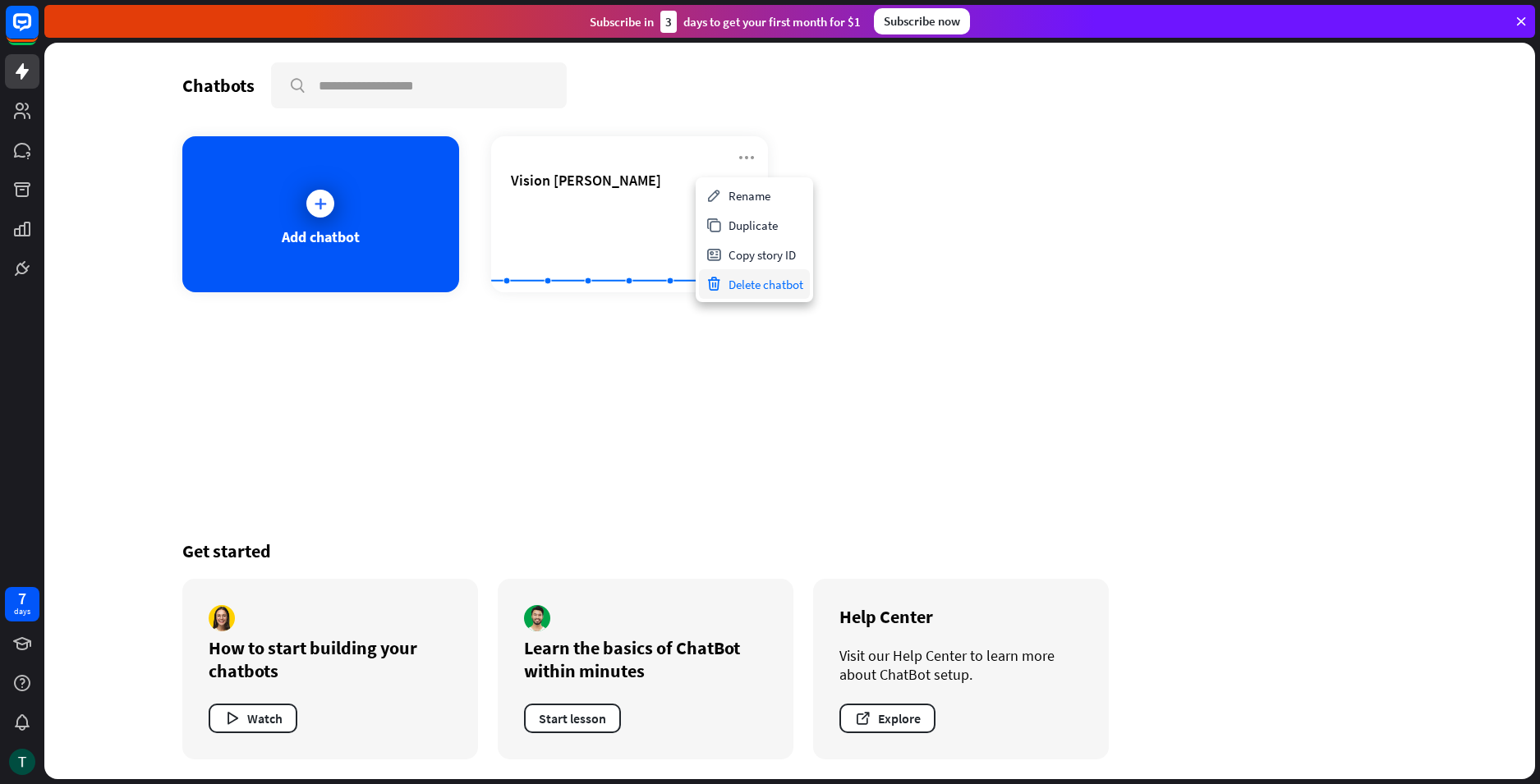 click on "Delete chatbot" at bounding box center (754, 284) 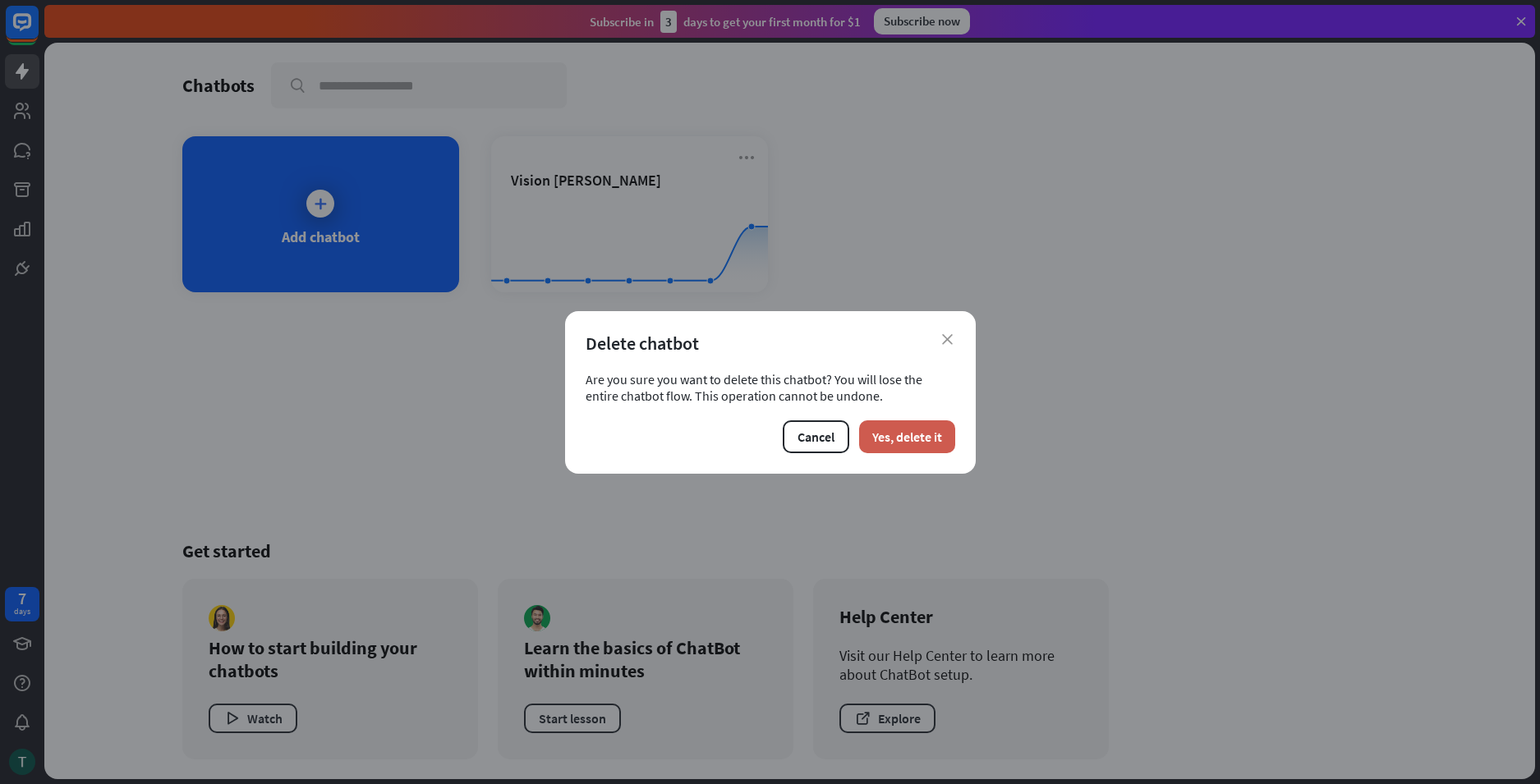 click on "Yes, delete it" at bounding box center (907, 437) 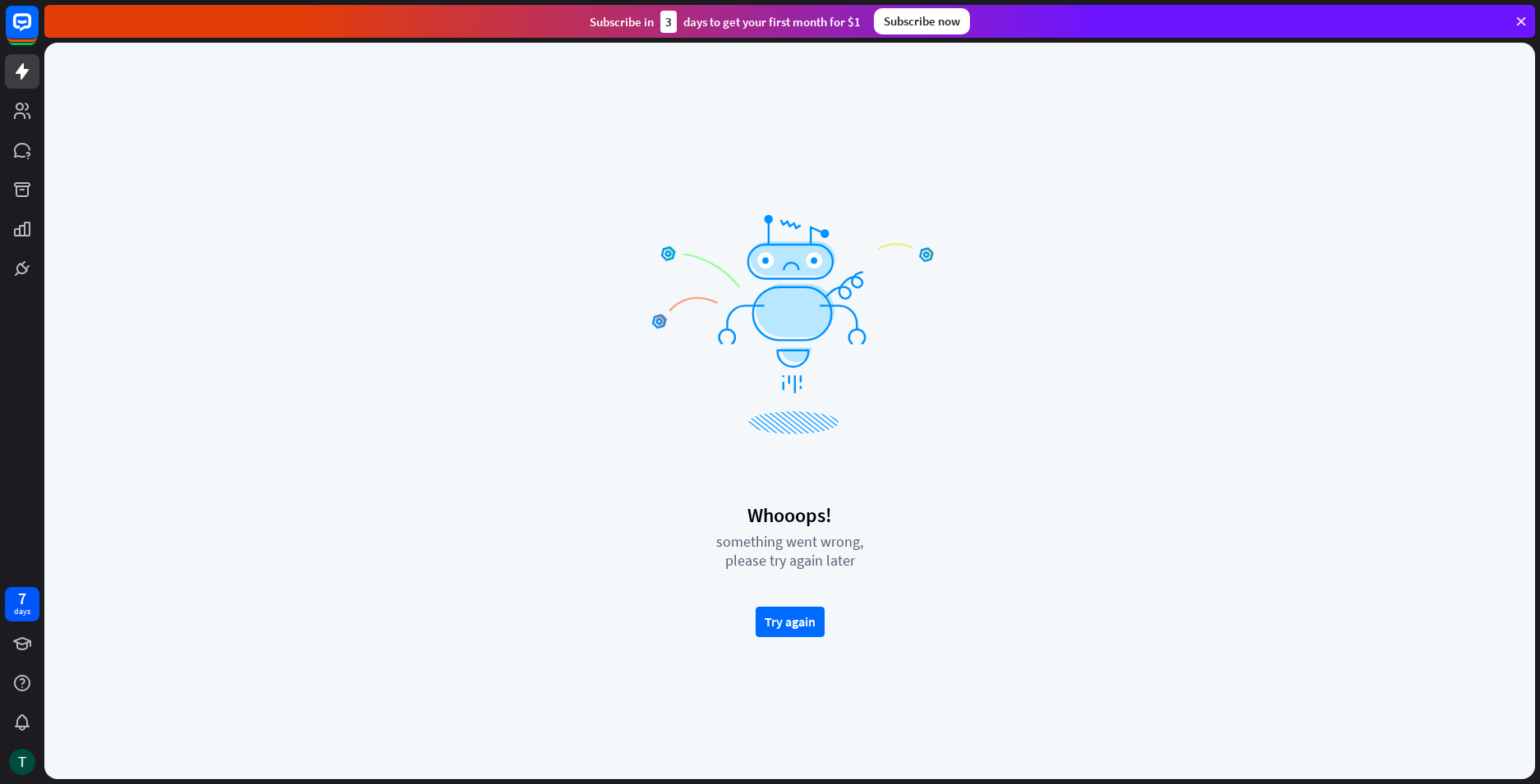 click on "Whooops!
something went wrong,
please try again later
Try again" at bounding box center [790, 570] 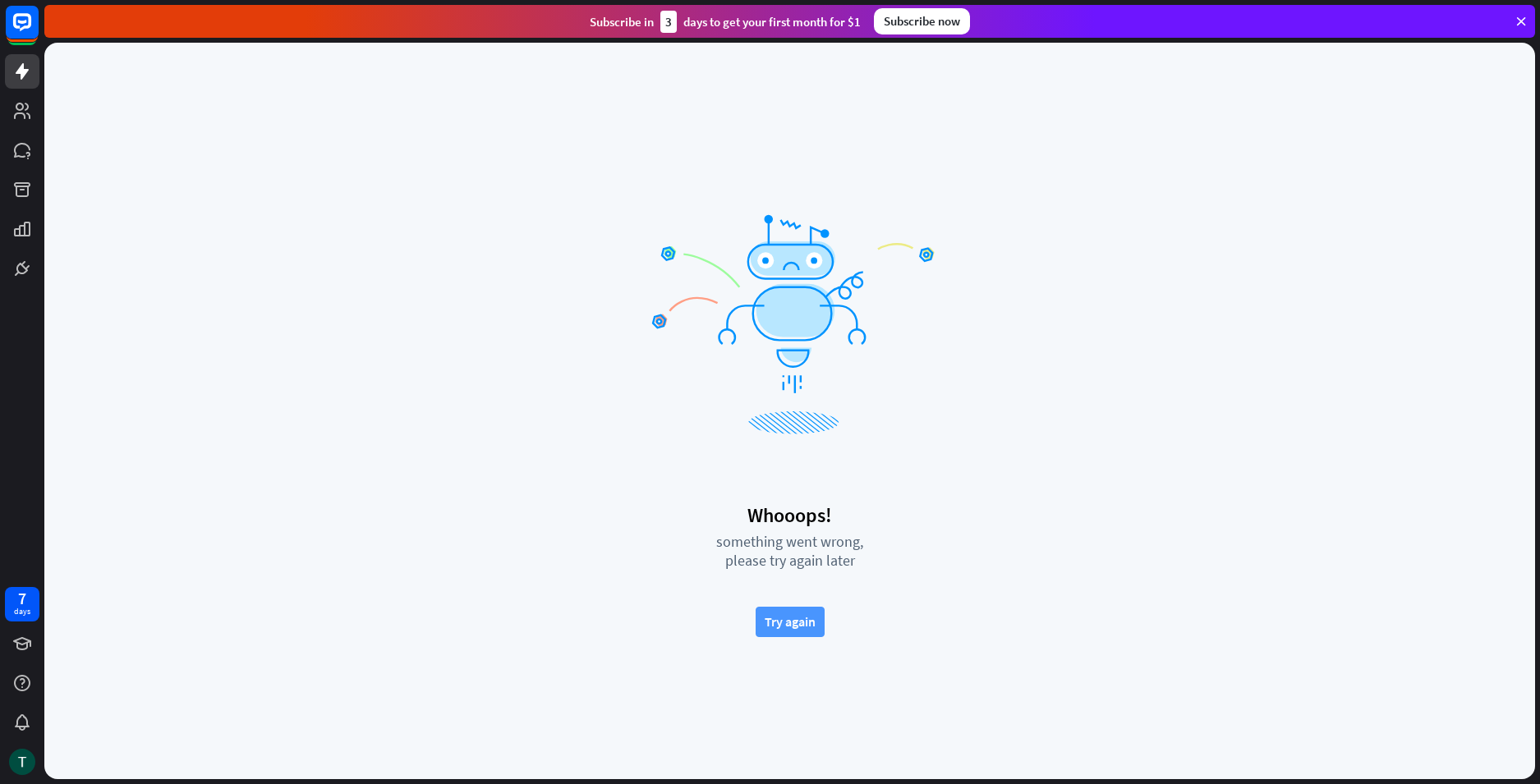 click on "Try again" at bounding box center [790, 621] 